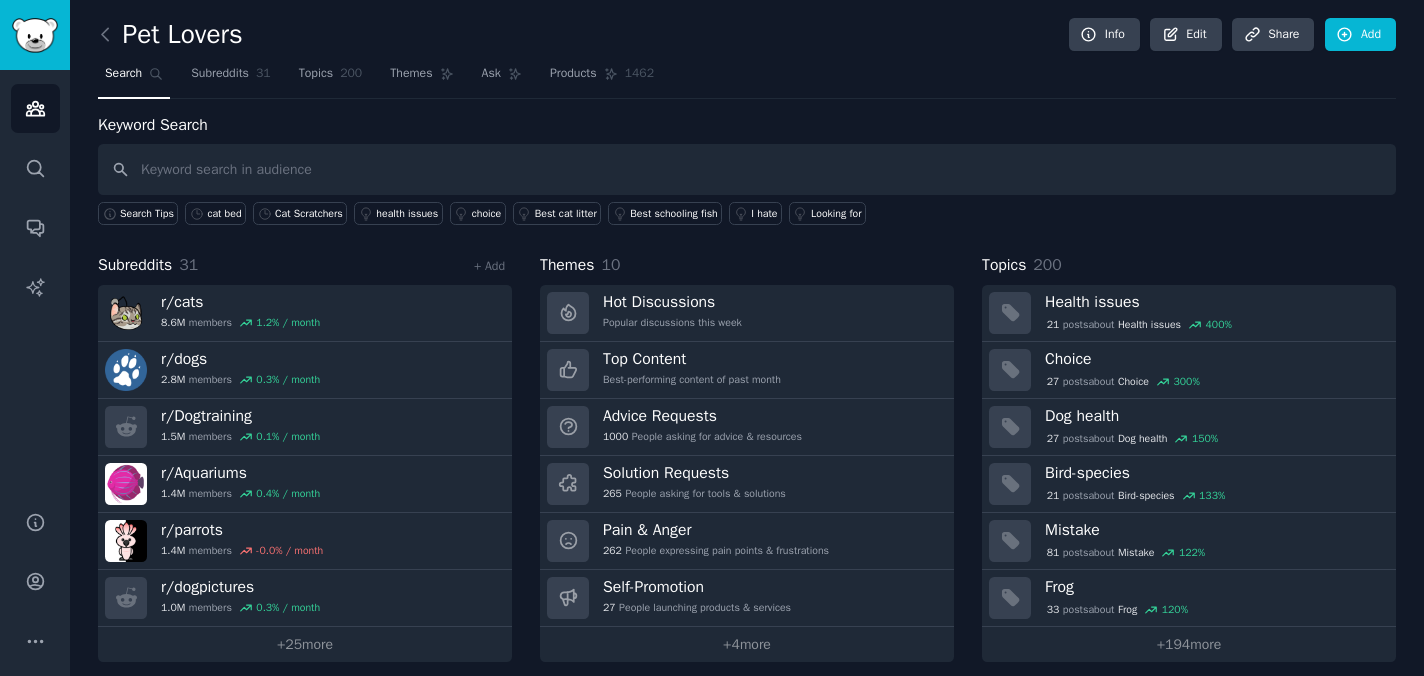 scroll, scrollTop: 0, scrollLeft: 0, axis: both 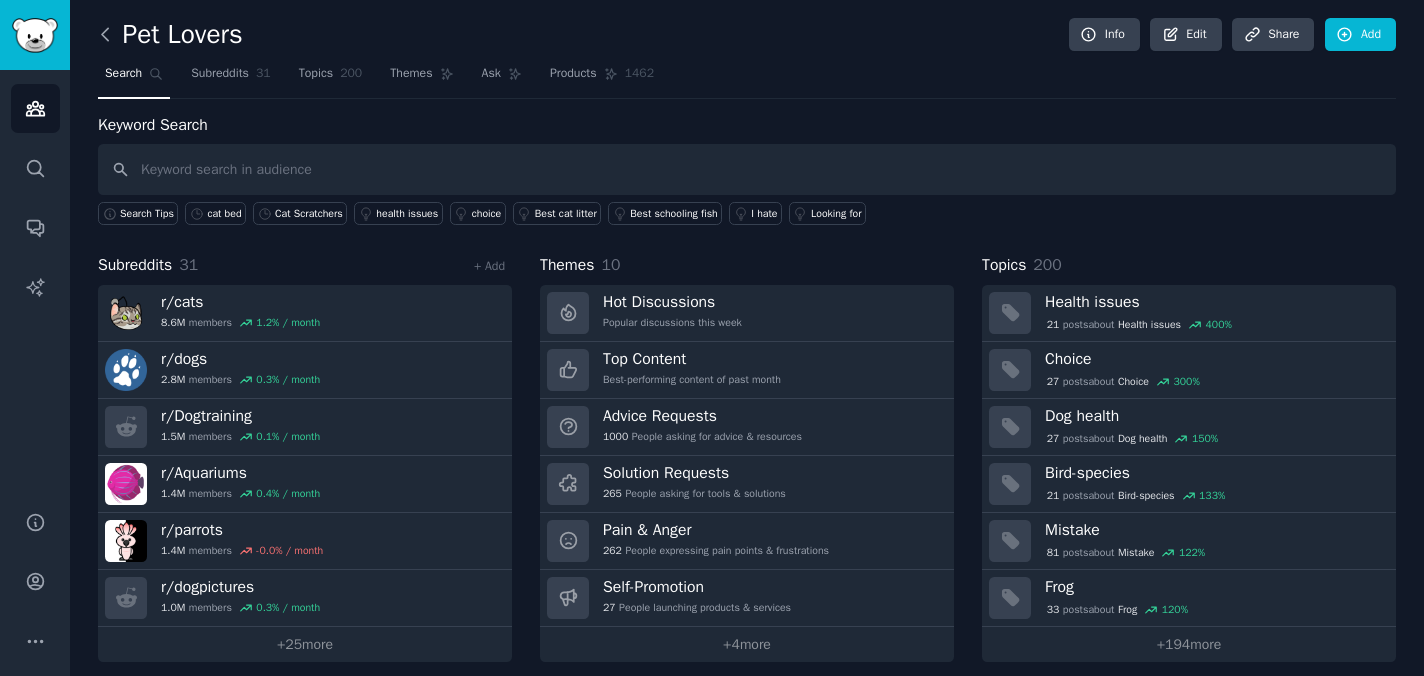 click 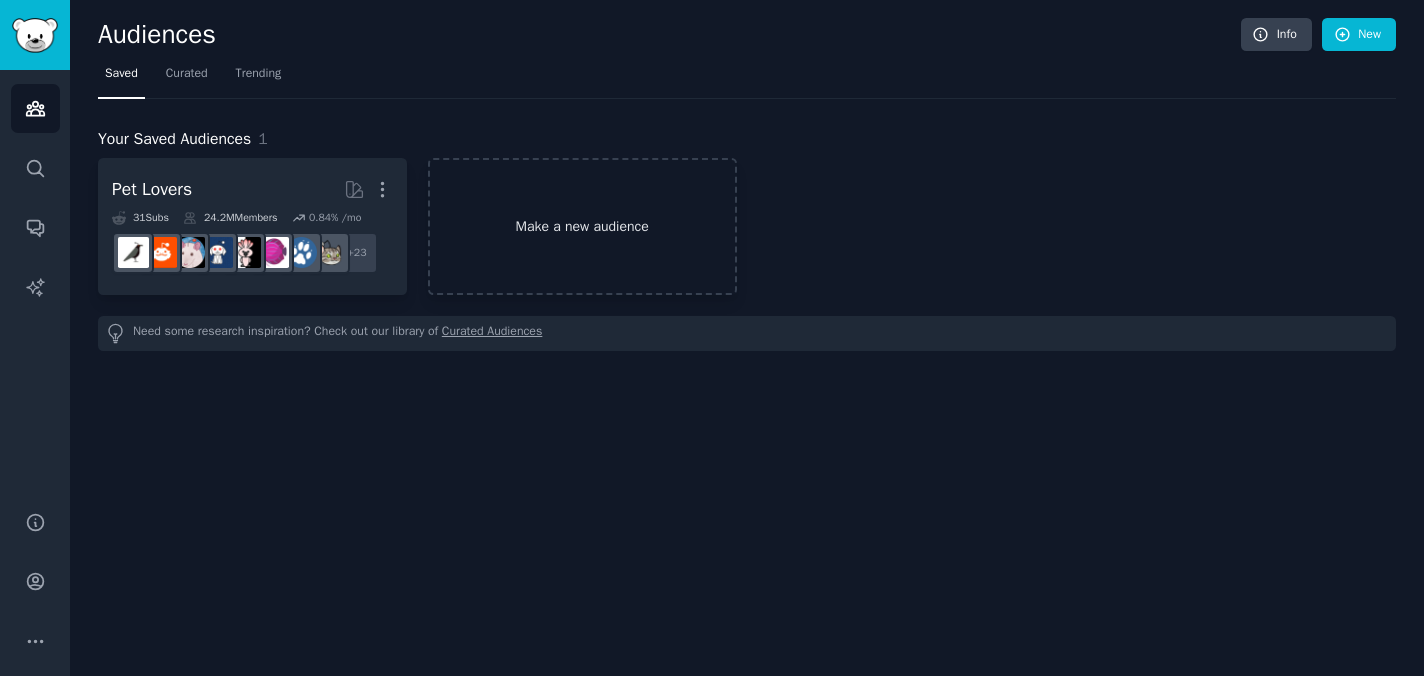 click on "Make a new audience" at bounding box center (582, 226) 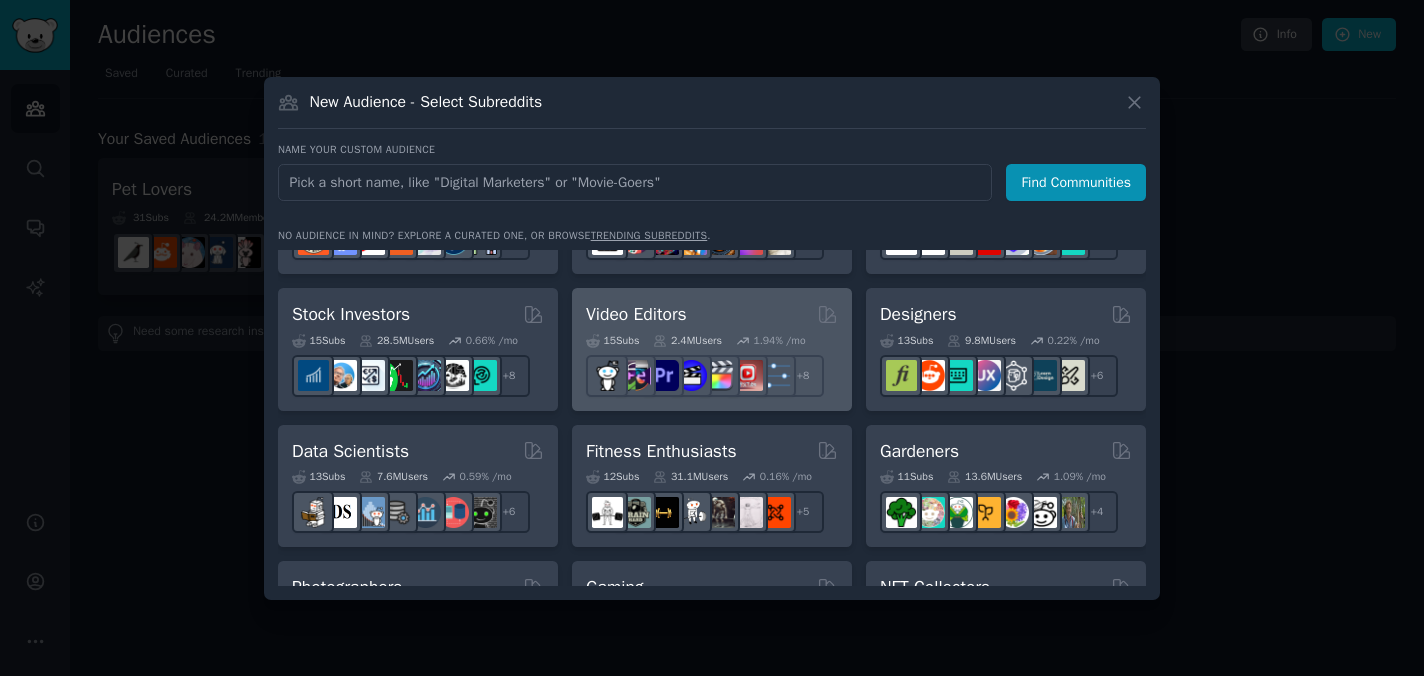 scroll, scrollTop: 375, scrollLeft: 0, axis: vertical 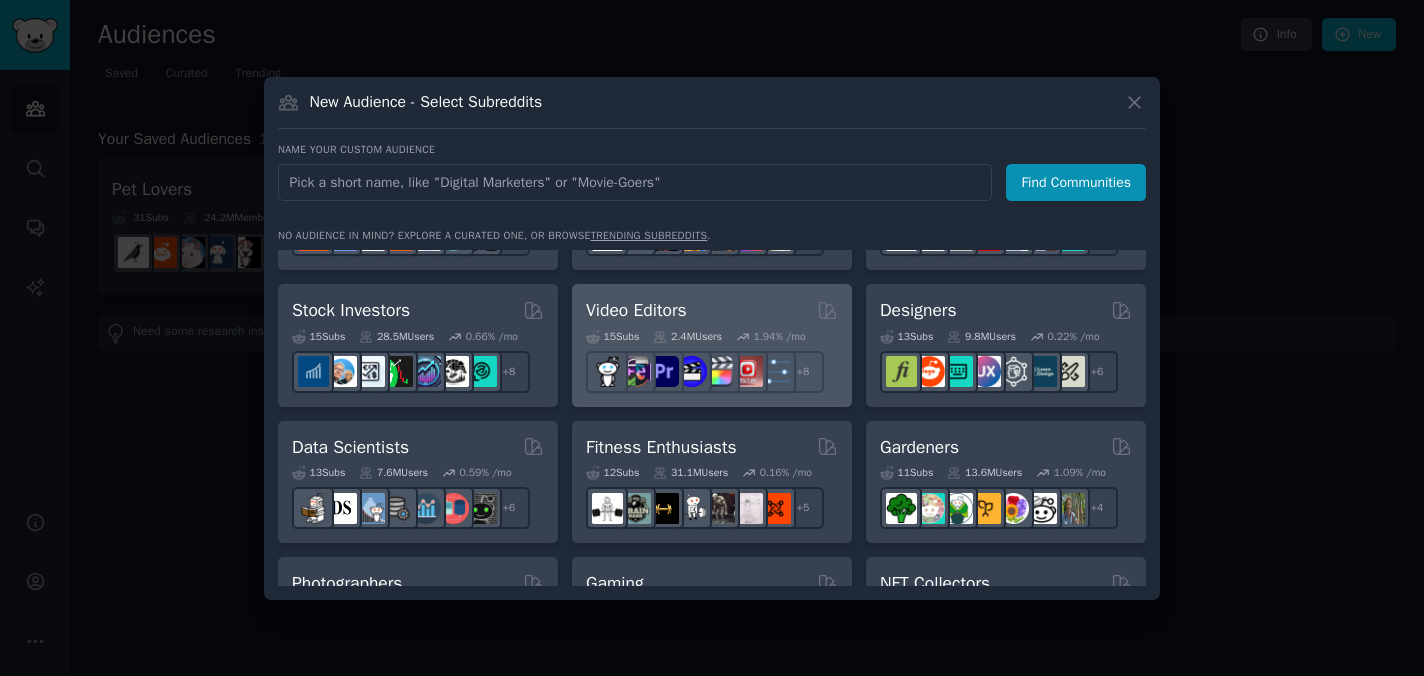 click on "Video Editors" at bounding box center (712, 310) 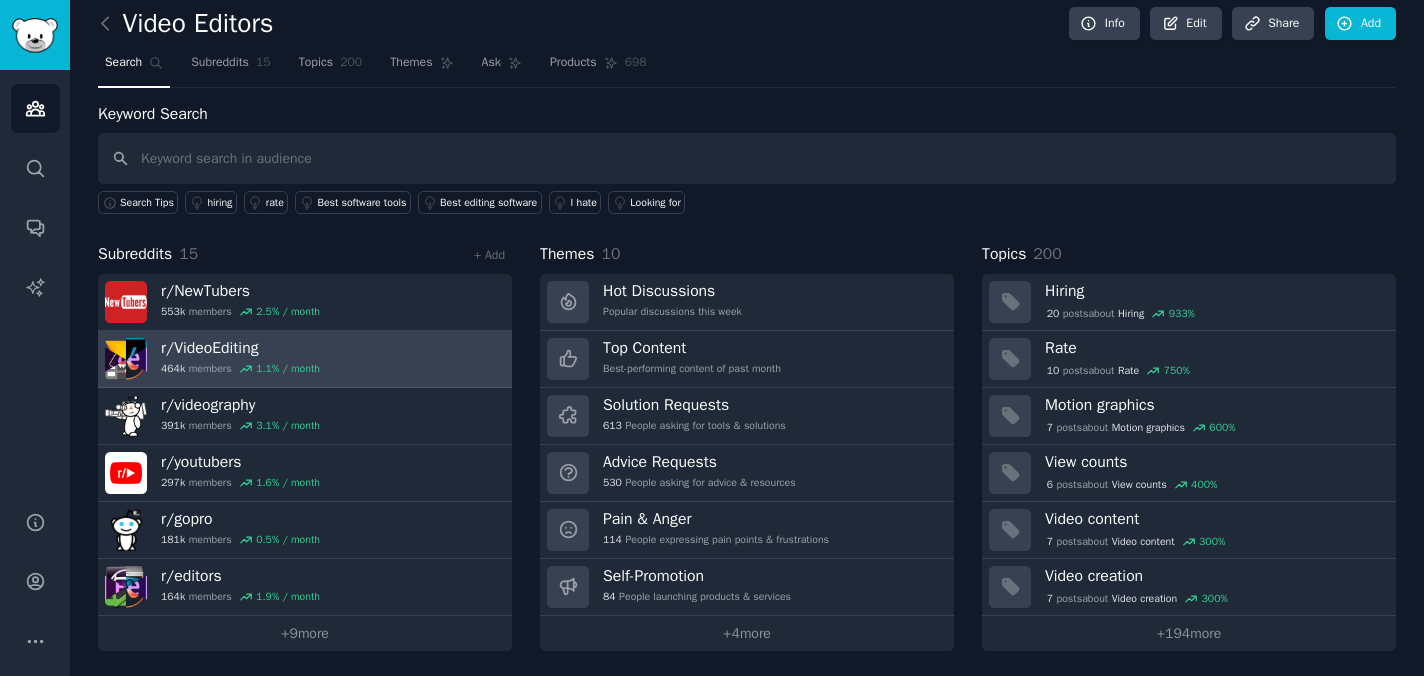 scroll, scrollTop: 13, scrollLeft: 0, axis: vertical 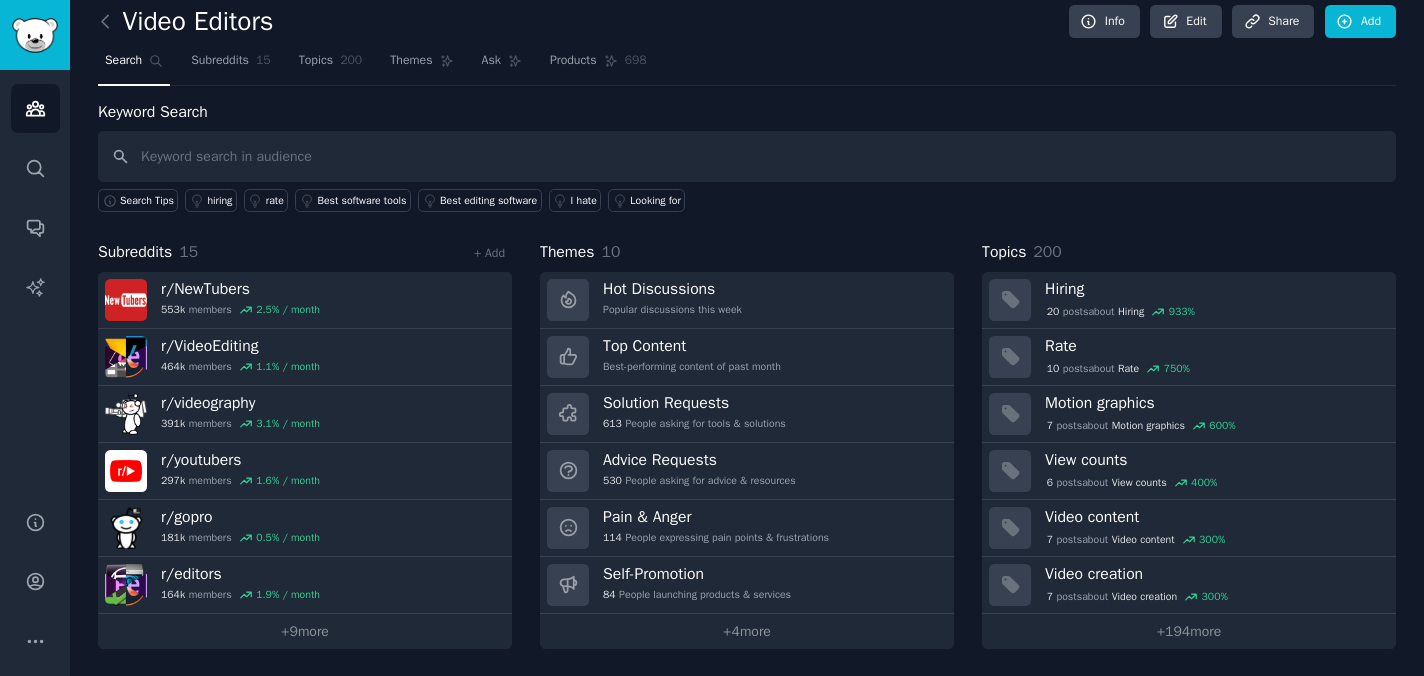 click at bounding box center (747, 156) 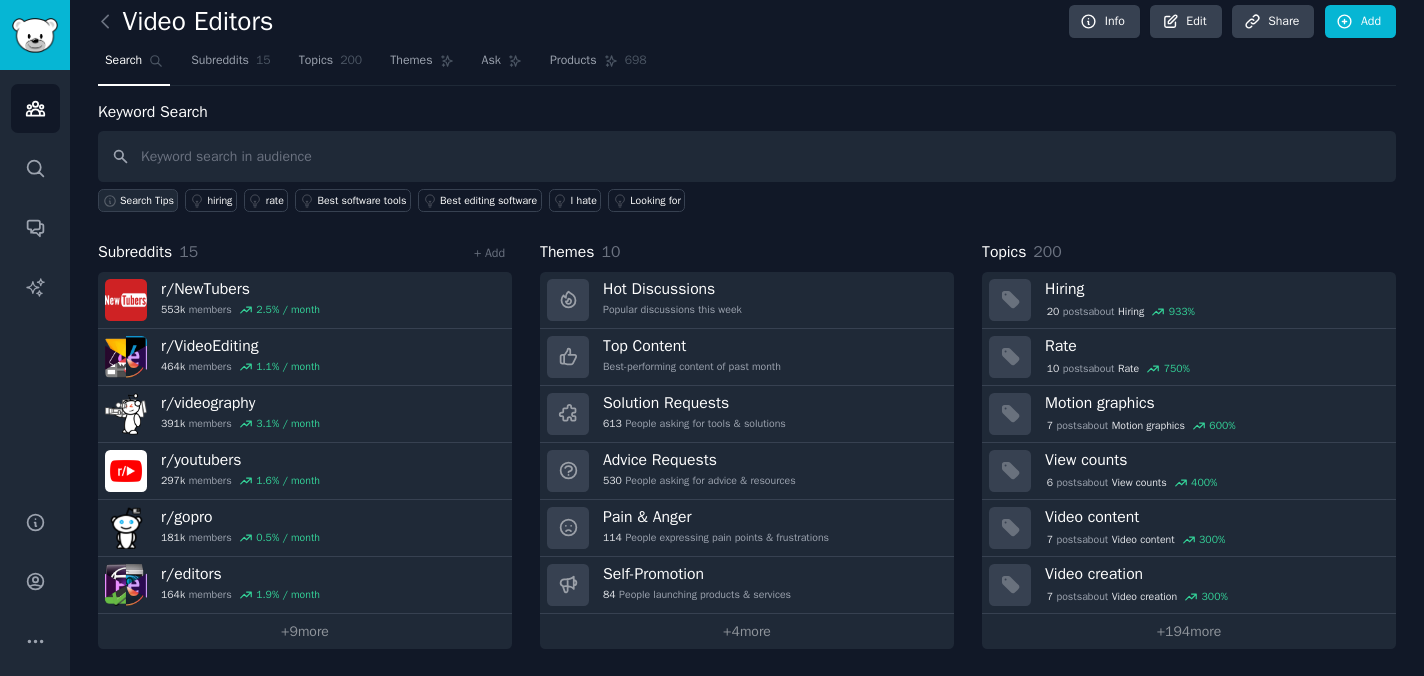 click on "Search Tips" at bounding box center (147, 201) 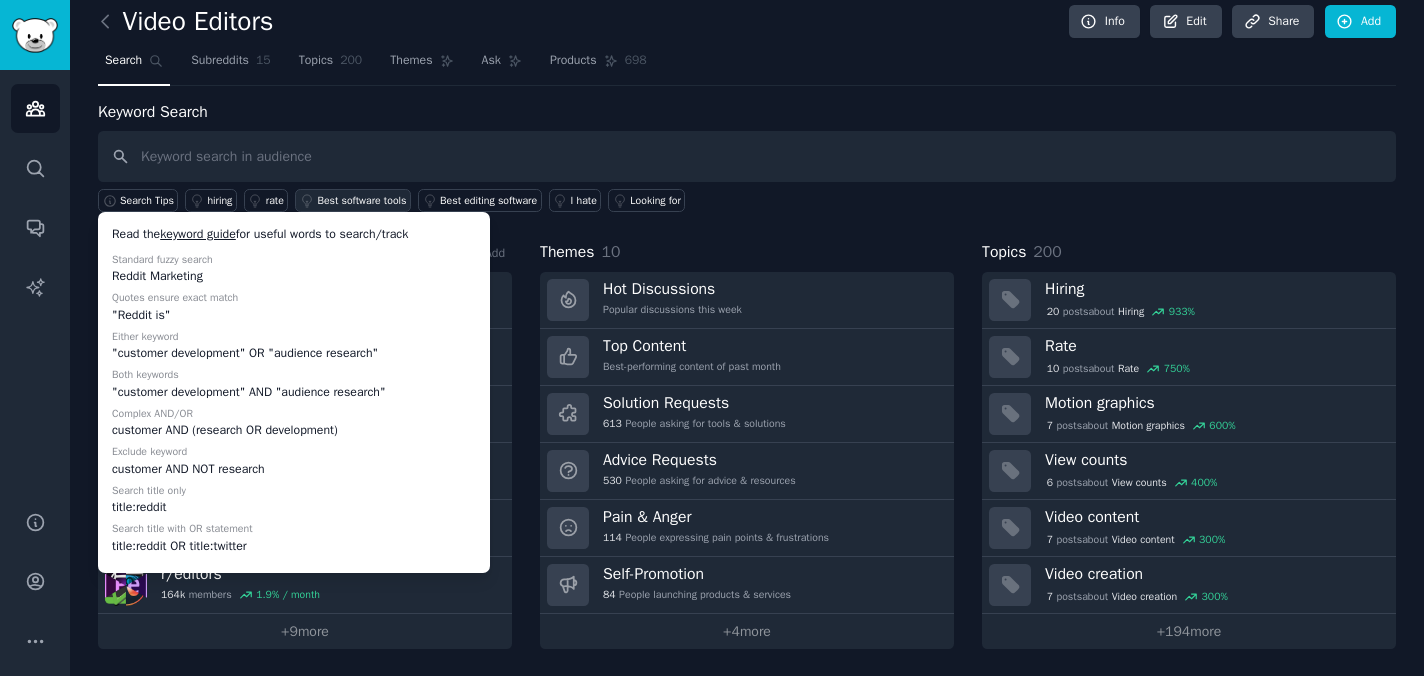 click on "Best software tools" at bounding box center [361, 201] 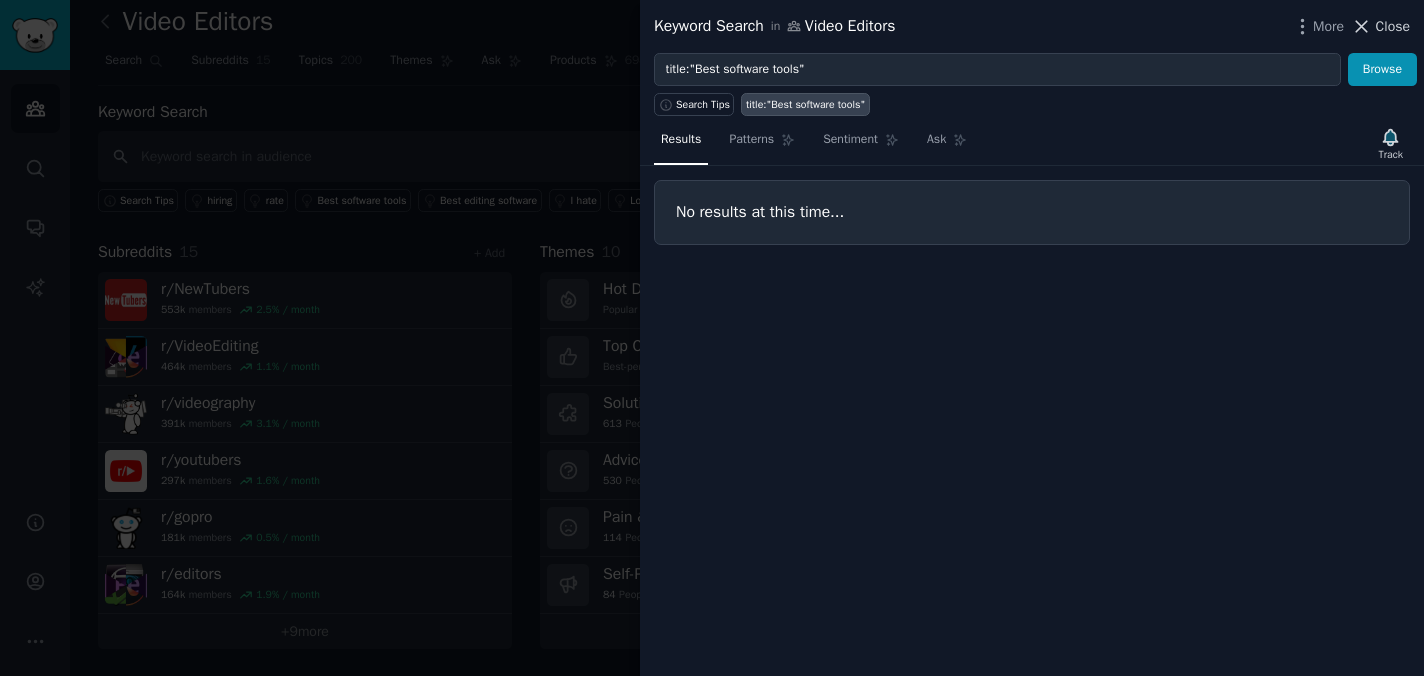 click on "Close" at bounding box center [1393, 26] 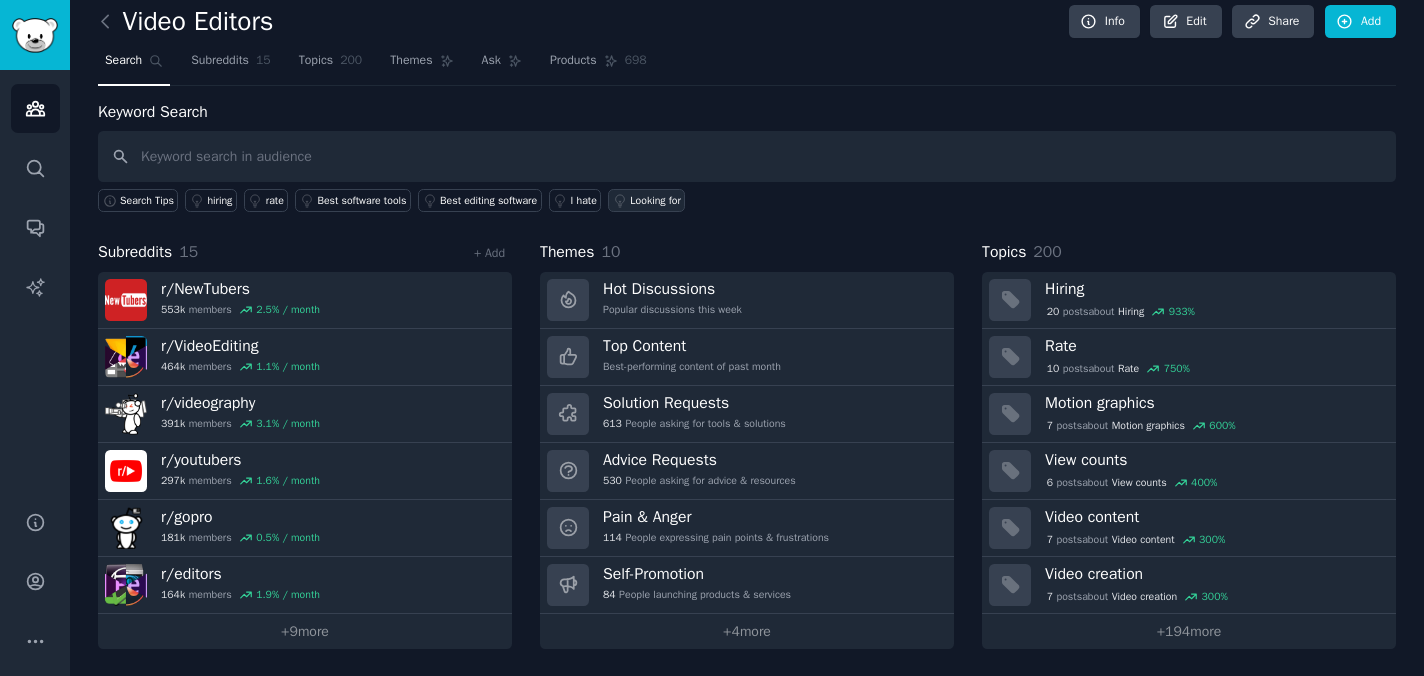 click on "Looking for" at bounding box center (655, 201) 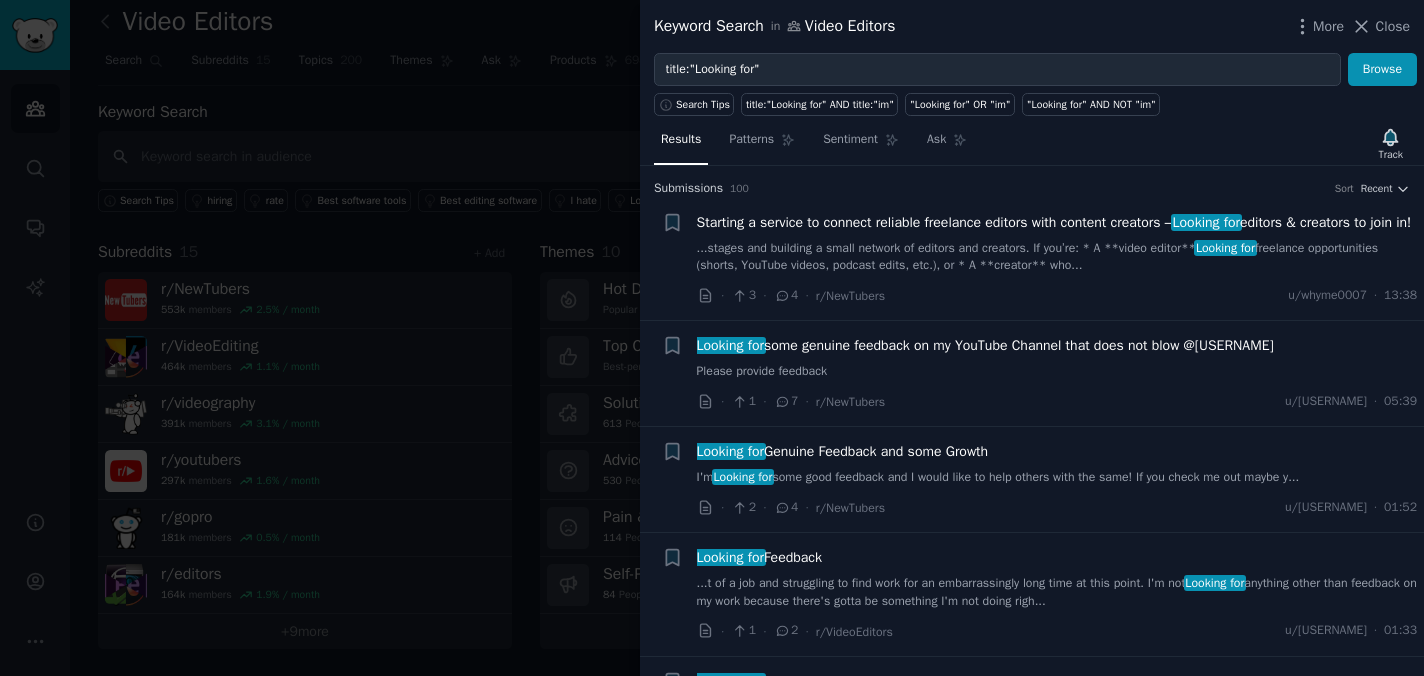 click at bounding box center [712, 338] 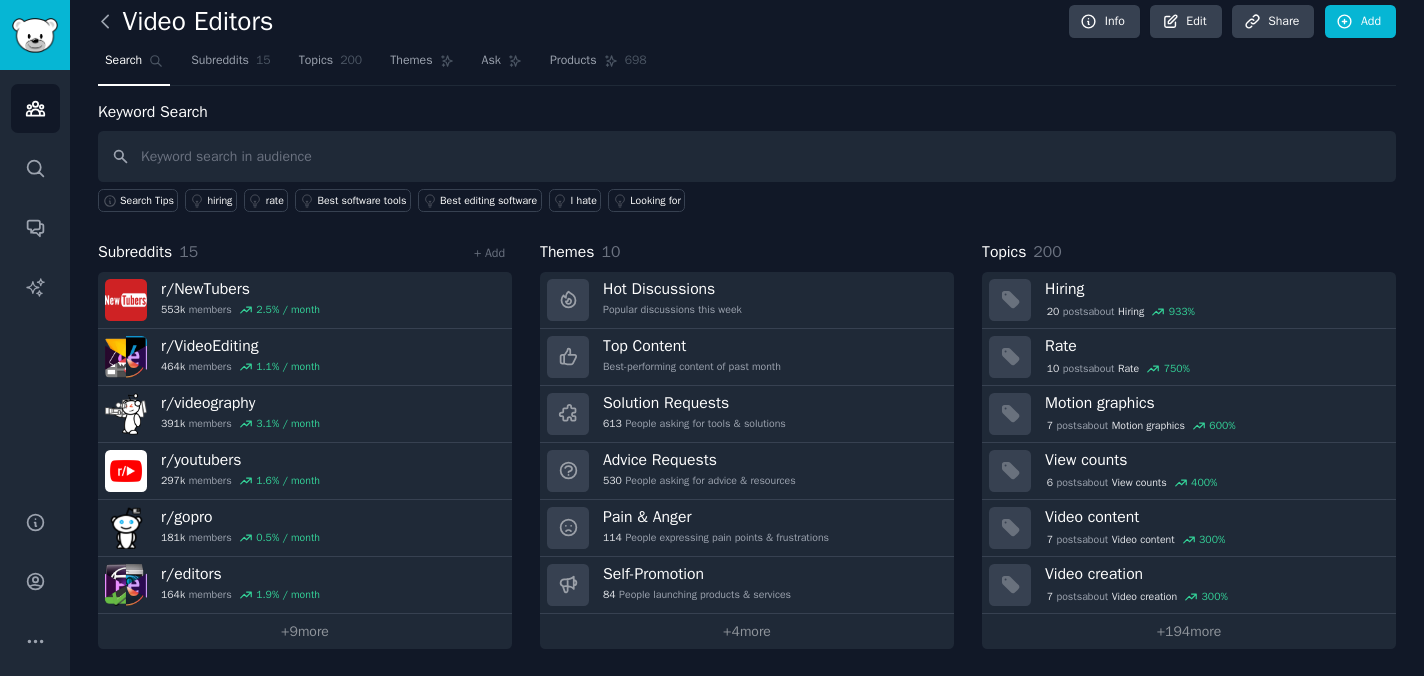 click 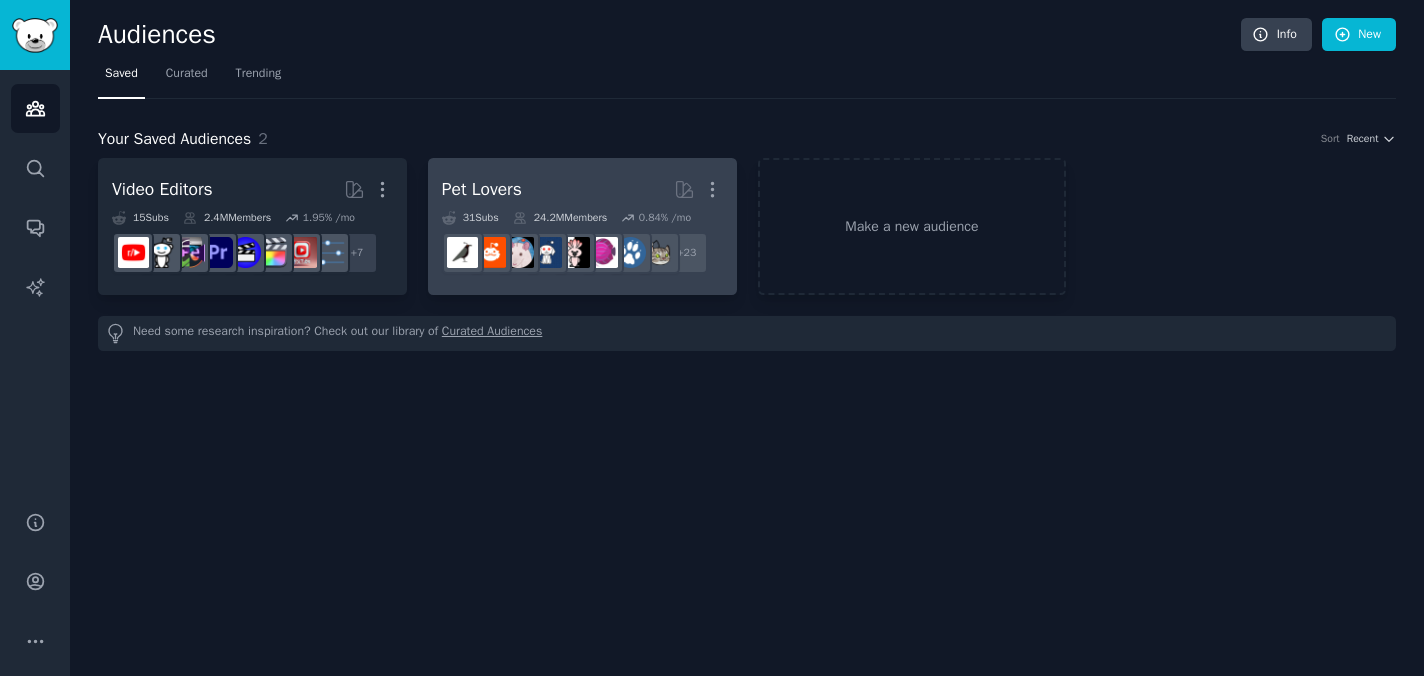 click on "Pet Lovers More" at bounding box center [582, 189] 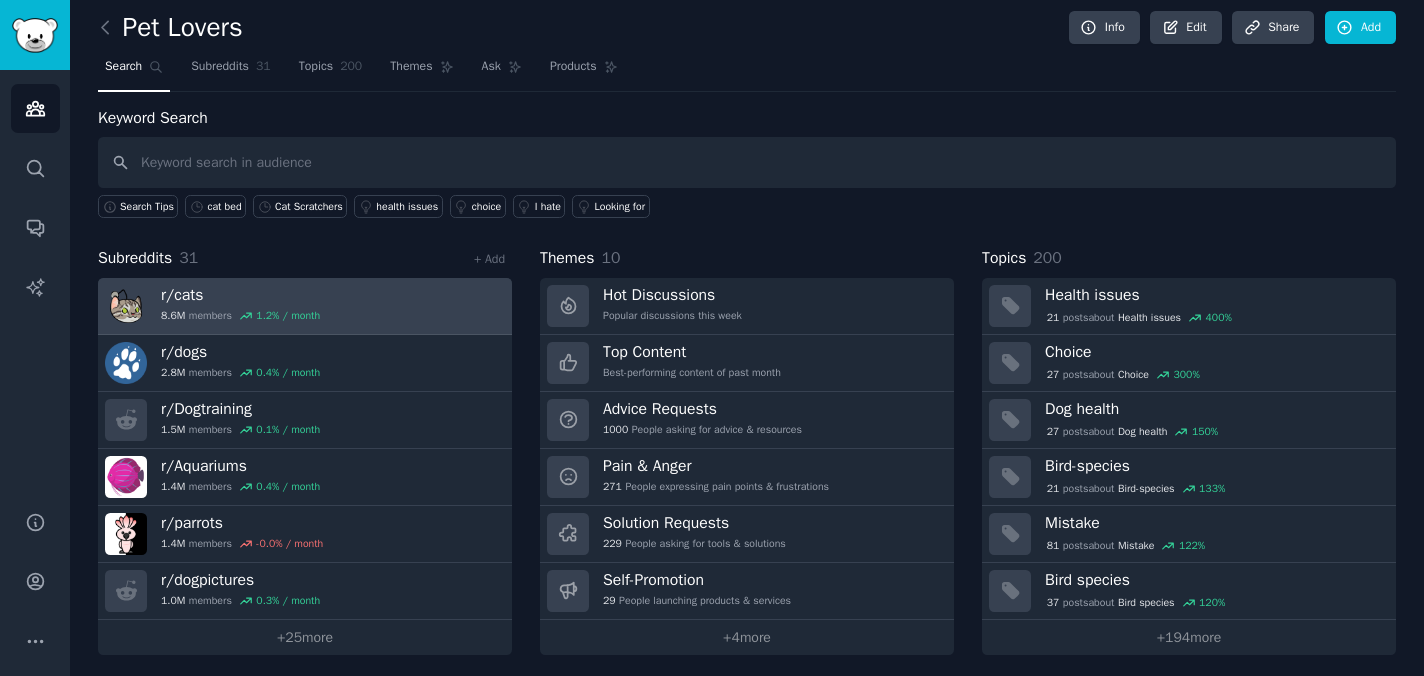 scroll, scrollTop: 8, scrollLeft: 0, axis: vertical 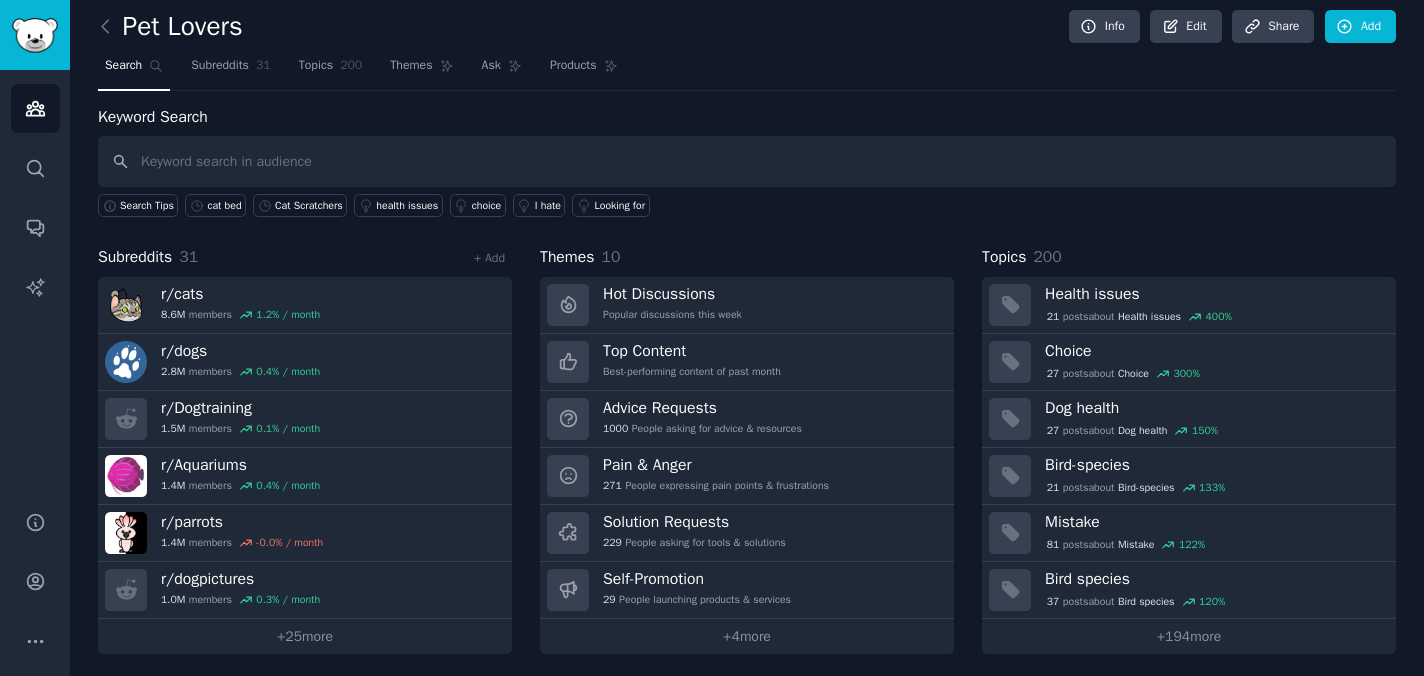 click at bounding box center (747, 161) 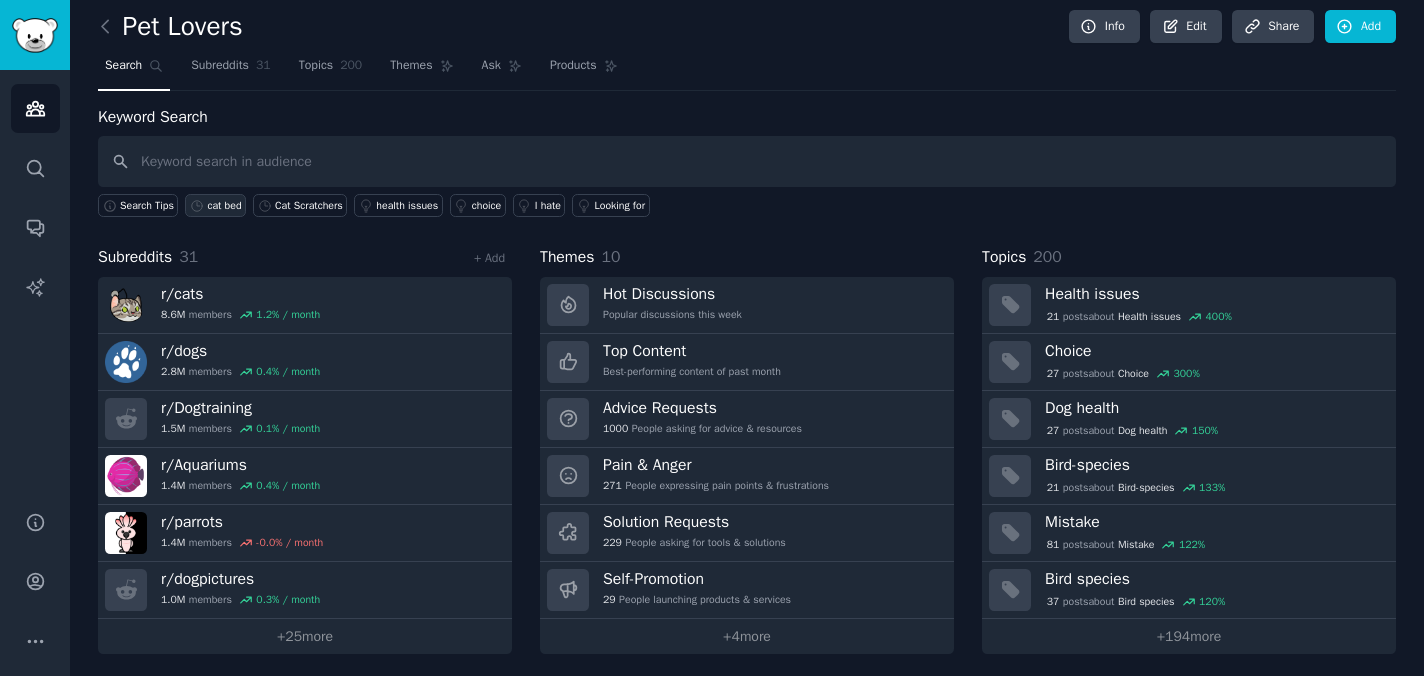 click on "cat bed" at bounding box center (224, 206) 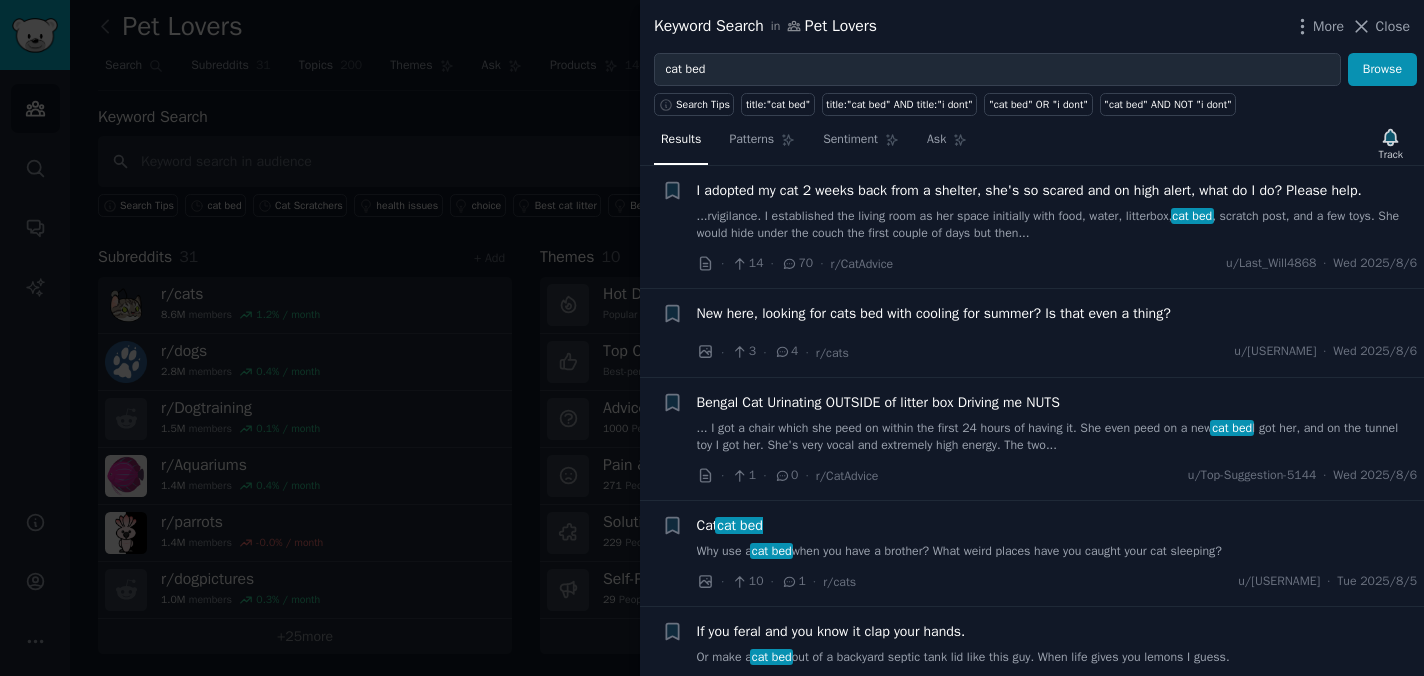 scroll, scrollTop: 266, scrollLeft: 0, axis: vertical 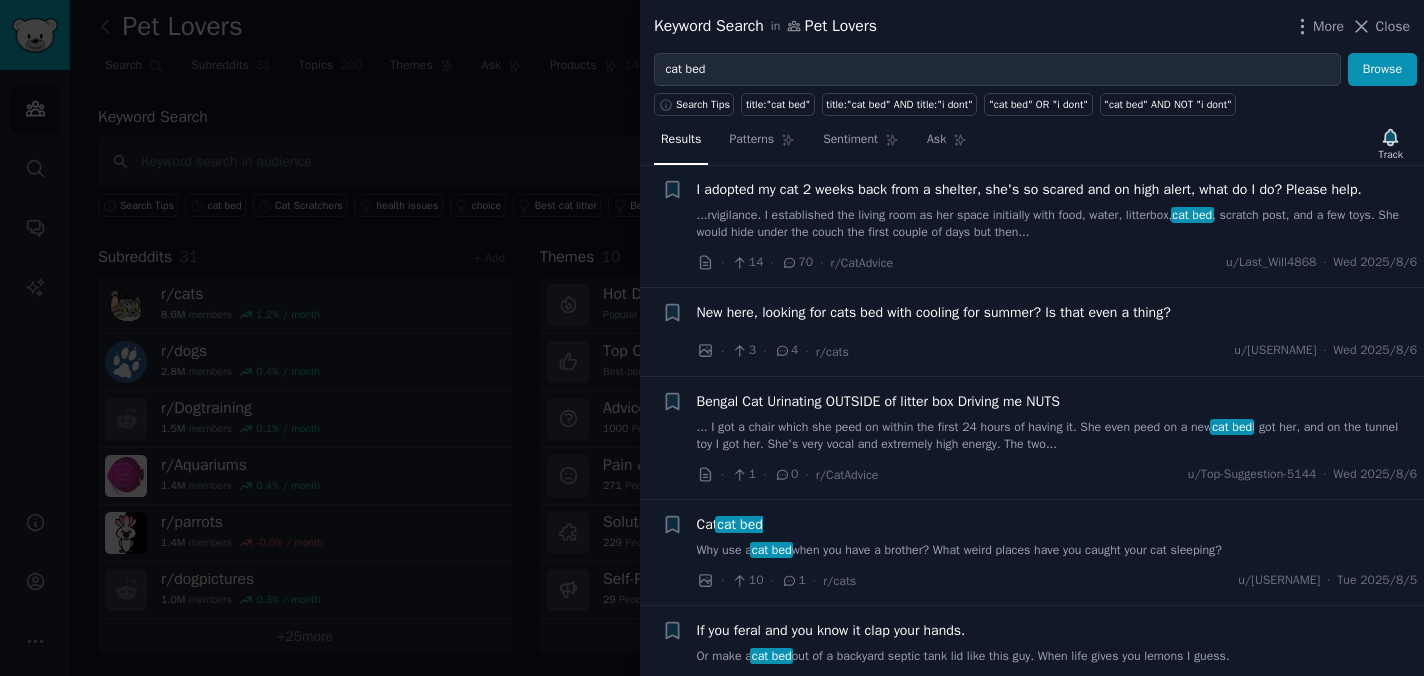 click on "New here, looking for cats bed with cooling for summer? Is that even a thing?" at bounding box center [934, 312] 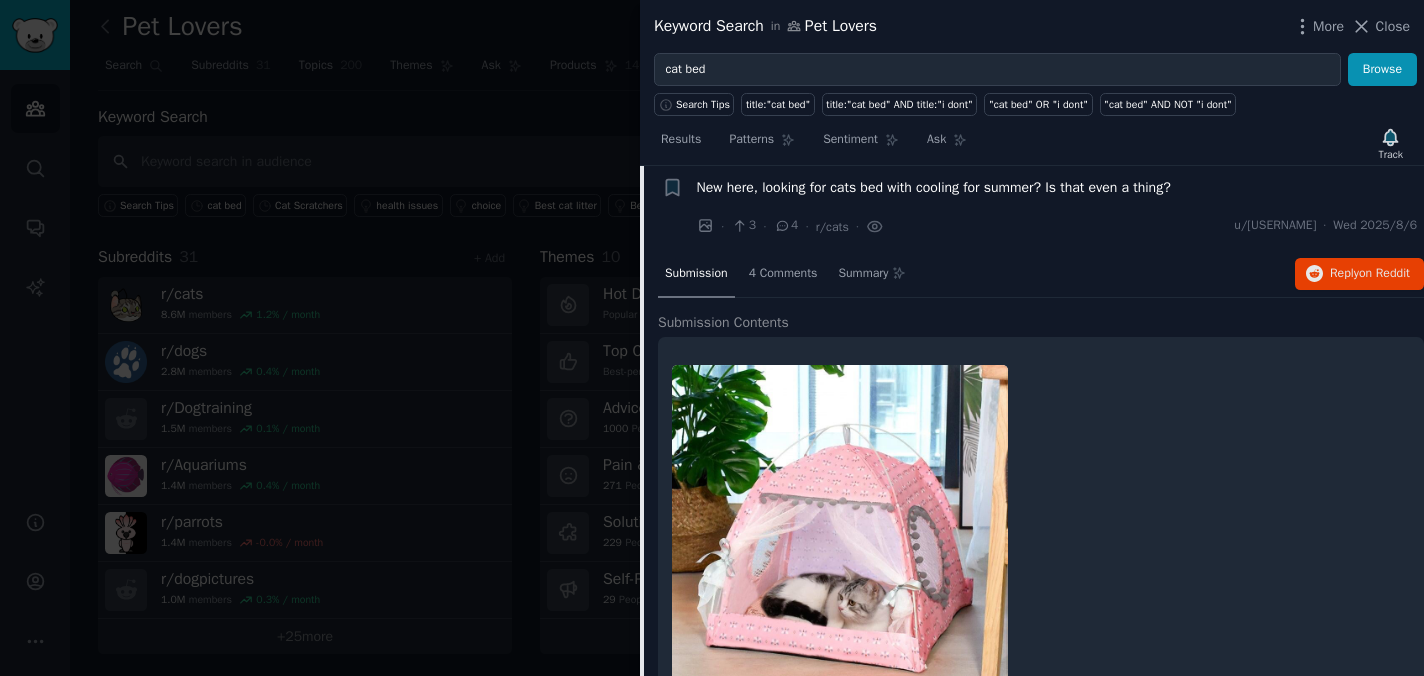 scroll, scrollTop: 384, scrollLeft: 0, axis: vertical 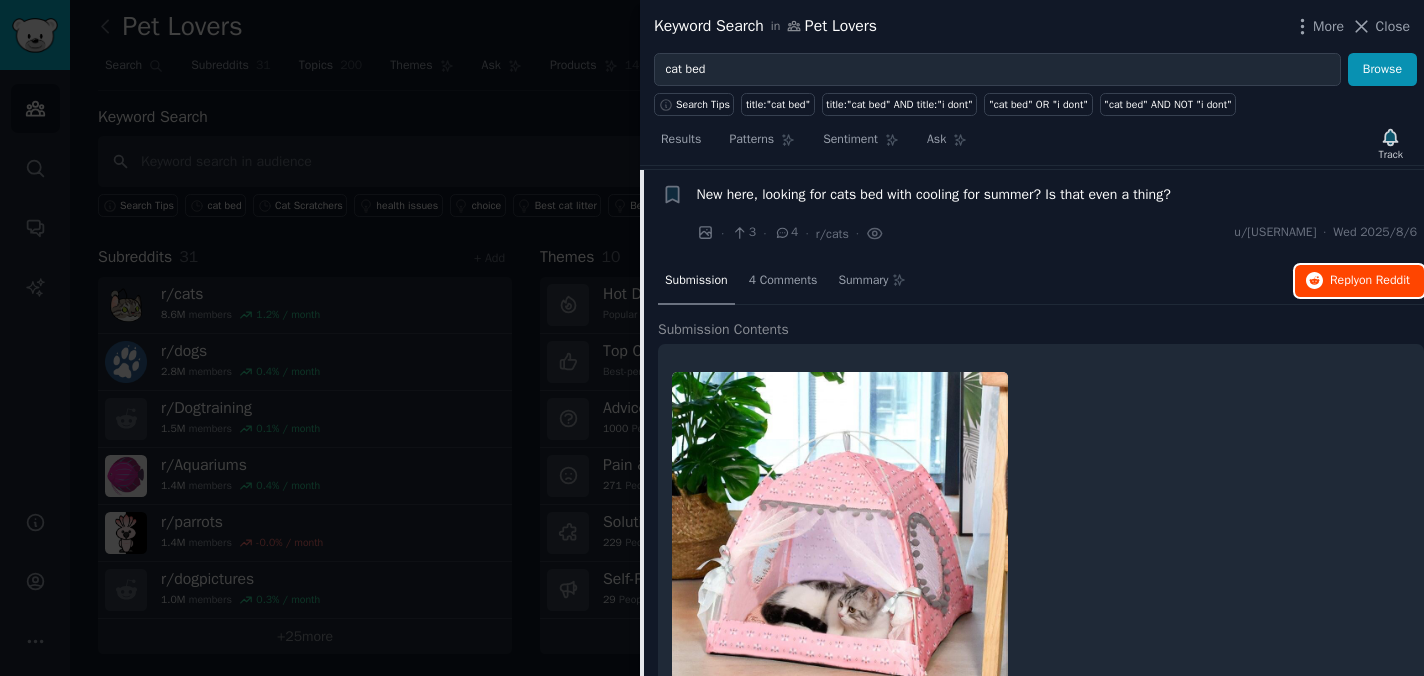 click on "Reply  on Reddit" at bounding box center (1370, 281) 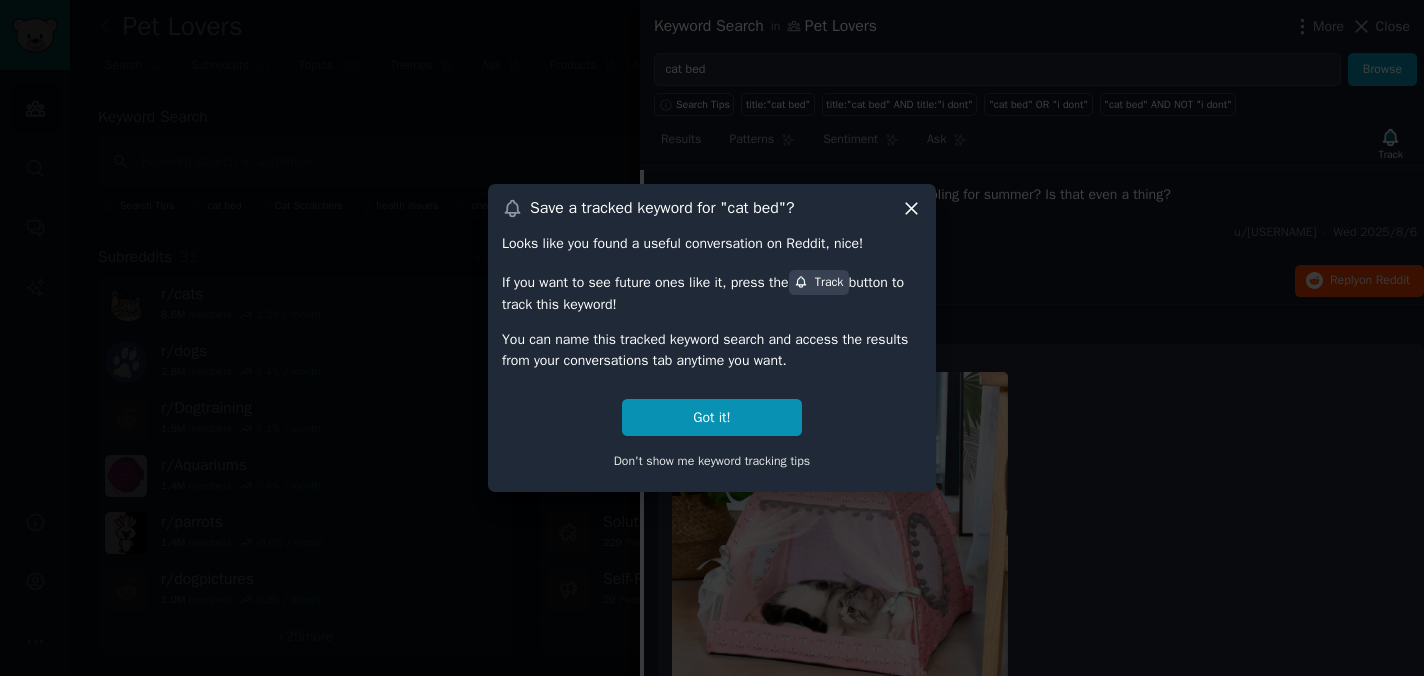 click on "Save a tracked keyword for " cat bed "?" at bounding box center [712, 208] 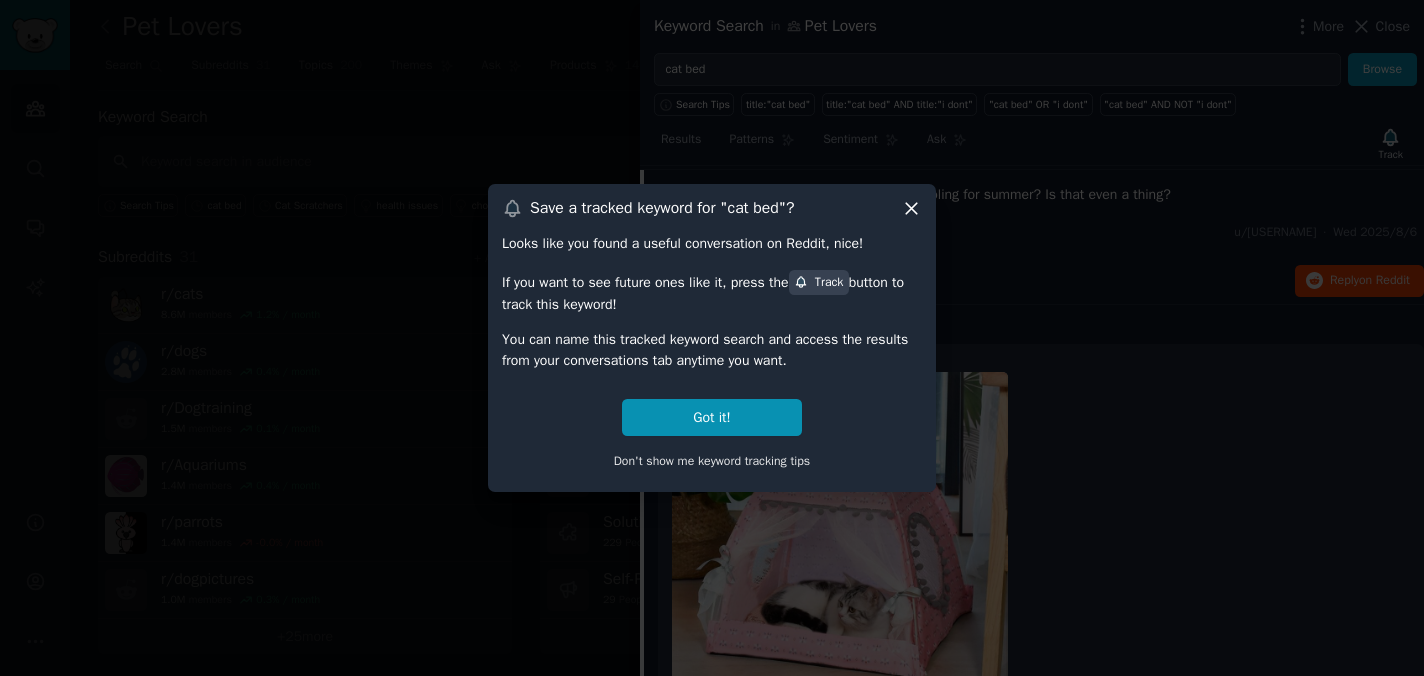 click 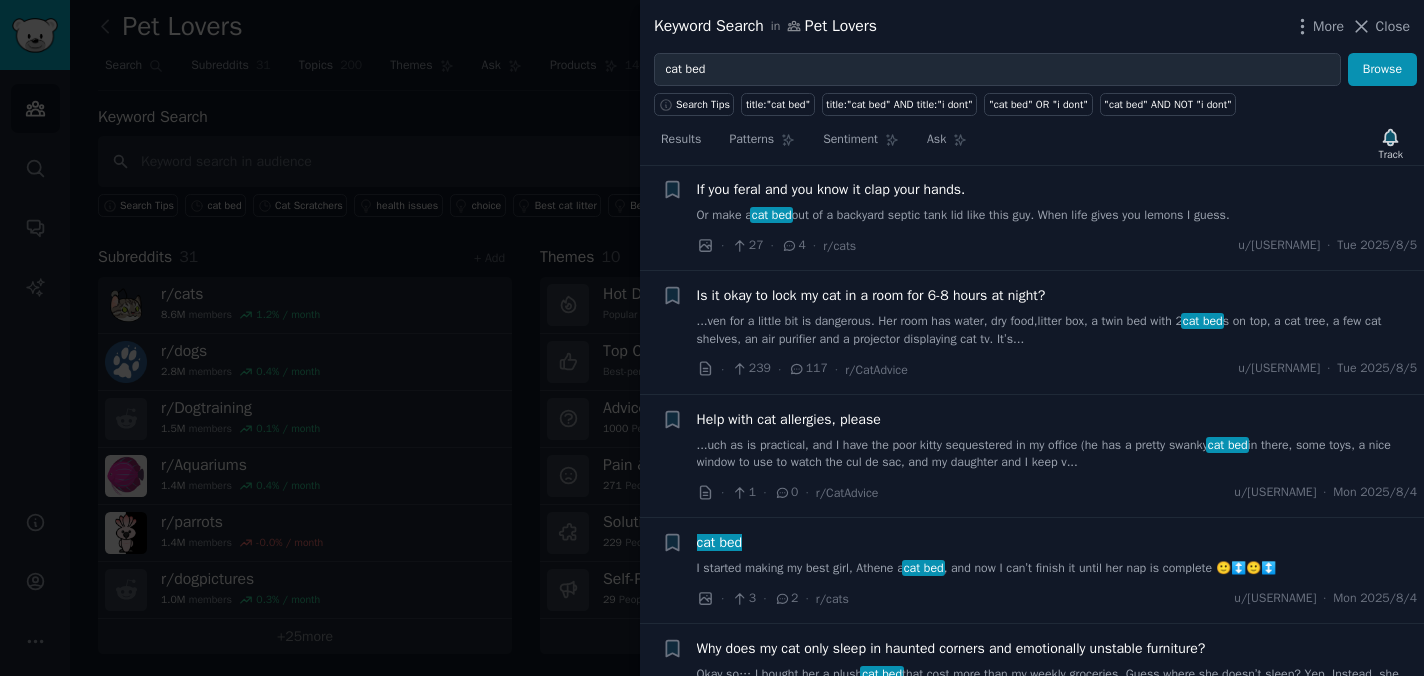 scroll, scrollTop: 1211, scrollLeft: 0, axis: vertical 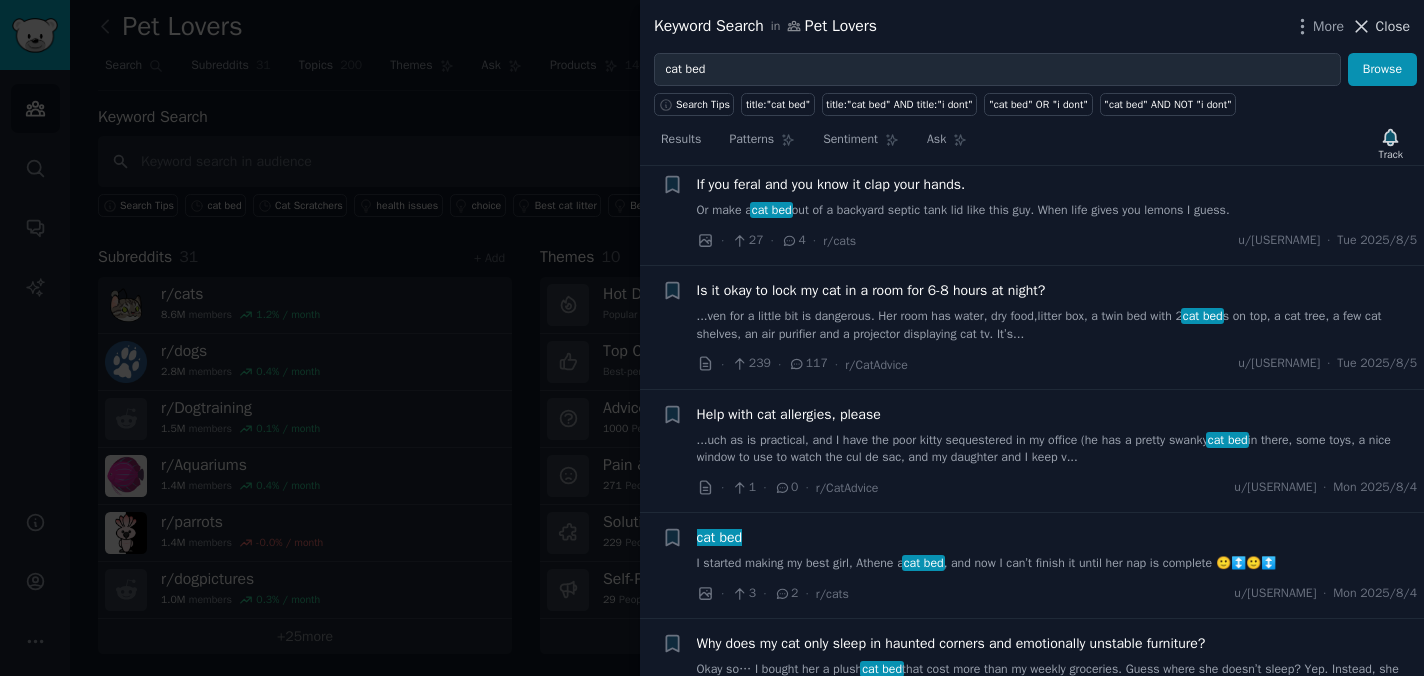 click on "Close" at bounding box center [1393, 26] 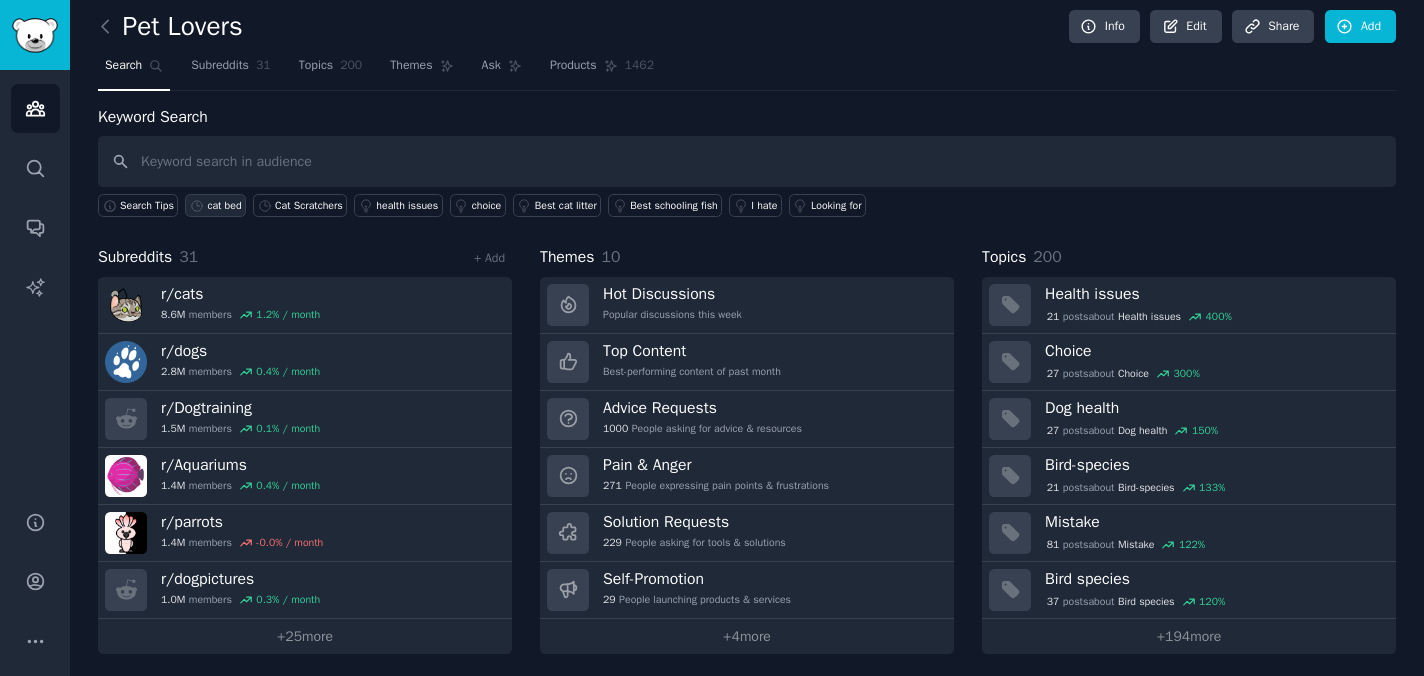 click on "cat bed" at bounding box center [224, 206] 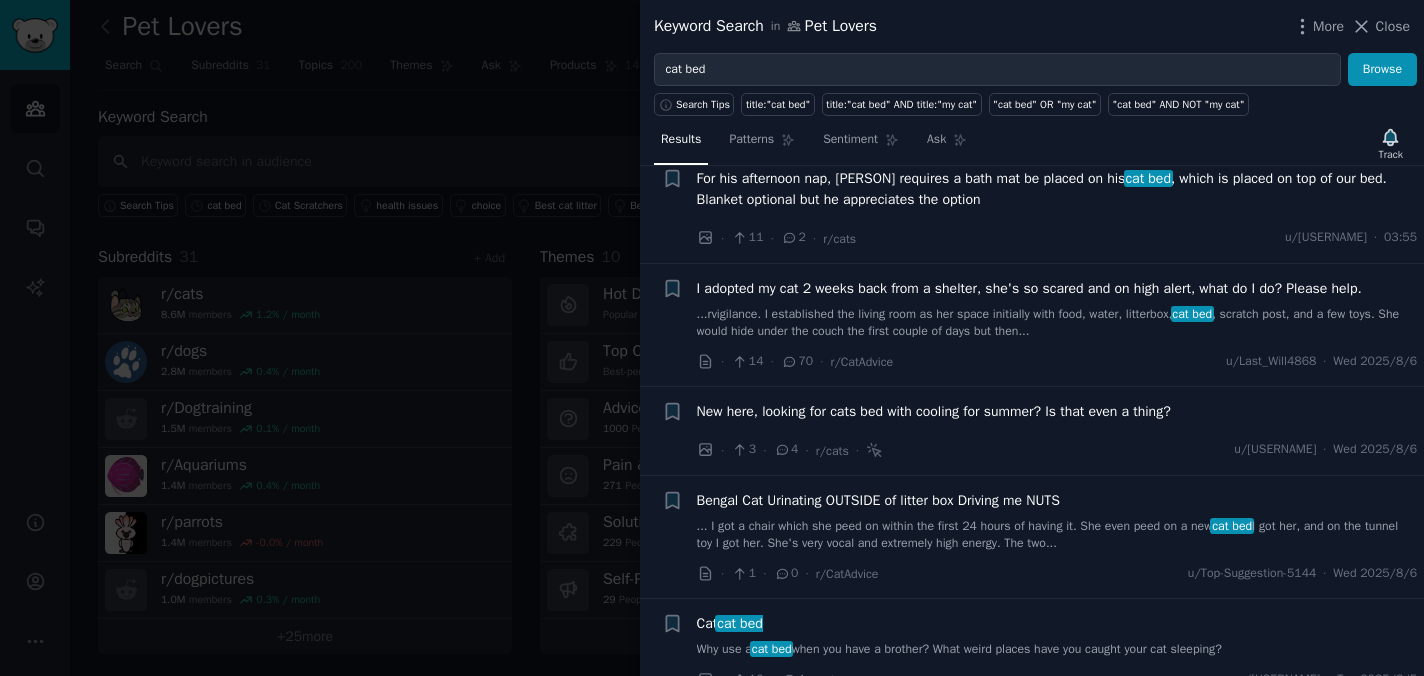 scroll, scrollTop: 245, scrollLeft: 0, axis: vertical 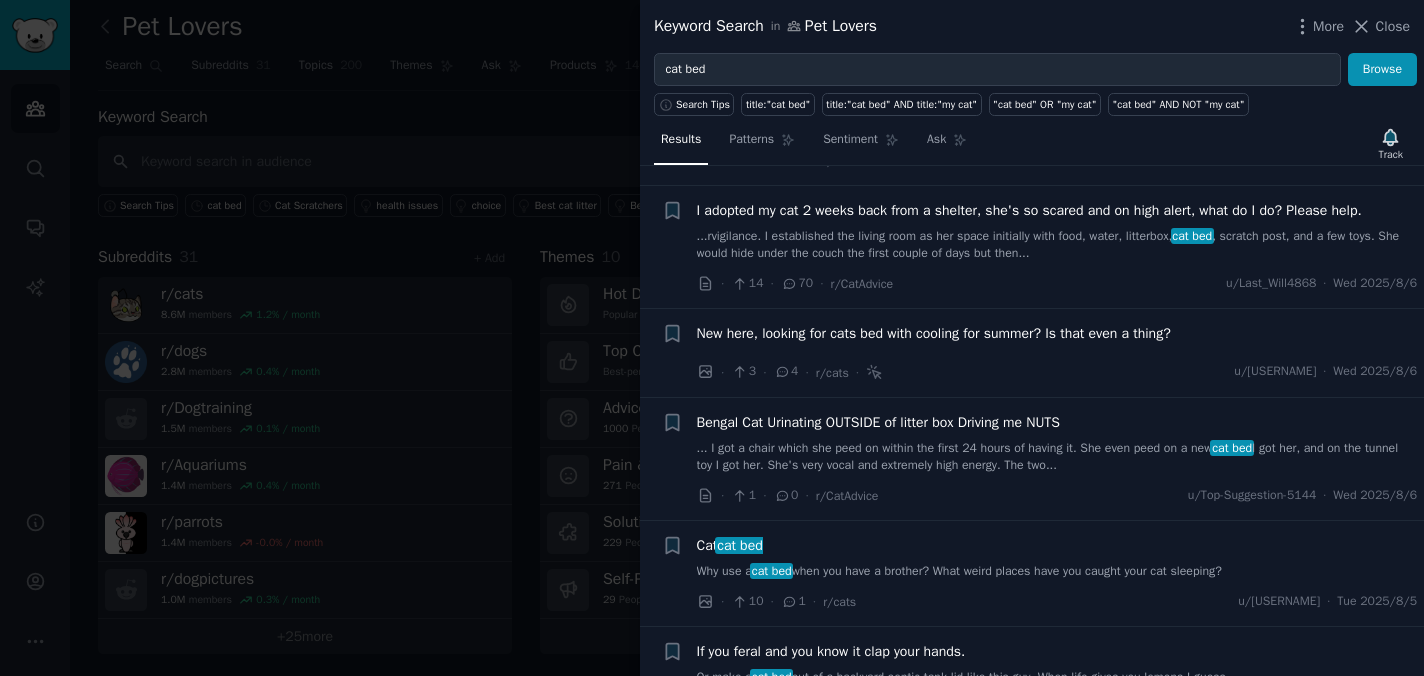 click on "New here, looking for cats bed with cooling for summer? Is that even a thing?" at bounding box center [934, 333] 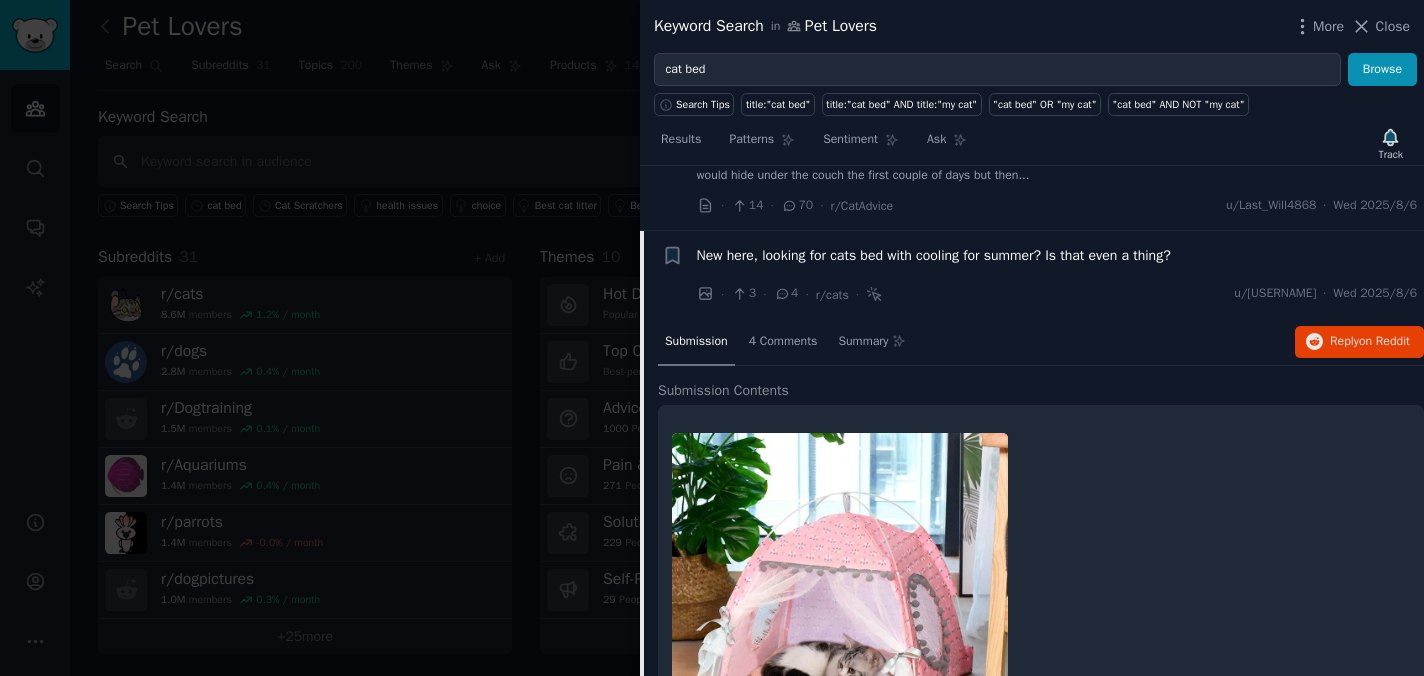 scroll, scrollTop: 319, scrollLeft: 0, axis: vertical 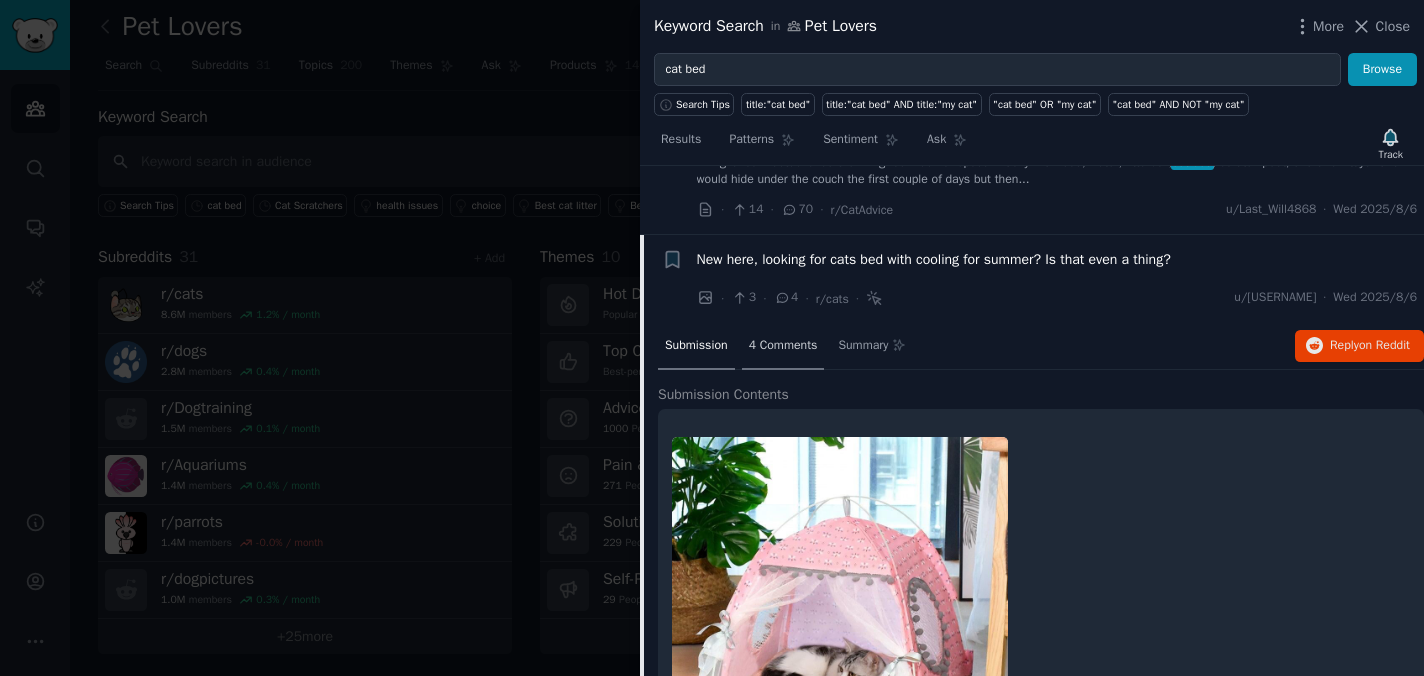 click on "4 Comments" at bounding box center [783, 346] 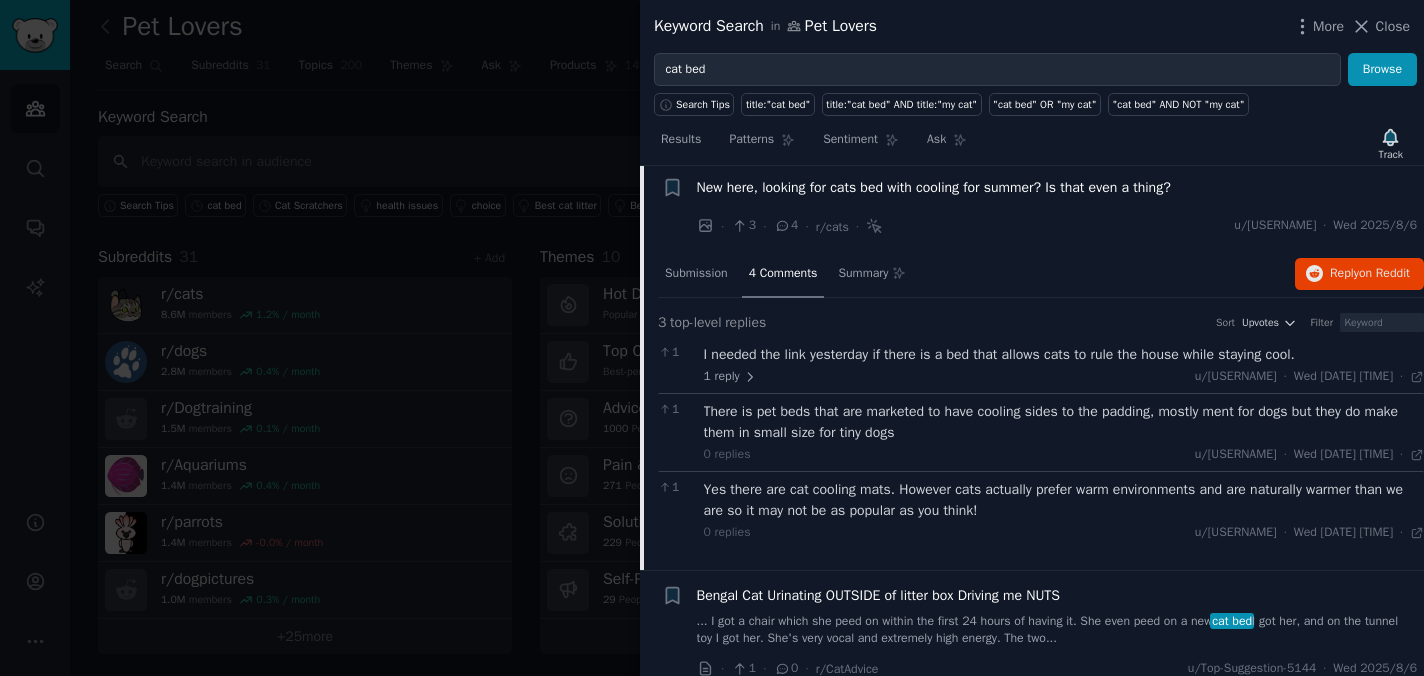 scroll, scrollTop: 395, scrollLeft: 0, axis: vertical 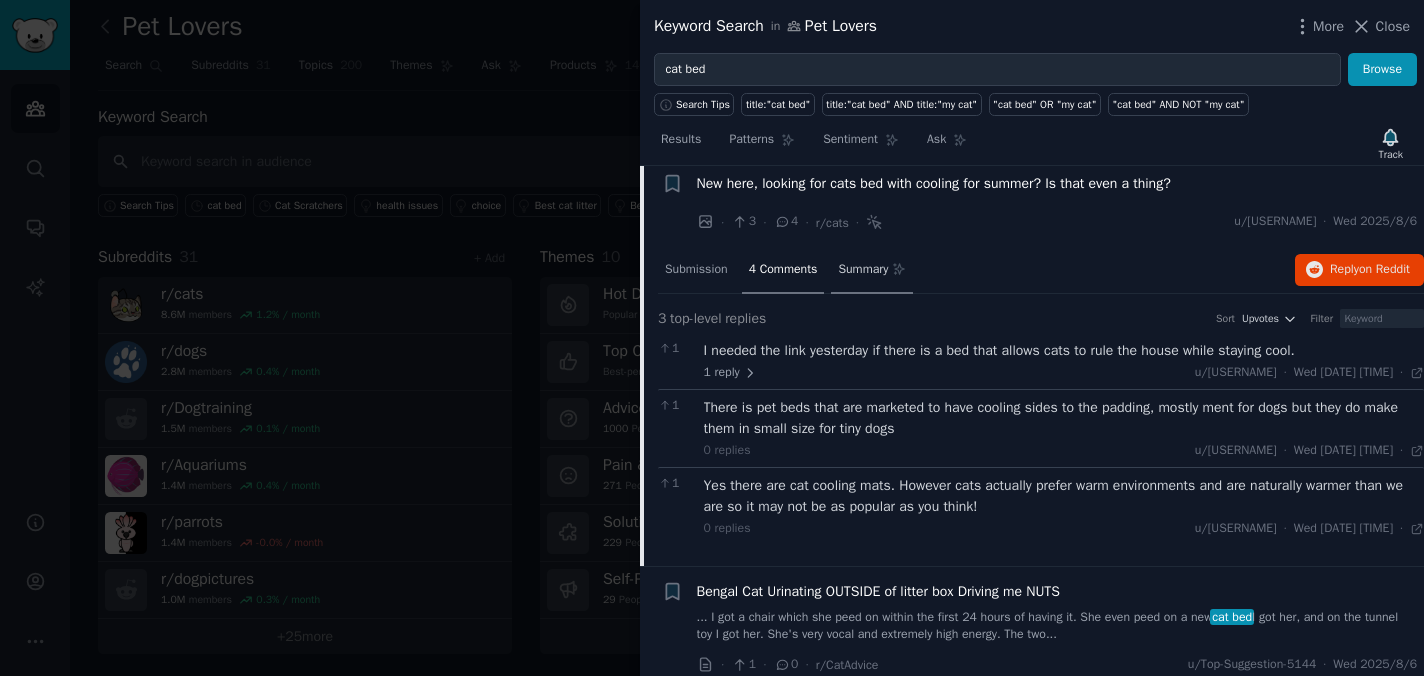 click on "Summary" at bounding box center [863, 270] 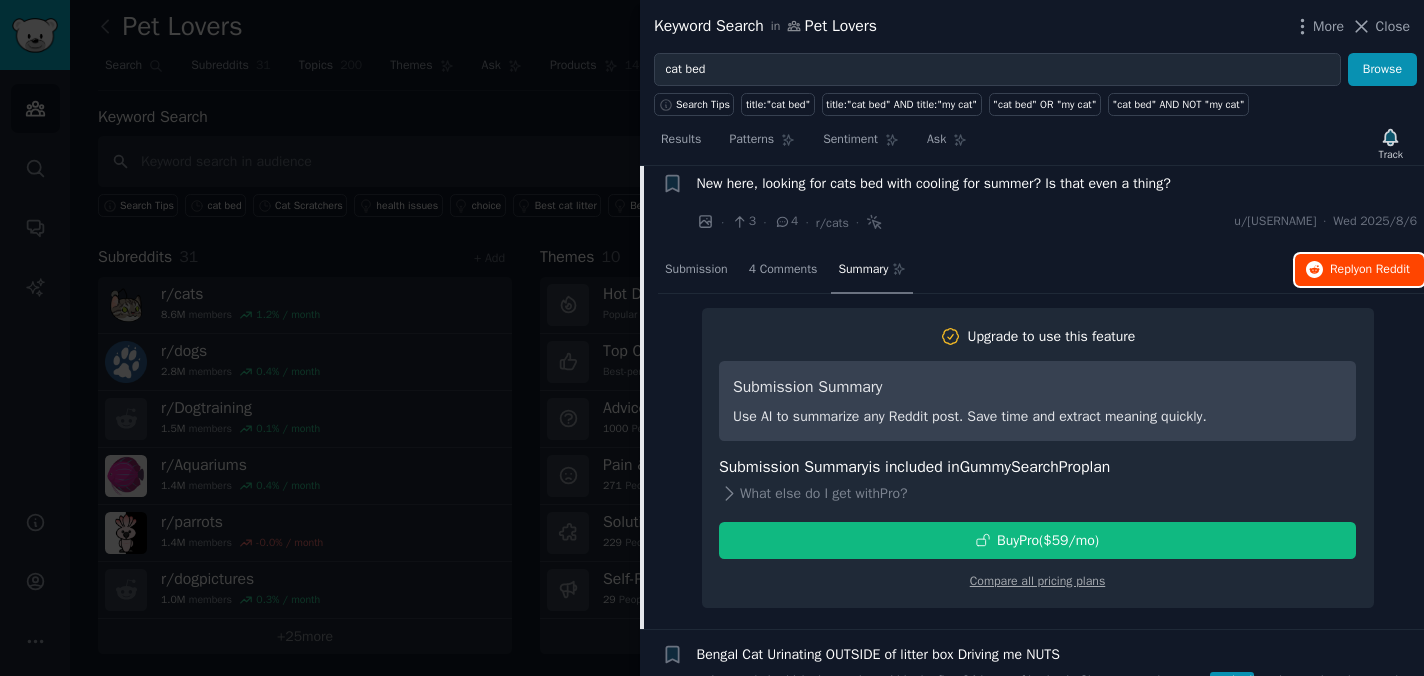 click on "on Reddit" at bounding box center (1384, 269) 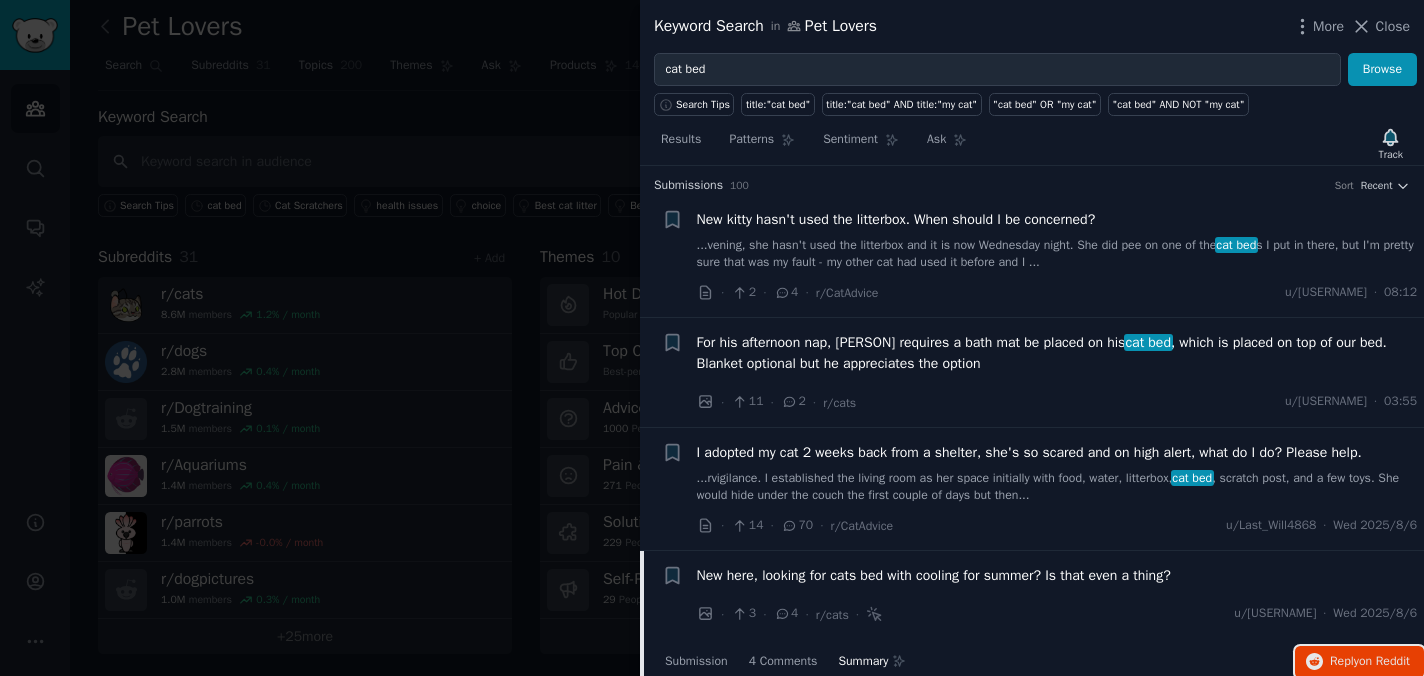 scroll, scrollTop: 0, scrollLeft: 0, axis: both 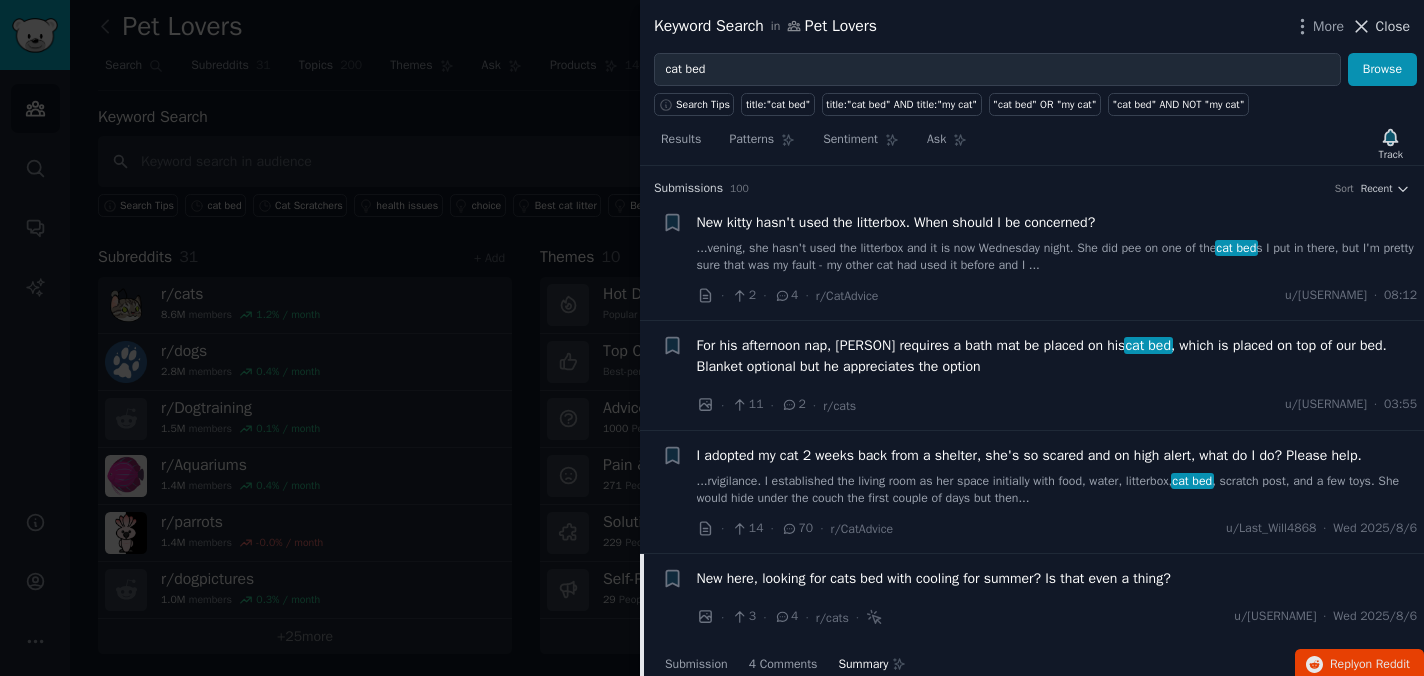 click 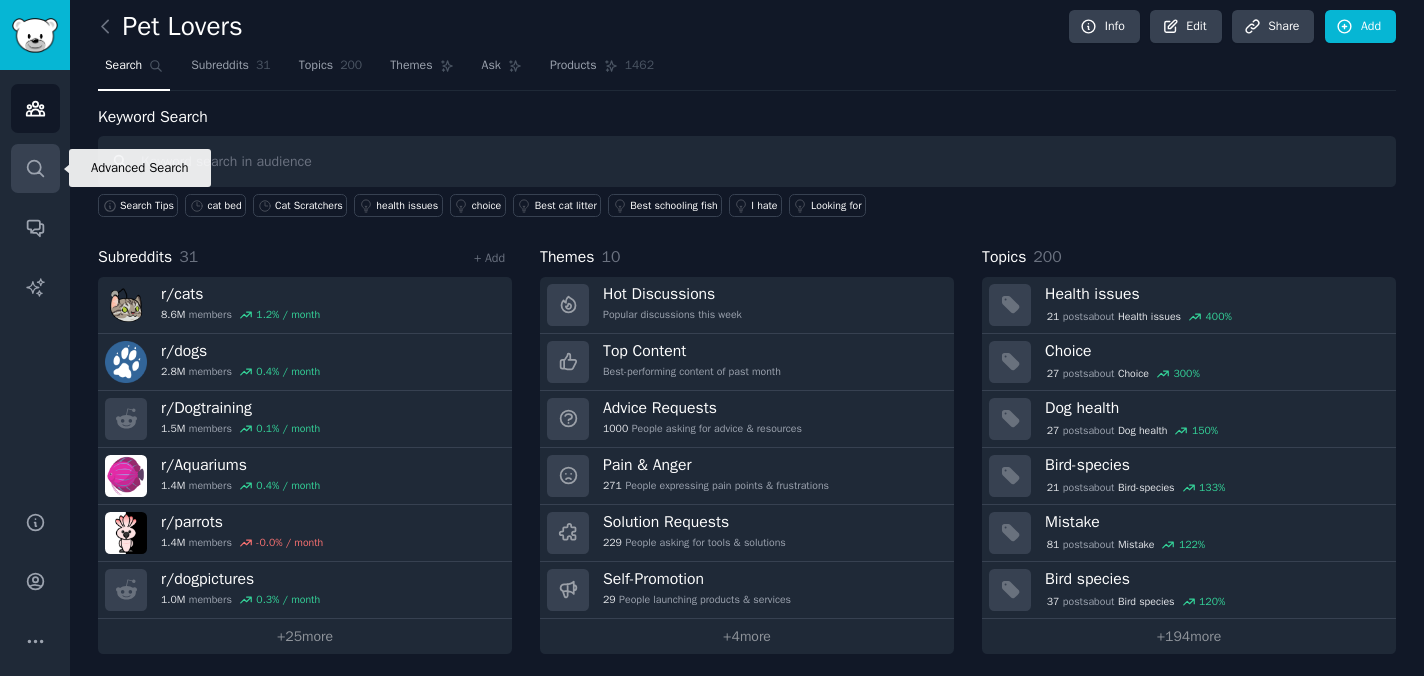 click on "Search" at bounding box center (35, 168) 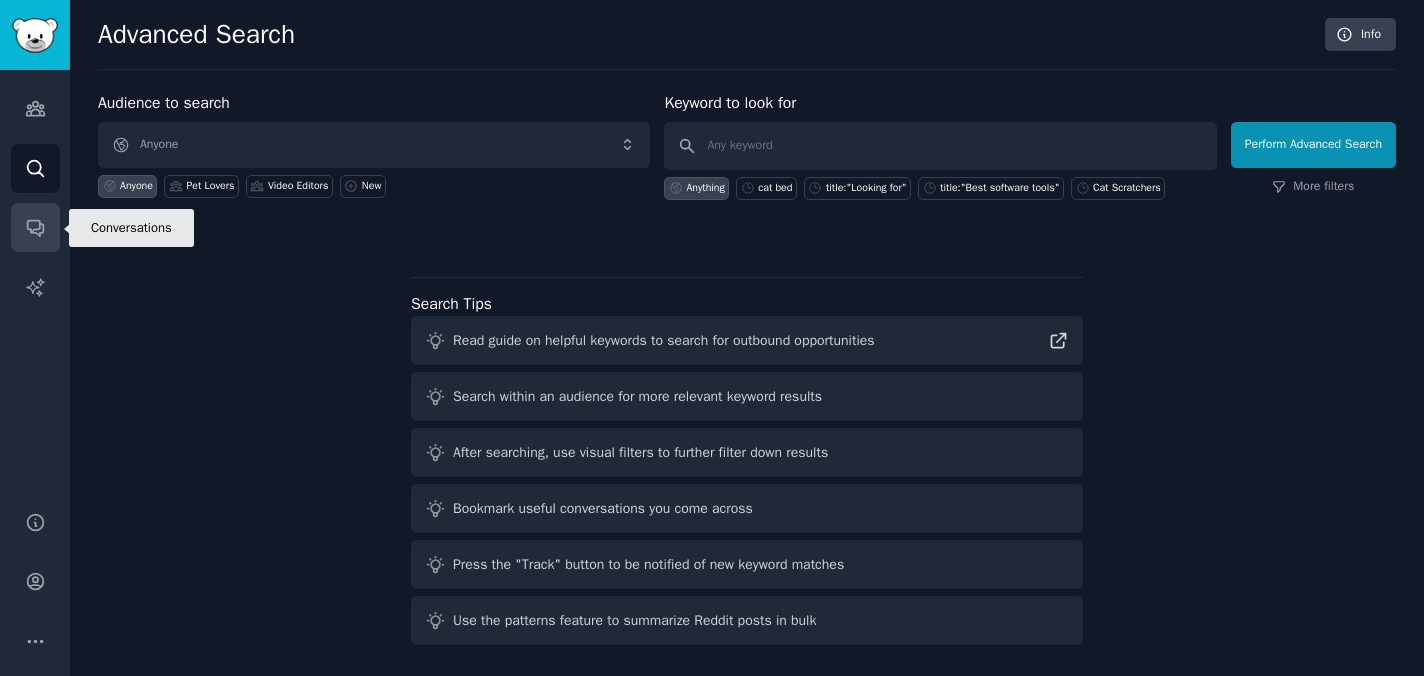 click 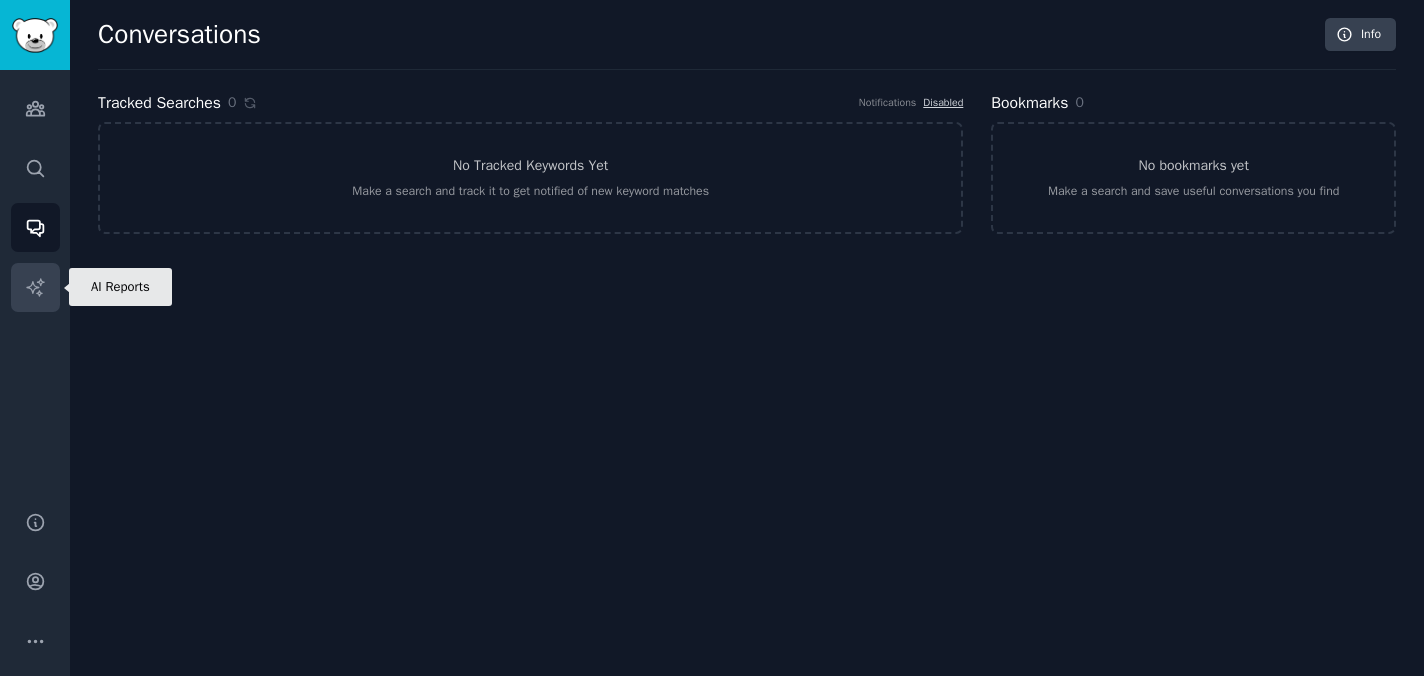 click on "AI Reports" at bounding box center (35, 287) 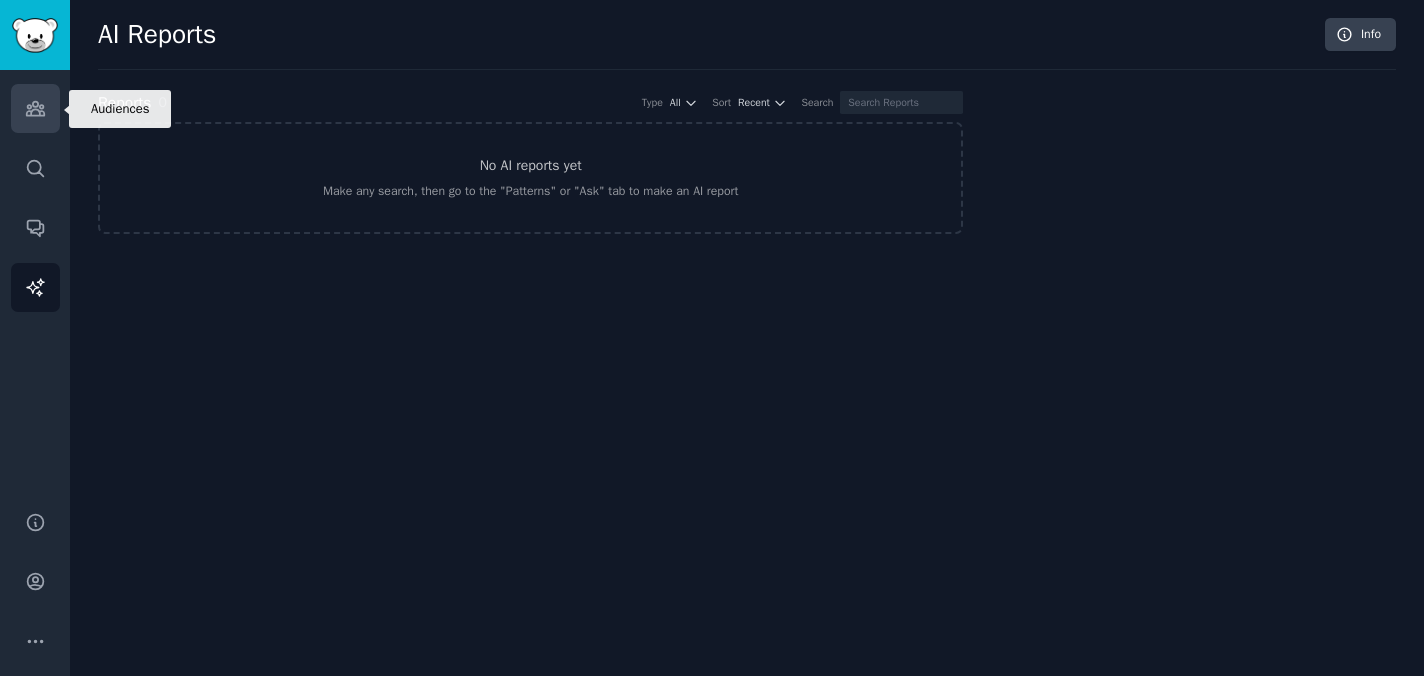 click on "Audiences" at bounding box center [35, 108] 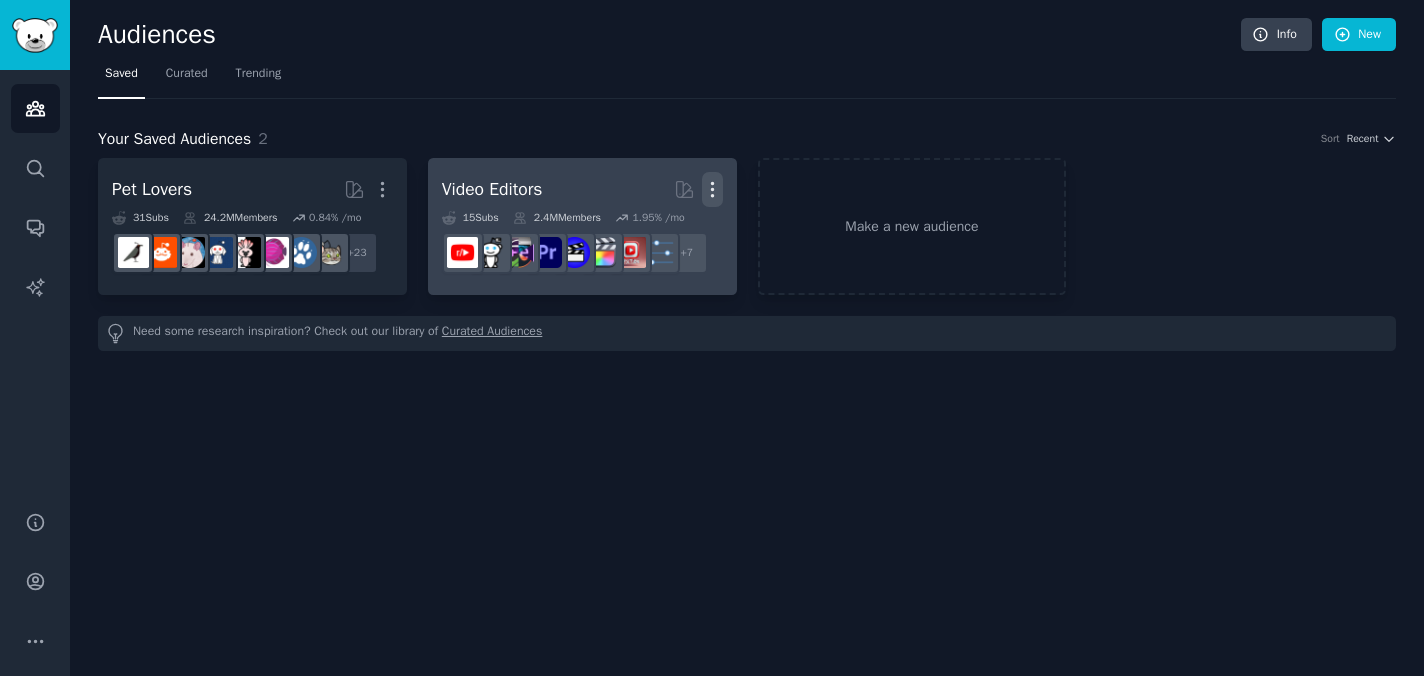 click 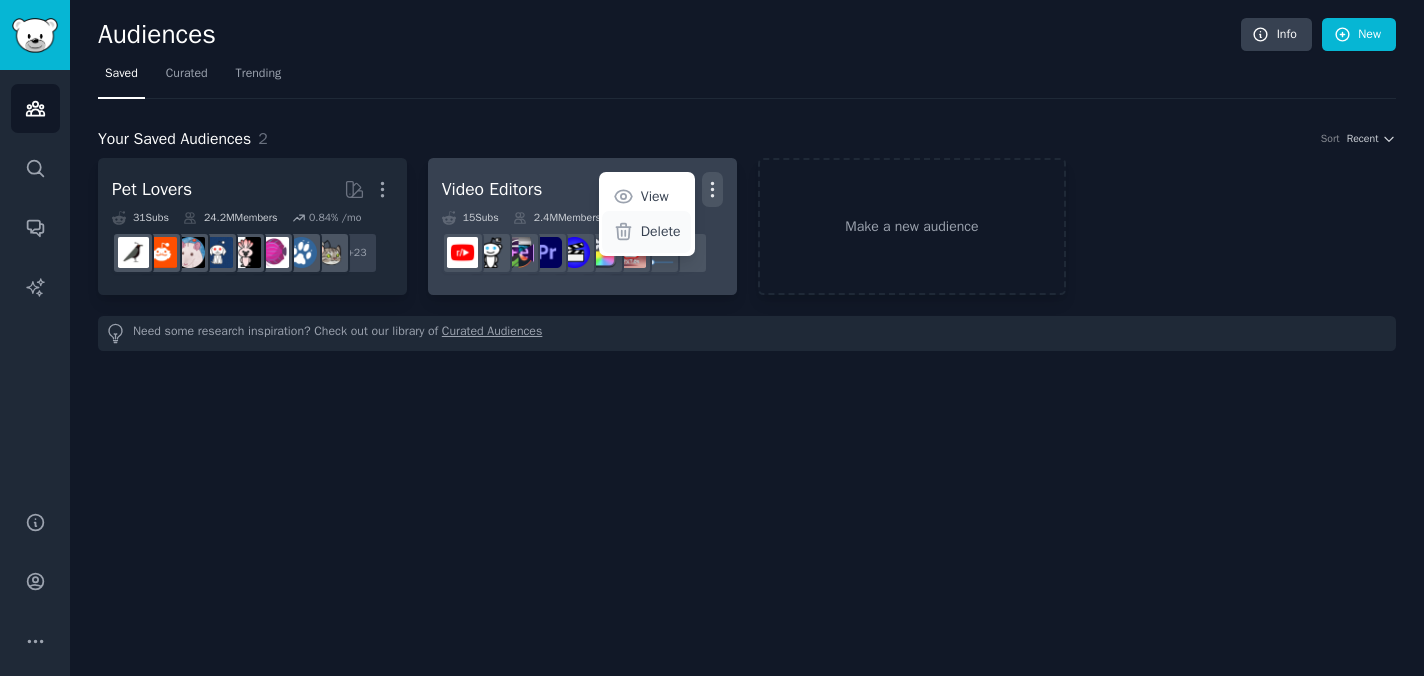 click on "Delete" at bounding box center [661, 231] 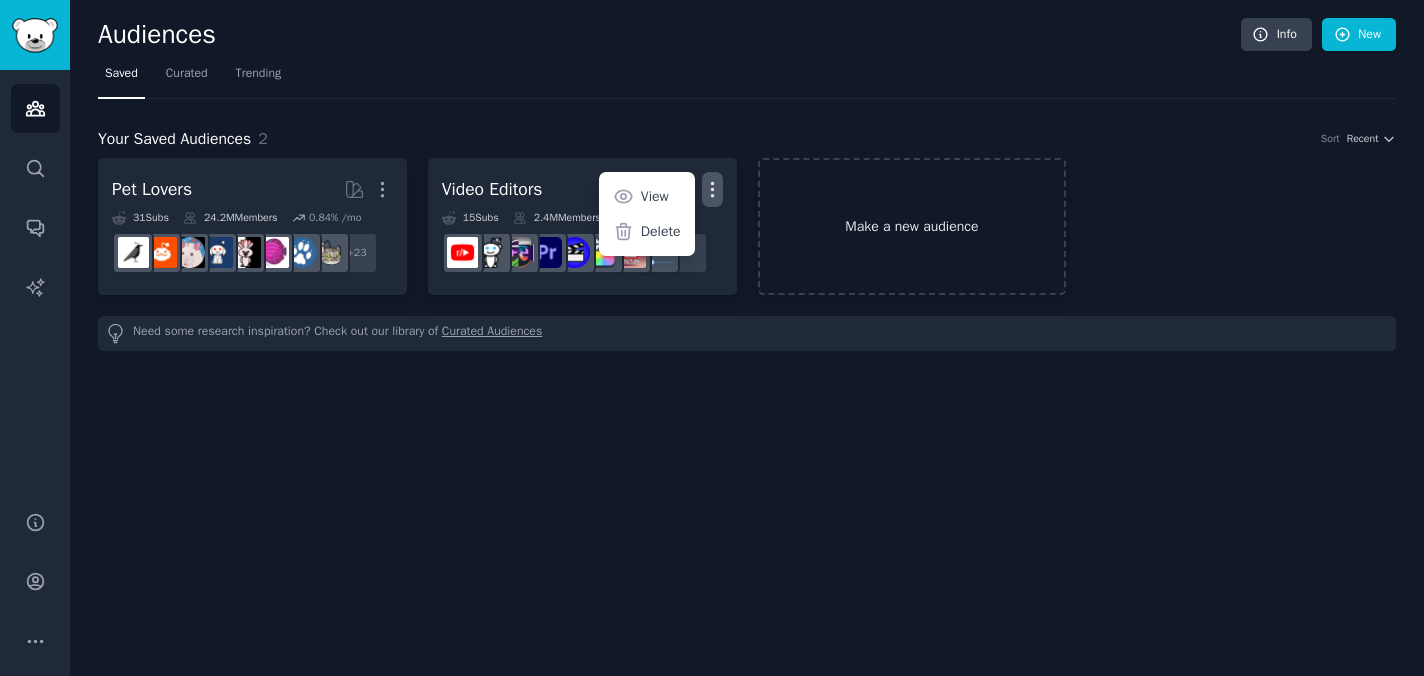 click on "Make a new audience" at bounding box center [912, 226] 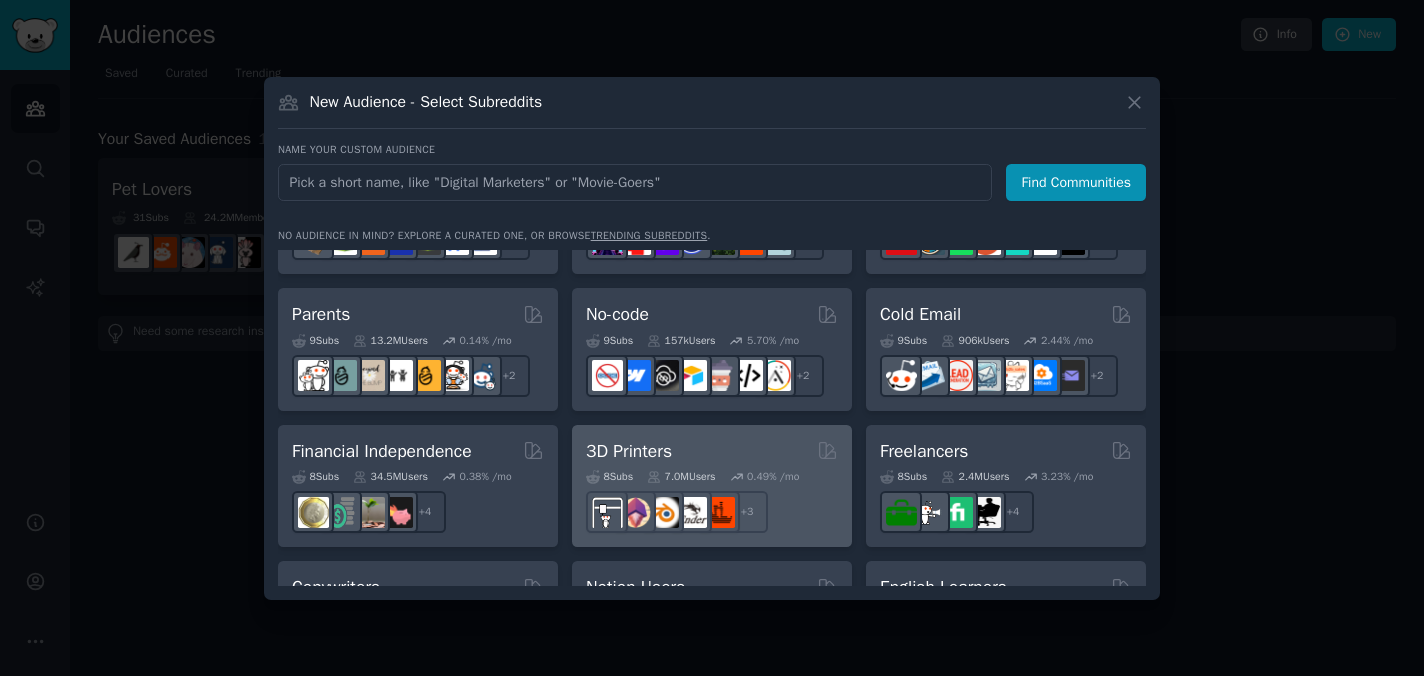 scroll, scrollTop: 925, scrollLeft: 0, axis: vertical 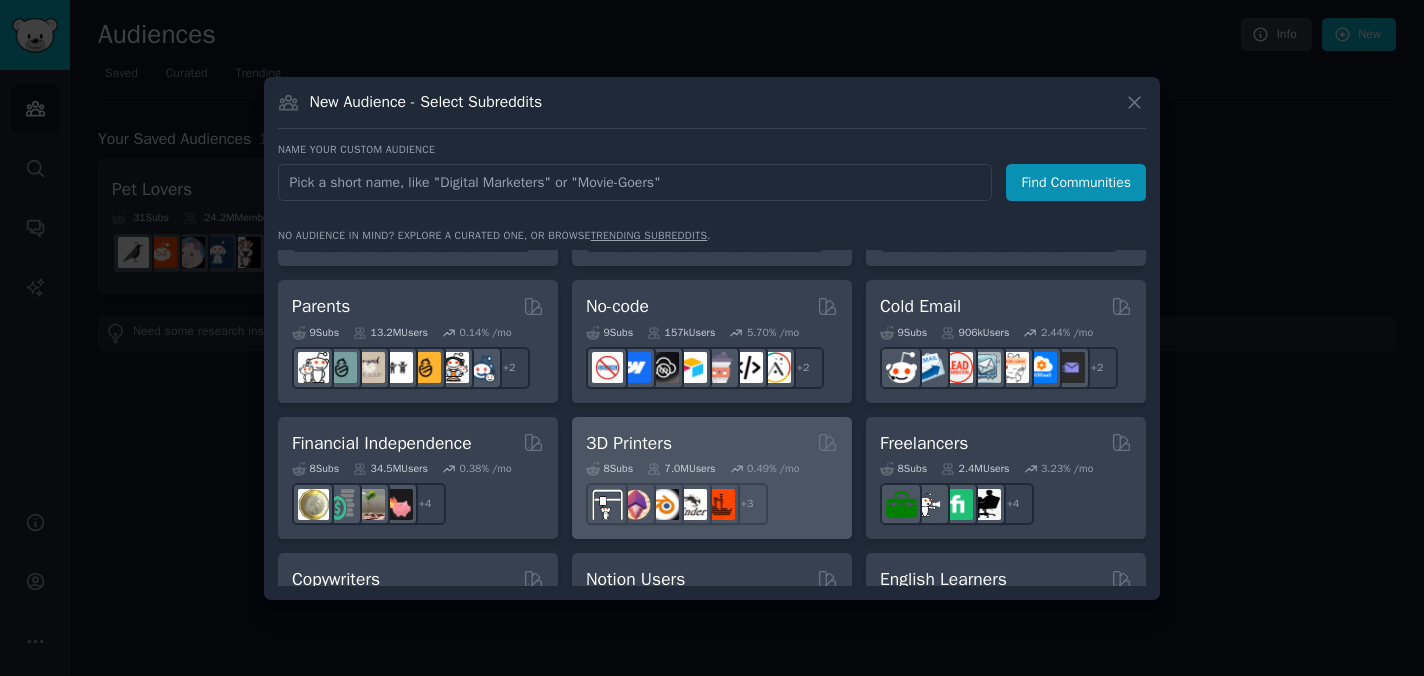 click on "+ 3" at bounding box center (712, 504) 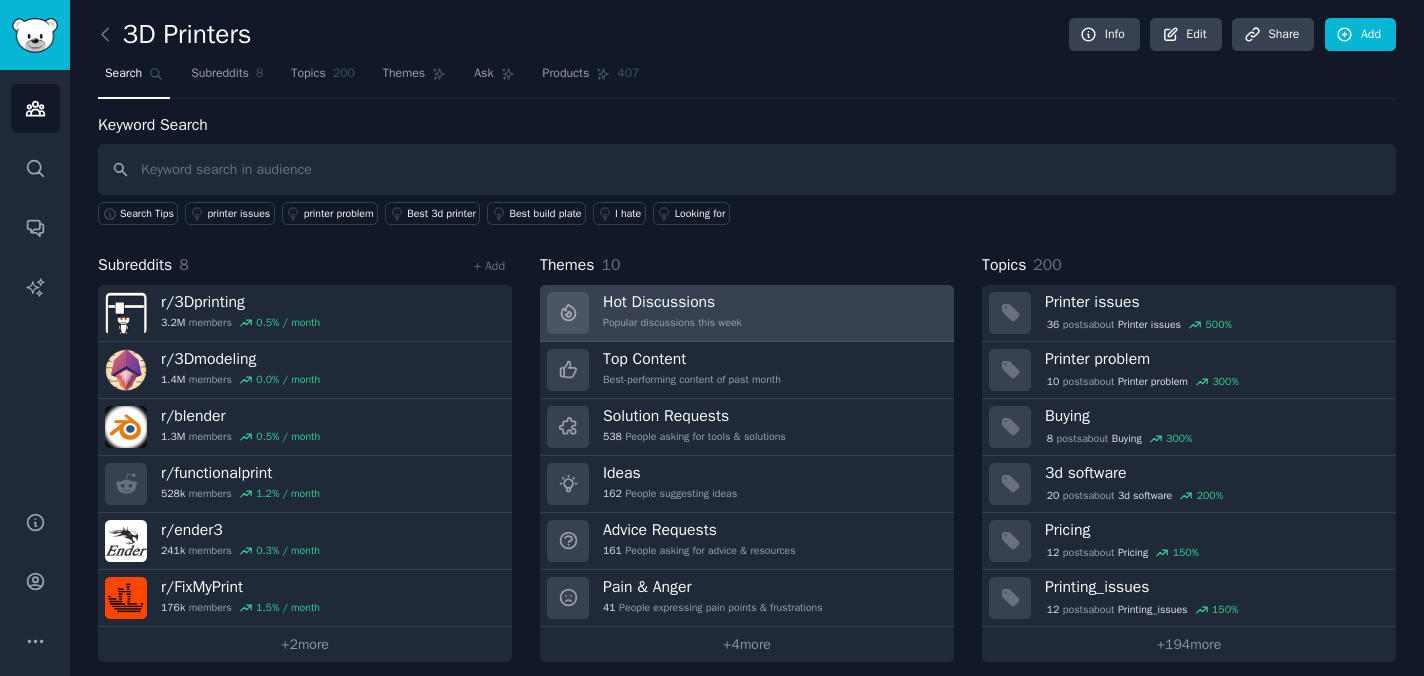 click on "Hot Discussions Popular discussions this week" at bounding box center [747, 313] 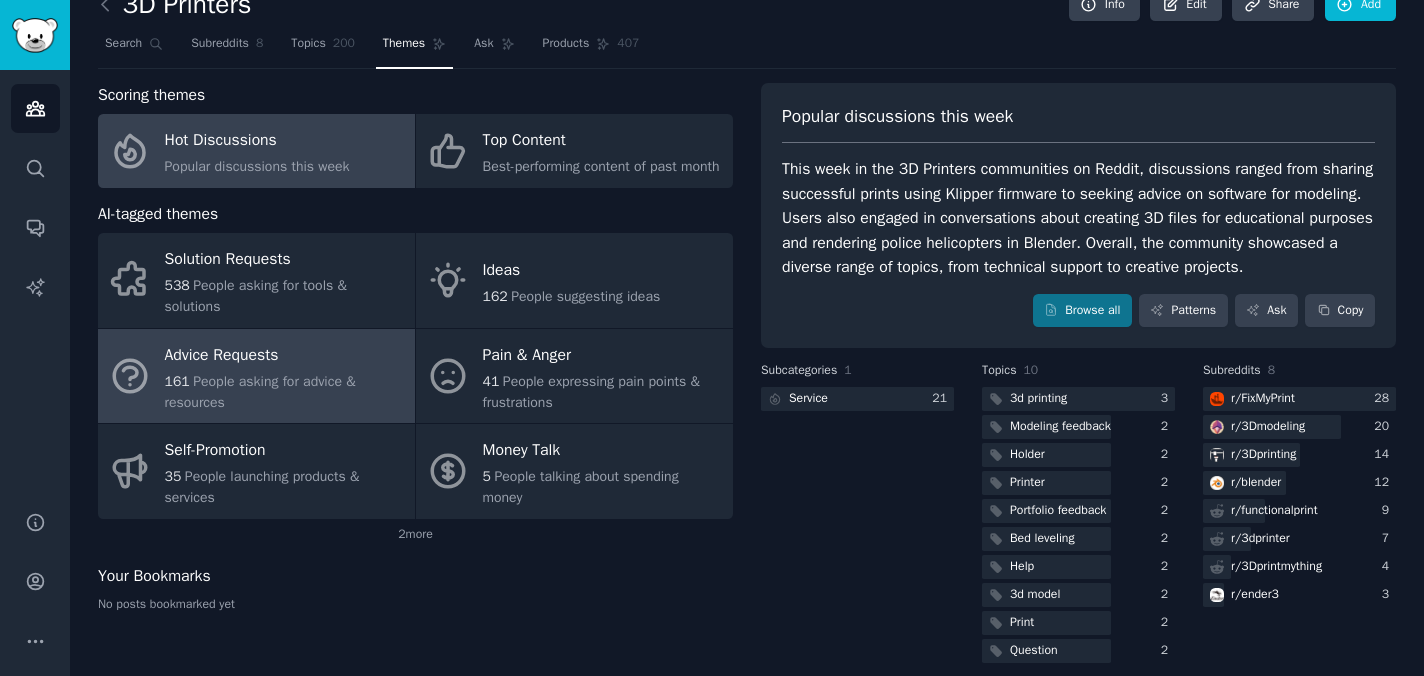 scroll, scrollTop: 0, scrollLeft: 0, axis: both 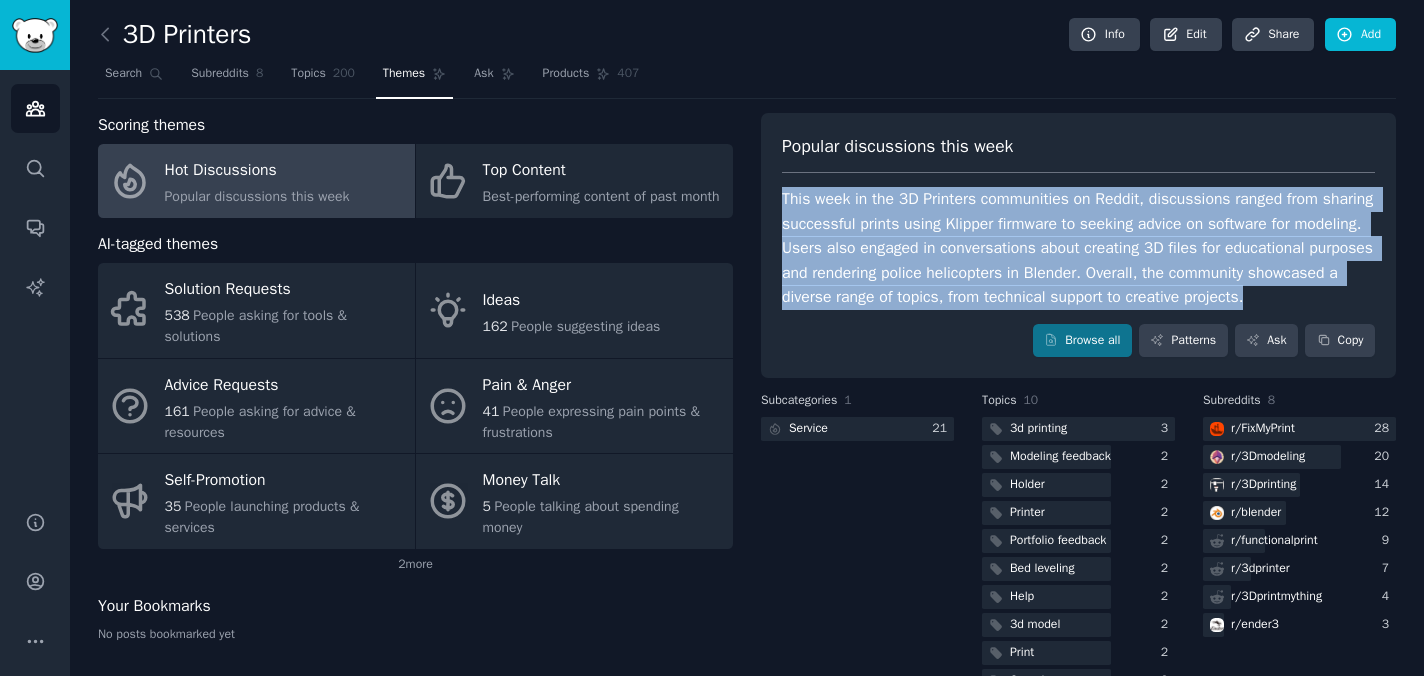 drag, startPoint x: 932, startPoint y: 325, endPoint x: 775, endPoint y: 201, distance: 200.06248 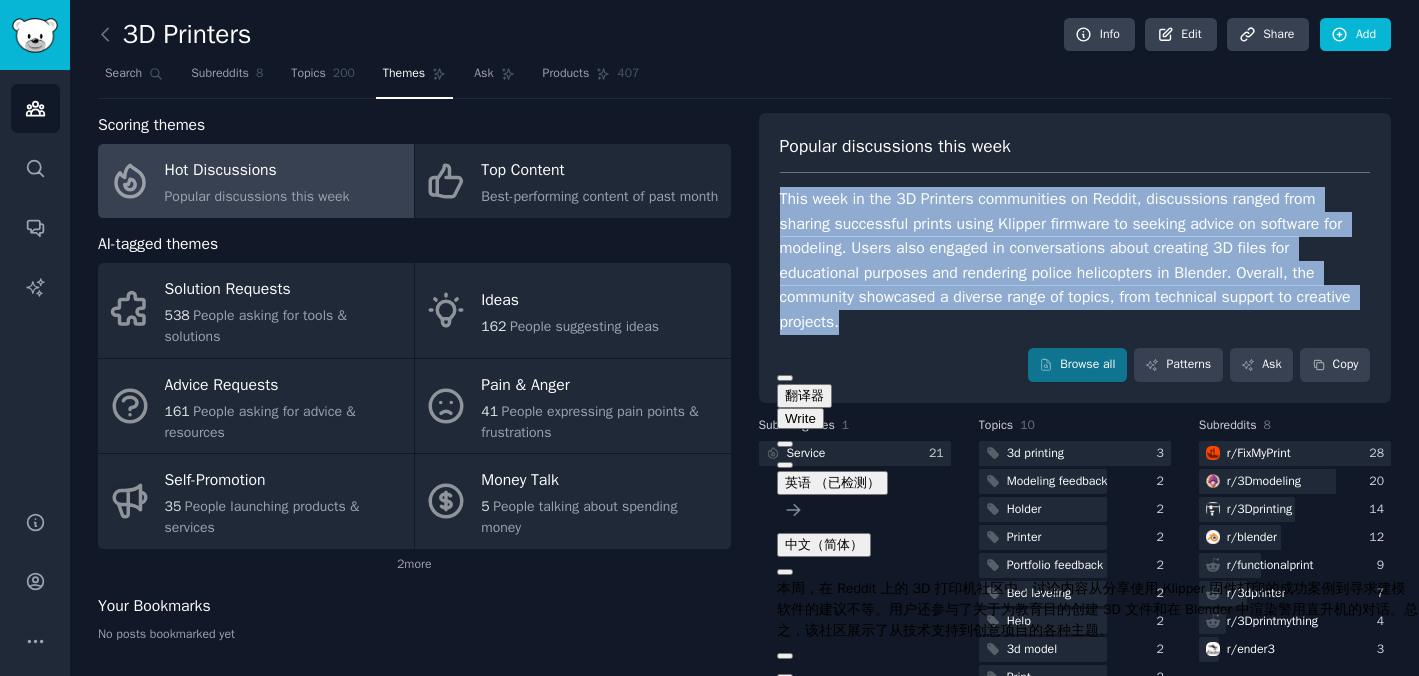 click at bounding box center (785, 465) 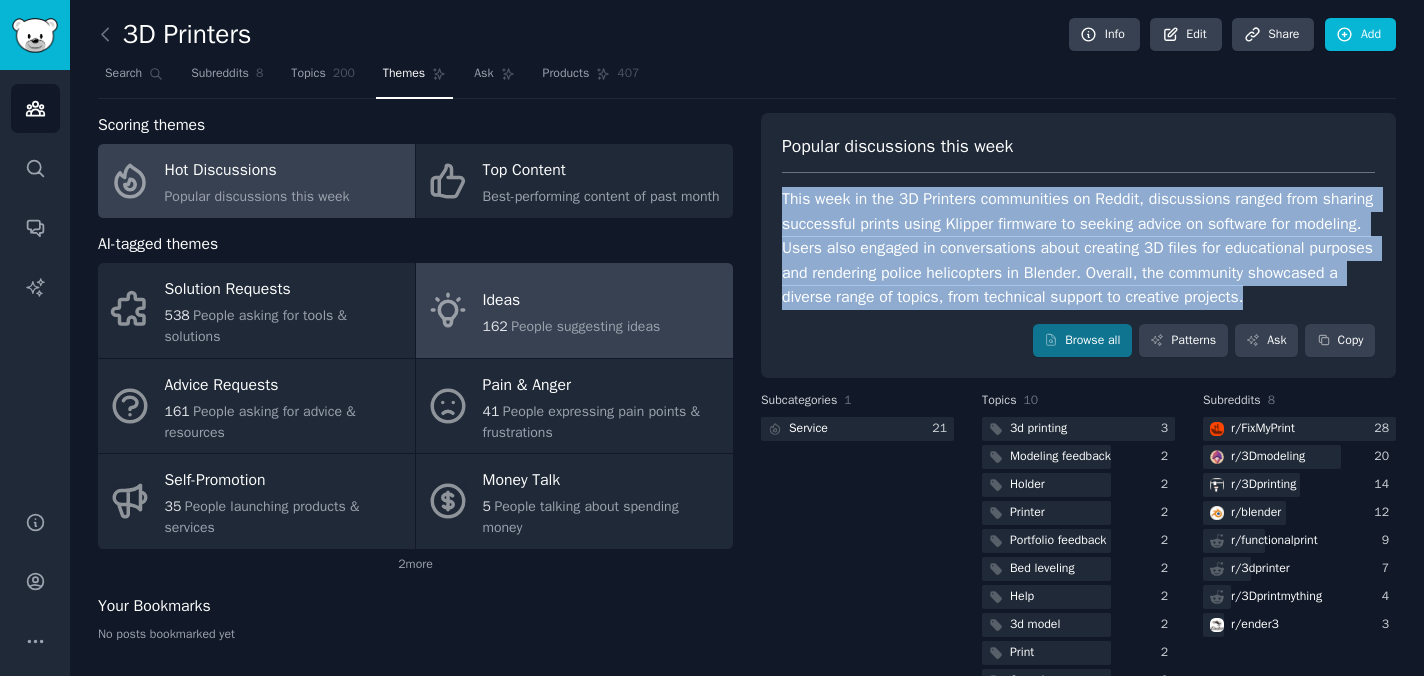 click on "Ideas" at bounding box center [572, 300] 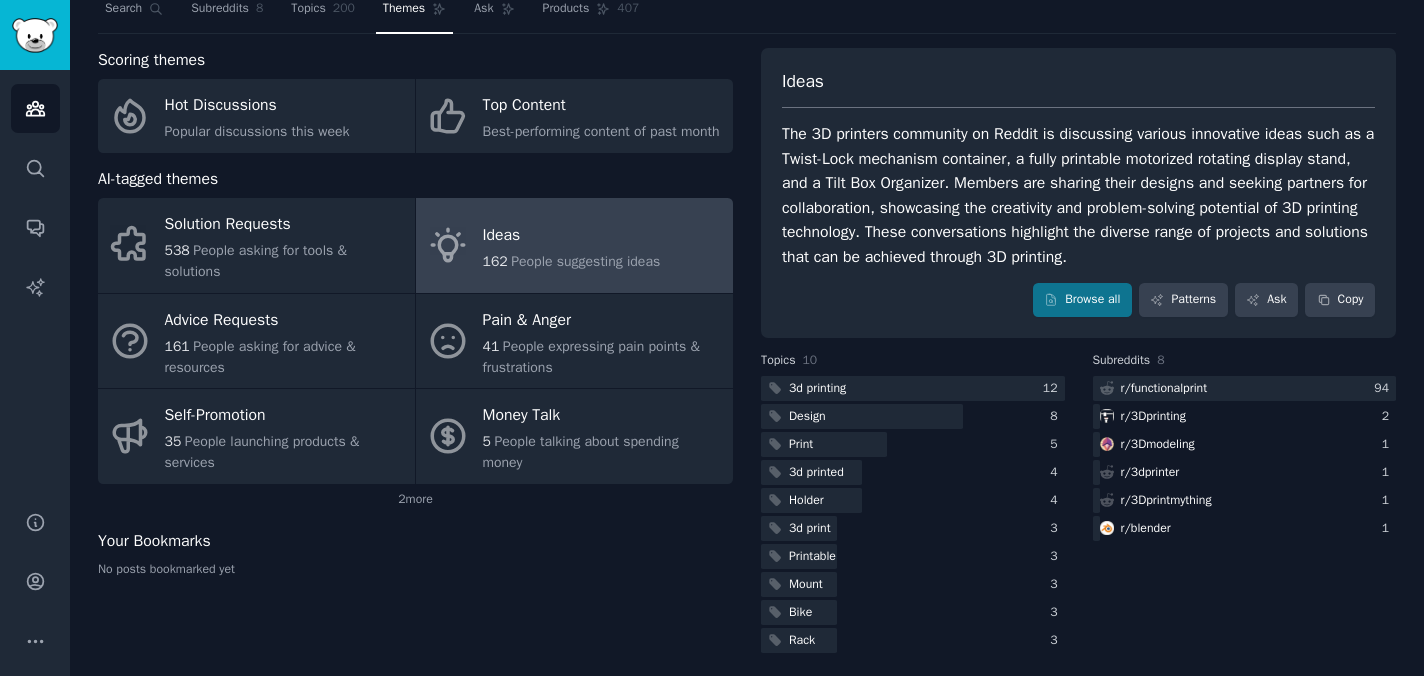 scroll, scrollTop: 73, scrollLeft: 0, axis: vertical 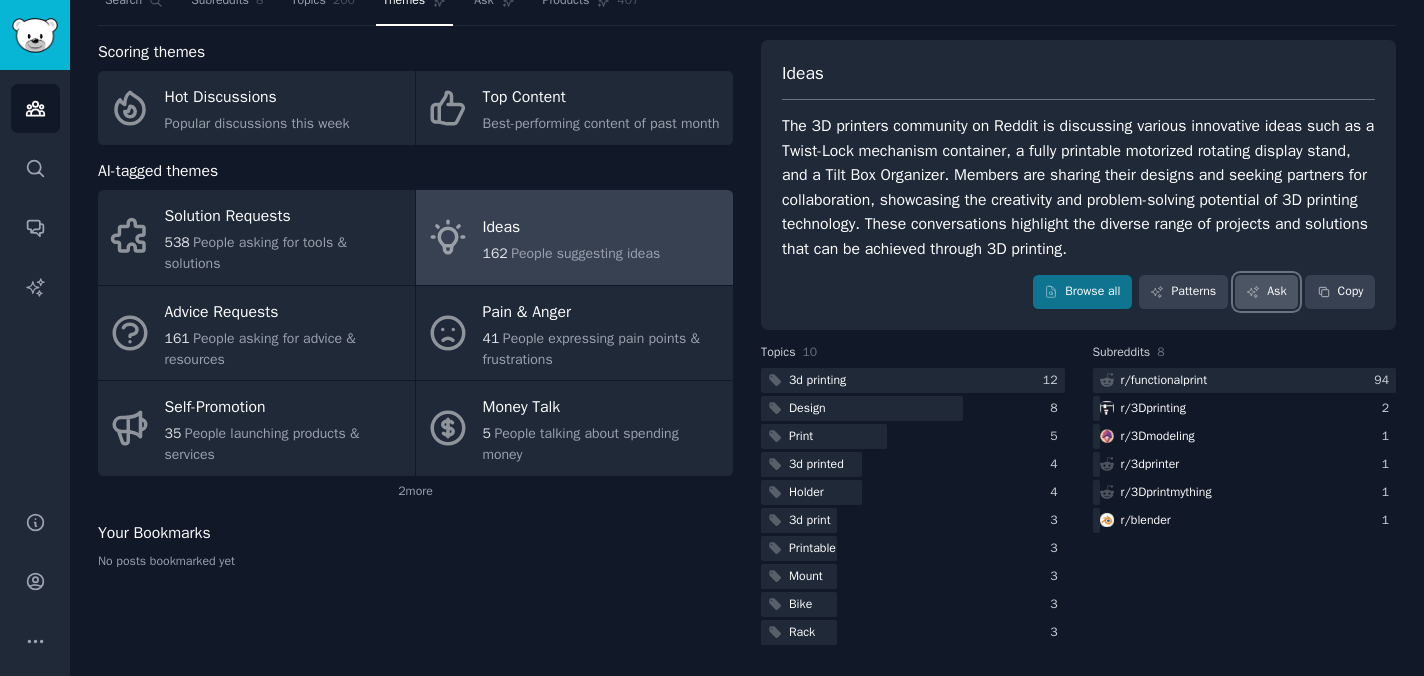 click on "Ask" at bounding box center [1266, 292] 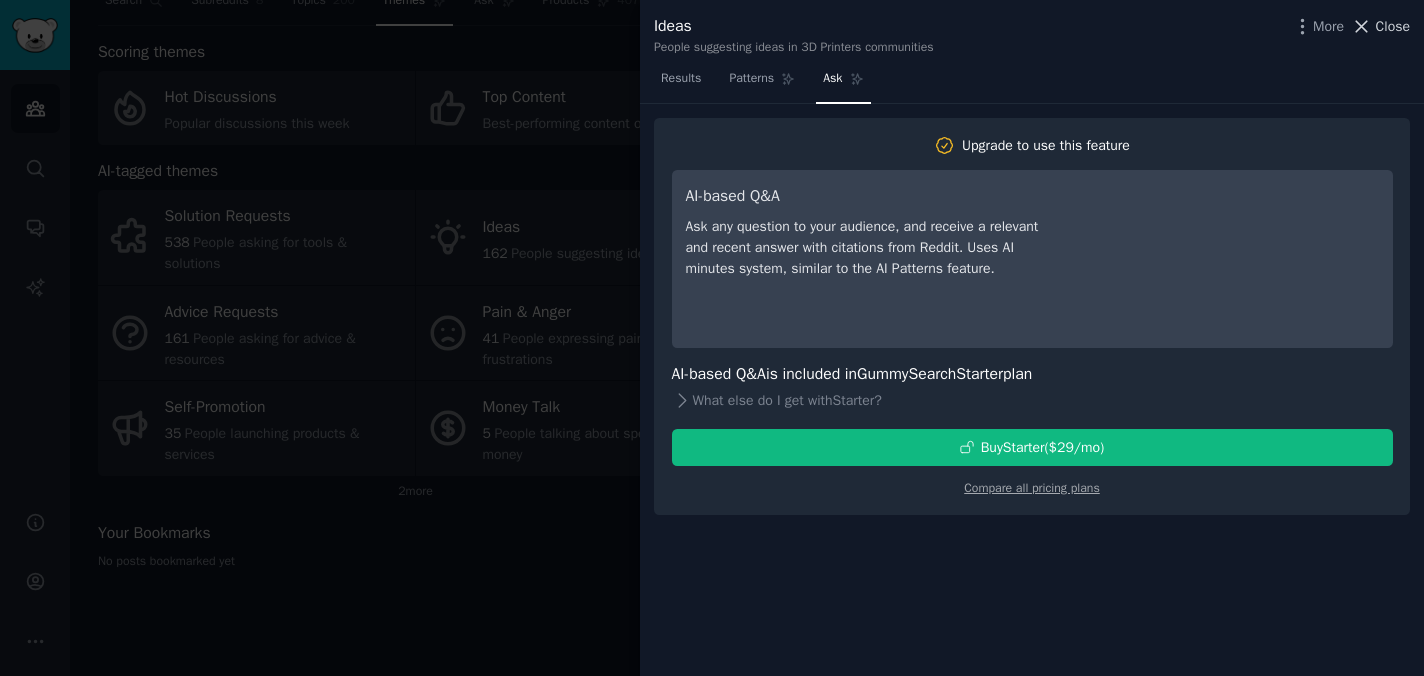 click on "Close" at bounding box center [1393, 26] 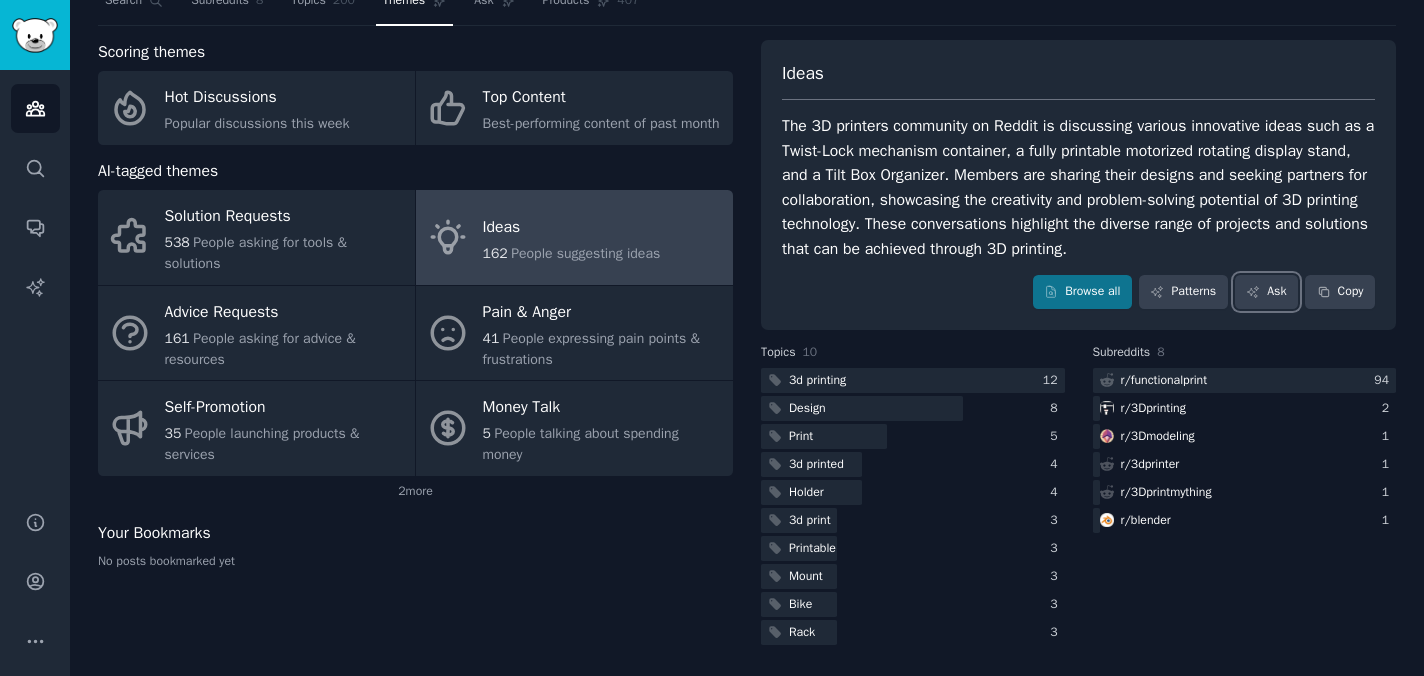 scroll, scrollTop: 0, scrollLeft: 0, axis: both 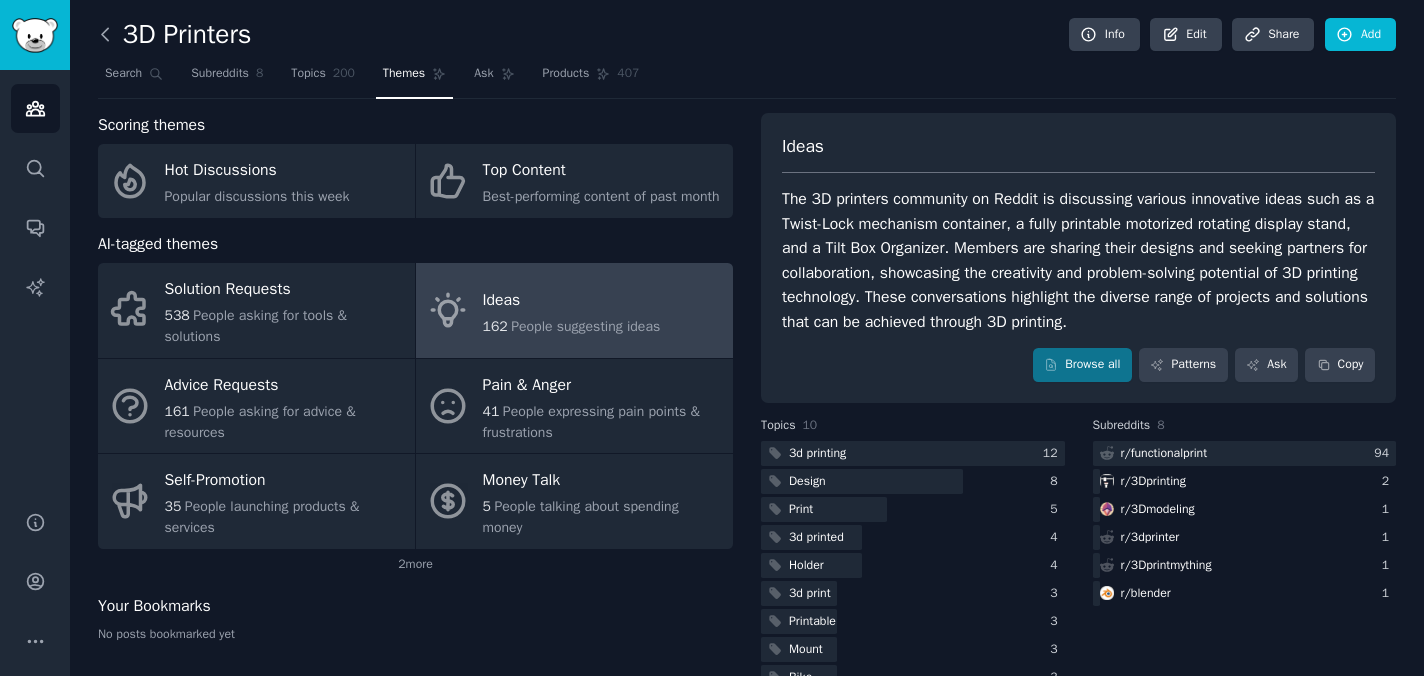click 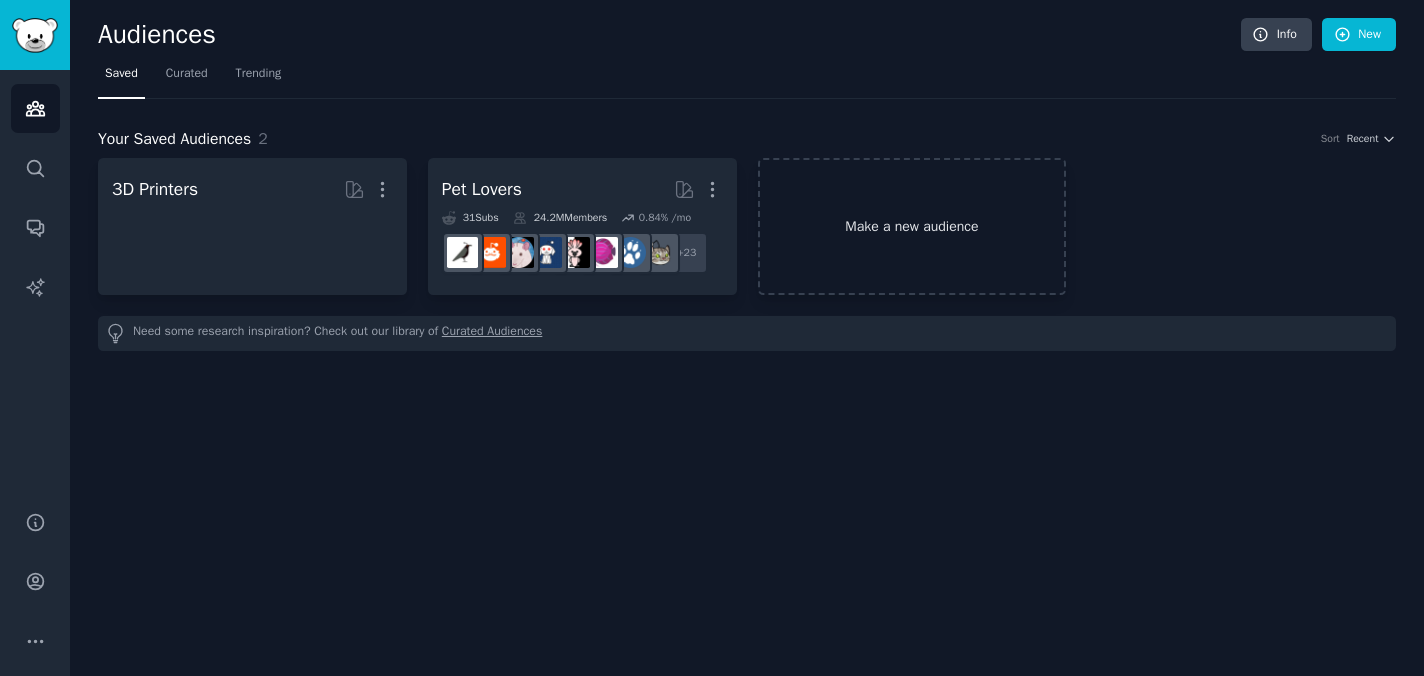 click on "Make a new audience" at bounding box center [912, 226] 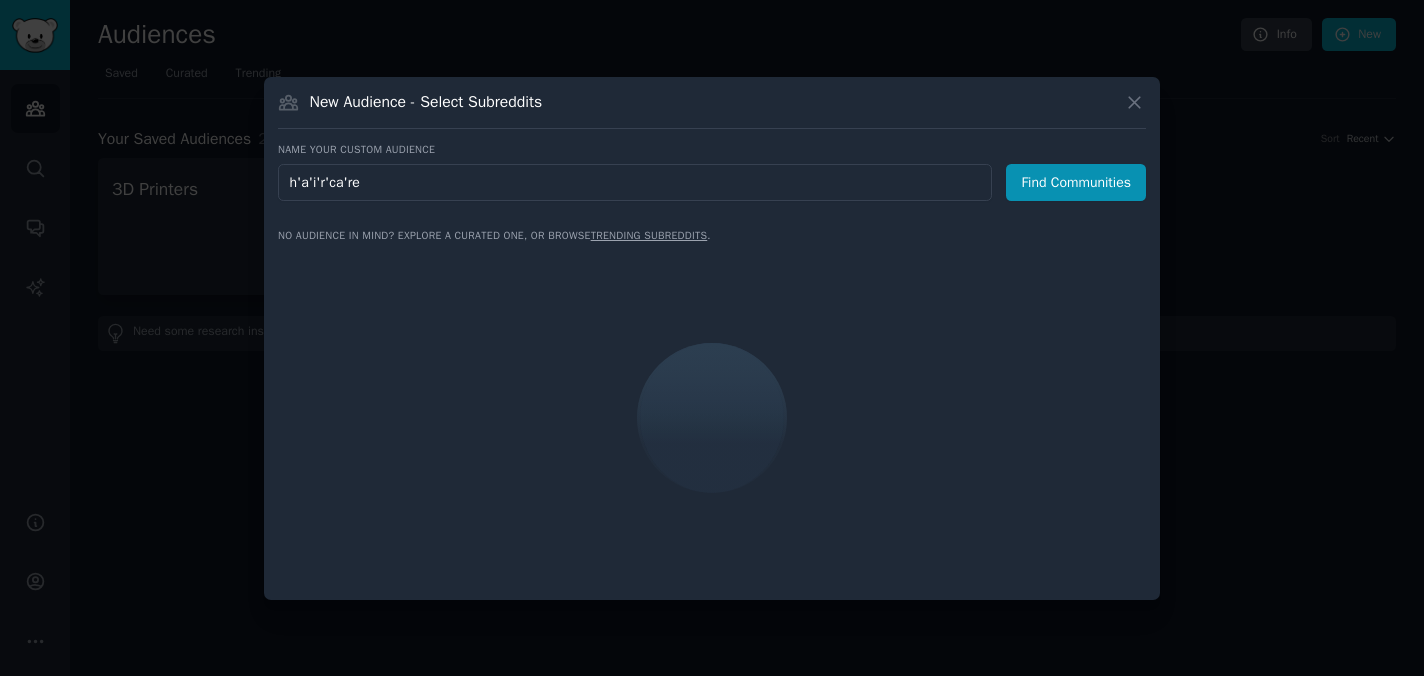 type on "haircare" 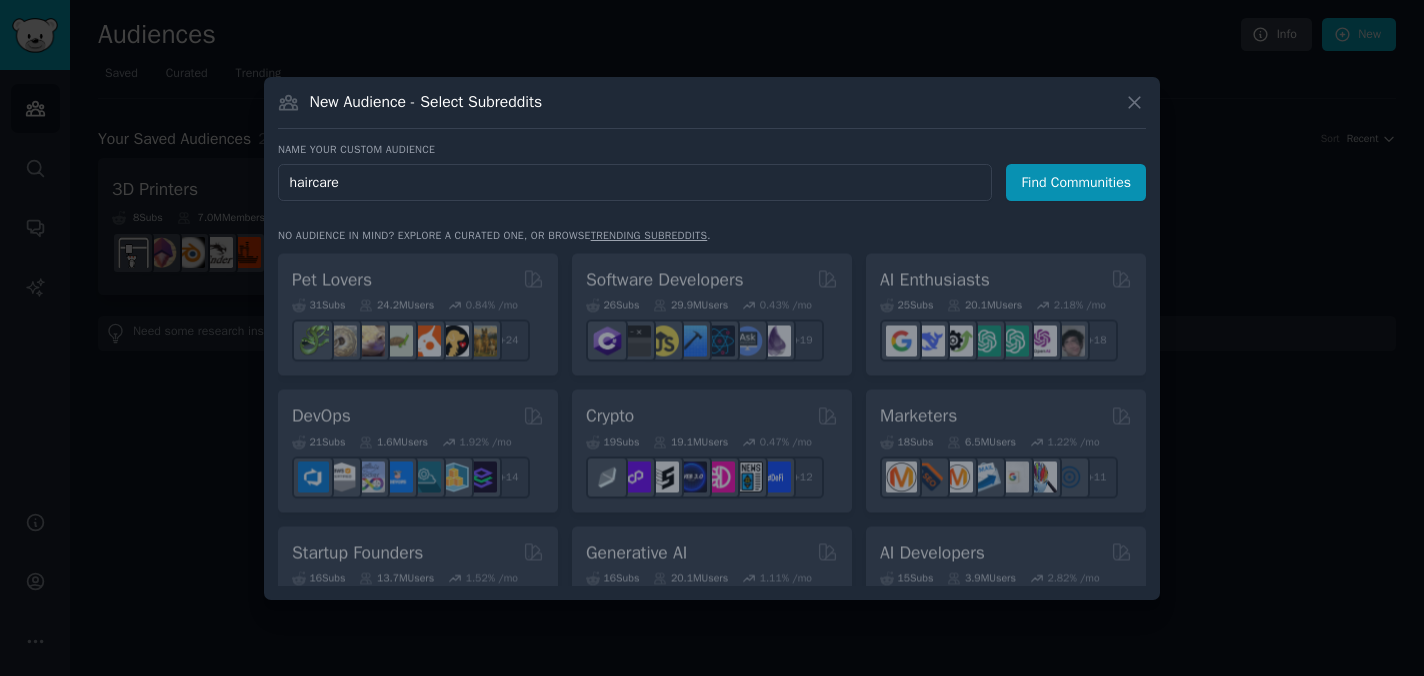 click on "Find Communities" at bounding box center (1076, 182) 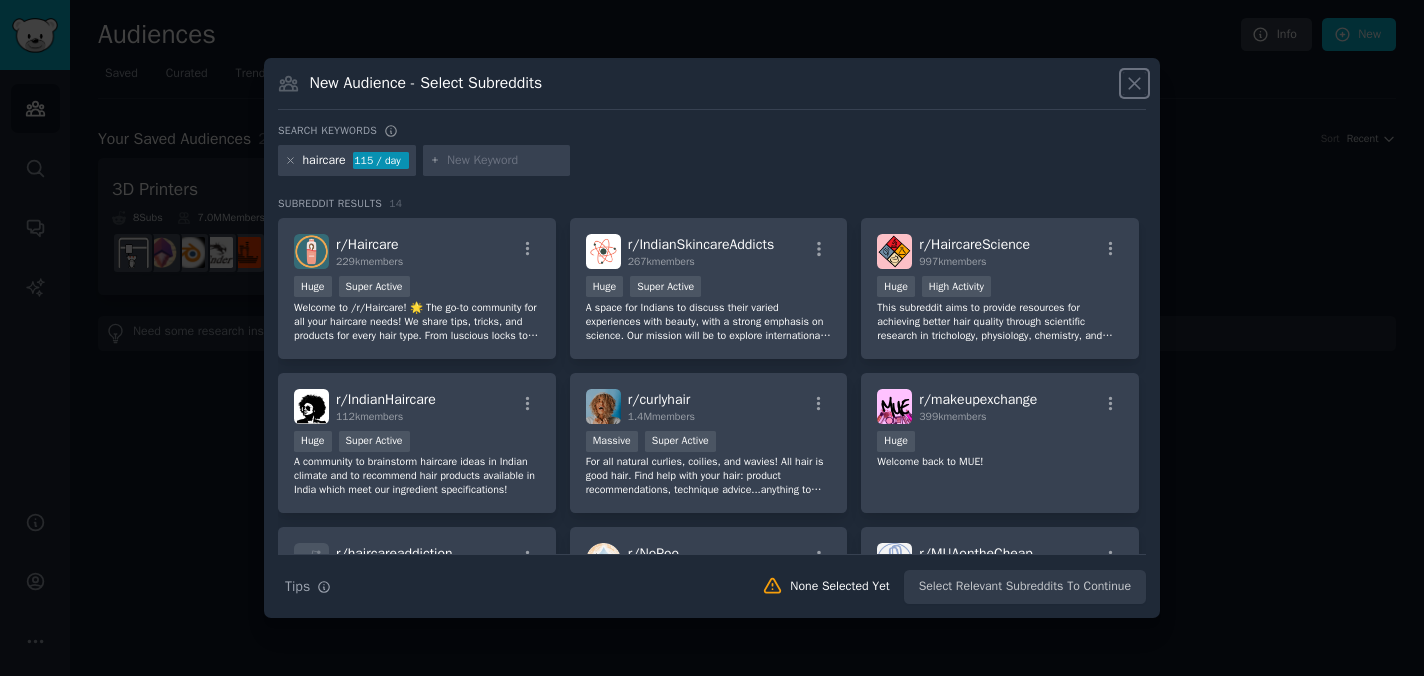 click 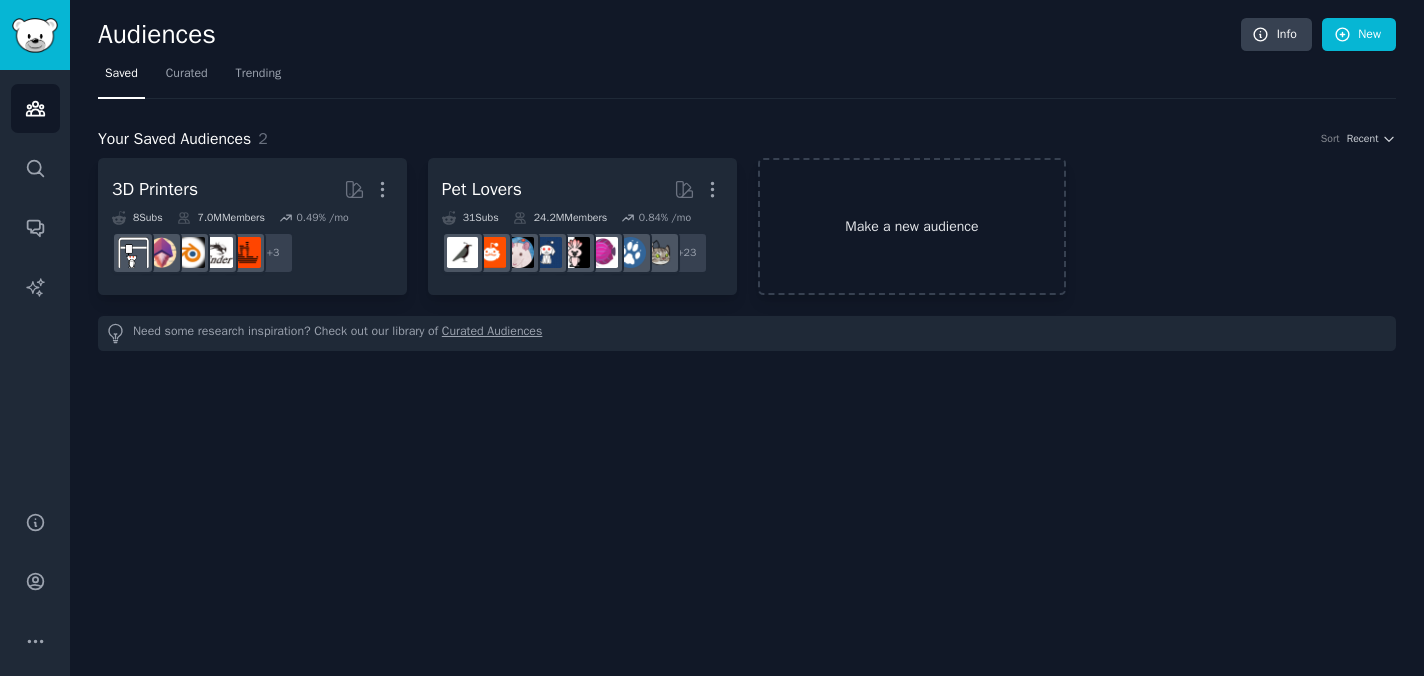 click on "Make a new audience" at bounding box center (912, 226) 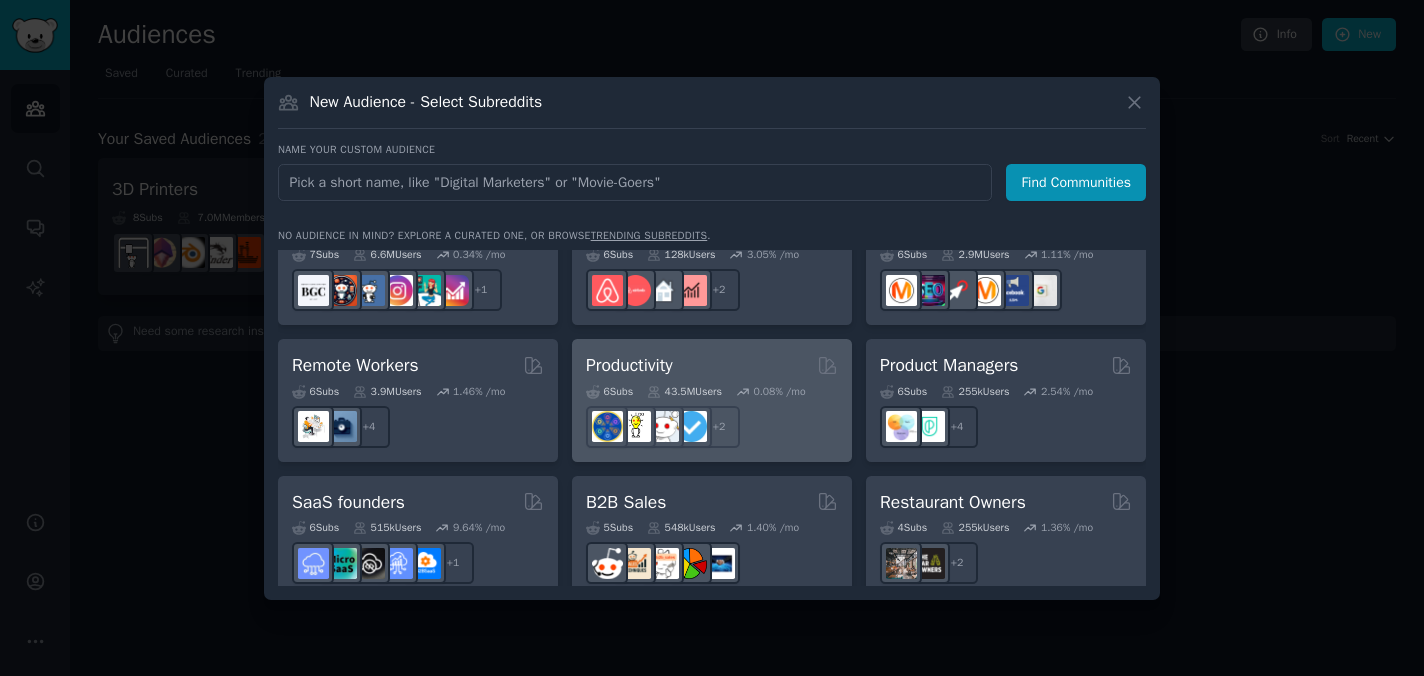 scroll, scrollTop: 1402, scrollLeft: 0, axis: vertical 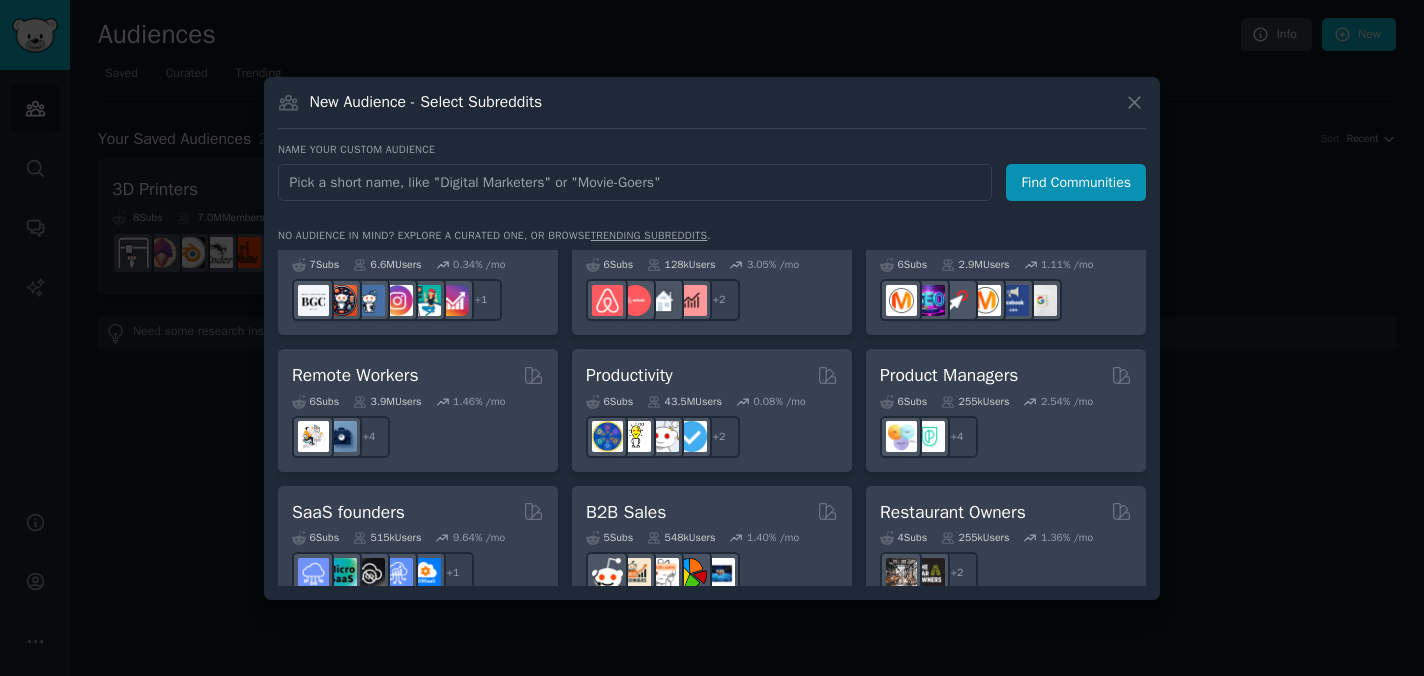 click at bounding box center (635, 182) 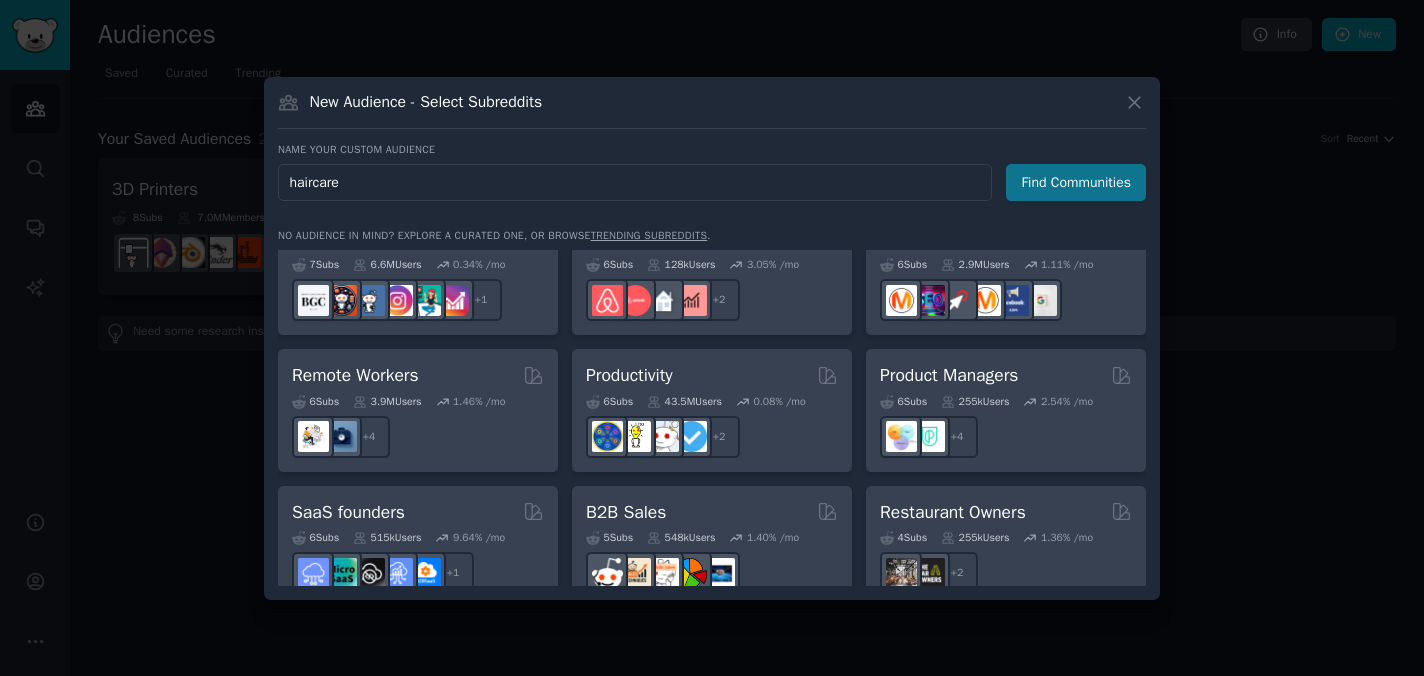 type on "haircare" 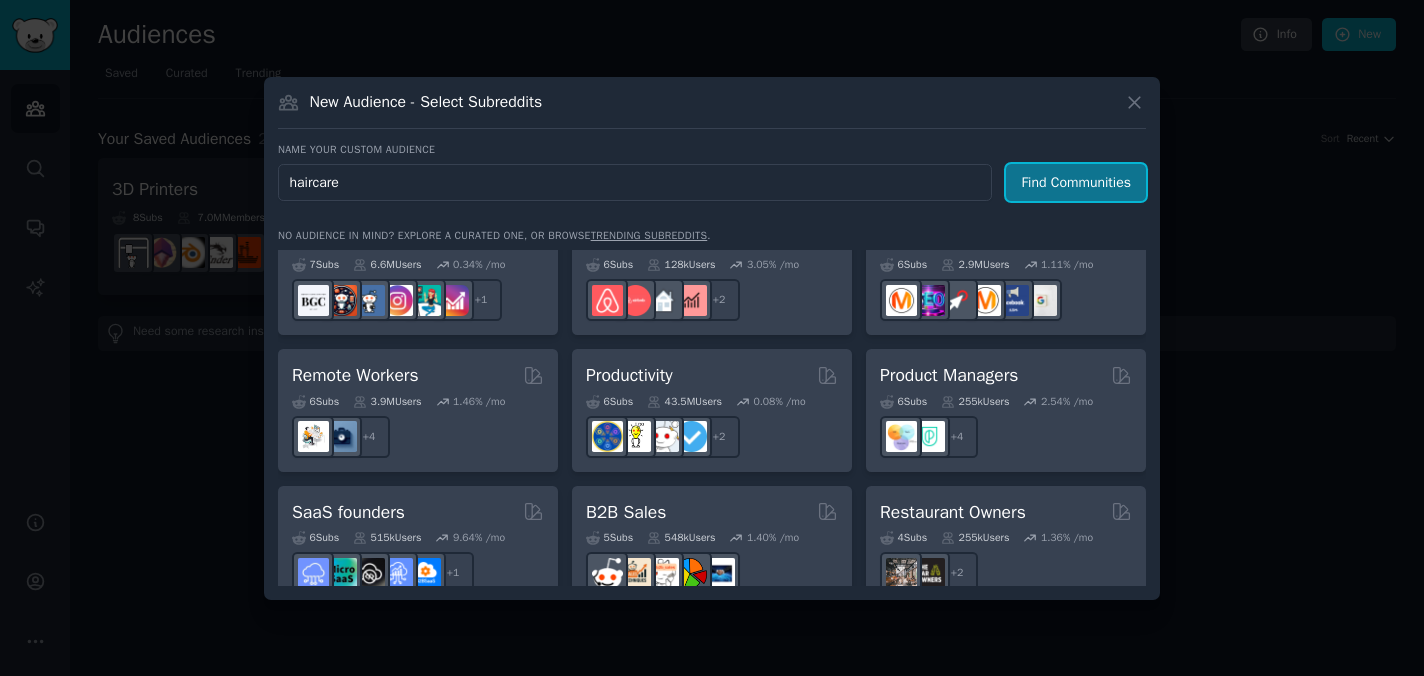 click on "Find Communities" at bounding box center (1076, 182) 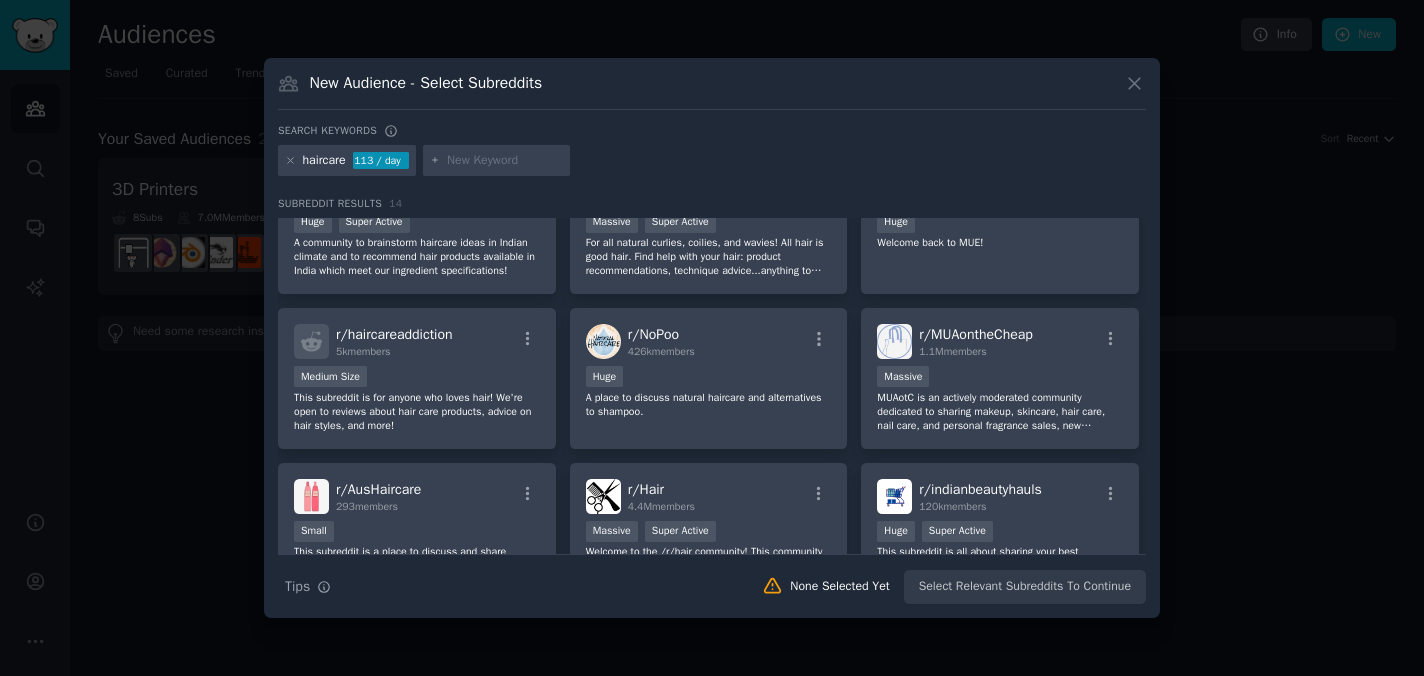 scroll, scrollTop: 0, scrollLeft: 0, axis: both 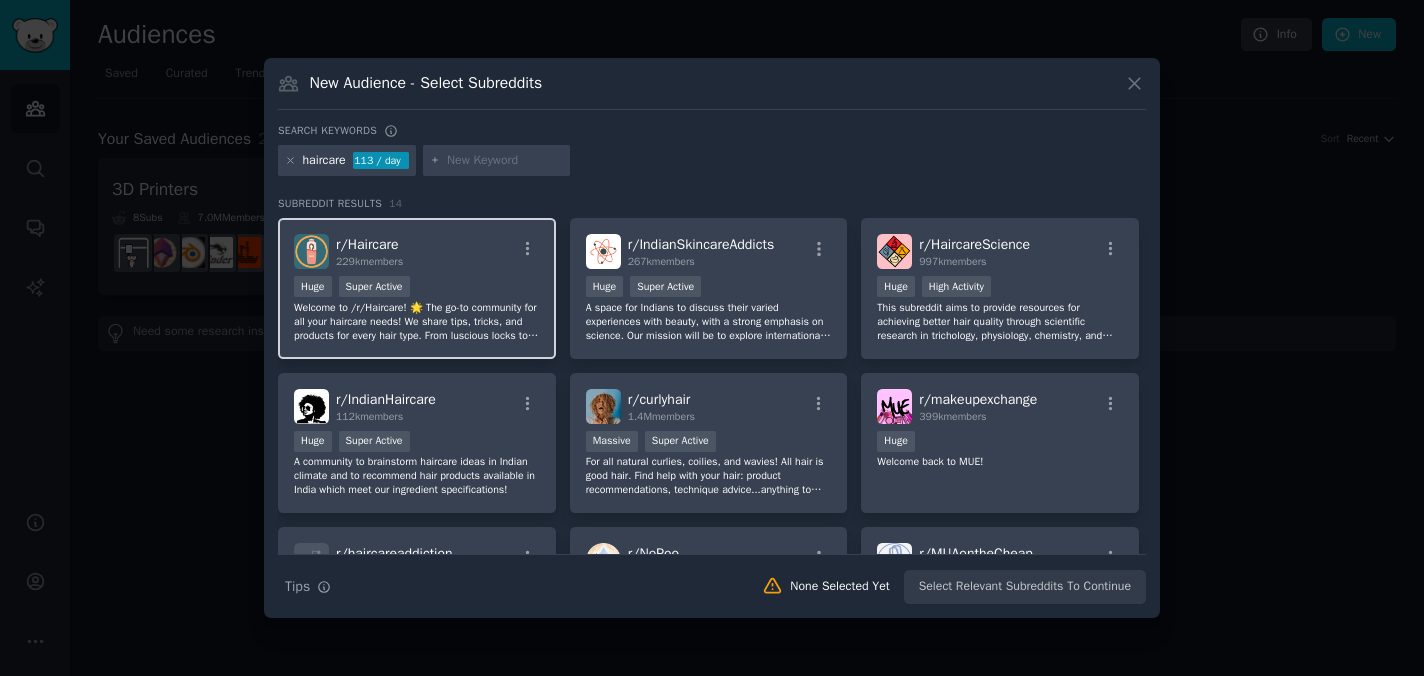 click on "Huge Super Active" at bounding box center (417, 288) 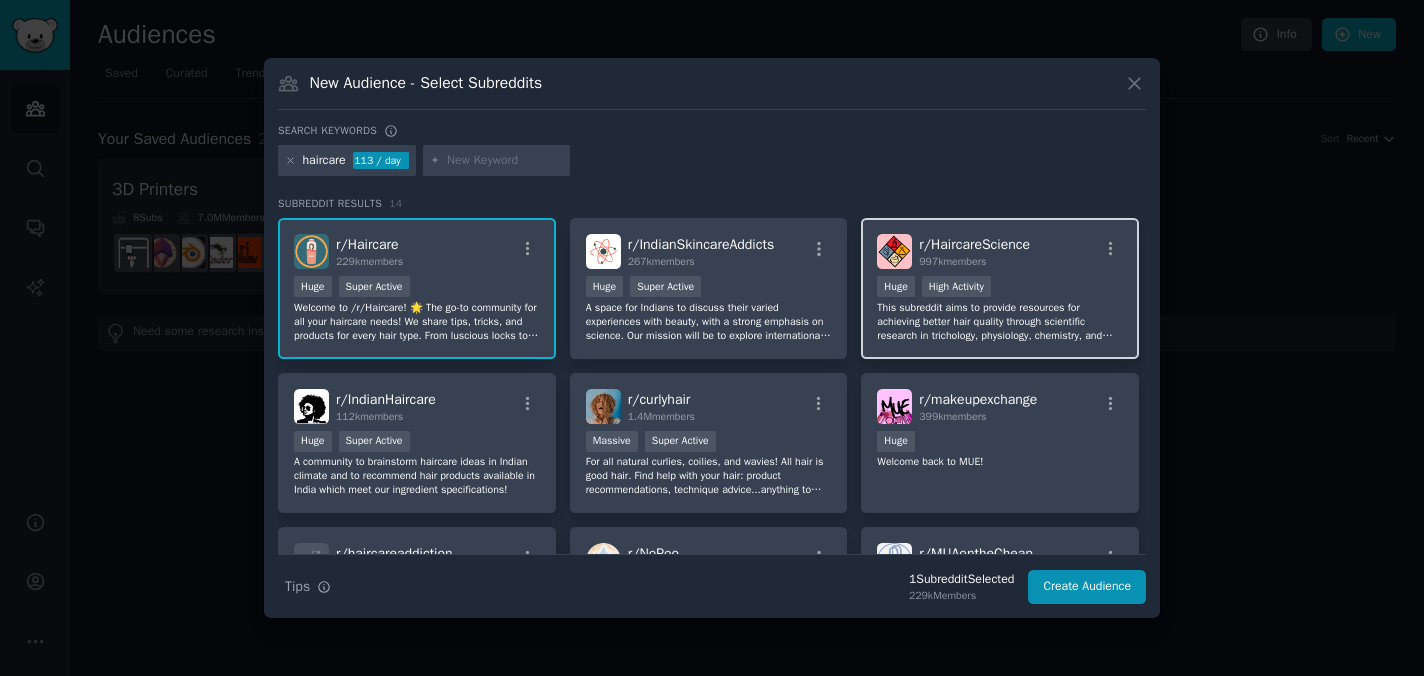 click on "This subreddit aims to provide resources for achieving better hair quality through scientific research in trichology, physiology, chemistry, and biology" at bounding box center [1000, 322] 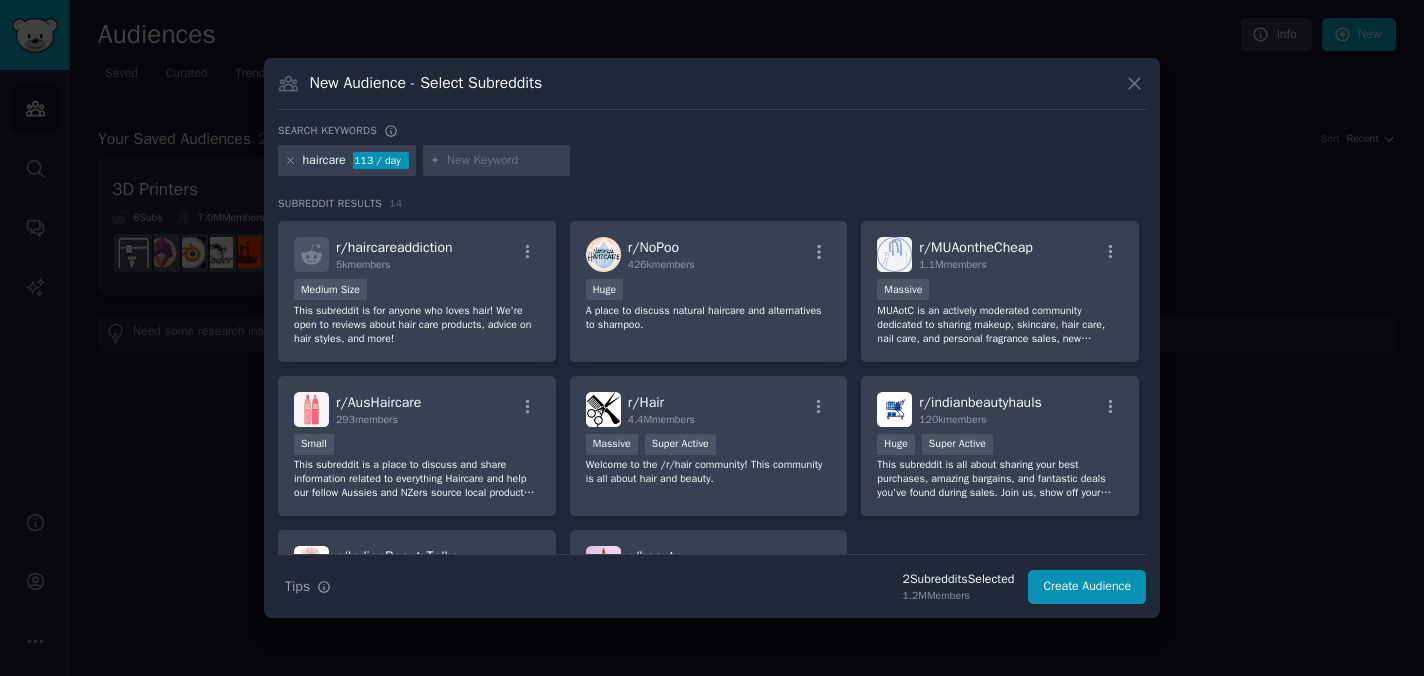 scroll, scrollTop: 323, scrollLeft: 0, axis: vertical 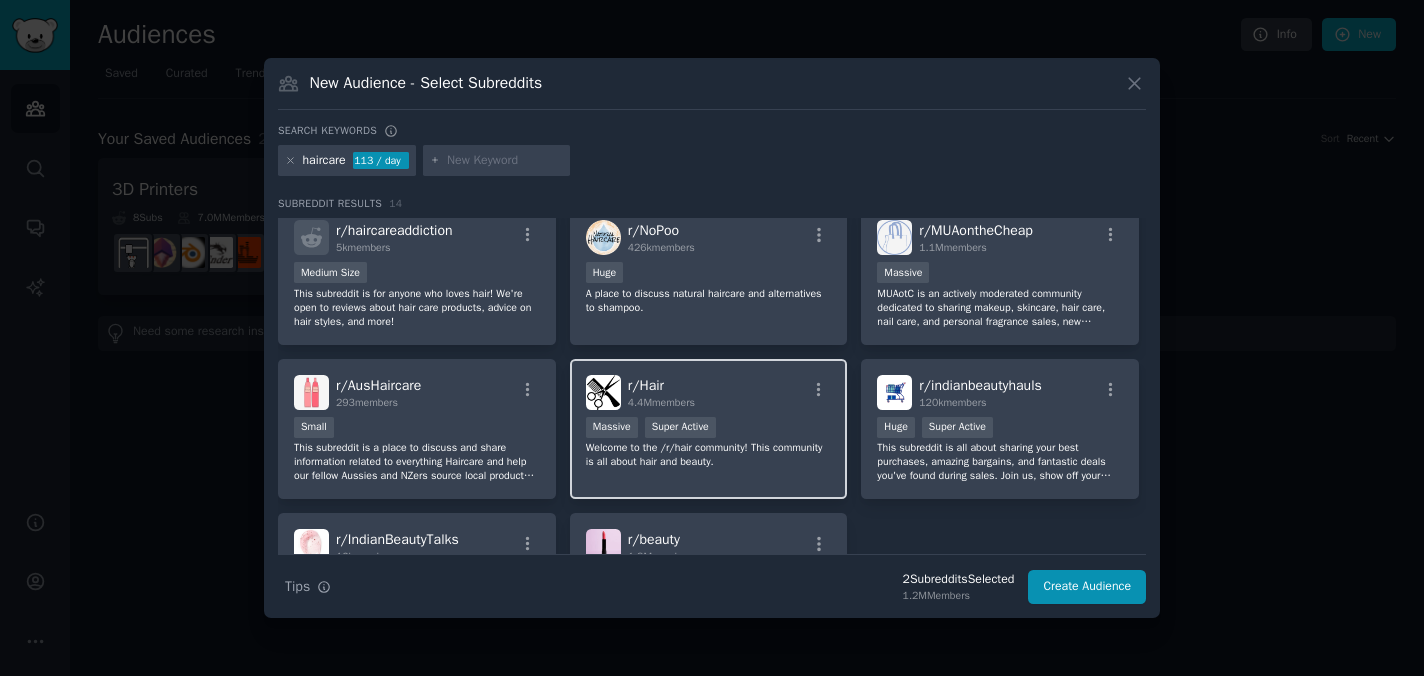click on "r/ Hair 4.4M  members Massive Super Active Welcome to the /r/hair community! This community is all about hair and beauty." at bounding box center [709, 429] 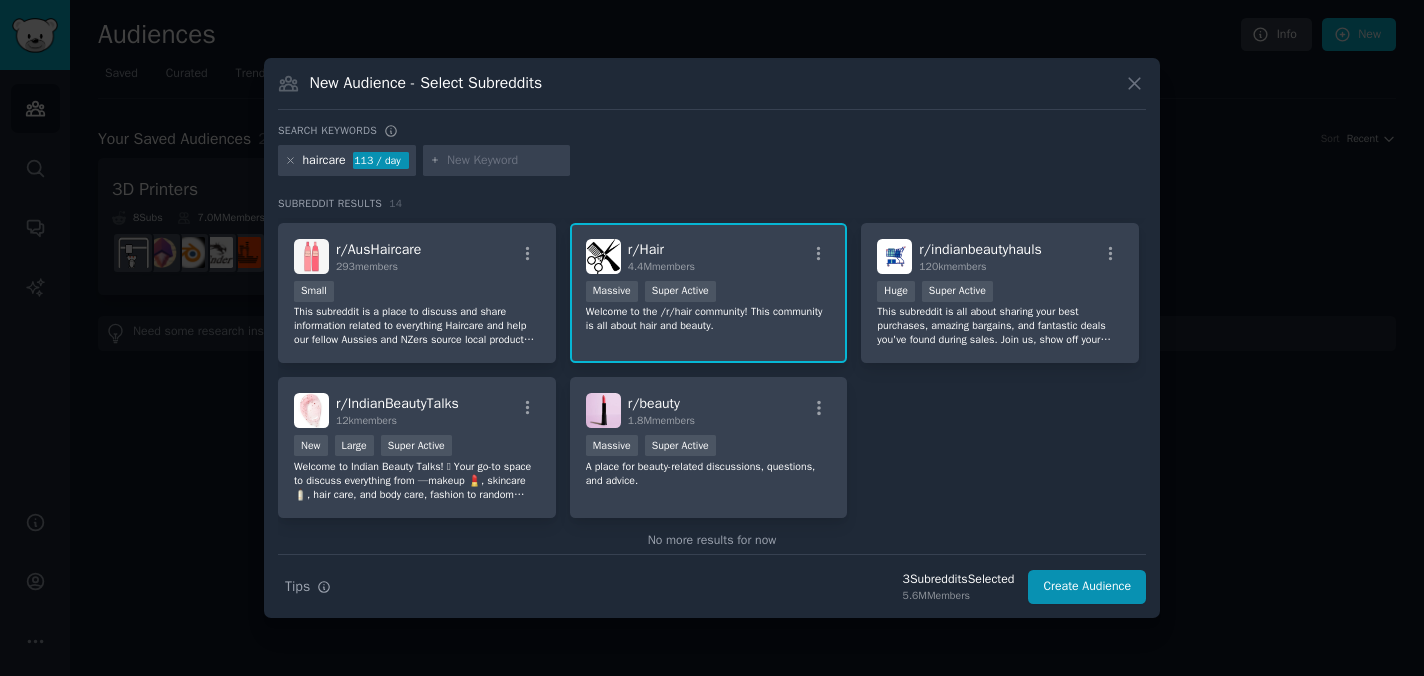scroll, scrollTop: 473, scrollLeft: 0, axis: vertical 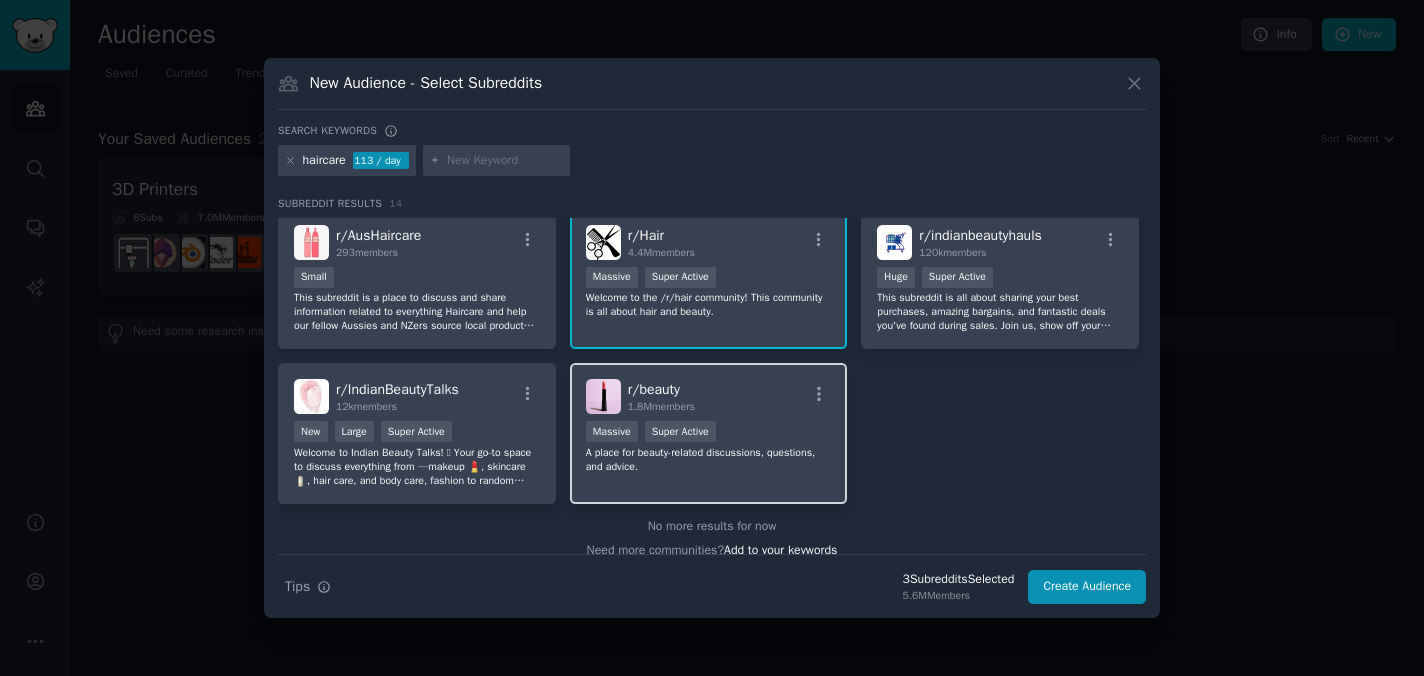 click on "Massive Super Active" at bounding box center (709, 433) 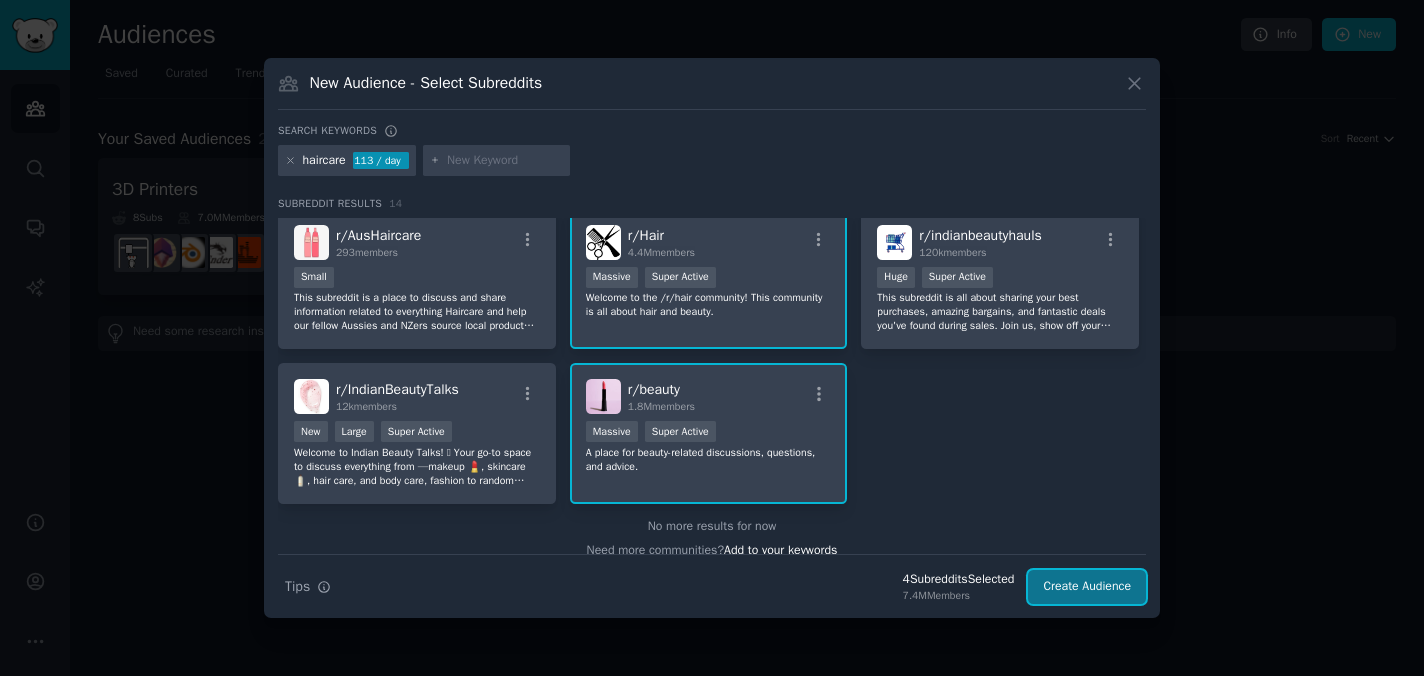 click on "Create Audience" at bounding box center (1087, 587) 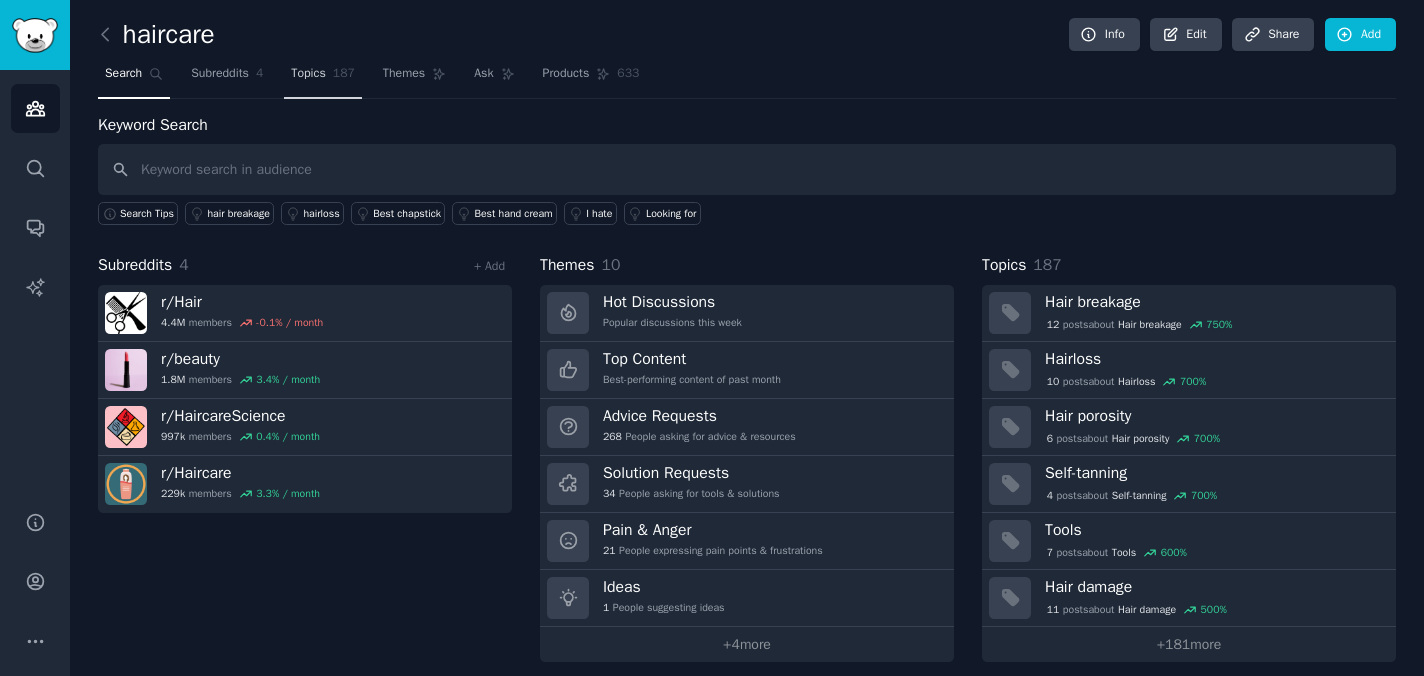 click on "187" 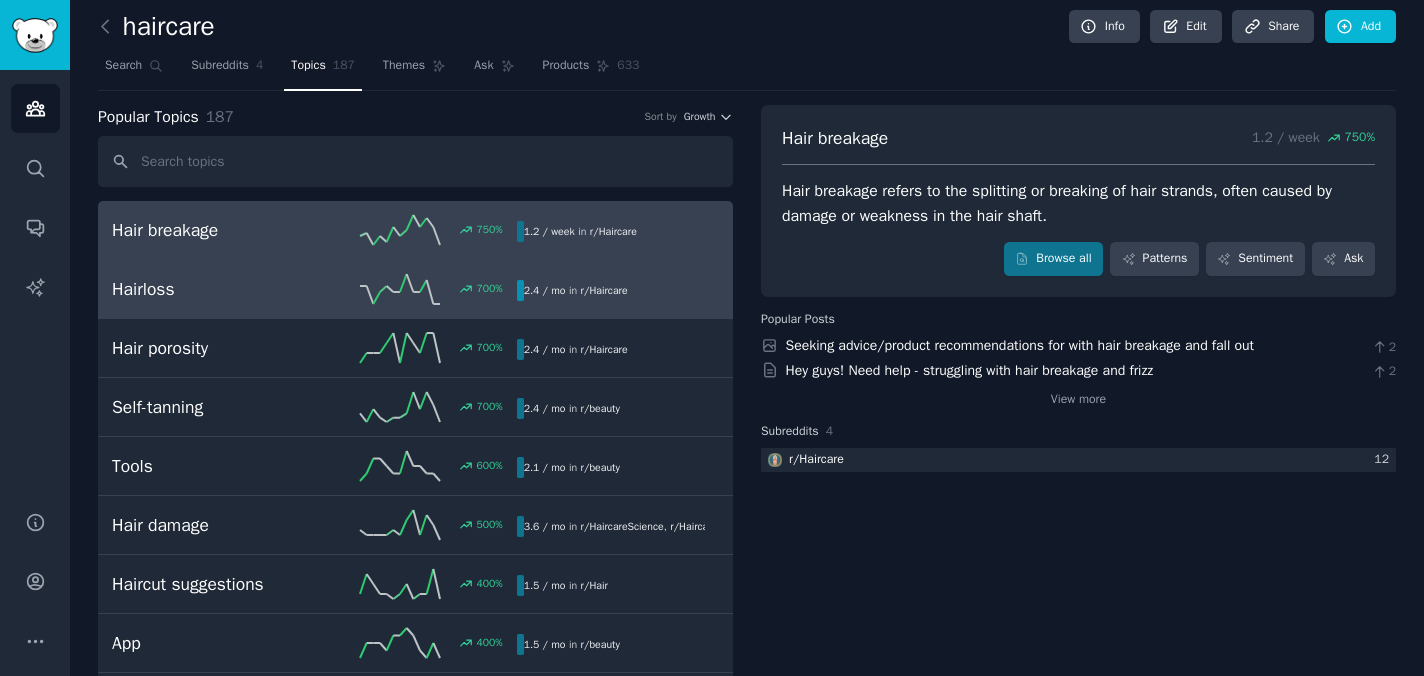 scroll, scrollTop: 12, scrollLeft: 0, axis: vertical 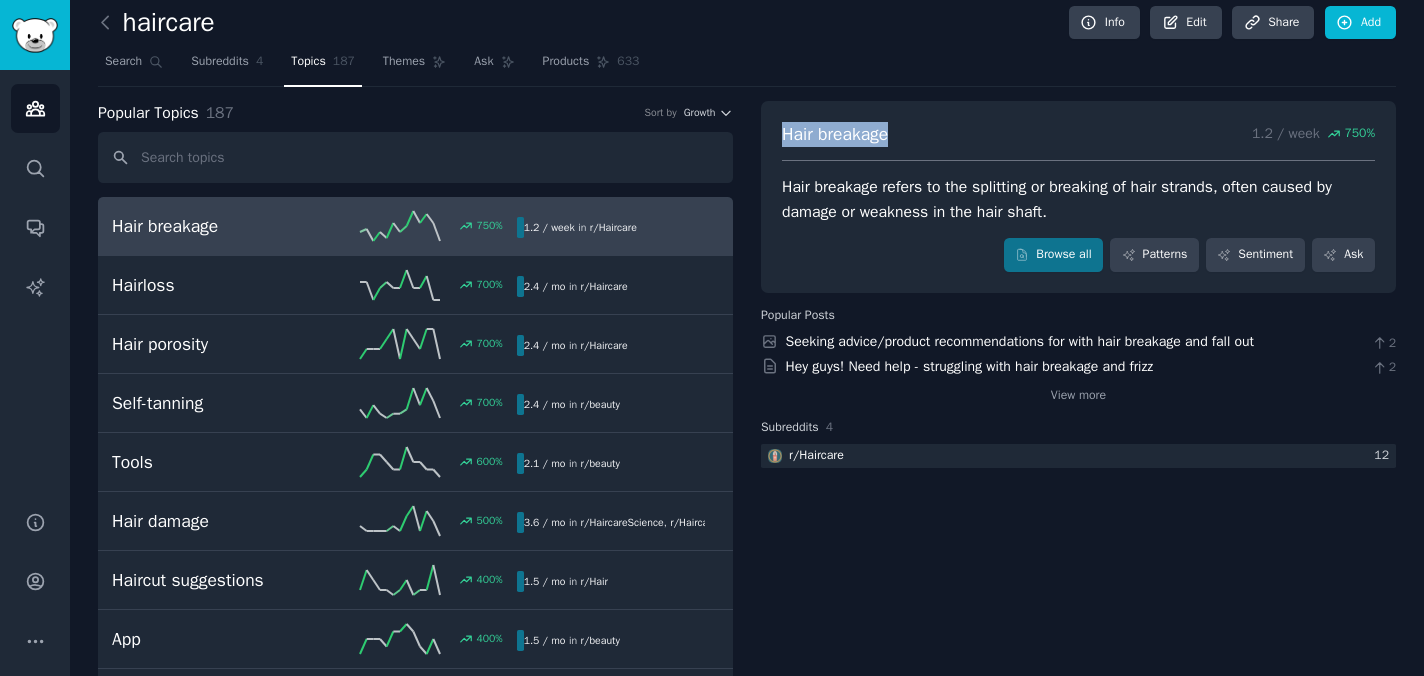 drag, startPoint x: 922, startPoint y: 137, endPoint x: 773, endPoint y: 134, distance: 149.0302 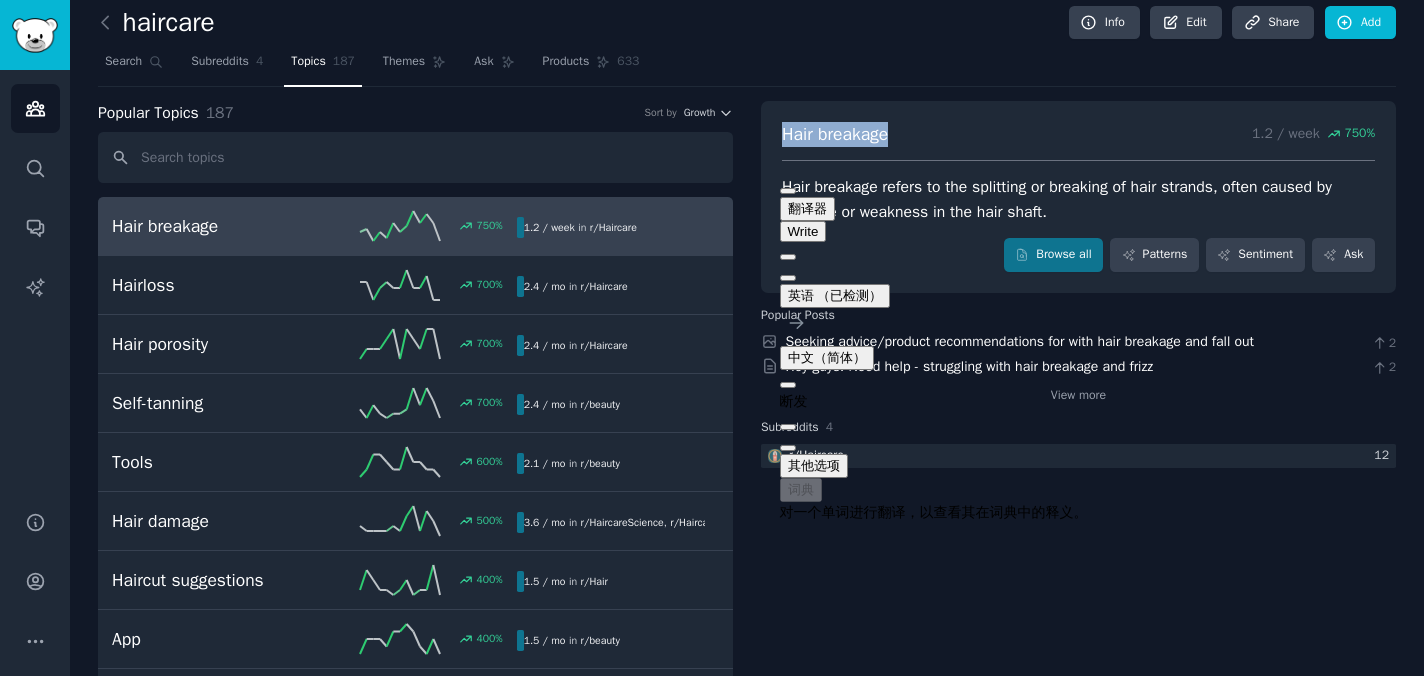 click on "Hair breakage 1.2 / week 750 % Hair breakage refers to the splitting or breaking of hair strands, often caused by damage or weakness in the hair shaft. Browse all Patterns Sentiment Ask" at bounding box center [1078, 197] 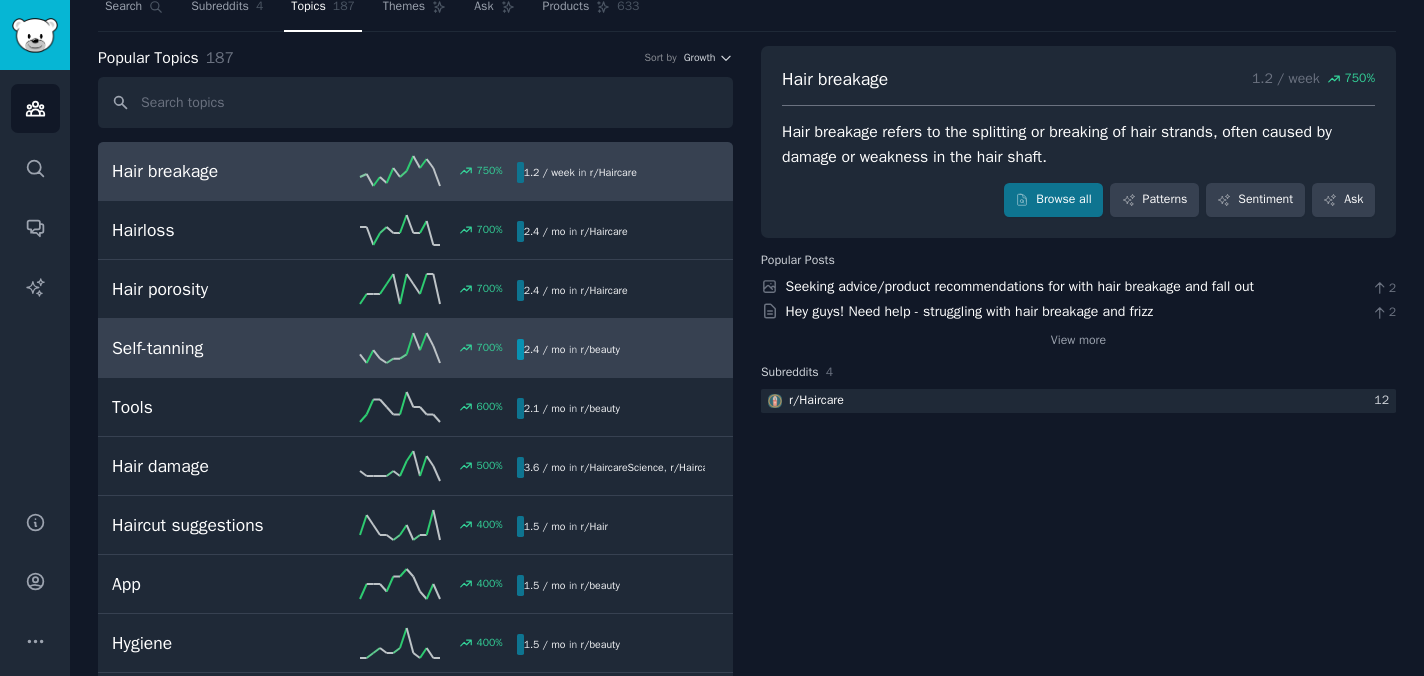 scroll, scrollTop: 0, scrollLeft: 0, axis: both 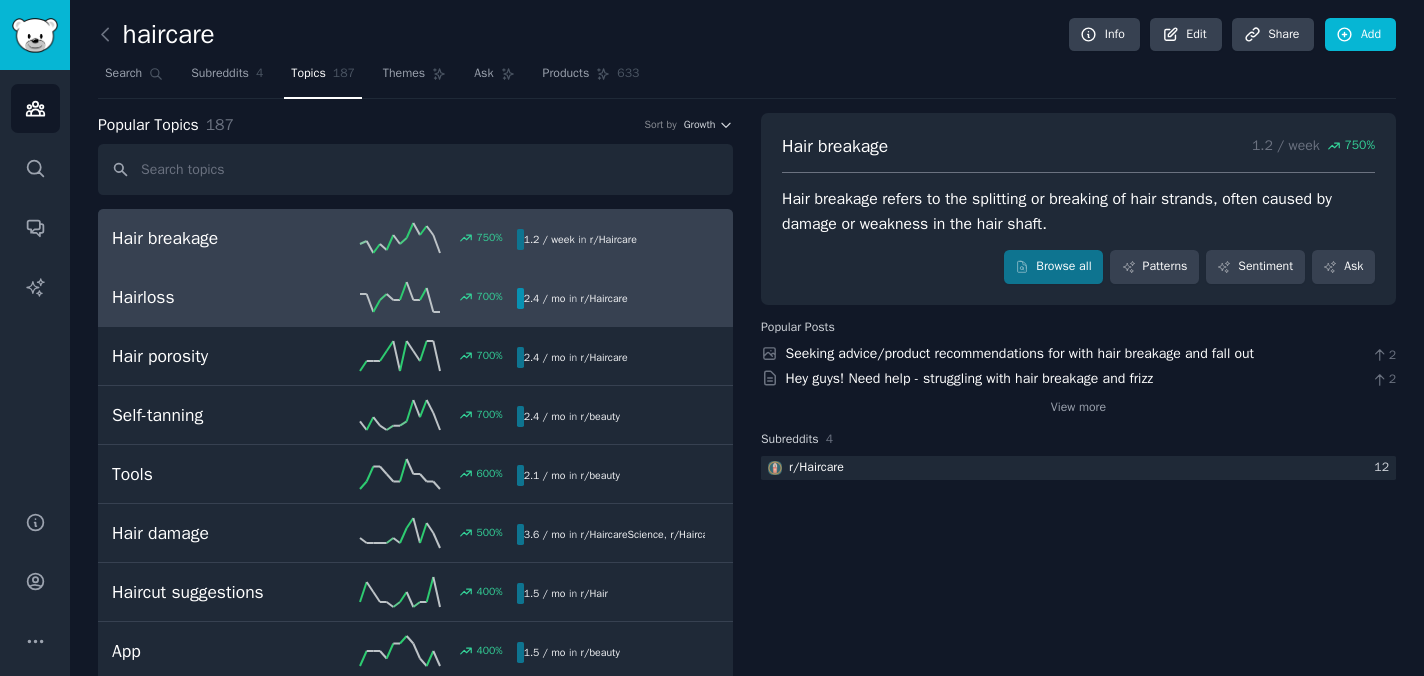 click on "2.4 / mo  in    r/ Haircare" at bounding box center [611, 298] 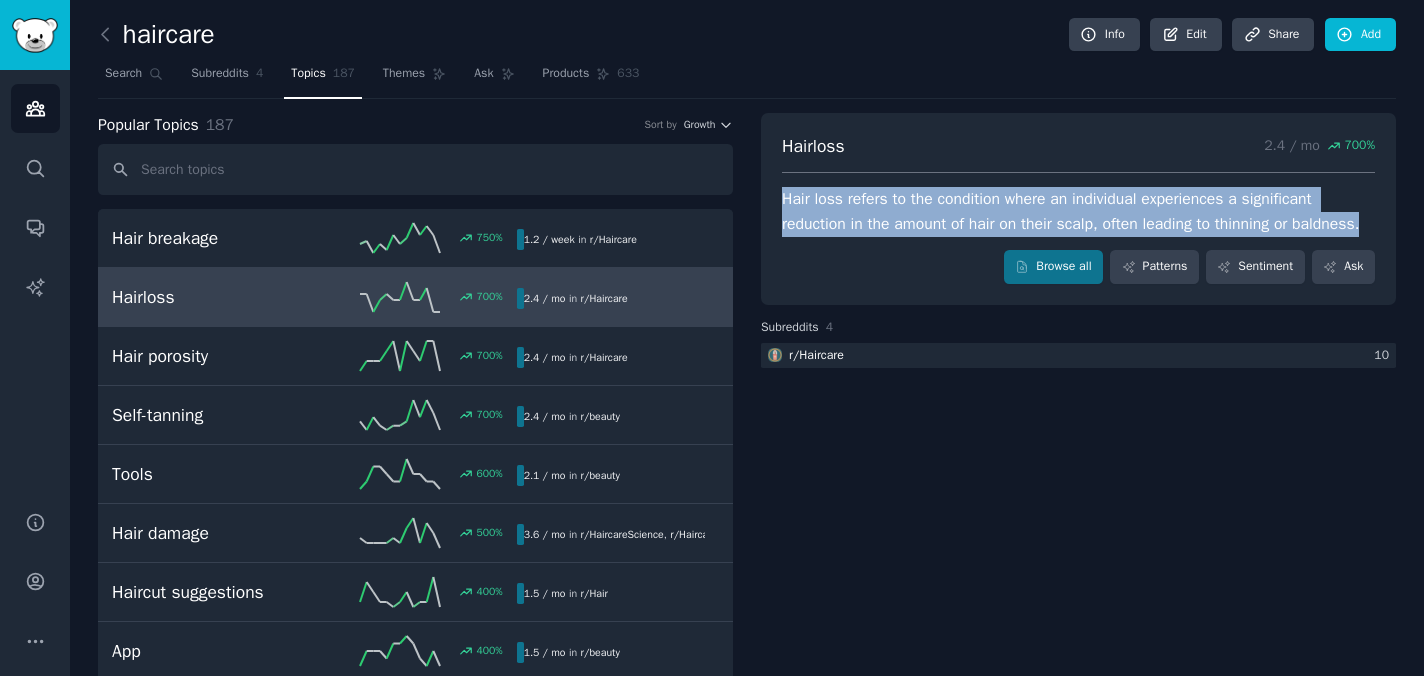 drag, startPoint x: 870, startPoint y: 246, endPoint x: 776, endPoint y: 189, distance: 109.9318 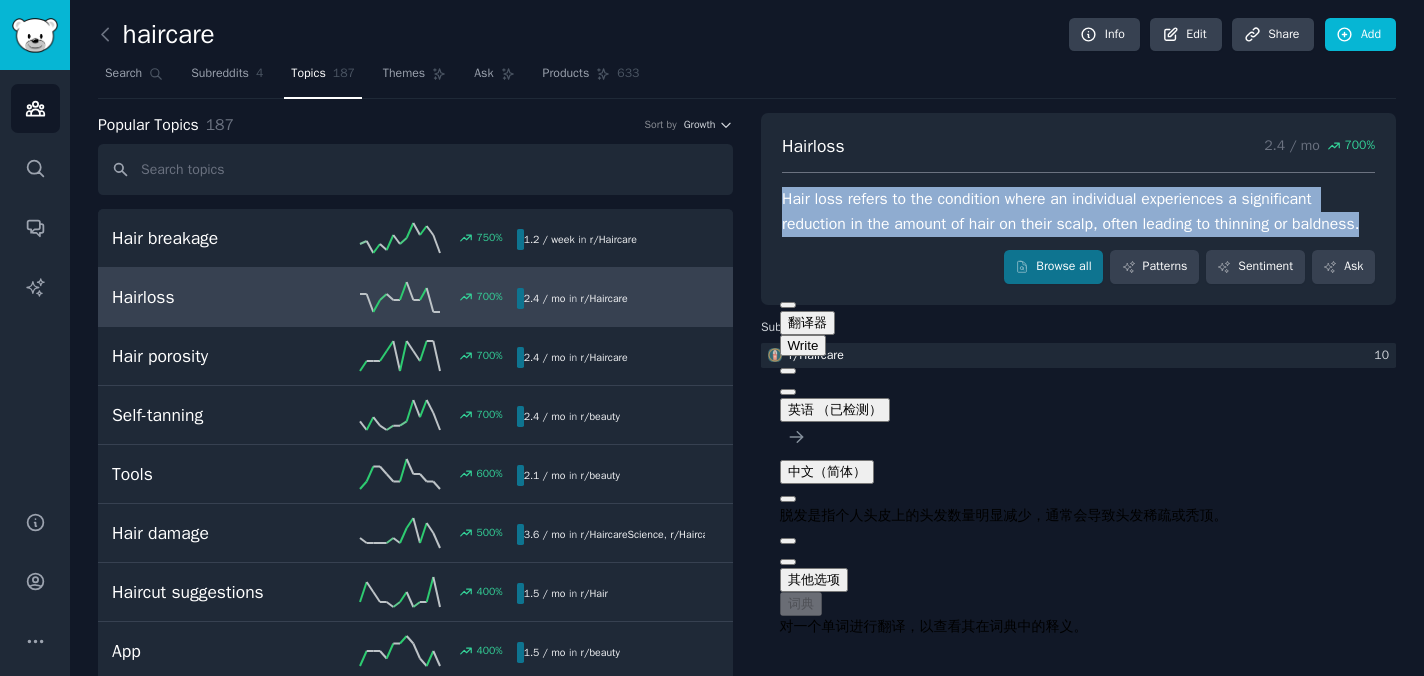 click at bounding box center (788, 392) 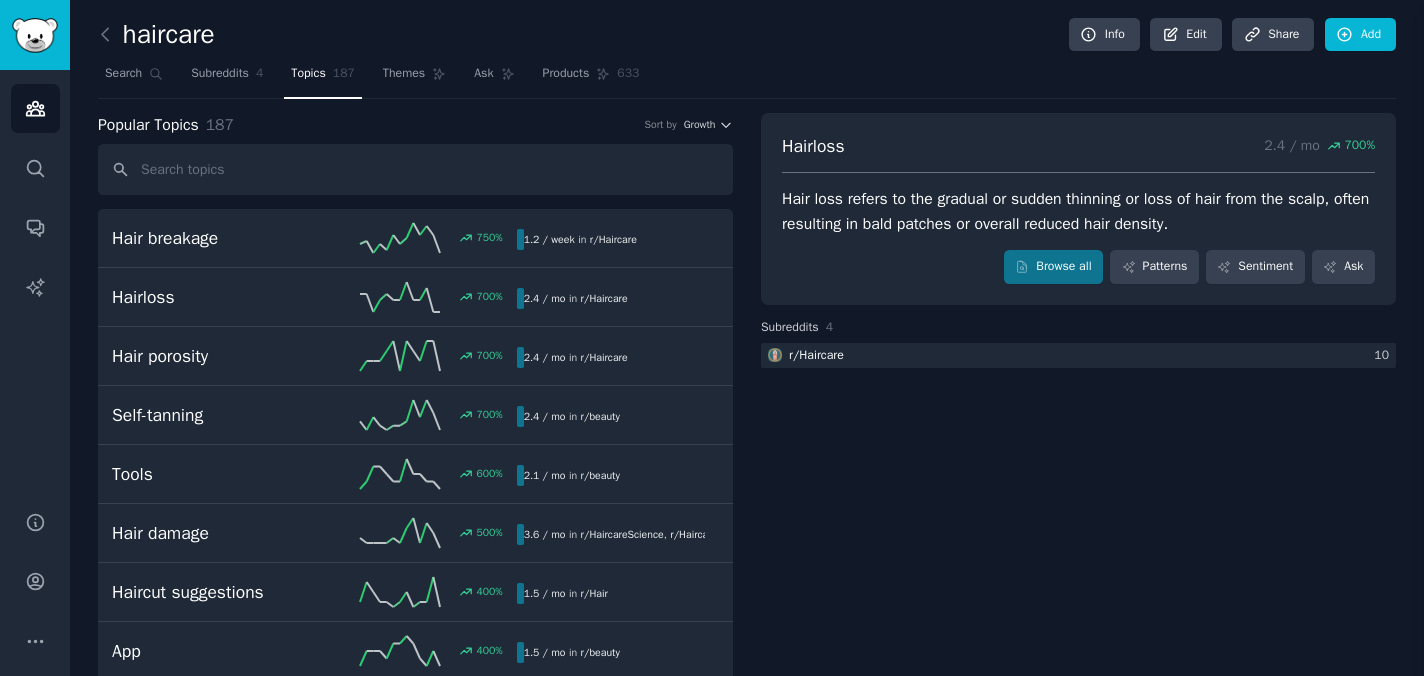 scroll, scrollTop: 0, scrollLeft: 0, axis: both 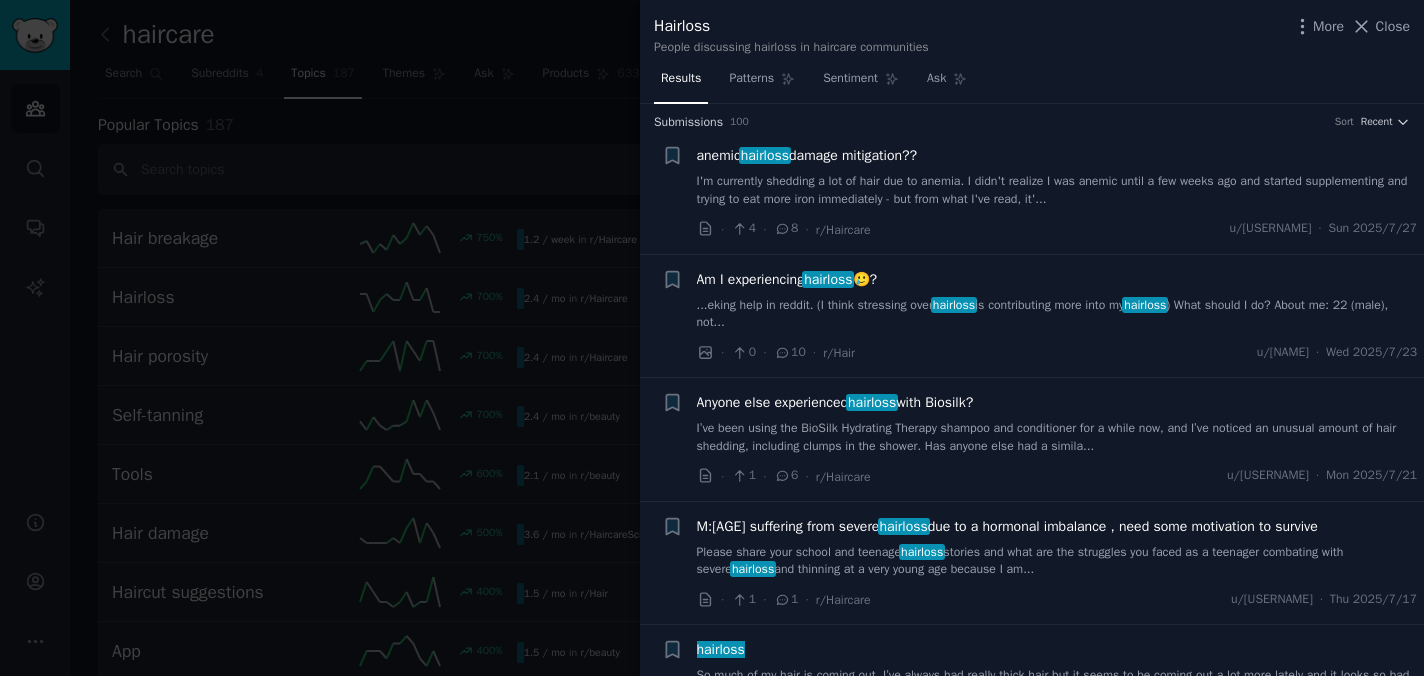 click on "Am I experiencing  hairloss  🥲?" at bounding box center [787, 279] 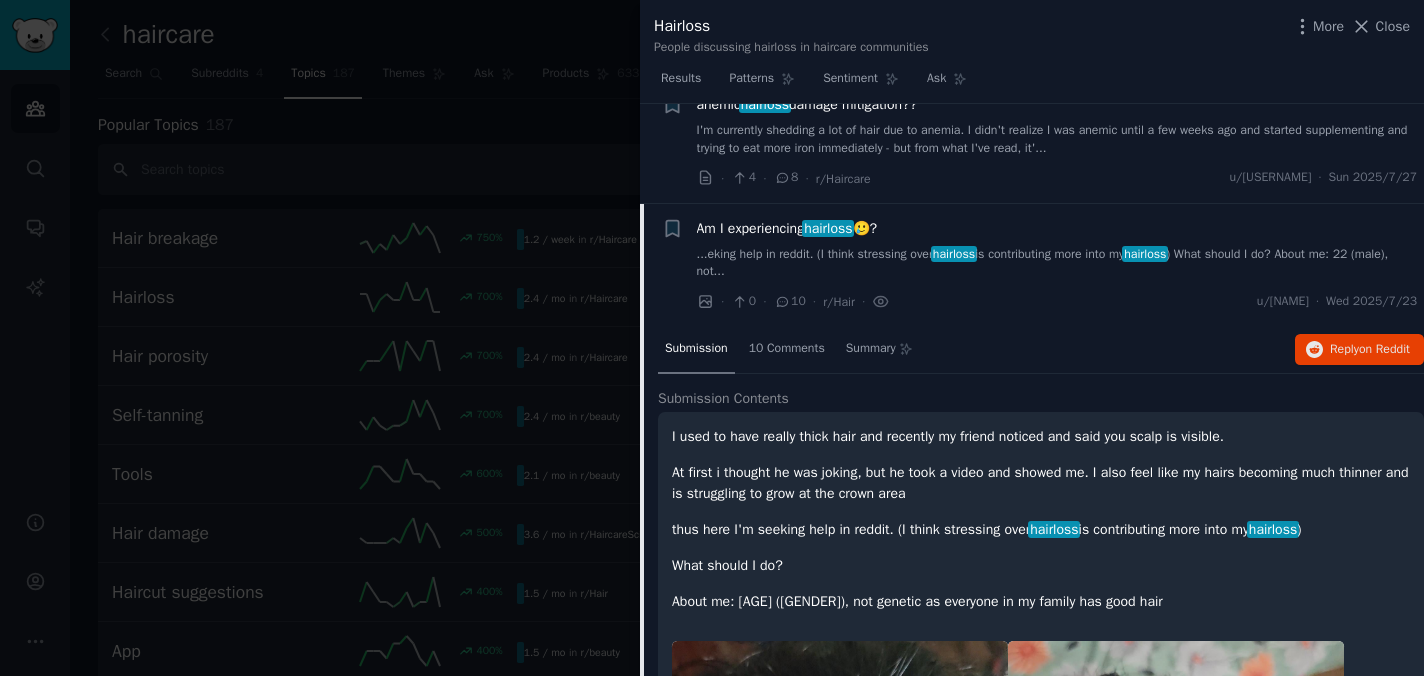 scroll, scrollTop: 155, scrollLeft: 0, axis: vertical 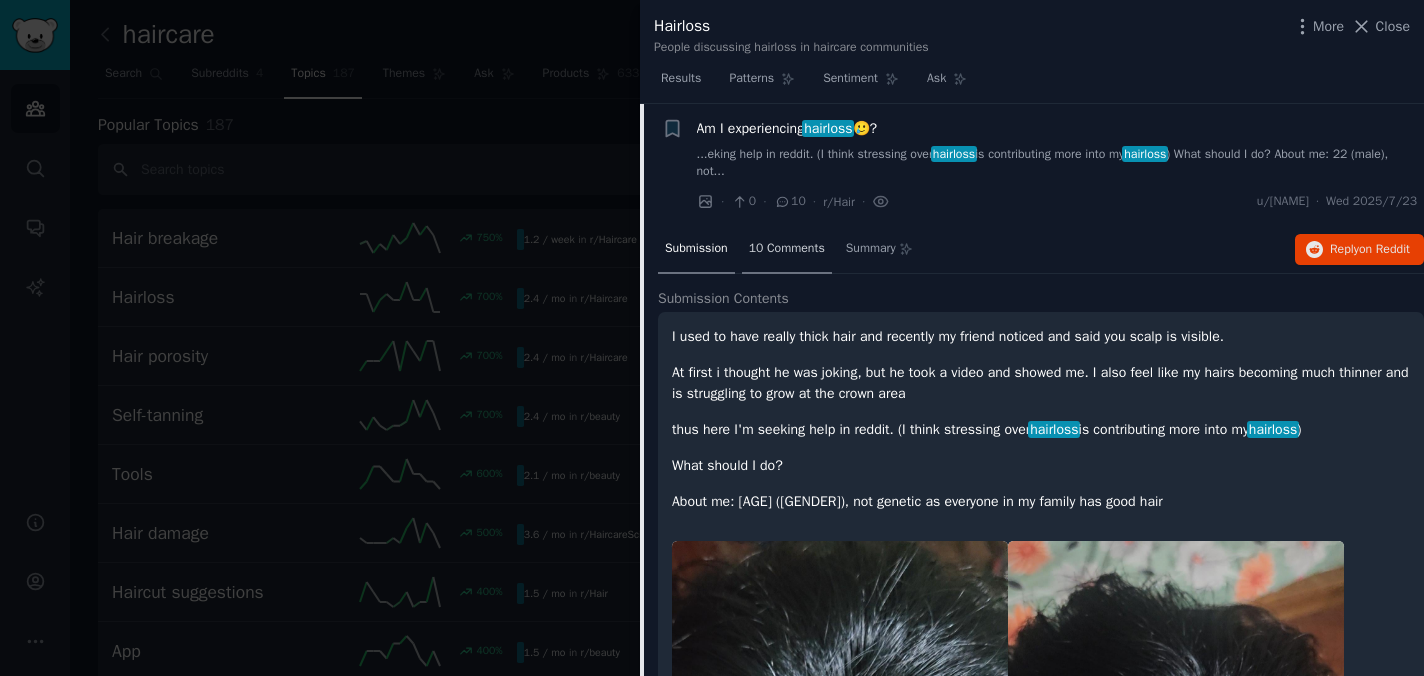 click on "10 Comments" at bounding box center (787, 250) 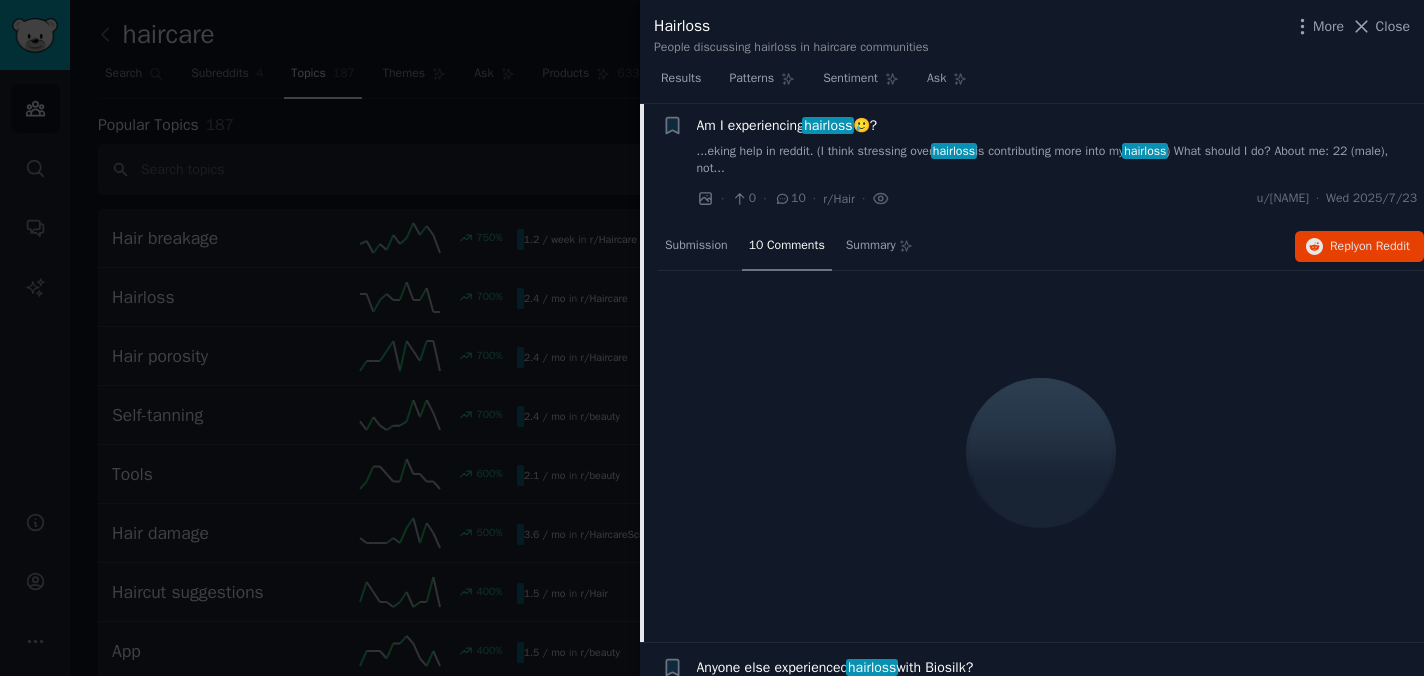 scroll, scrollTop: 159, scrollLeft: 0, axis: vertical 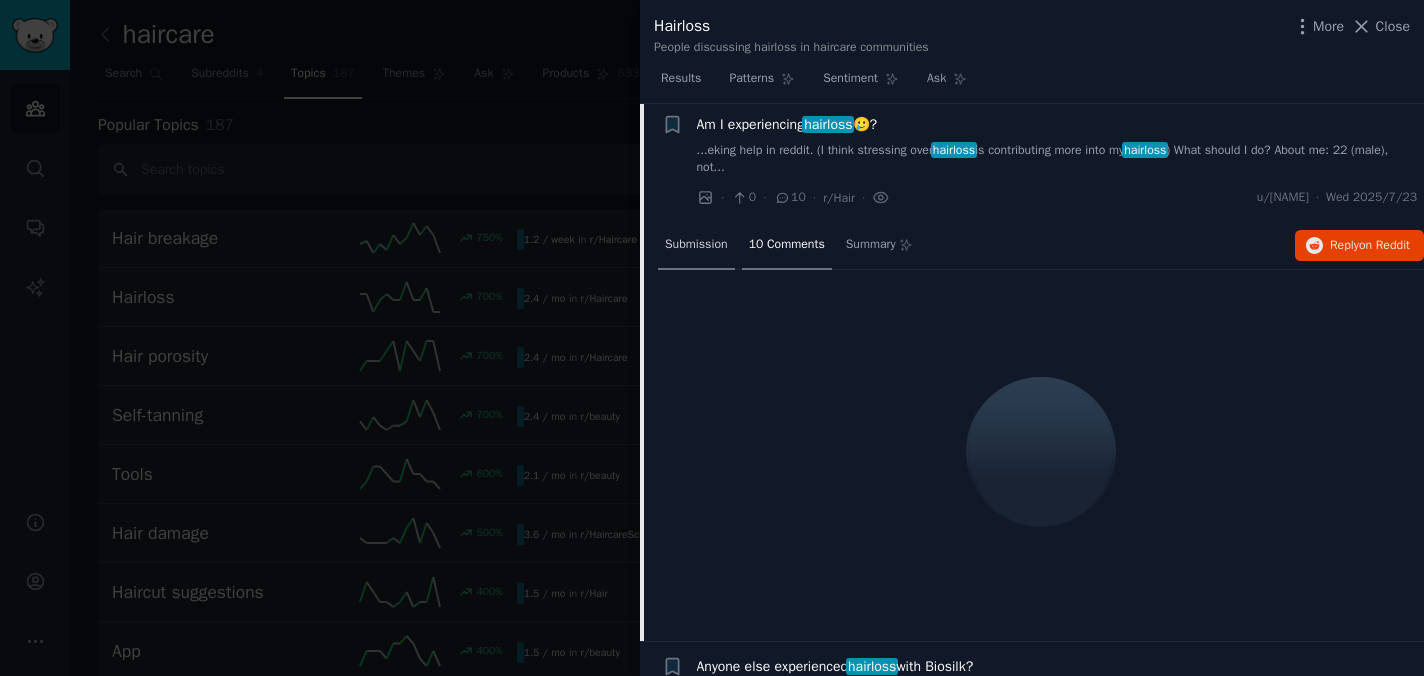 click on "Submission" at bounding box center (696, 245) 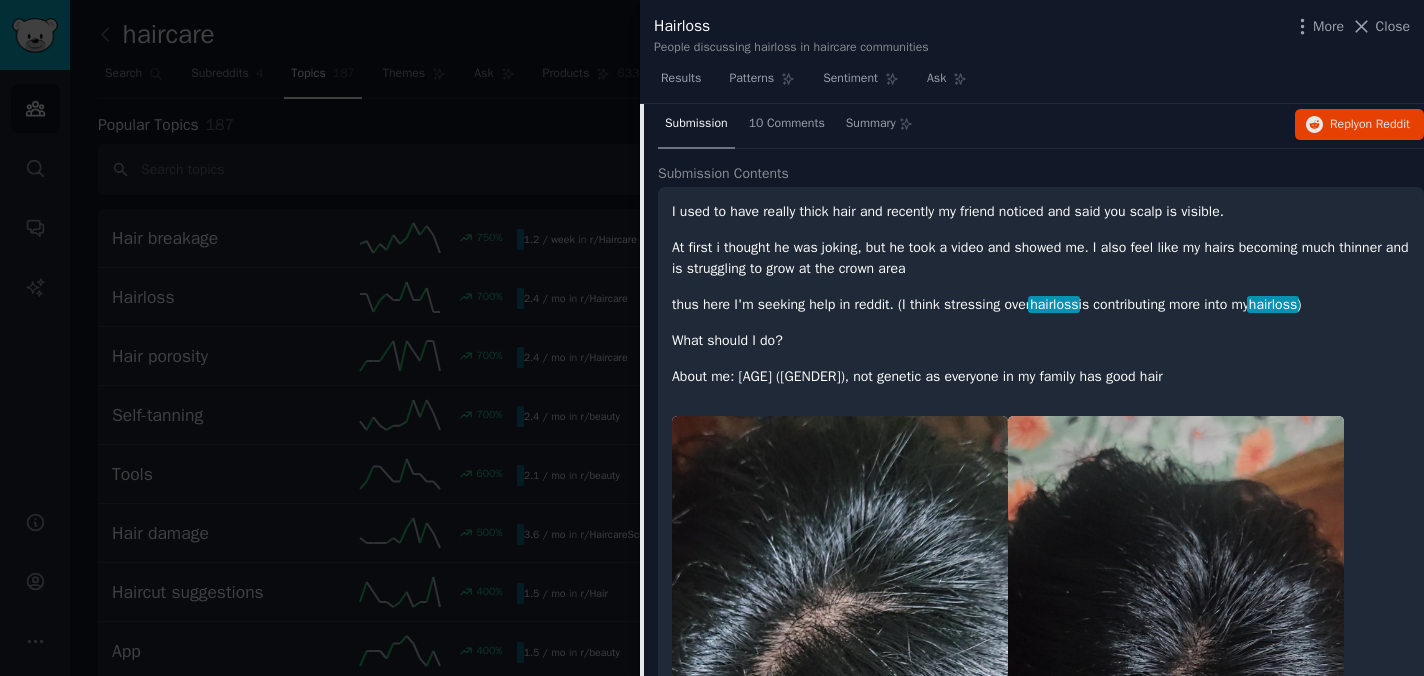 scroll, scrollTop: 166, scrollLeft: 0, axis: vertical 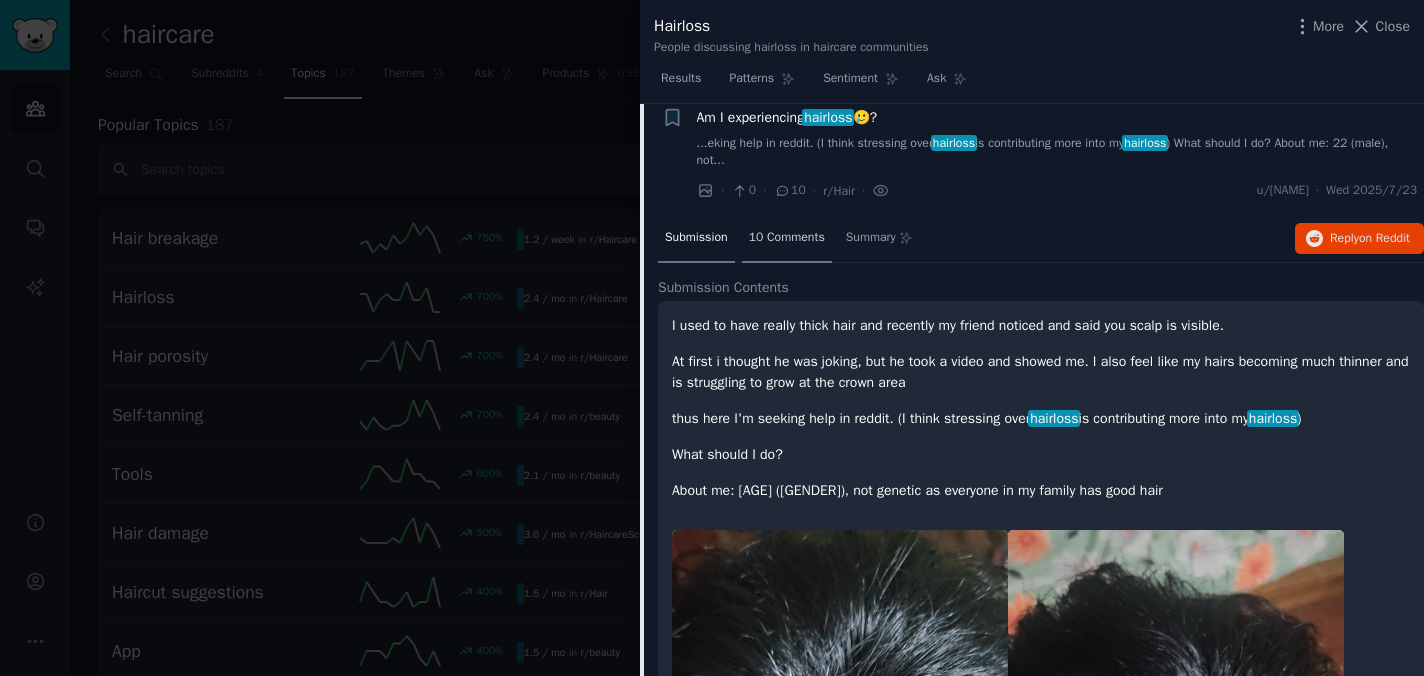 click on "10 Comments" at bounding box center (787, 238) 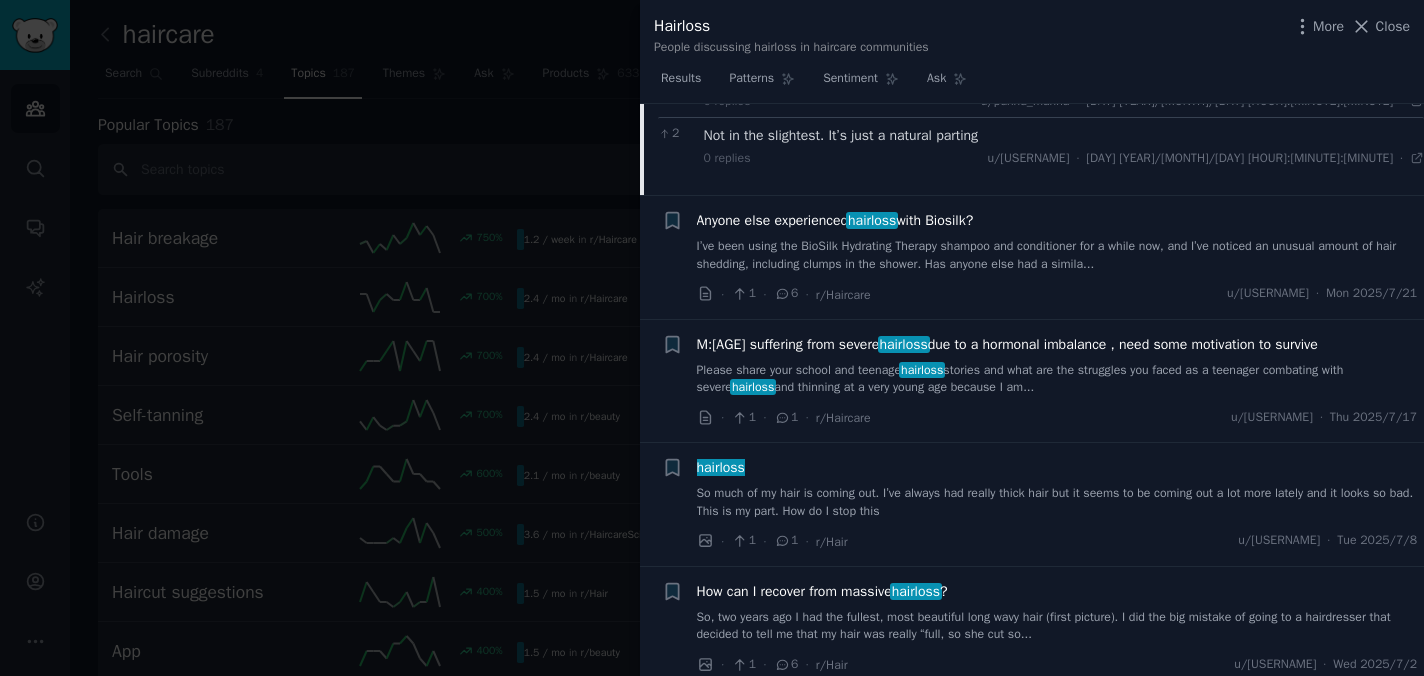 scroll, scrollTop: 737, scrollLeft: 0, axis: vertical 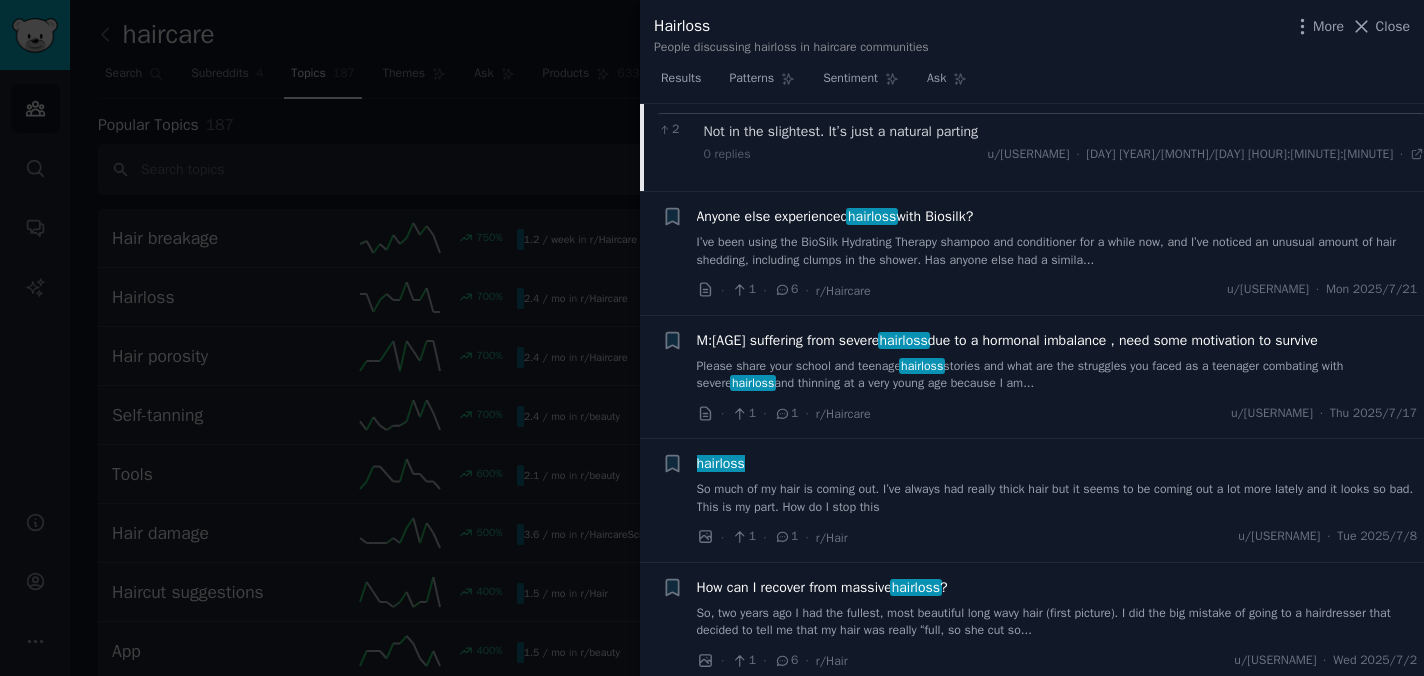 click on "M:18 suffering from severe  hairloss  due to a hormonal imbalance , need some motivation to survive" at bounding box center [1007, 340] 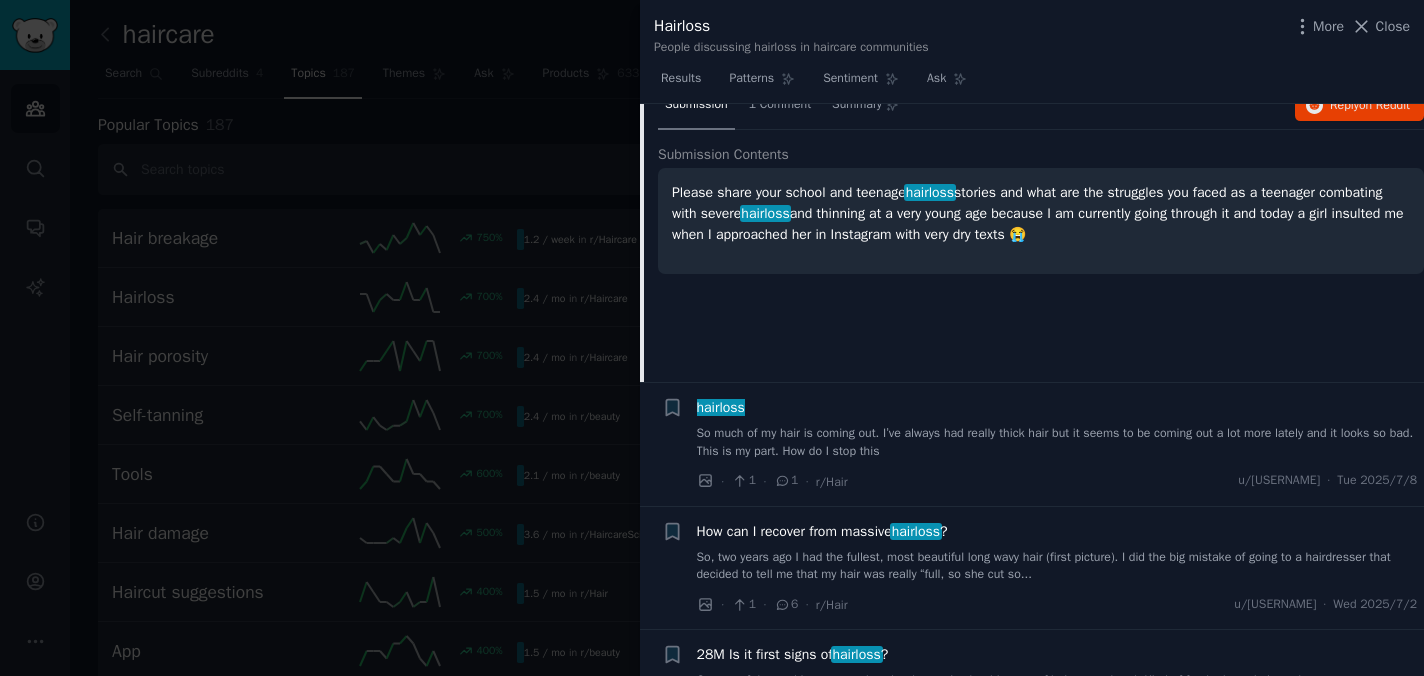 scroll, scrollTop: 402, scrollLeft: 0, axis: vertical 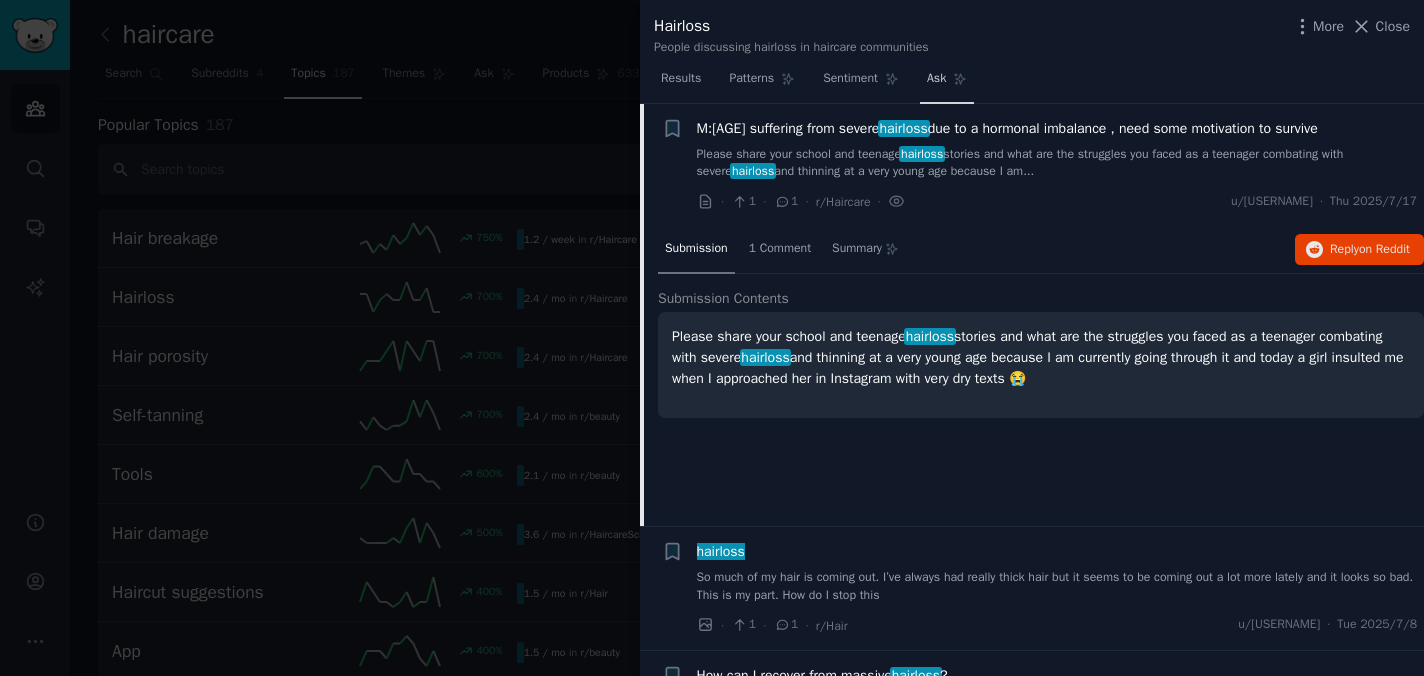 click on "Ask" at bounding box center [936, 79] 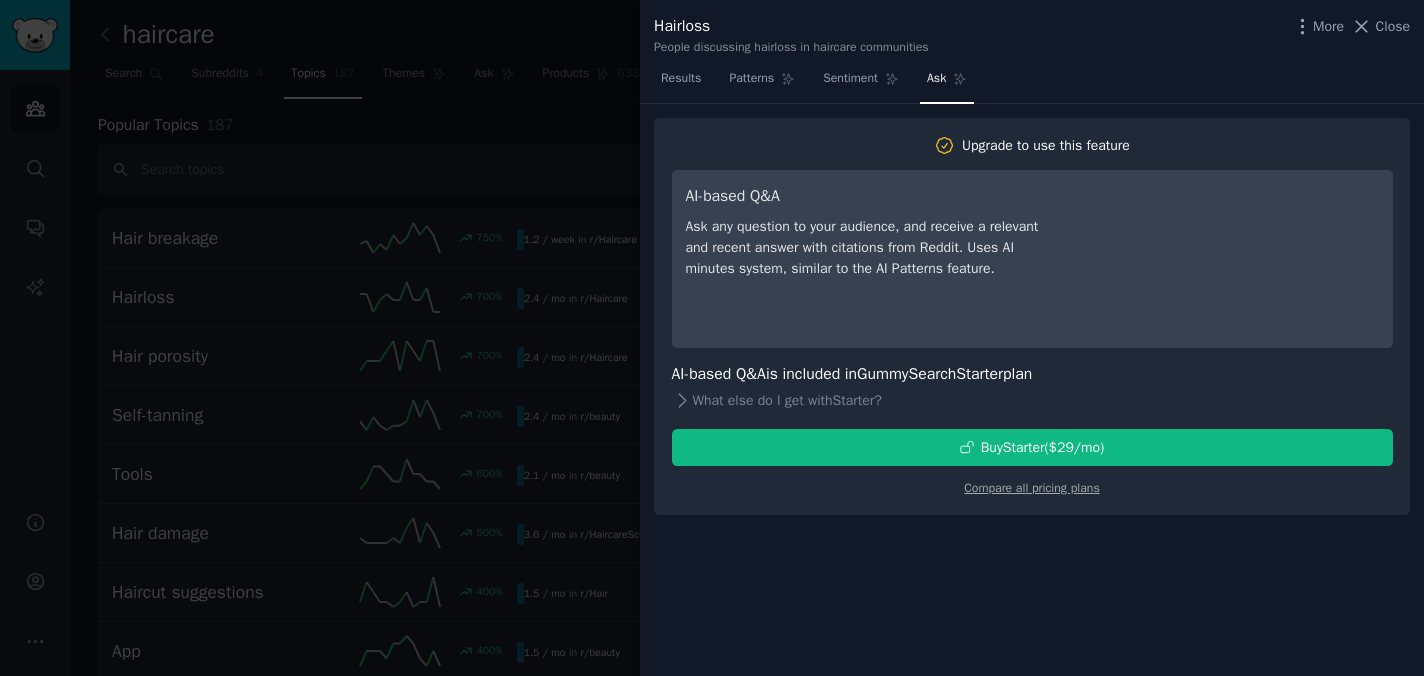 scroll, scrollTop: 0, scrollLeft: 0, axis: both 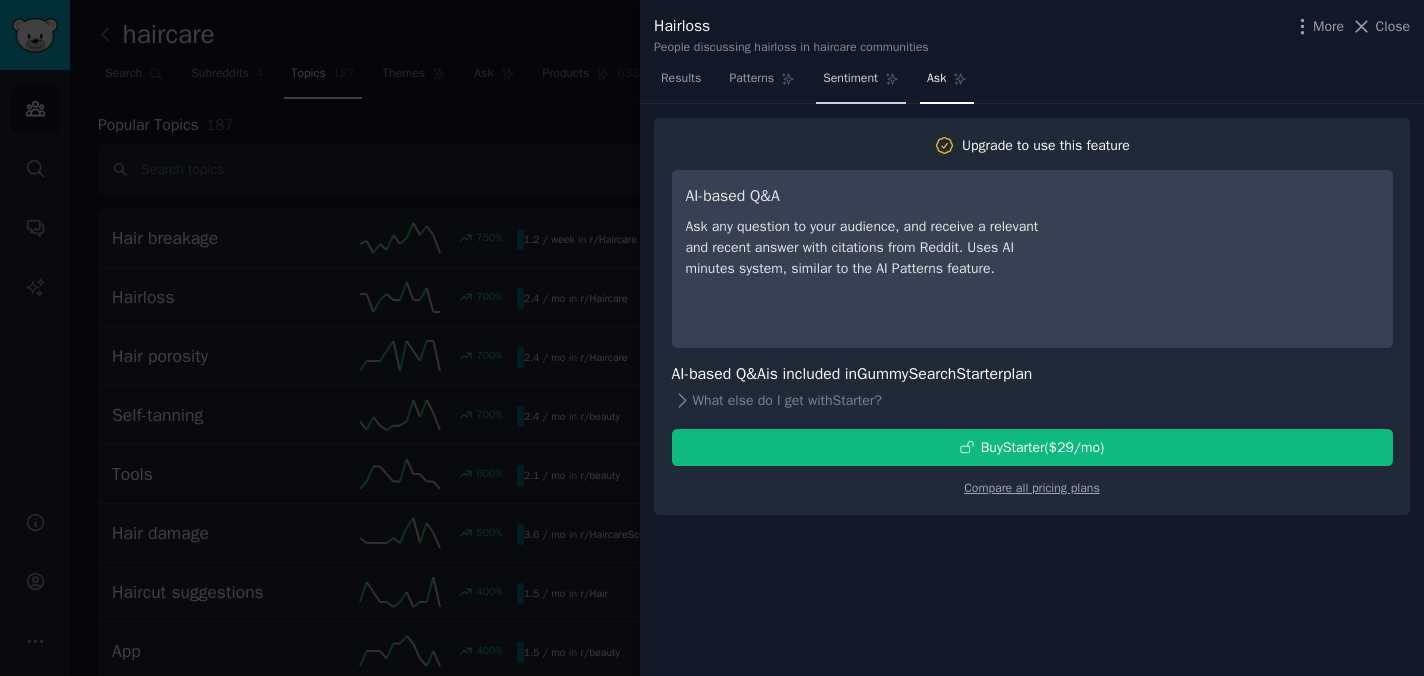 click on "Sentiment" at bounding box center (861, 83) 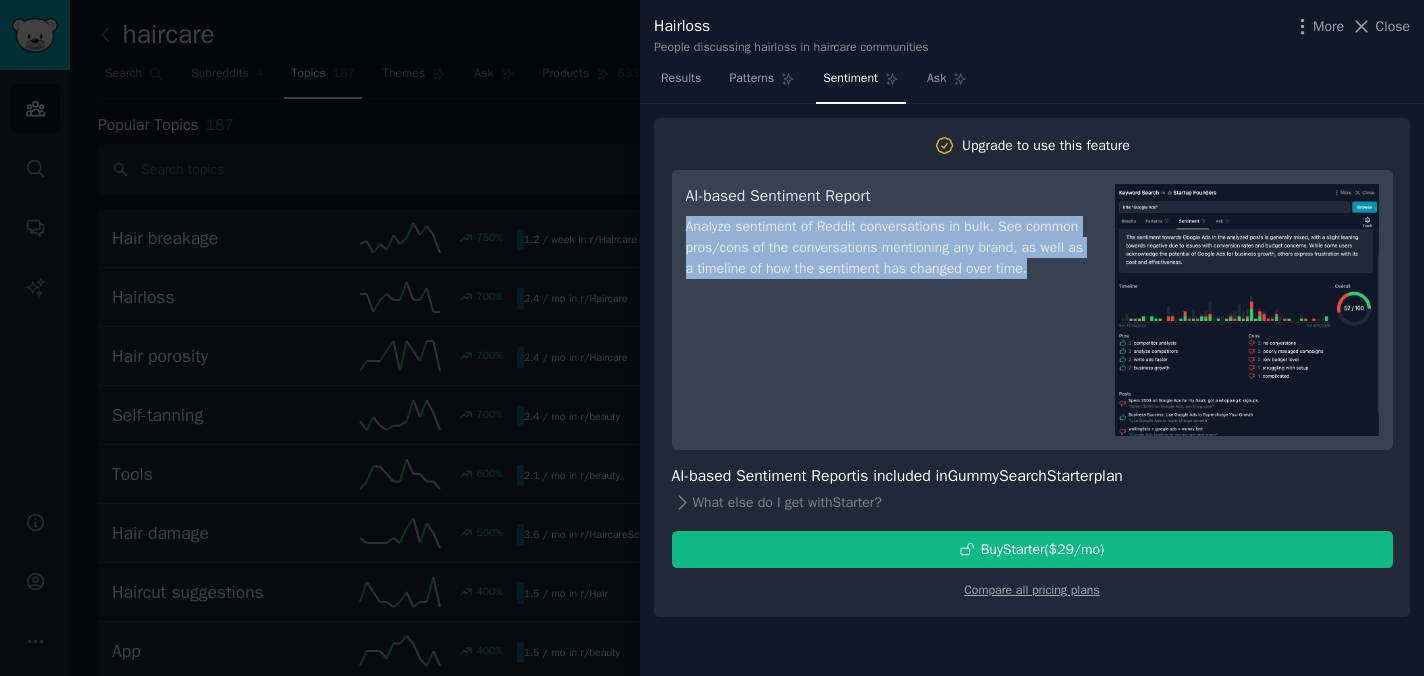 drag, startPoint x: 754, startPoint y: 296, endPoint x: 686, endPoint y: 225, distance: 98.31073 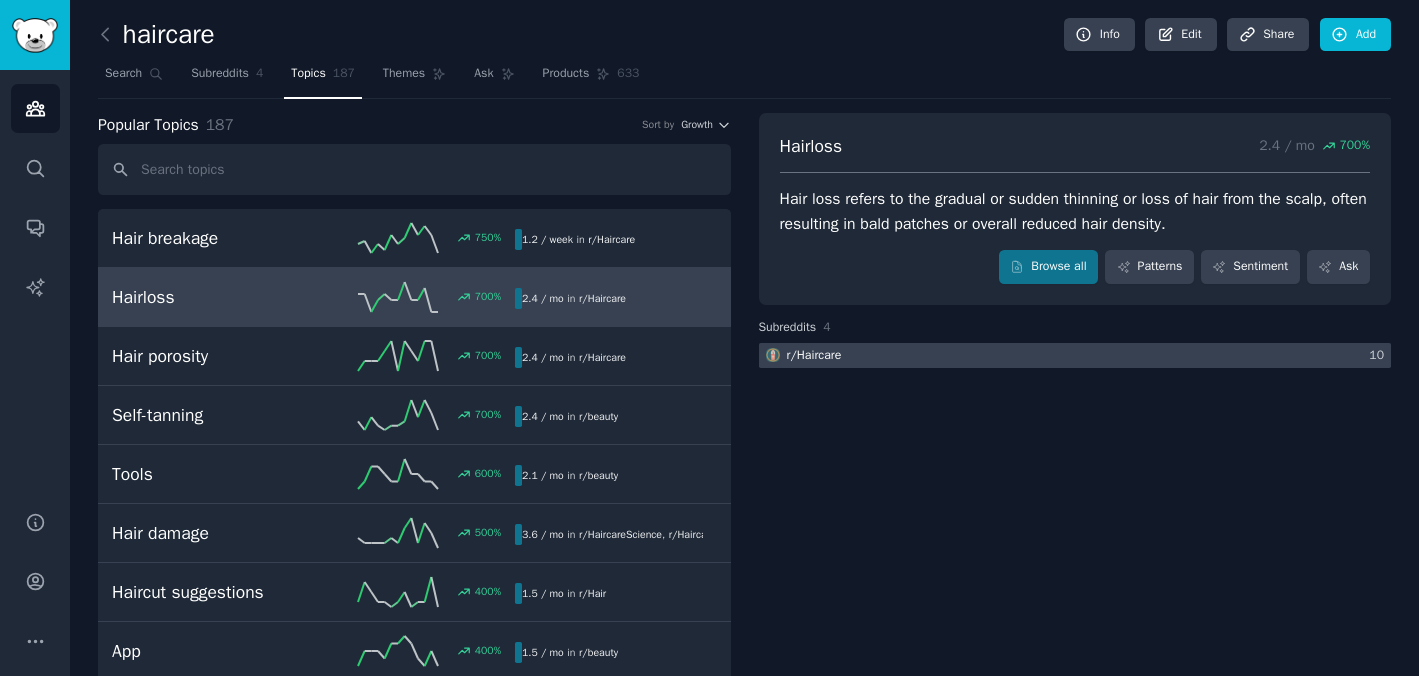 click at bounding box center (1075, 355) 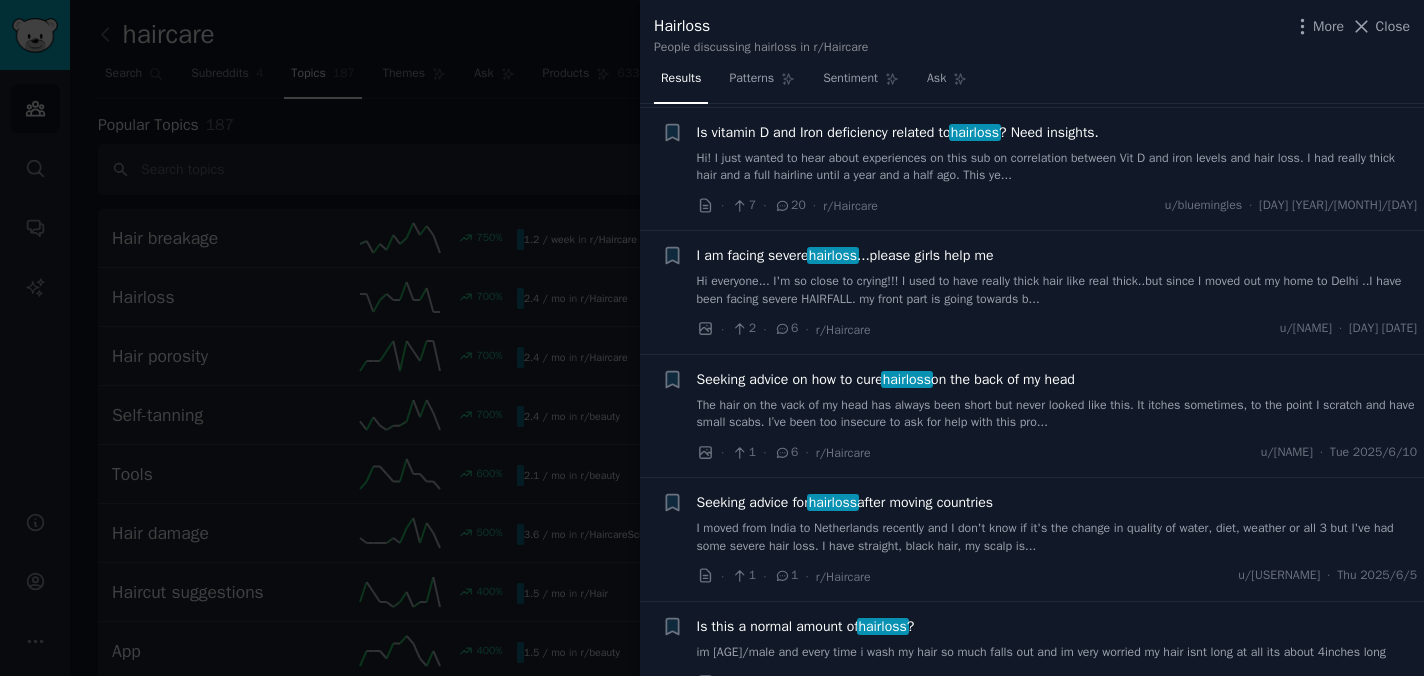 scroll, scrollTop: 406, scrollLeft: 0, axis: vertical 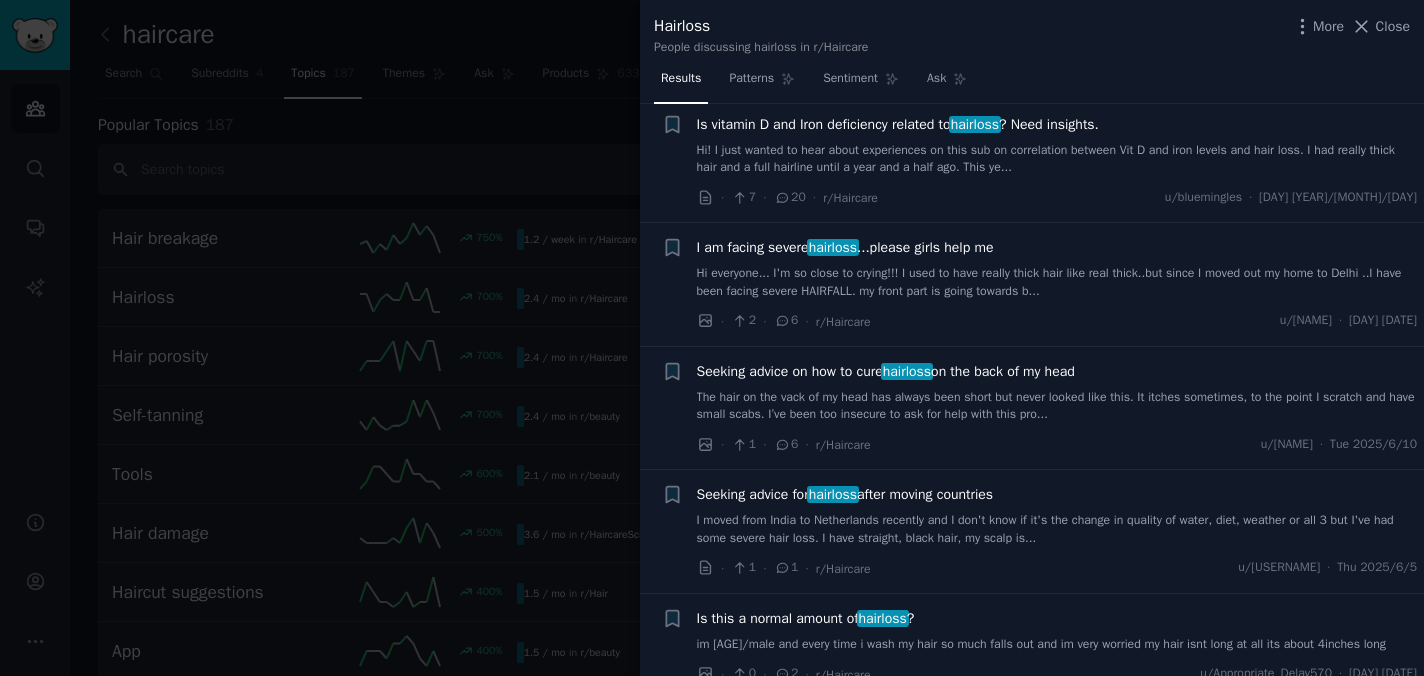 click on "Hi everyone... I'm so close to crying!!! I used to have really thick hair like real thick..but since I moved out my home to Delhi ..I have been facing severe HAIRFALL. my front part is going towards b..." at bounding box center [1057, 282] 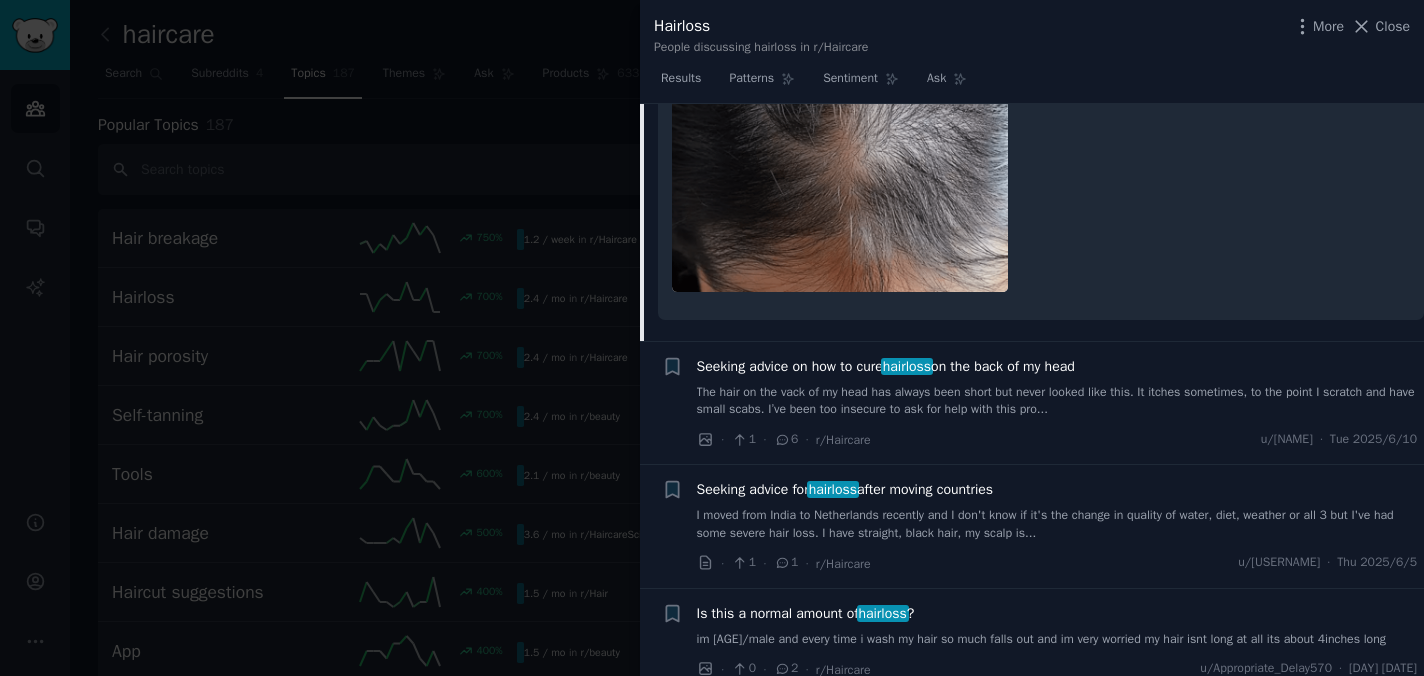 scroll, scrollTop: 585, scrollLeft: 0, axis: vertical 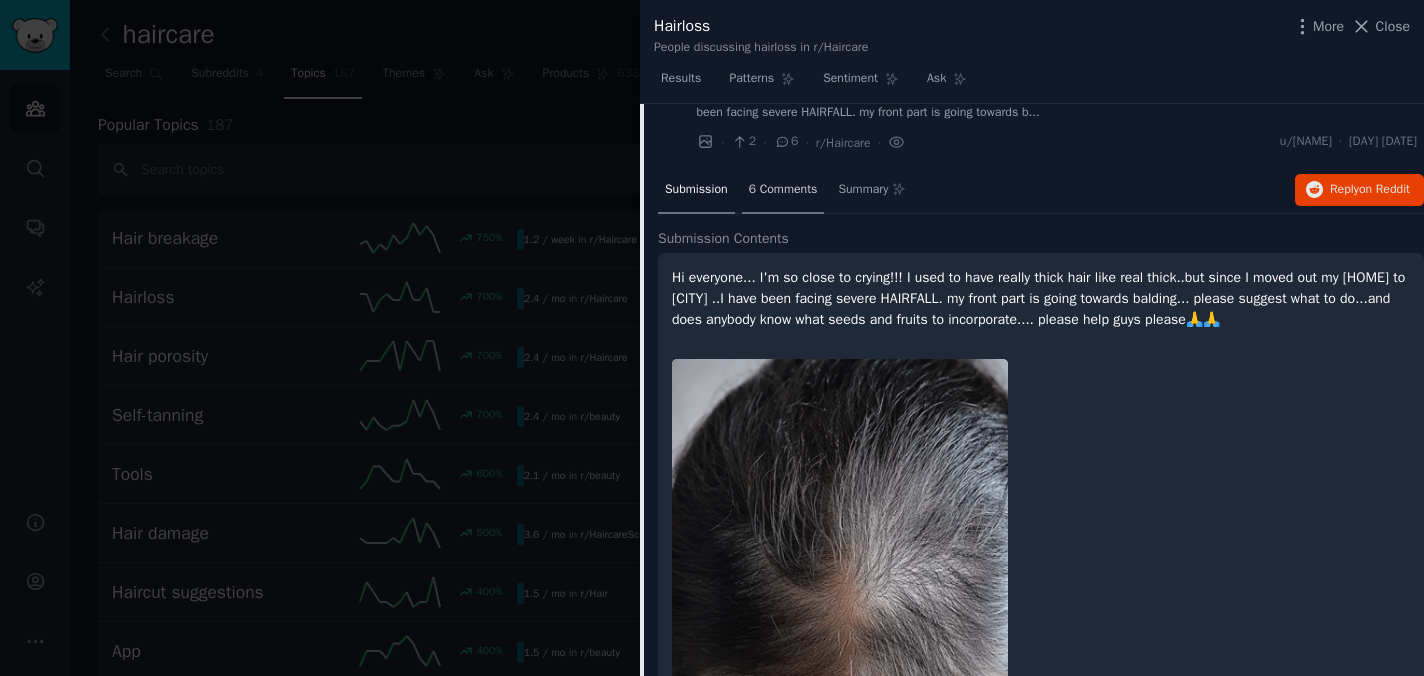 click on "6 Comments" at bounding box center [783, 190] 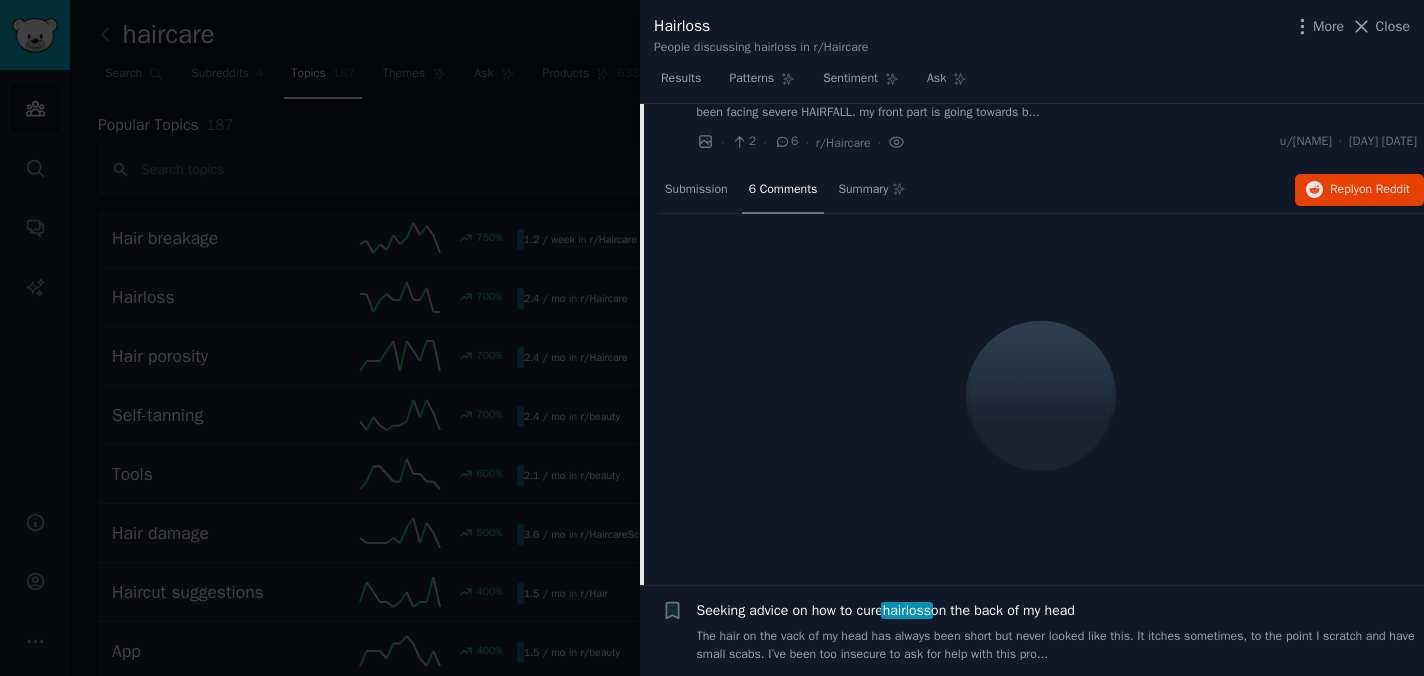 scroll, scrollTop: 620, scrollLeft: 0, axis: vertical 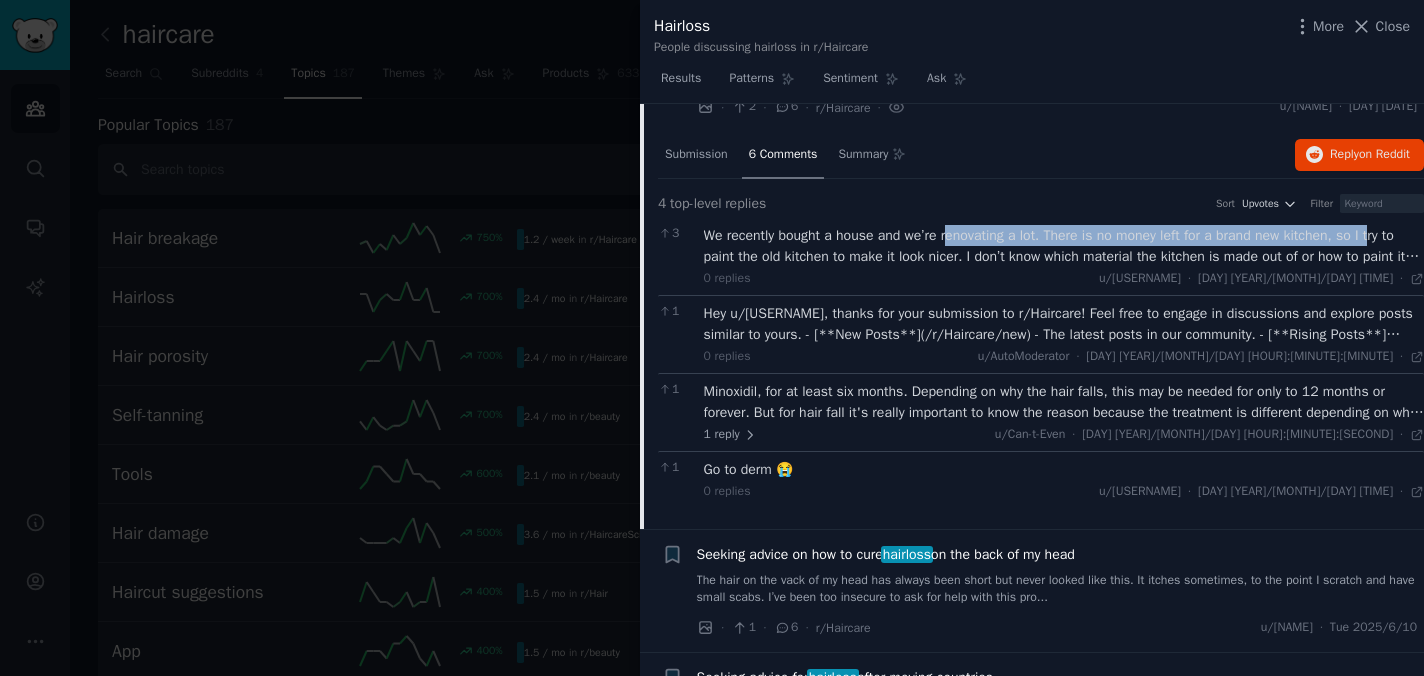 drag, startPoint x: 968, startPoint y: 232, endPoint x: 1402, endPoint y: 237, distance: 434.0288 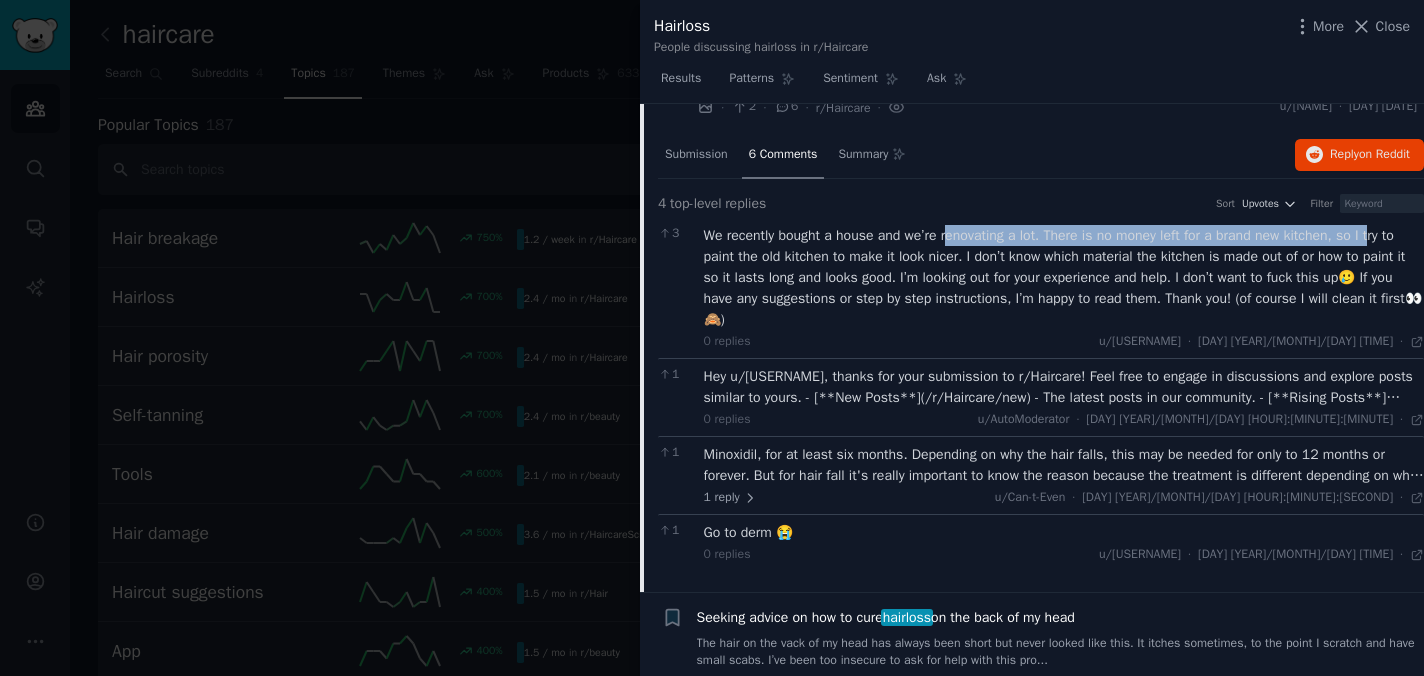 click at bounding box center [1329, 243] 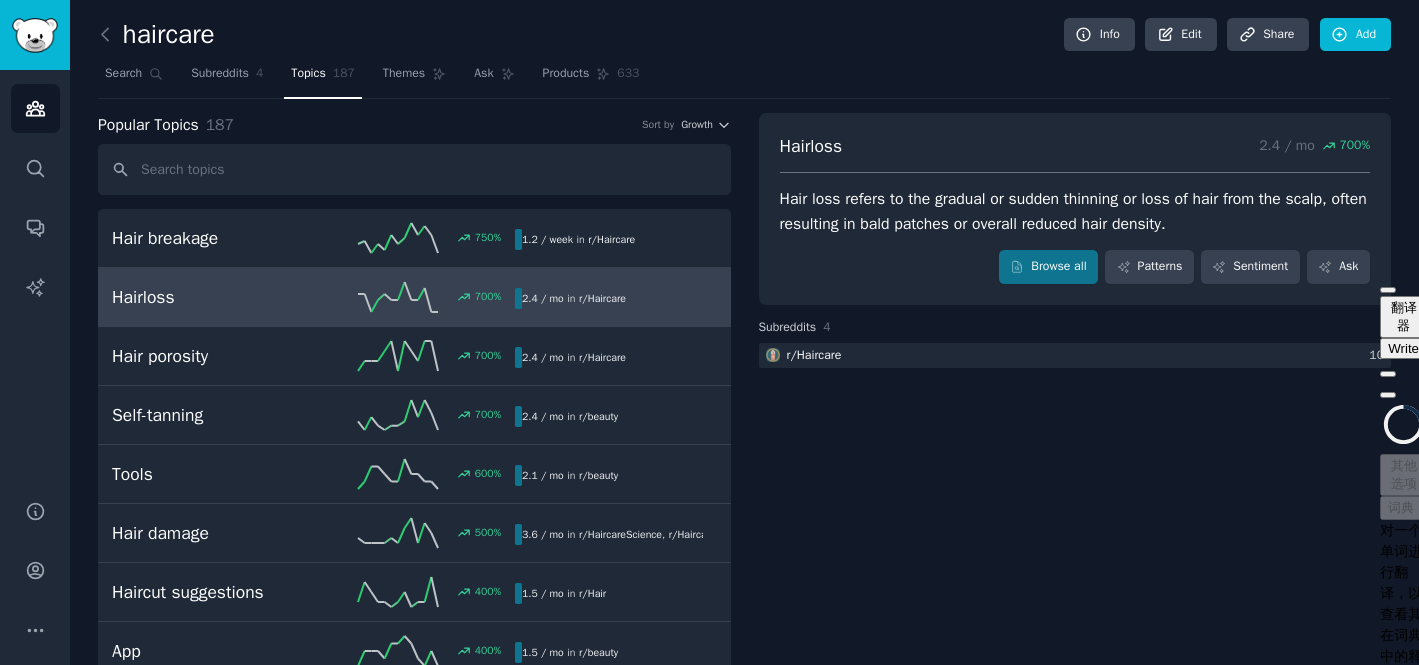 click on "翻译器       Write" at bounding box center [1403, 338] 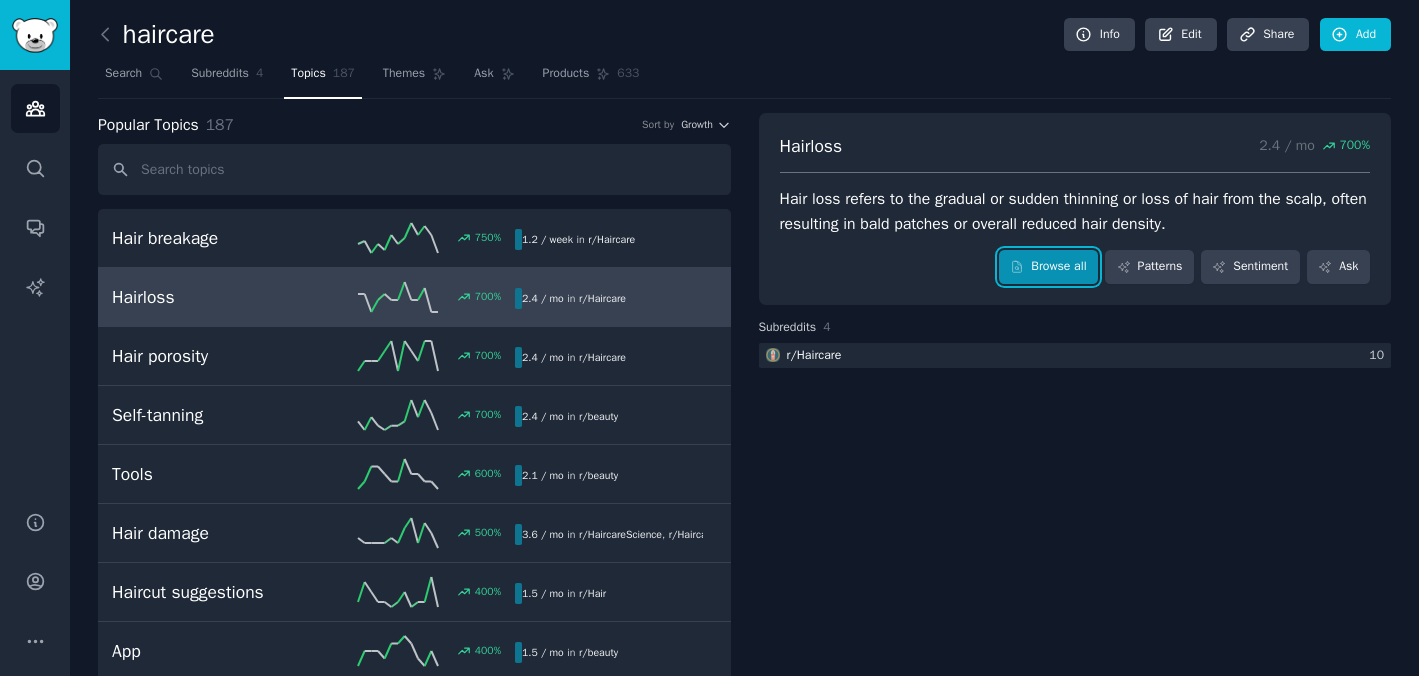 click on "Browse all" at bounding box center (1048, 267) 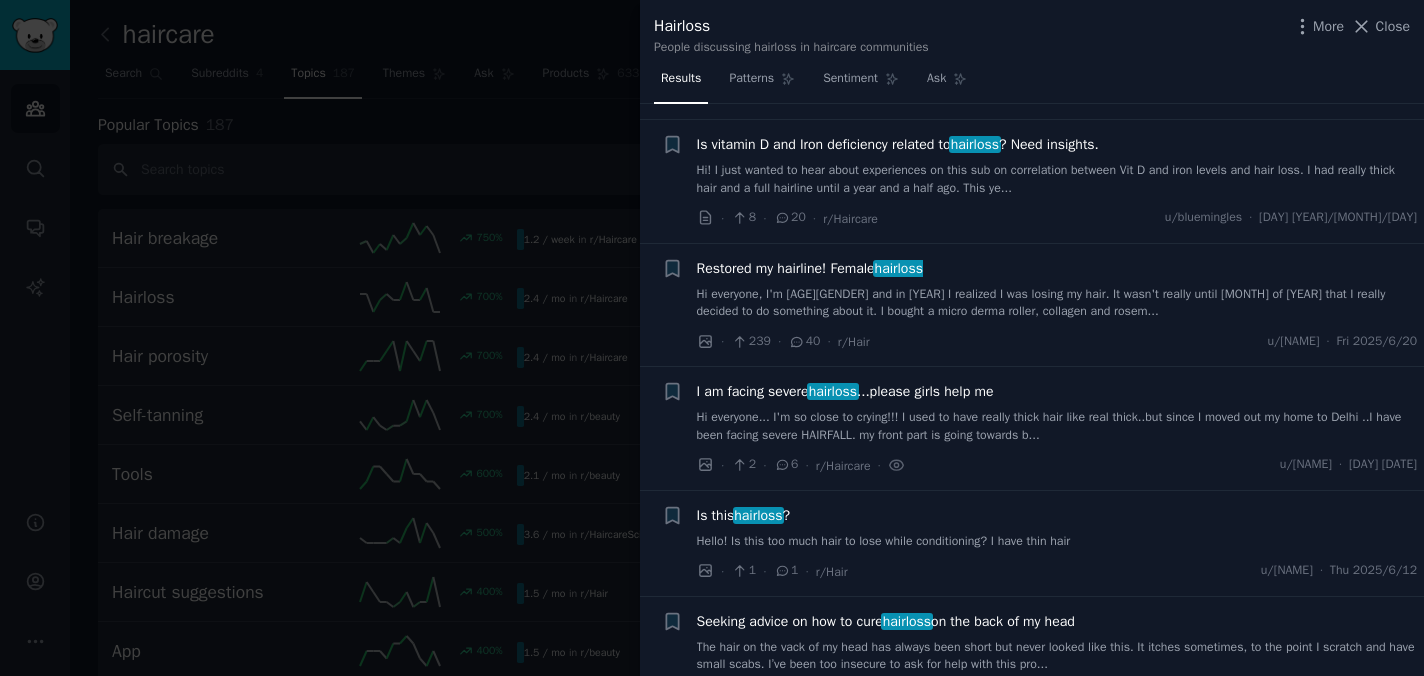 scroll, scrollTop: 1007, scrollLeft: 0, axis: vertical 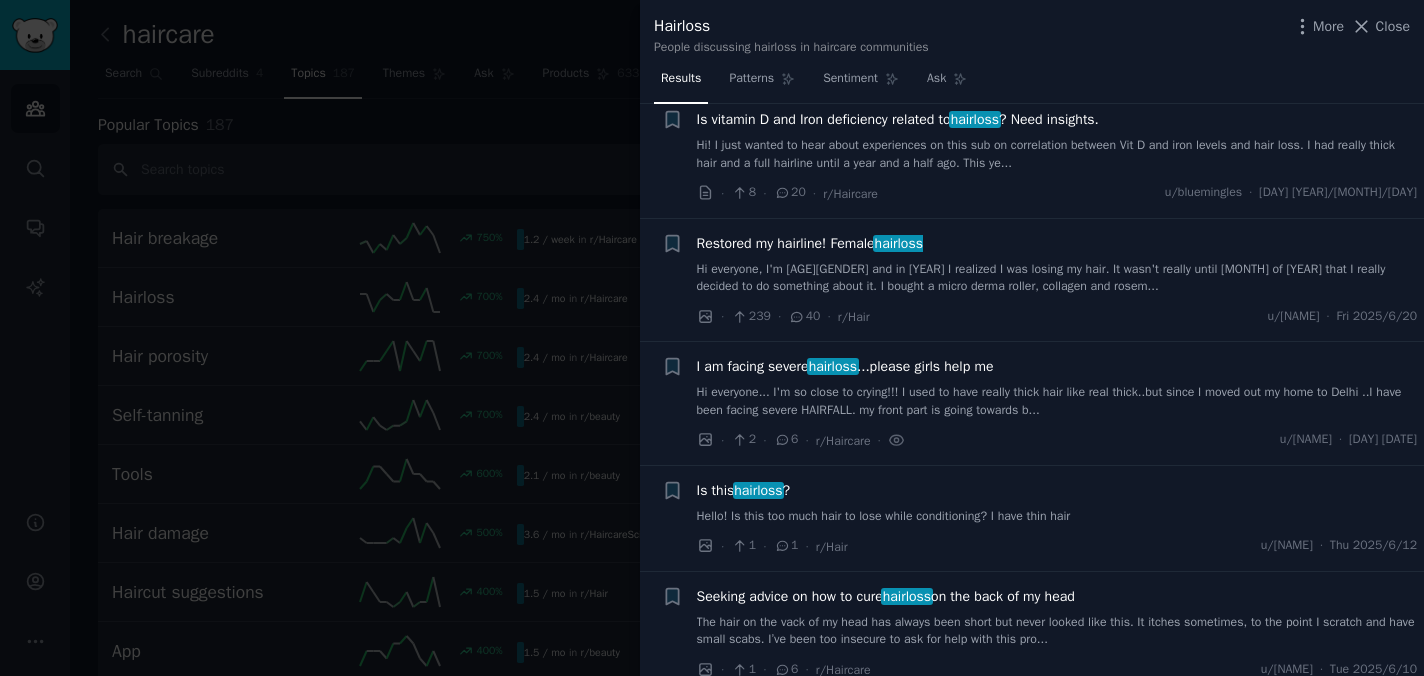 click on "I am facing severe  hairloss ...please girls help me" at bounding box center [845, 366] 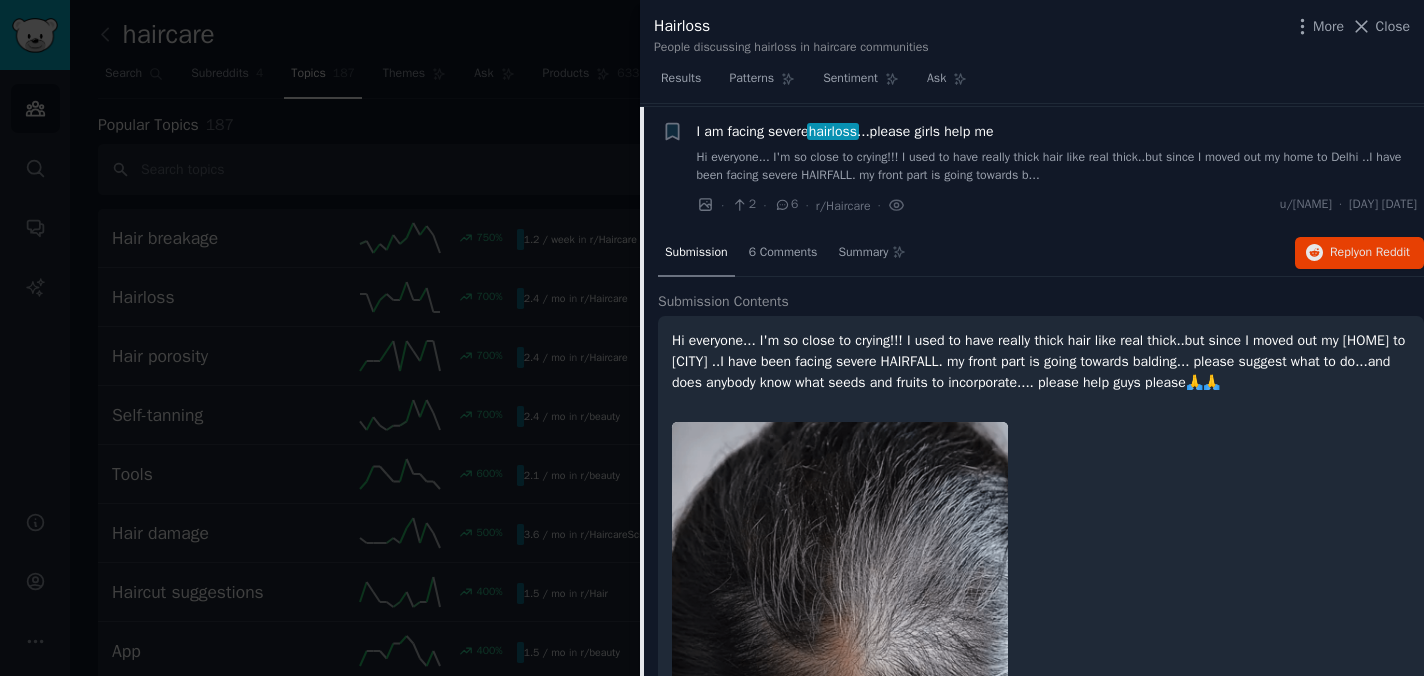 scroll, scrollTop: 1266, scrollLeft: 0, axis: vertical 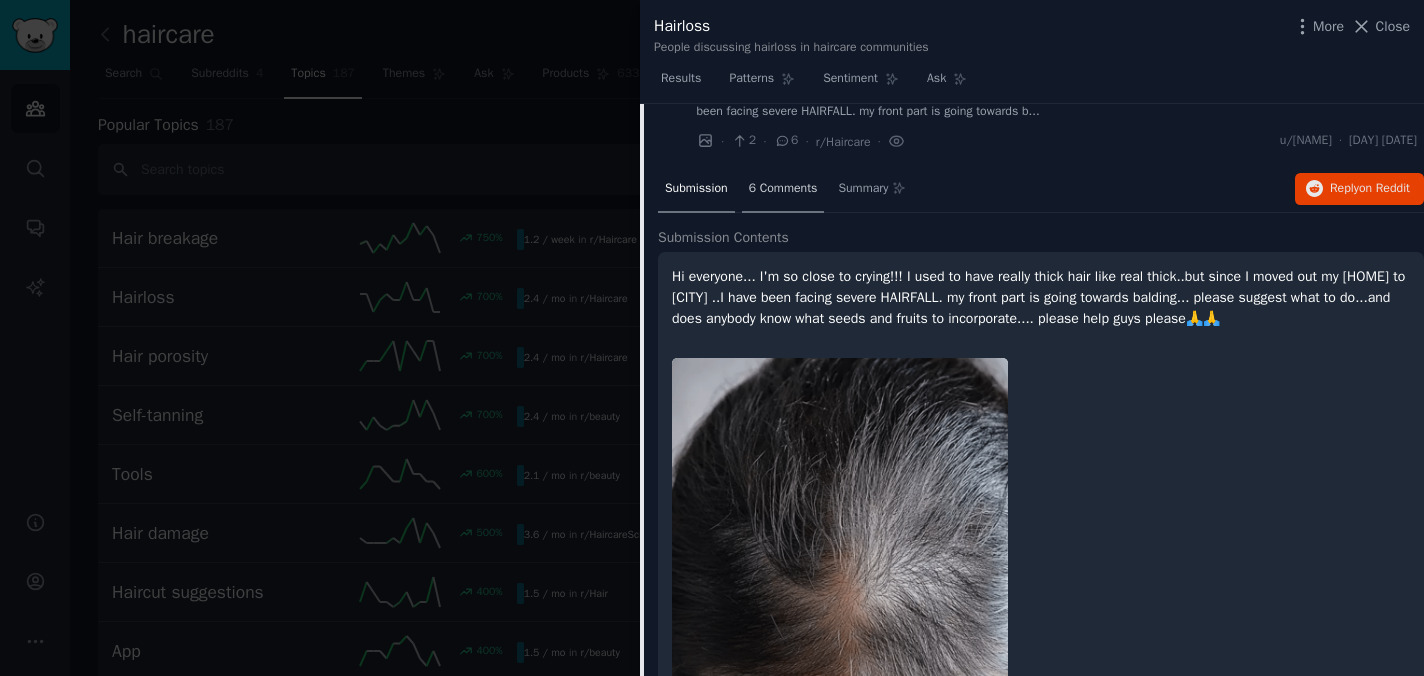 click on "6 Comments" at bounding box center [783, 189] 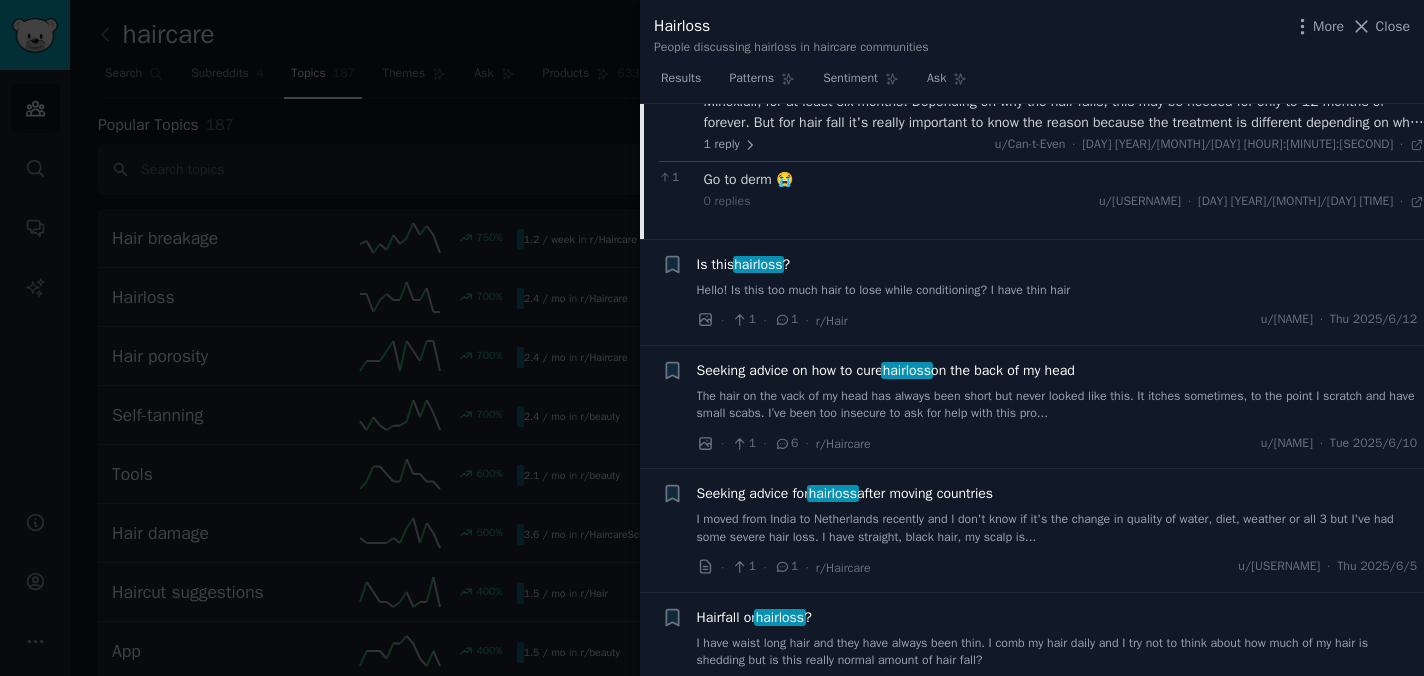 scroll, scrollTop: 1692, scrollLeft: 0, axis: vertical 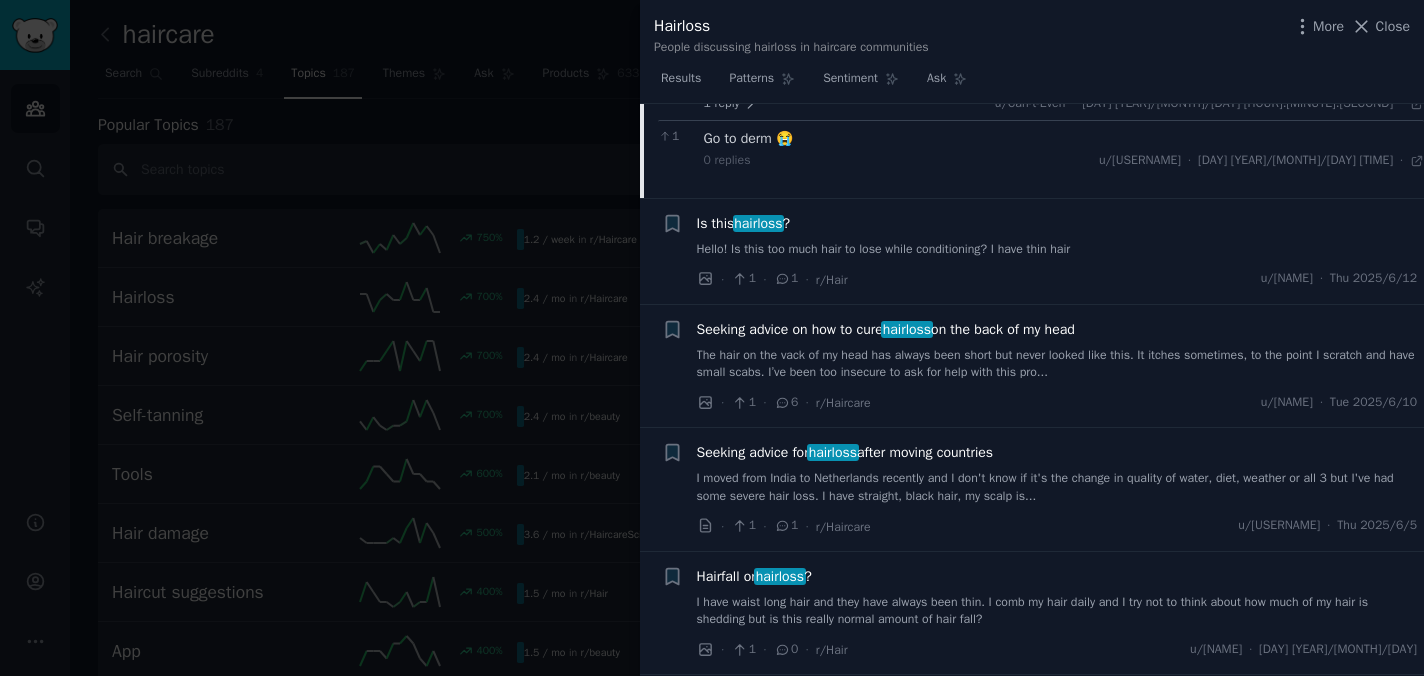 click on "Seeking advice on how to cure  hairloss  on the back of my head" at bounding box center (886, 329) 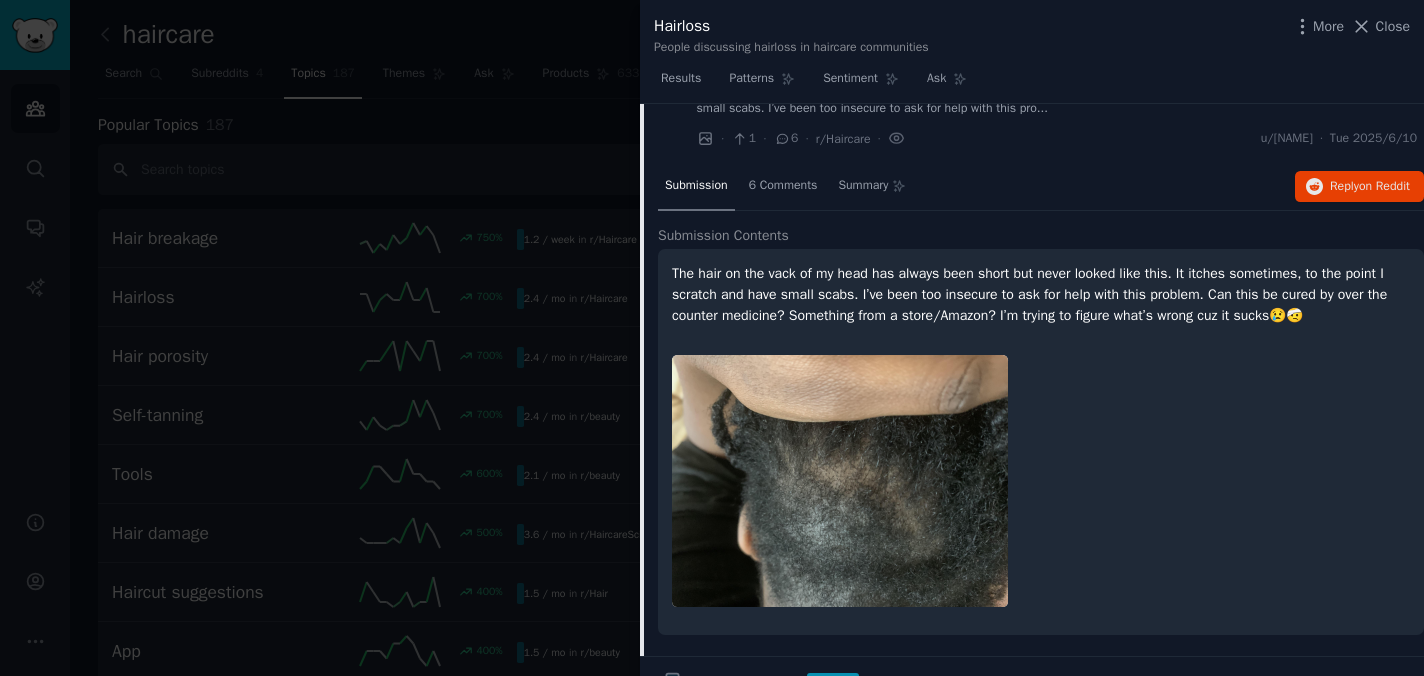 scroll, scrollTop: 1576, scrollLeft: 0, axis: vertical 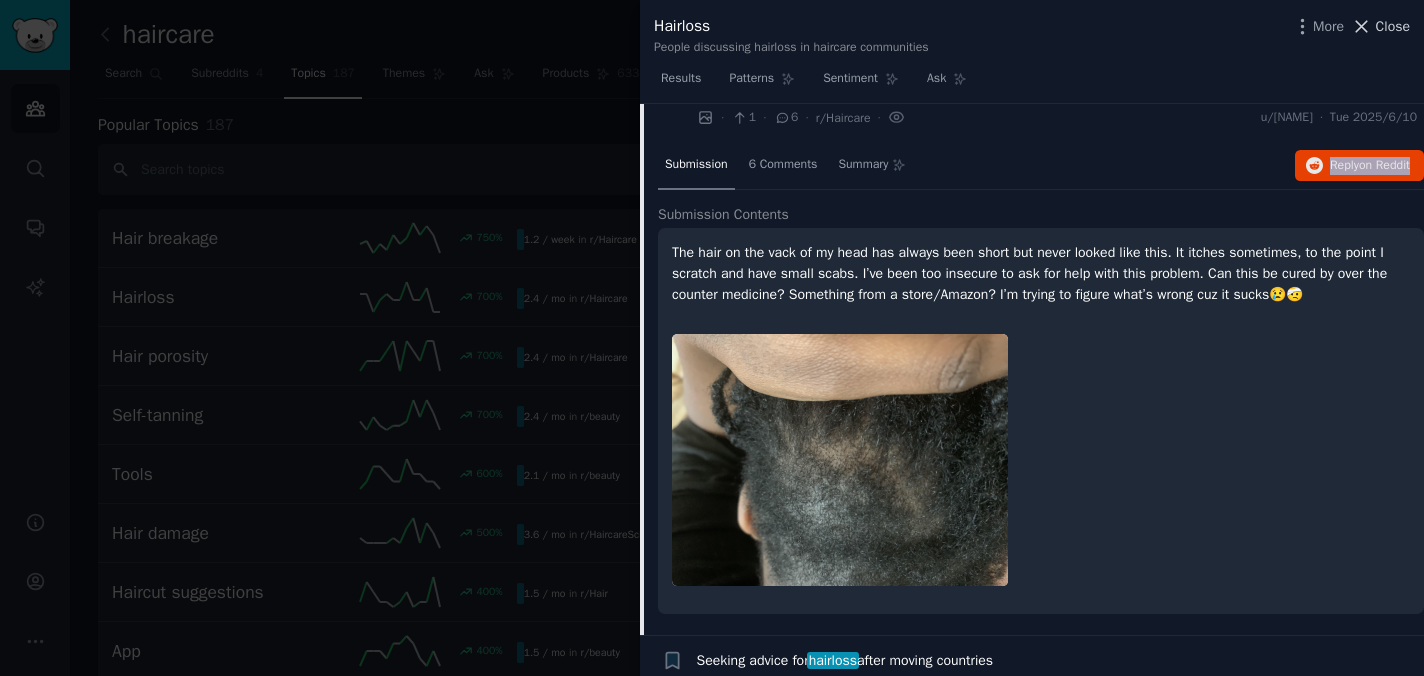click 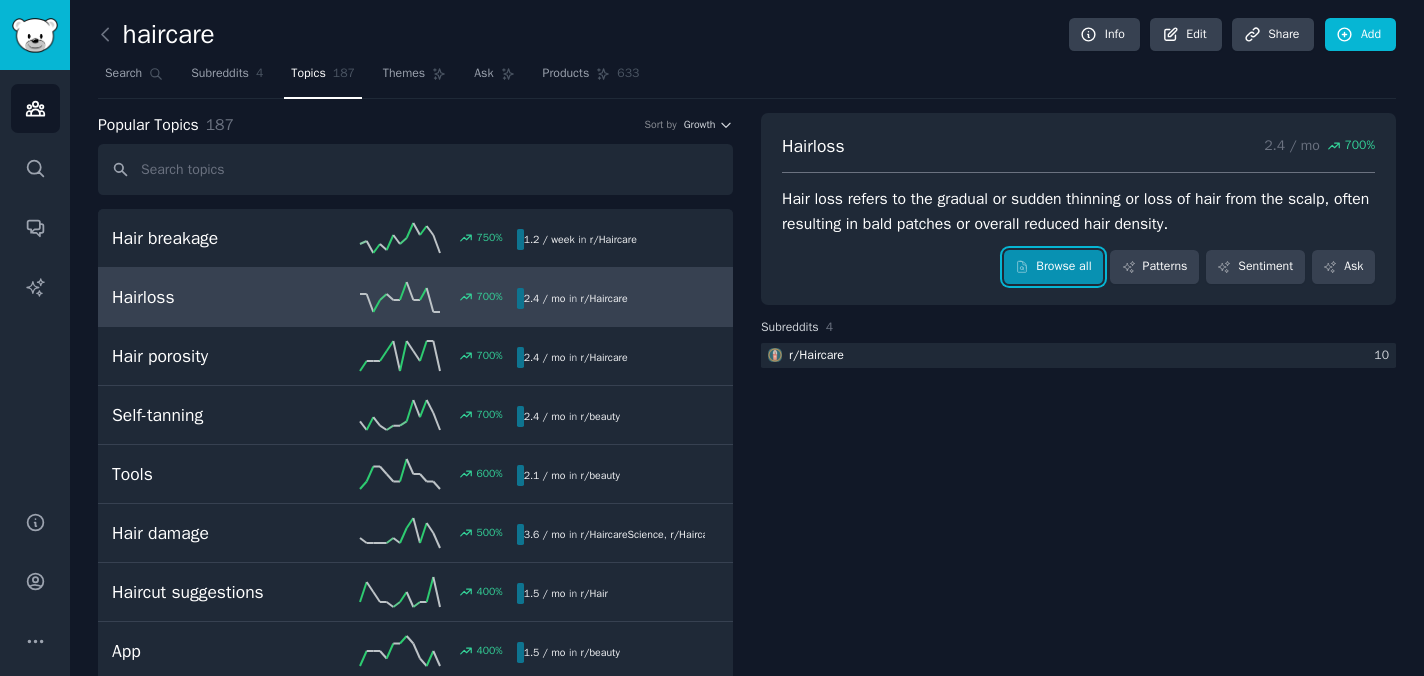 click on "Browse all" at bounding box center (1053, 267) 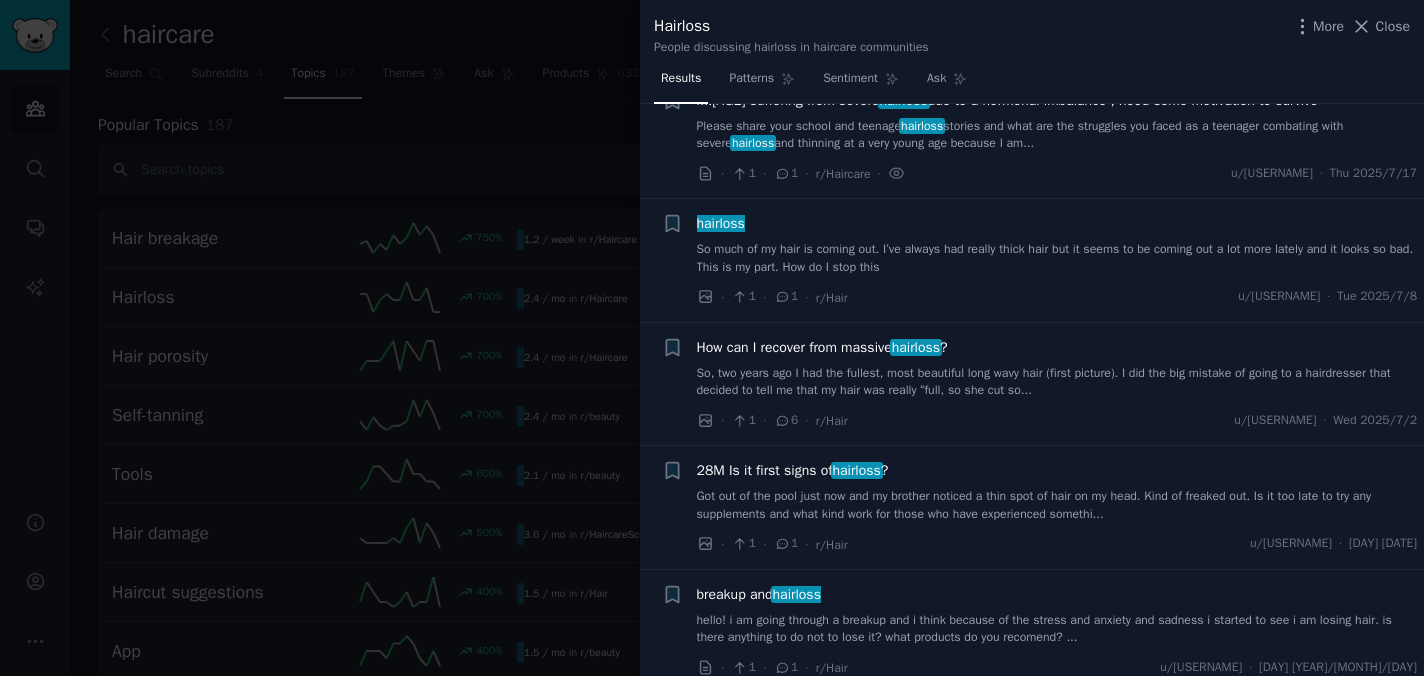 scroll, scrollTop: 430, scrollLeft: 0, axis: vertical 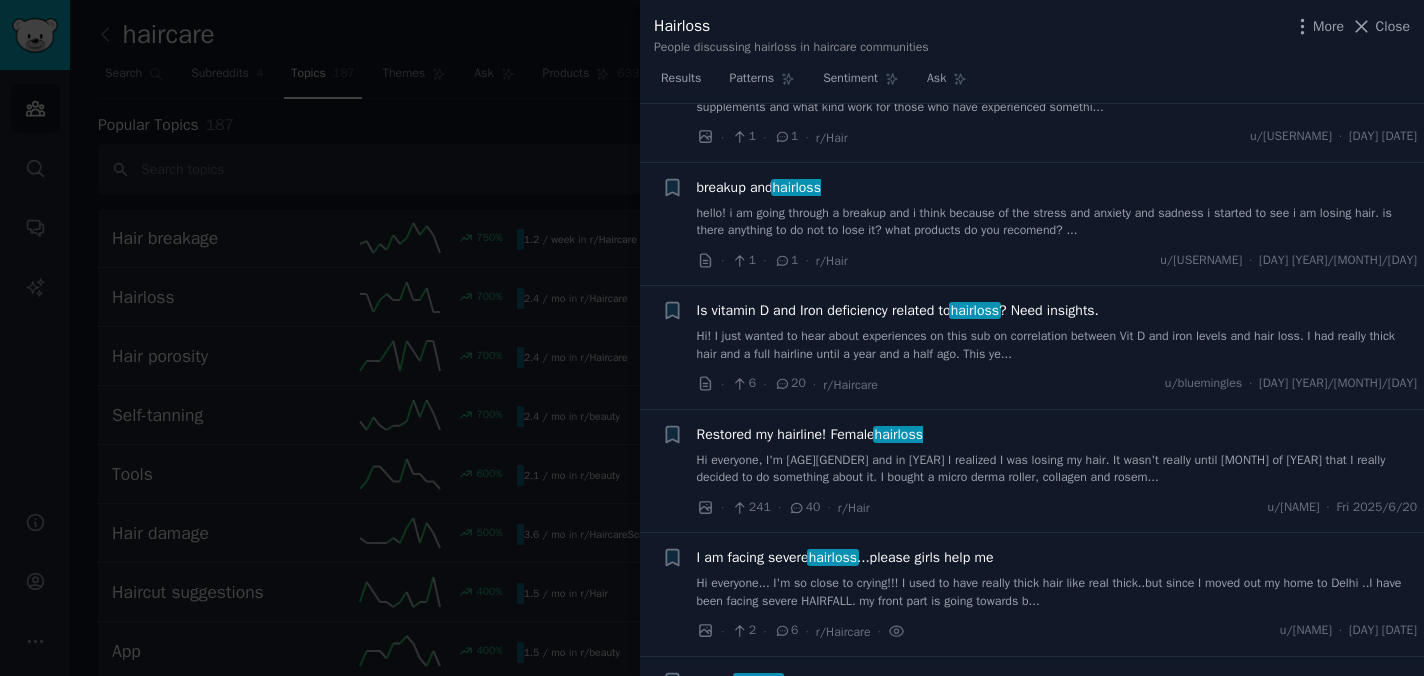 click on "Hi!
I just wanted to hear about experiences on this sub on correlation between Vit D and iron levels and hair loss.
I had really thick hair and a full hairline until a year and a half ago. This ye..." at bounding box center (1057, 345) 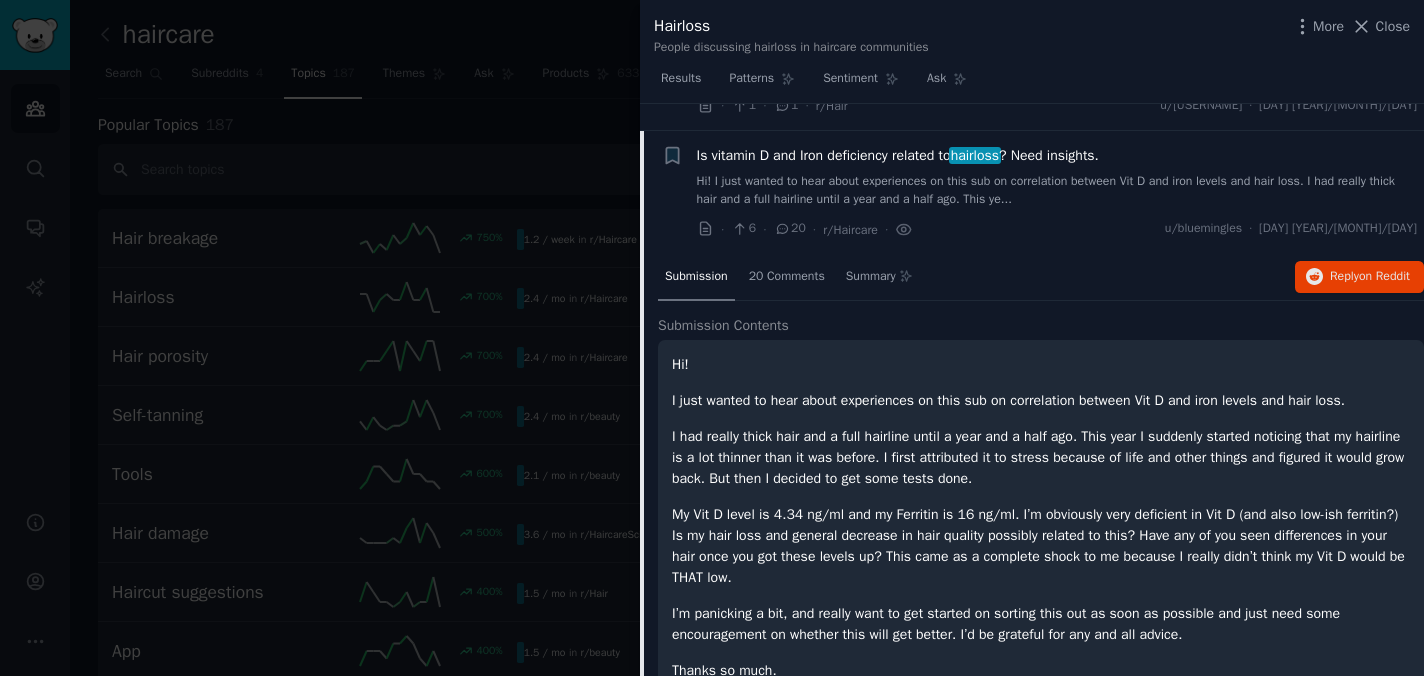 scroll, scrollTop: 1019, scrollLeft: 0, axis: vertical 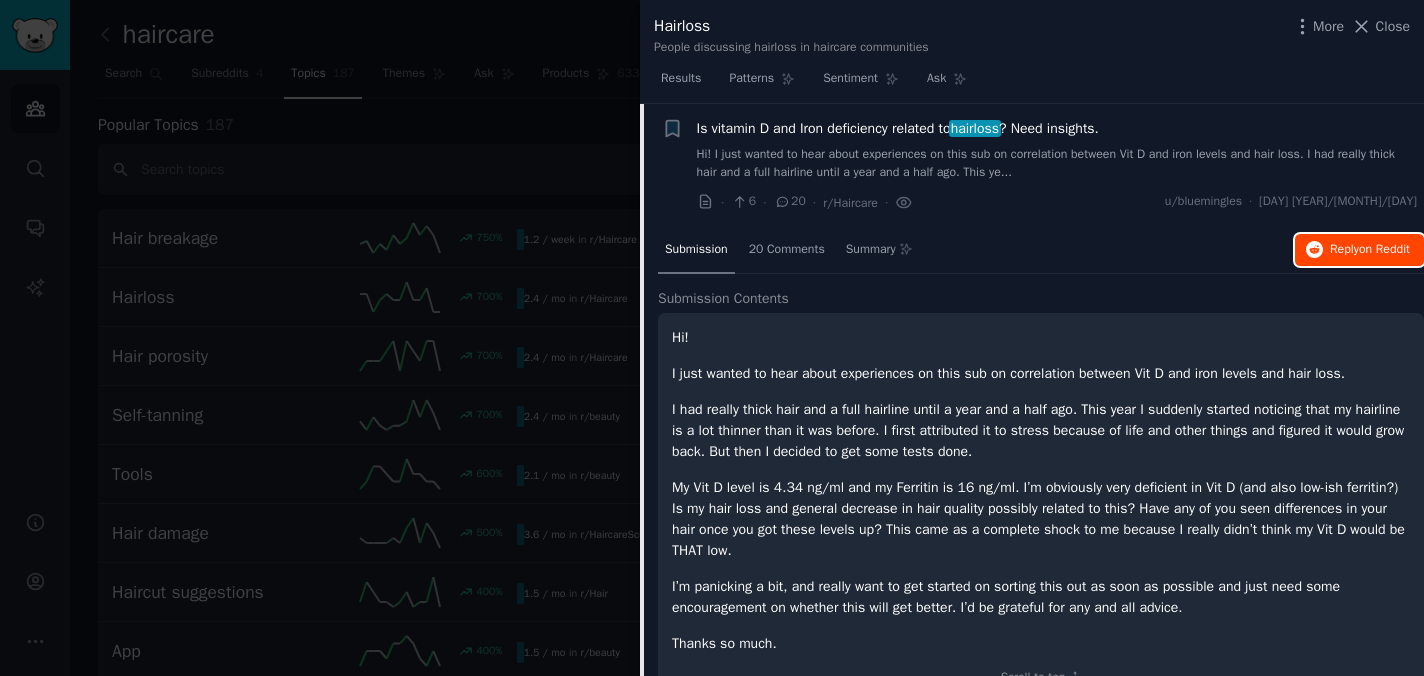 click on "on Reddit" at bounding box center (1384, 249) 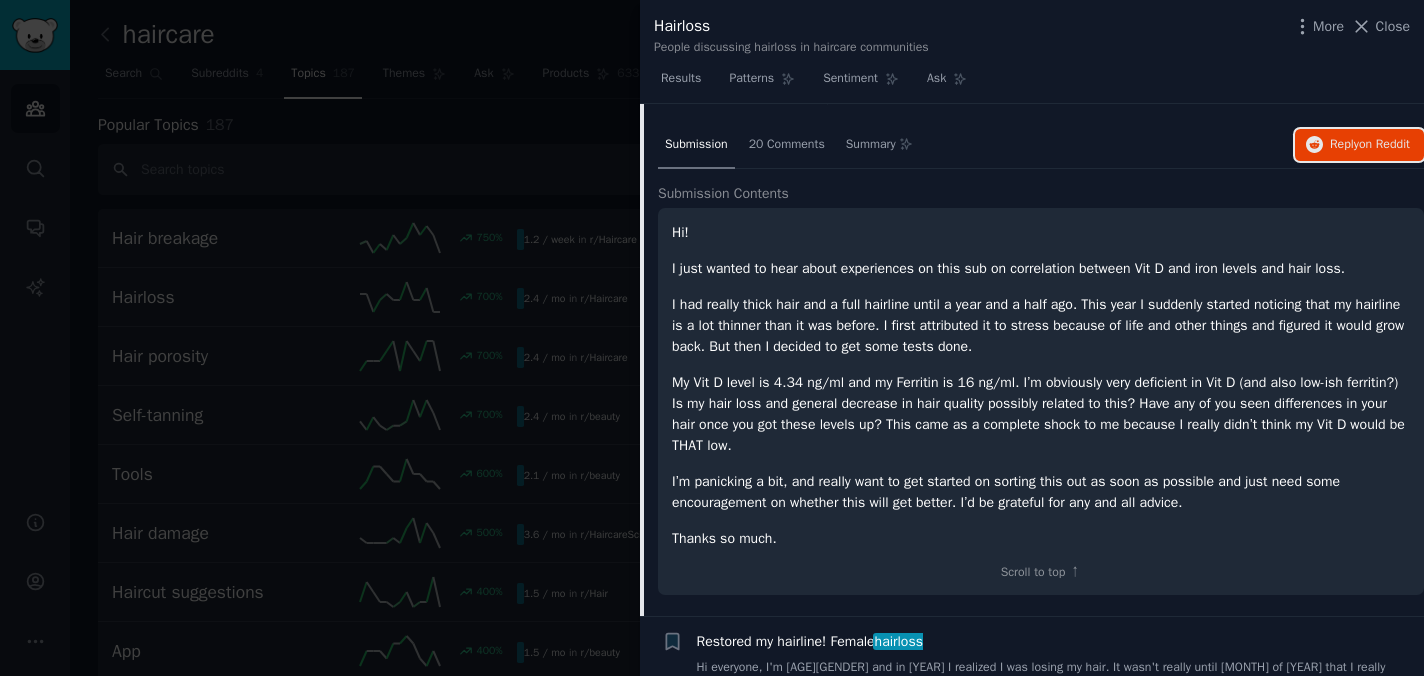 scroll, scrollTop: 1490, scrollLeft: 0, axis: vertical 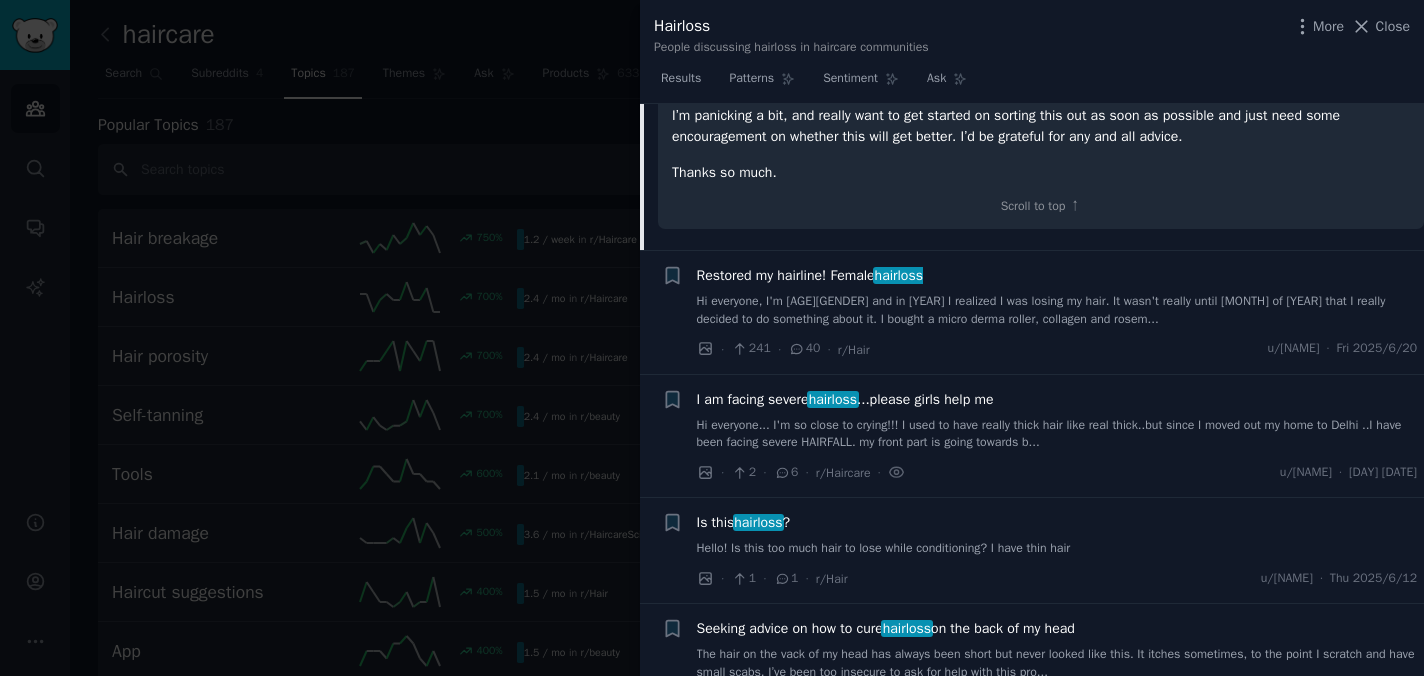 click on "Hi everyone... I'm so close to crying!!! I used to have really thick hair like real thick..but since I moved out my home to Delhi ..I have been facing severe HAIRFALL. my front part is going towards b..." at bounding box center [1057, 434] 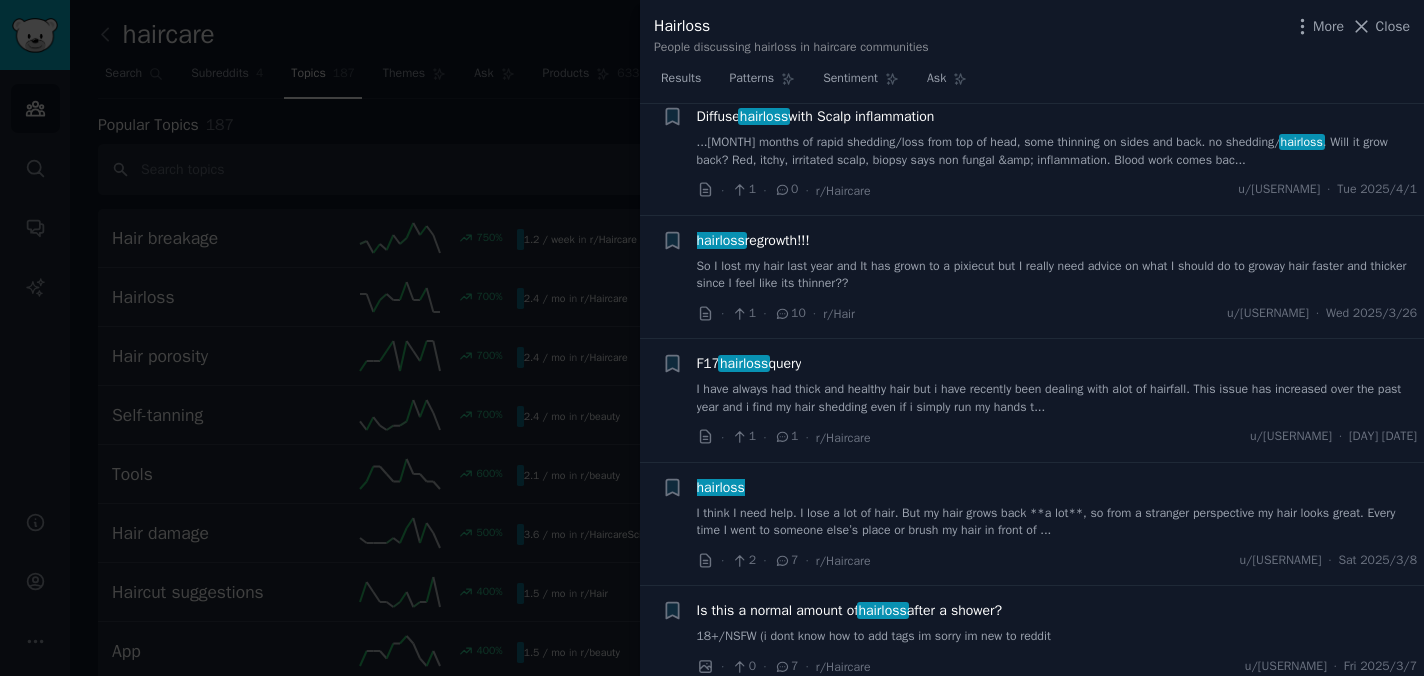 scroll, scrollTop: 3348, scrollLeft: 0, axis: vertical 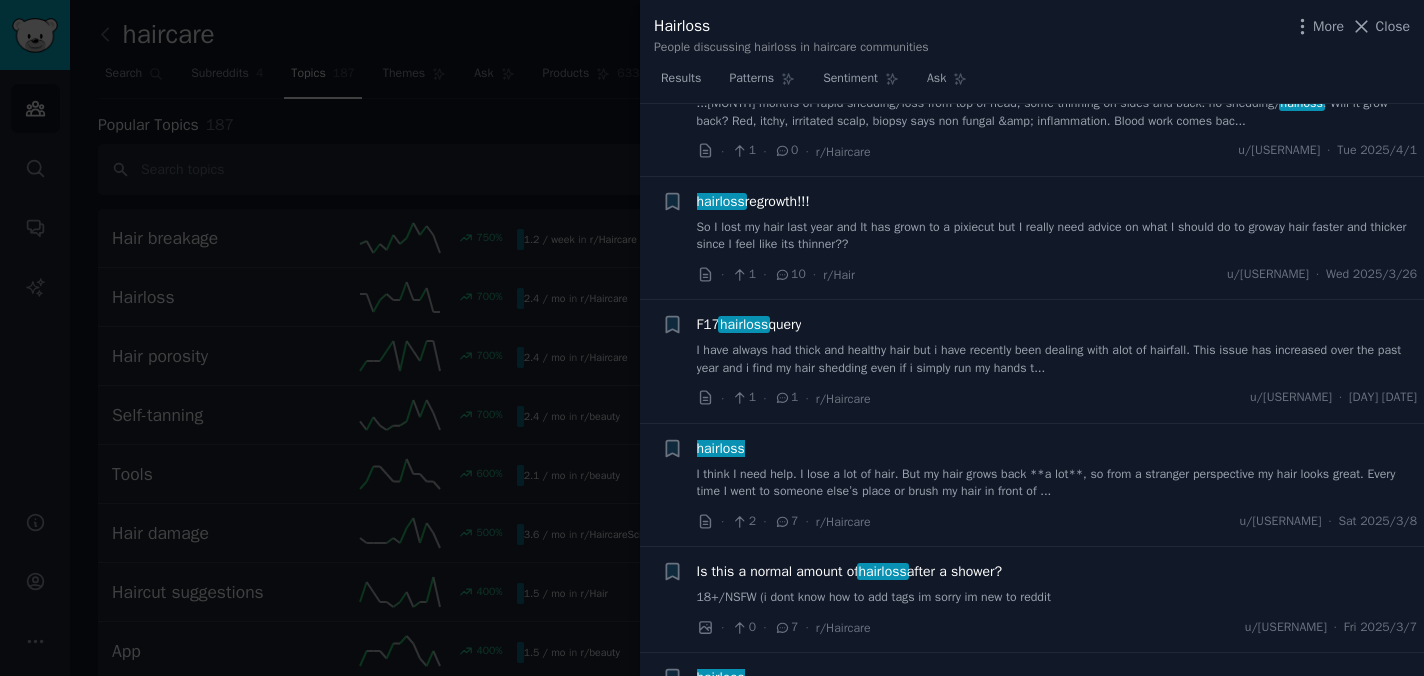 click on "So I lost my hair last year and It has grown to a pixiecut but I really need advice on what I should do to groway hair faster and thicker since I feel like its thinner??" at bounding box center [1057, 236] 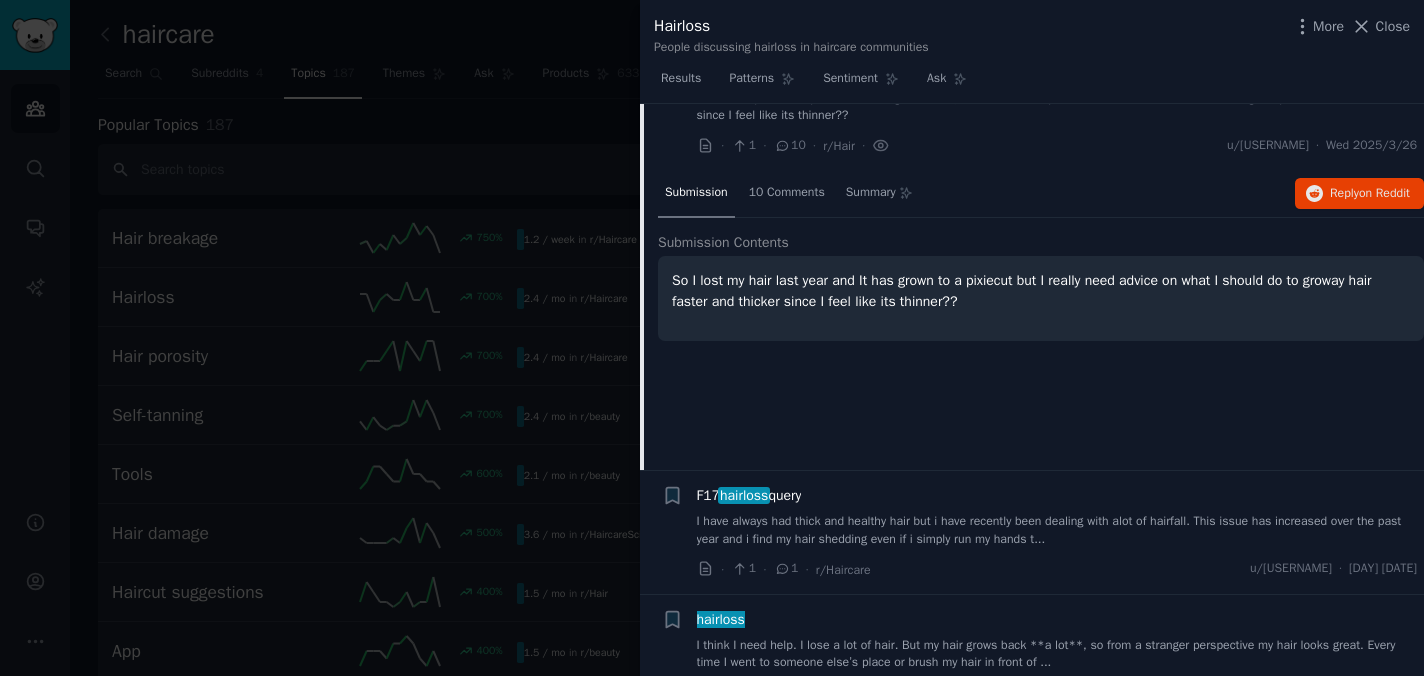 scroll, scrollTop: 2889, scrollLeft: 0, axis: vertical 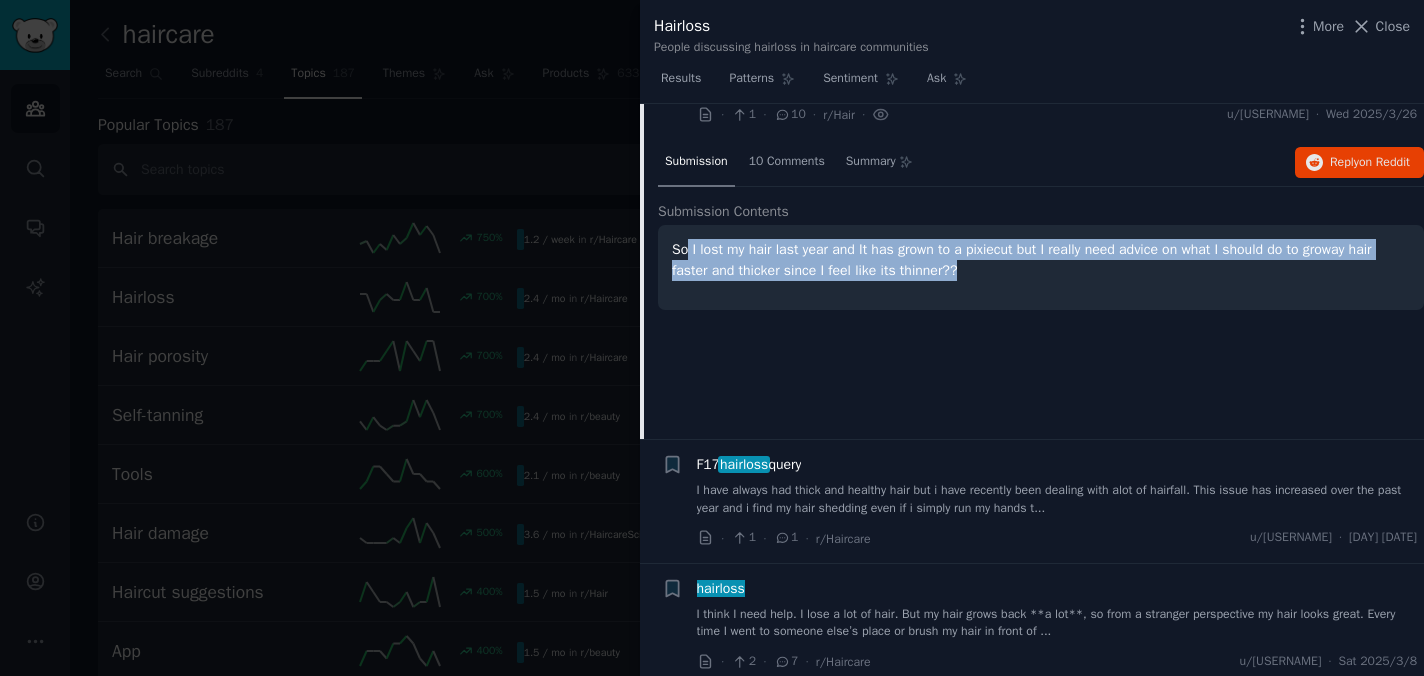 drag, startPoint x: 686, startPoint y: 252, endPoint x: 1068, endPoint y: 272, distance: 382.5232 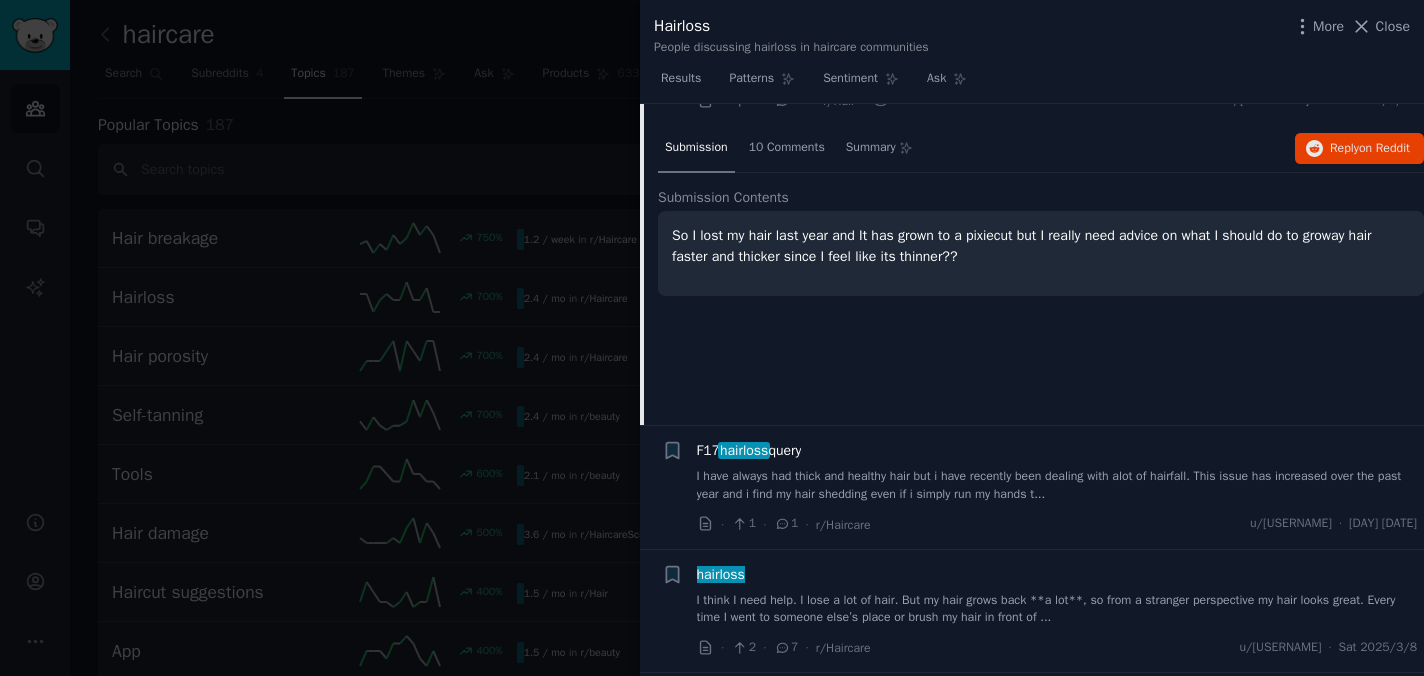 scroll, scrollTop: 2905, scrollLeft: 0, axis: vertical 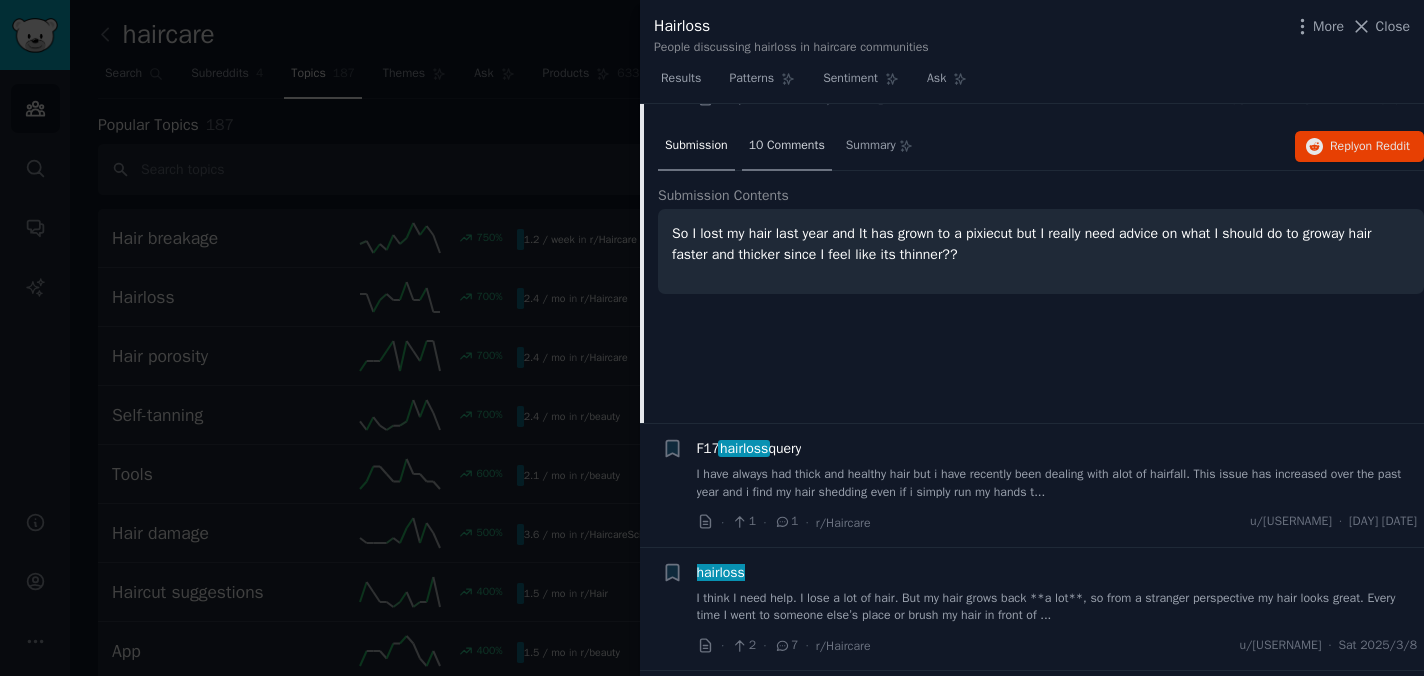 click on "10 Comments" at bounding box center (787, 147) 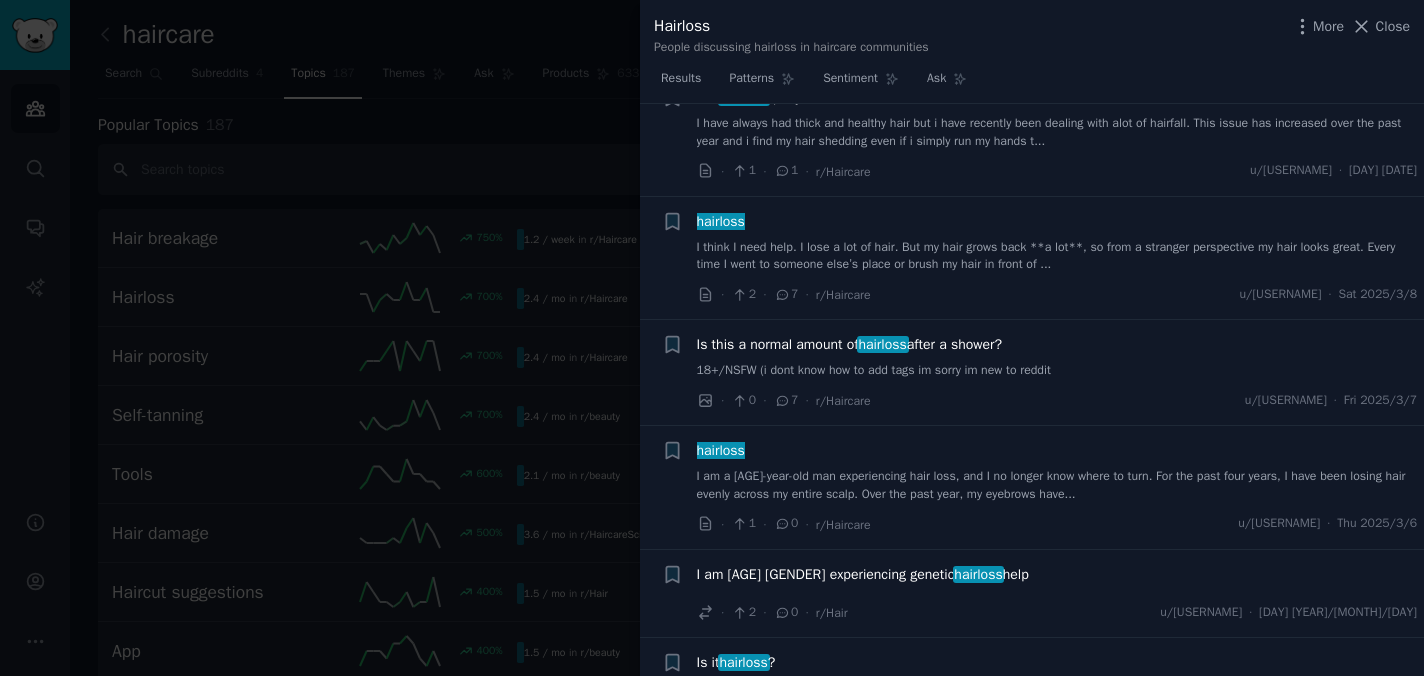 scroll, scrollTop: 3292, scrollLeft: 0, axis: vertical 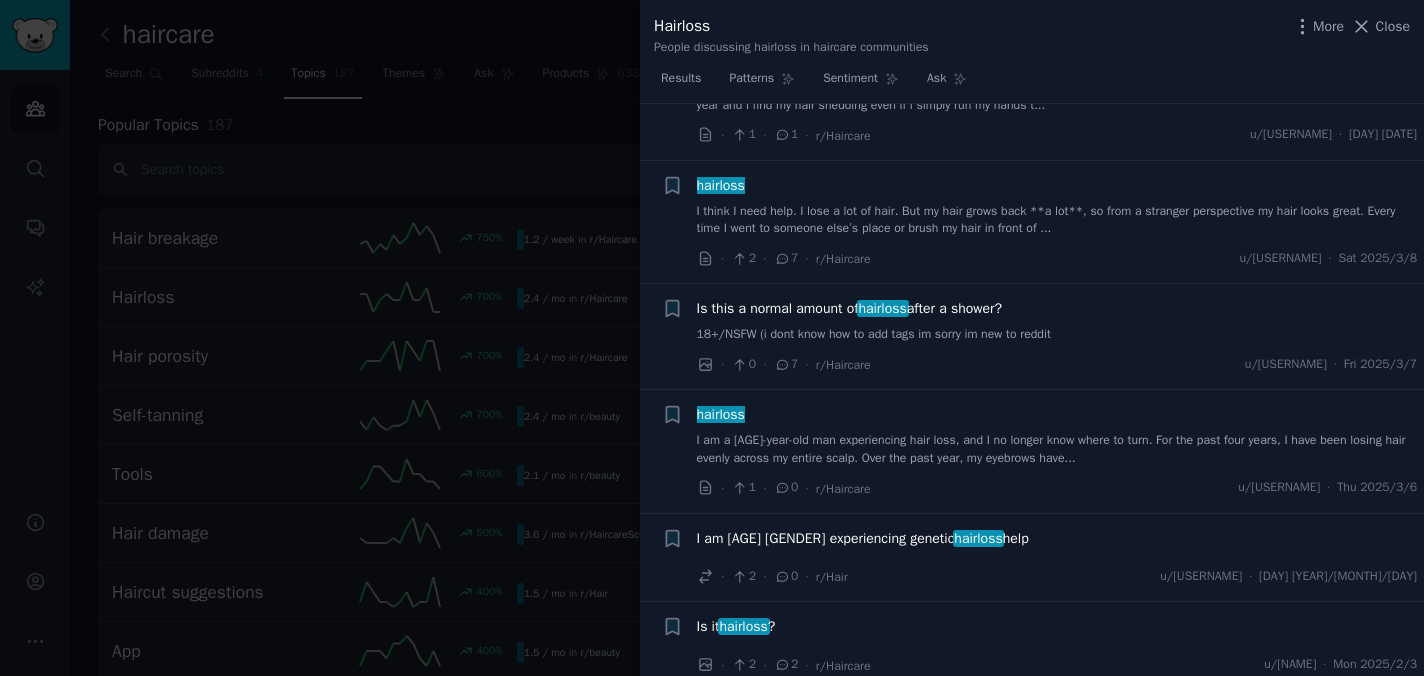 click on "I am a 22-year-old man experiencing hair loss, and I no longer know where to turn.
For the past four years, I have been losing hair evenly across my entire scalp. Over the past year, my eyebrows have..." at bounding box center [1057, 449] 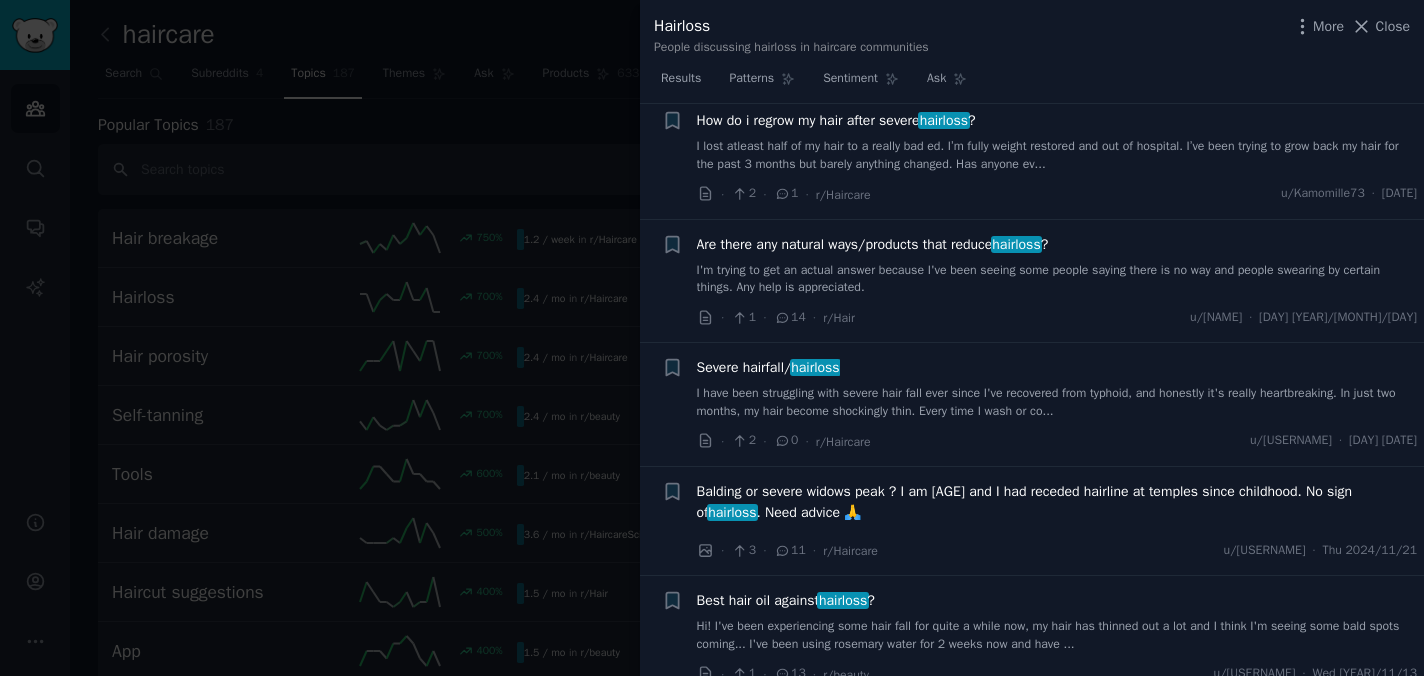 scroll, scrollTop: 5408, scrollLeft: 0, axis: vertical 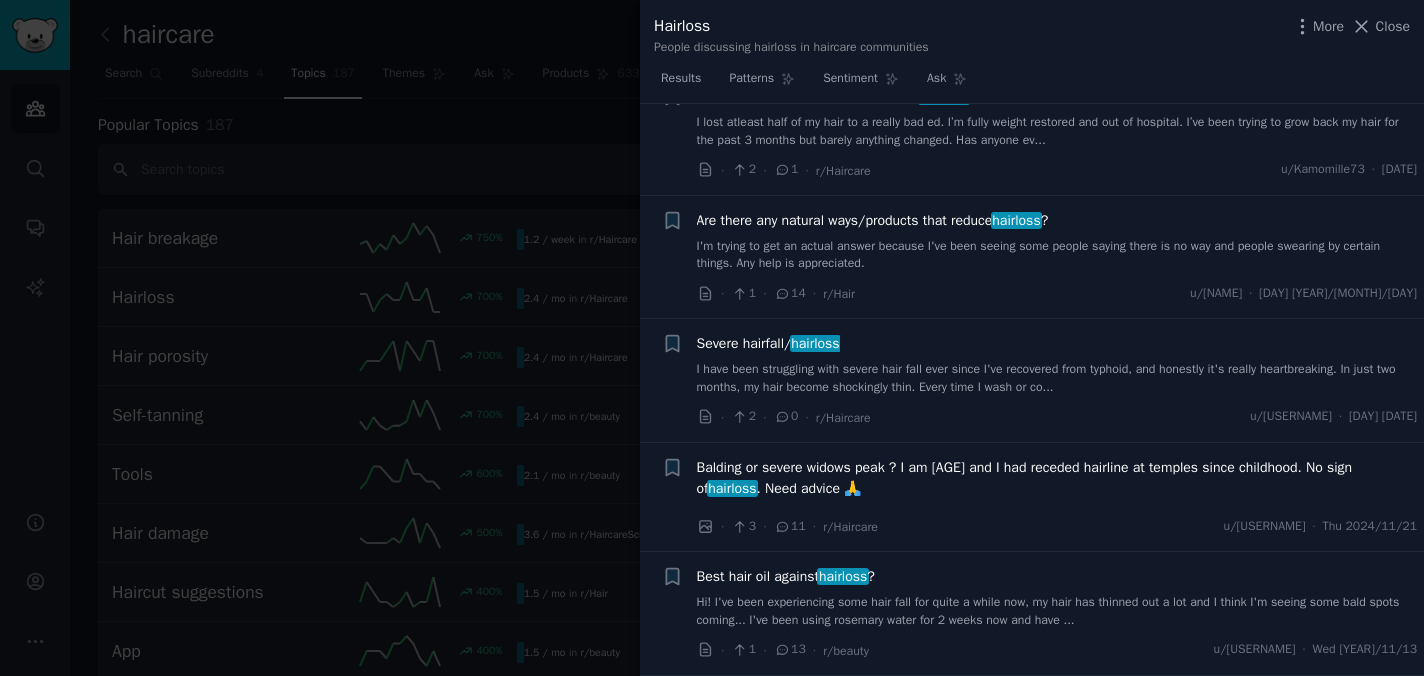 click on "Balding or severe widows peak ? I am 18 and I had receded hairline at temples since childhood. No sign of  hairloss . Need advice 🙏" at bounding box center [1057, 478] 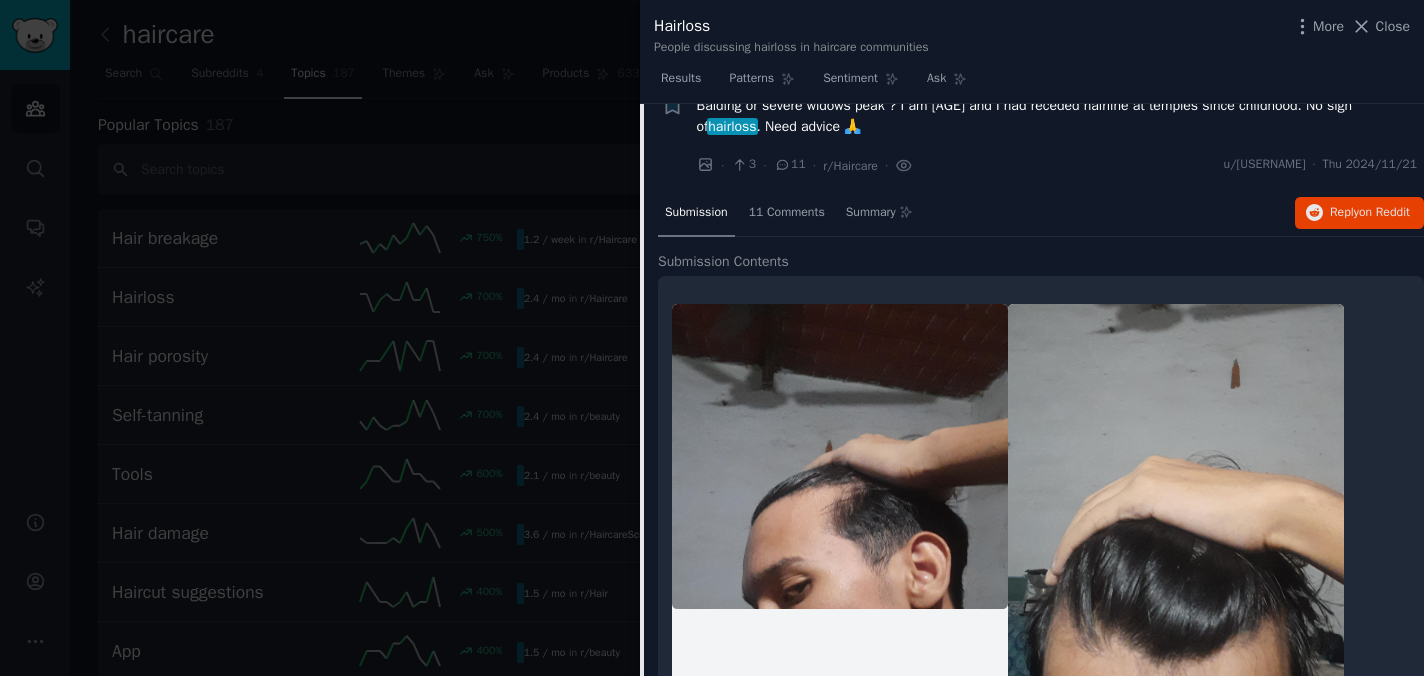 scroll, scrollTop: 4699, scrollLeft: 0, axis: vertical 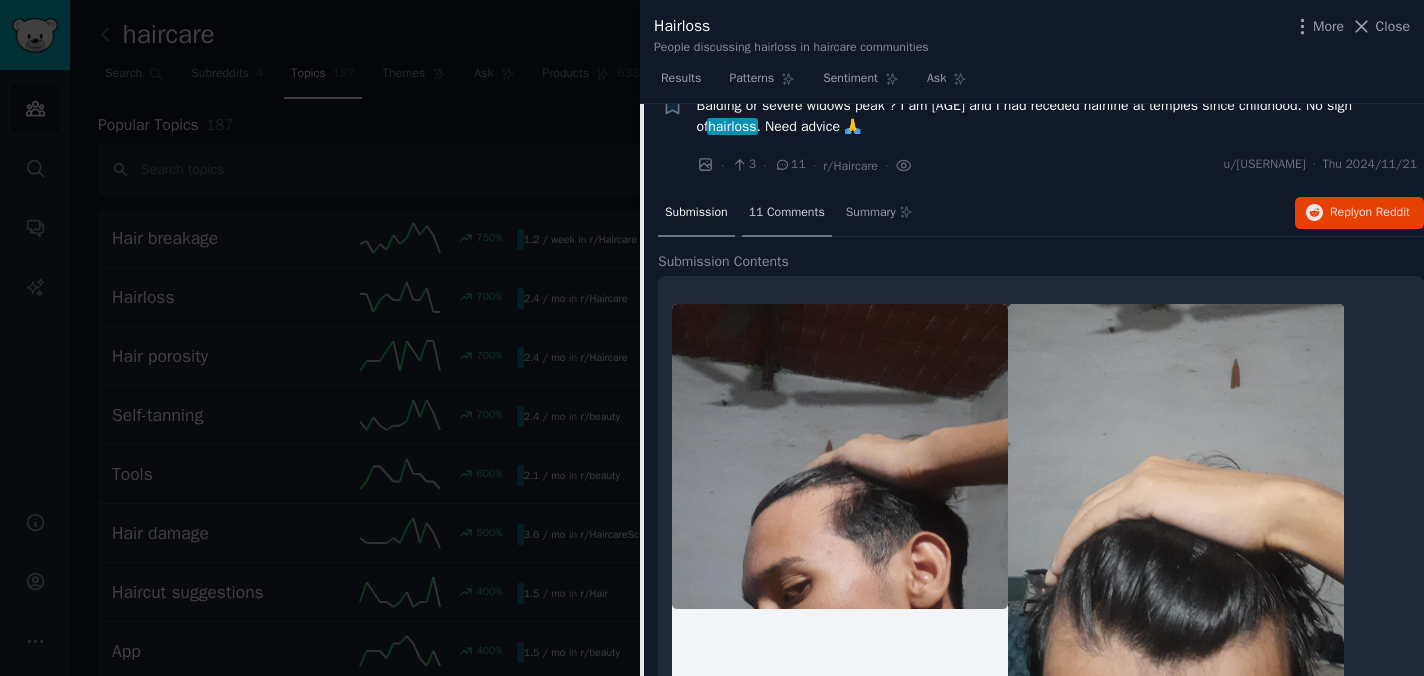 click on "11 Comments" at bounding box center (787, 213) 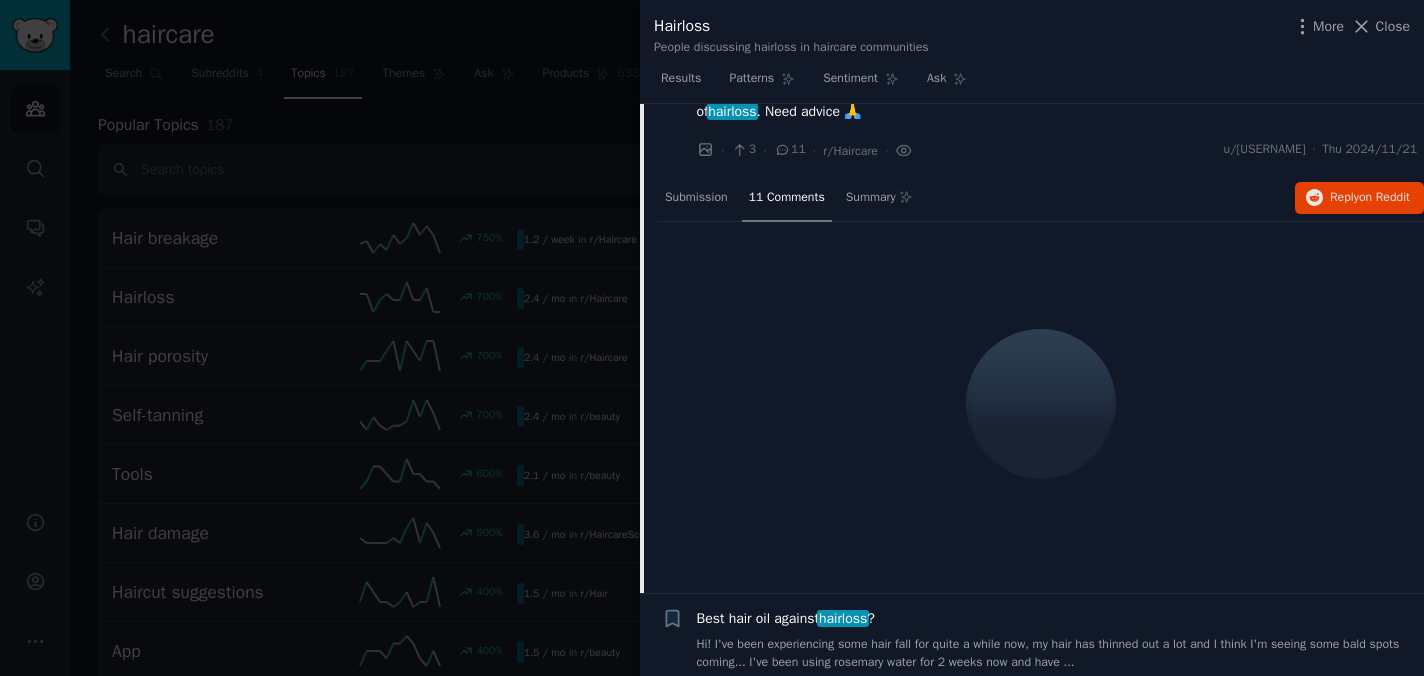 scroll, scrollTop: 4735, scrollLeft: 0, axis: vertical 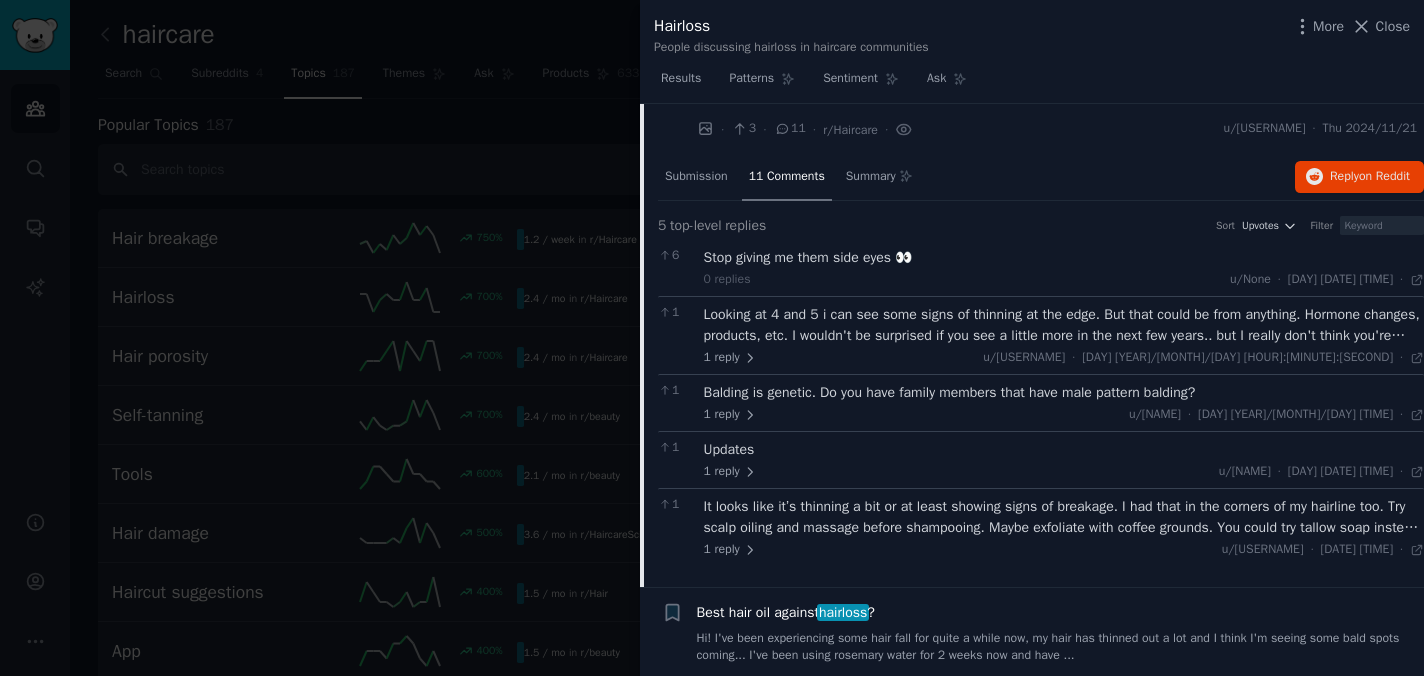 click at bounding box center [712, 338] 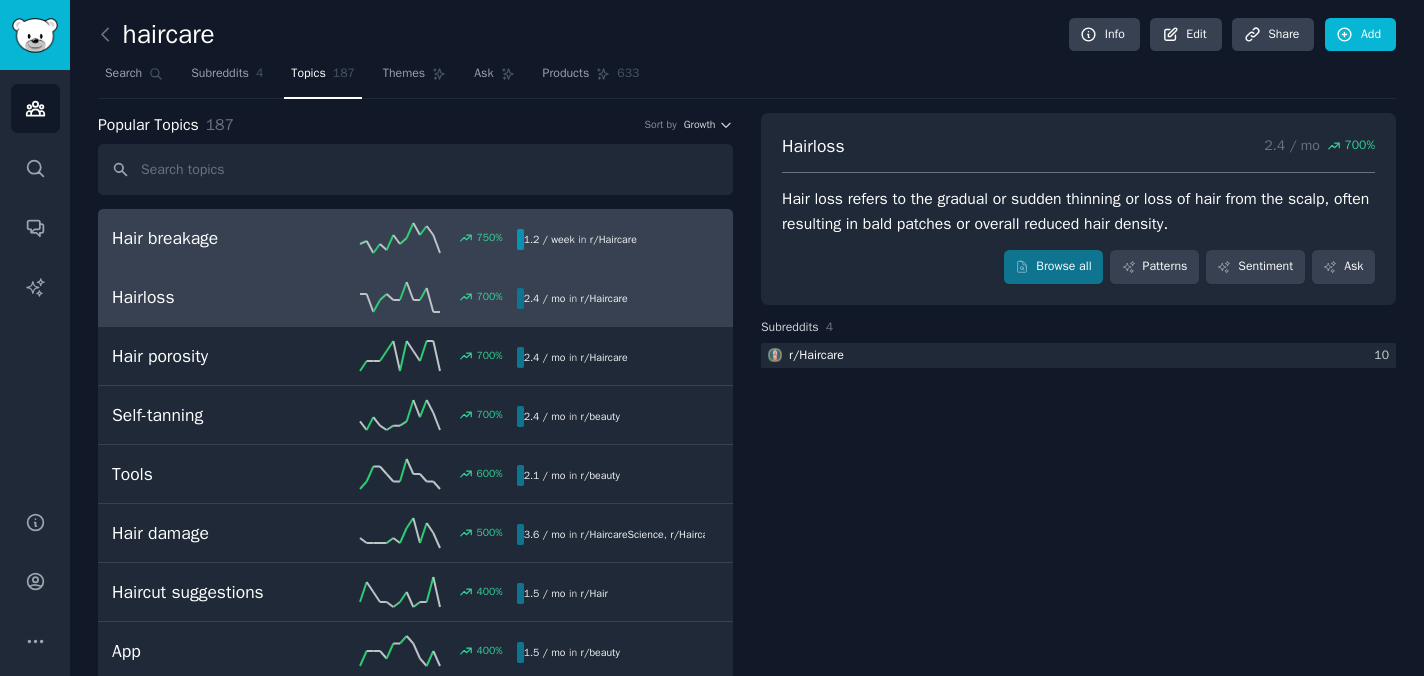 click on "r/ Haircare" at bounding box center (613, 239) 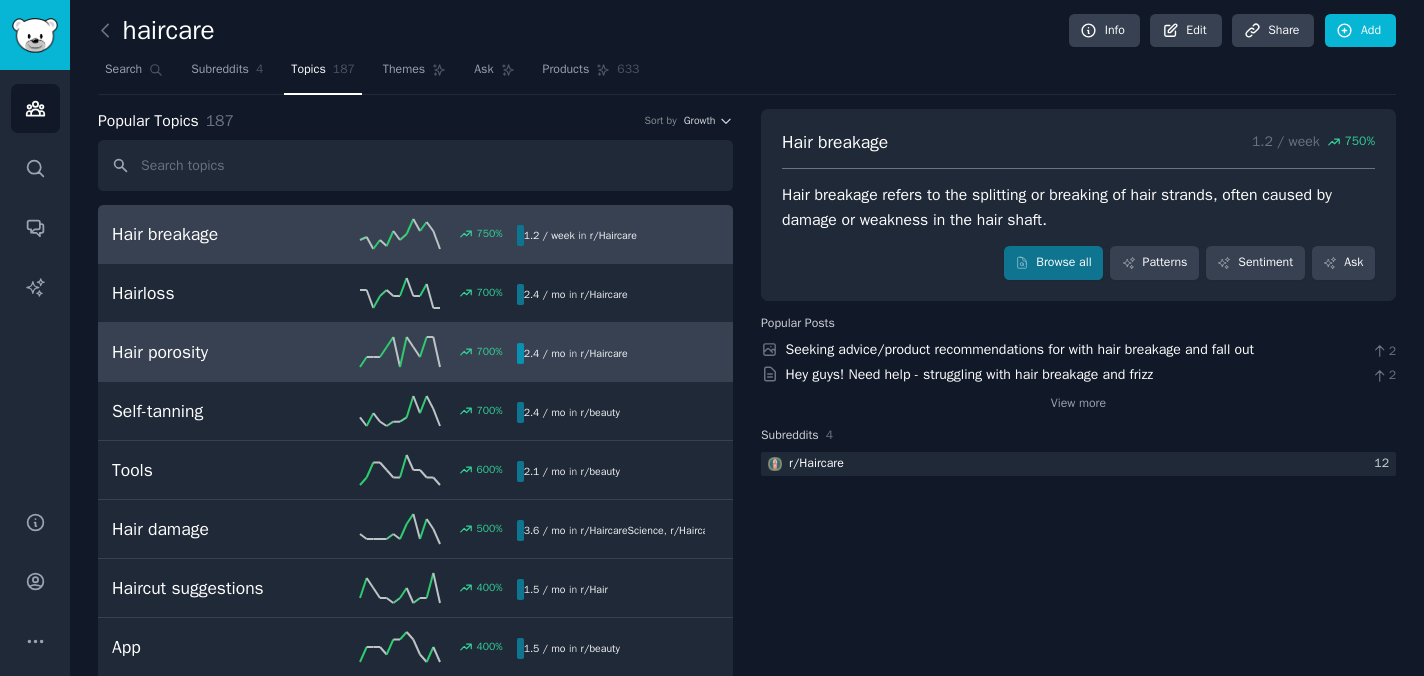 scroll, scrollTop: 8, scrollLeft: 0, axis: vertical 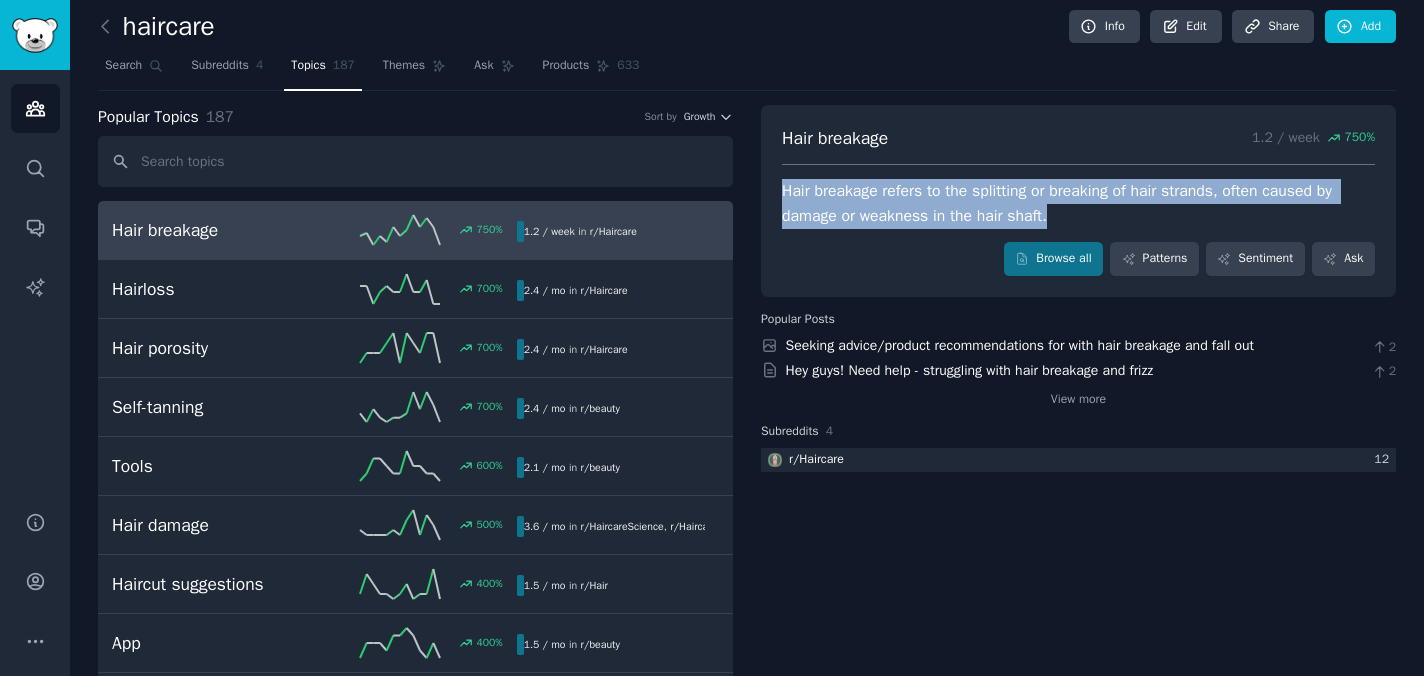drag, startPoint x: 1088, startPoint y: 214, endPoint x: 783, endPoint y: 189, distance: 306.0229 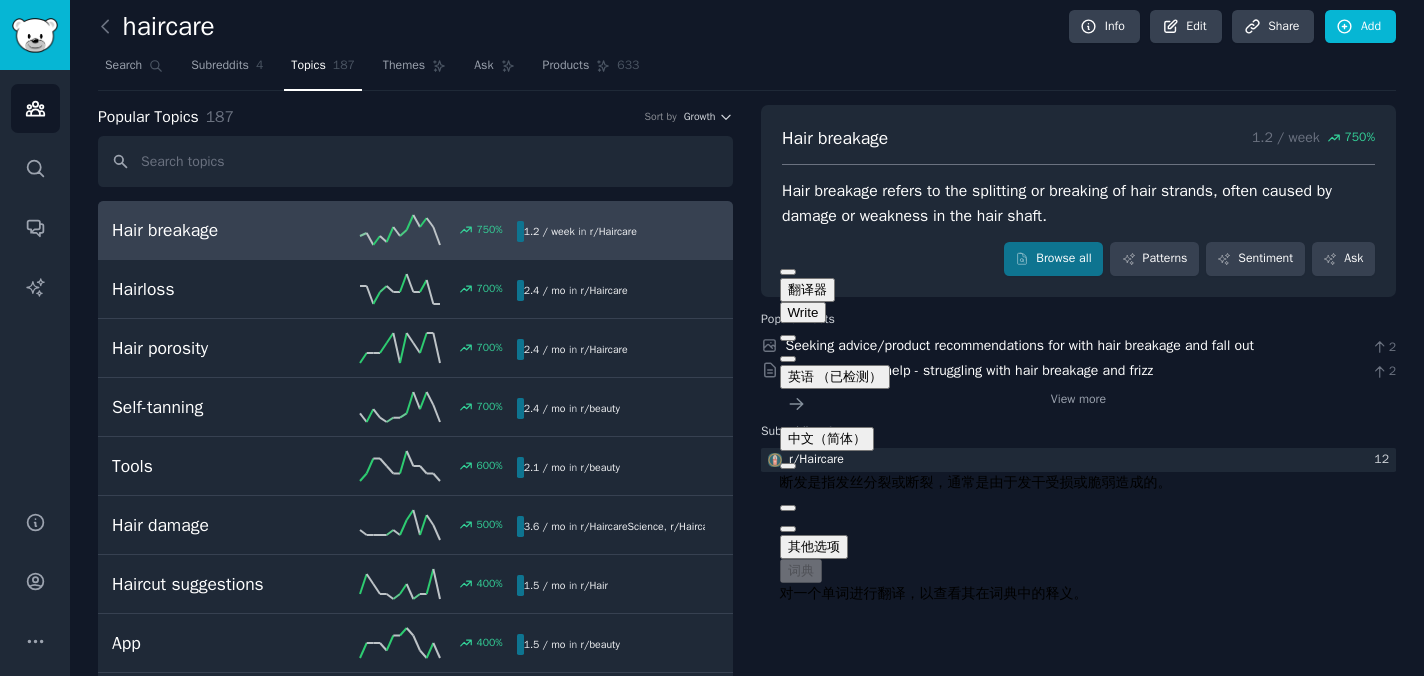 click on "Hair breakage 1.2 / week 750 % Hair breakage refers to the splitting or breaking of hair strands, often caused by damage or weakness in the hair shaft. Browse all Patterns Sentiment Ask Popular Posts Seeking advice/product recommendations for with hair breakage and fall out 2 Hey guys! Need help - struggling with hair breakage and frizz 2 View more Subreddits 4  r/ Haircare 12" at bounding box center [1078, 5653] 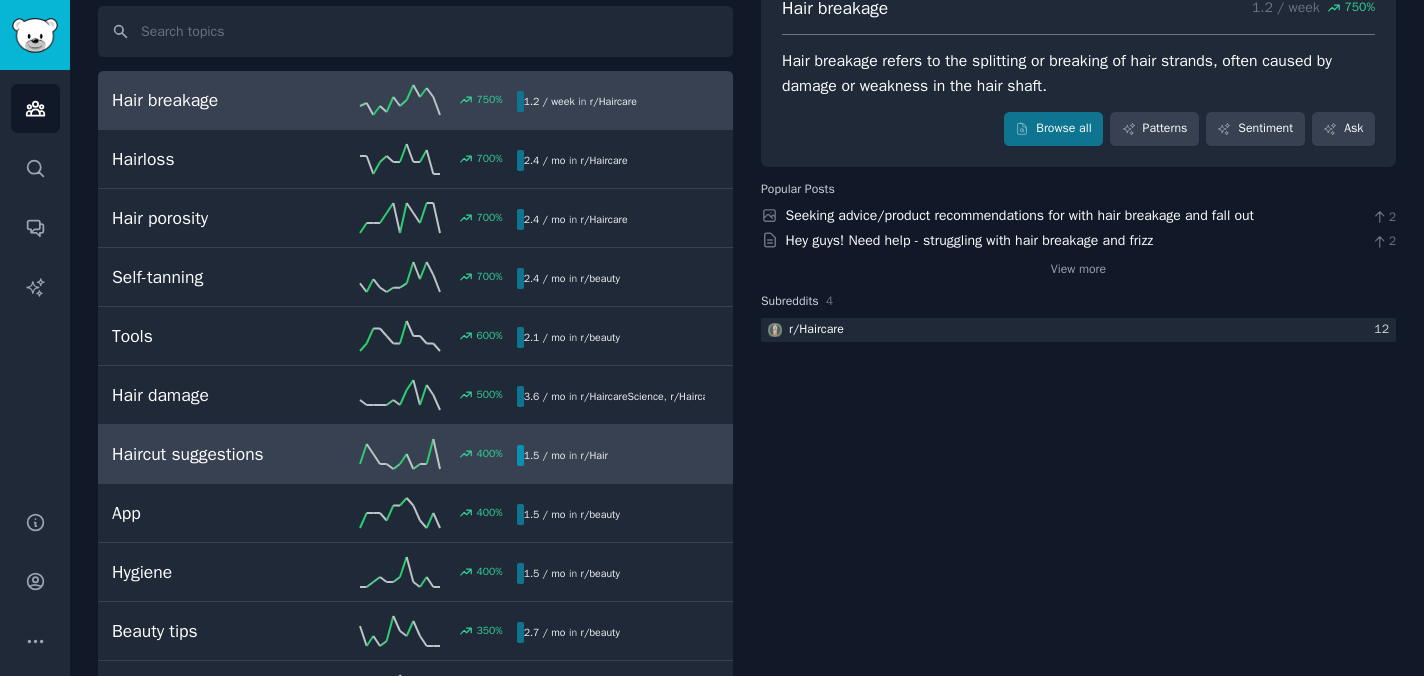 scroll, scrollTop: 423, scrollLeft: 0, axis: vertical 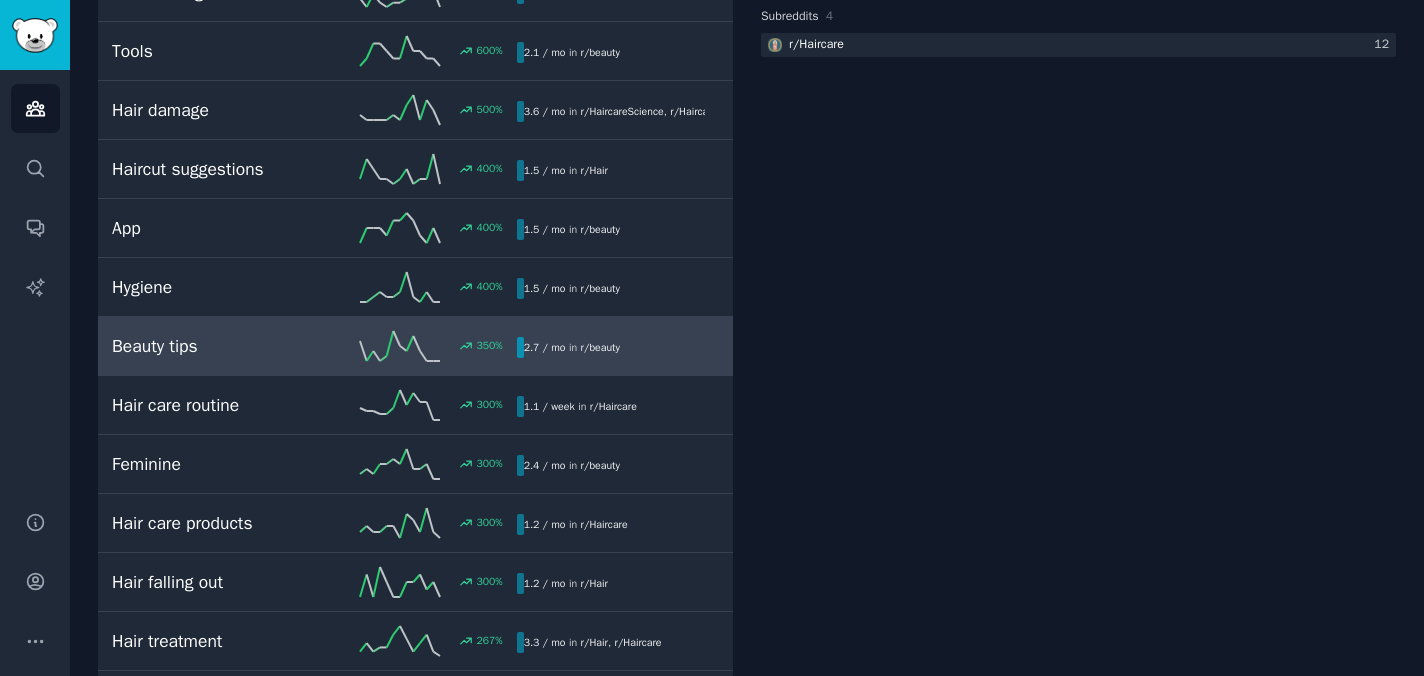 click on "Beauty tips 350 % 2.7 / mo  in    r/ beauty" at bounding box center (415, 346) 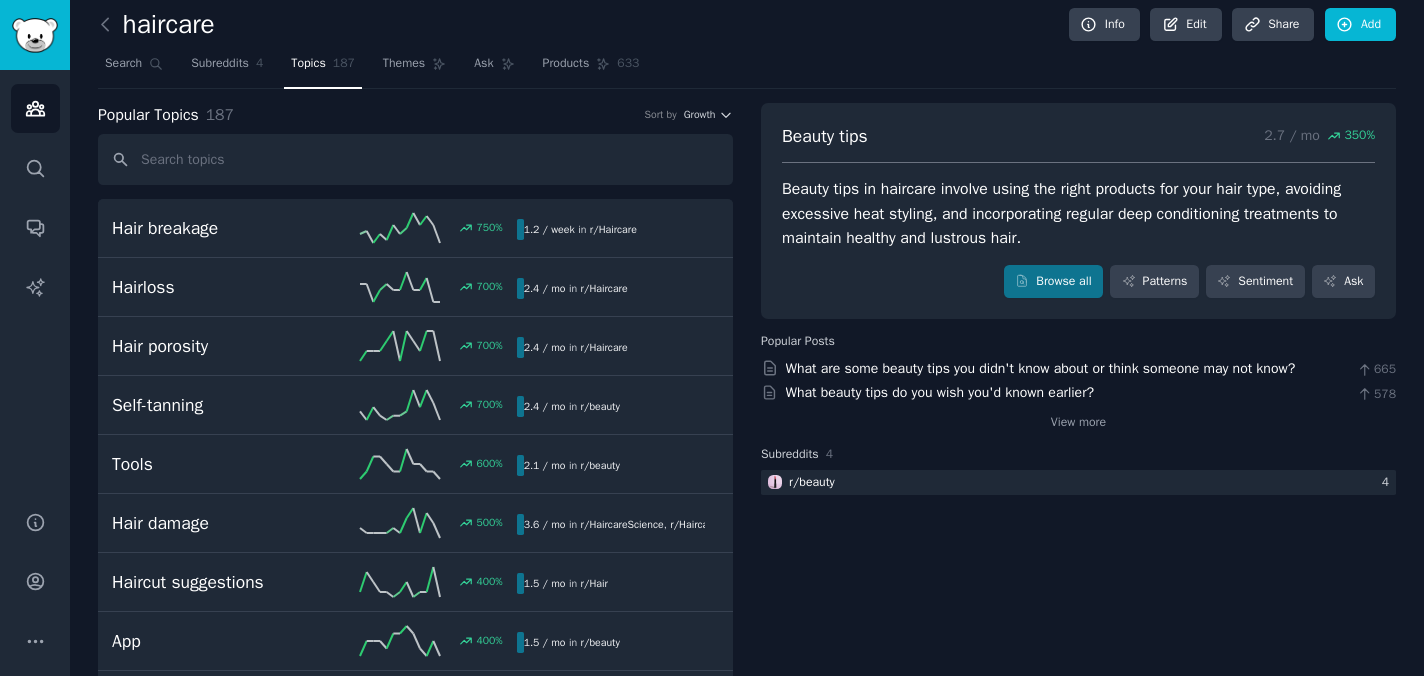 scroll, scrollTop: 0, scrollLeft: 0, axis: both 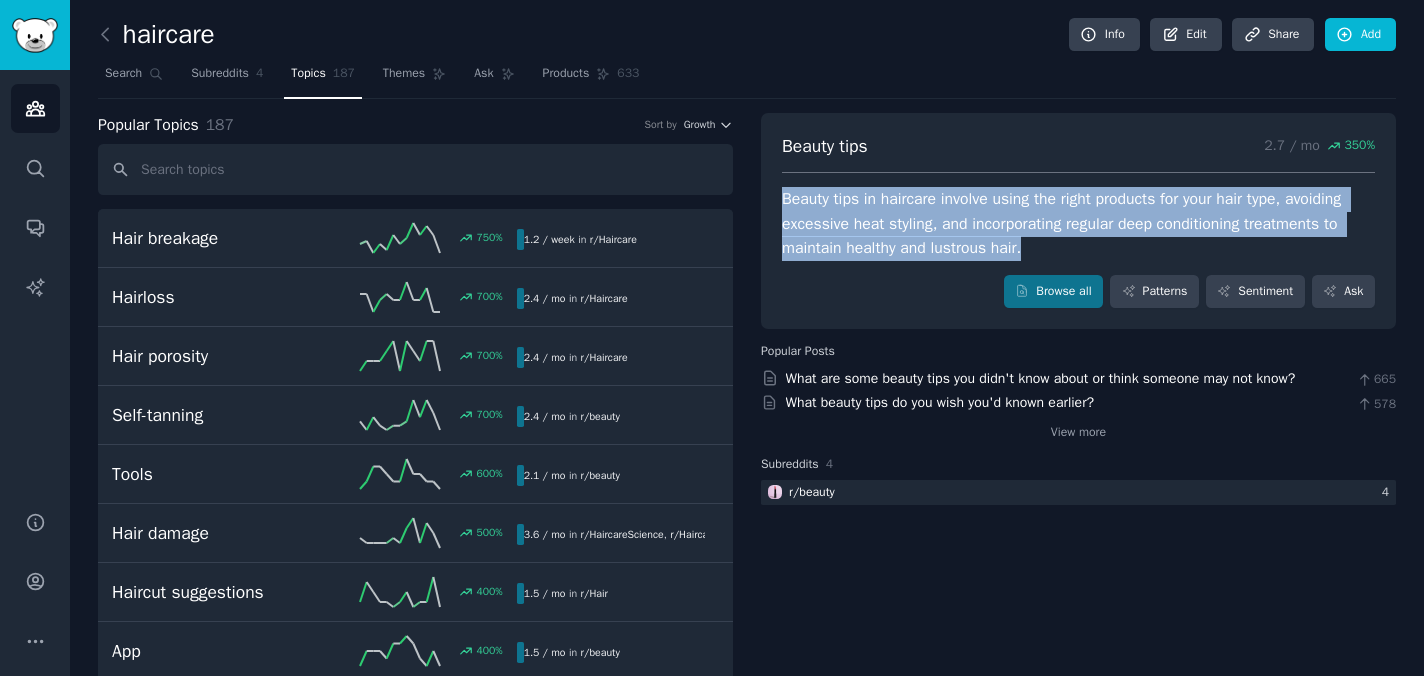 drag, startPoint x: 1055, startPoint y: 250, endPoint x: 780, endPoint y: 195, distance: 280.44608 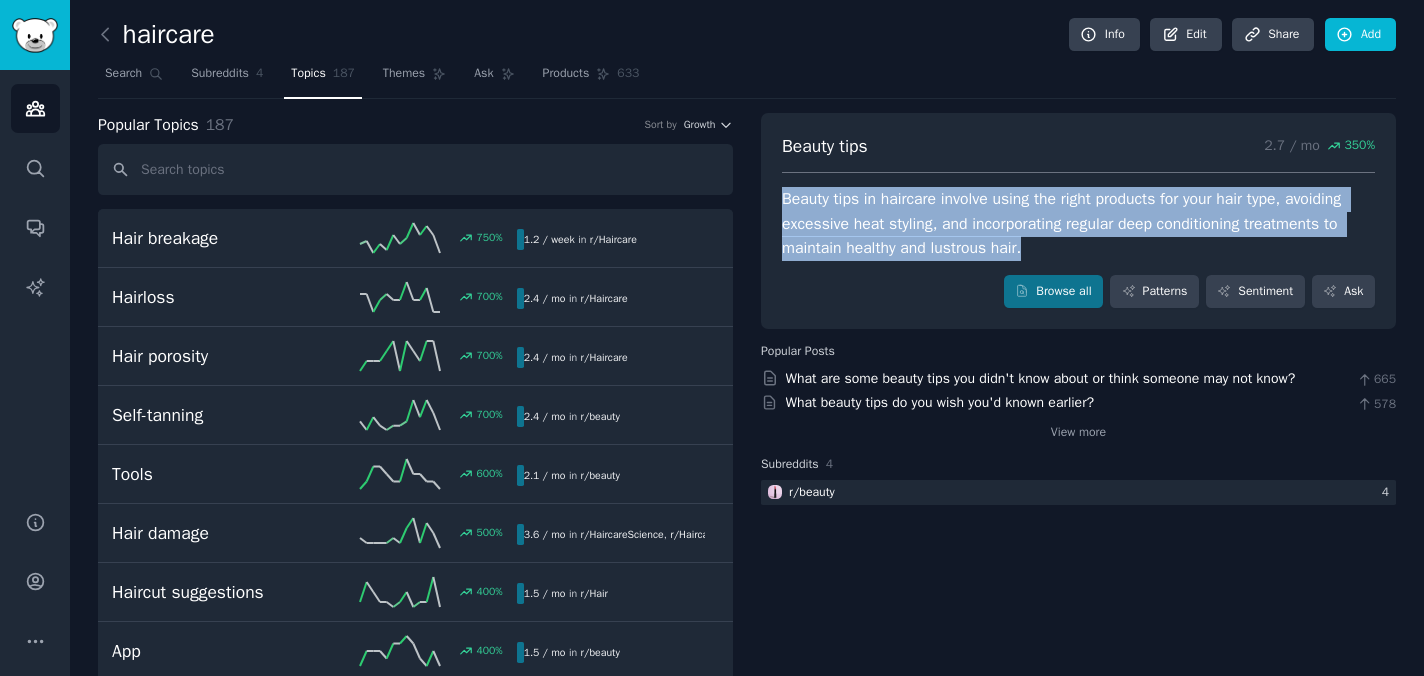 click at bounding box center (779, 160) 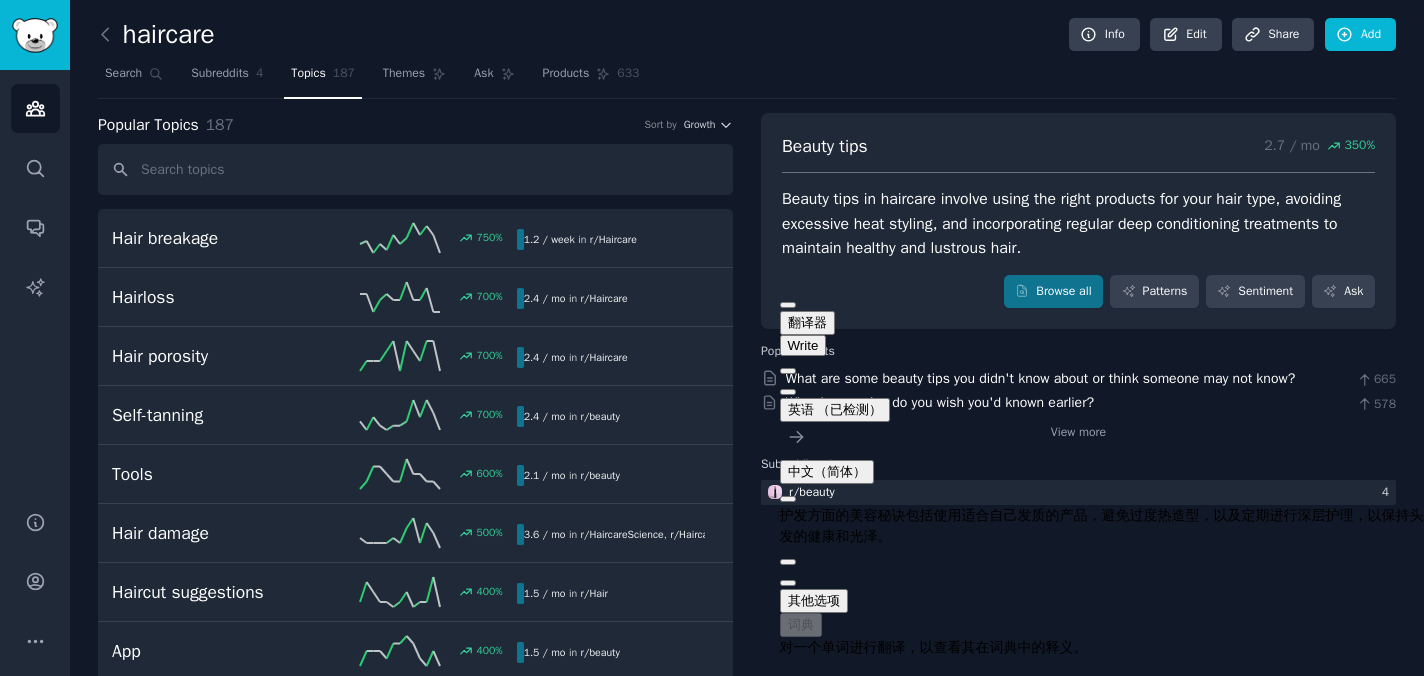 click on "Beauty tips 2.7 / mo 350 % Beauty tips in haircare involve using the right products for your hair type, avoiding excessive heat styling, and incorporating regular deep conditioning treatments to maintain healthy and lustrous hair. Browse all Patterns Sentiment Ask Popular Posts What are some beauty tips you didn't know about or think someone may not know? 665 What beauty tips do you wish you'd known earlier? 578 View more Subreddits 4  r/ beauty 4" at bounding box center (1078, 392) 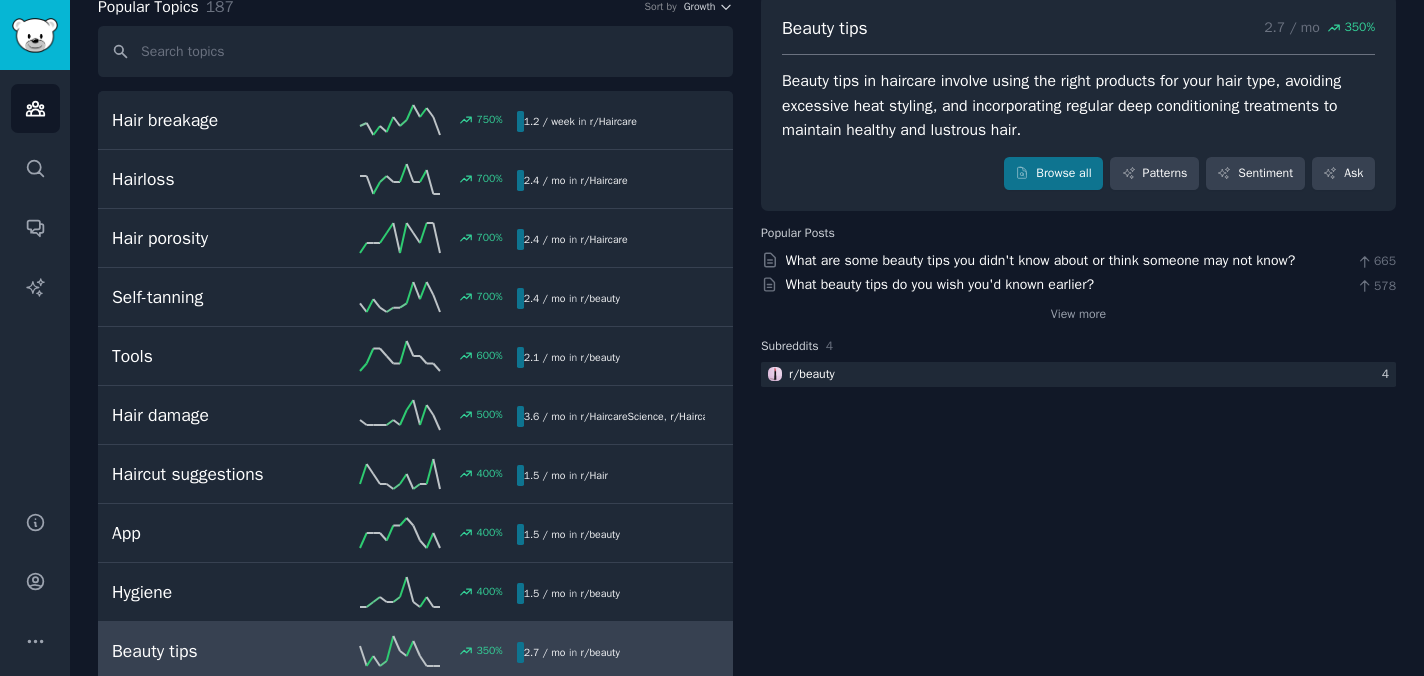 scroll, scrollTop: 0, scrollLeft: 0, axis: both 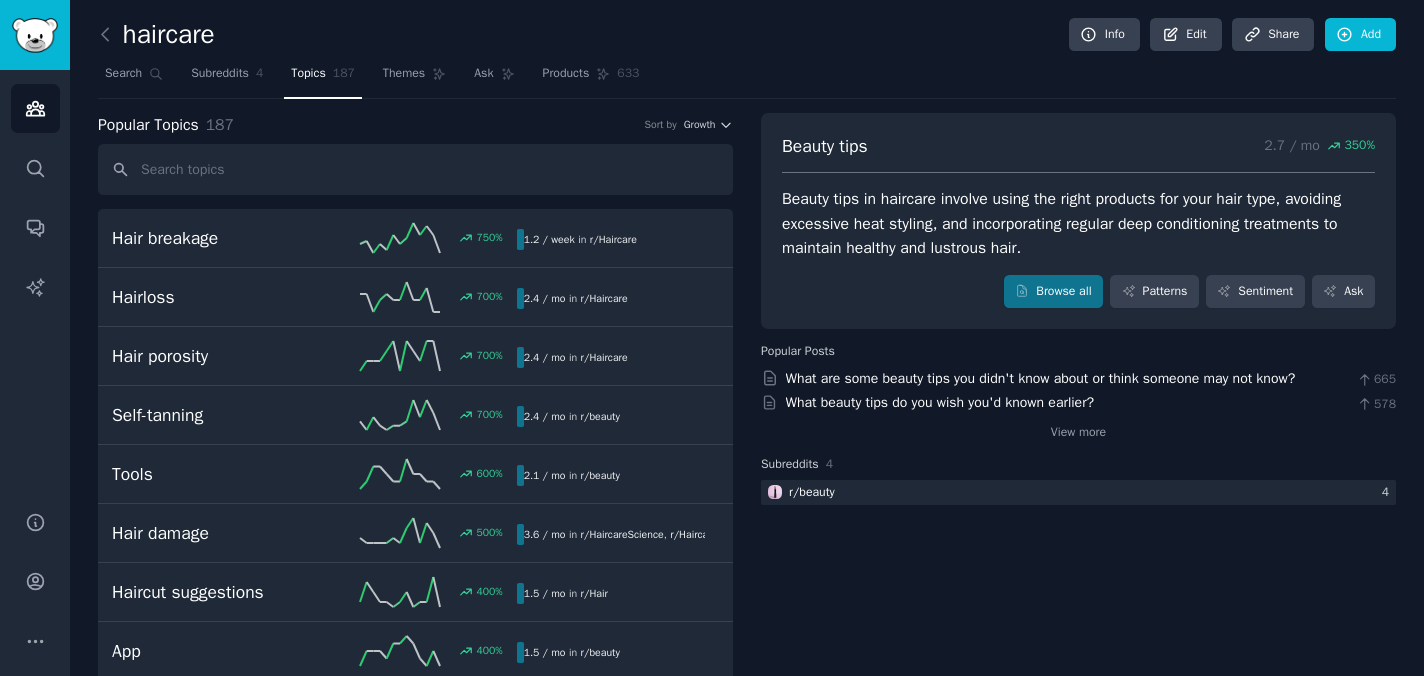 click on "Popular Topics 187 Sort by Growth" at bounding box center (415, 125) 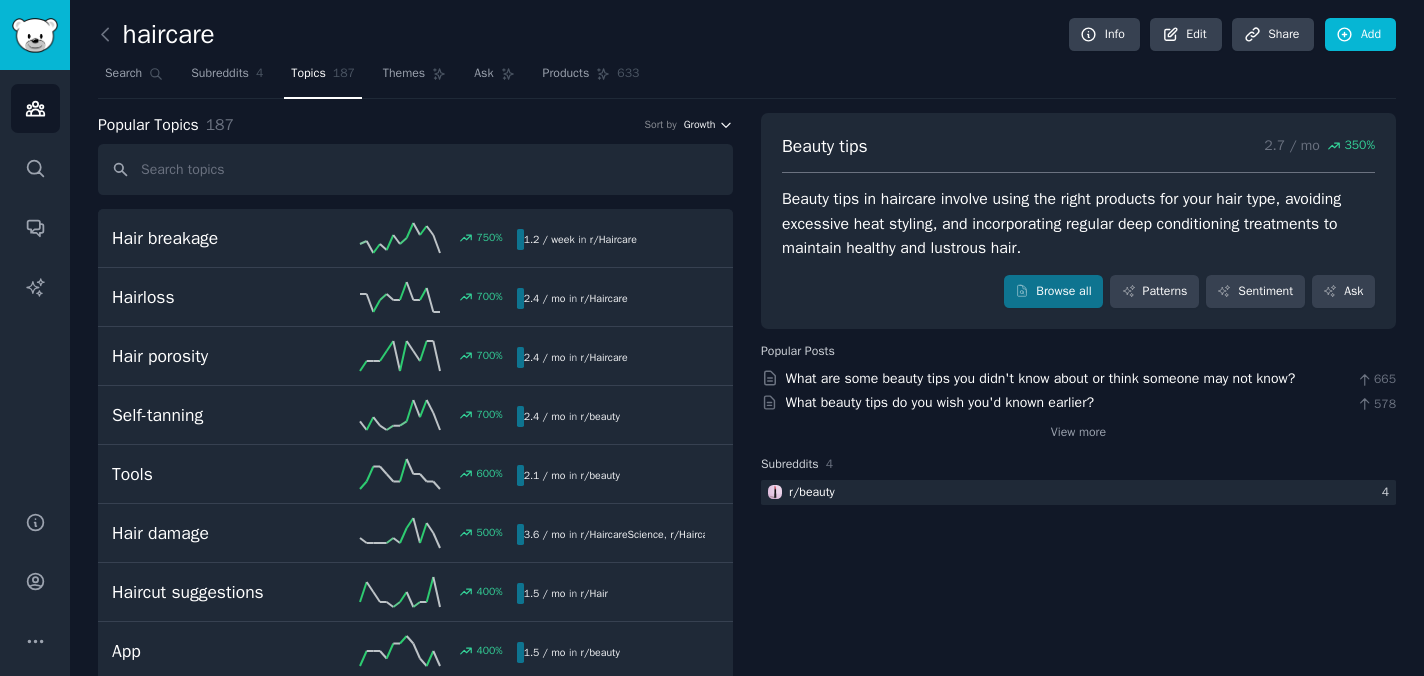 click 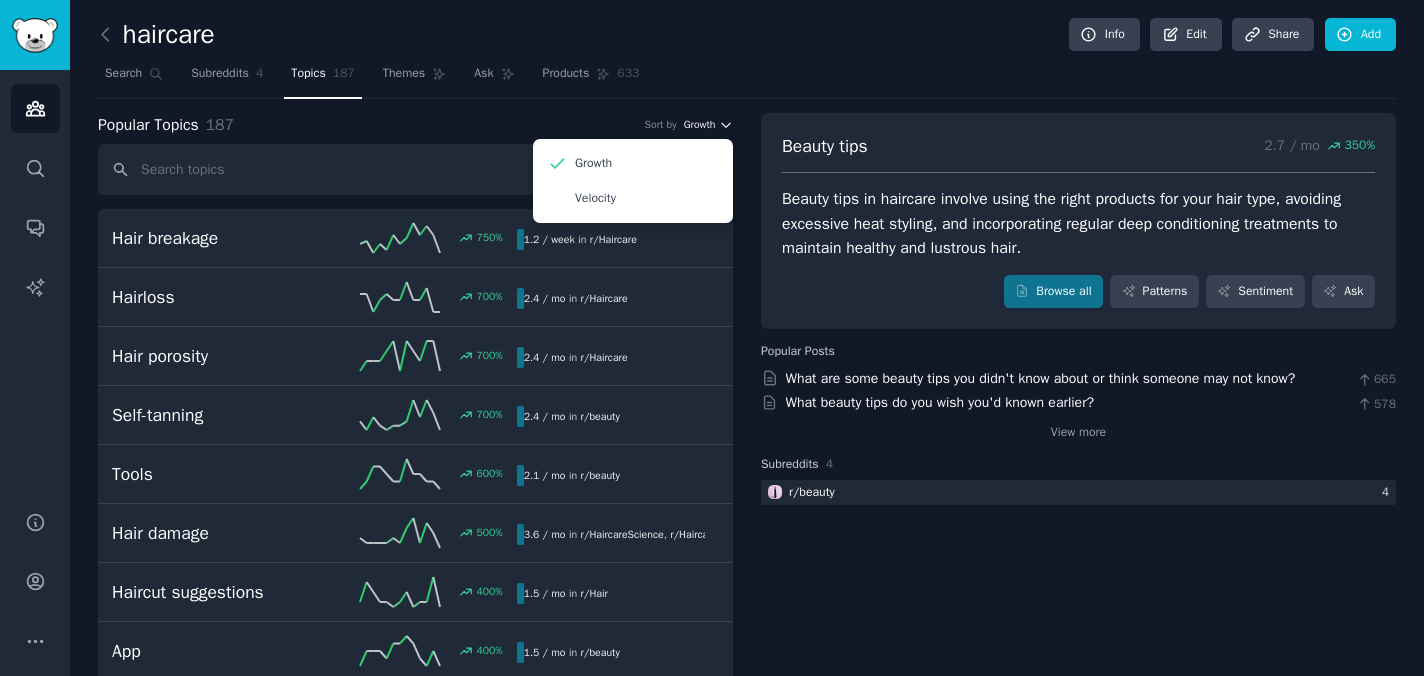click 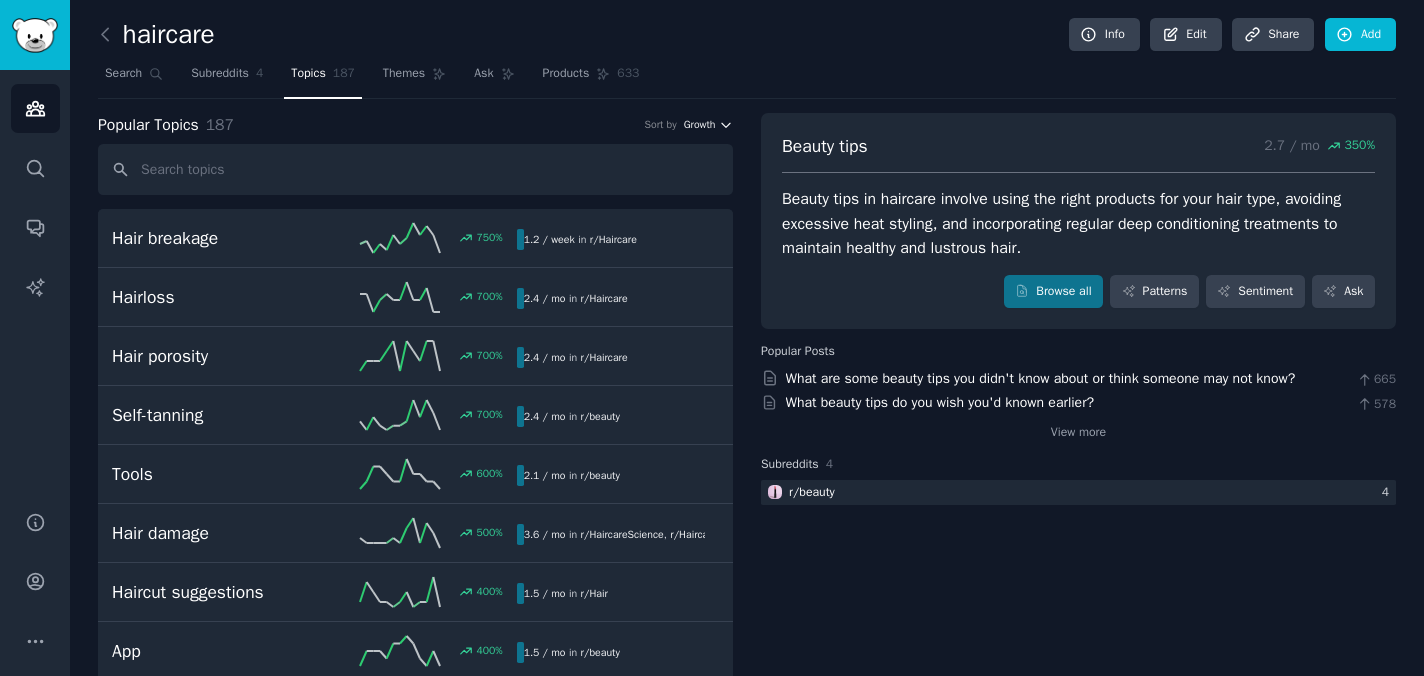 click on "Growth" at bounding box center [700, 125] 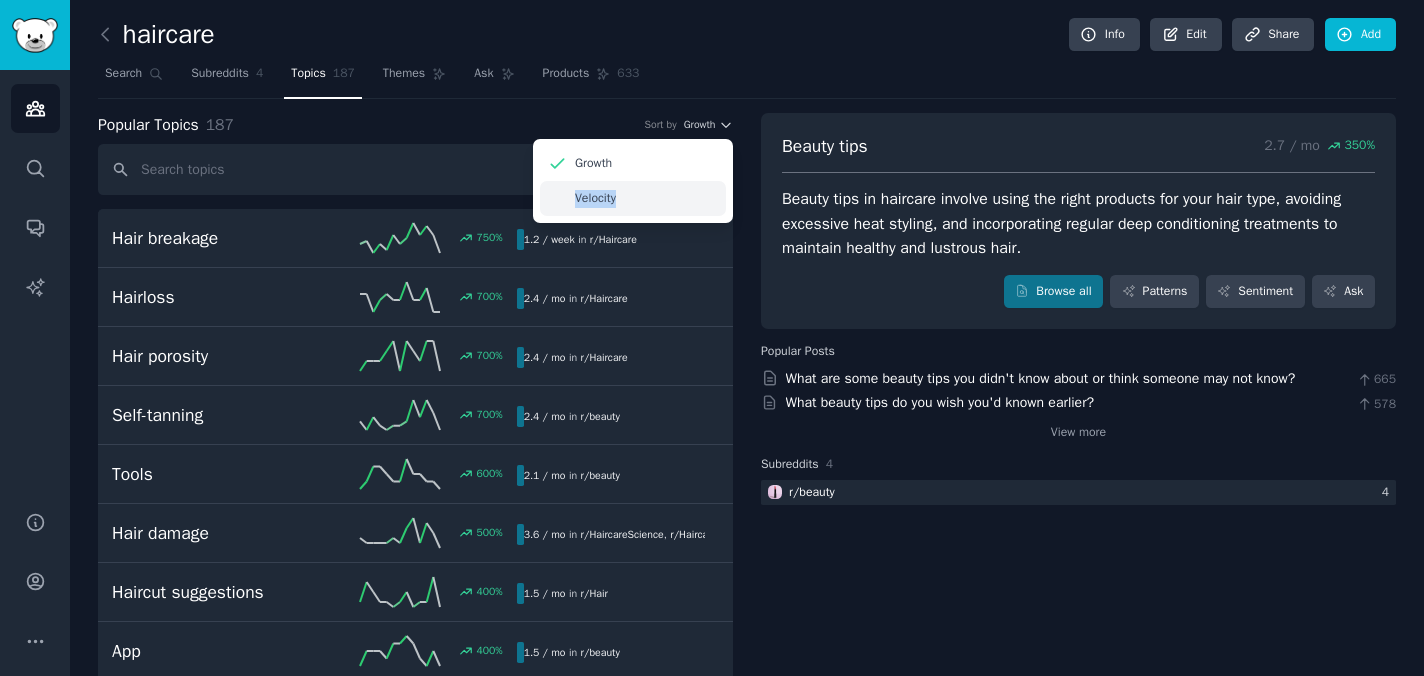 drag, startPoint x: 625, startPoint y: 200, endPoint x: 549, endPoint y: 200, distance: 76 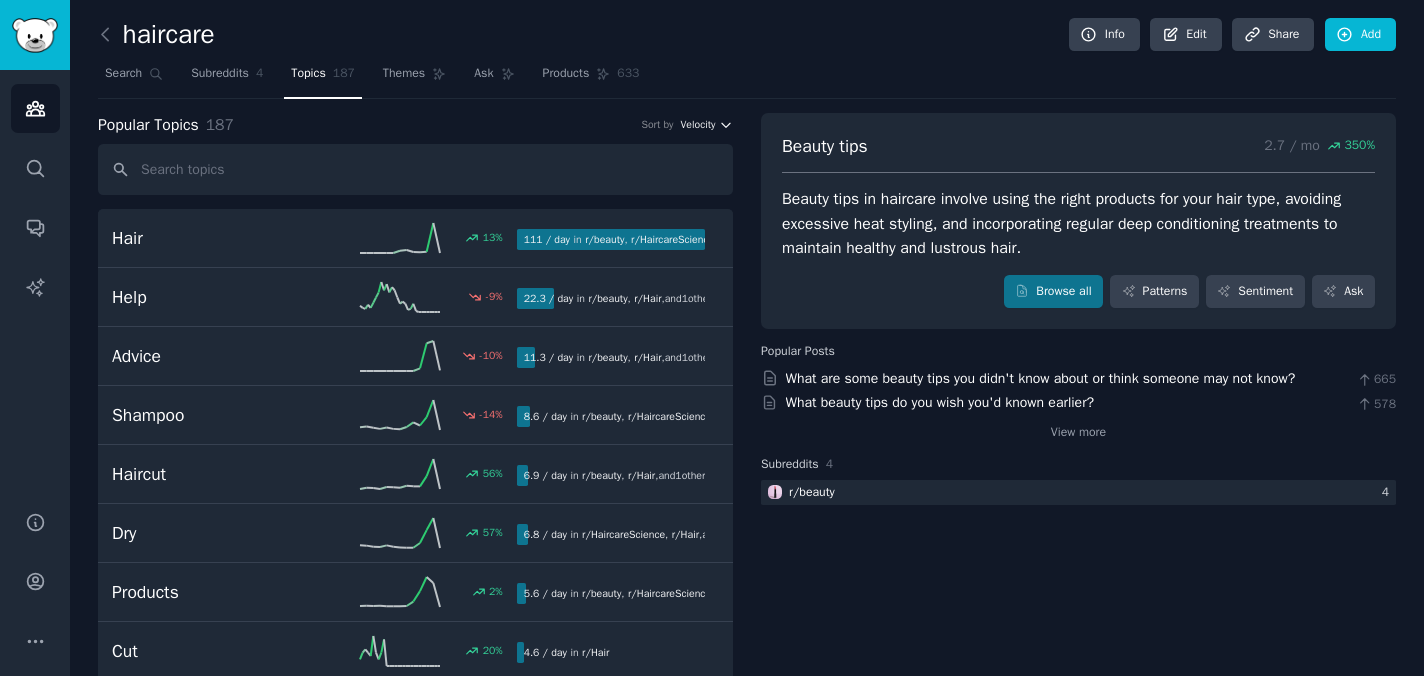 click 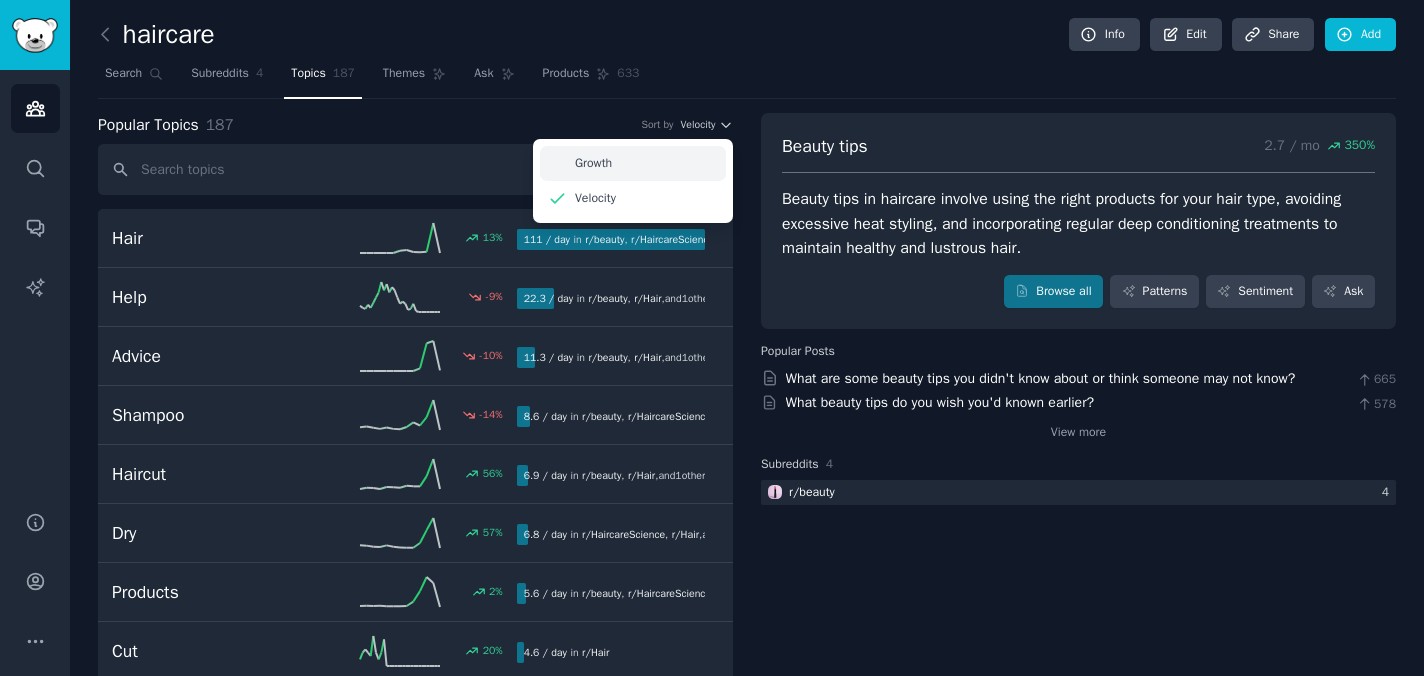 click on "Growth" at bounding box center (633, 163) 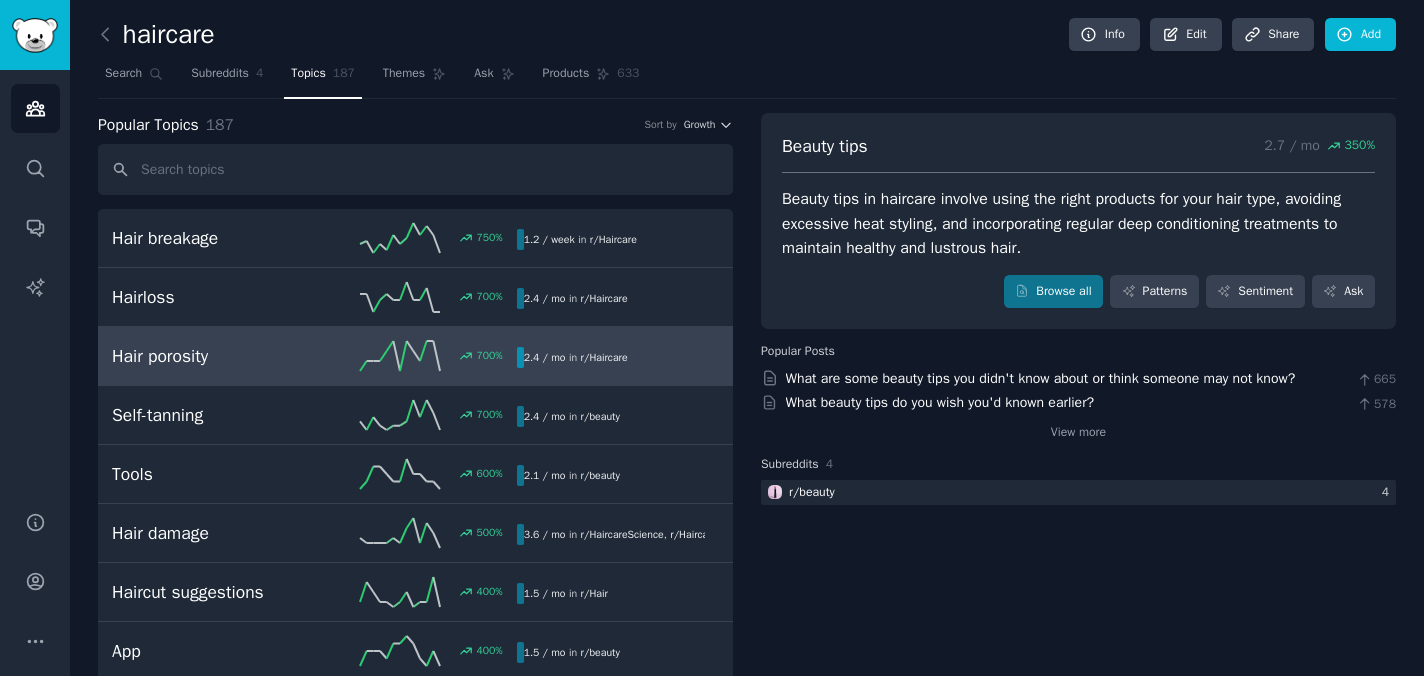 click on "Hair porosity" at bounding box center [213, 356] 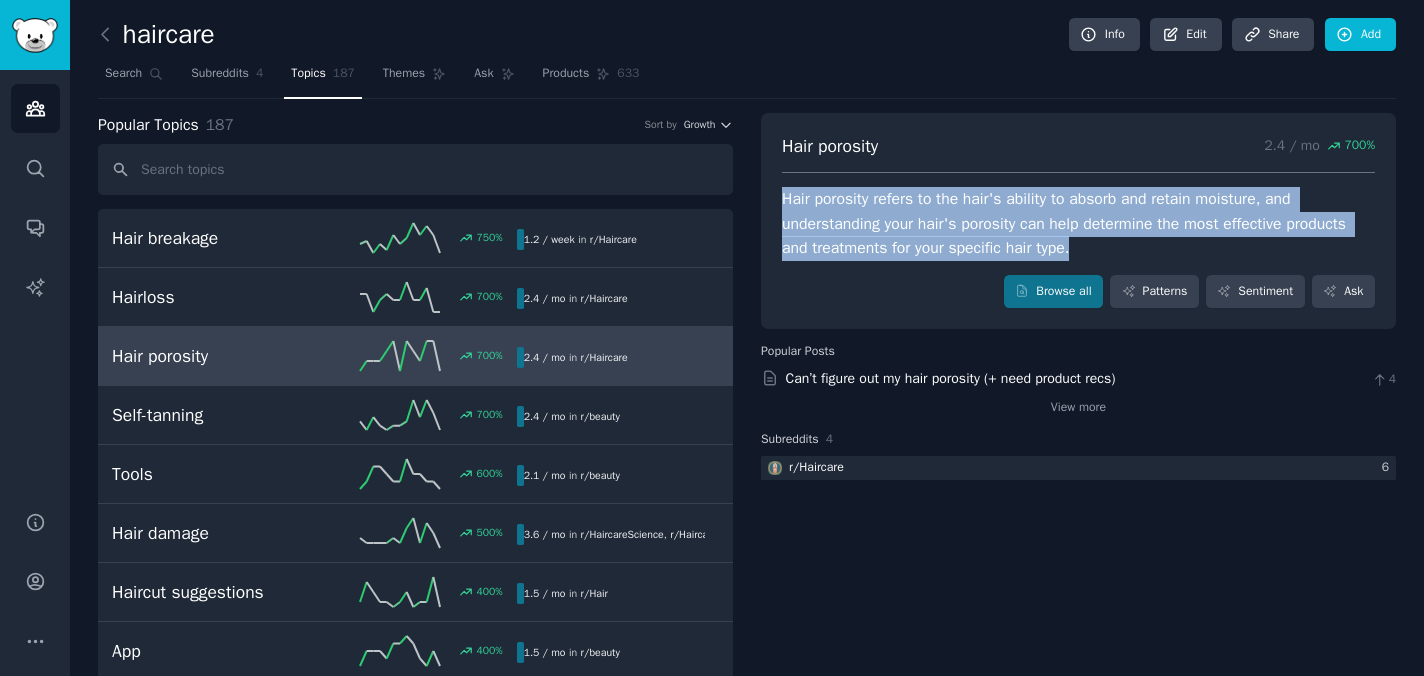 drag, startPoint x: 1044, startPoint y: 251, endPoint x: 773, endPoint y: 195, distance: 276.7255 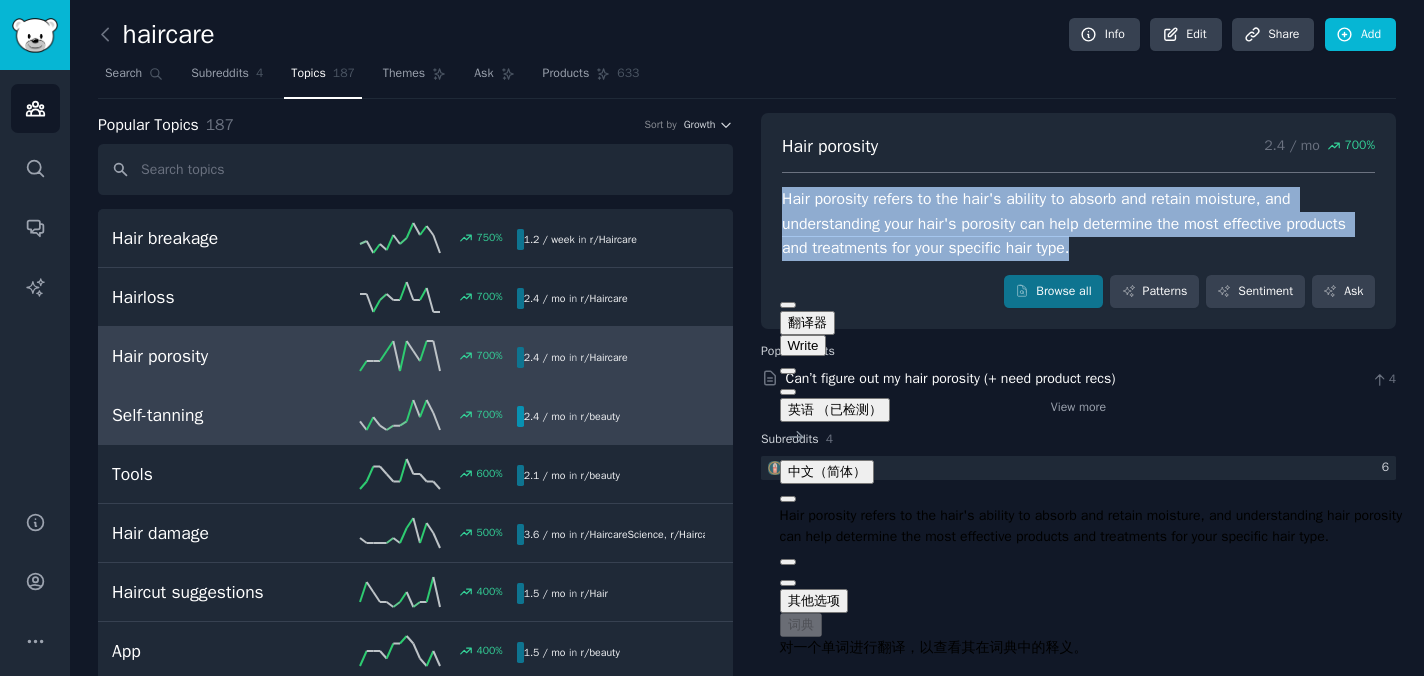 click on "Self-tanning 700 % 2.4 / mo  in    r/ beauty" at bounding box center (415, 415) 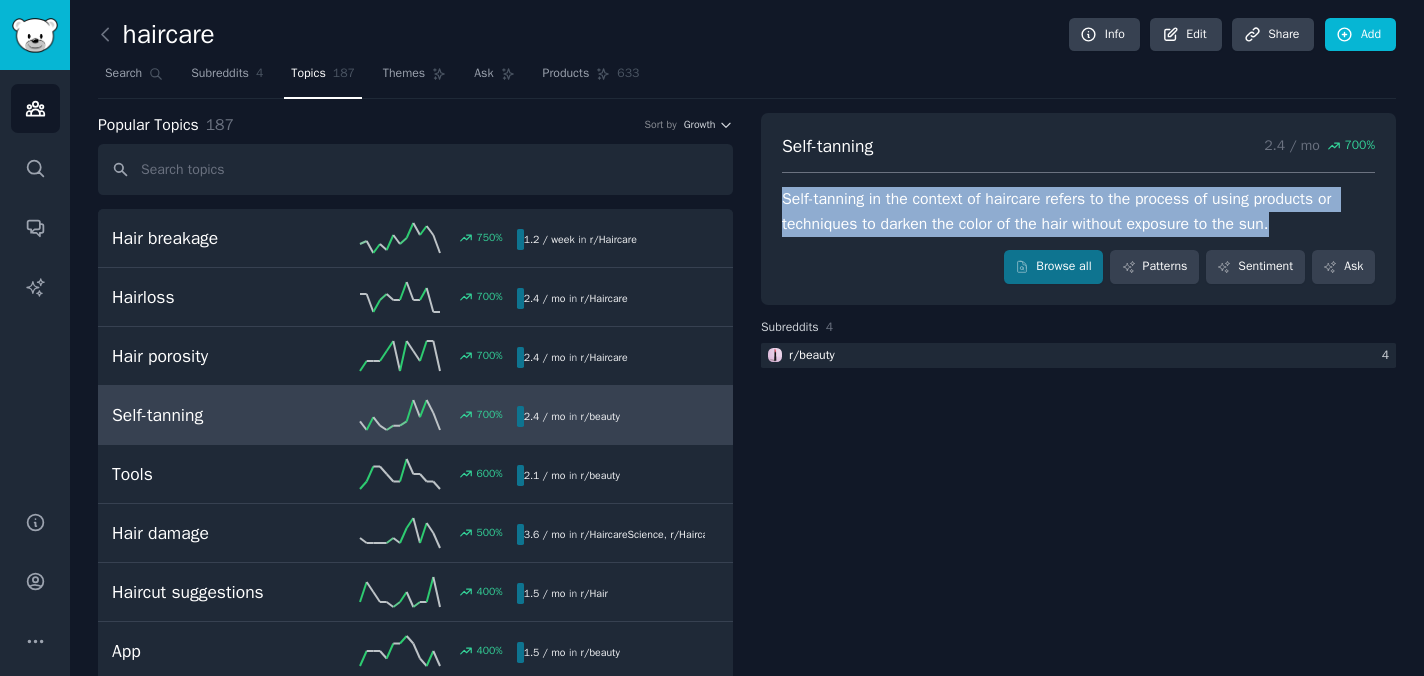 drag, startPoint x: 1302, startPoint y: 230, endPoint x: 779, endPoint y: 195, distance: 524.1698 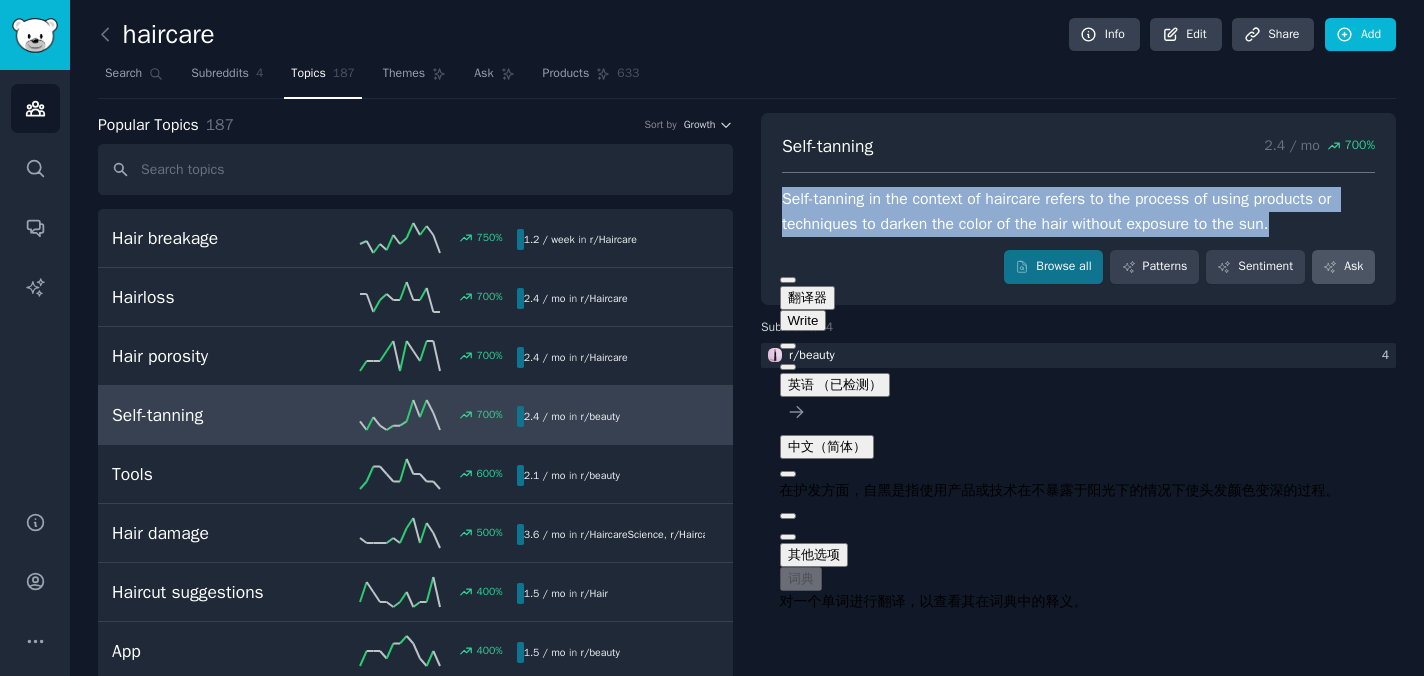 click at bounding box center (788, 367) 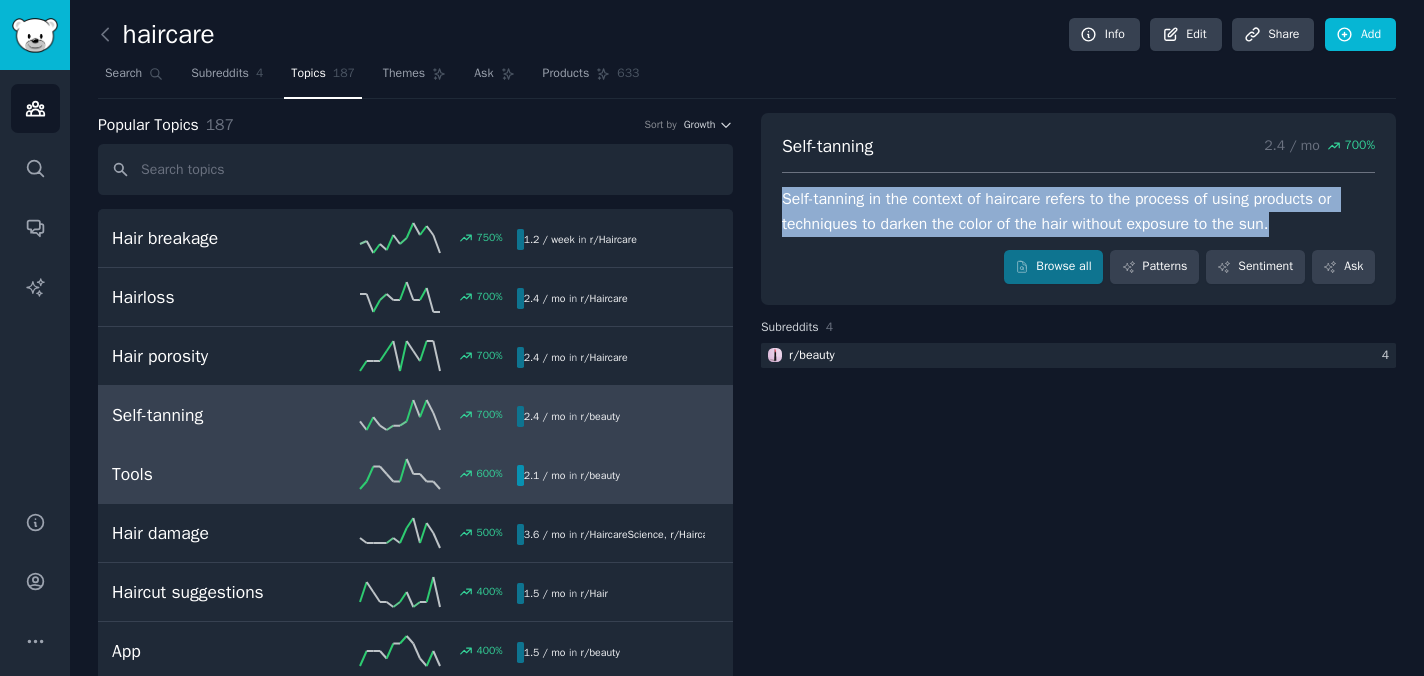click on "Tools" at bounding box center (213, 474) 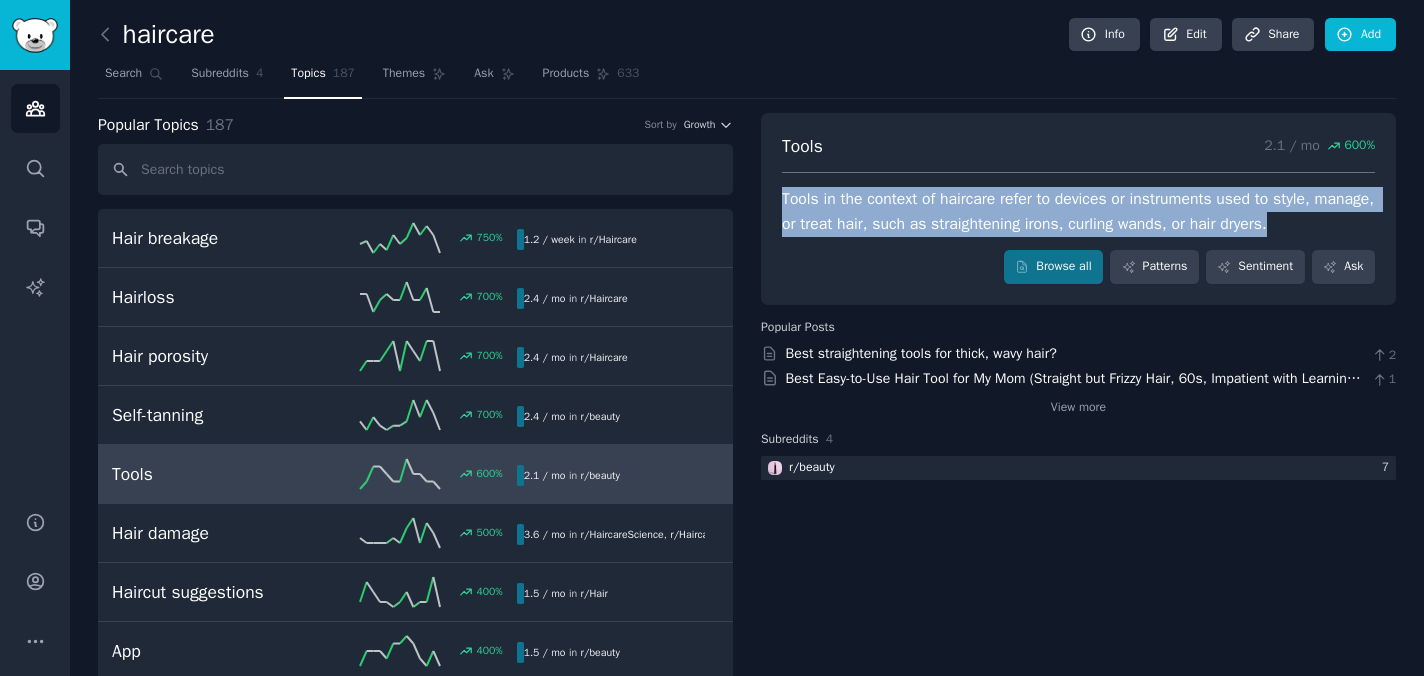 drag, startPoint x: 1342, startPoint y: 223, endPoint x: 774, endPoint y: 199, distance: 568.50684 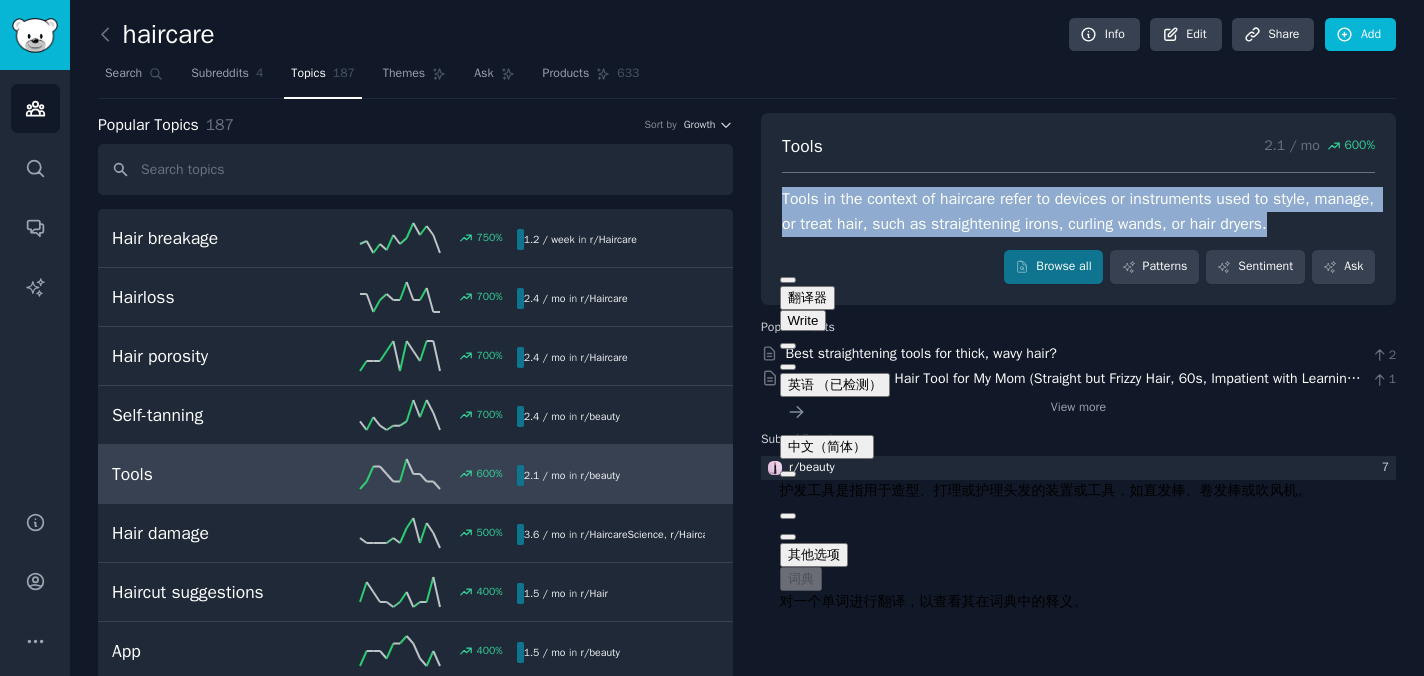 click at bounding box center [788, 367] 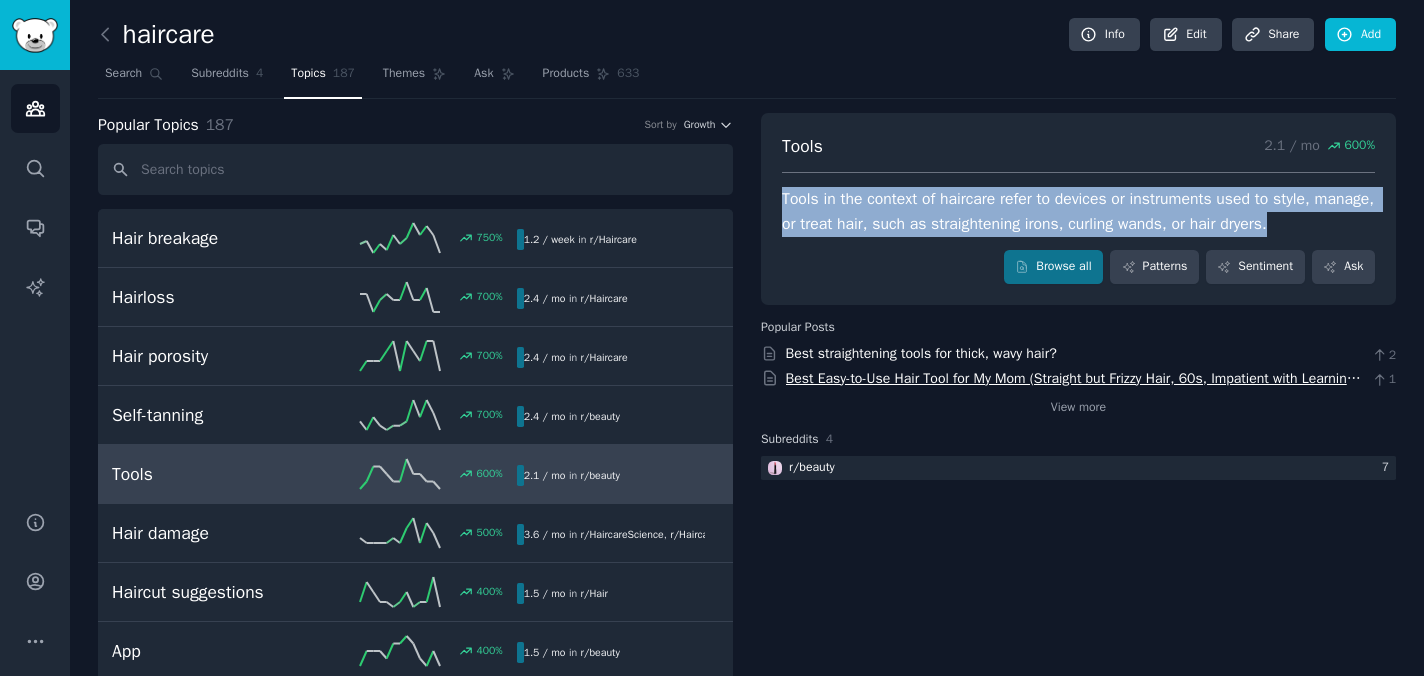 click on "Best Easy-to-Use Hair Tool for My Mom (Straight but Frizzy Hair, 60s, Impatient with Learning New Tools)" at bounding box center (1073, 389) 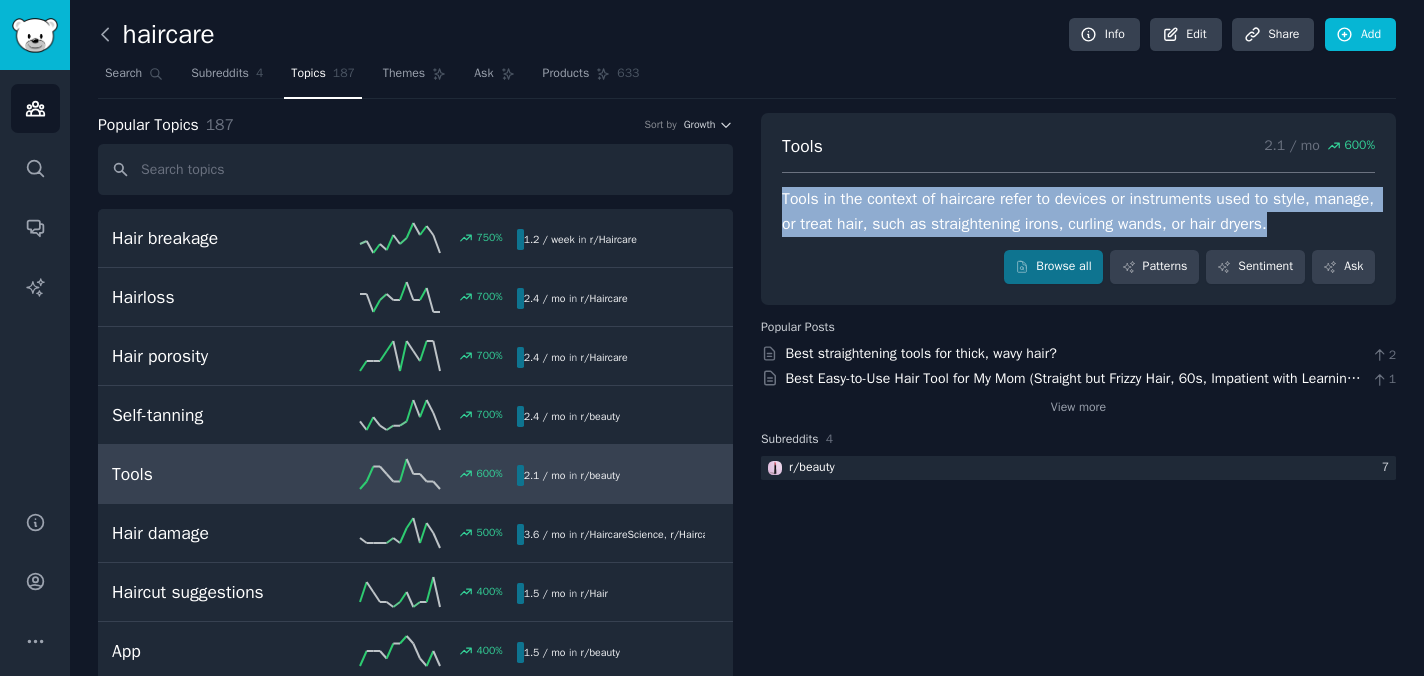 click 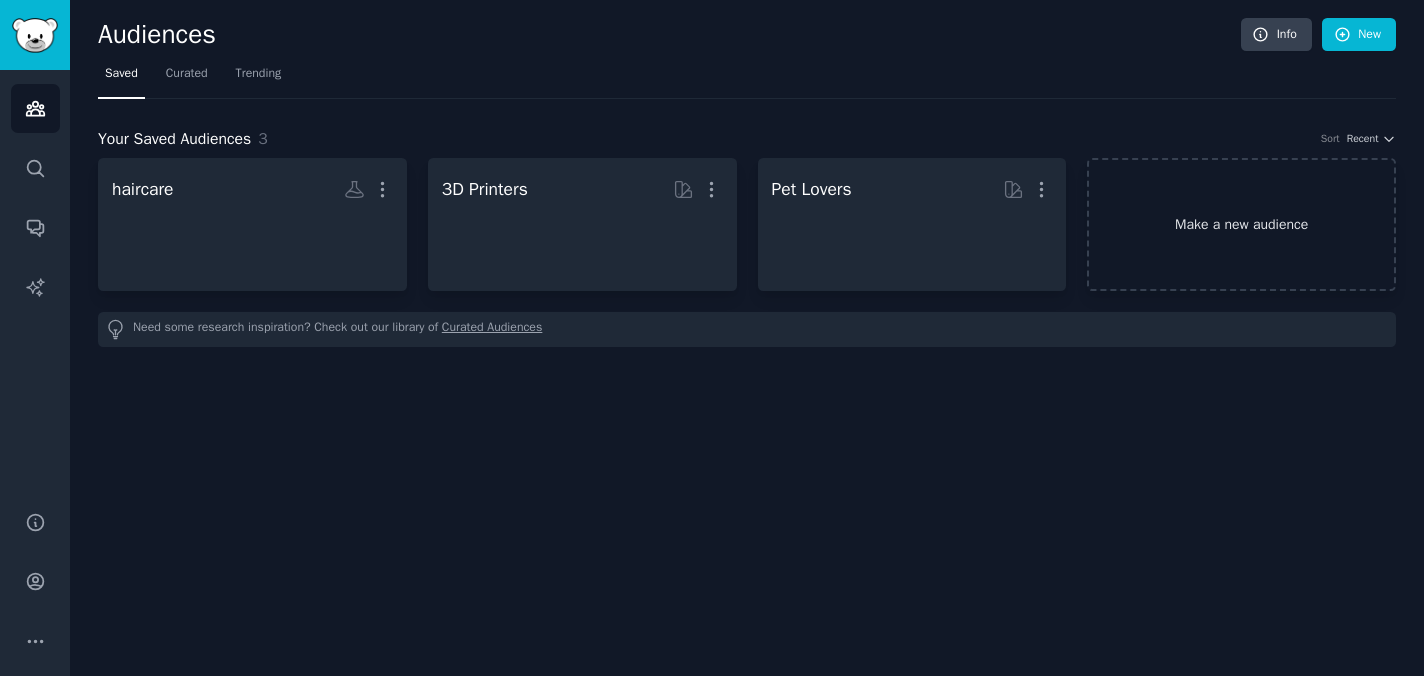 click on "Make a new audience" at bounding box center [1241, 224] 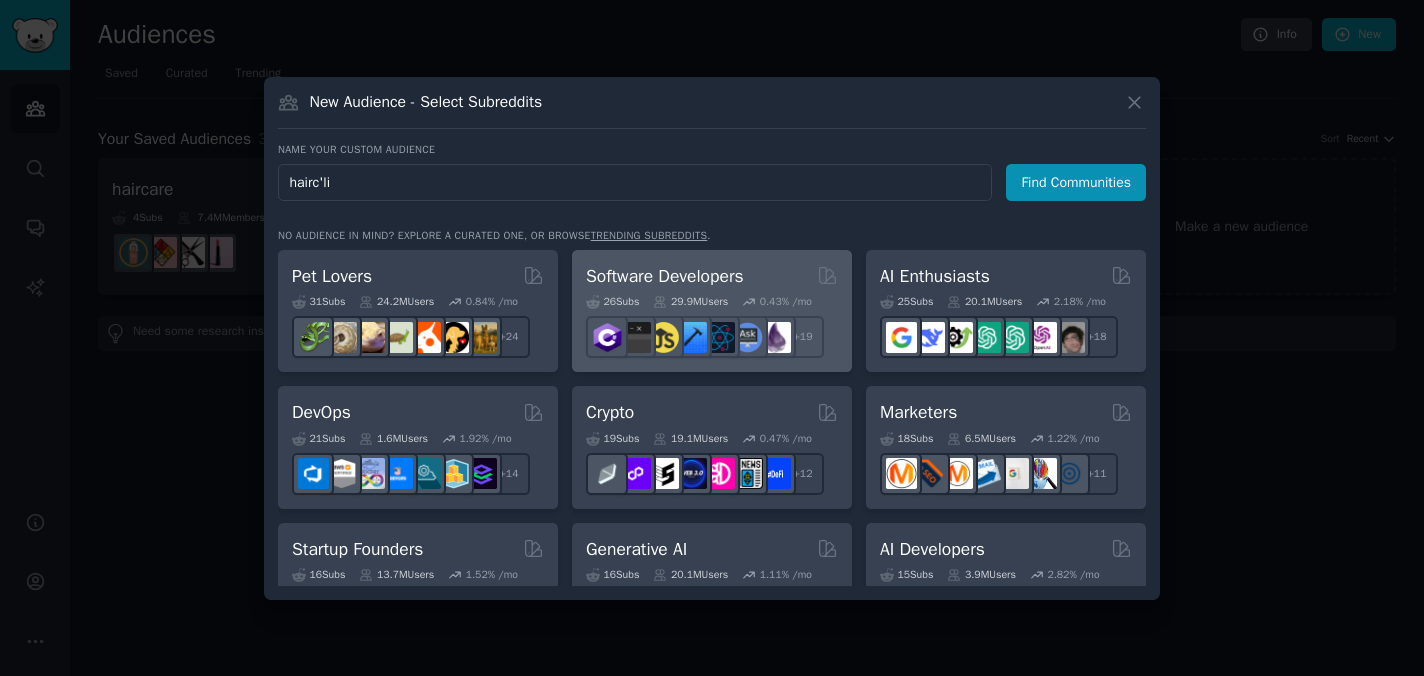 type on "hairclip" 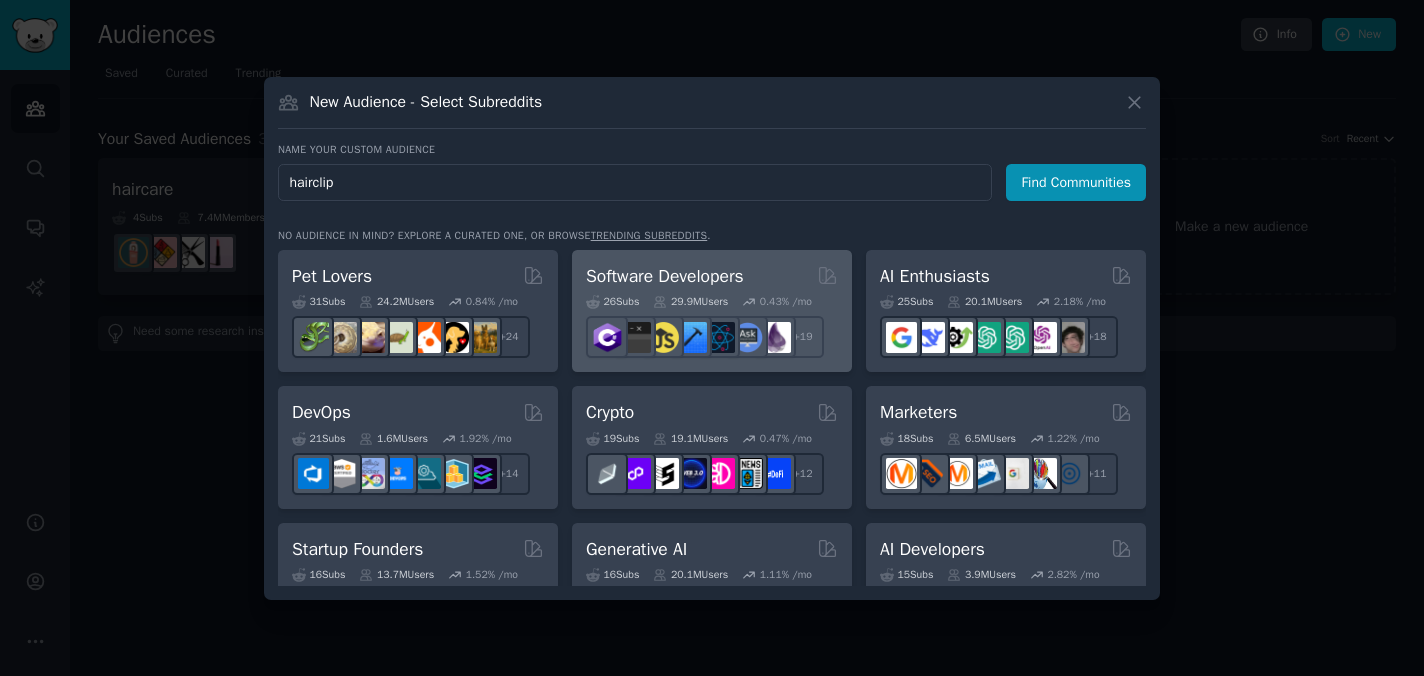 click on "Find Communities" at bounding box center [1076, 182] 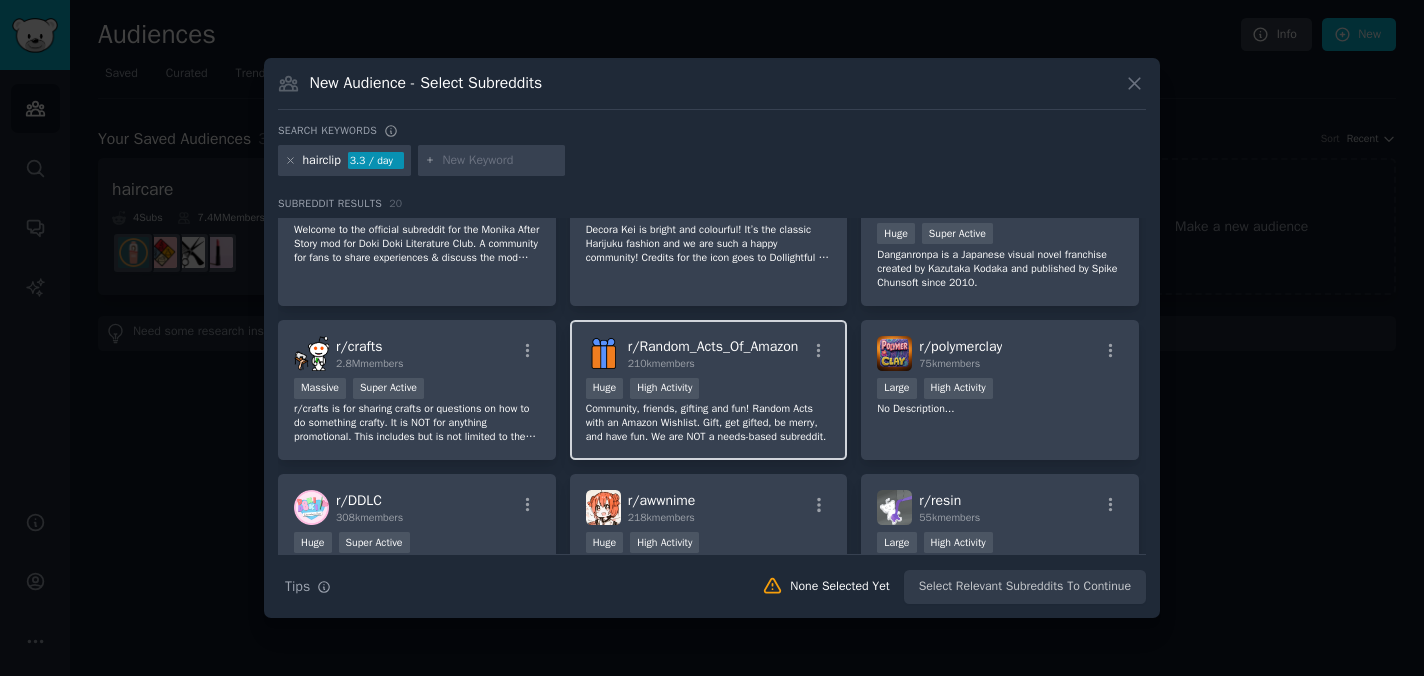 scroll, scrollTop: 53, scrollLeft: 0, axis: vertical 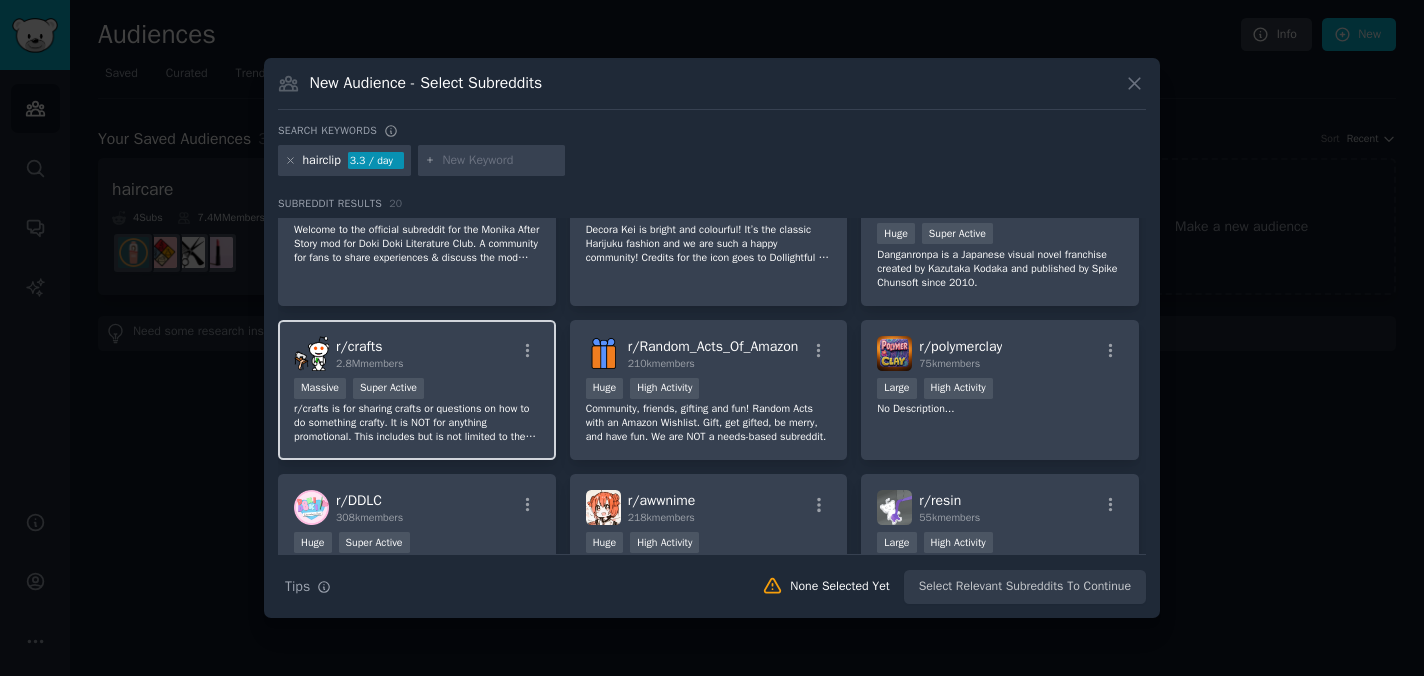 click on "Massive Super Active" at bounding box center (417, 390) 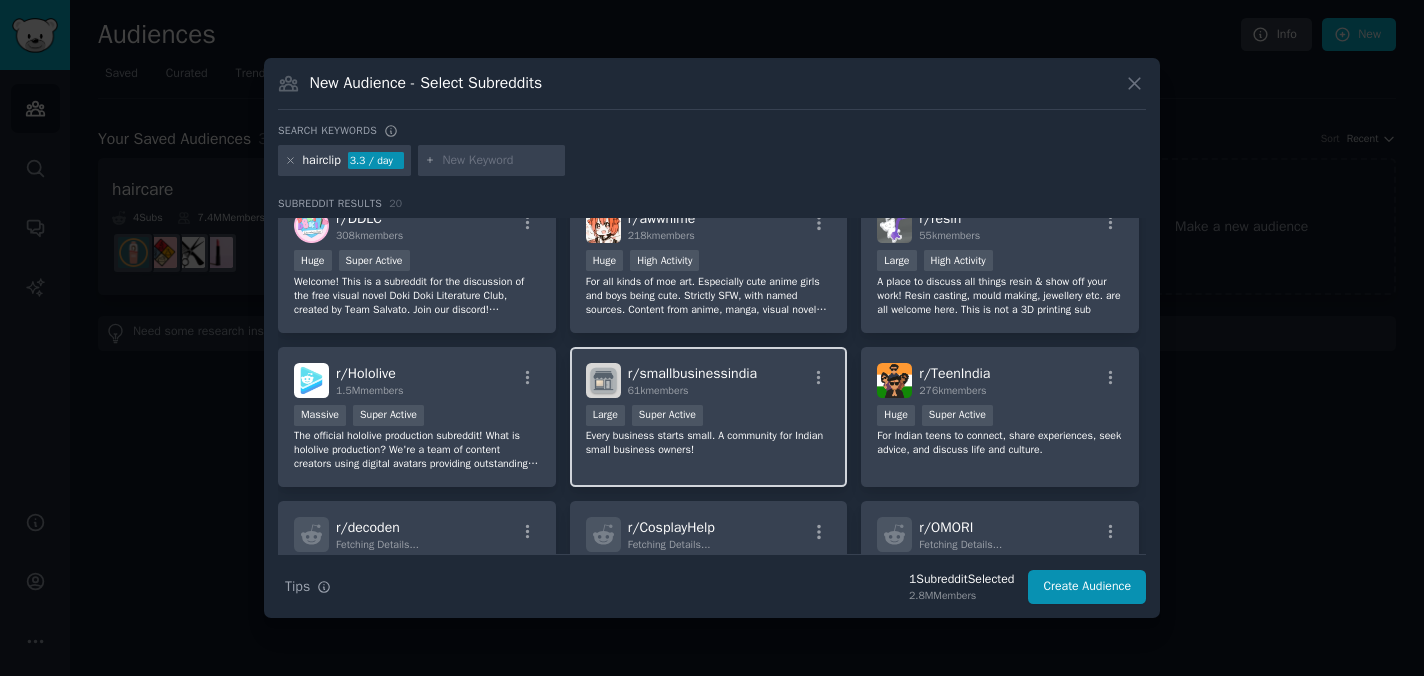 scroll, scrollTop: 363, scrollLeft: 0, axis: vertical 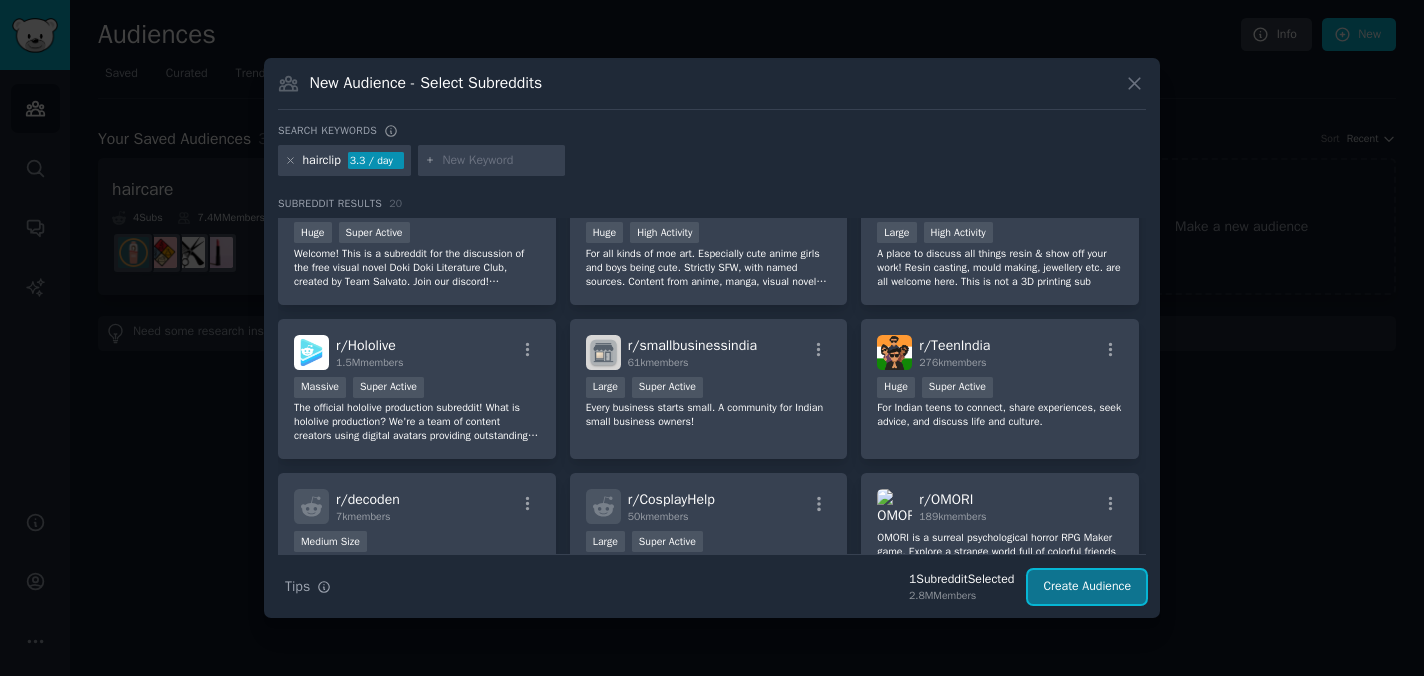 click on "Create Audience" at bounding box center [1087, 587] 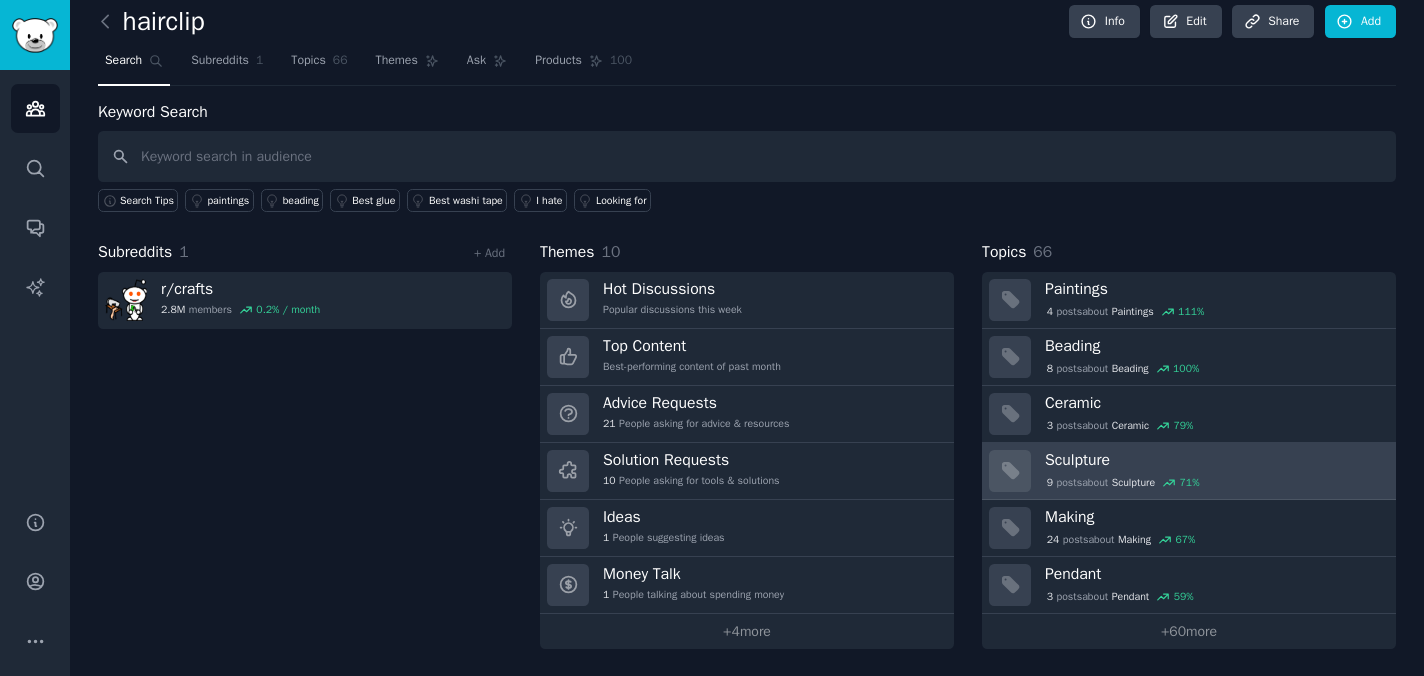 scroll, scrollTop: 13, scrollLeft: 0, axis: vertical 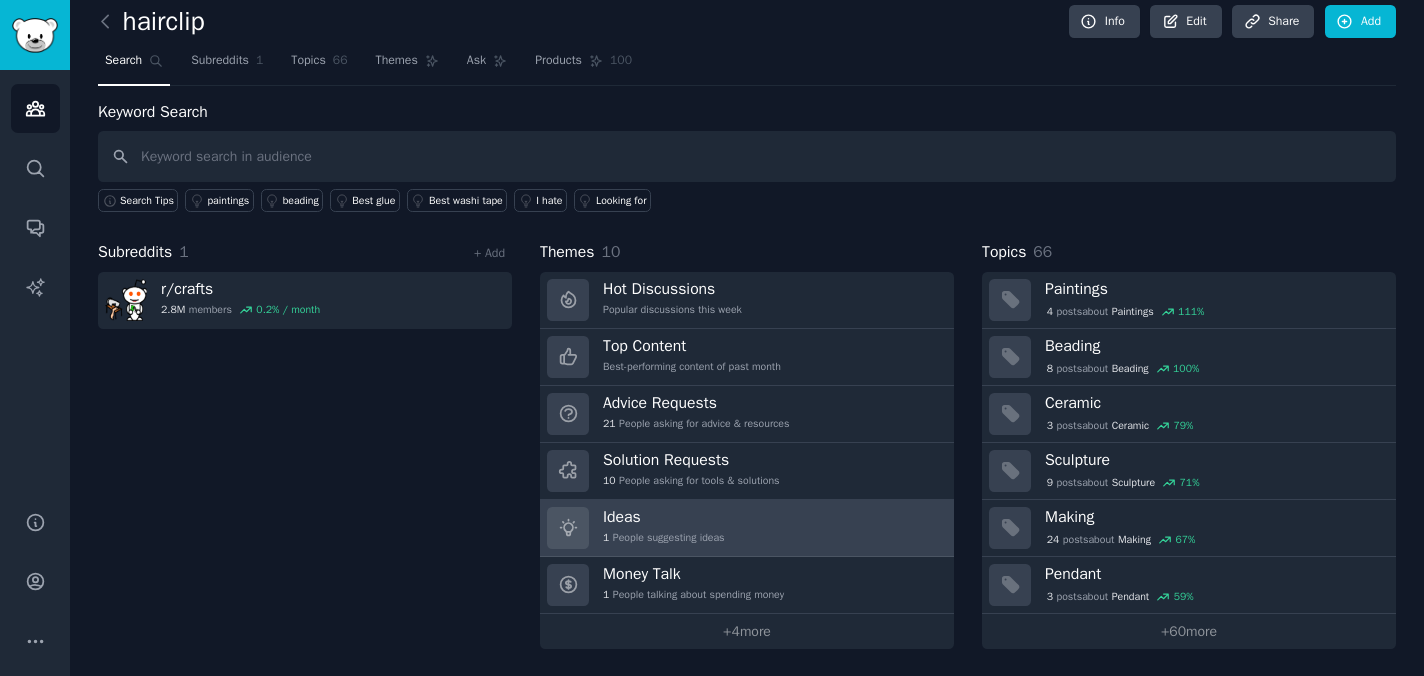 click on "Ideas 1 People suggesting ideas" at bounding box center [747, 528] 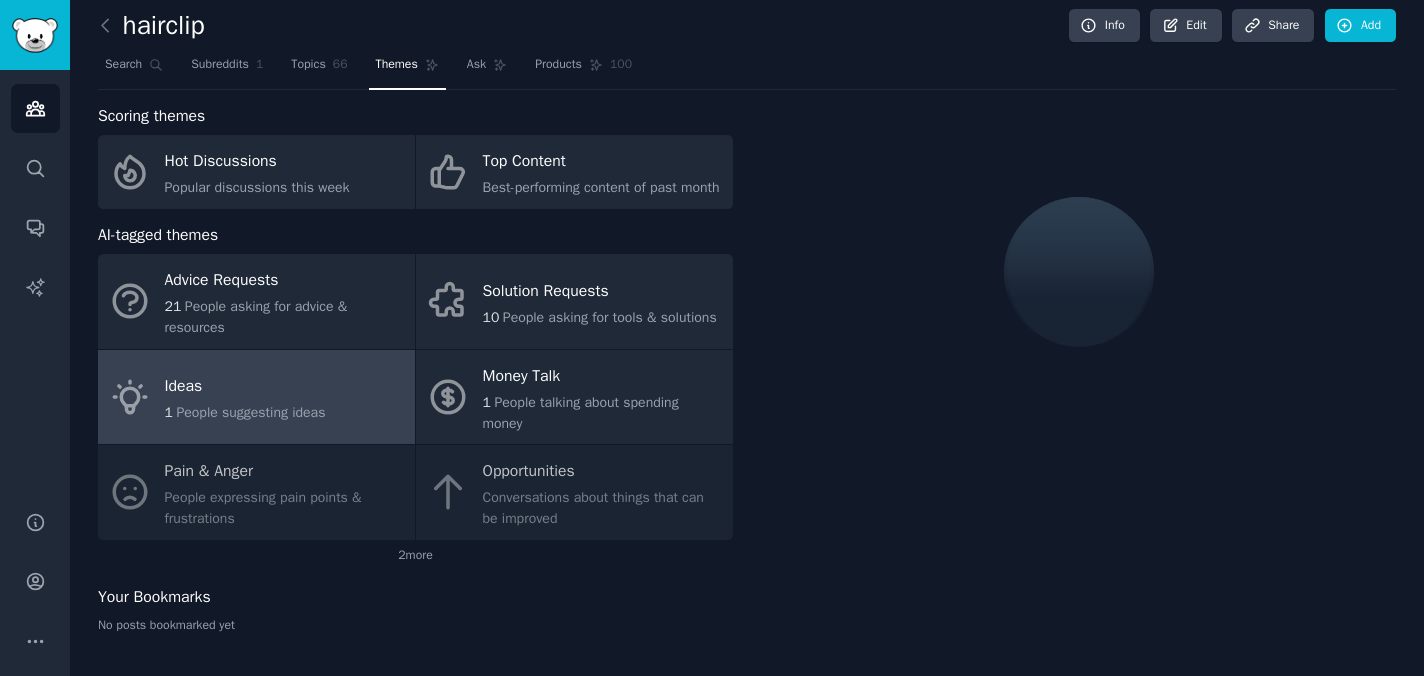 scroll, scrollTop: 30, scrollLeft: 0, axis: vertical 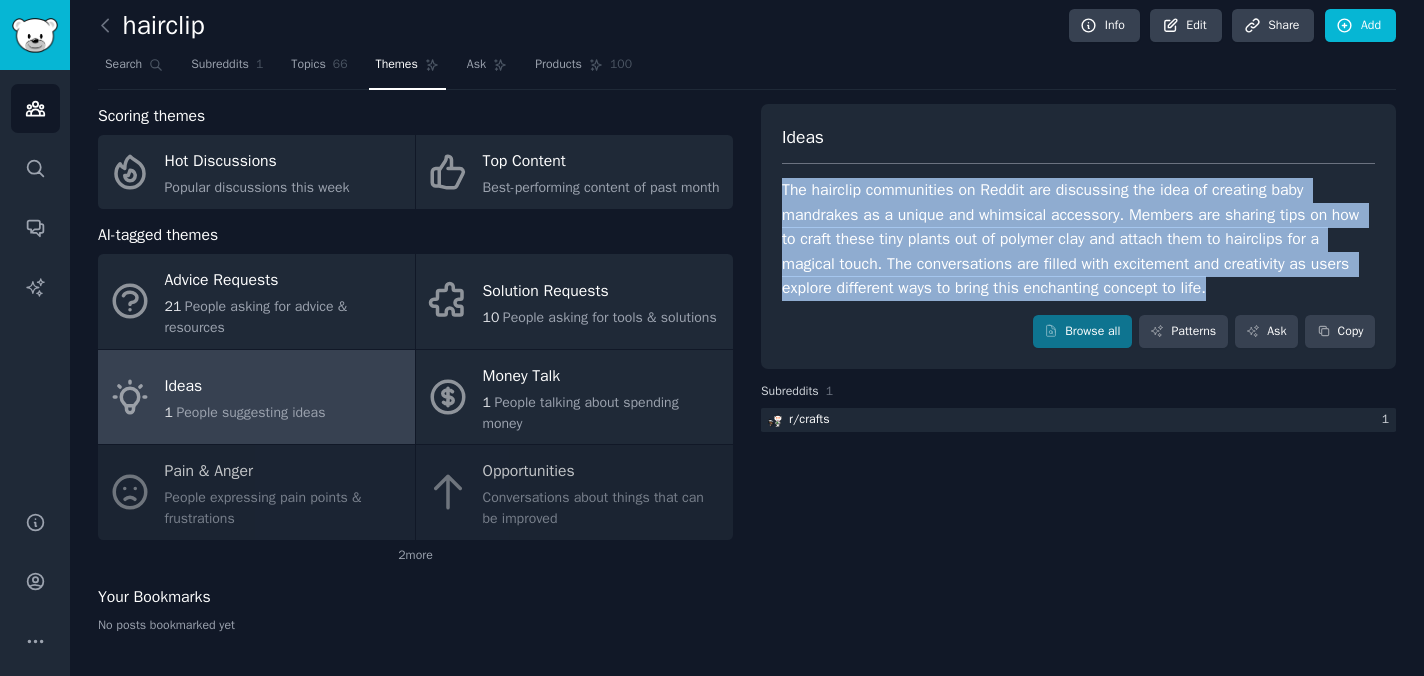 drag, startPoint x: 1246, startPoint y: 266, endPoint x: 765, endPoint y: 167, distance: 491.0825 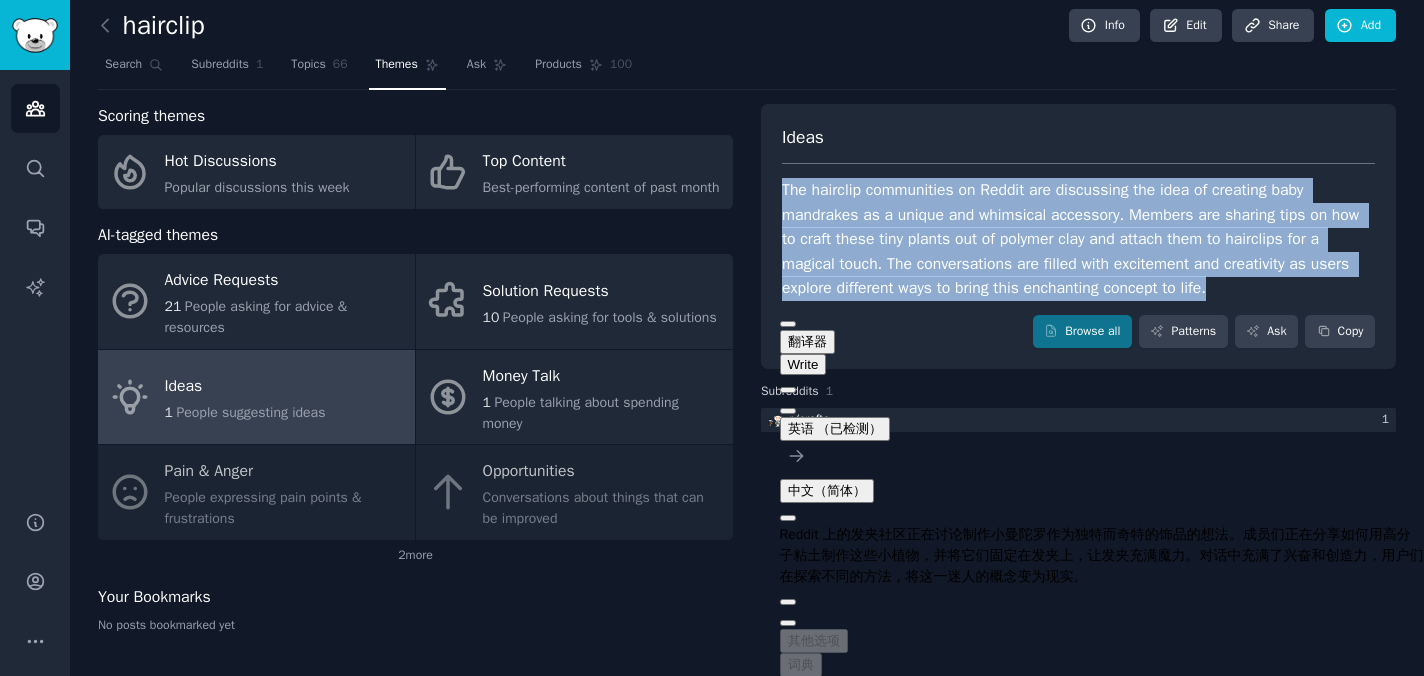 click at bounding box center (788, 411) 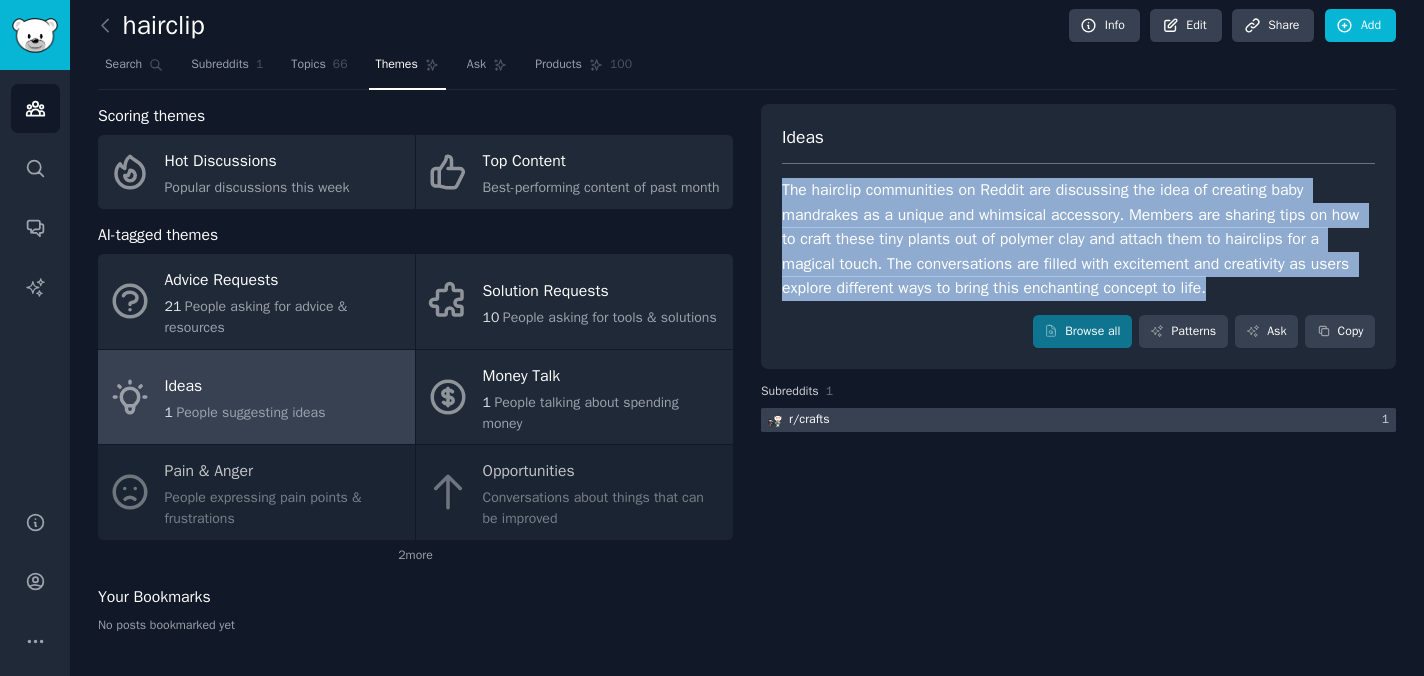 click at bounding box center [1078, 420] 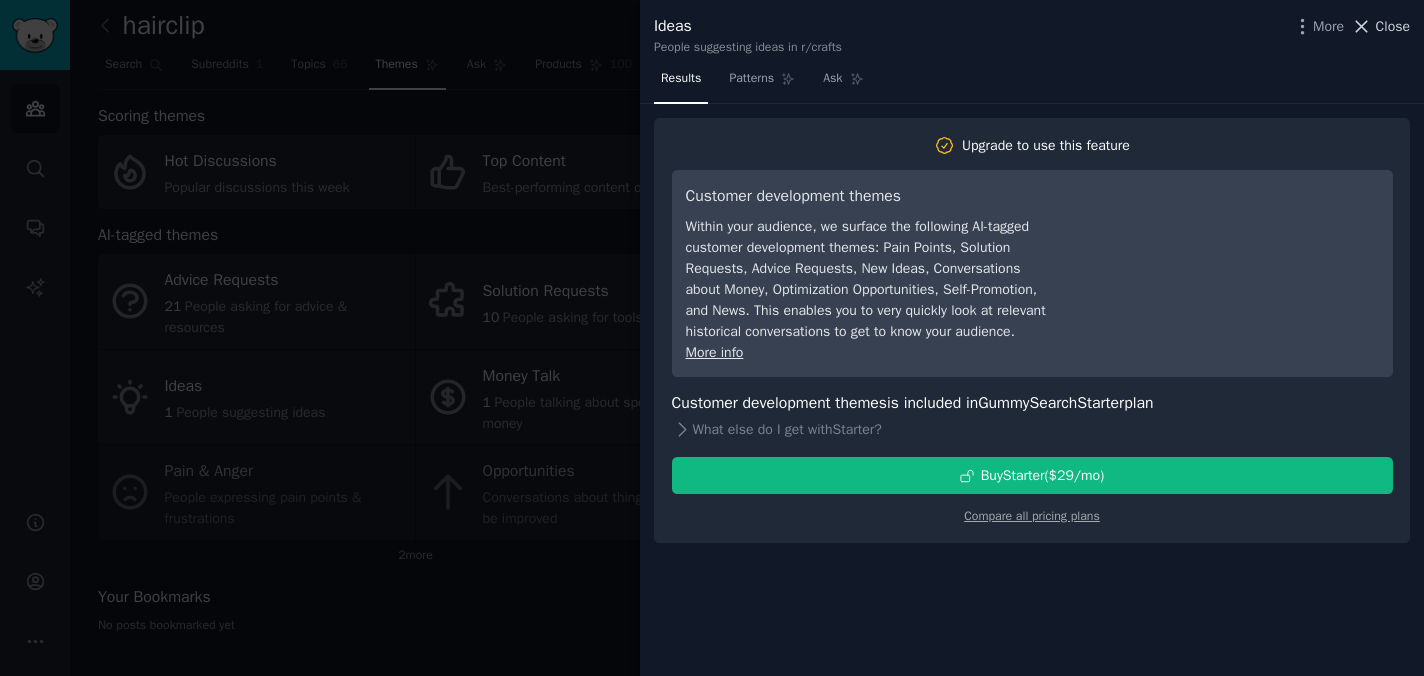click on "Close" at bounding box center (1393, 26) 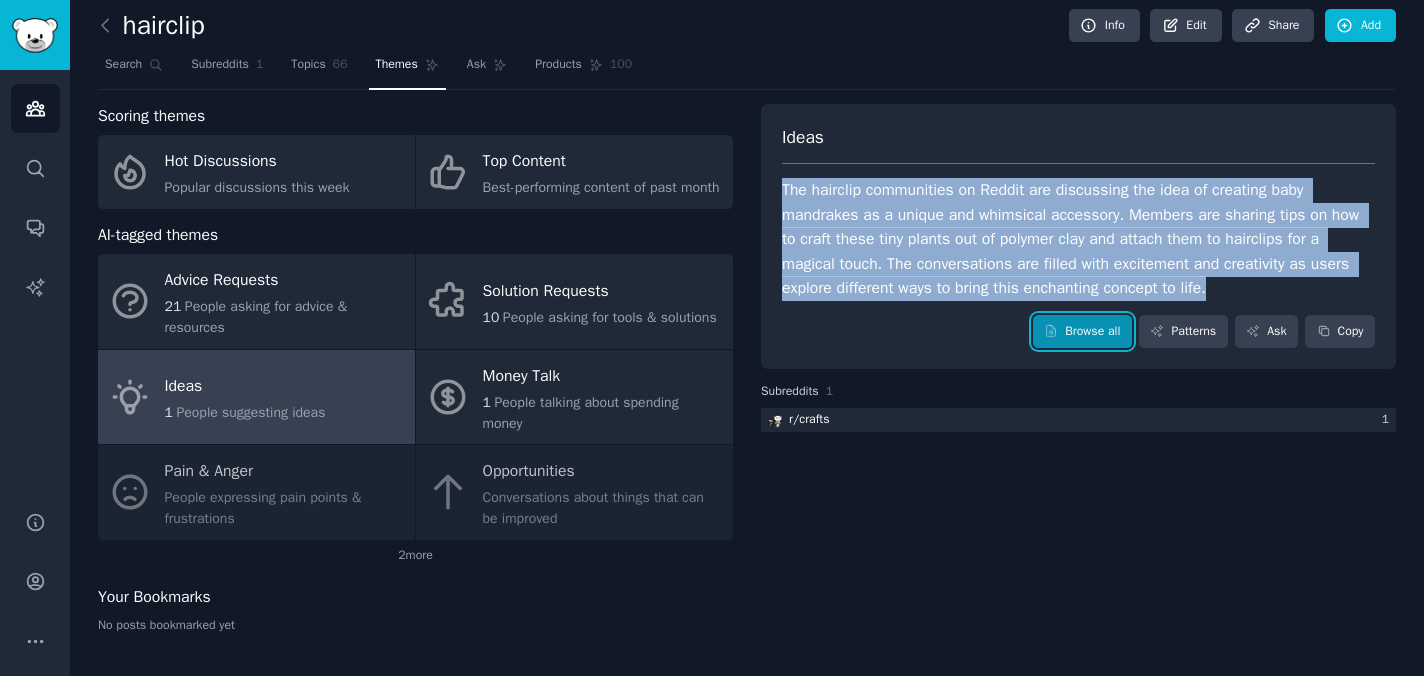 click on "Browse all" at bounding box center [1082, 332] 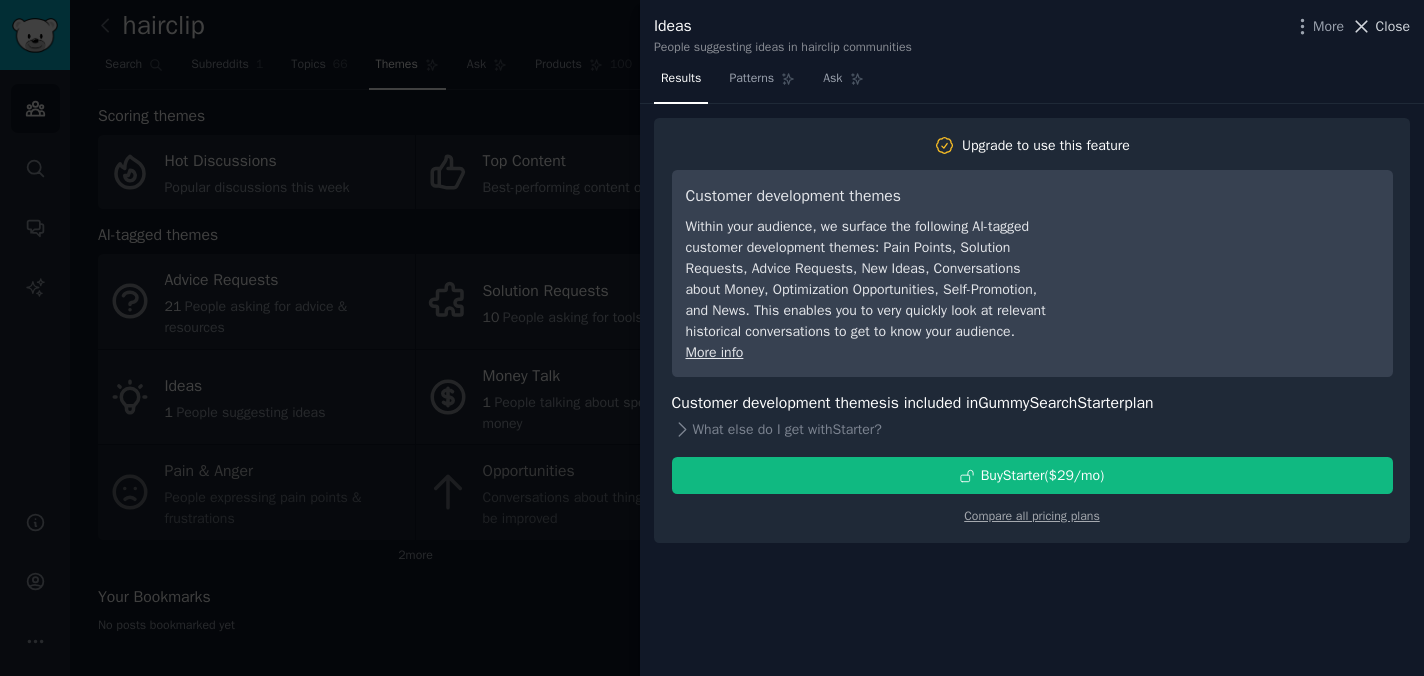 click on "Close" at bounding box center [1393, 26] 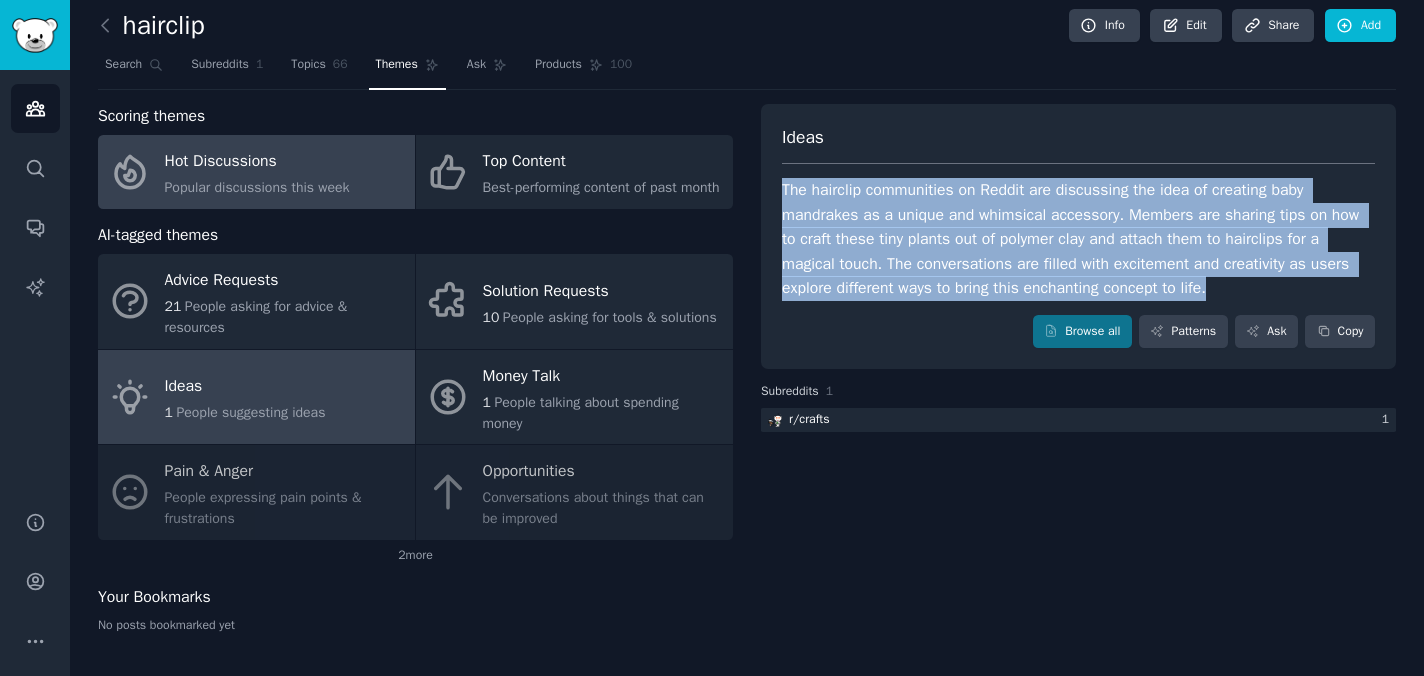 click on "Hot Discussions Popular discussions this week" at bounding box center [256, 172] 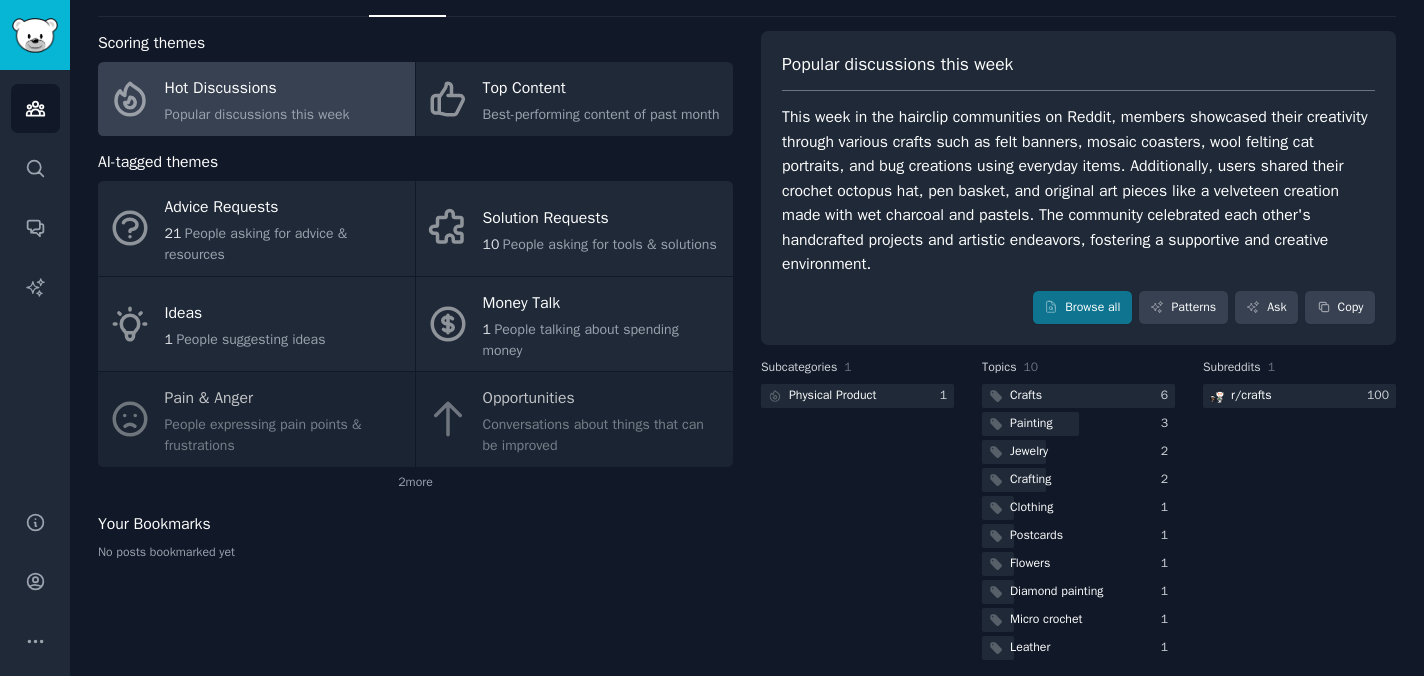scroll, scrollTop: 97, scrollLeft: 0, axis: vertical 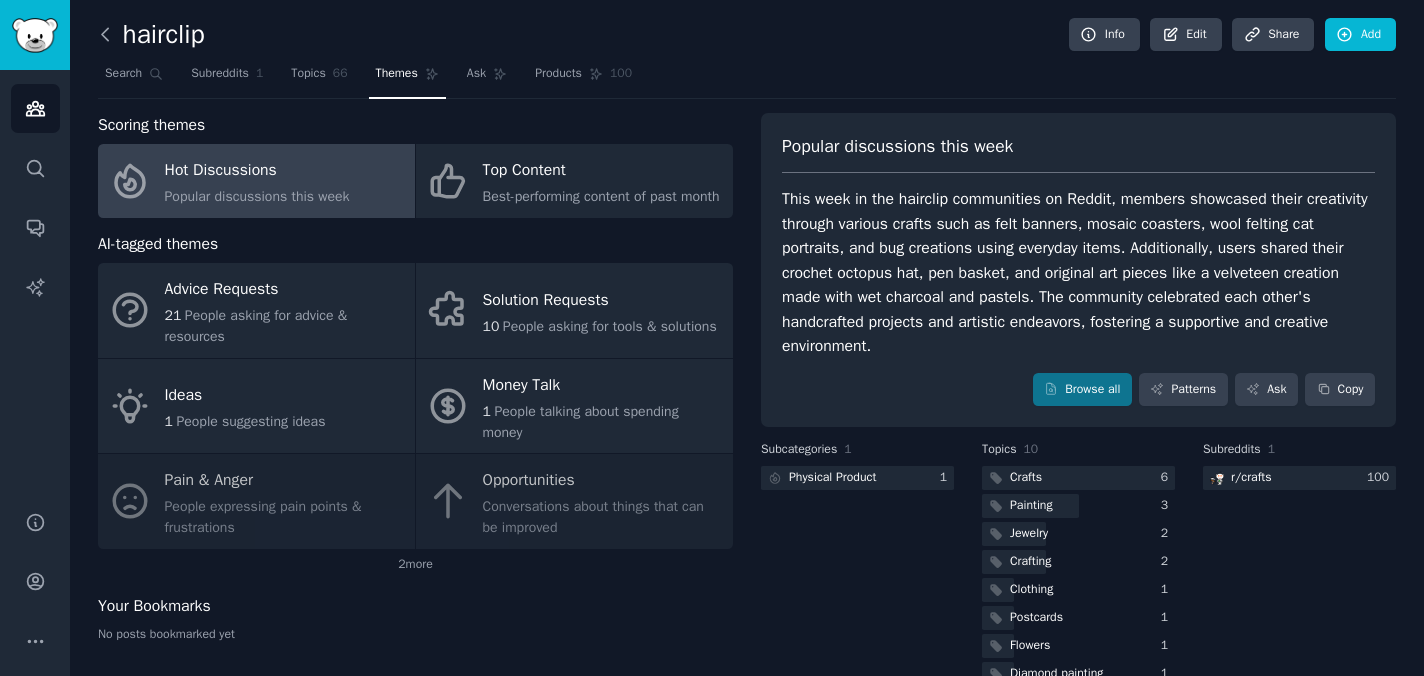 click 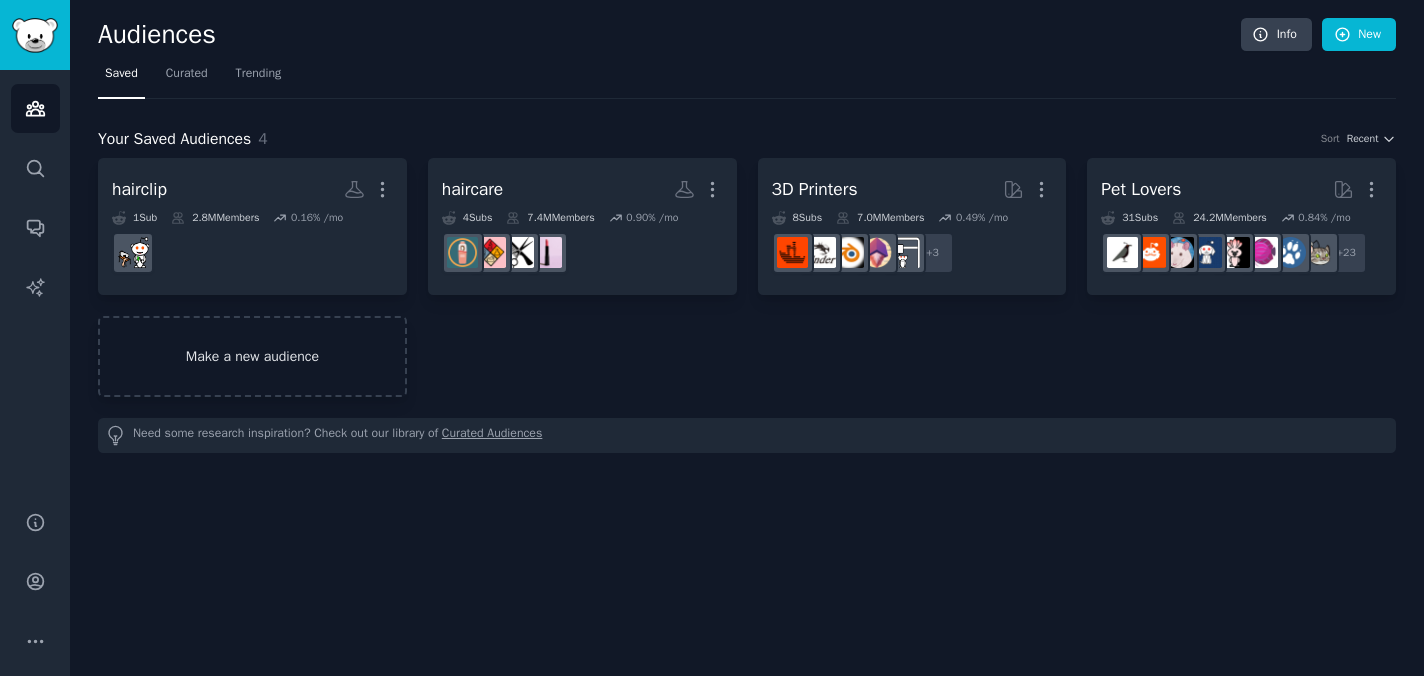 click on "Make a new audience" at bounding box center (252, 356) 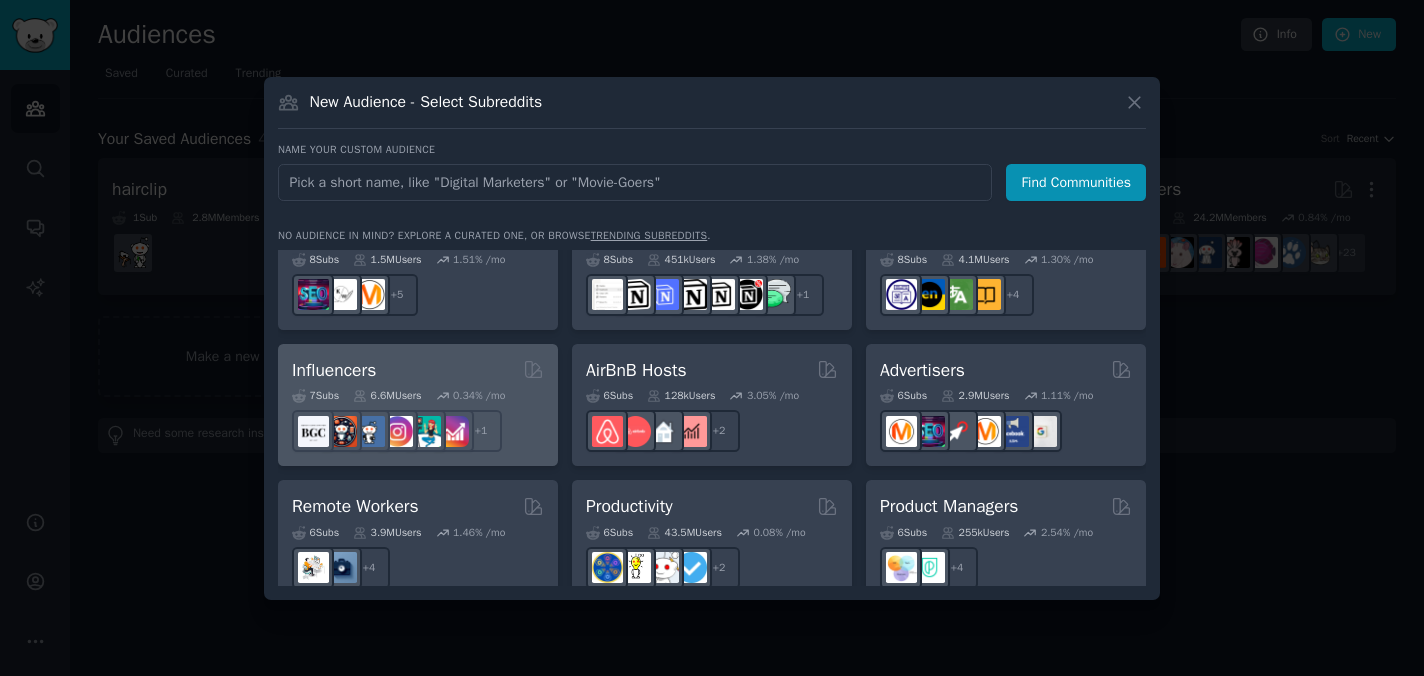 scroll, scrollTop: 1271, scrollLeft: 0, axis: vertical 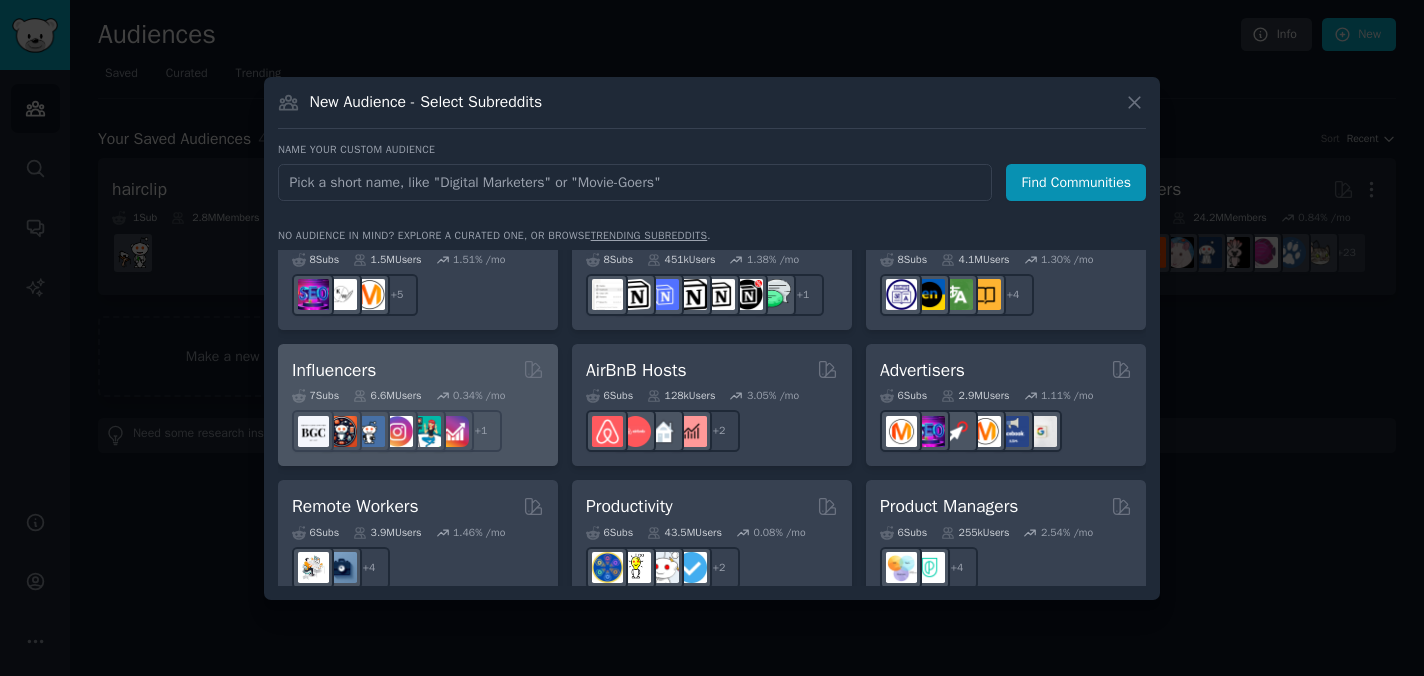click on "Influencers" at bounding box center (418, 370) 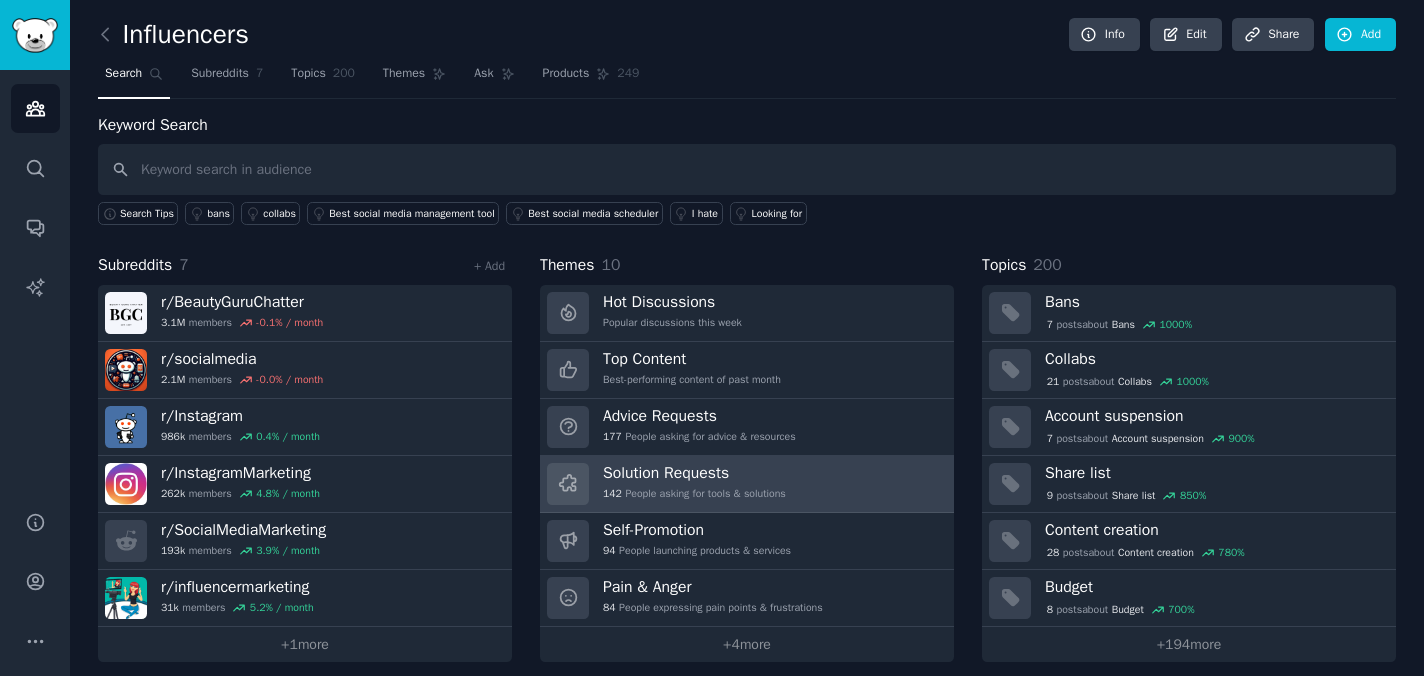 scroll, scrollTop: 13, scrollLeft: 0, axis: vertical 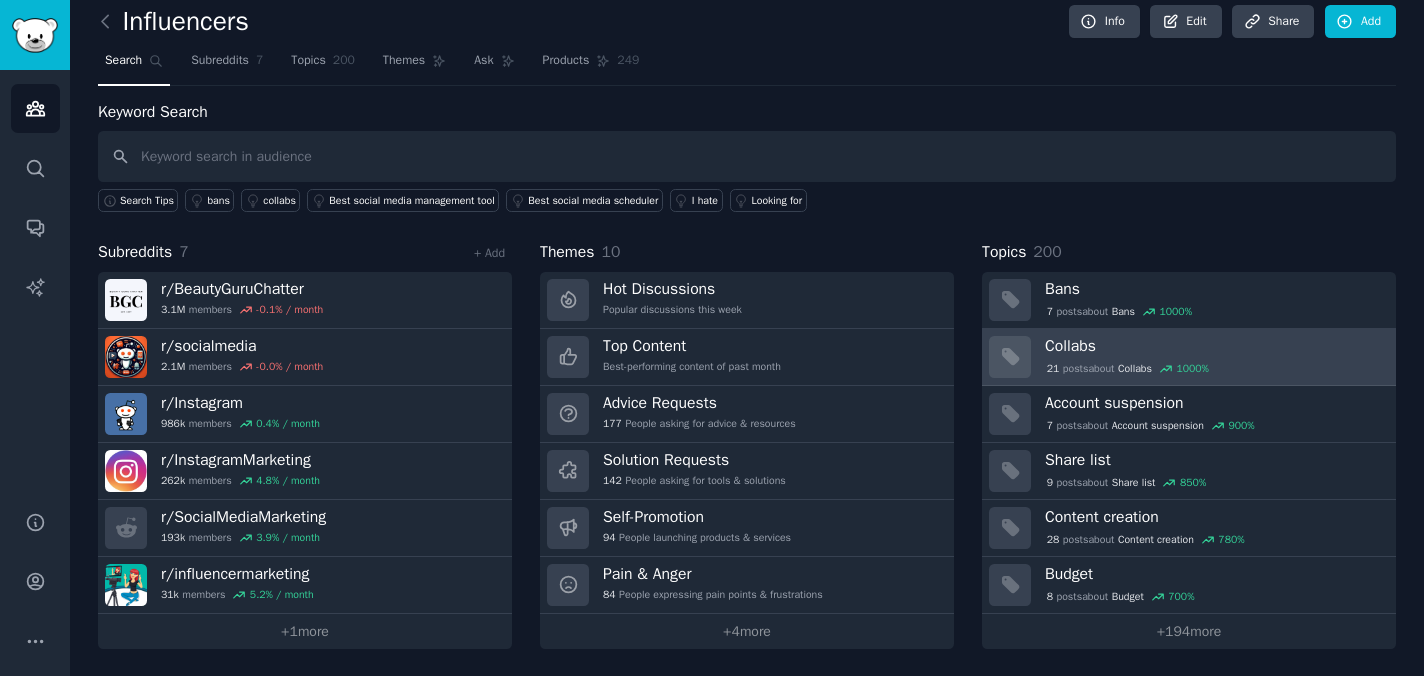 click on "21  post s  about  Collabs 1000 %" at bounding box center [1213, 367] 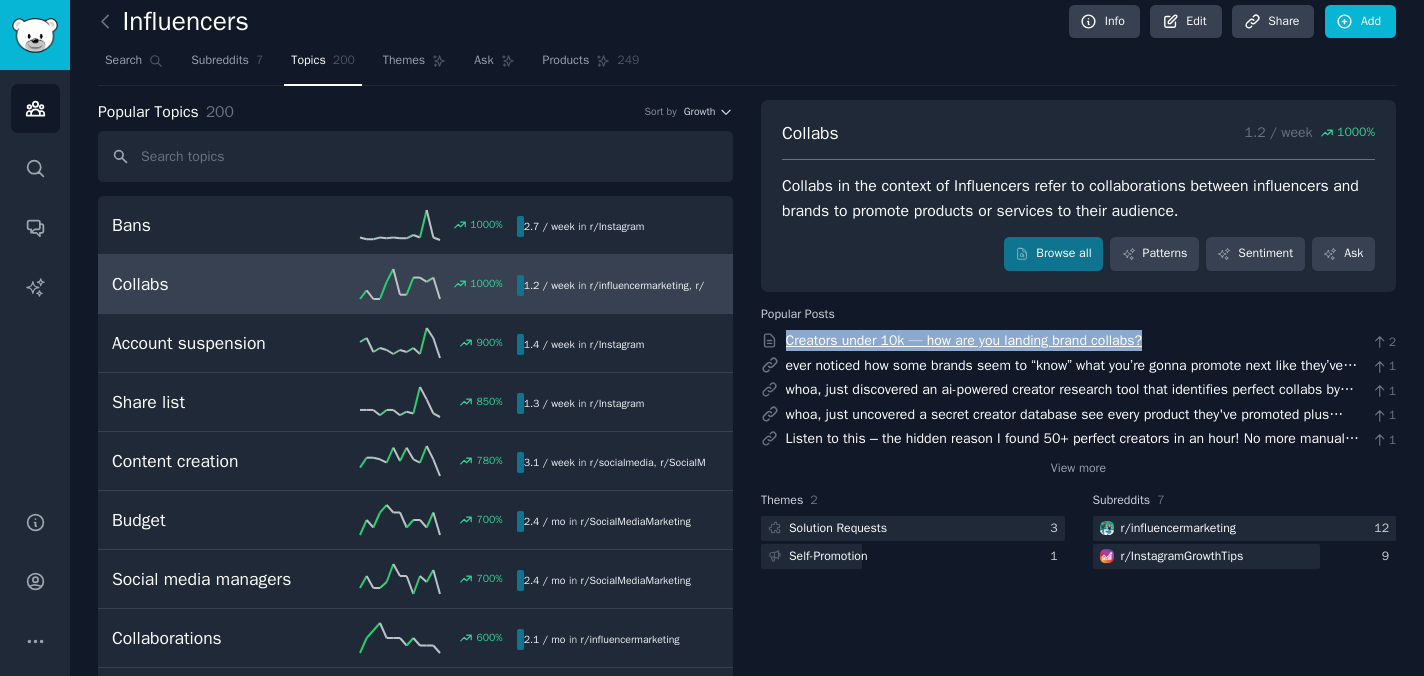click on "Creators under 10k — how are you landing brand collabs?" at bounding box center (964, 340) 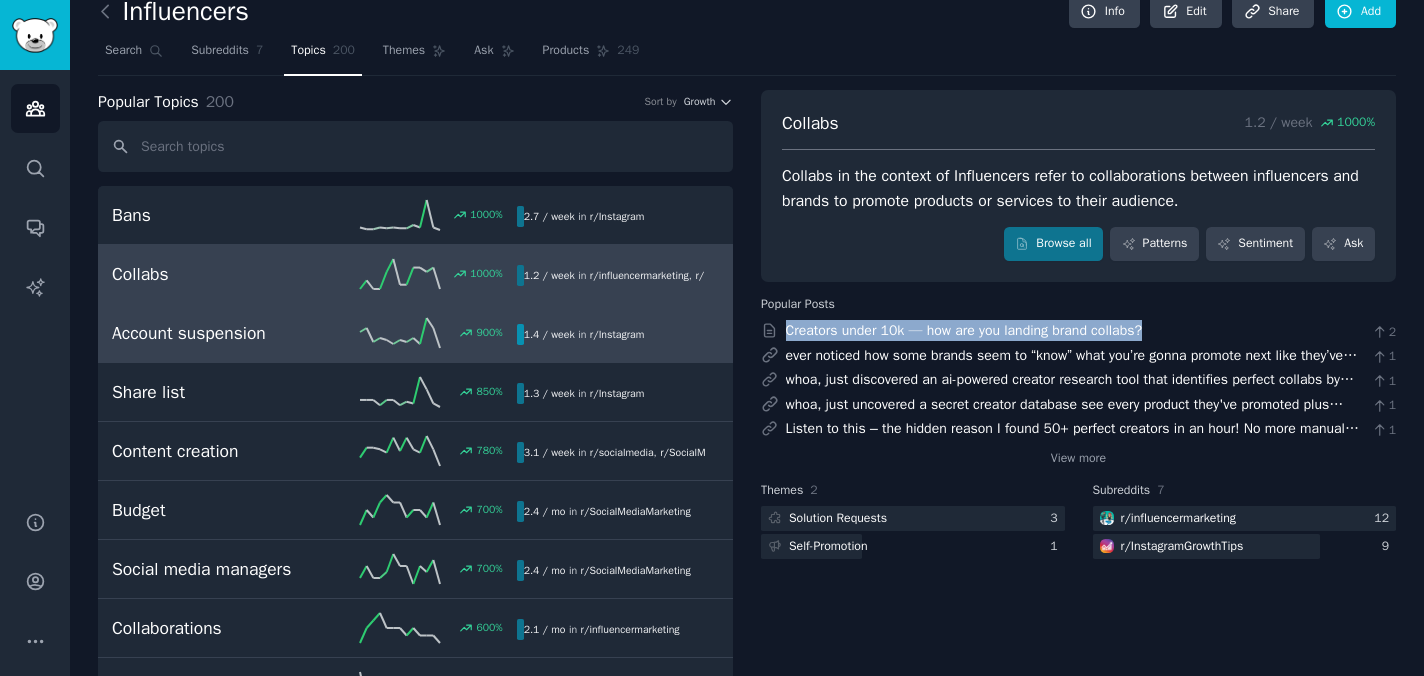 scroll, scrollTop: 37, scrollLeft: 0, axis: vertical 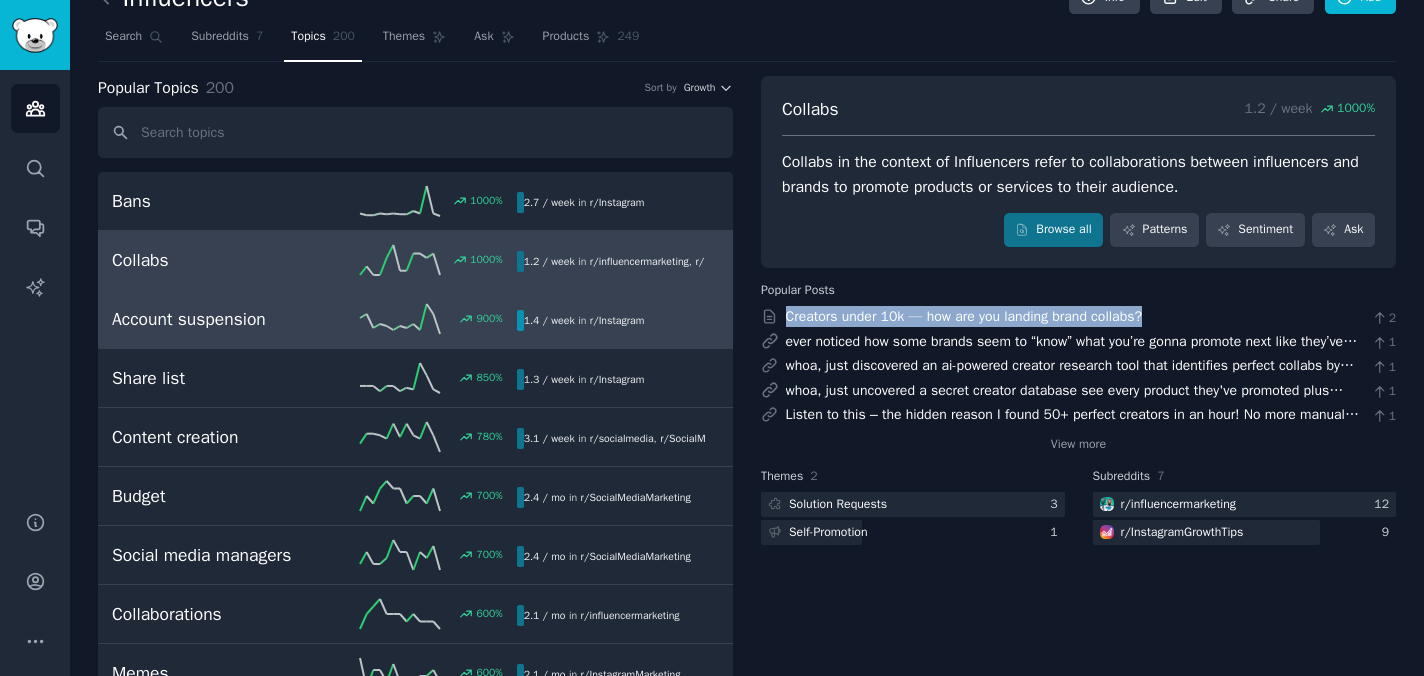 click on "900 %" at bounding box center [415, 319] 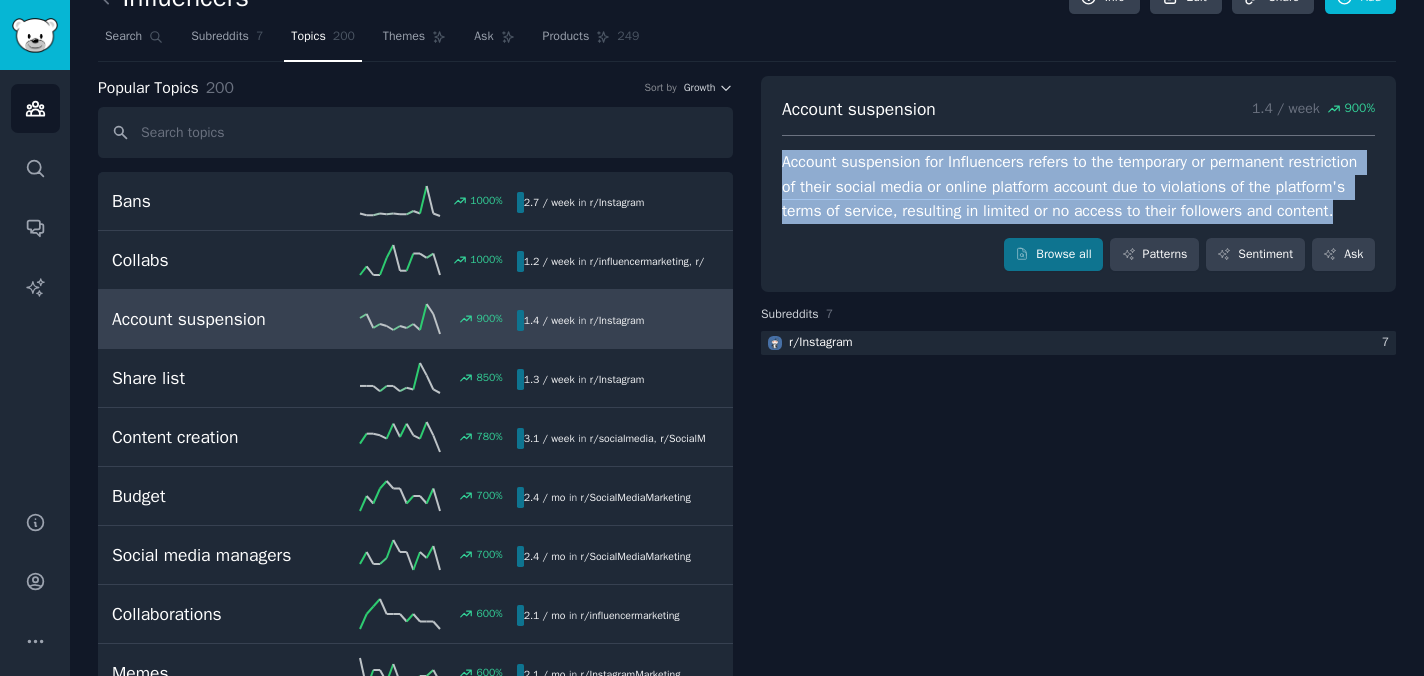 drag, startPoint x: 862, startPoint y: 240, endPoint x: 764, endPoint y: 155, distance: 129.72664 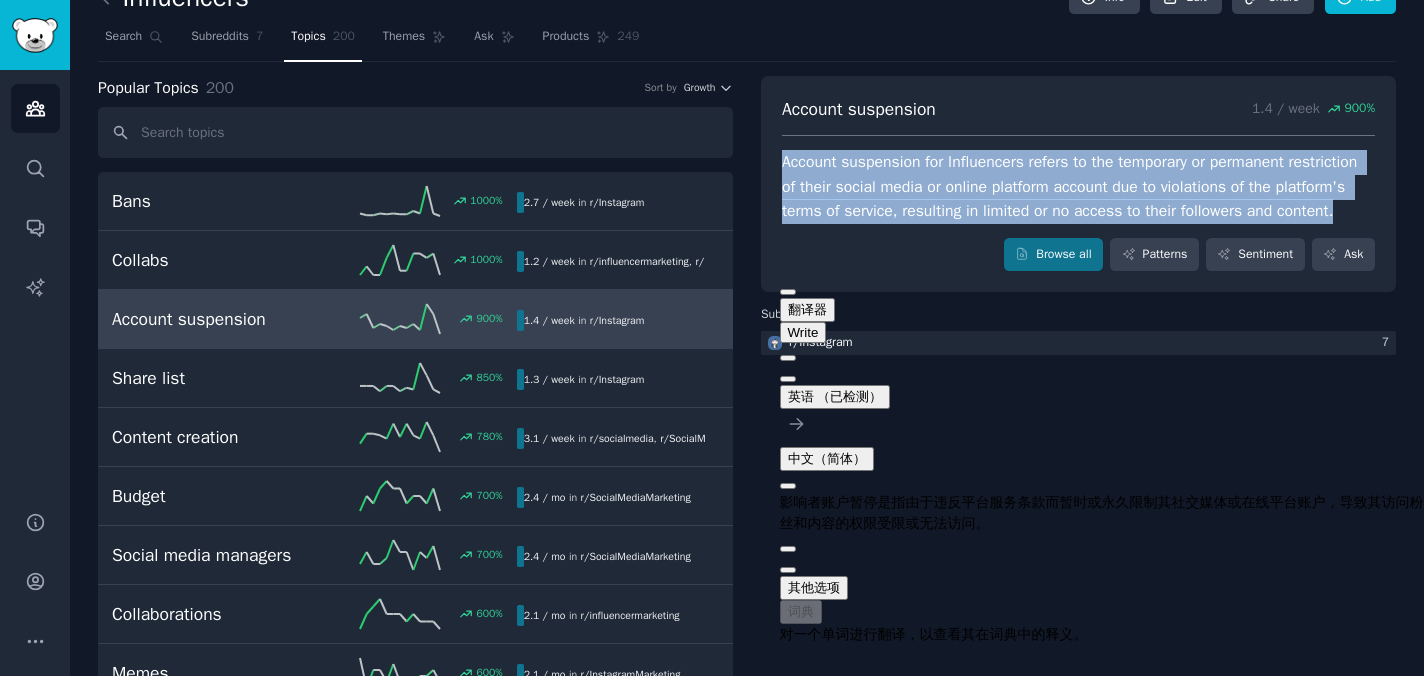 click at bounding box center (788, 379) 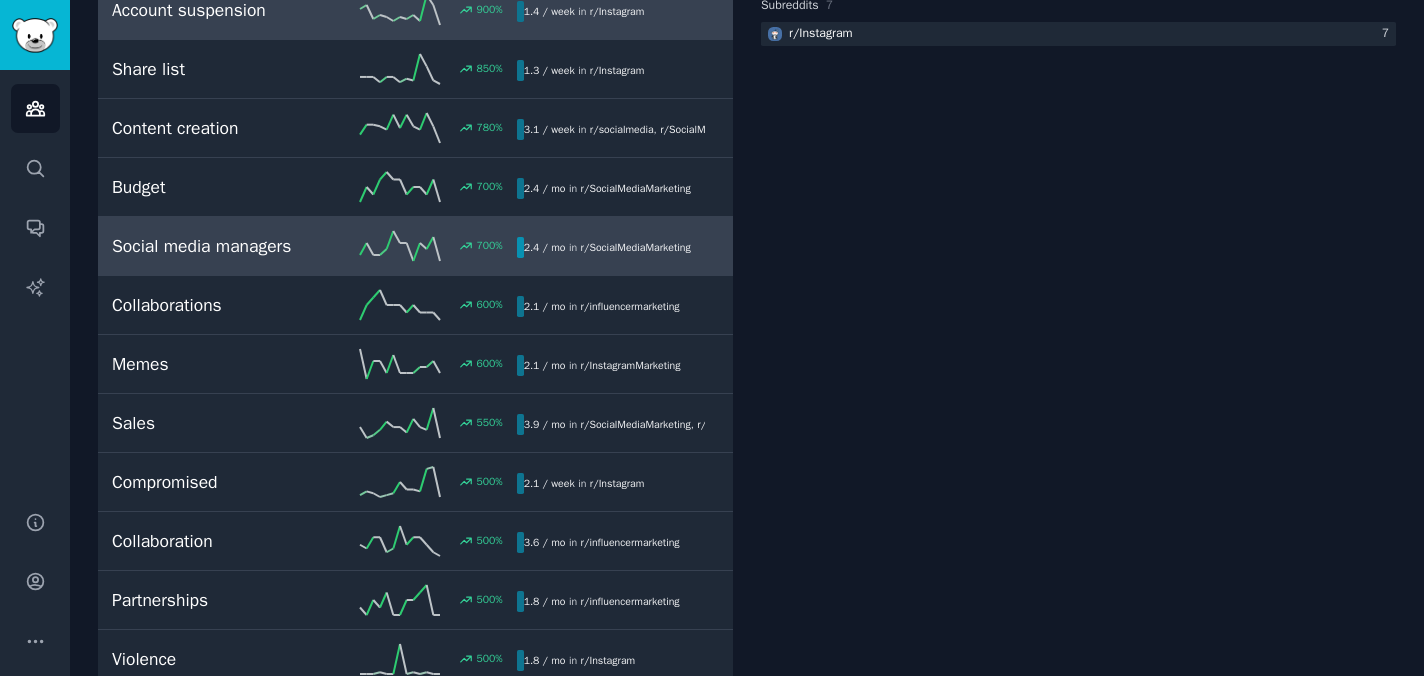 scroll, scrollTop: 352, scrollLeft: 0, axis: vertical 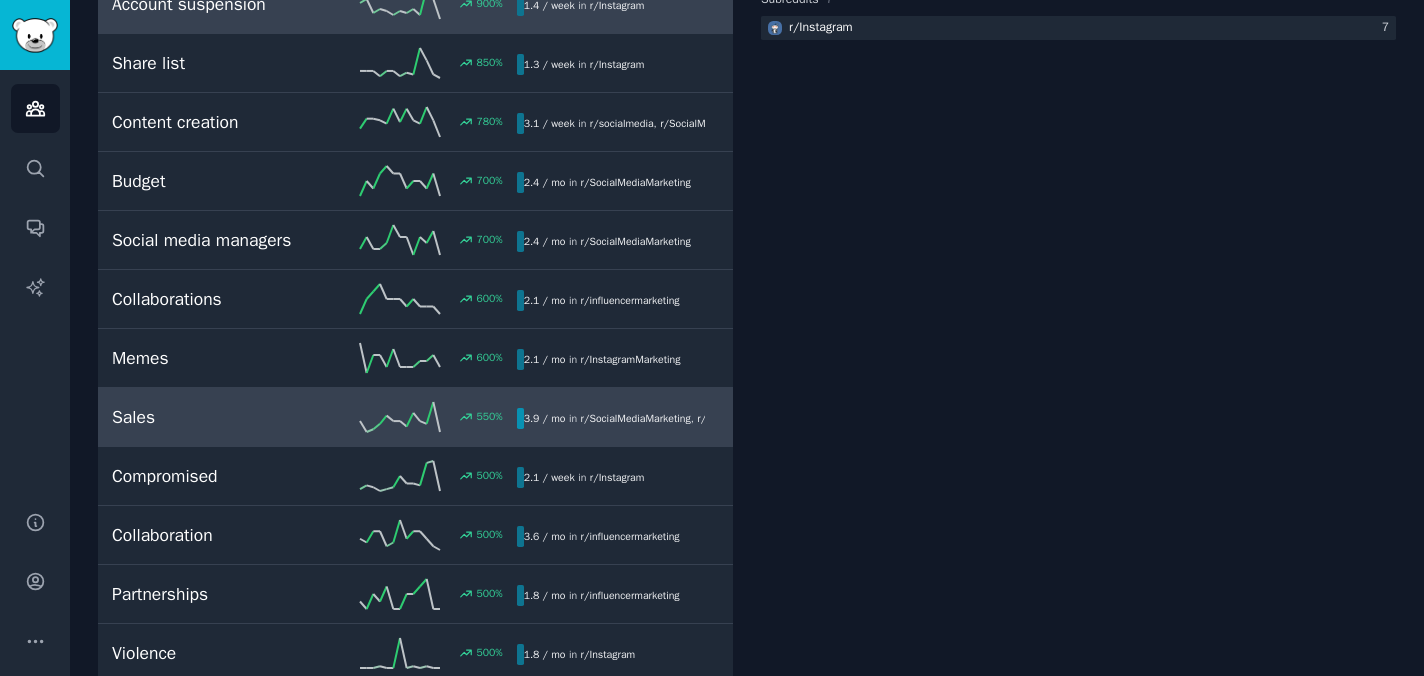click on "Sales" at bounding box center (213, 417) 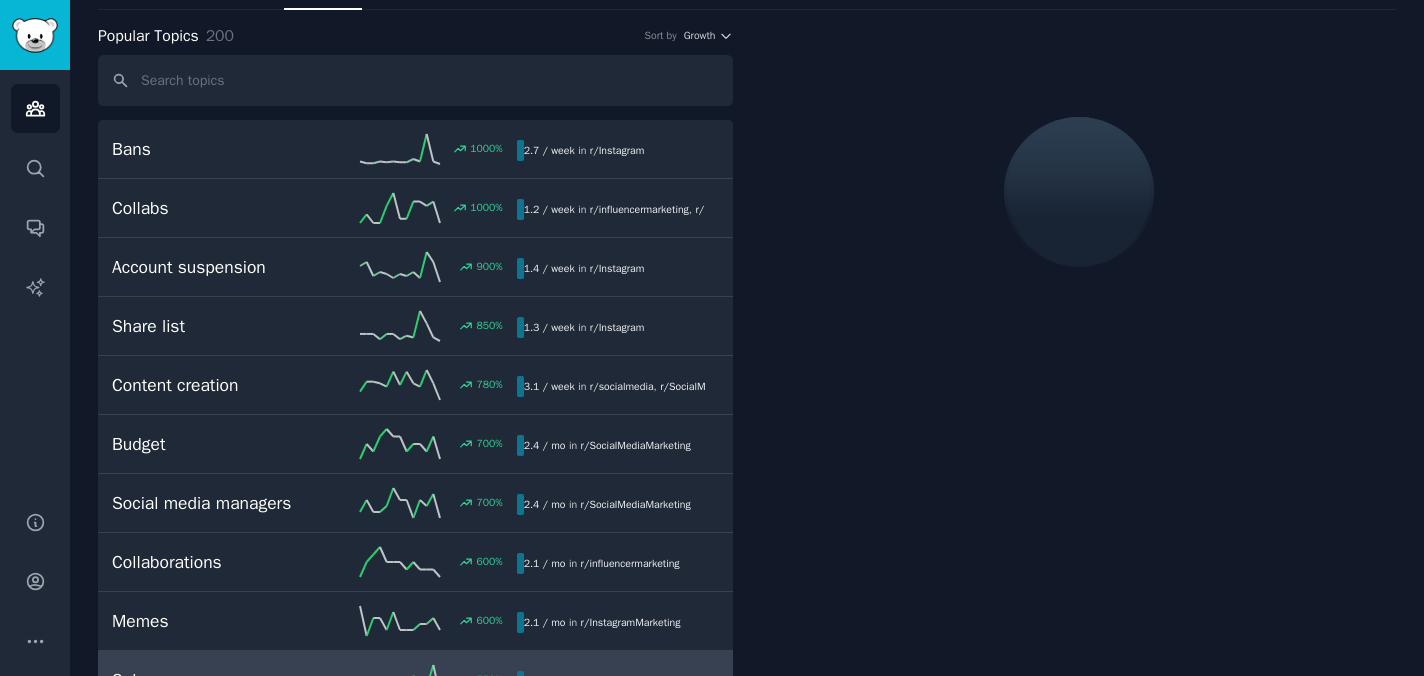 scroll, scrollTop: 88, scrollLeft: 0, axis: vertical 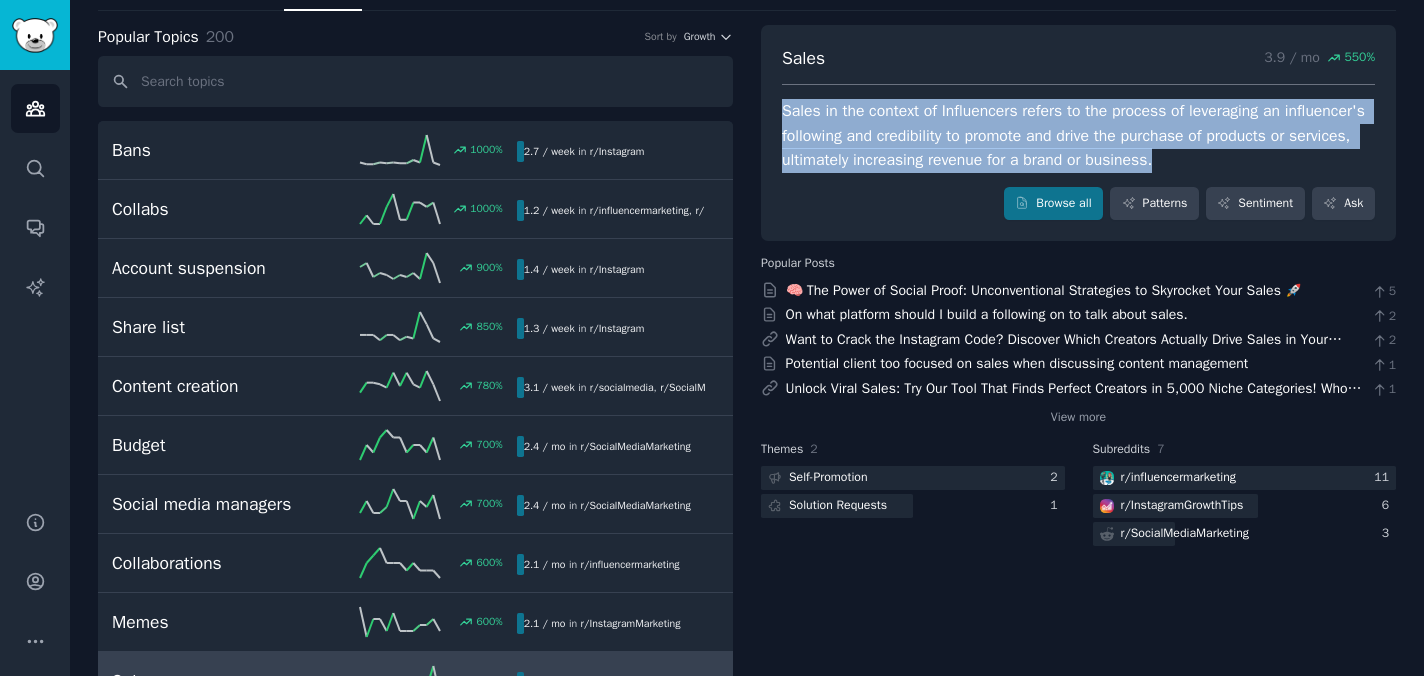 drag, startPoint x: 1317, startPoint y: 158, endPoint x: 774, endPoint y: 101, distance: 545.9835 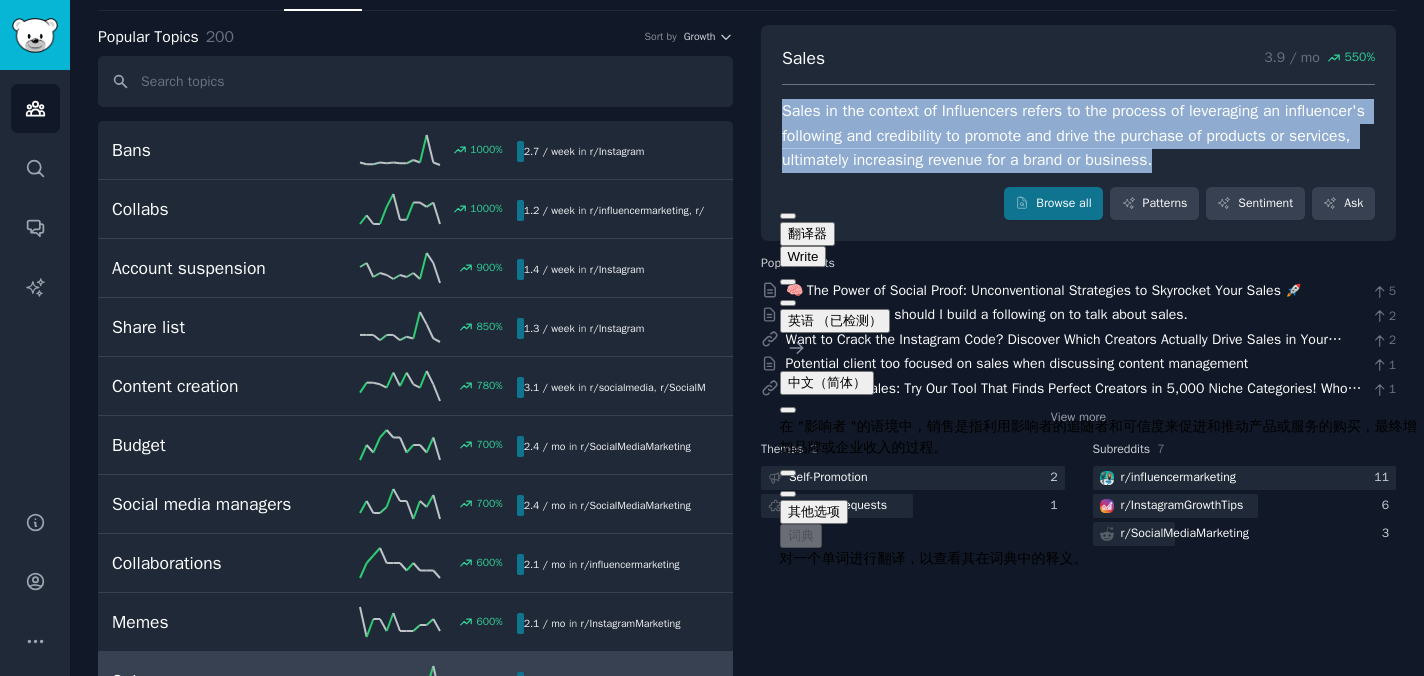 click at bounding box center [788, 303] 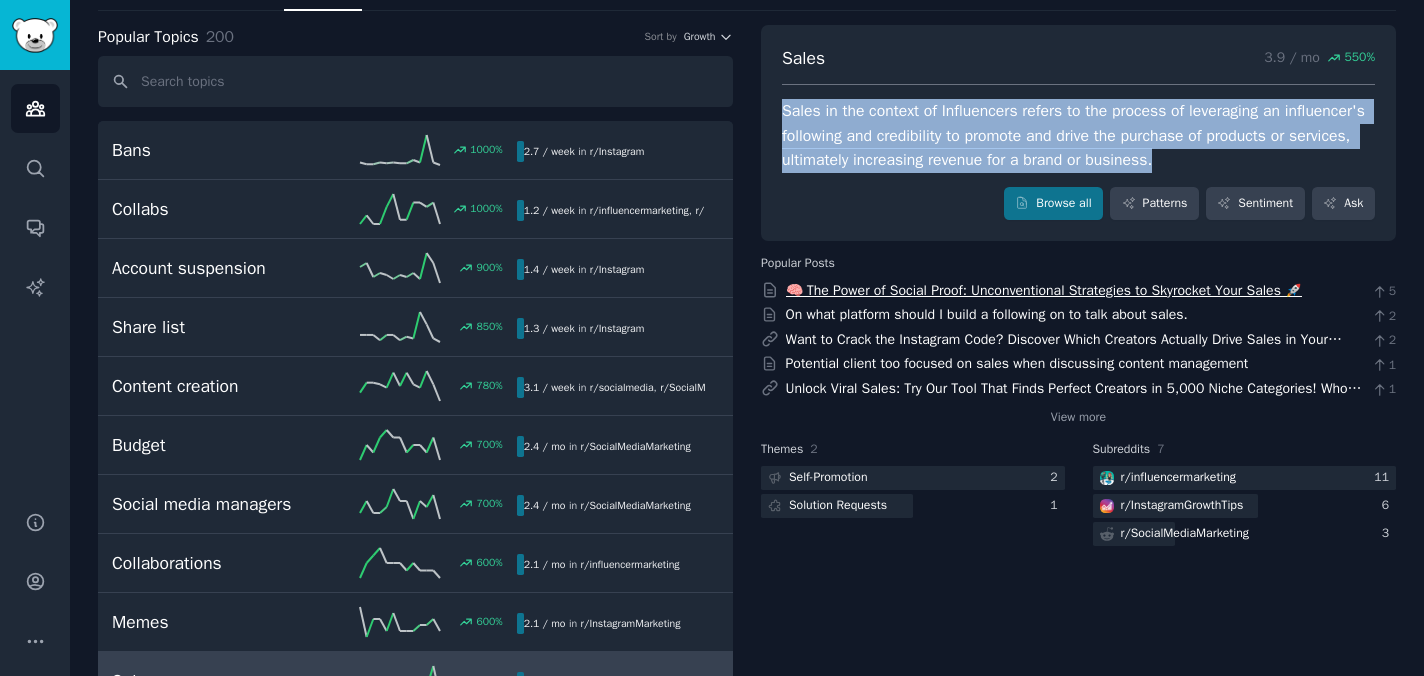 click on "🧠 The Power of Social Proof: Unconventional Strategies to Skyrocket Your Sales 🚀" at bounding box center [1044, 290] 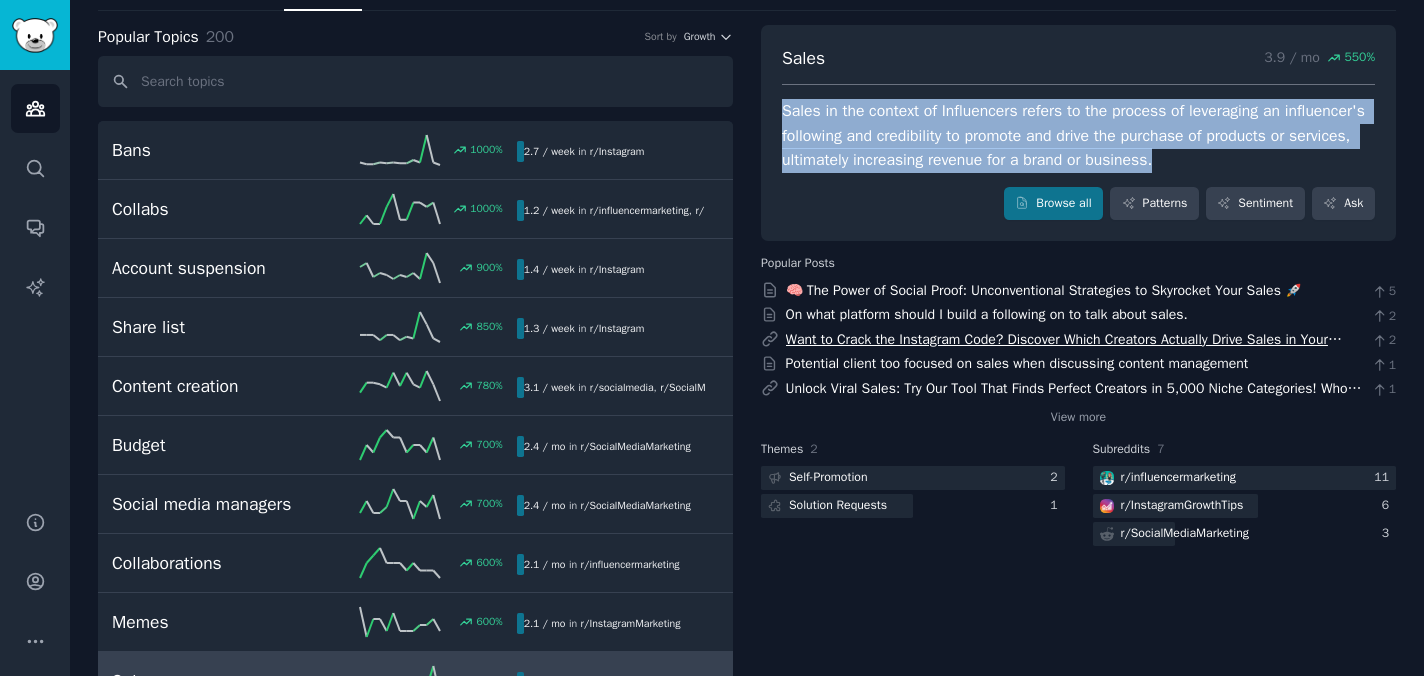 click on "Want to Crack the Instagram Code? Discover Which Creators Actually Drive Sales in Your Niche (No More Guesswork!). Curious? Let's Dive Into the Details!" at bounding box center (1064, 350) 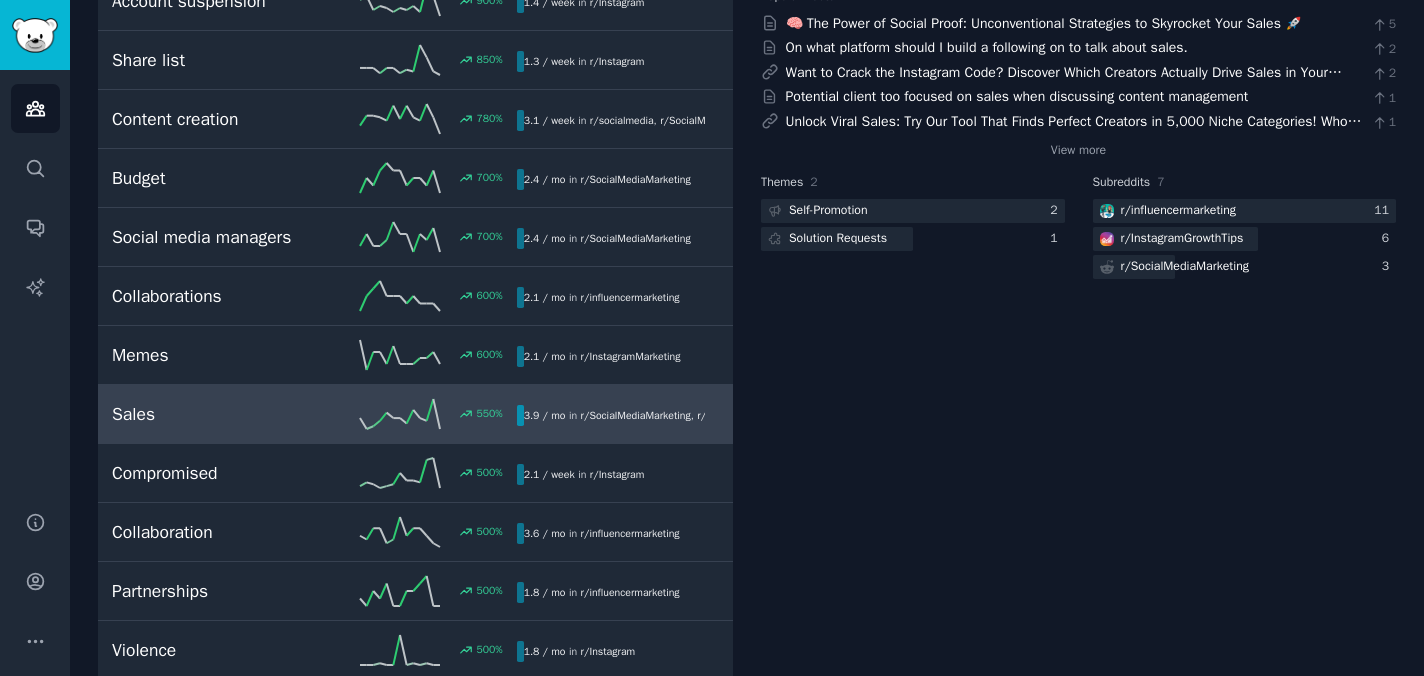 scroll, scrollTop: 0, scrollLeft: 0, axis: both 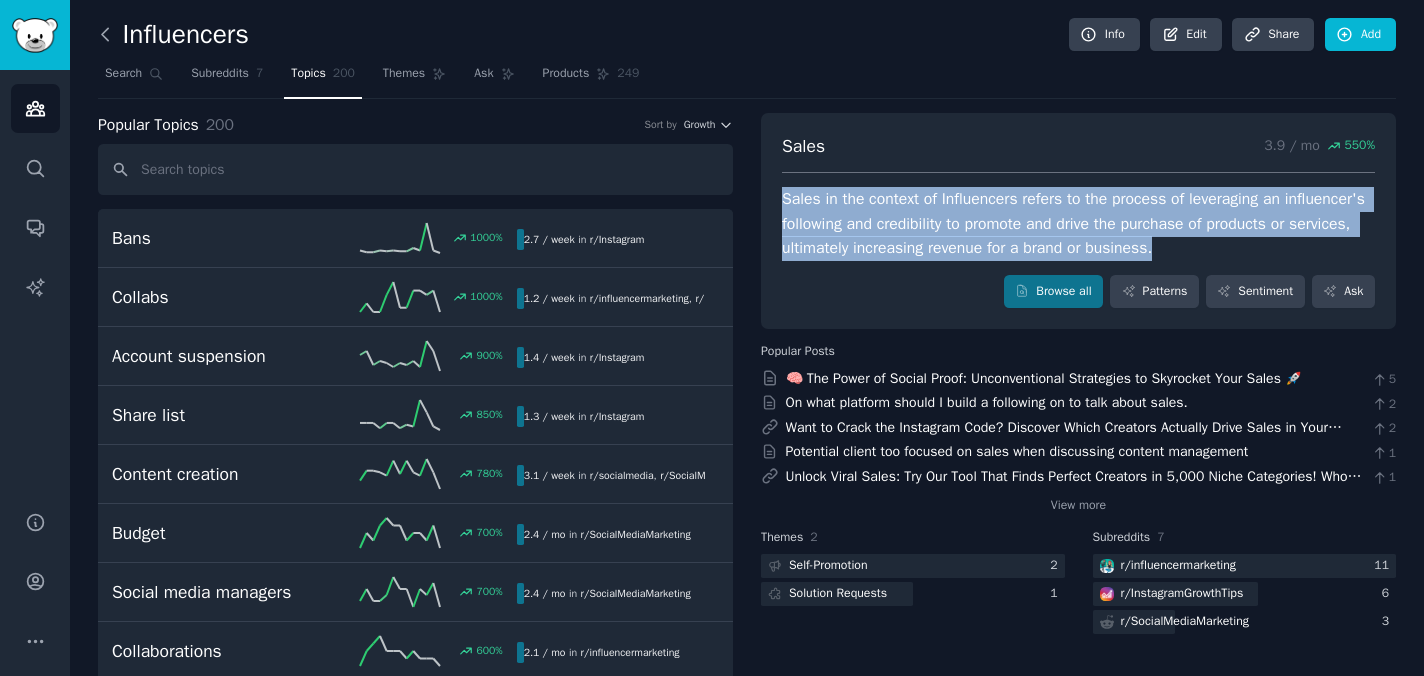 click 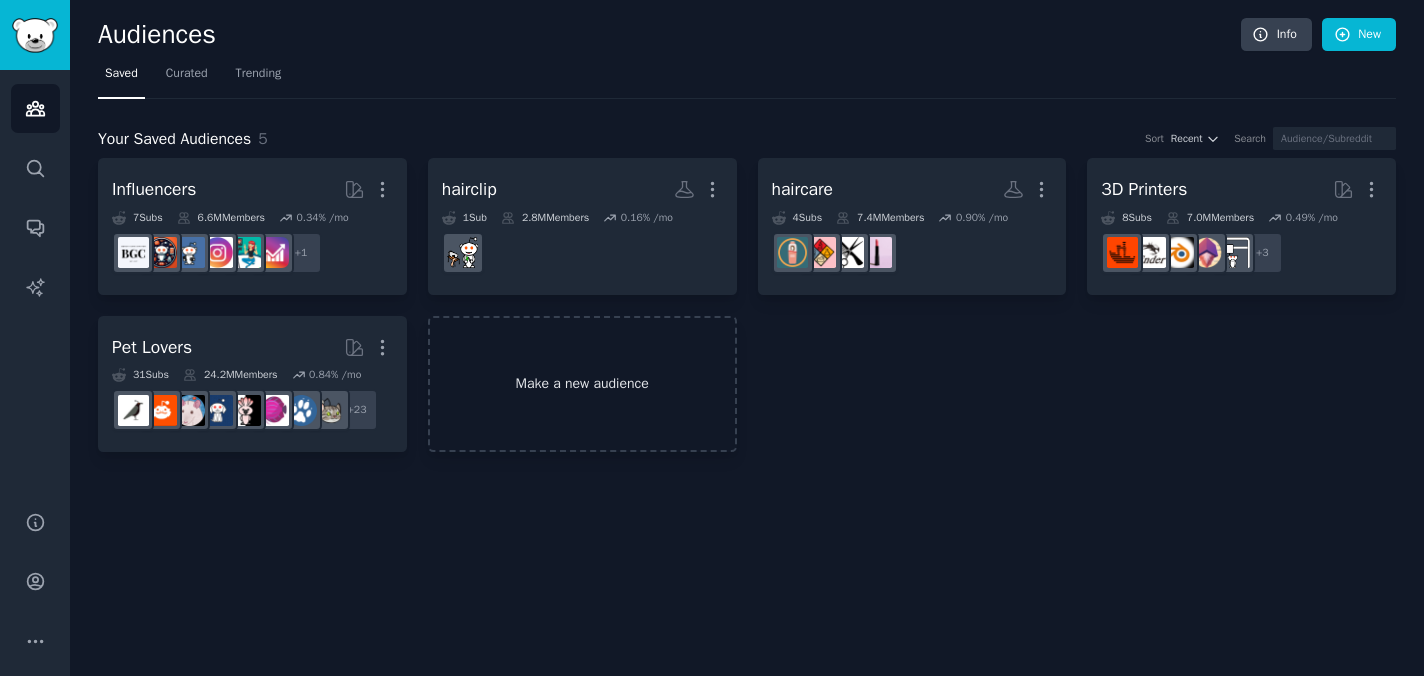 click on "Make a new audience" at bounding box center [582, 384] 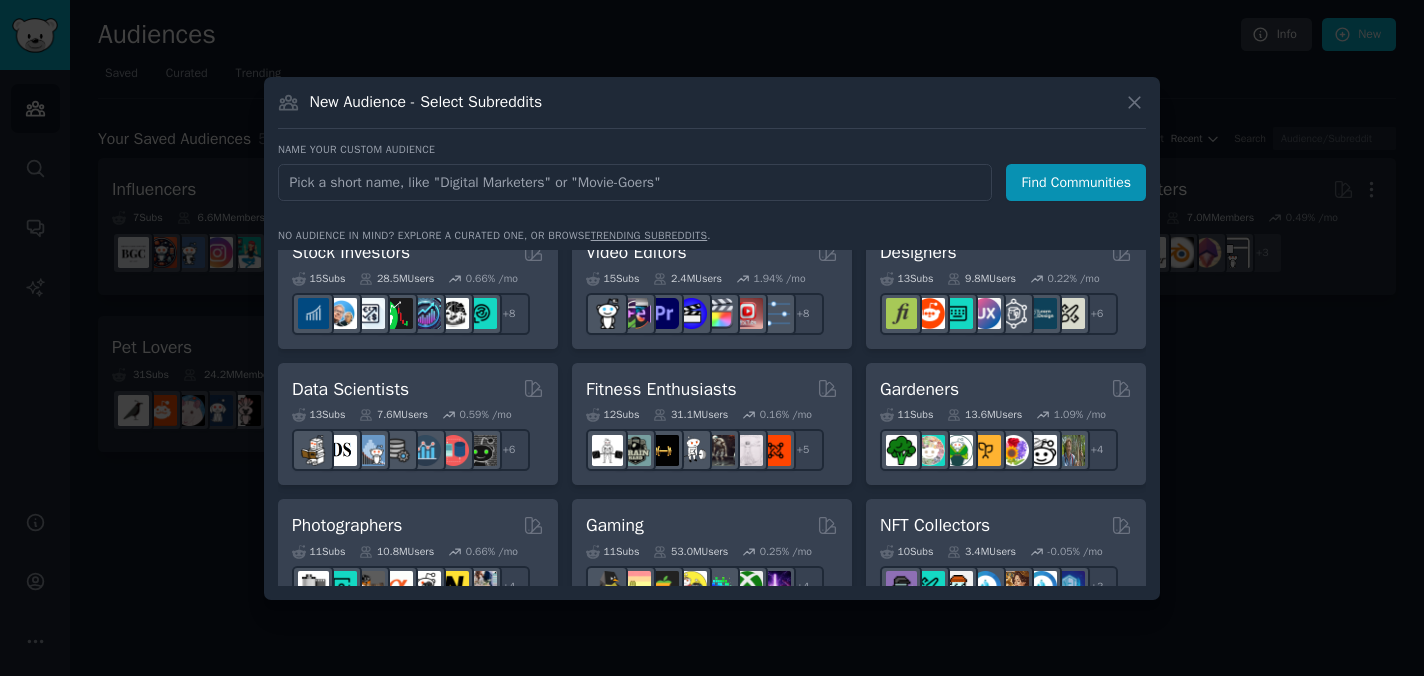 scroll, scrollTop: 0, scrollLeft: 0, axis: both 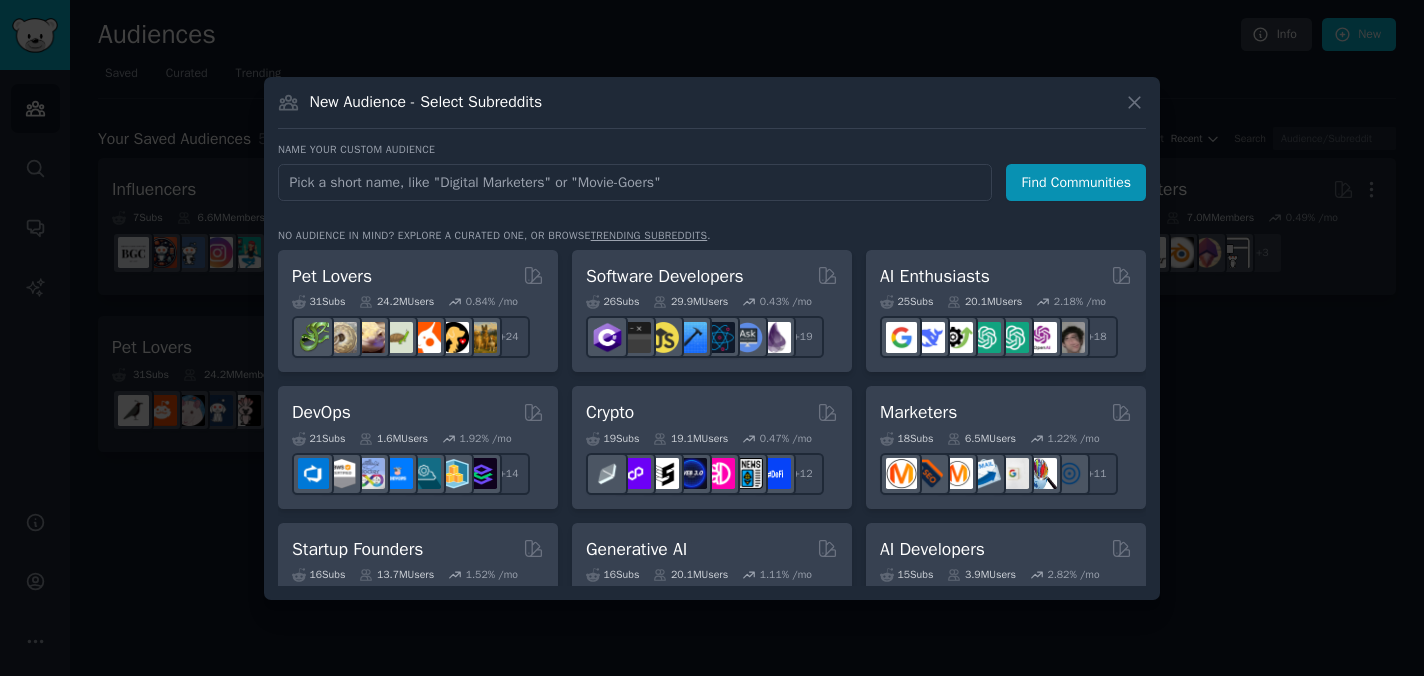 click at bounding box center (635, 182) 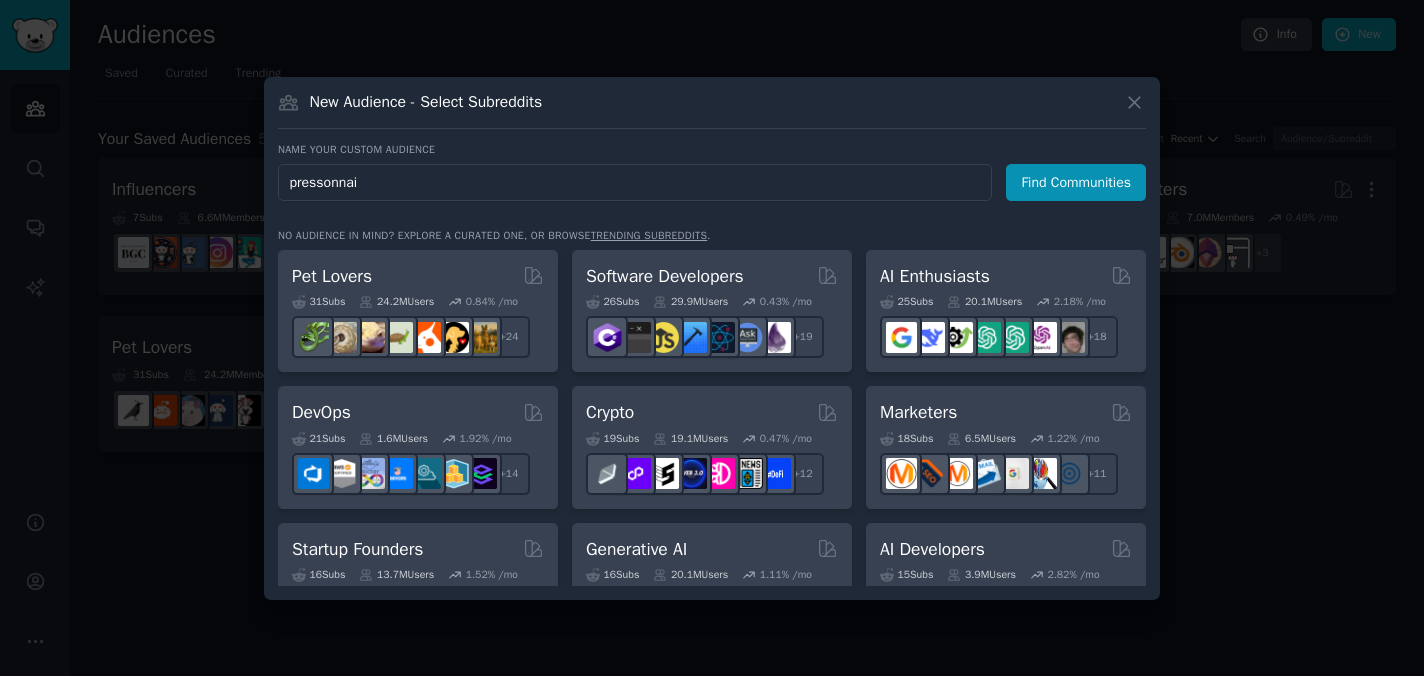 type on "pressonnail" 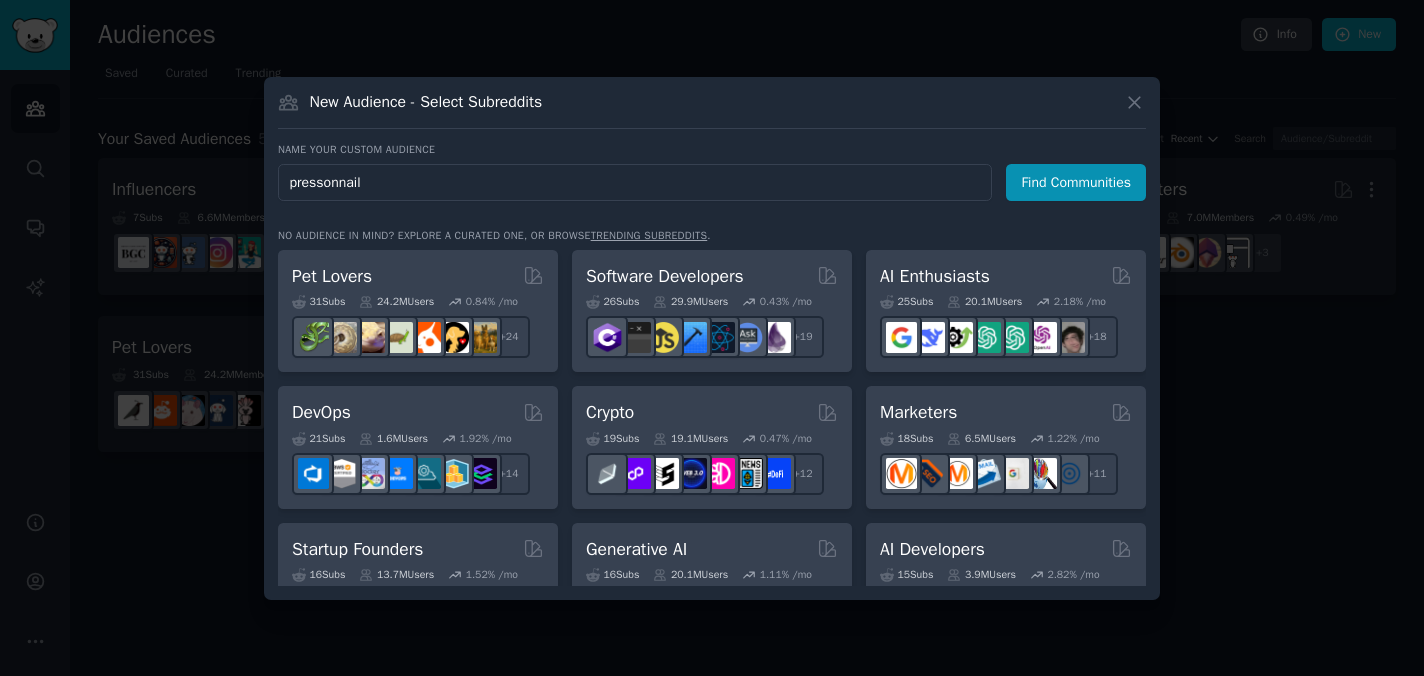 click on "Find Communities" at bounding box center [1076, 182] 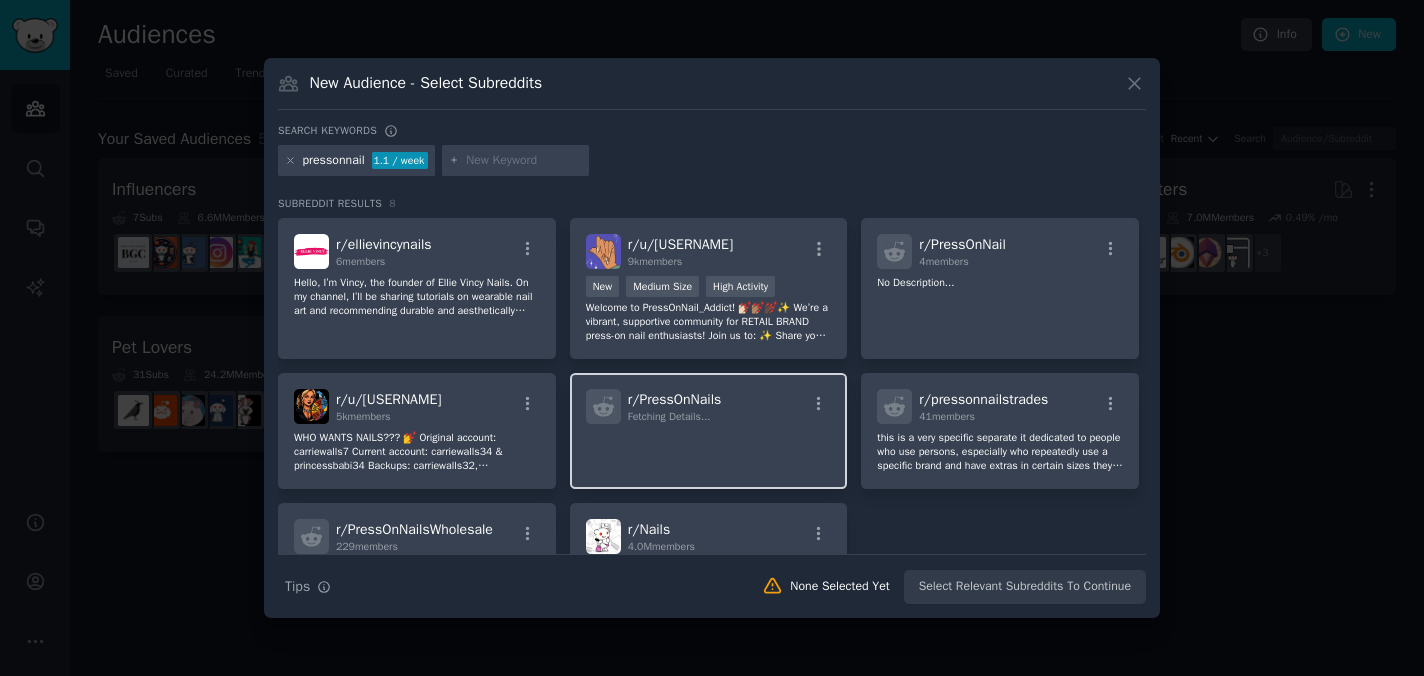 scroll, scrollTop: 134, scrollLeft: 0, axis: vertical 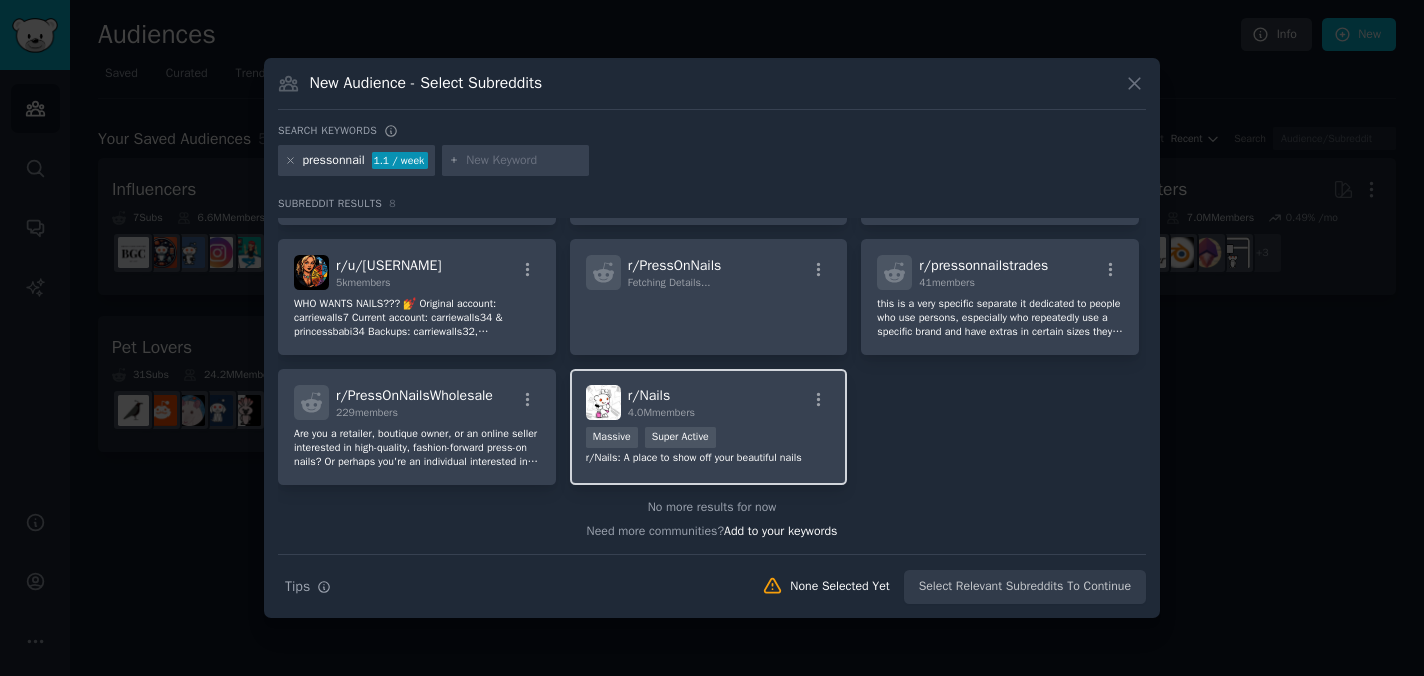 click on ">= 95th percentile for submissions / day Massive Super Active" at bounding box center [709, 439] 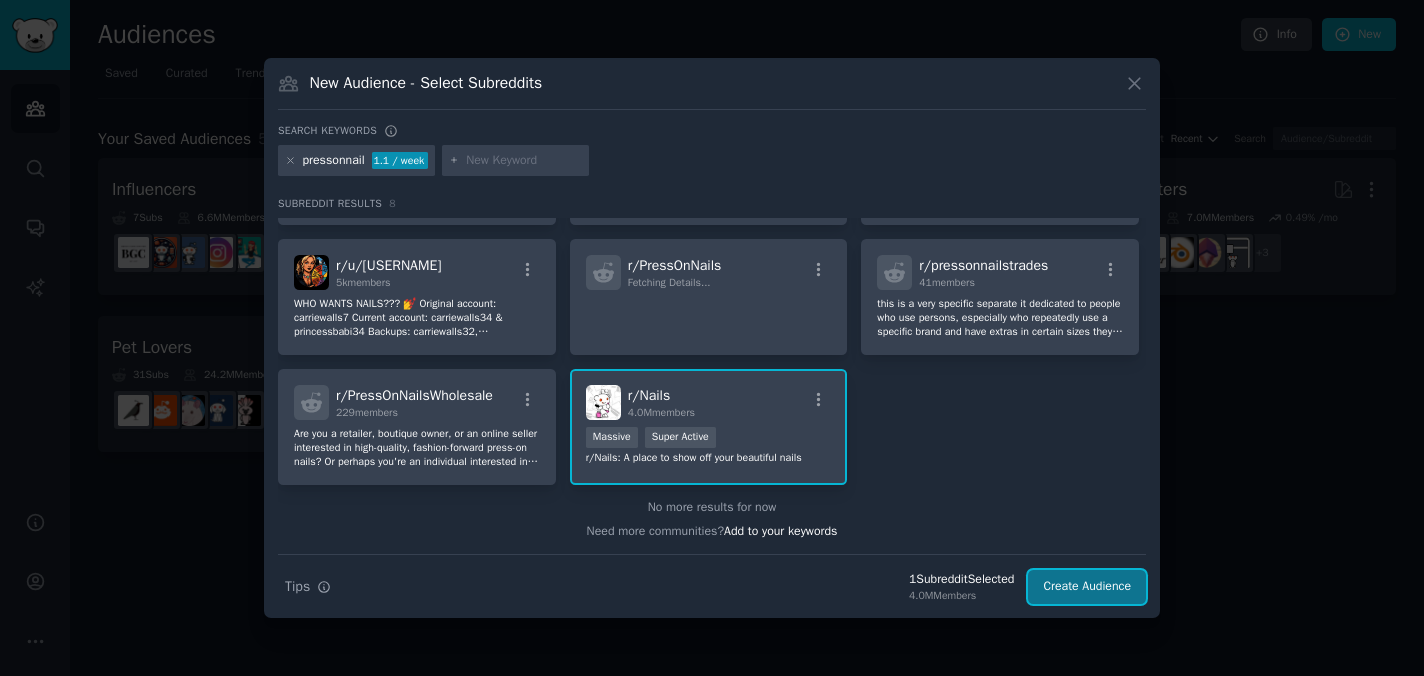 click on "Create Audience" at bounding box center (1087, 587) 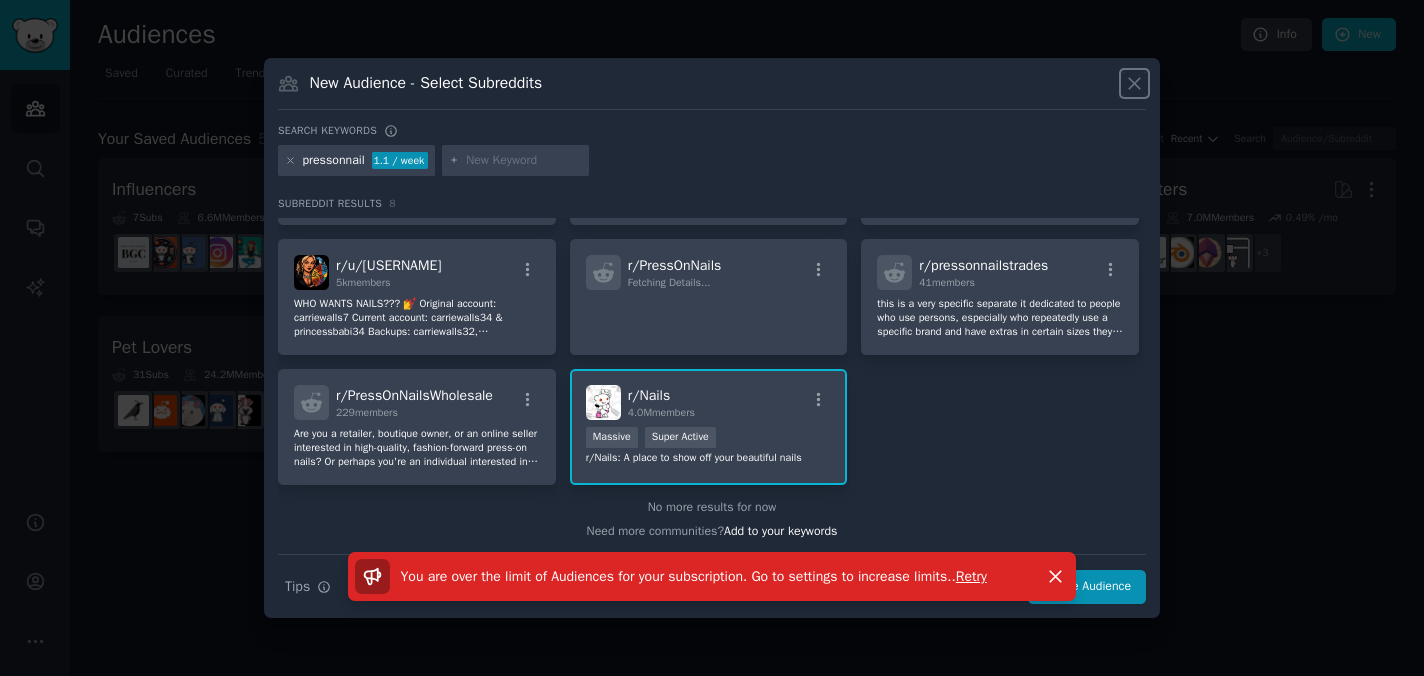 click 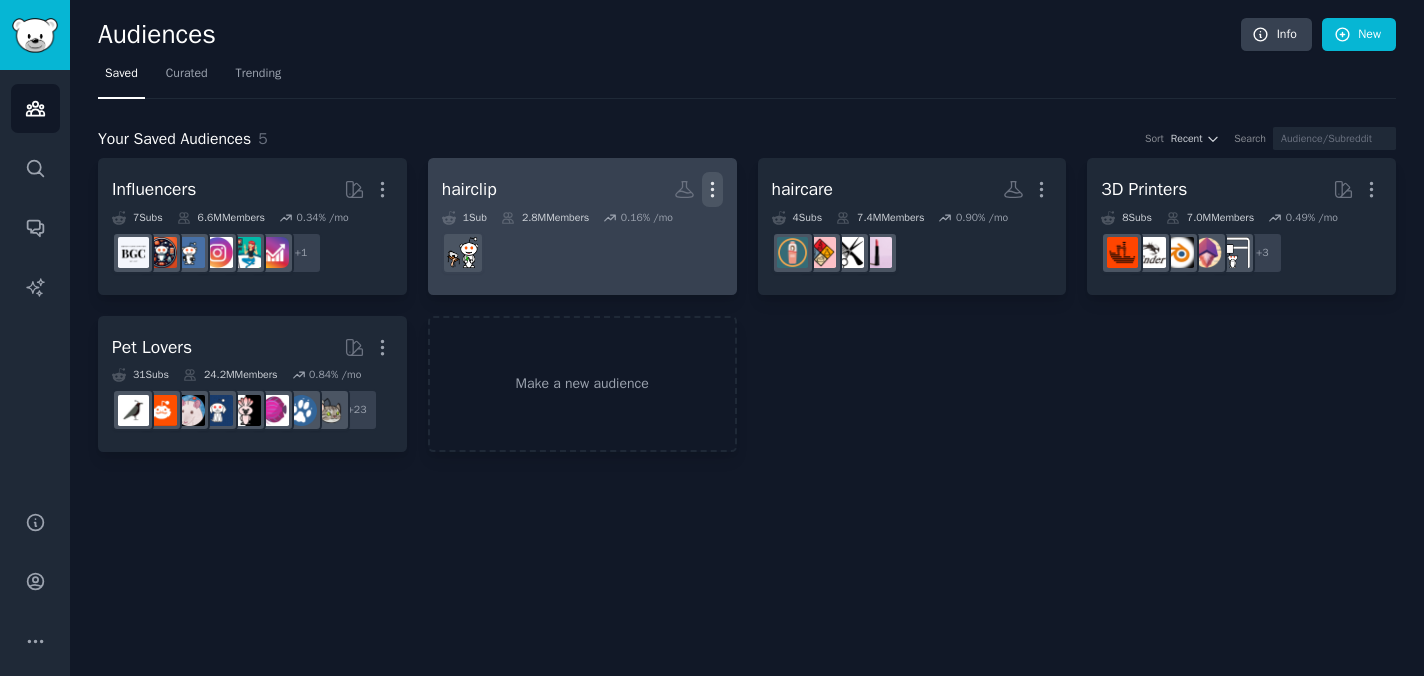 click 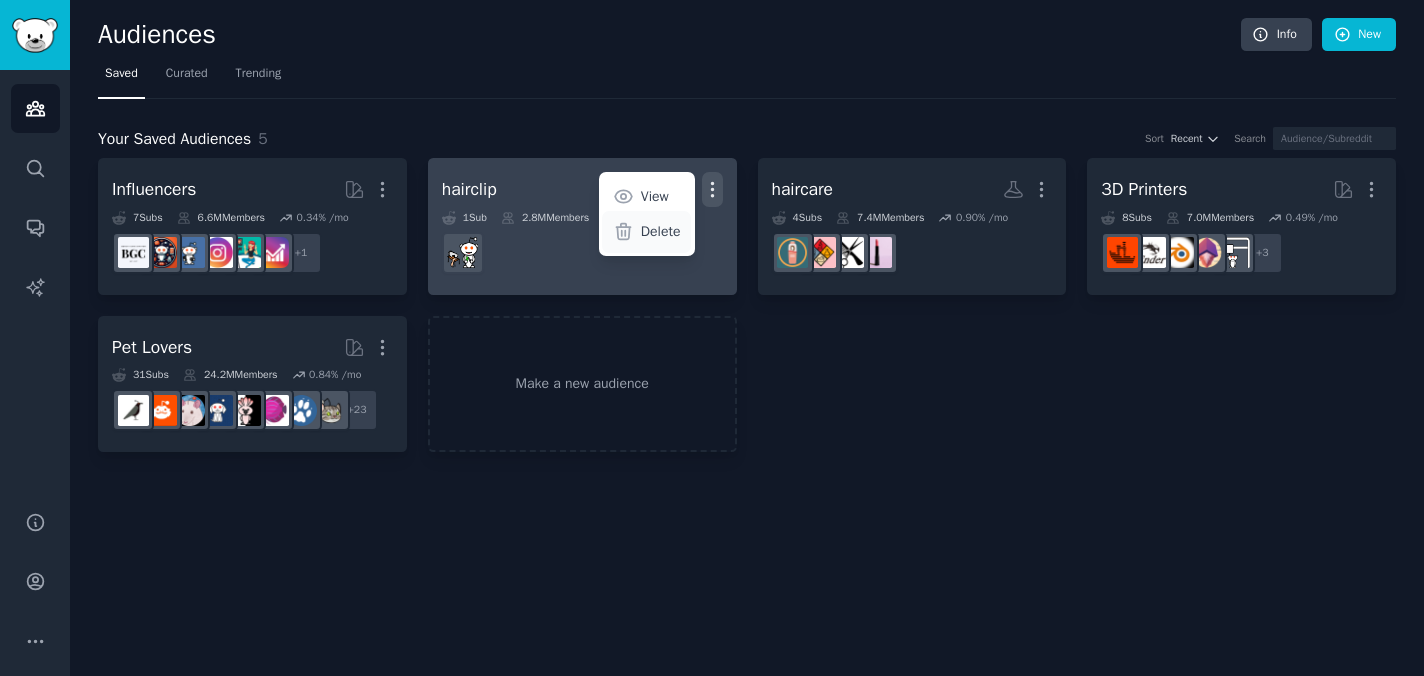 click on "Delete" at bounding box center [646, 232] 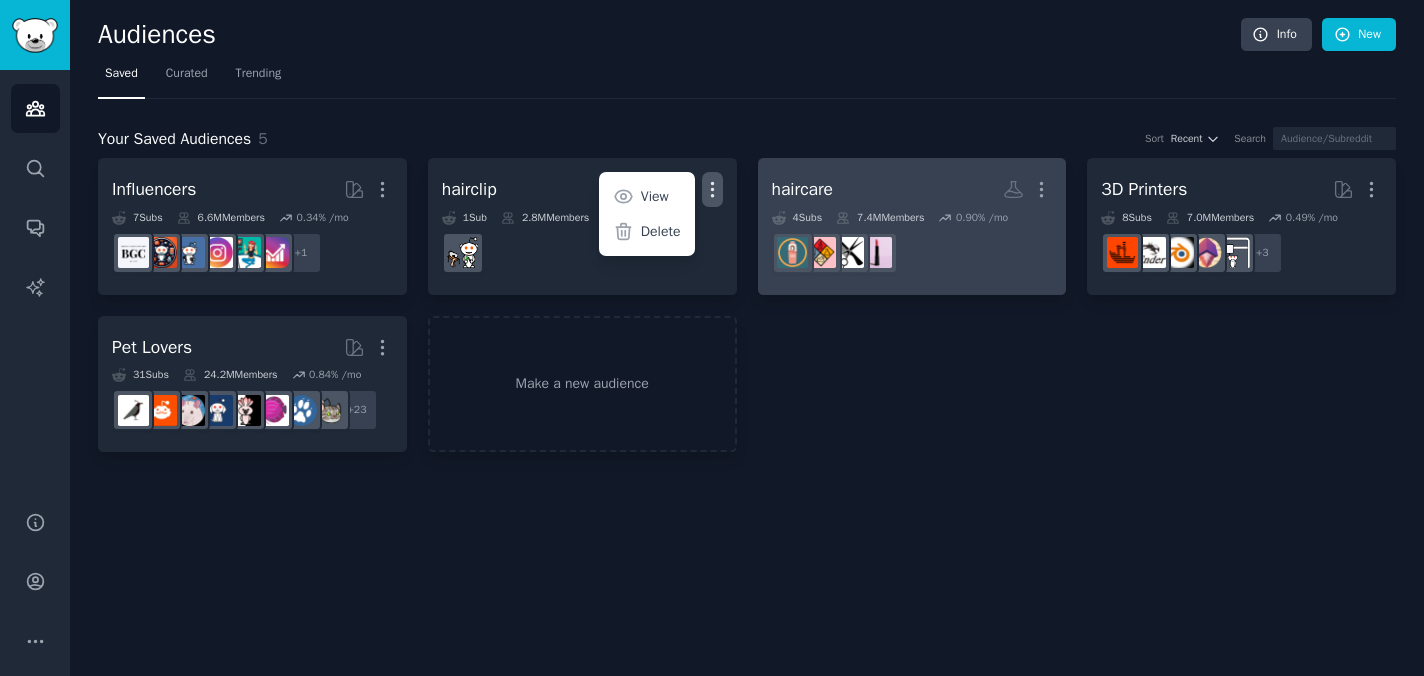 click on "r/Haircare" at bounding box center (912, 253) 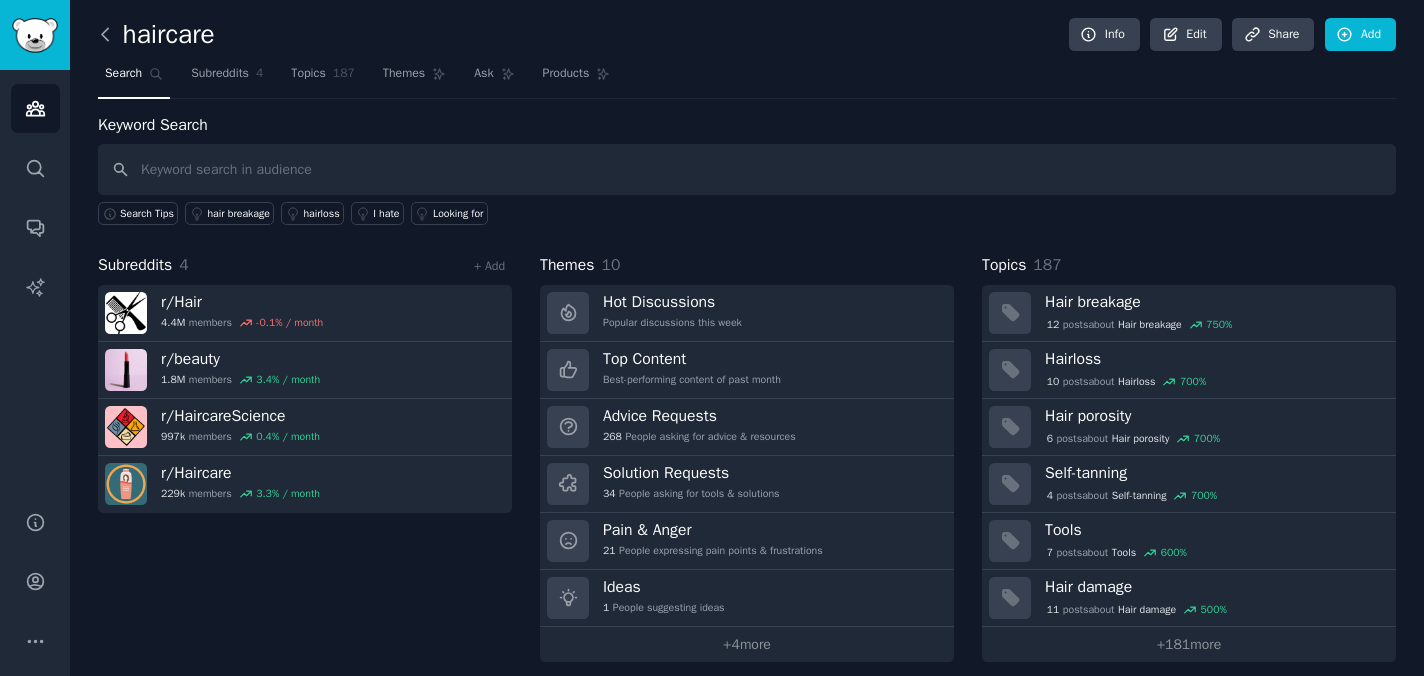 click 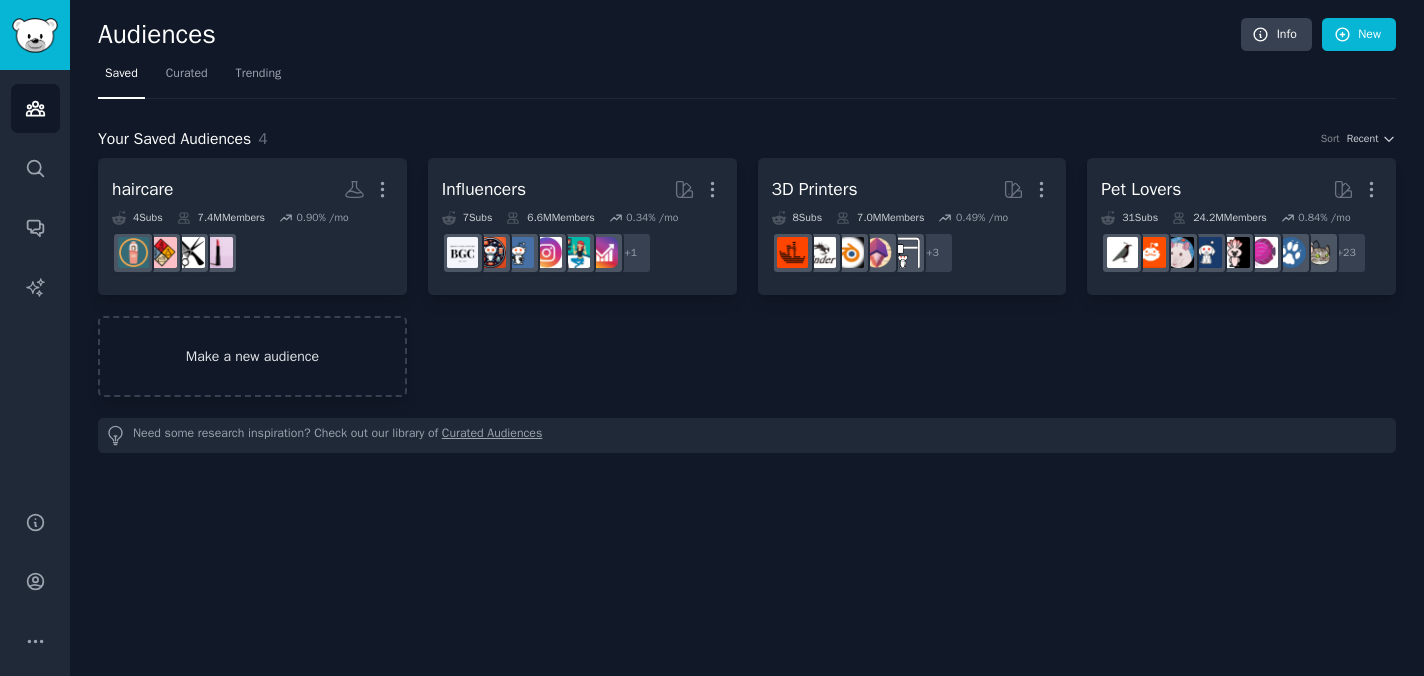 click on "Make a new audience" at bounding box center [252, 356] 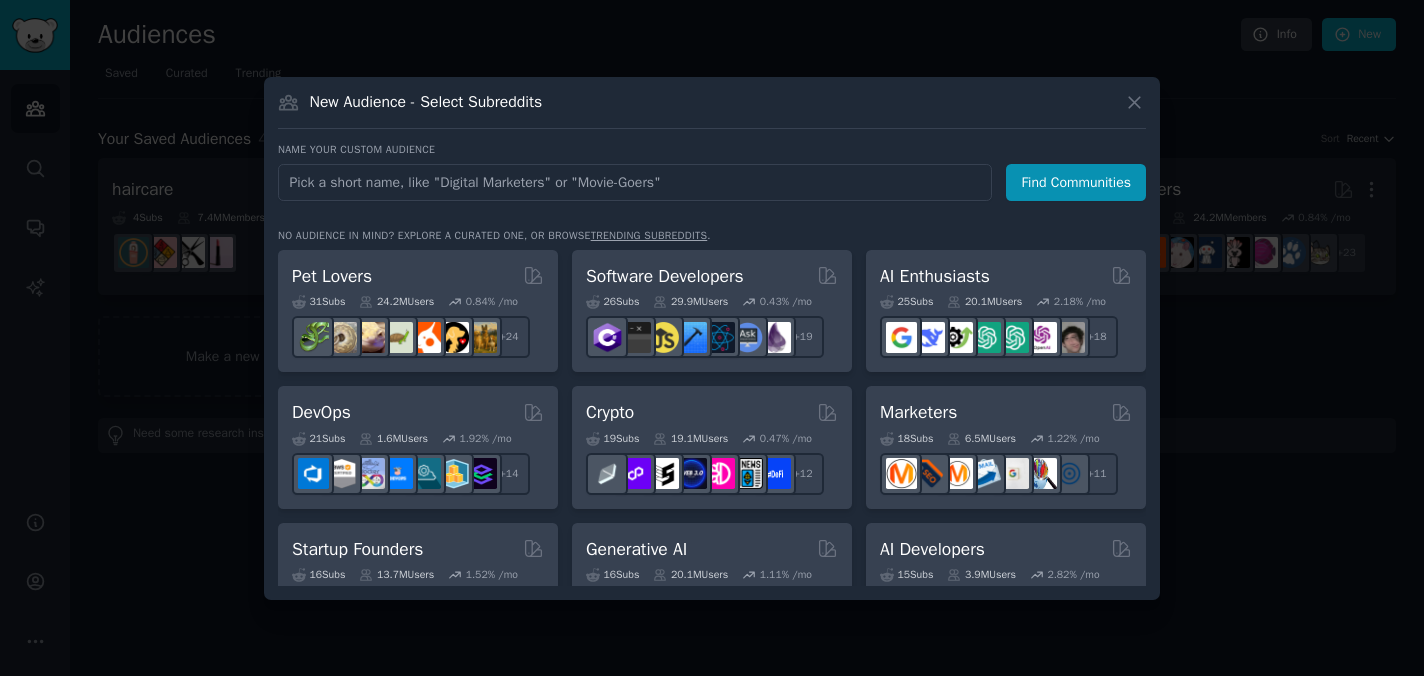 click at bounding box center [635, 182] 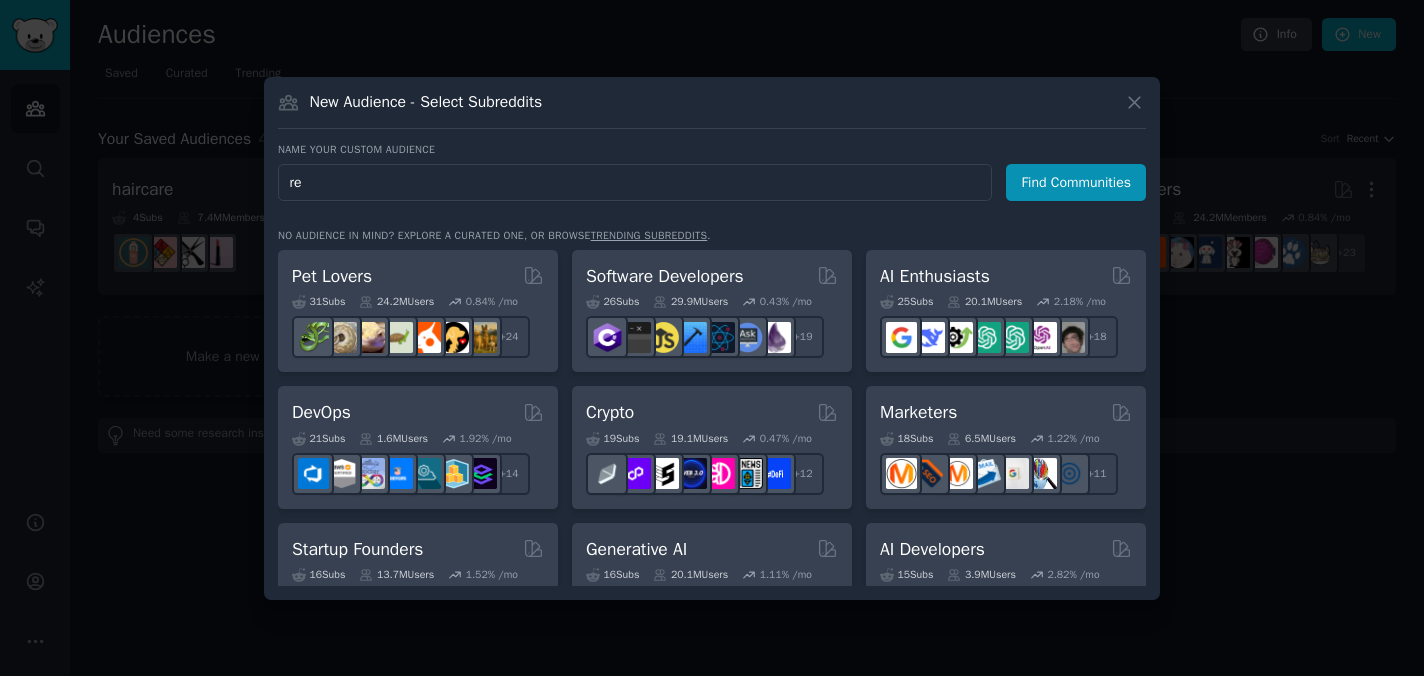 type on "r" 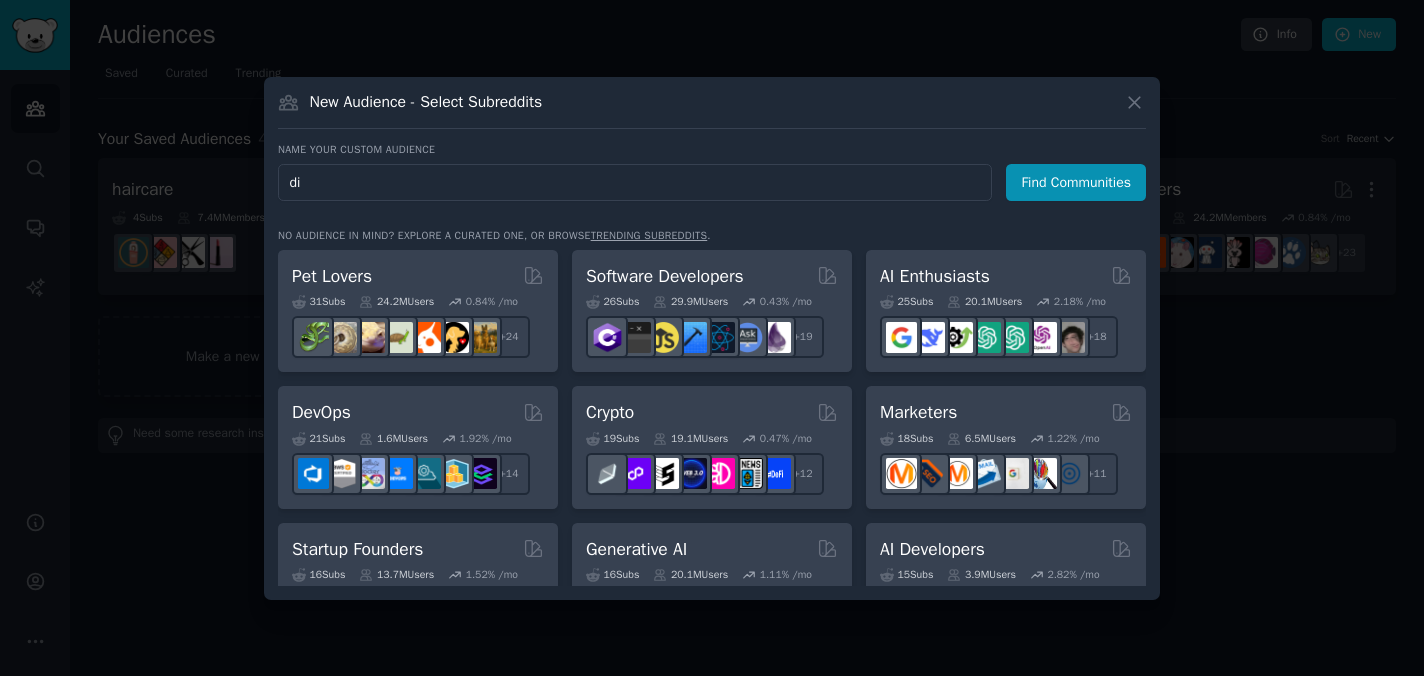 type on "diy" 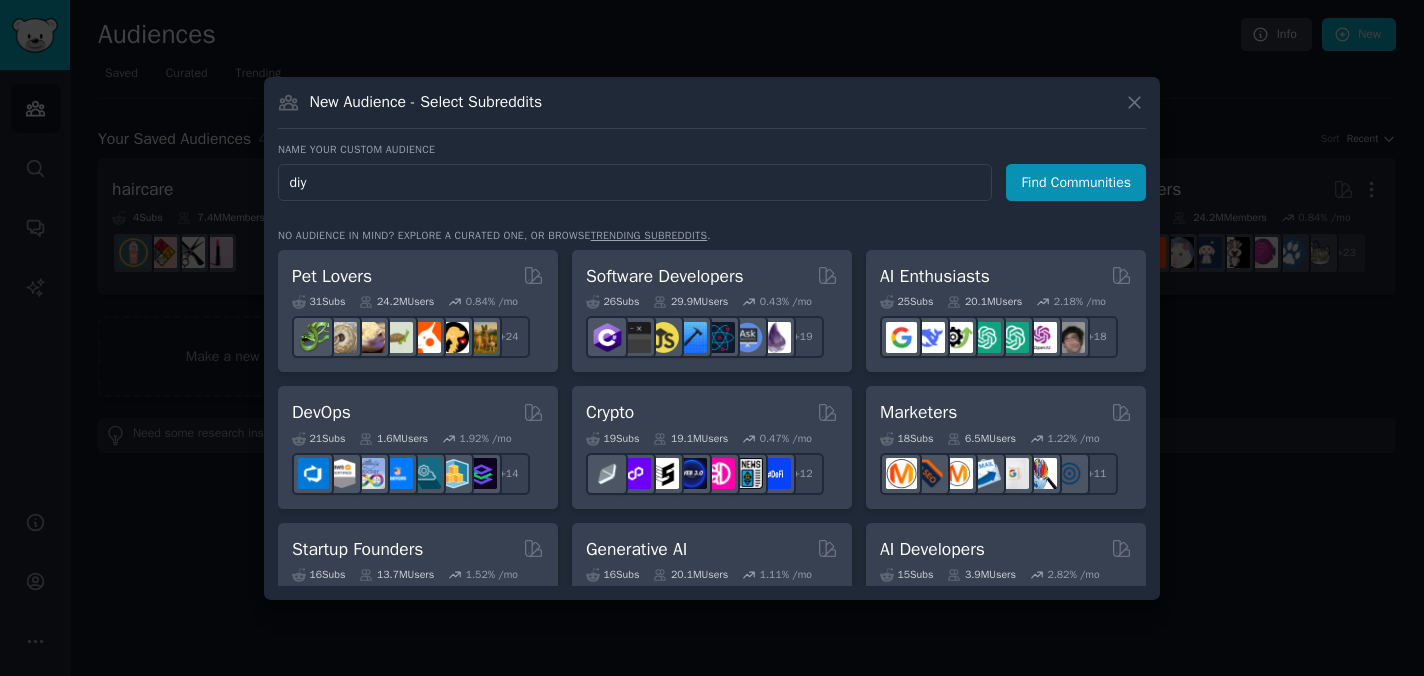 click on "Find Communities" at bounding box center [1076, 182] 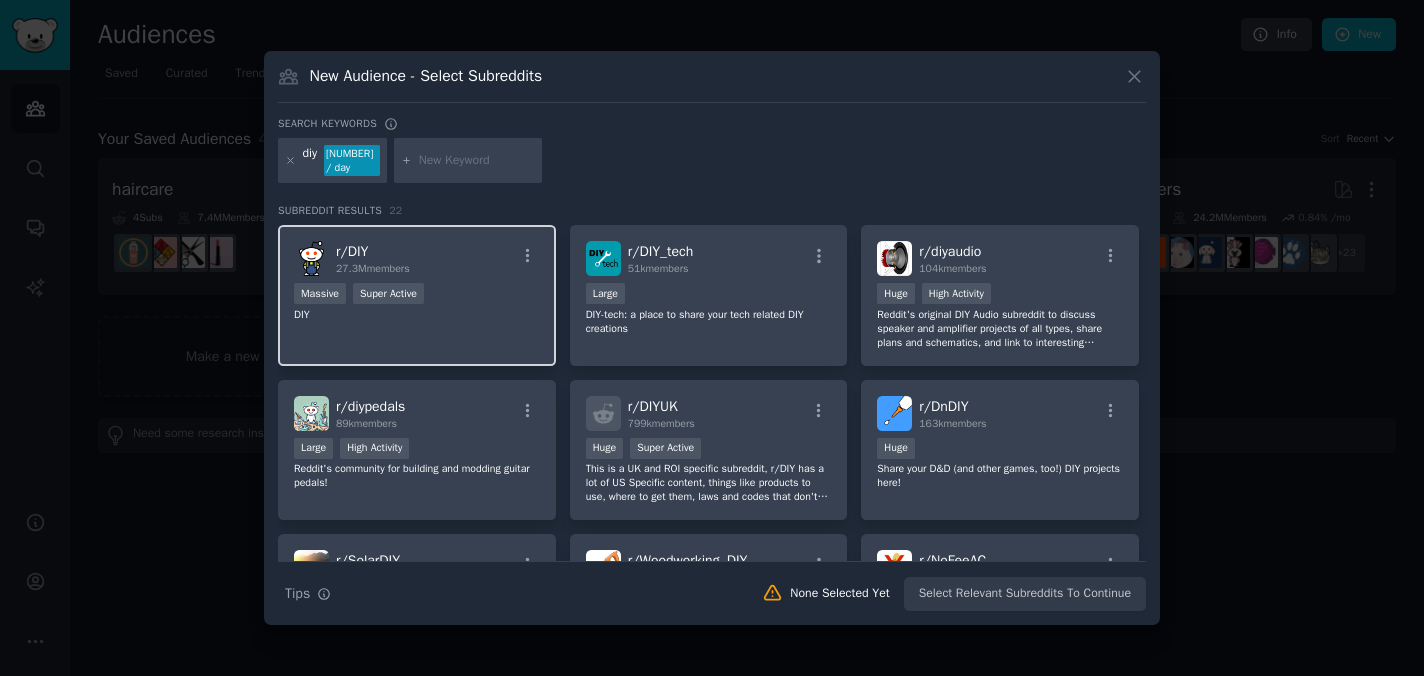 click on "DIY" at bounding box center (417, 315) 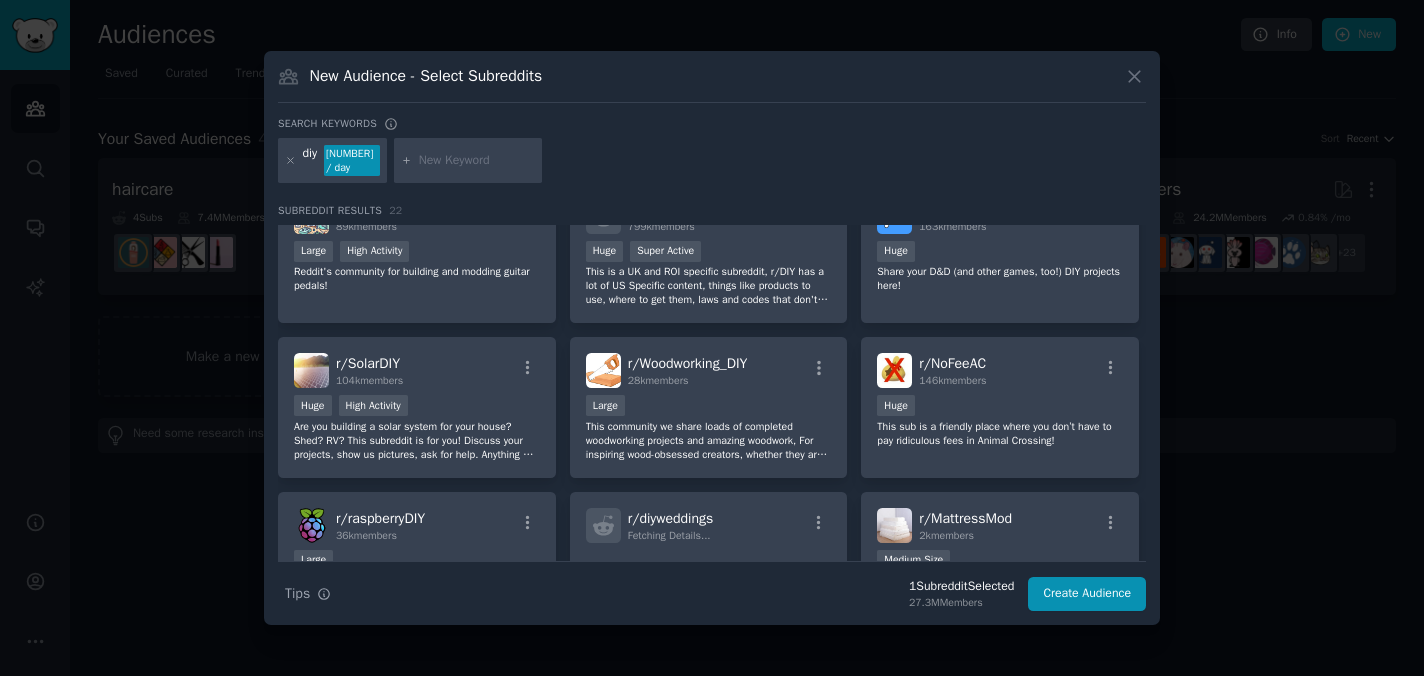 scroll, scrollTop: 0, scrollLeft: 0, axis: both 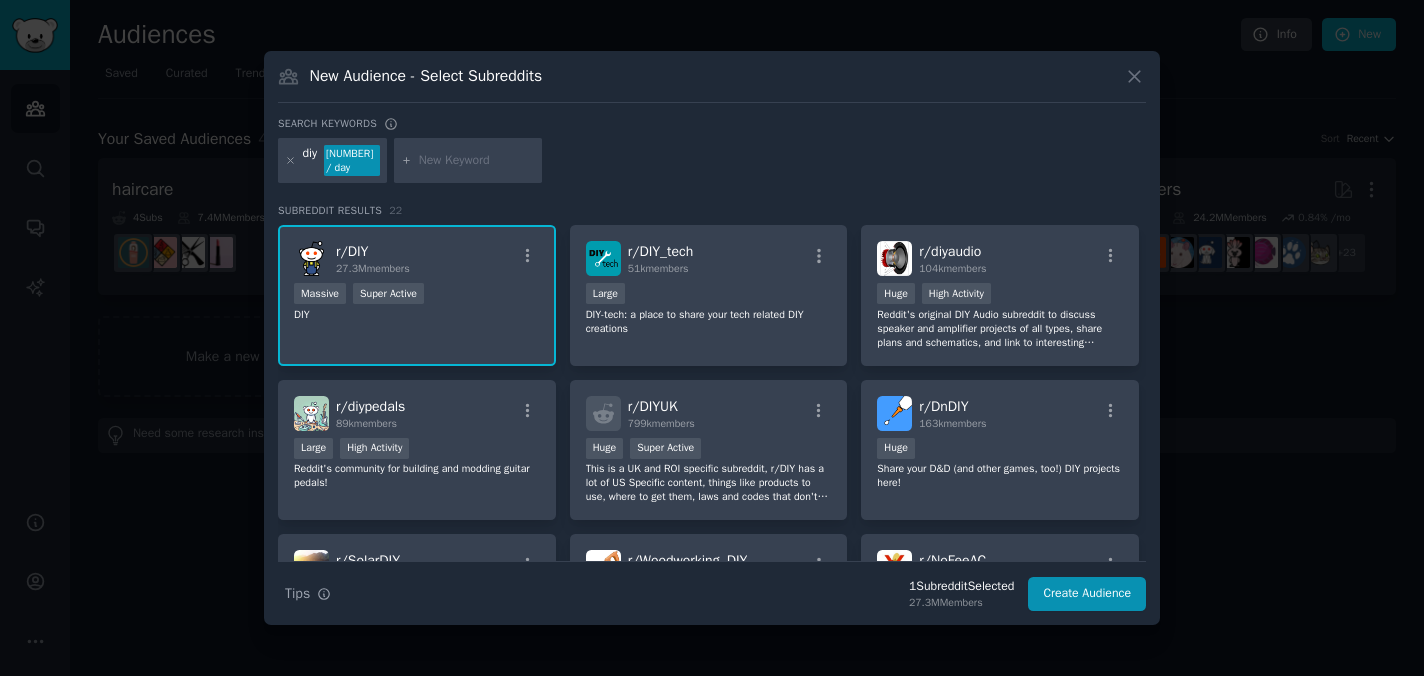 click at bounding box center [477, 161] 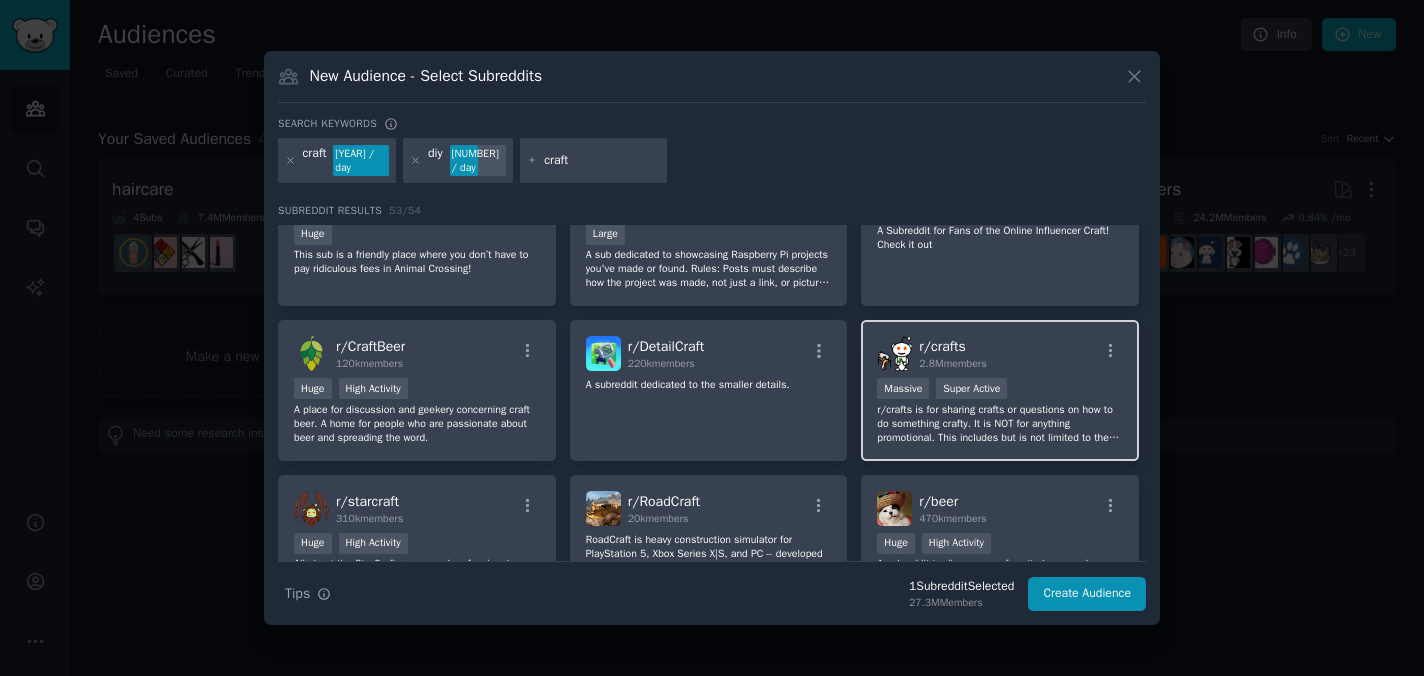 scroll, scrollTop: 542, scrollLeft: 0, axis: vertical 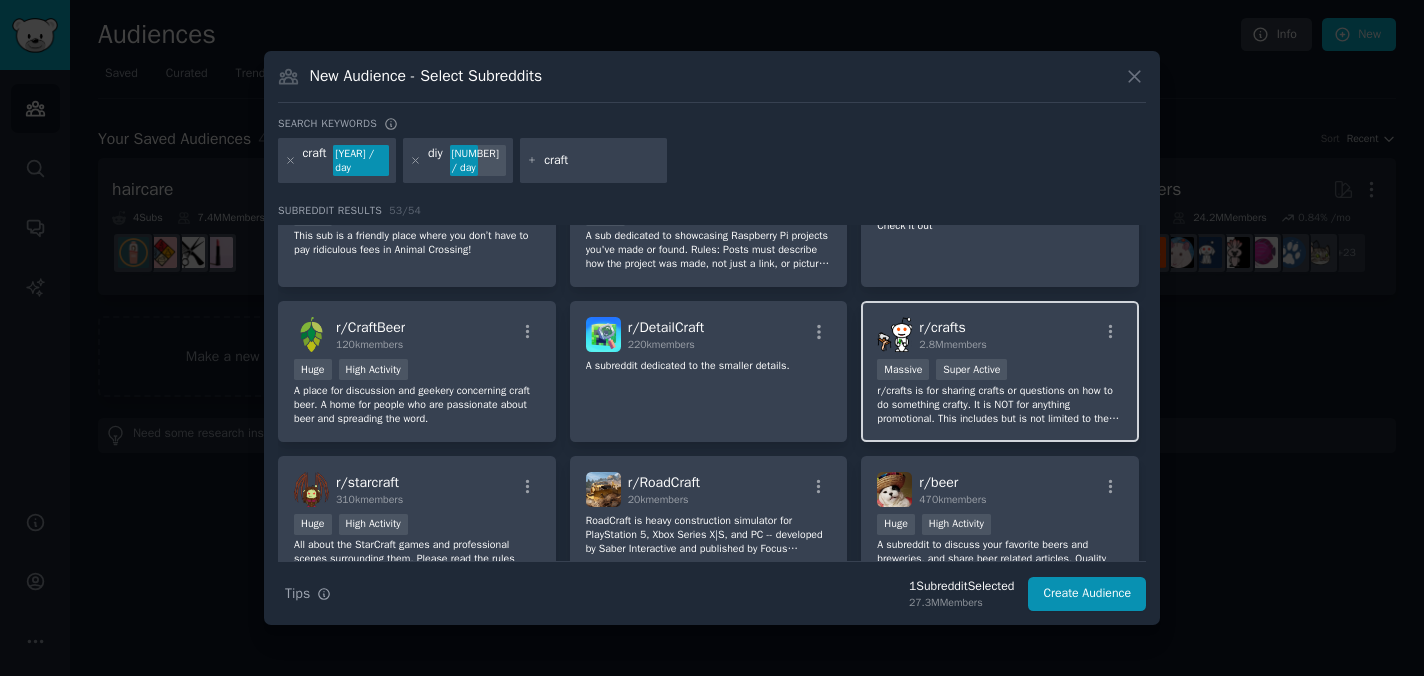 type on "craft" 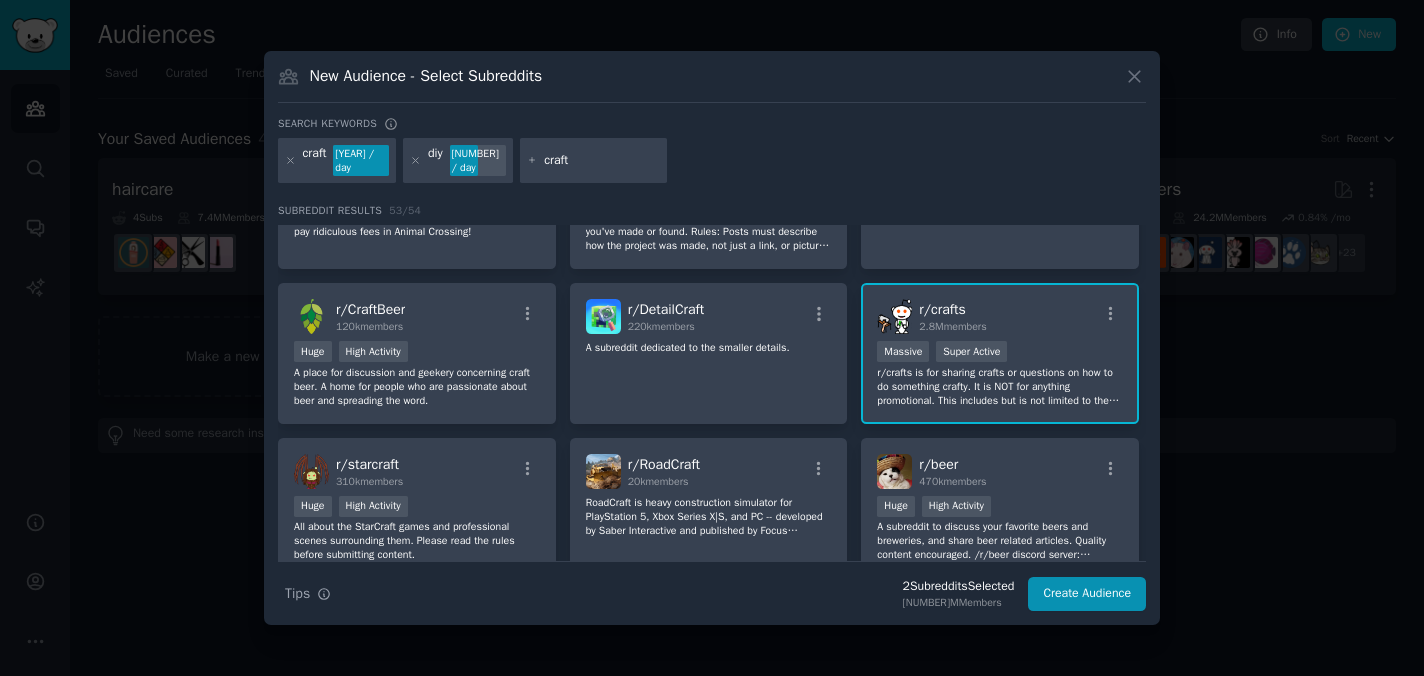 scroll, scrollTop: 699, scrollLeft: 0, axis: vertical 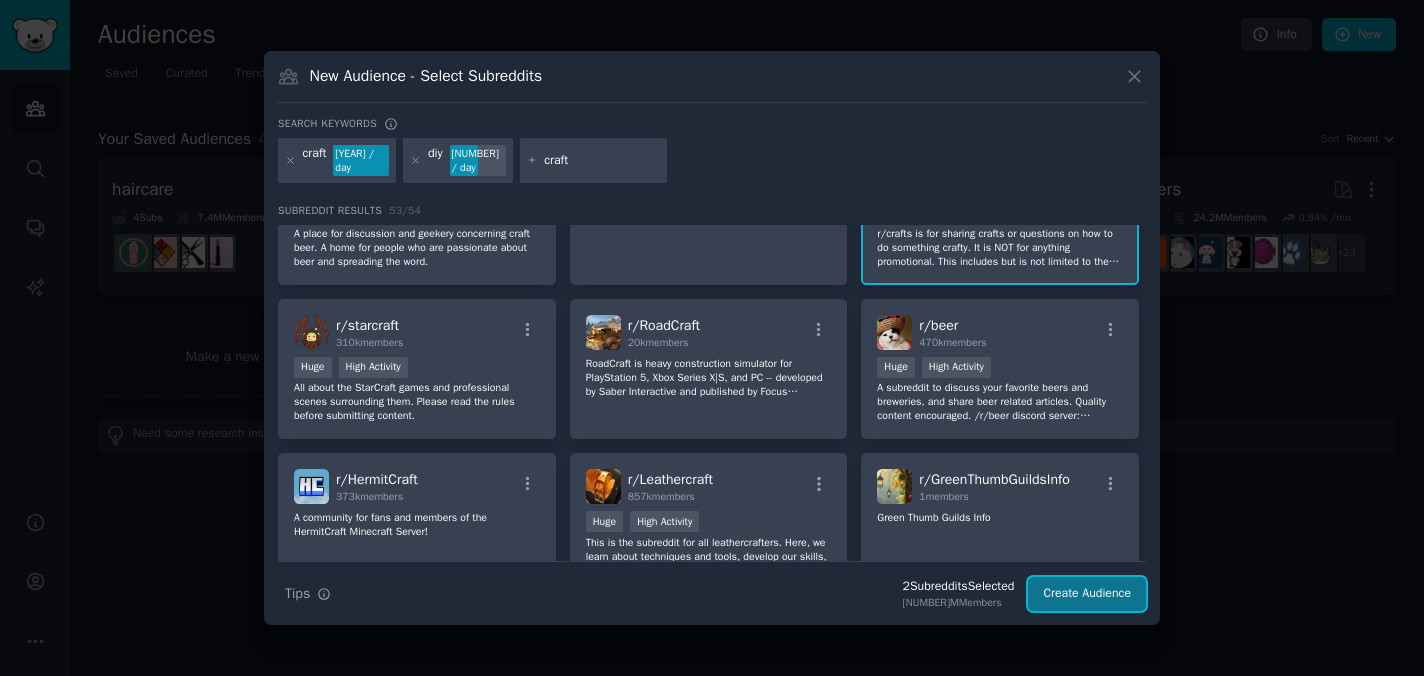 click on "Create Audience" at bounding box center (1087, 594) 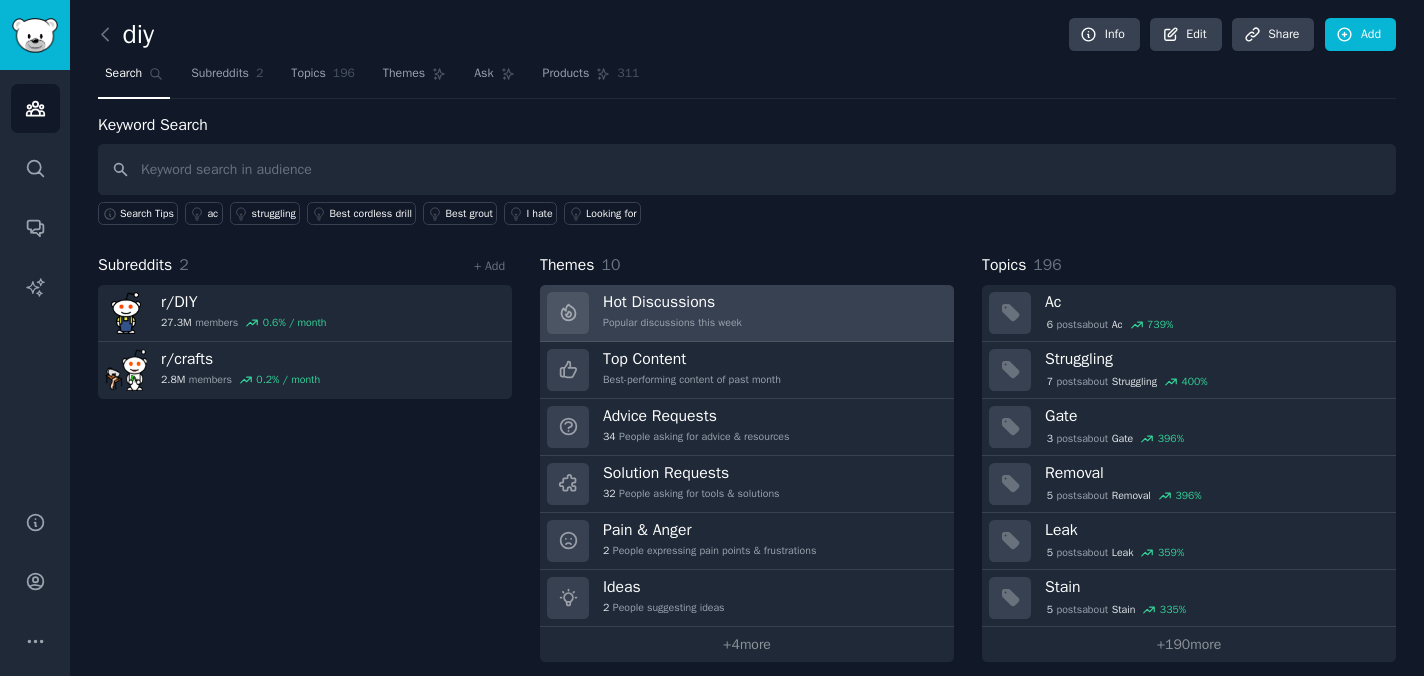 click on "Hot Discussions Popular discussions this week" at bounding box center [747, 313] 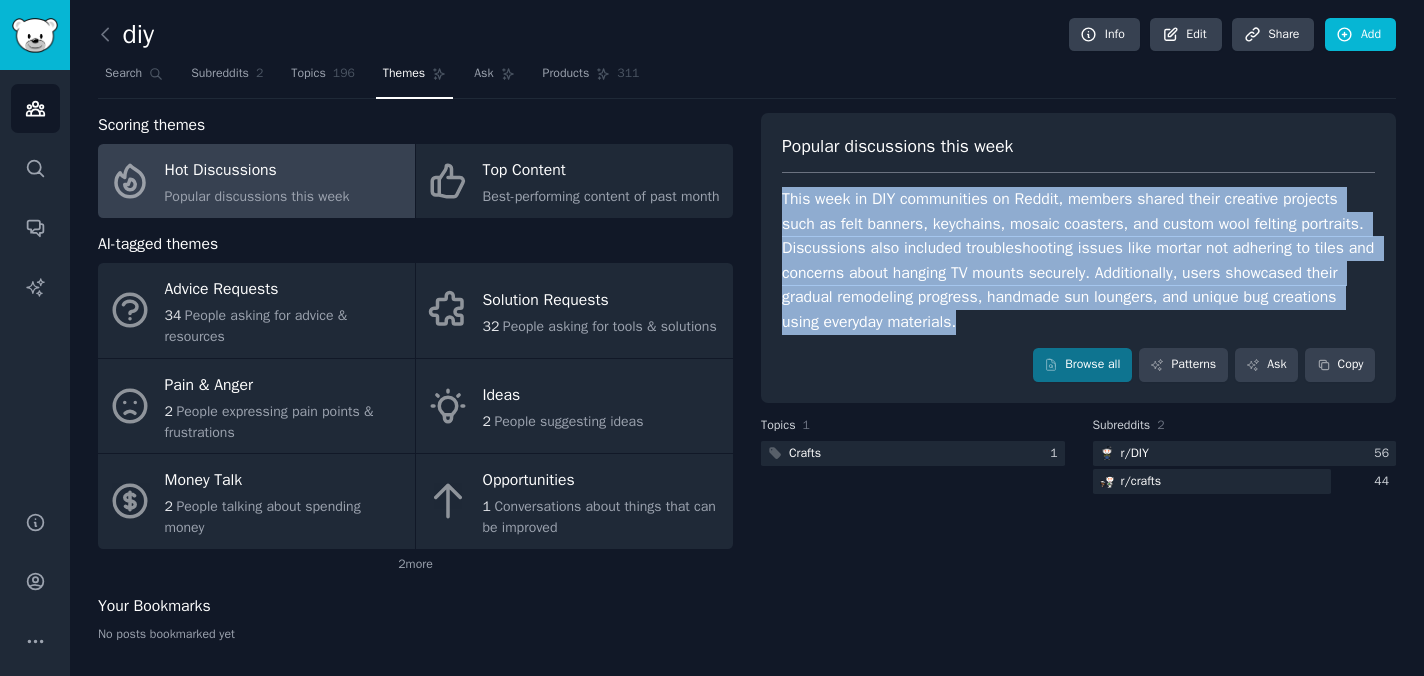 drag, startPoint x: 1159, startPoint y: 322, endPoint x: 763, endPoint y: 199, distance: 414.6625 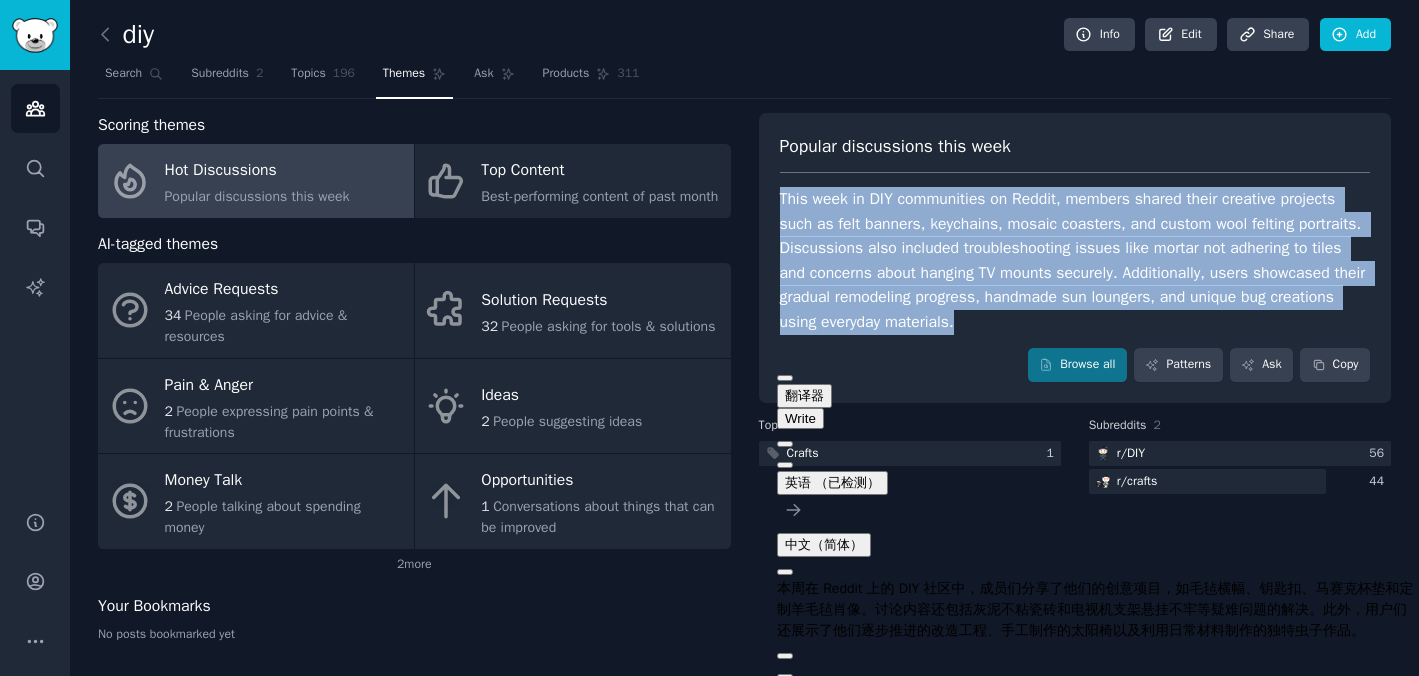 click on "This week in DIY communities on Reddit, members shared their creative projects such as felt banners, keychains, mosaic coasters, and custom wool felting portraits. Discussions also included troubleshooting issues like mortar not adhering to tiles and concerns about hanging TV mounts securely. Additionally, users showcased their gradual remodeling progress, handmade sun loungers, and unique bug creations using everyday materials." at bounding box center [1075, 260] 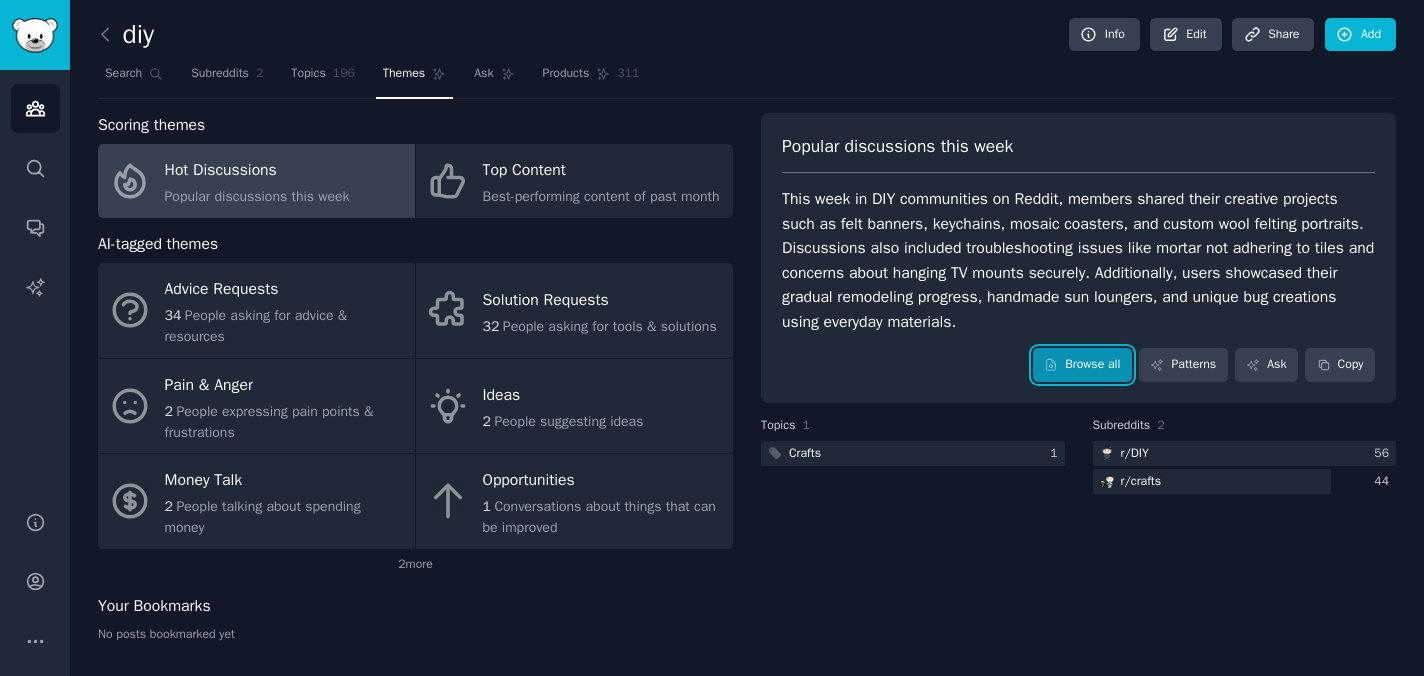 click on "Browse all" at bounding box center [1082, 365] 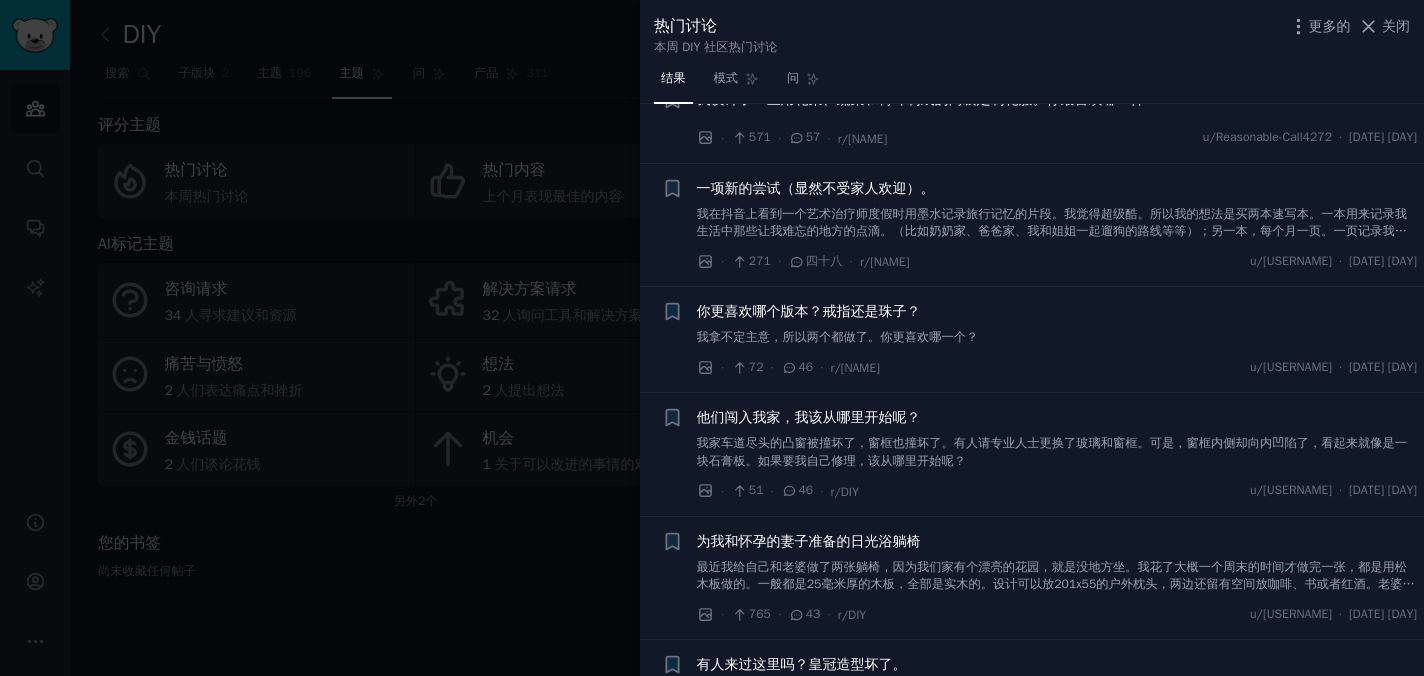 scroll, scrollTop: 925, scrollLeft: 0, axis: vertical 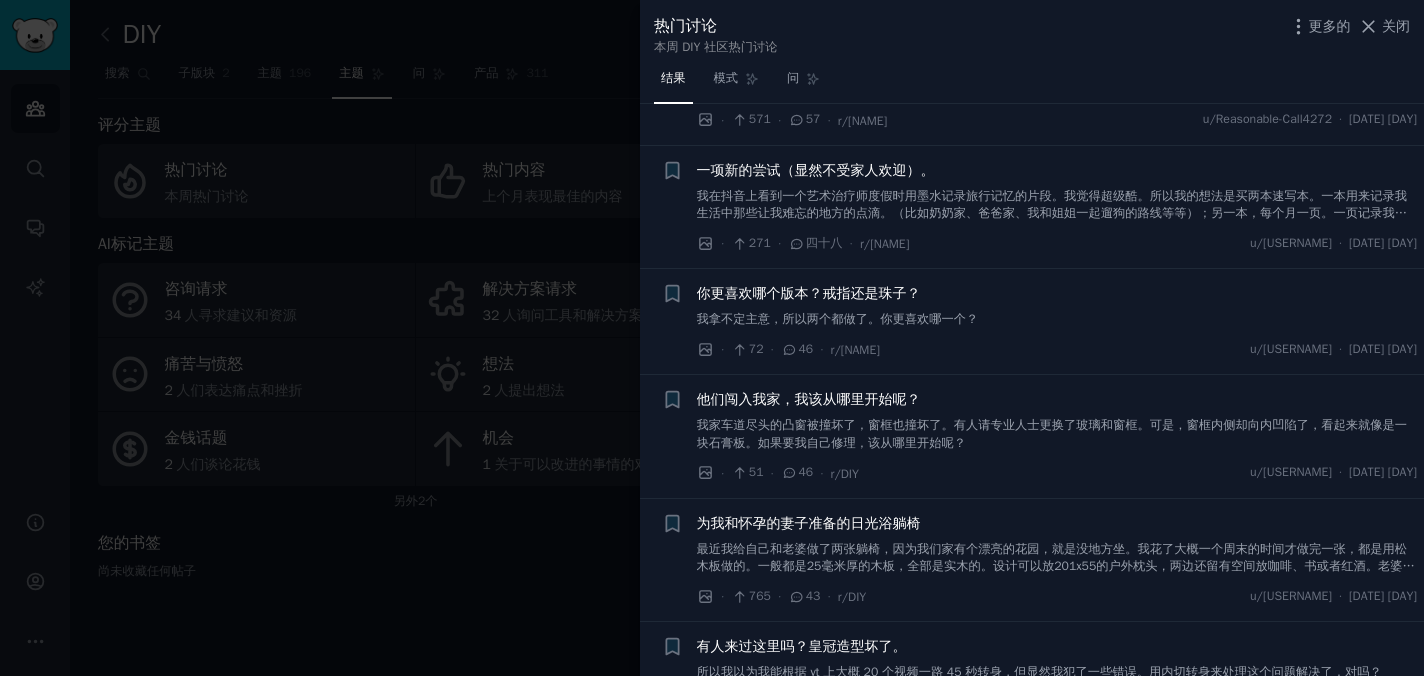click on "你更喜欢哪个版本？戒指还是珠子？ 我拿不定主意，所以两个都做了。你更喜欢哪一个？" at bounding box center (1057, 306) 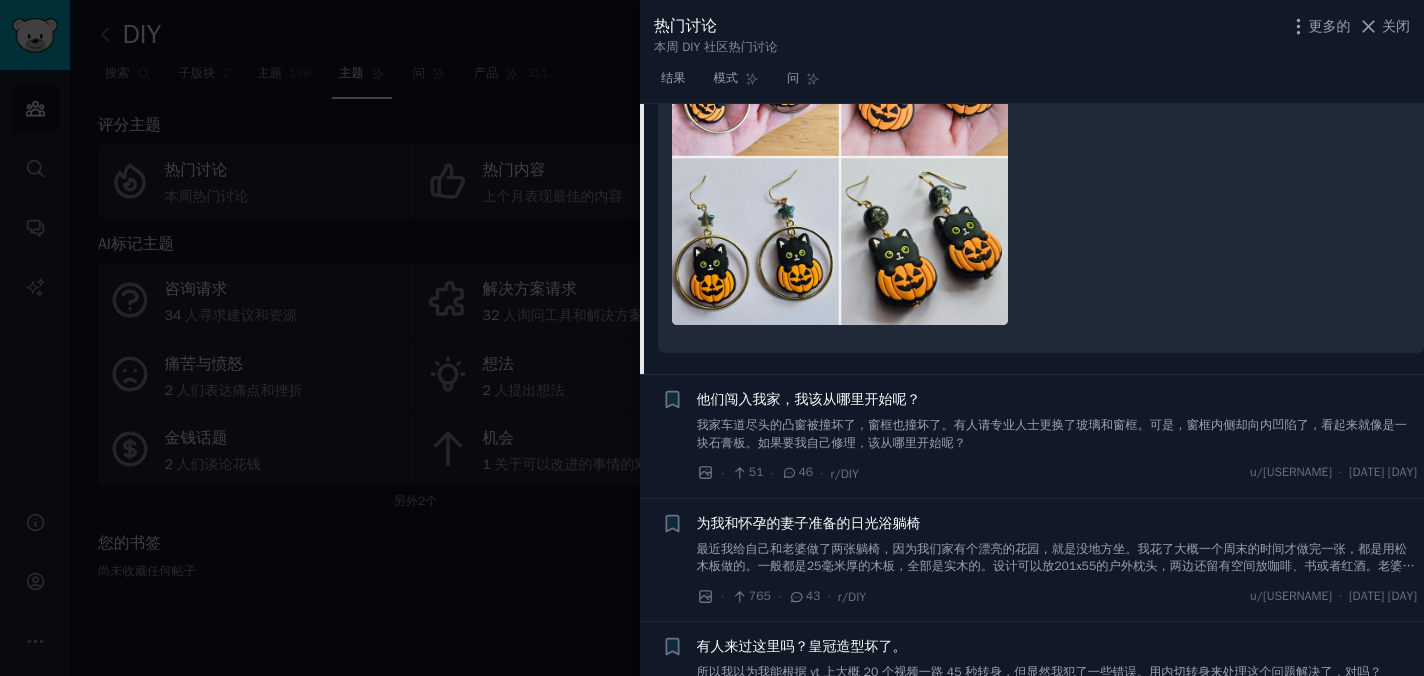 scroll, scrollTop: 1061, scrollLeft: 0, axis: vertical 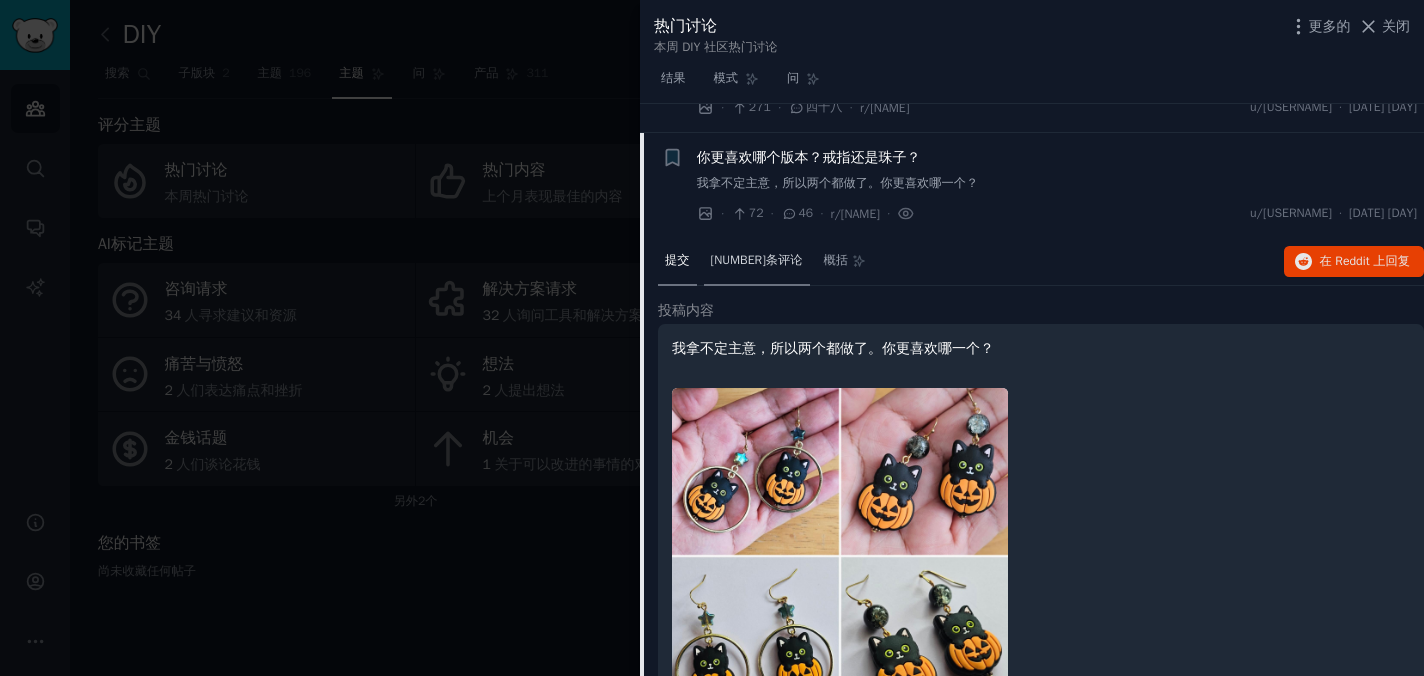 click on "46条评论" at bounding box center [757, 262] 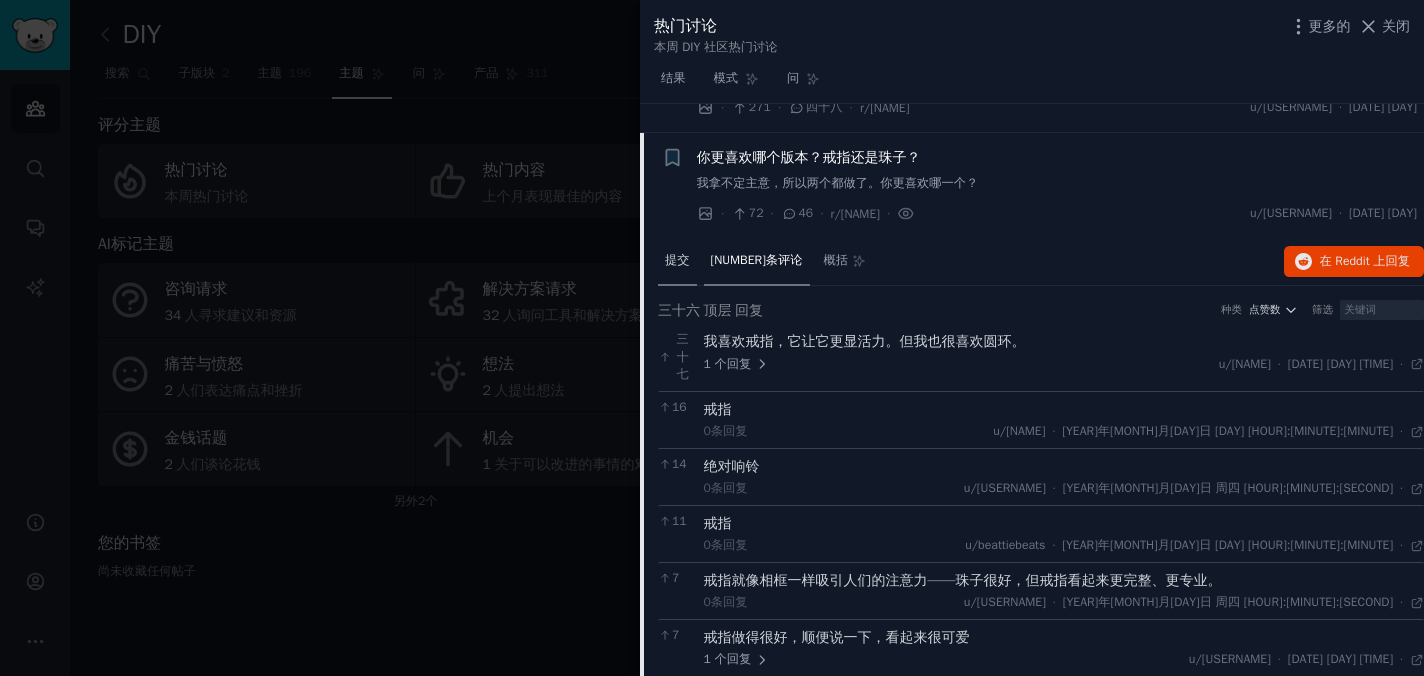 click on "提交" at bounding box center (677, 262) 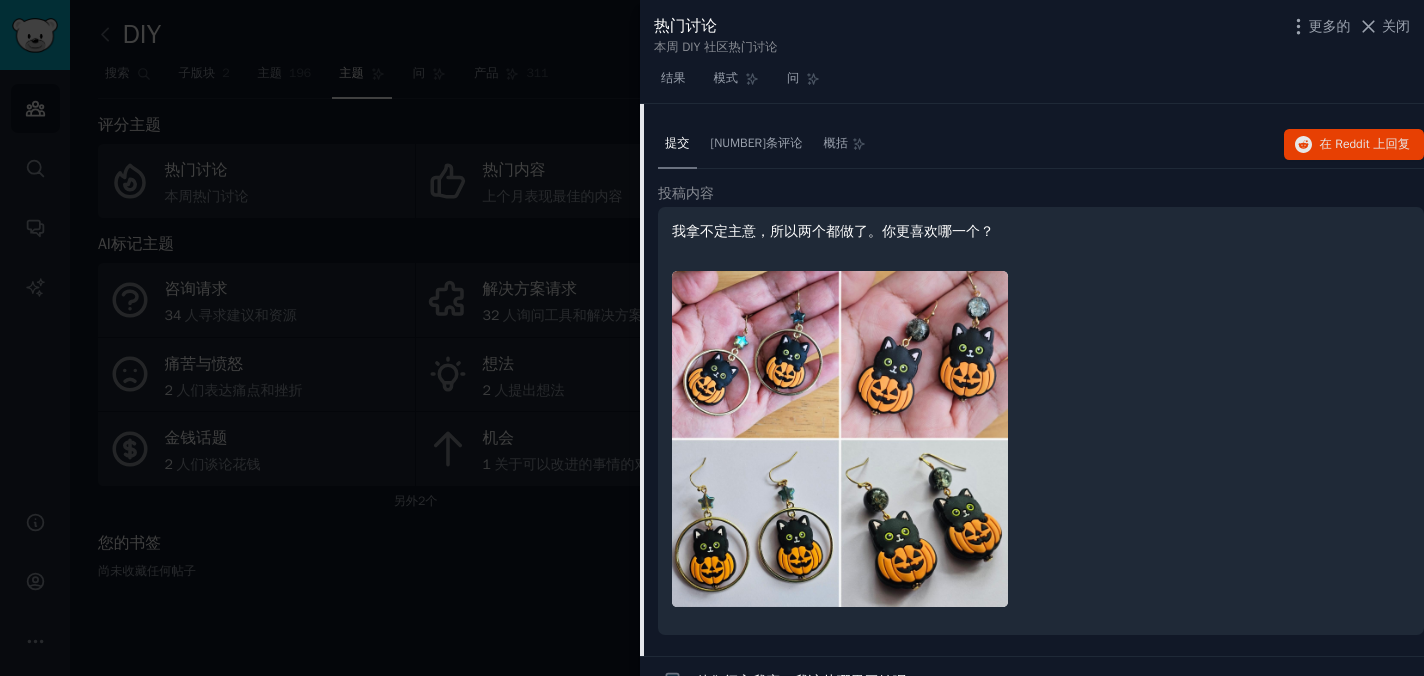 scroll, scrollTop: 1555, scrollLeft: 0, axis: vertical 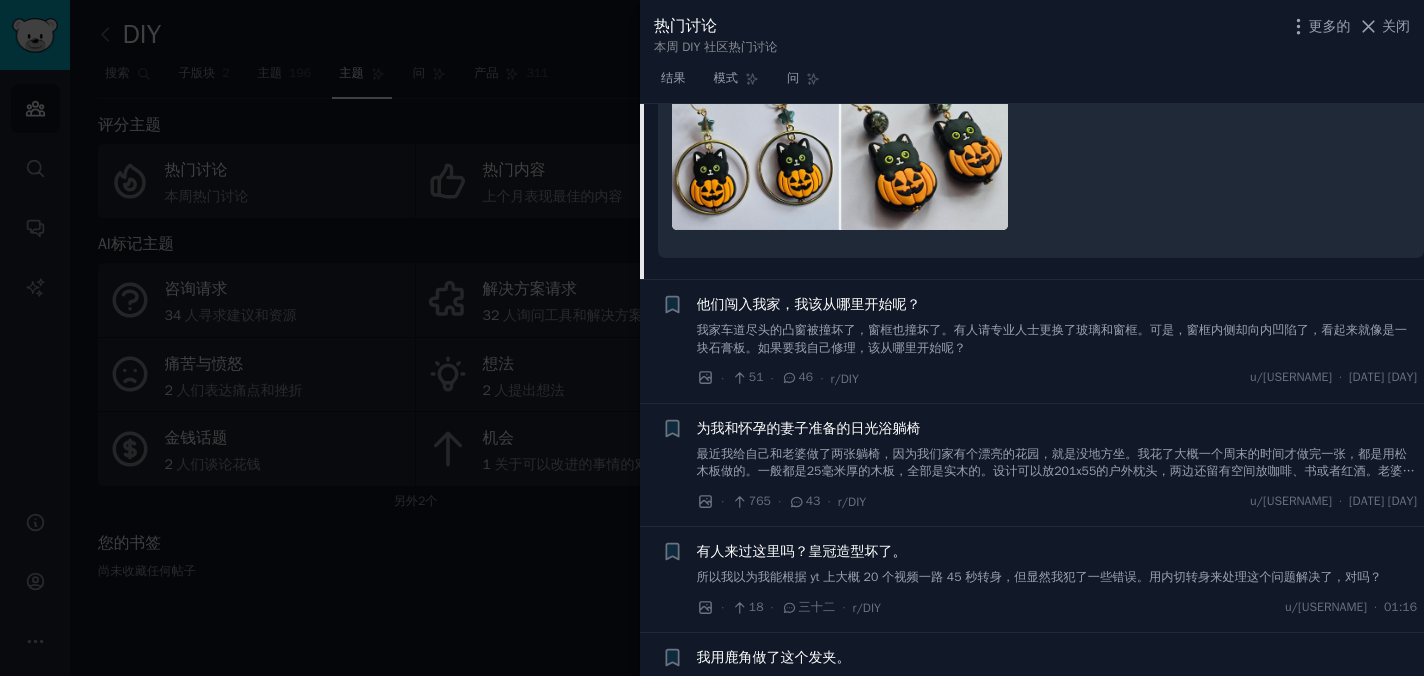 click on "最近我给自己和老婆做了两张躺椅，因为我们家有个漂亮的花园，就是没地方坐。我花了大概一个周末的时间才做完一张，都是用松木板做的。一般都是25毫米厚的木板，全部是实木的。设计可以放201x55的户外枕头，两边还留有空间放咖啡、书或者红酒。老婆很满意。其实做起来很简单，一个方形的框架，上面装个靠背，然后加上腿，上面再放个板条，方便坐。靠背有四种角度可选：0度、10度、25度和35度。我有一个YouTube视频，也有图纸，不过我知道这里没有广告，所以就不贴链接了。" at bounding box center [1057, 480] 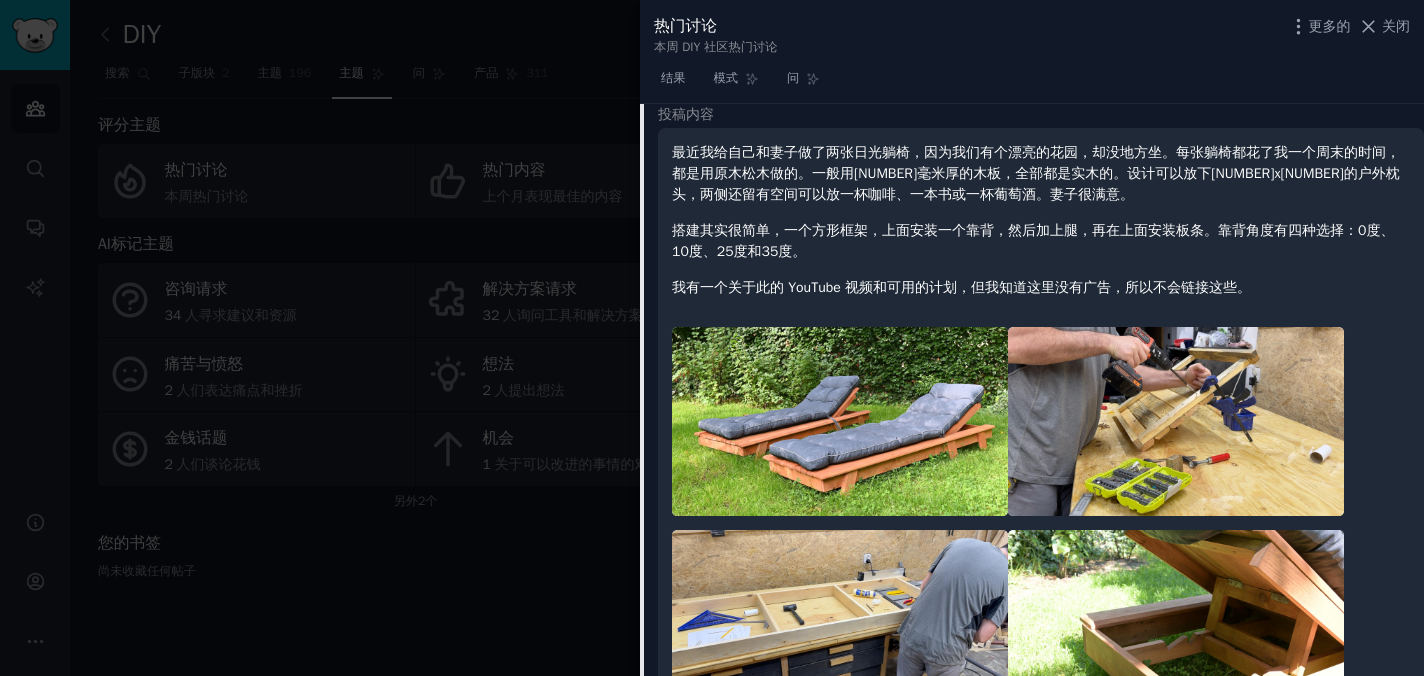 scroll, scrollTop: 1188, scrollLeft: 0, axis: vertical 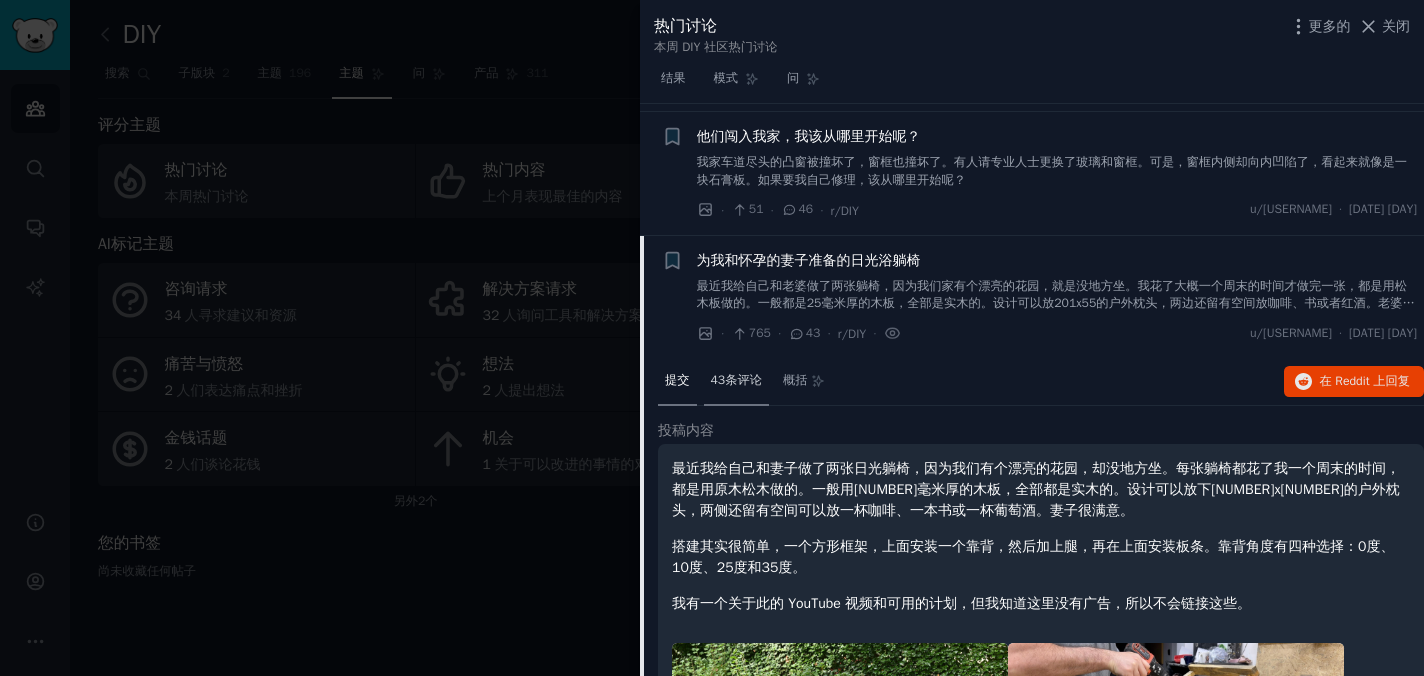 click on "43条评论" at bounding box center [736, 380] 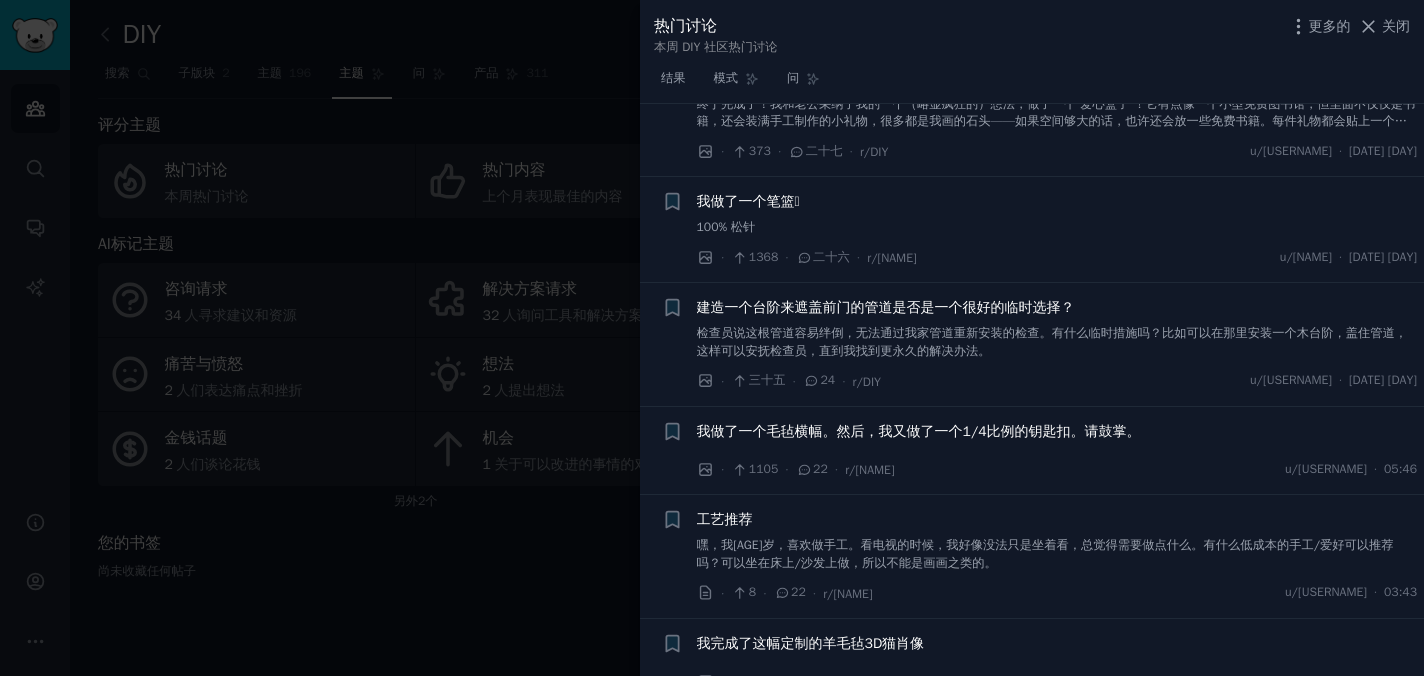 scroll, scrollTop: 3228, scrollLeft: 0, axis: vertical 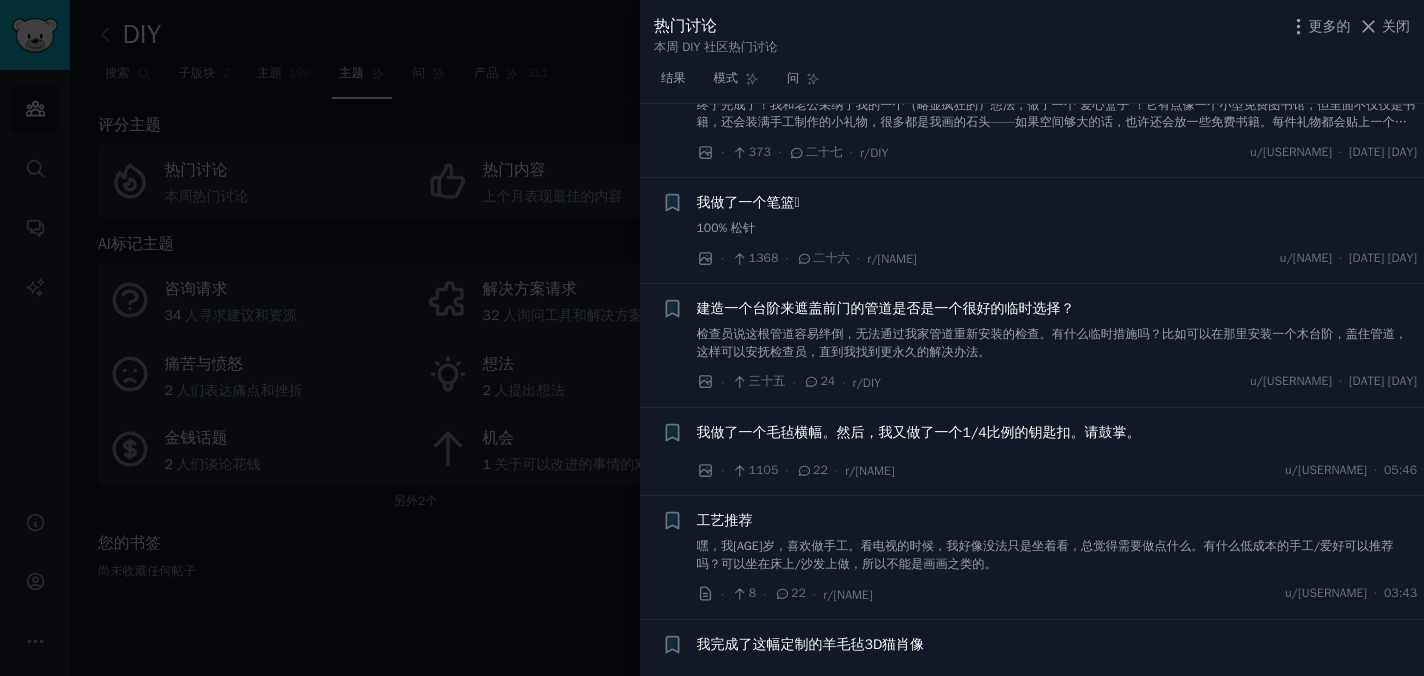 click on "100% 松针" at bounding box center (1057, 229) 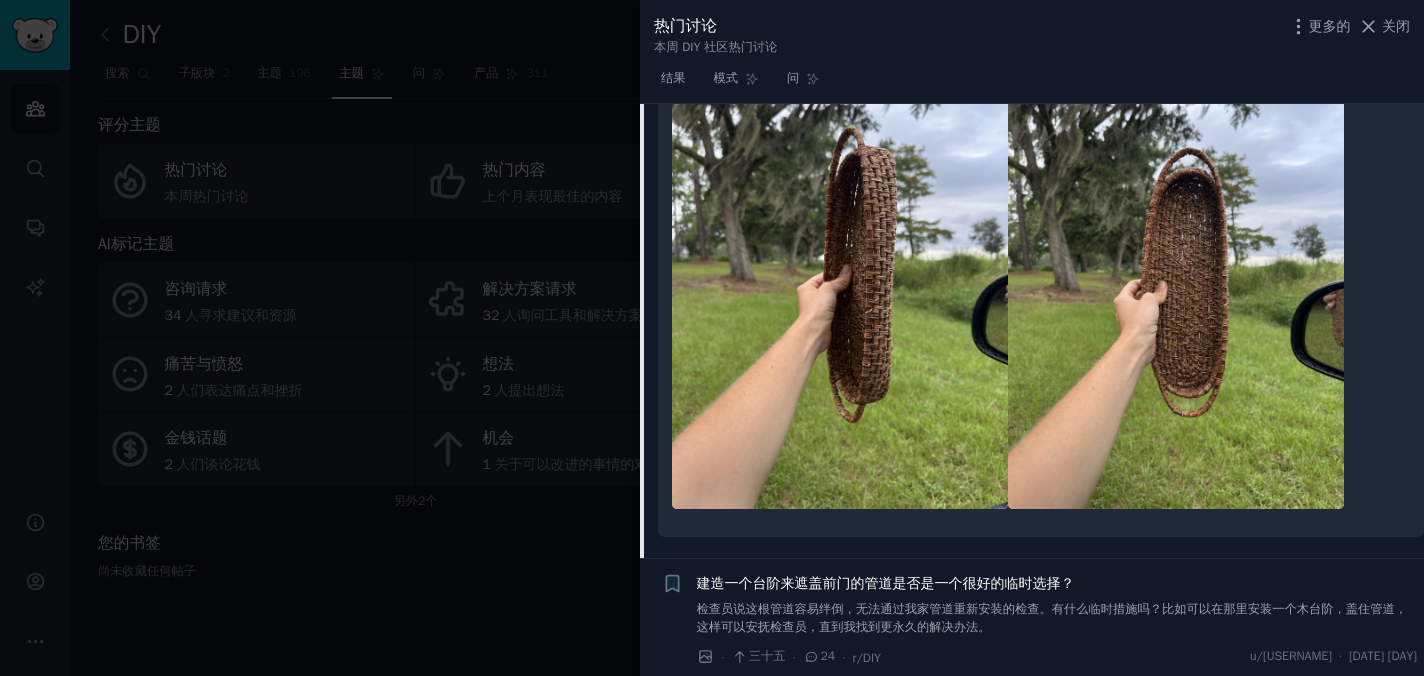 scroll, scrollTop: 1967, scrollLeft: 0, axis: vertical 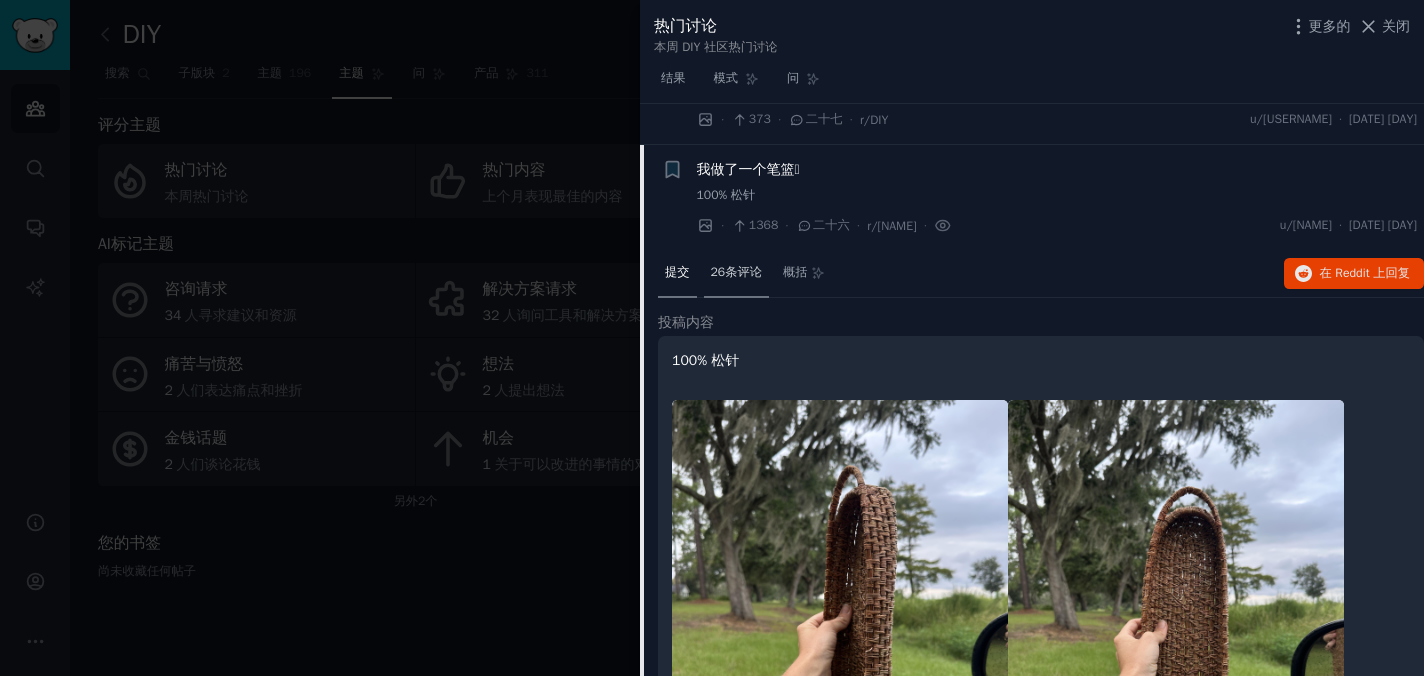 click on "26条评论" at bounding box center [736, 272] 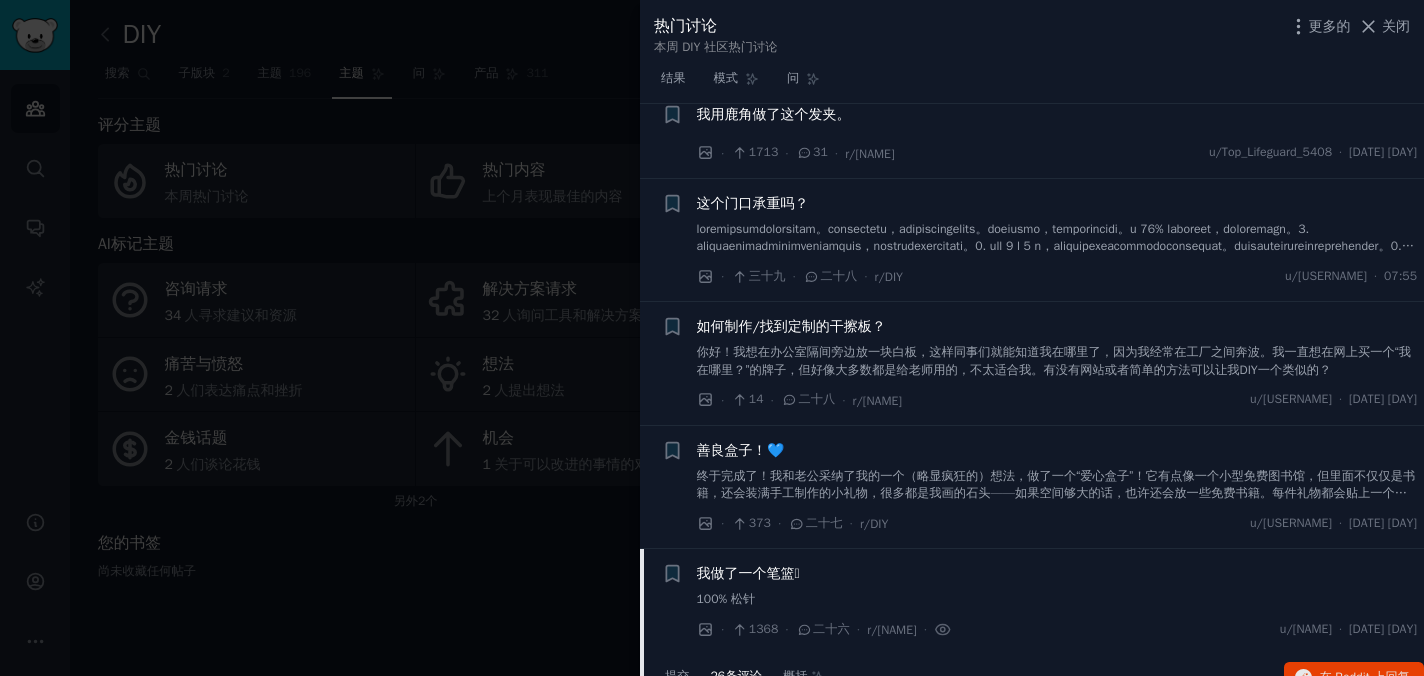 scroll, scrollTop: 1567, scrollLeft: 0, axis: vertical 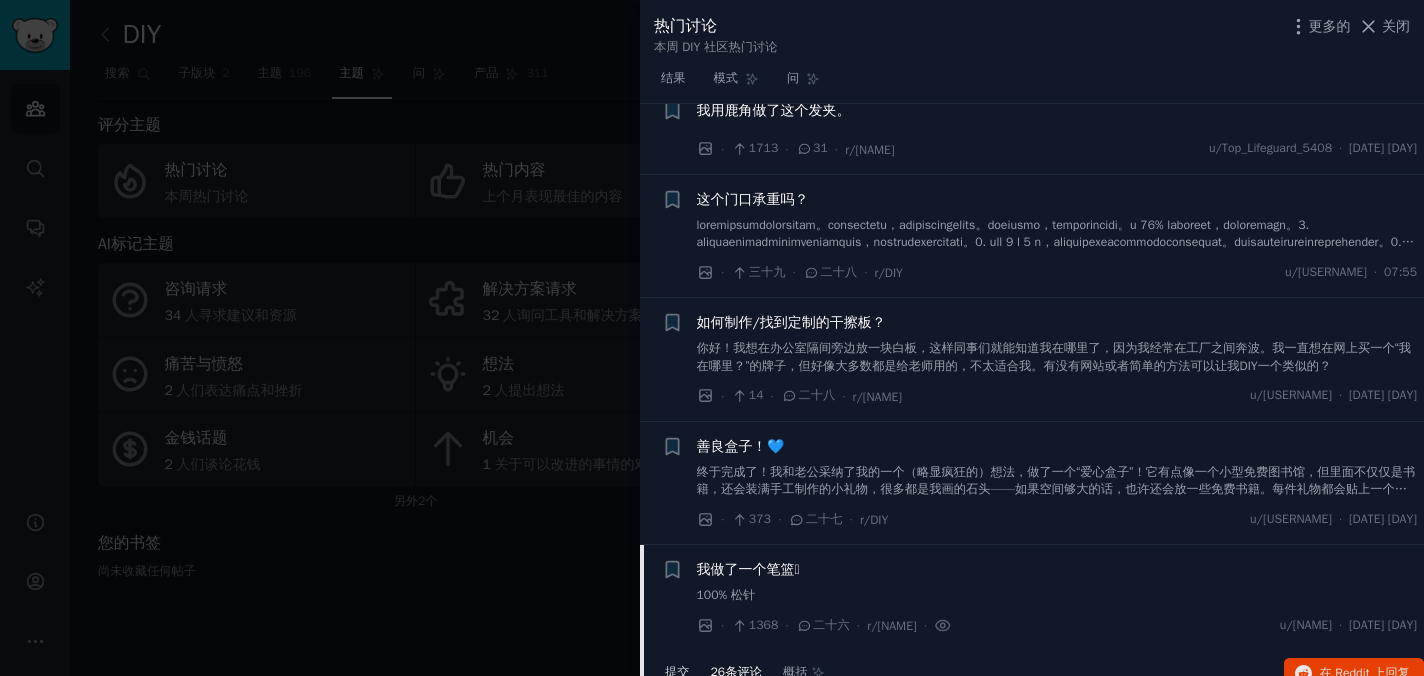 click on "提交" at bounding box center (677, 672) 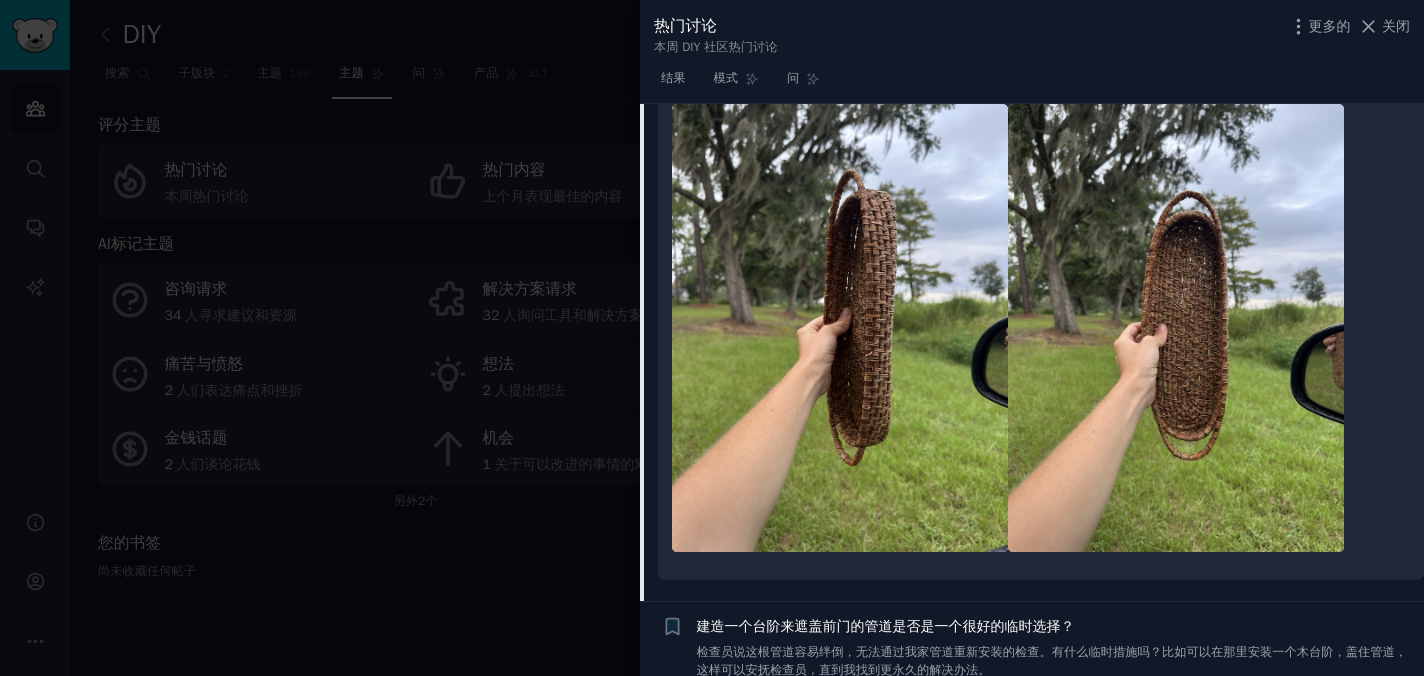 scroll, scrollTop: 2657, scrollLeft: 0, axis: vertical 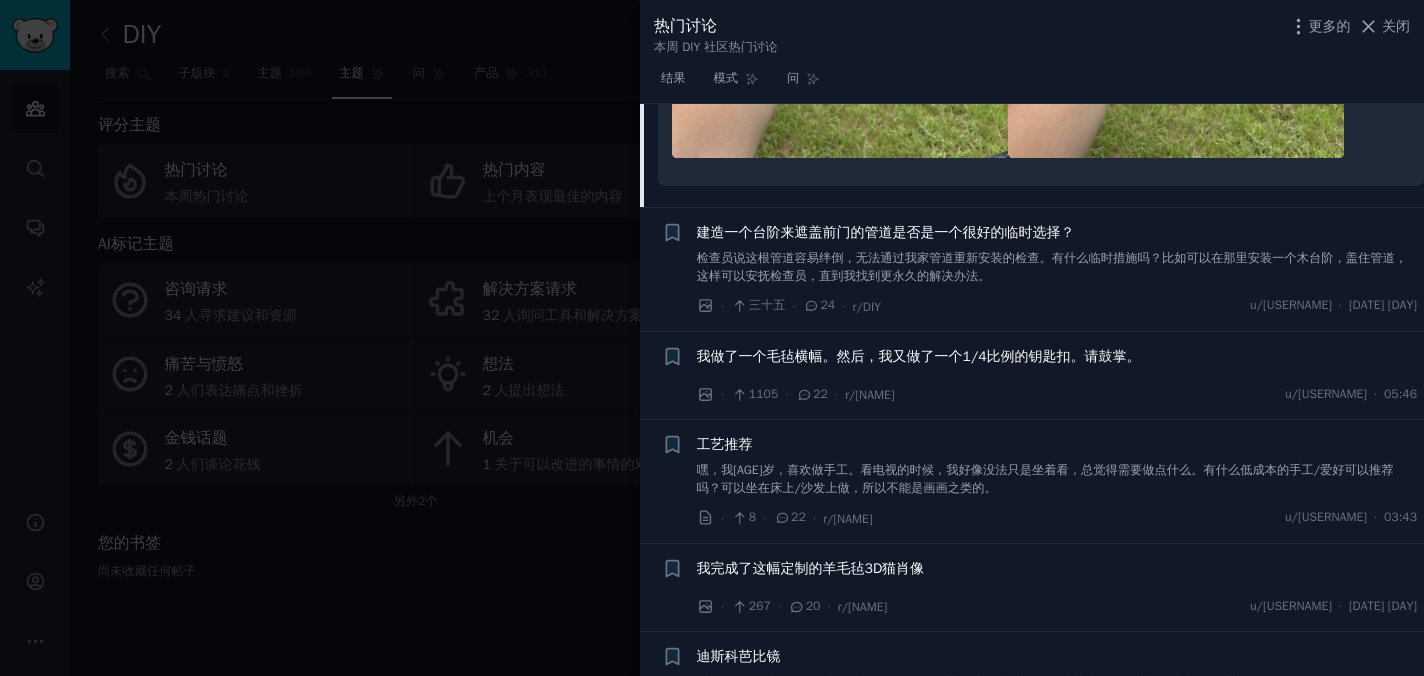click on "我做了一个毛毡横幅。然后，我又做了一个1/4比例的钥匙扣。请鼓掌。" at bounding box center (919, 356) 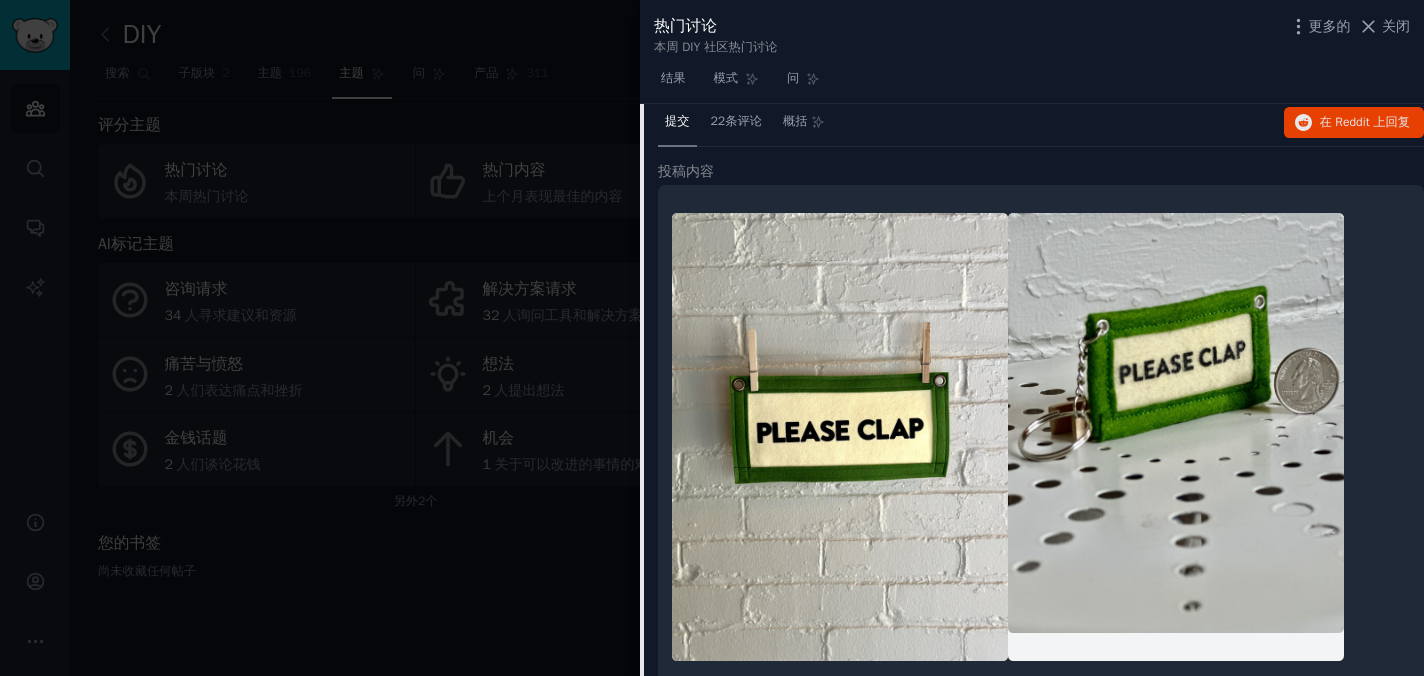 scroll, scrollTop: 2207, scrollLeft: 0, axis: vertical 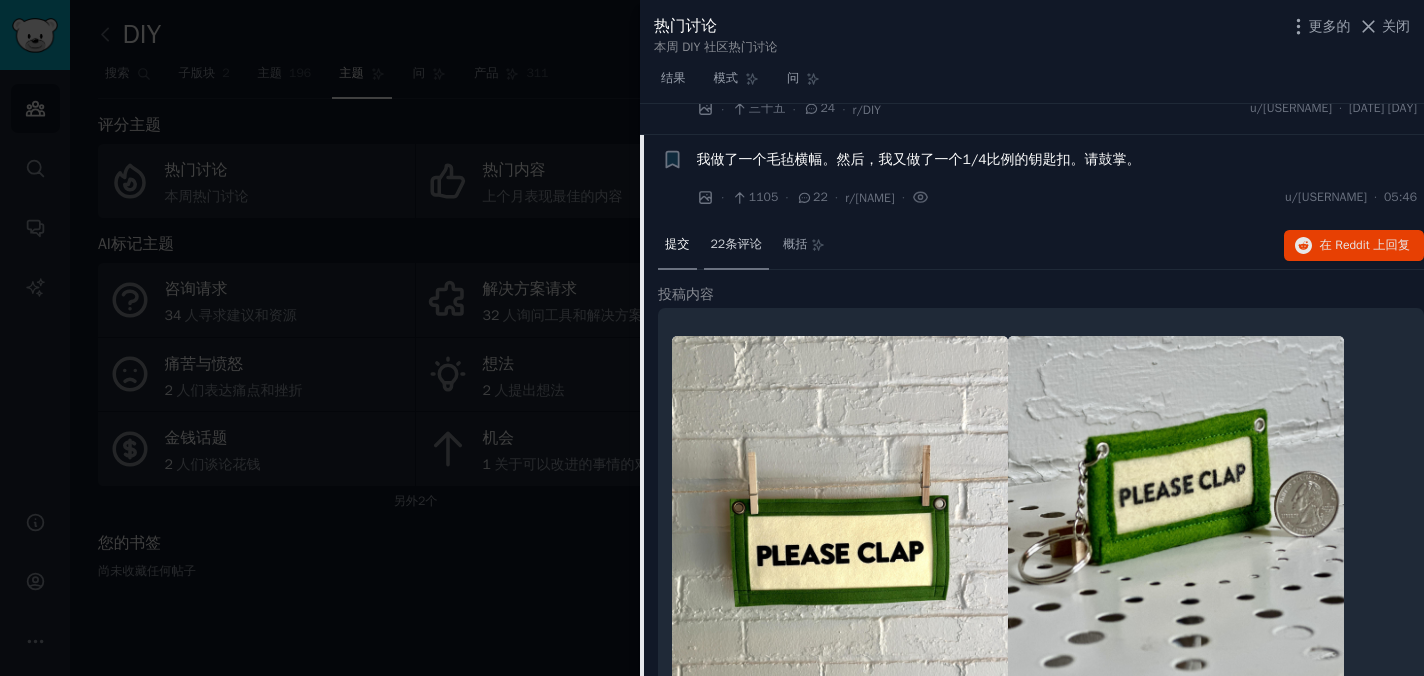 click on "22条评论" at bounding box center [736, 244] 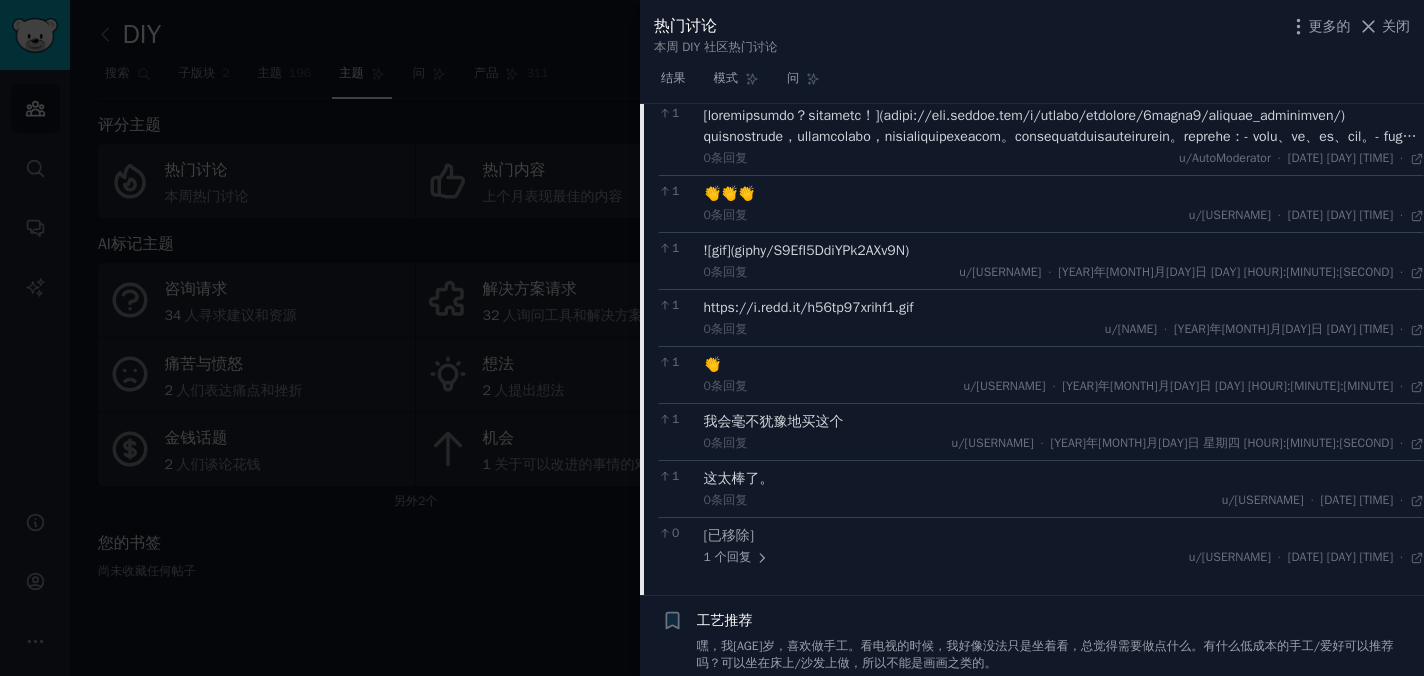 scroll, scrollTop: 3127, scrollLeft: 0, axis: vertical 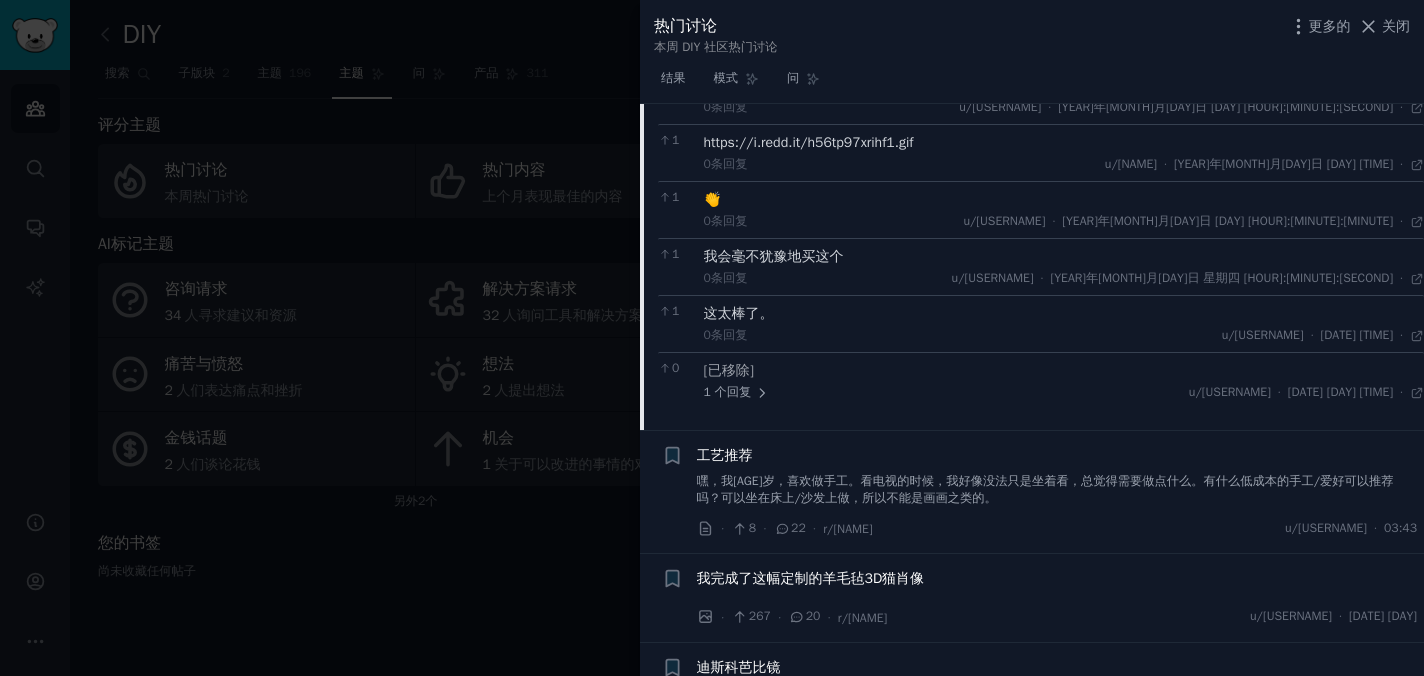 click on "嘿，我17岁，喜欢做手工。看电视的时候，我好像没法只是坐着看，总觉得需要做点什么。有什么低成本的手工/爱好可以推荐吗？可以坐在床上/沙发上做，所以不能是画画之类的。" at bounding box center (1045, 490) 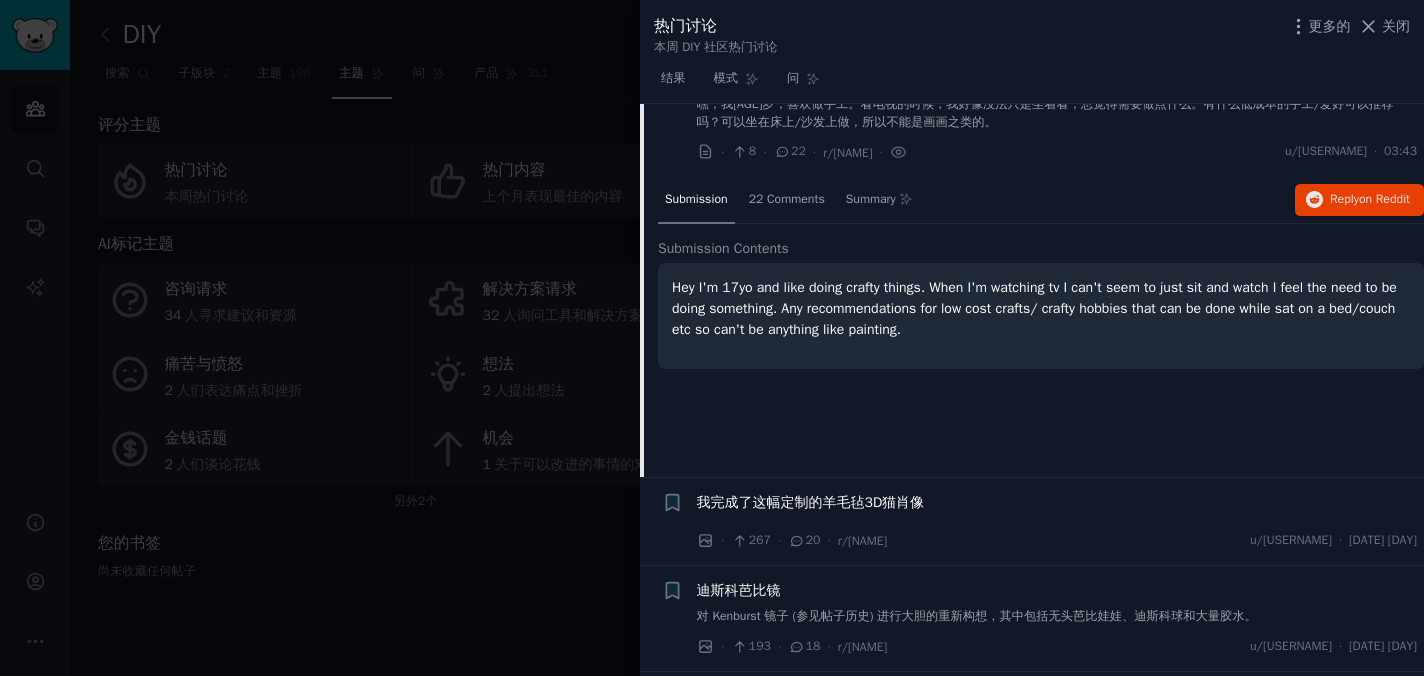 scroll, scrollTop: 2326, scrollLeft: 0, axis: vertical 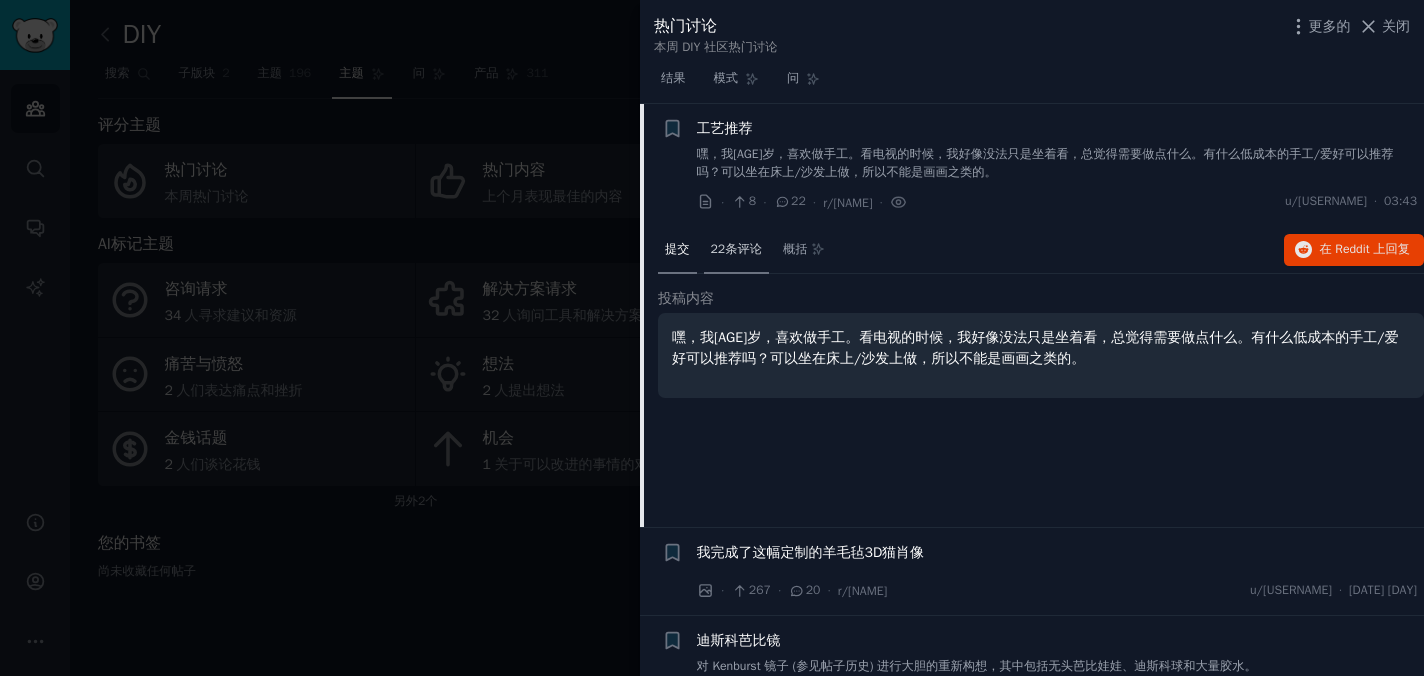 click on "22条评论" at bounding box center (736, 249) 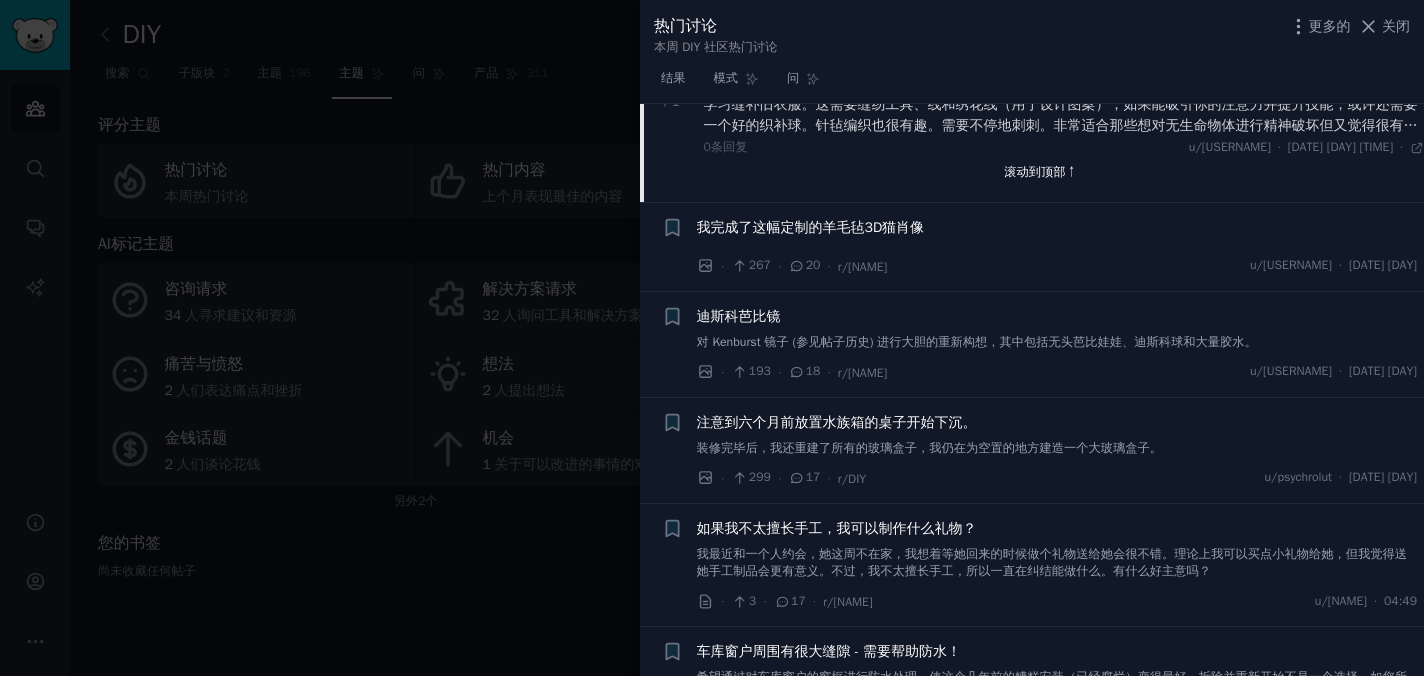 scroll, scrollTop: 3838, scrollLeft: 0, axis: vertical 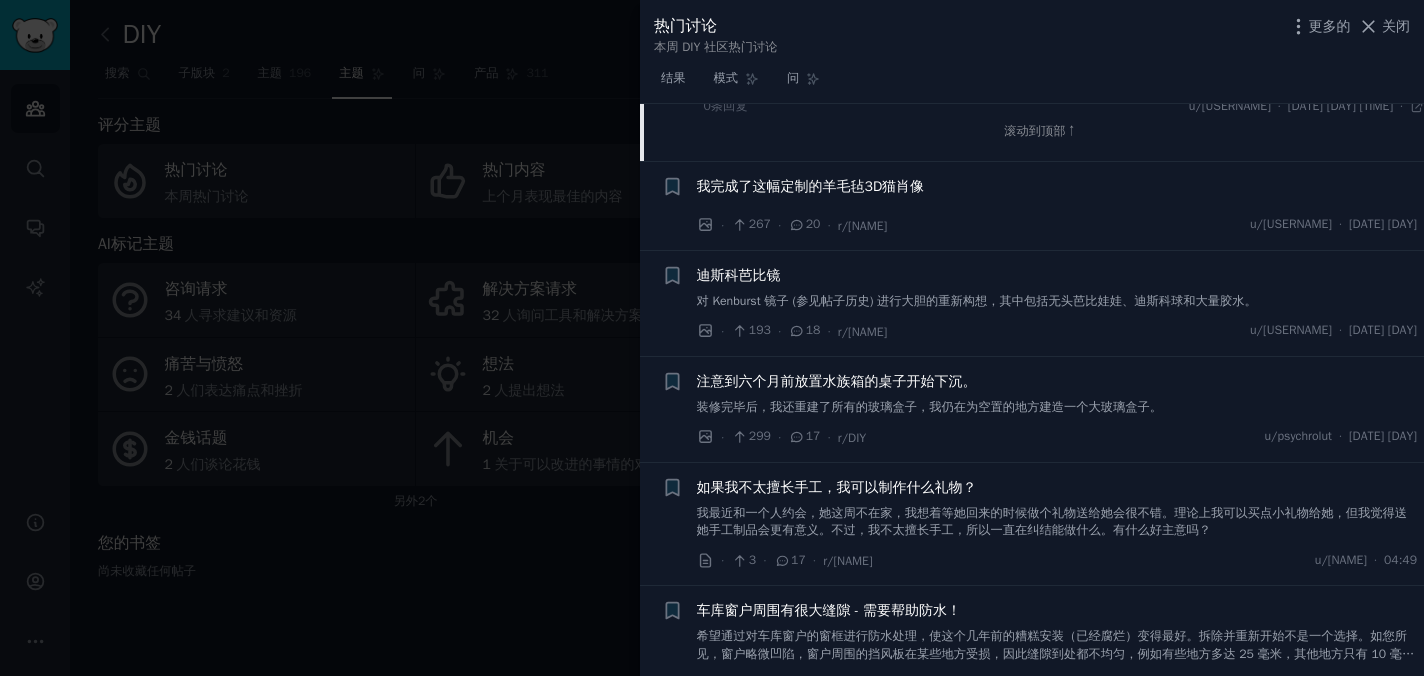 click on "如果我不太擅长手工，我可以制作什么礼物？" at bounding box center (837, 487) 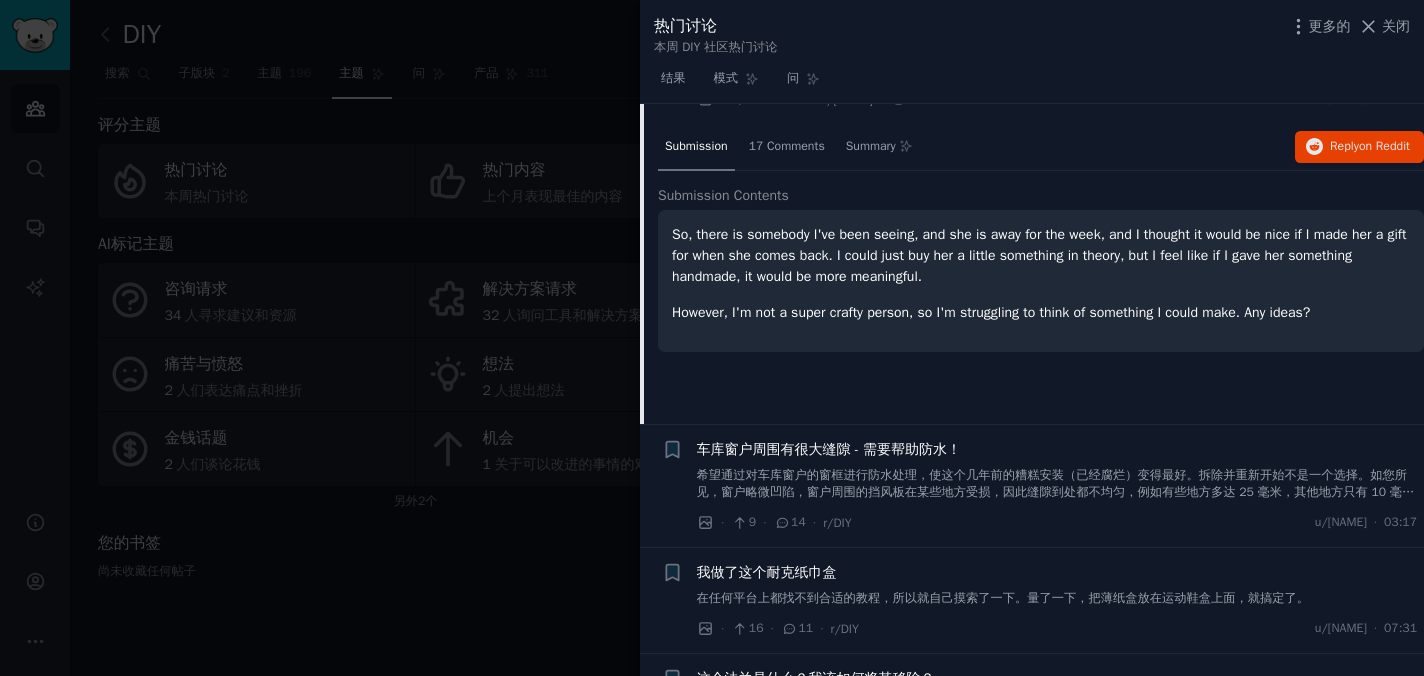 scroll, scrollTop: 2750, scrollLeft: 0, axis: vertical 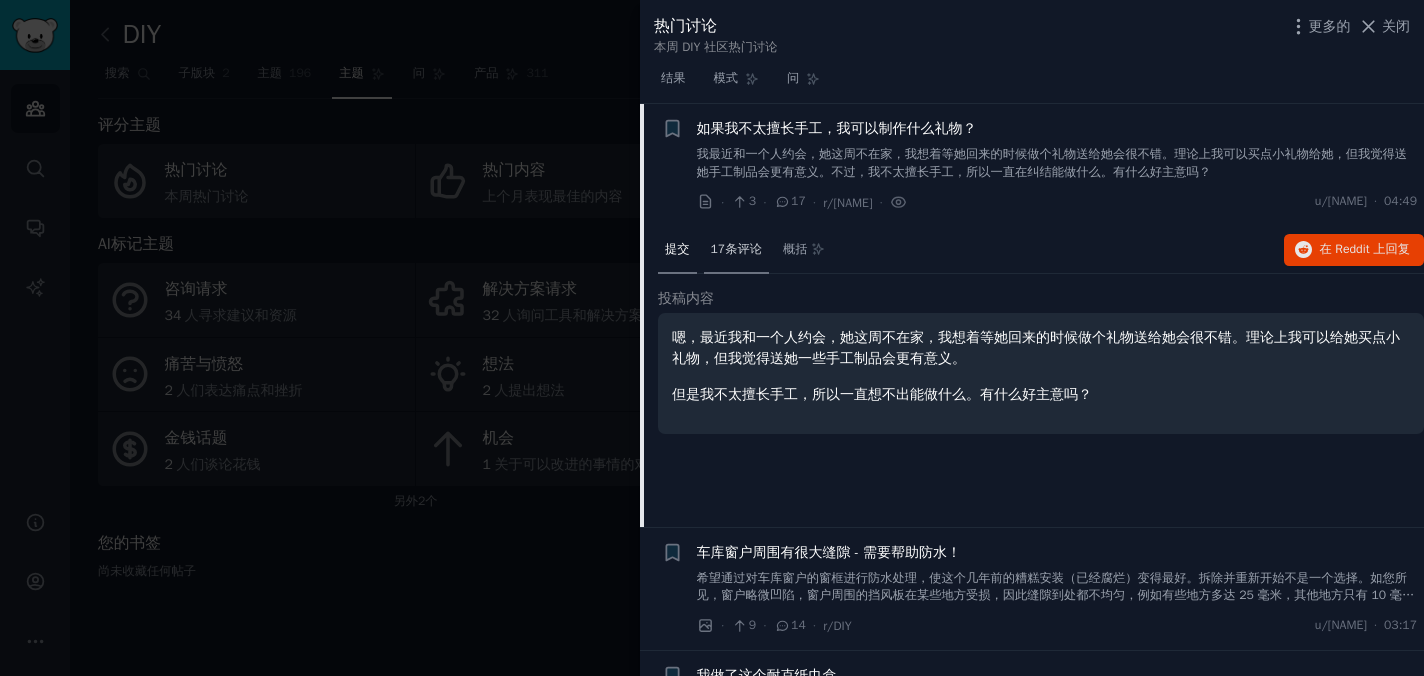 click on "17条评论" at bounding box center [736, 249] 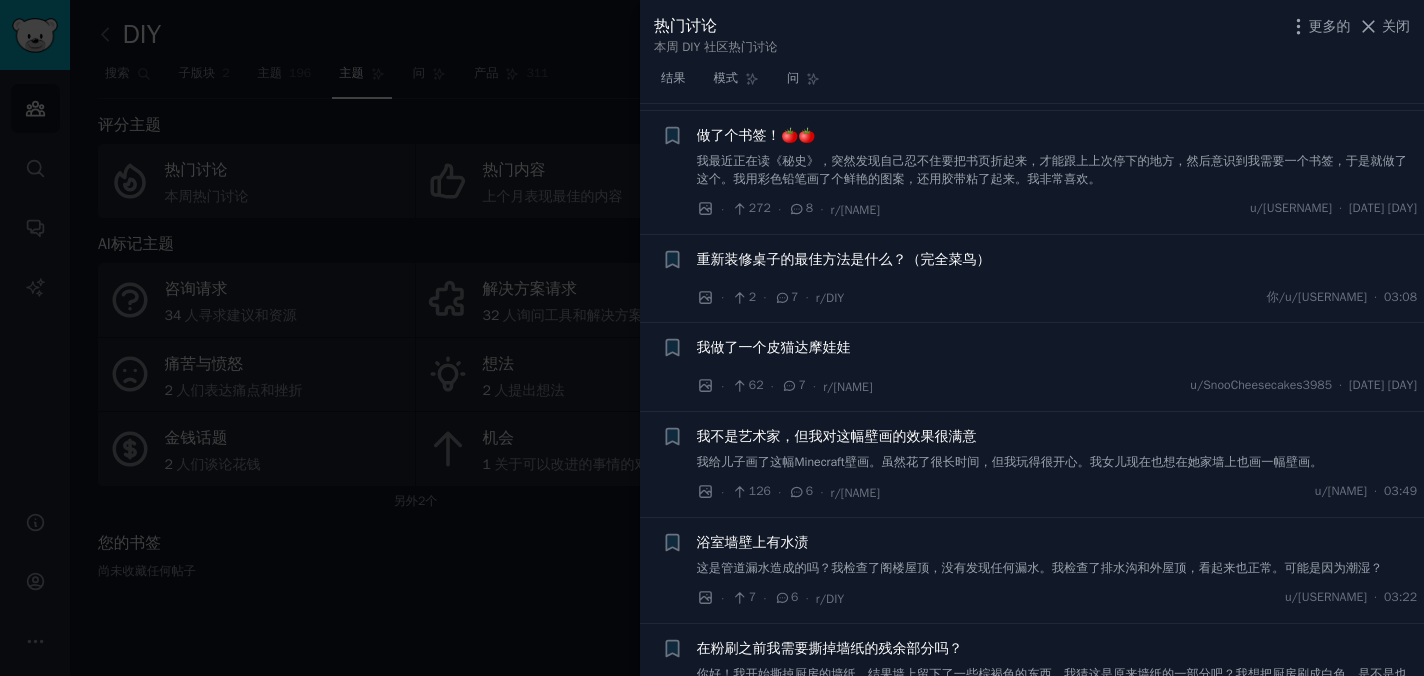 scroll, scrollTop: 4982, scrollLeft: 0, axis: vertical 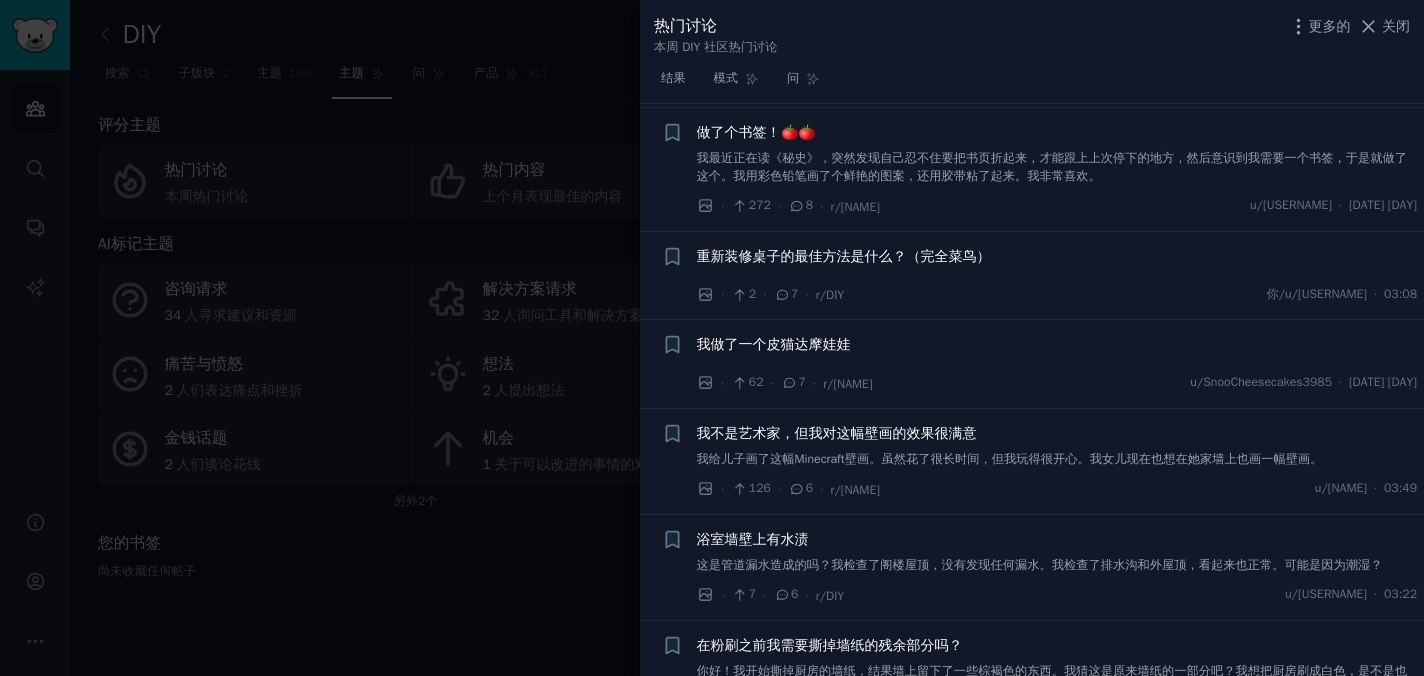 click on "我不是艺术家，但我对这幅壁画的效果很满意" at bounding box center [837, 433] 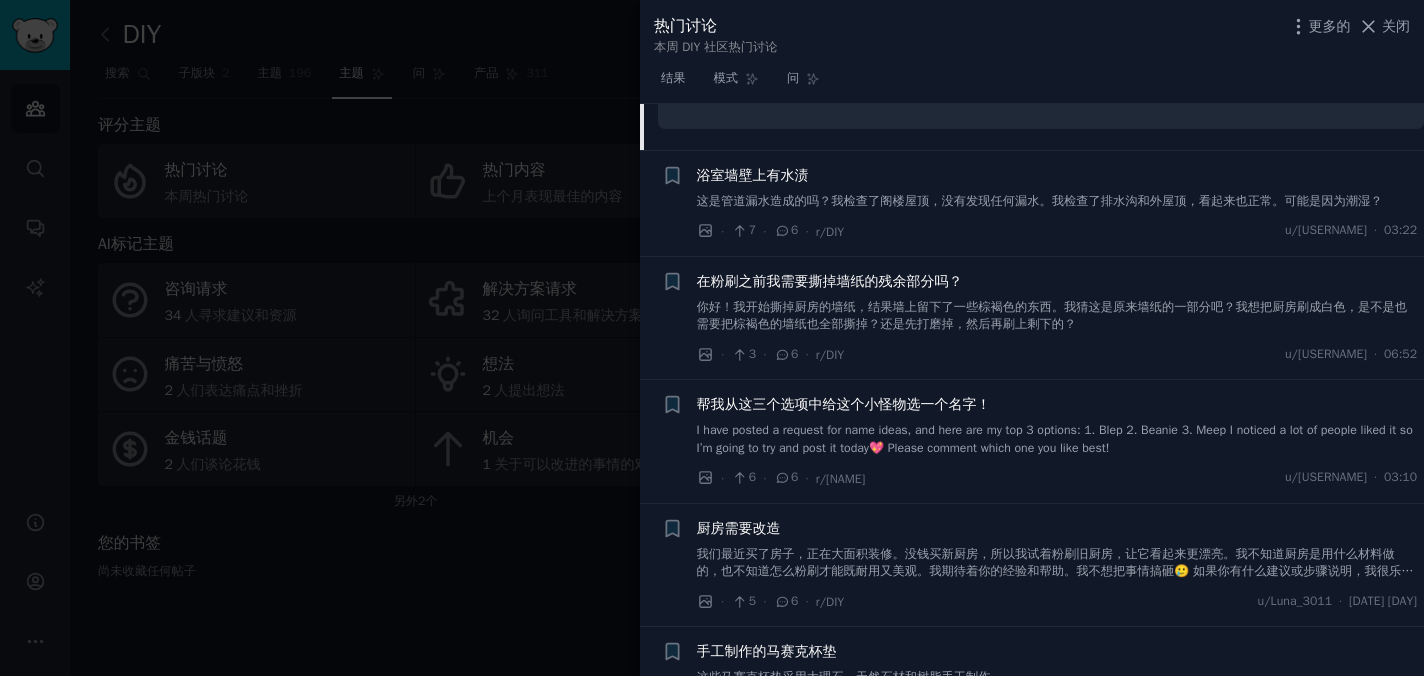 scroll, scrollTop: 5269, scrollLeft: 0, axis: vertical 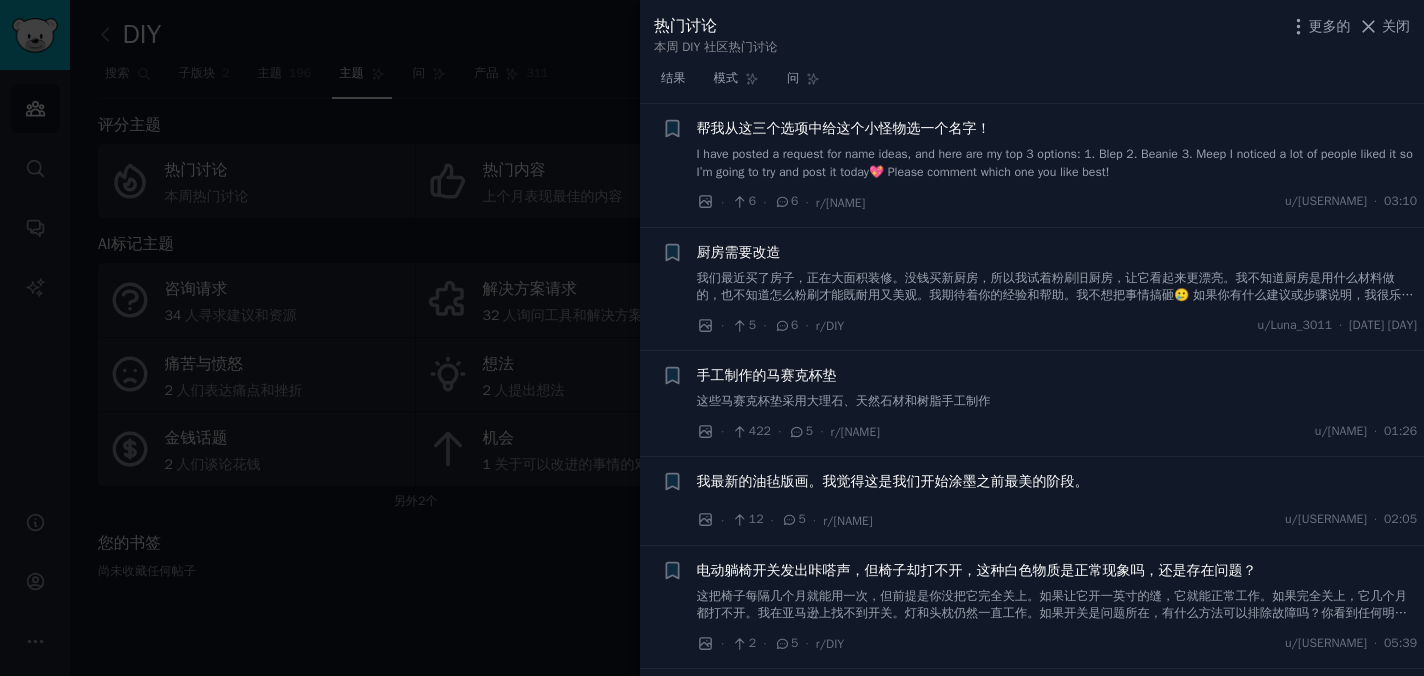 click on "手工制作的马赛克杯垫" at bounding box center (1057, 375) 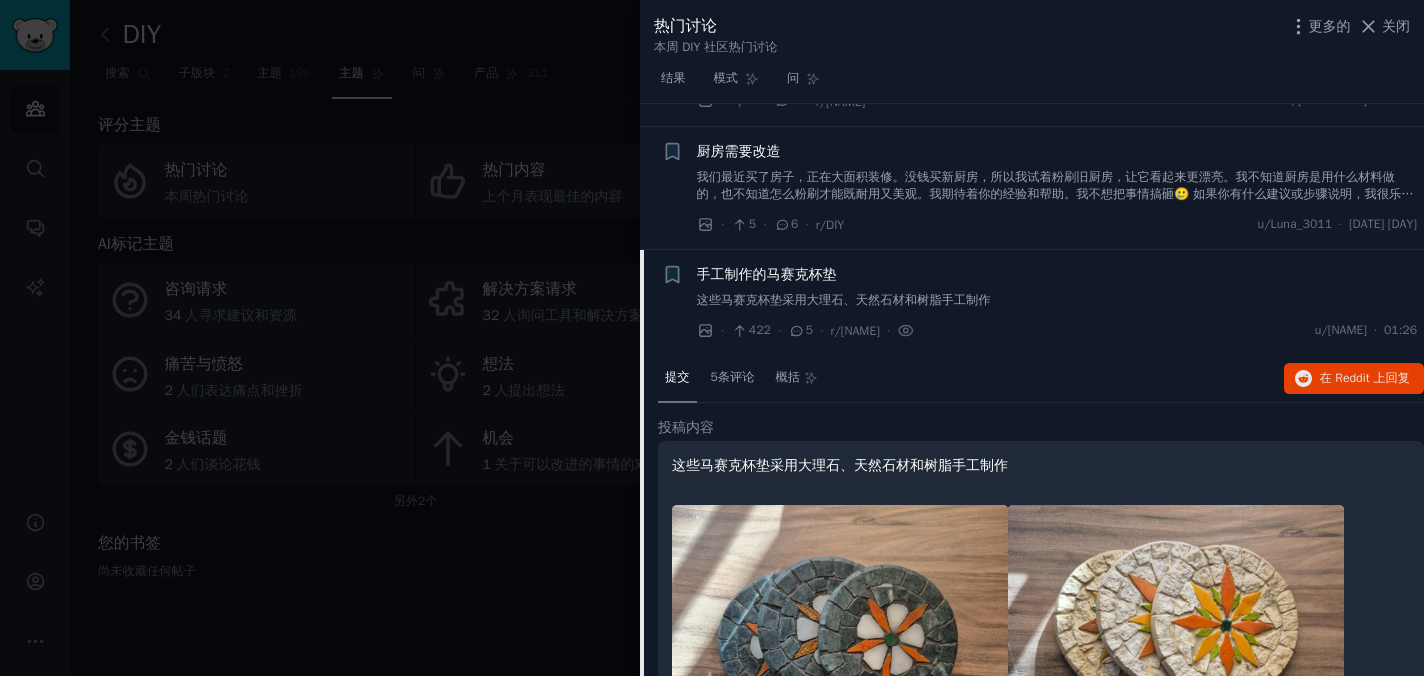 scroll, scrollTop: 4723, scrollLeft: 0, axis: vertical 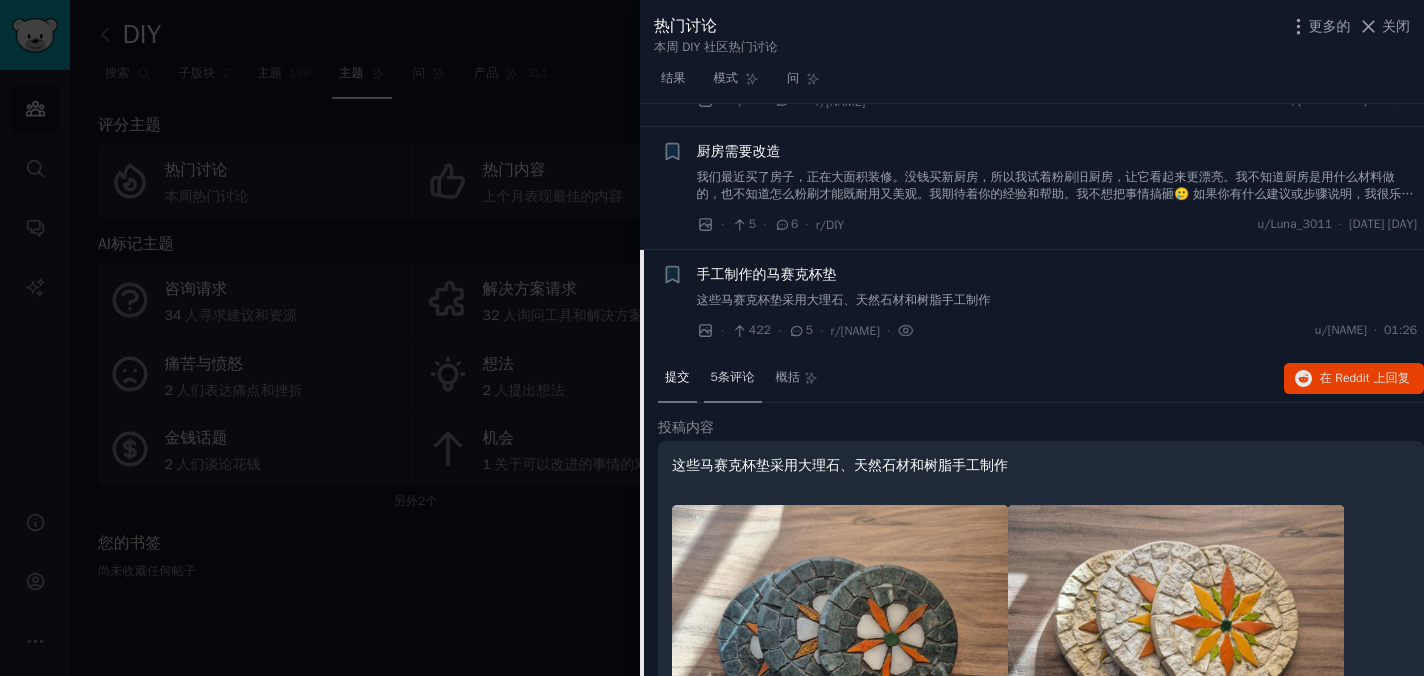 click on "5条评论" at bounding box center (733, 379) 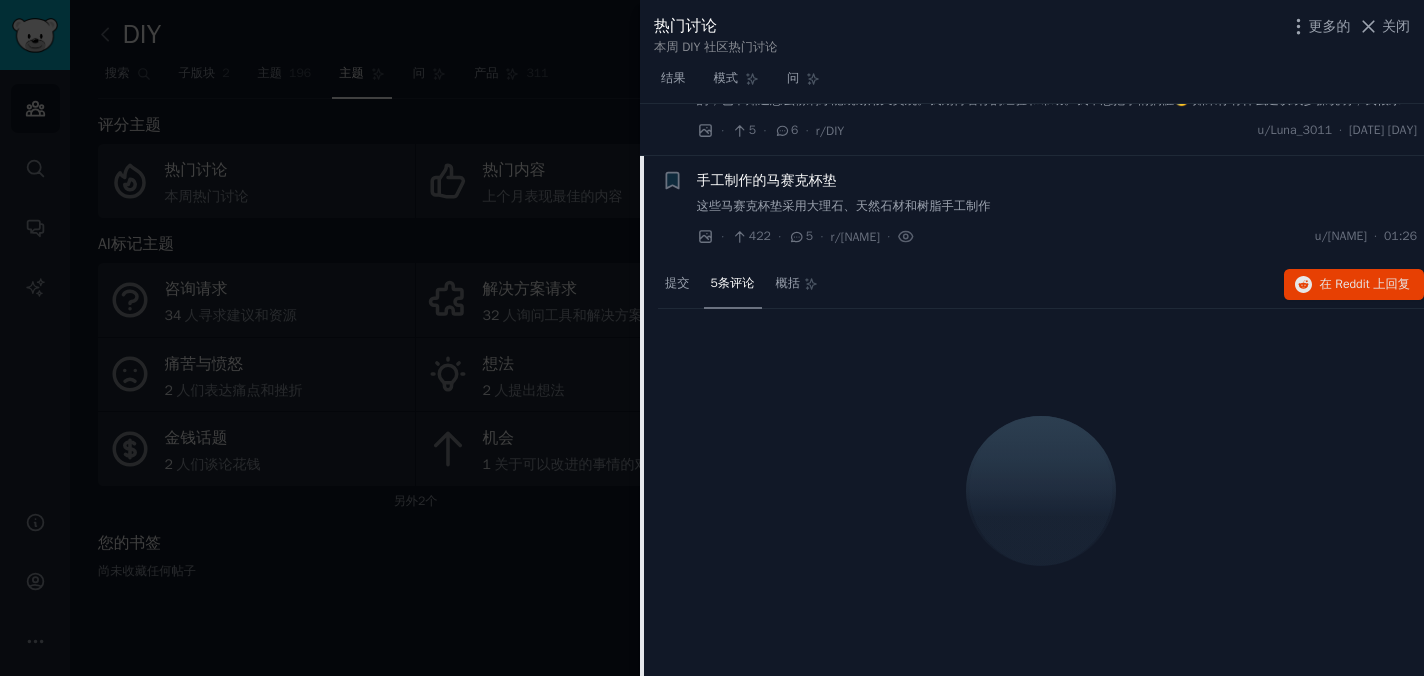 scroll, scrollTop: 4818, scrollLeft: 0, axis: vertical 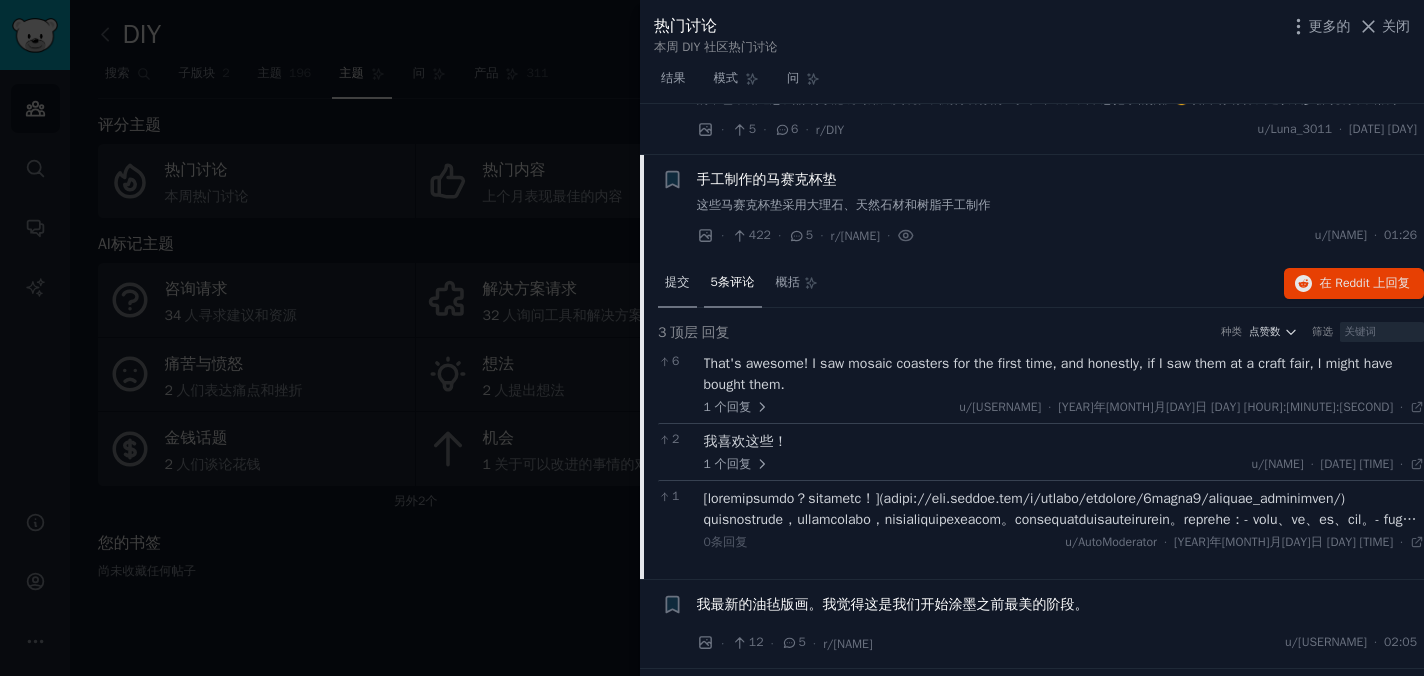 click on "提交" at bounding box center [677, 282] 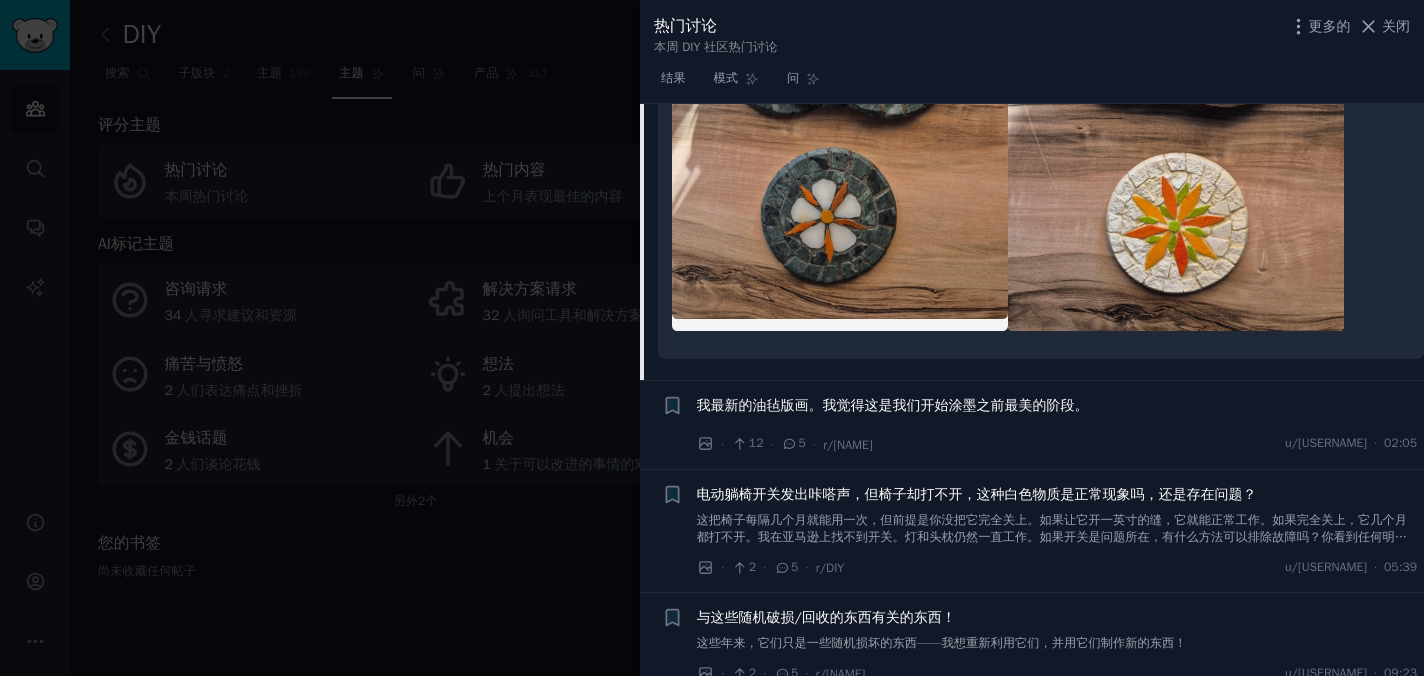 scroll, scrollTop: 5326, scrollLeft: 0, axis: vertical 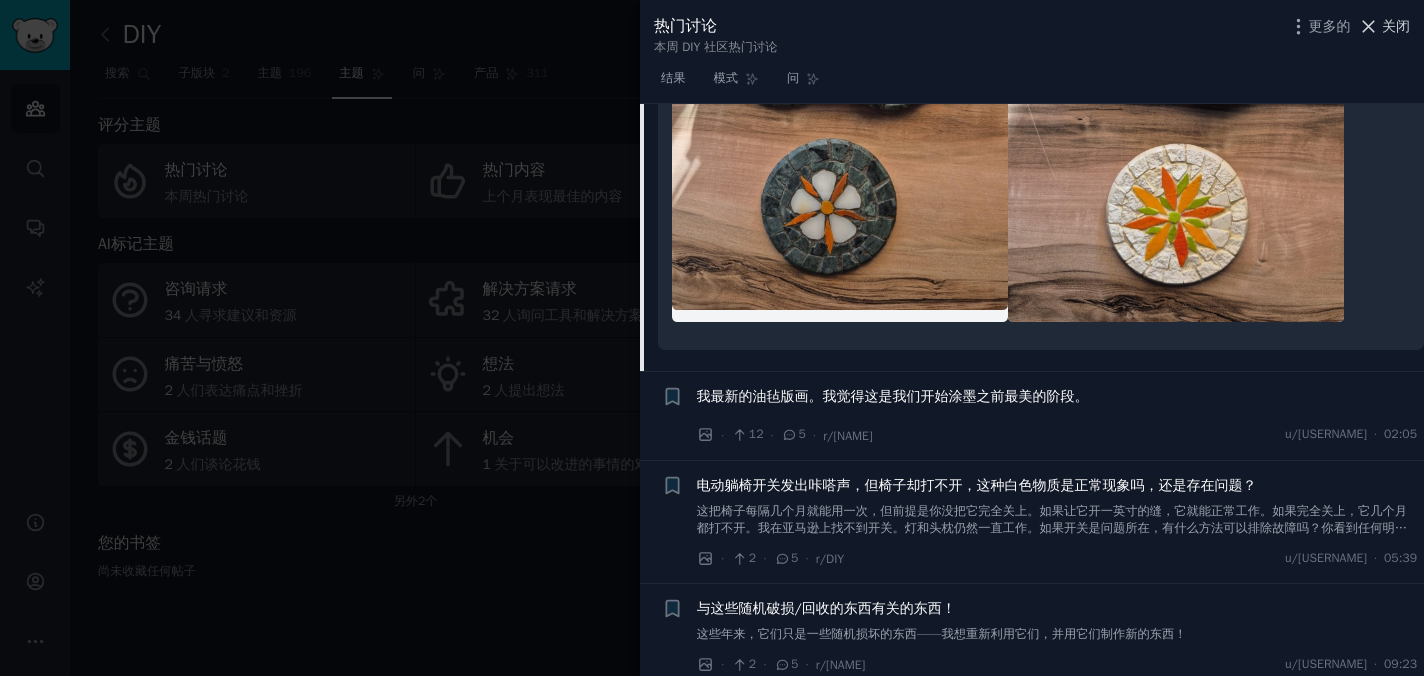click on "关闭" at bounding box center (1396, 26) 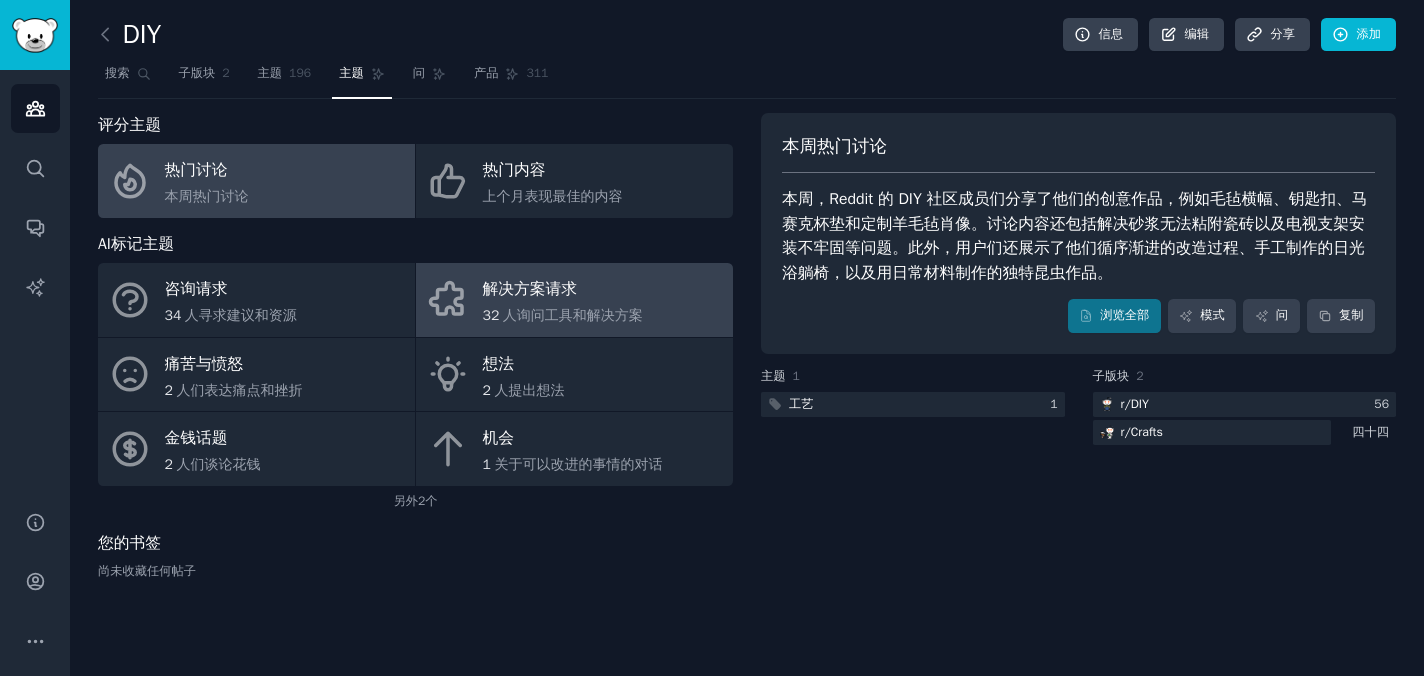 click on "解决方案请求 32 人询问工具和解决方案" at bounding box center (574, 300) 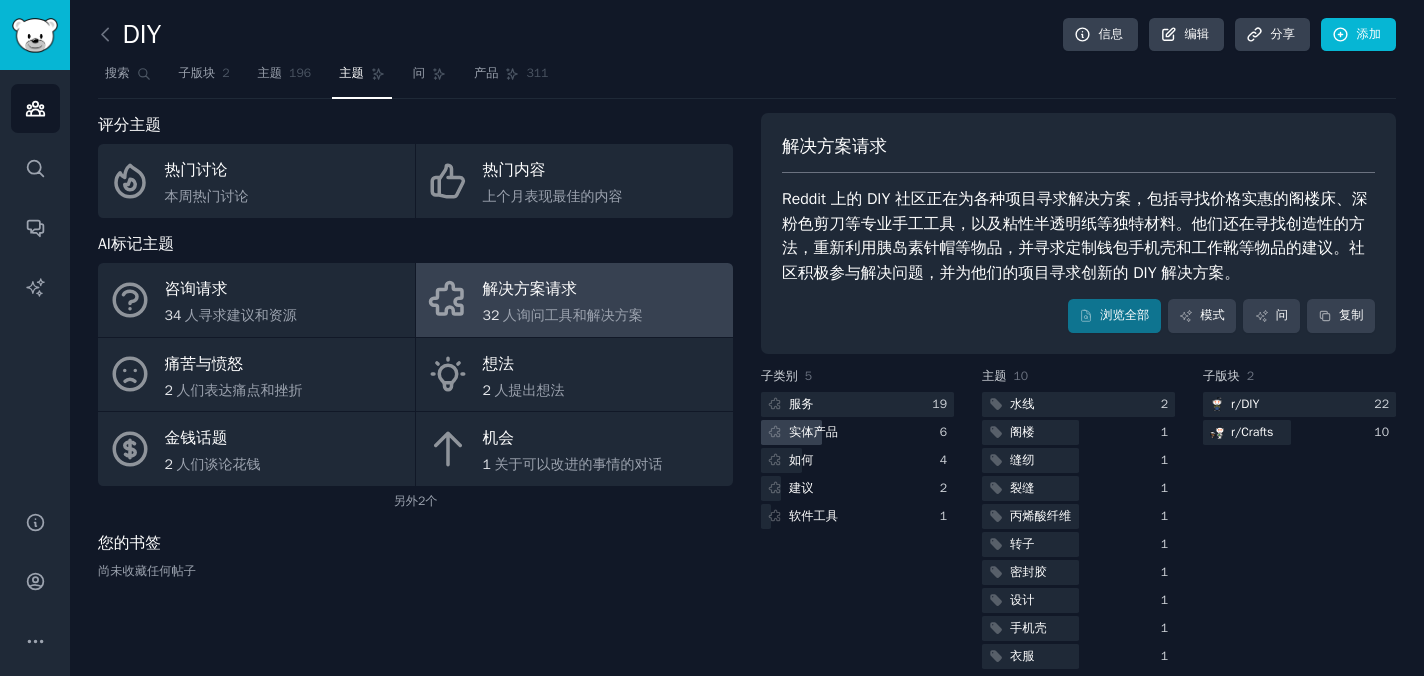 click on "实体产品" at bounding box center [857, 432] 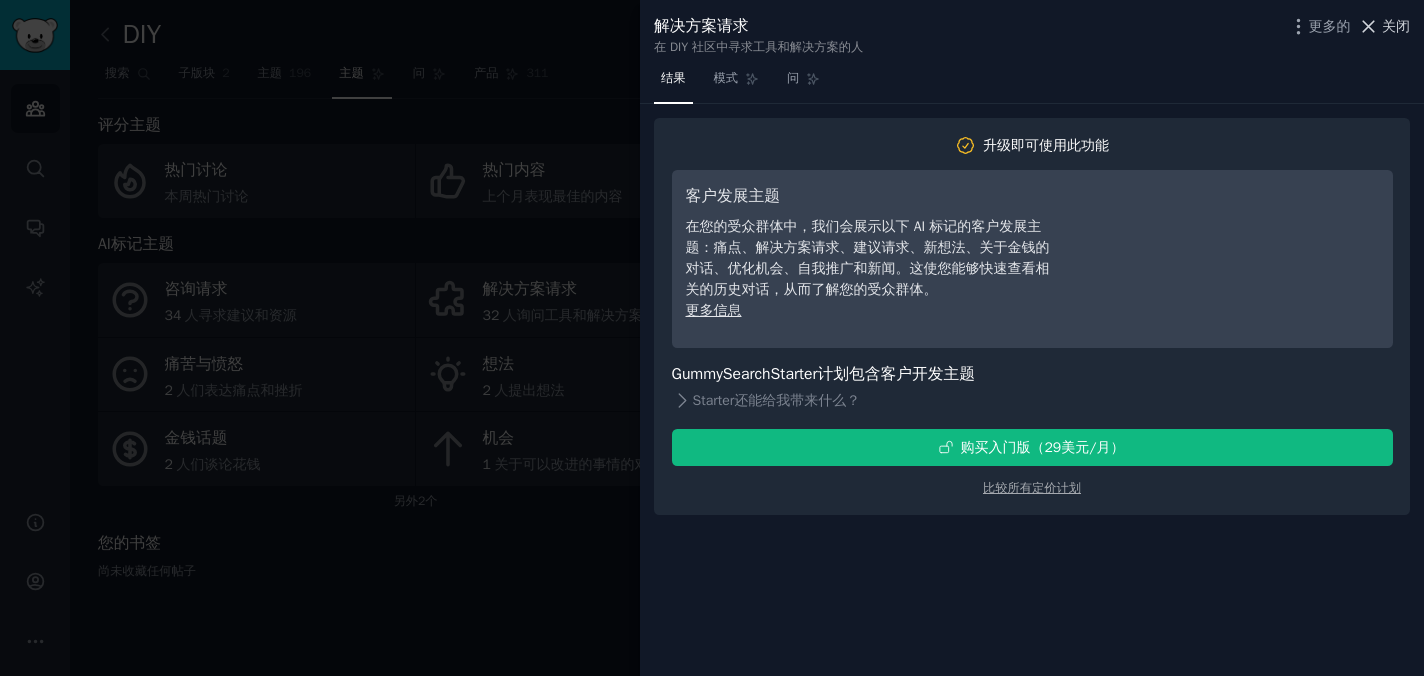 click on "关闭" at bounding box center [1396, 26] 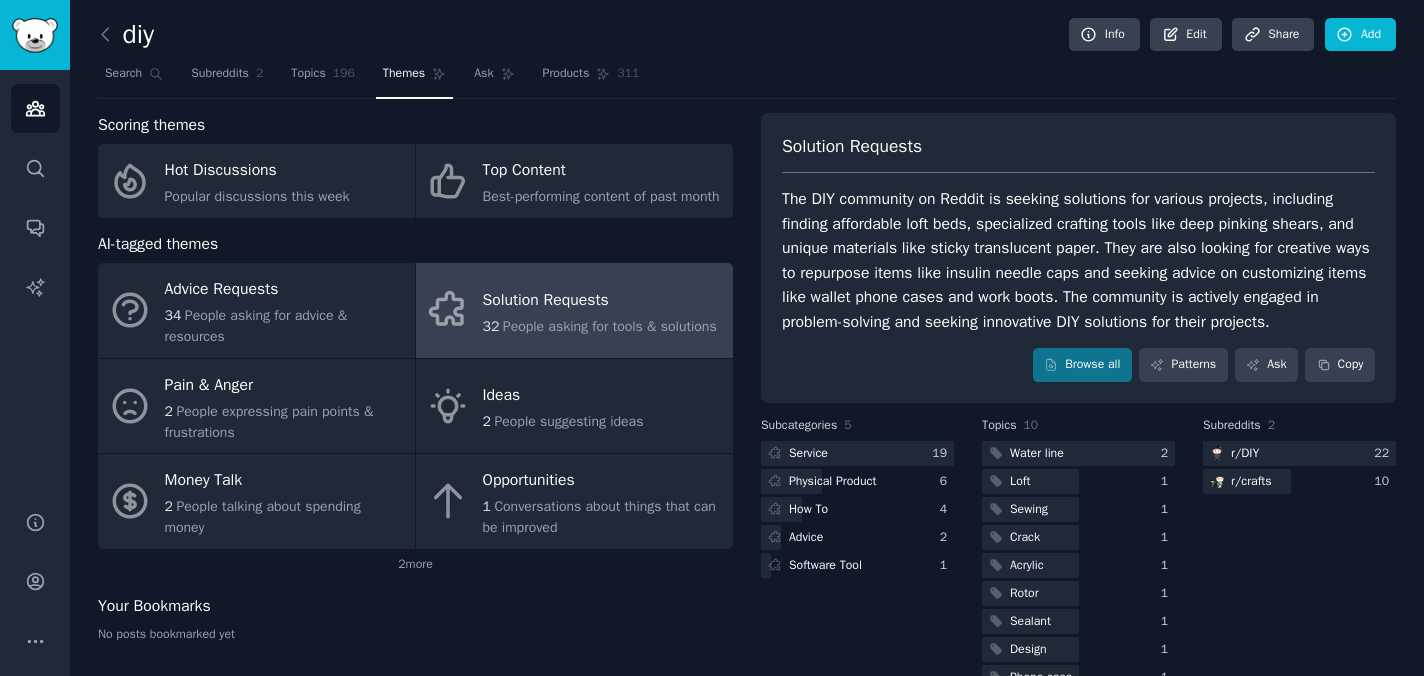 click on "Search Subreddits 2 Topics 196 Themes Ask Products 311" at bounding box center (747, 78) 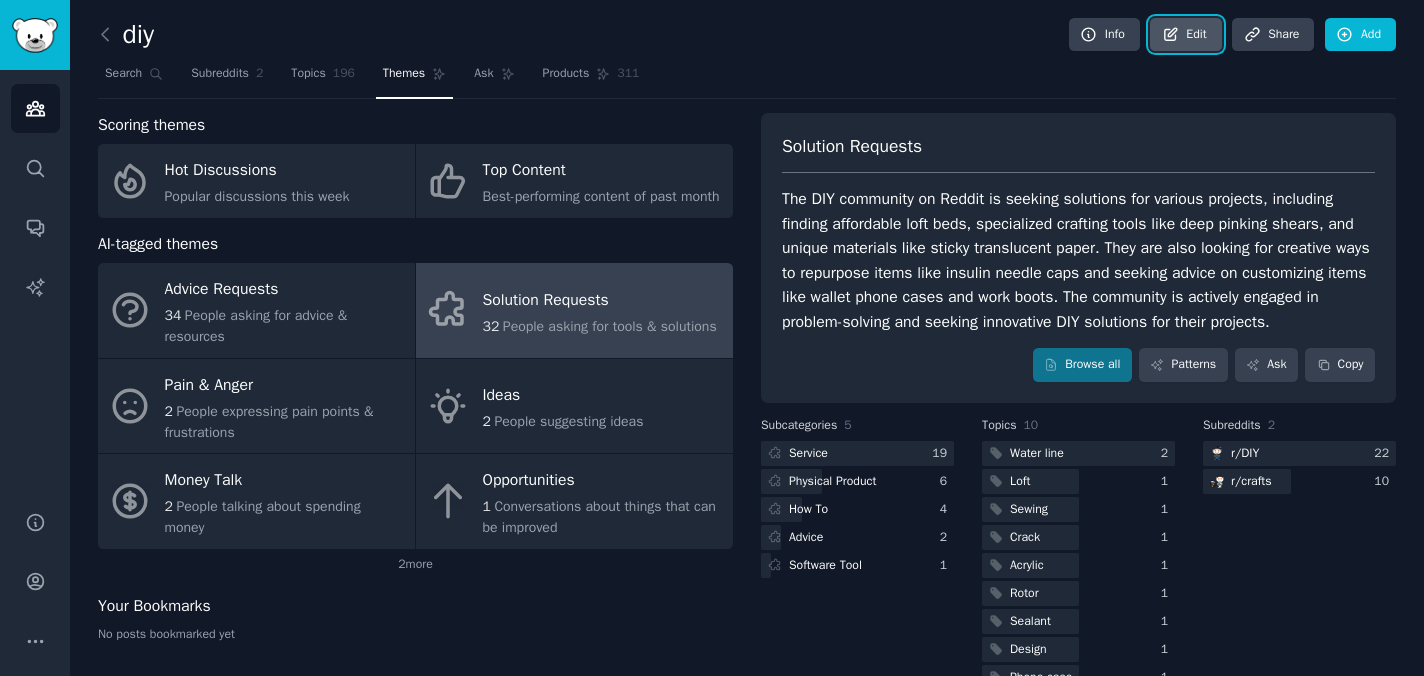 click on "Edit" at bounding box center [1185, 35] 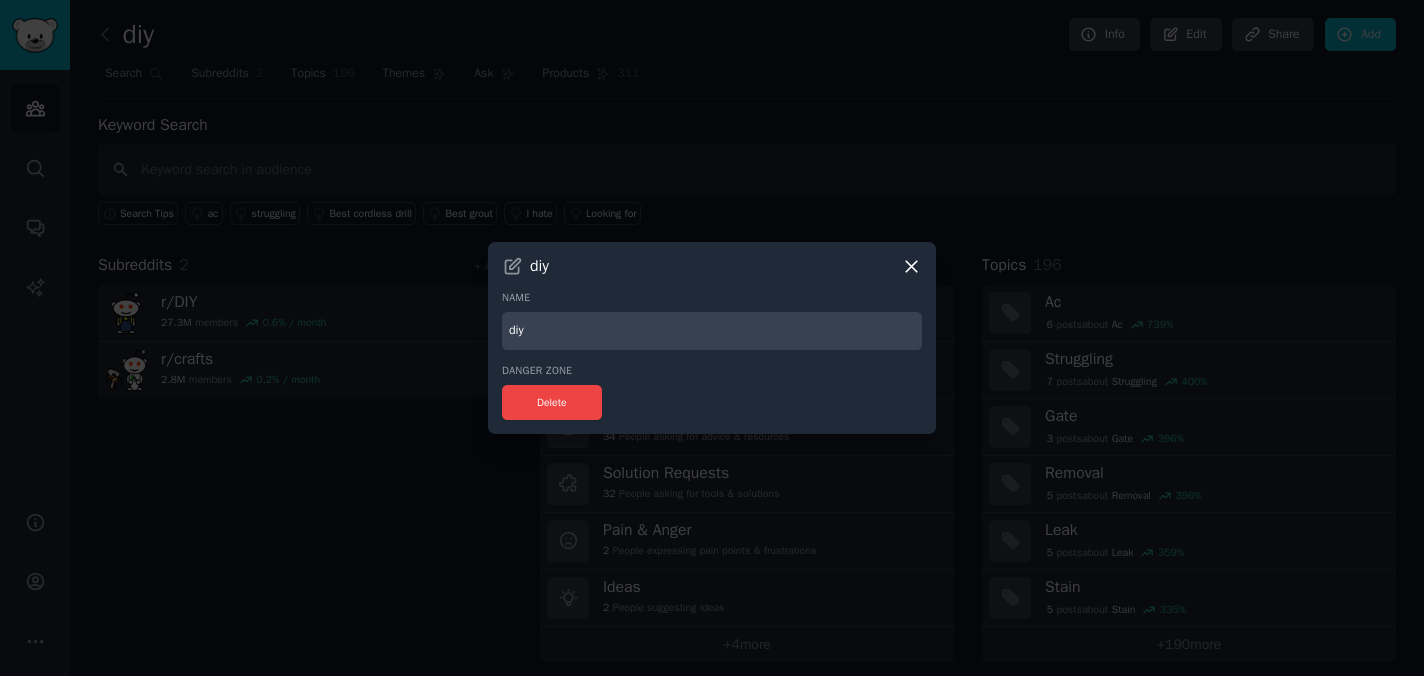 click 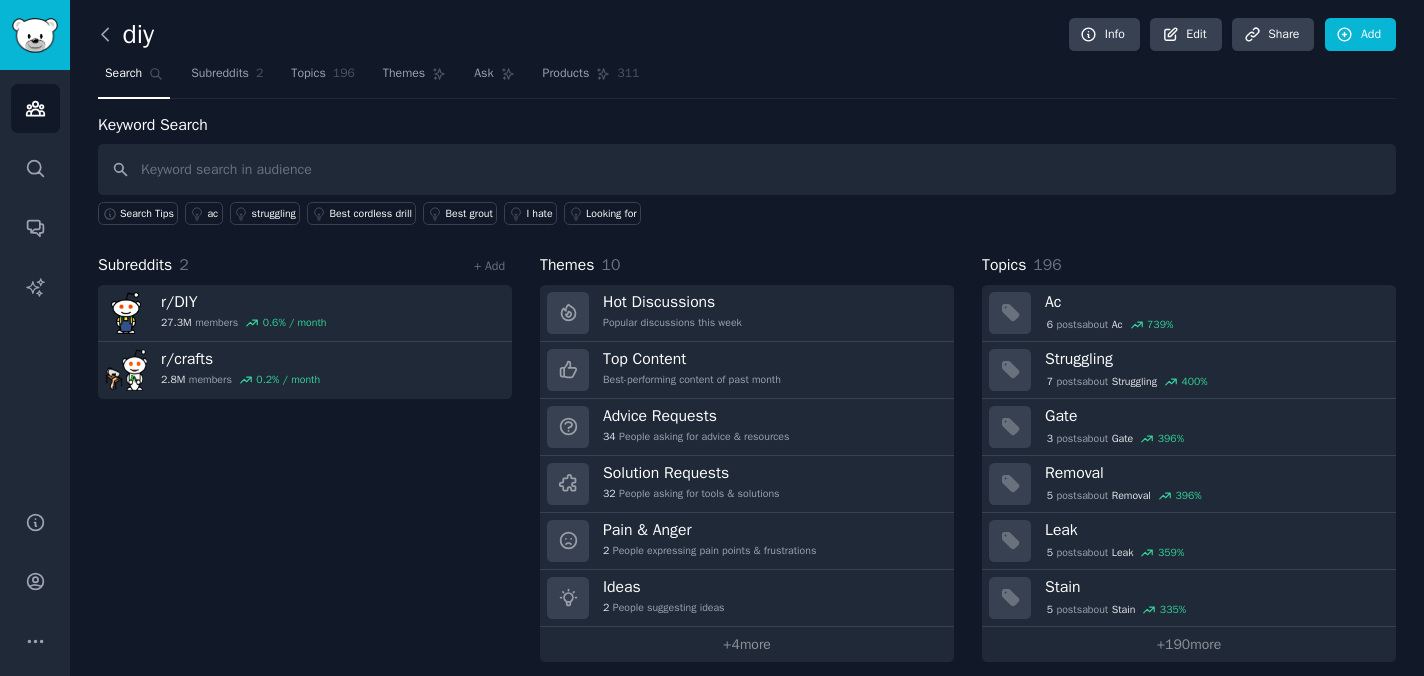 click 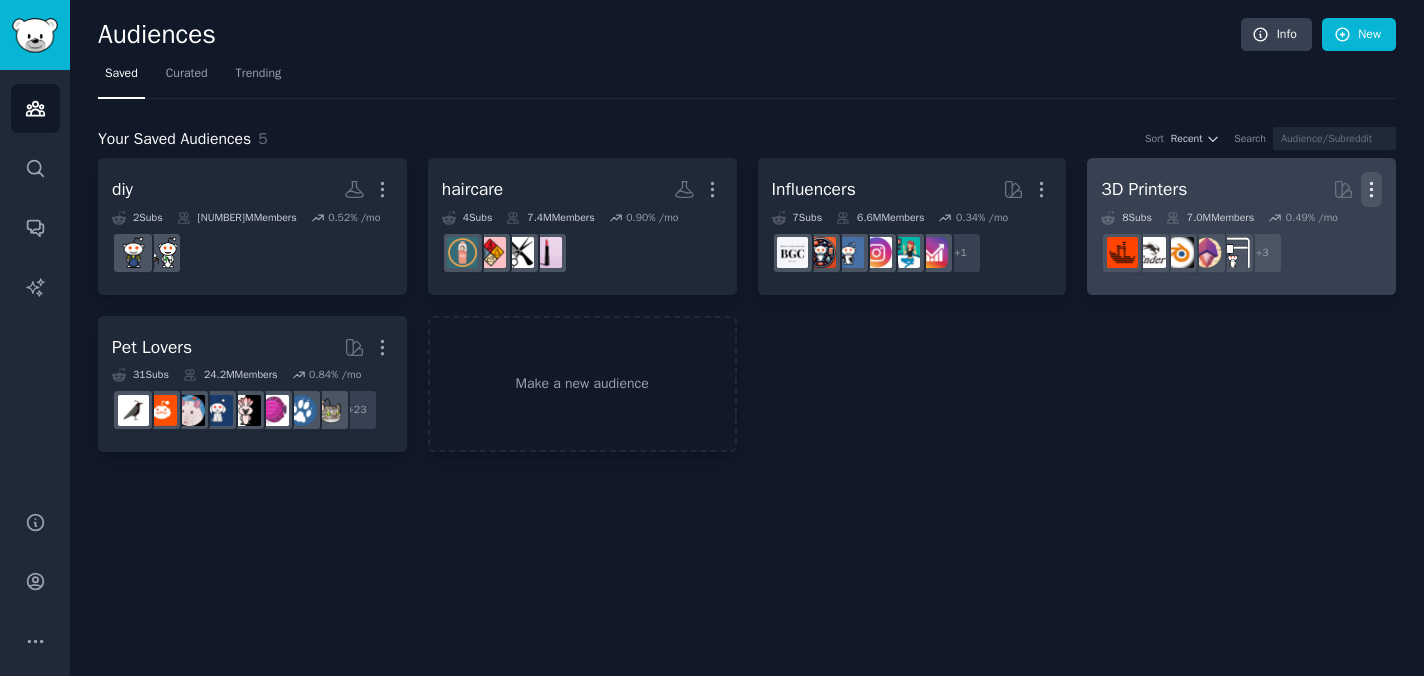 click 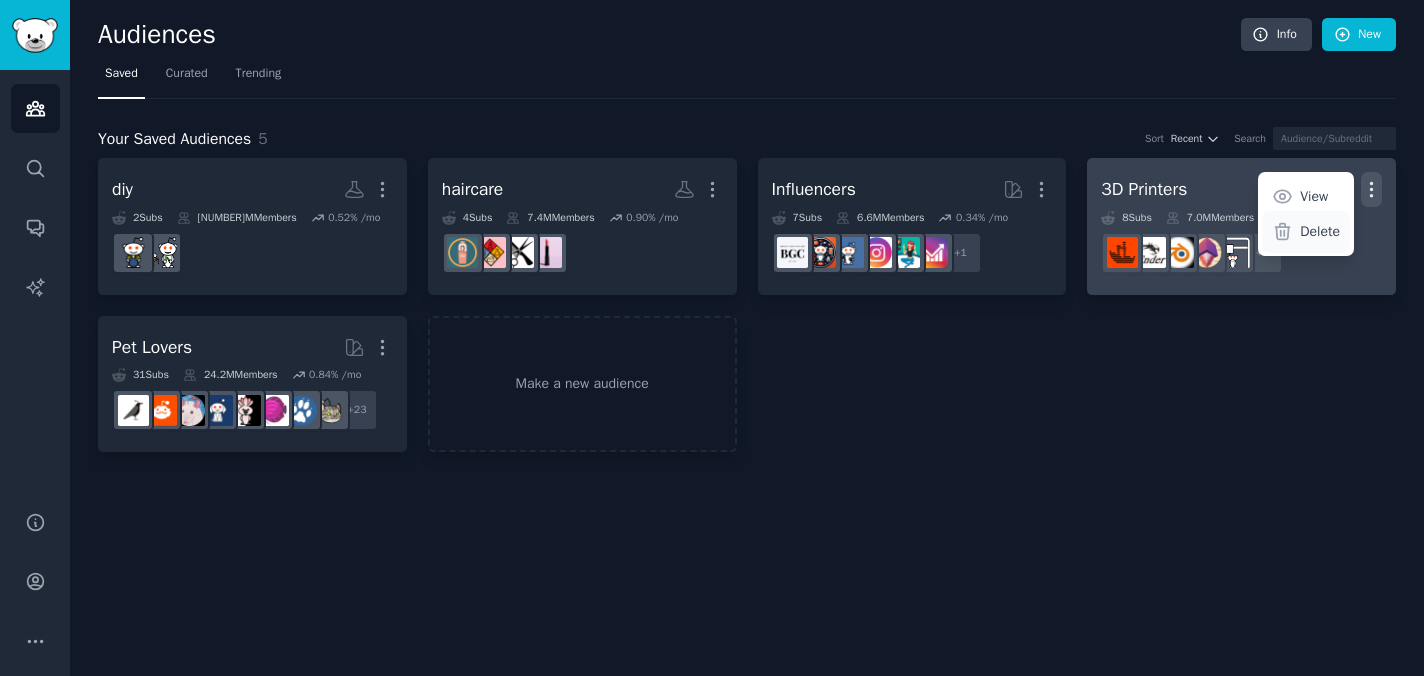 click on "Delete" at bounding box center [1320, 231] 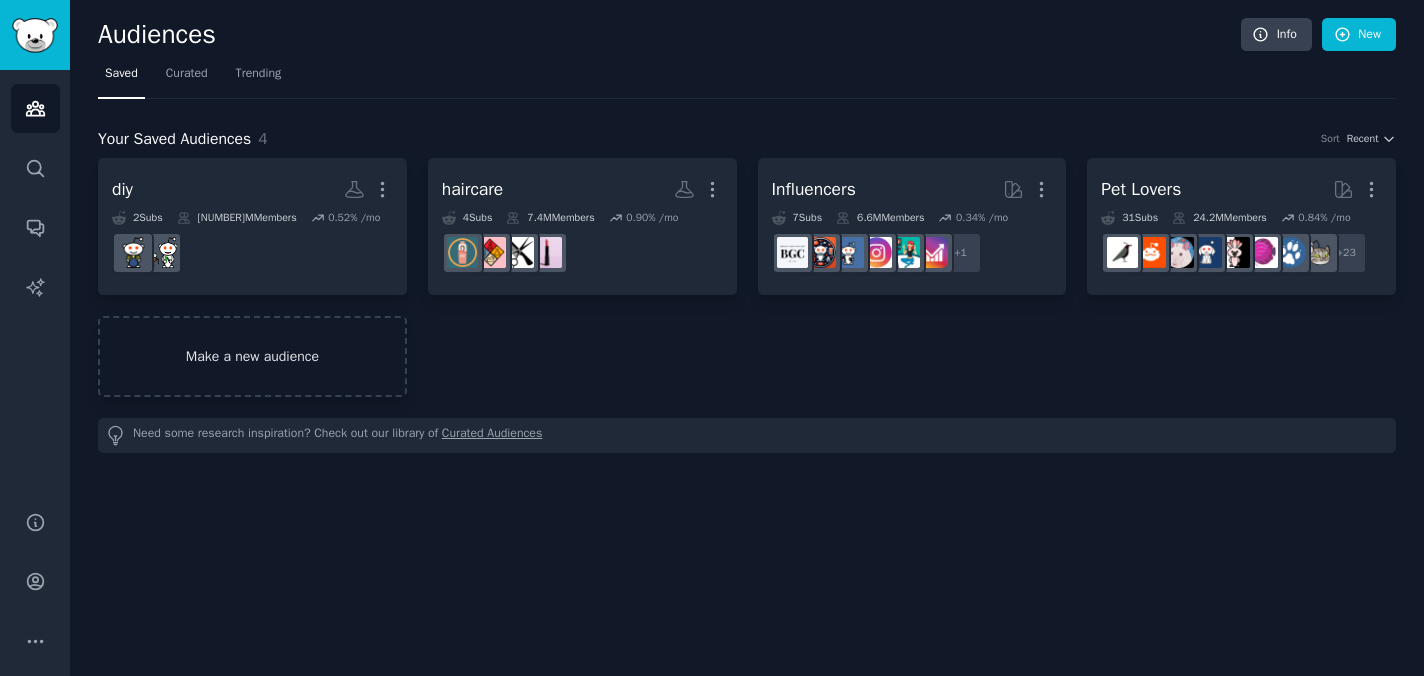 click on "Make a new audience" at bounding box center [252, 356] 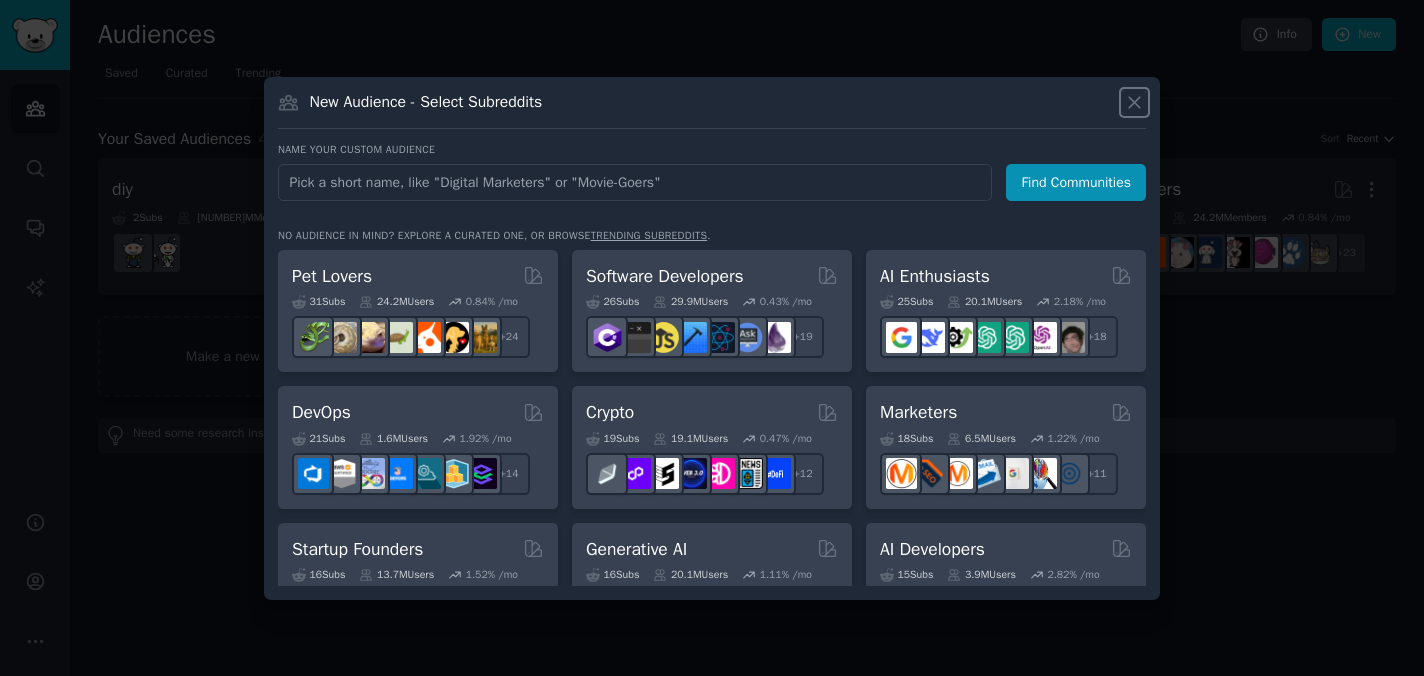 click 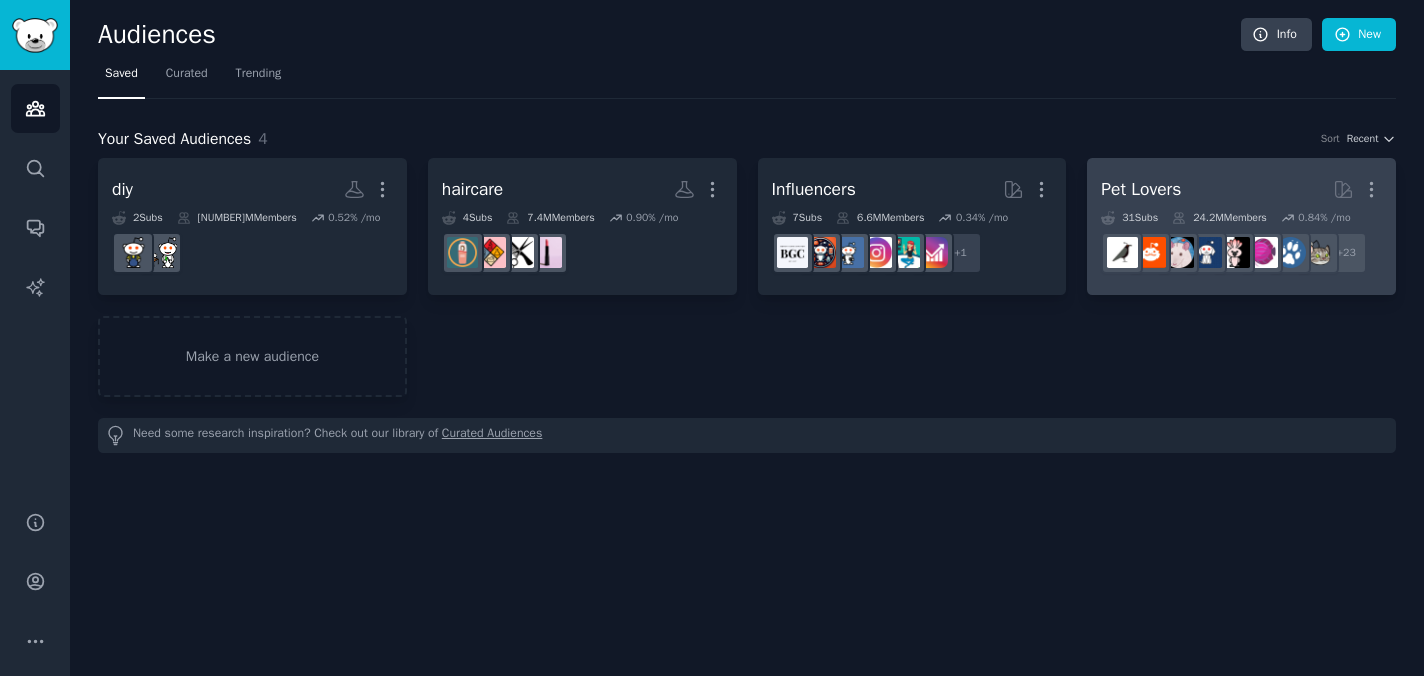 click on "Pet Lovers More" at bounding box center (1241, 189) 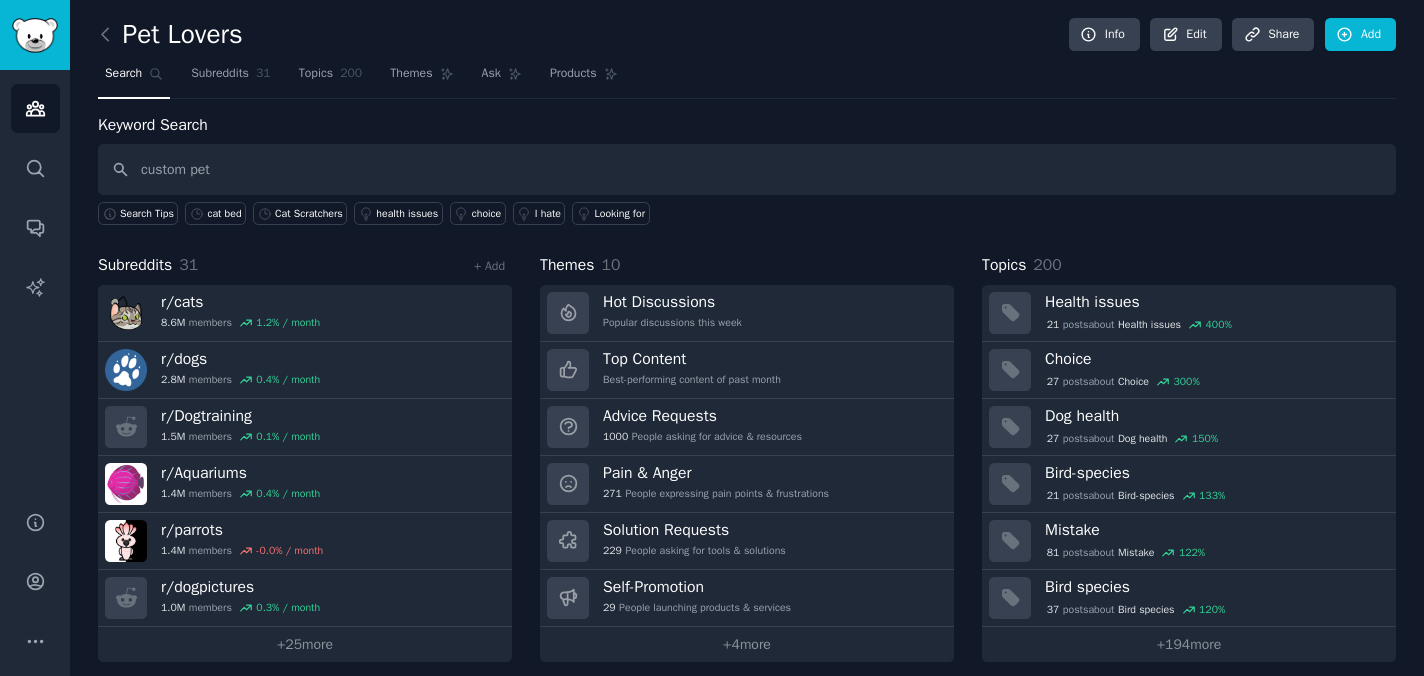 type on "custom pet" 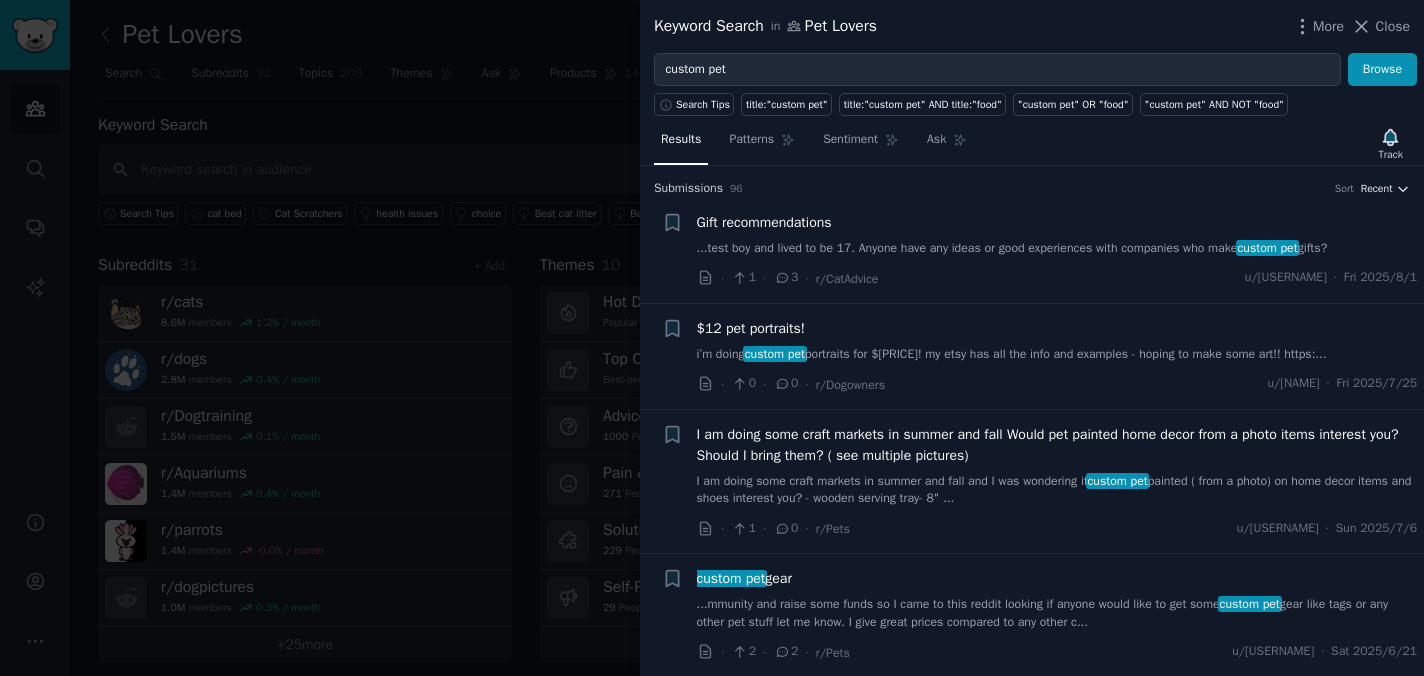 click 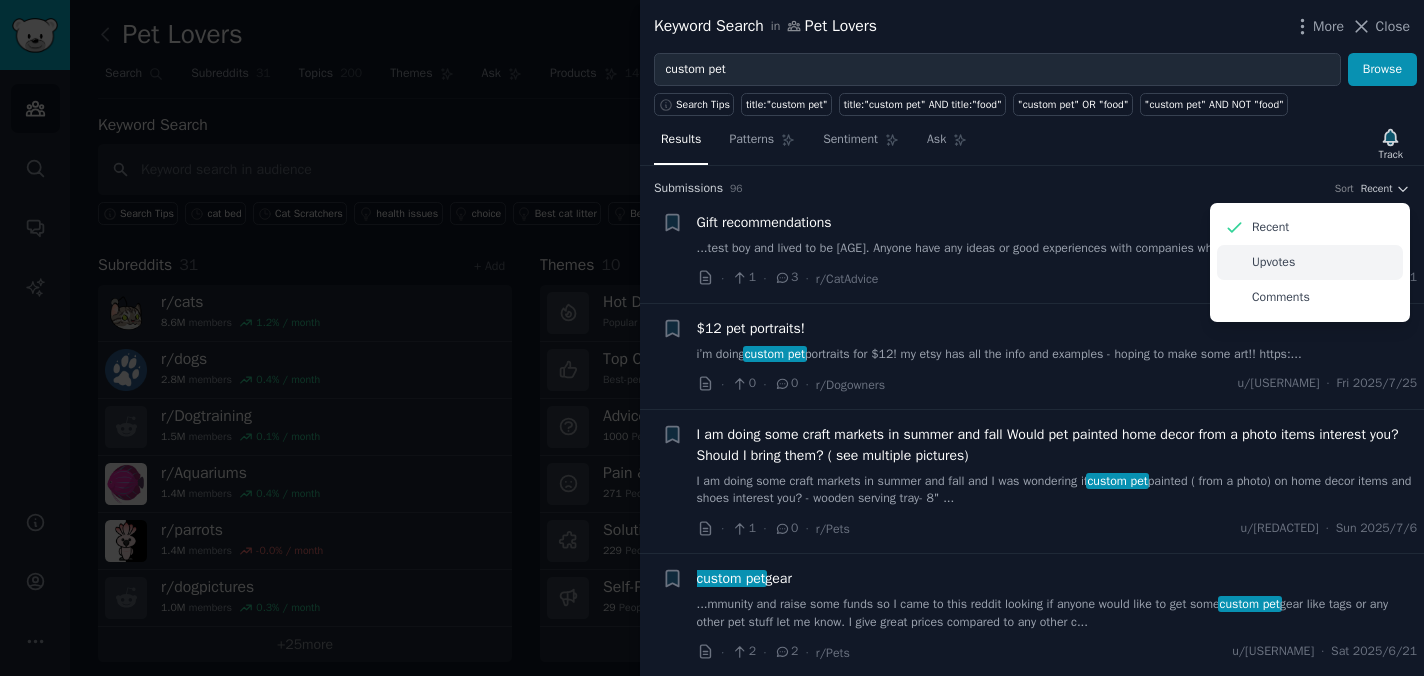scroll, scrollTop: 0, scrollLeft: 0, axis: both 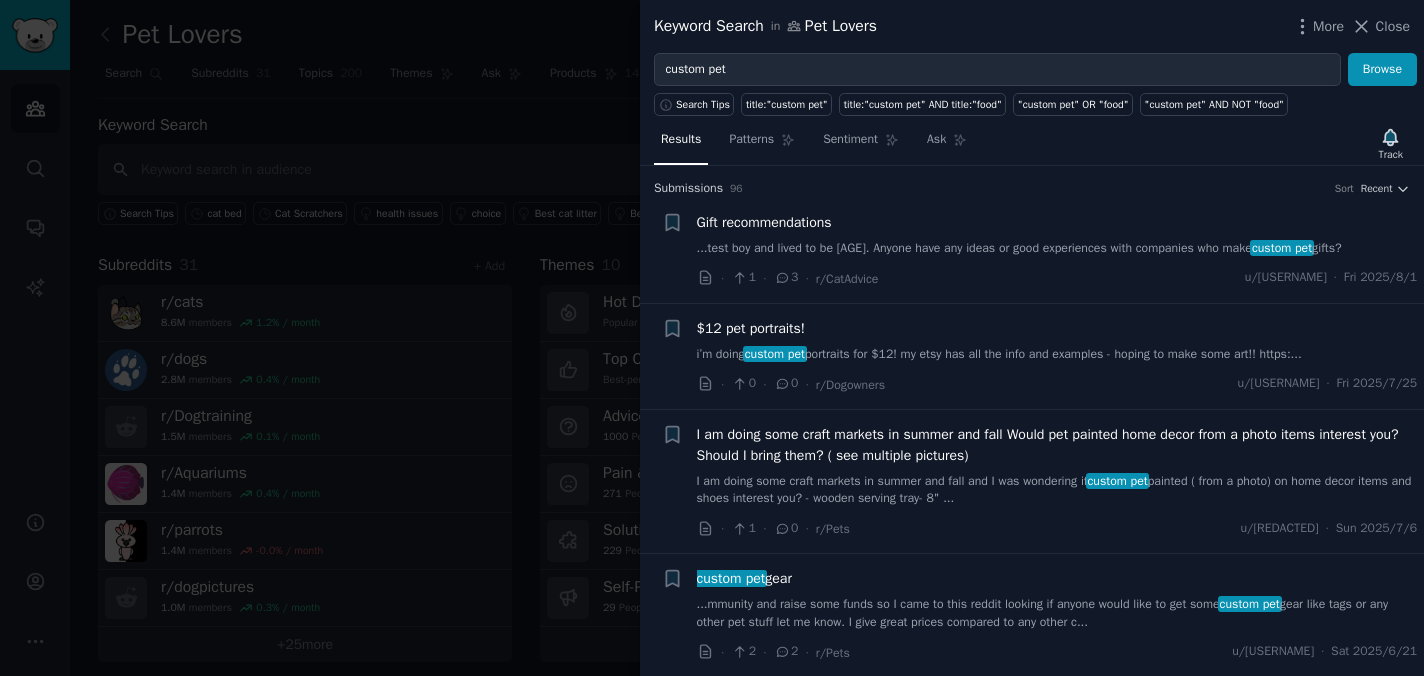 click on "i’m doing custom pet portraits for $[PRICE]!
my etsy has all the info and examples - hoping to make some art!!
https:..." at bounding box center (1057, 355) 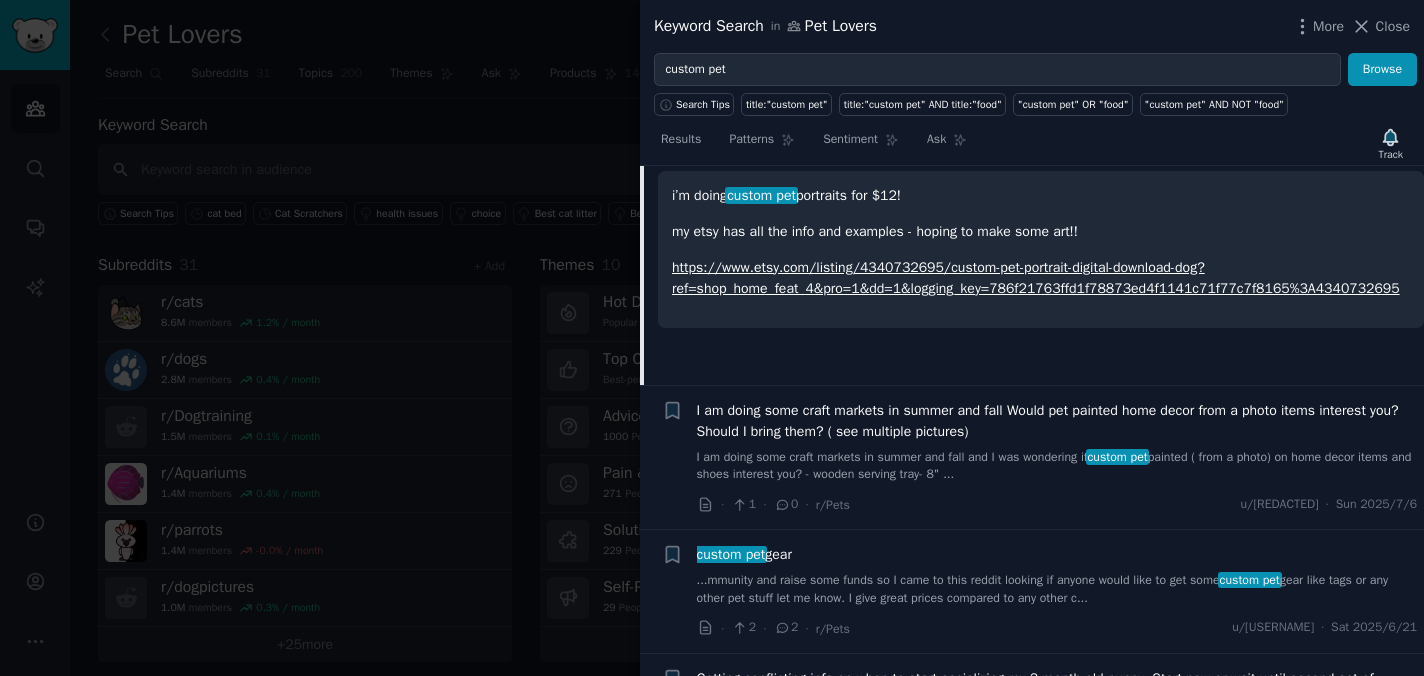 scroll, scrollTop: 292, scrollLeft: 0, axis: vertical 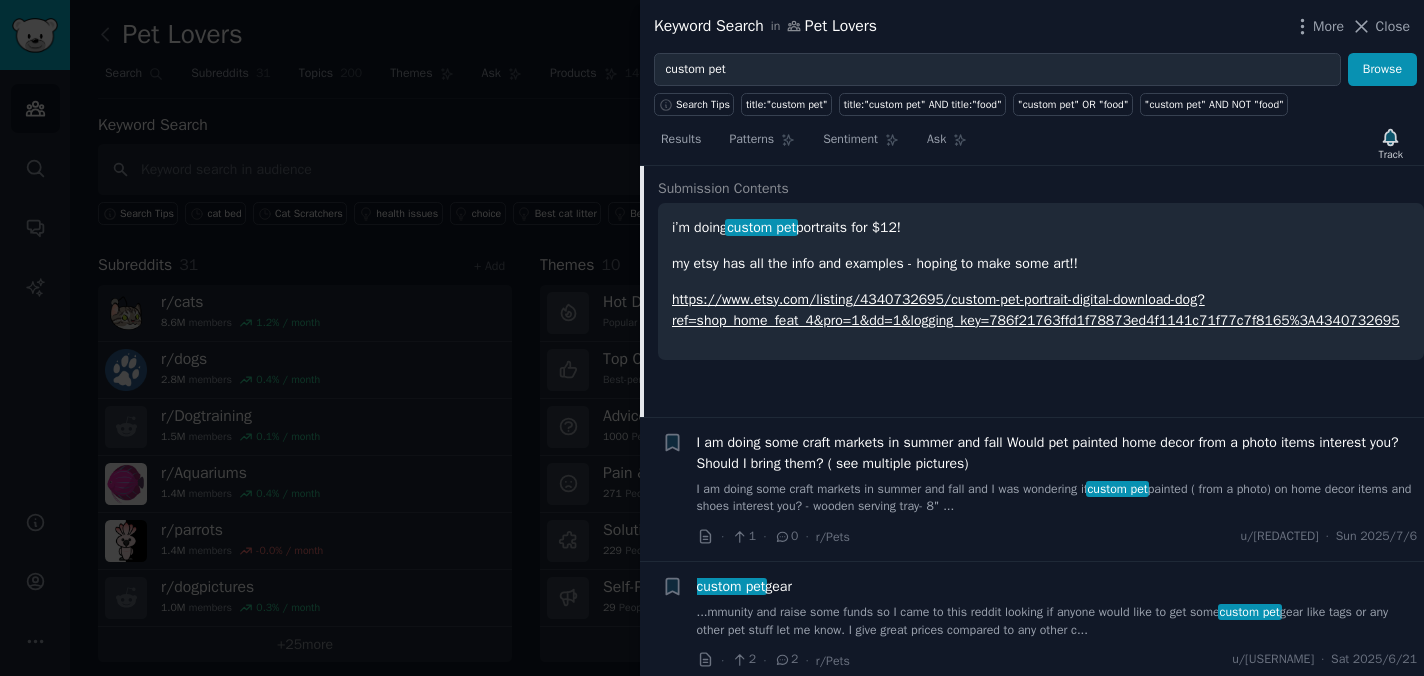 click on "https://www.etsy.com/listing/4340732695/custom-pet-portrait-digital-download-dog?ref=shop_home_feat_4&pro=1&dd=1&logging_key=786f21763ffd1f78873ed4f1141c71f77c7f8165%3A4340732695" at bounding box center [1036, 310] 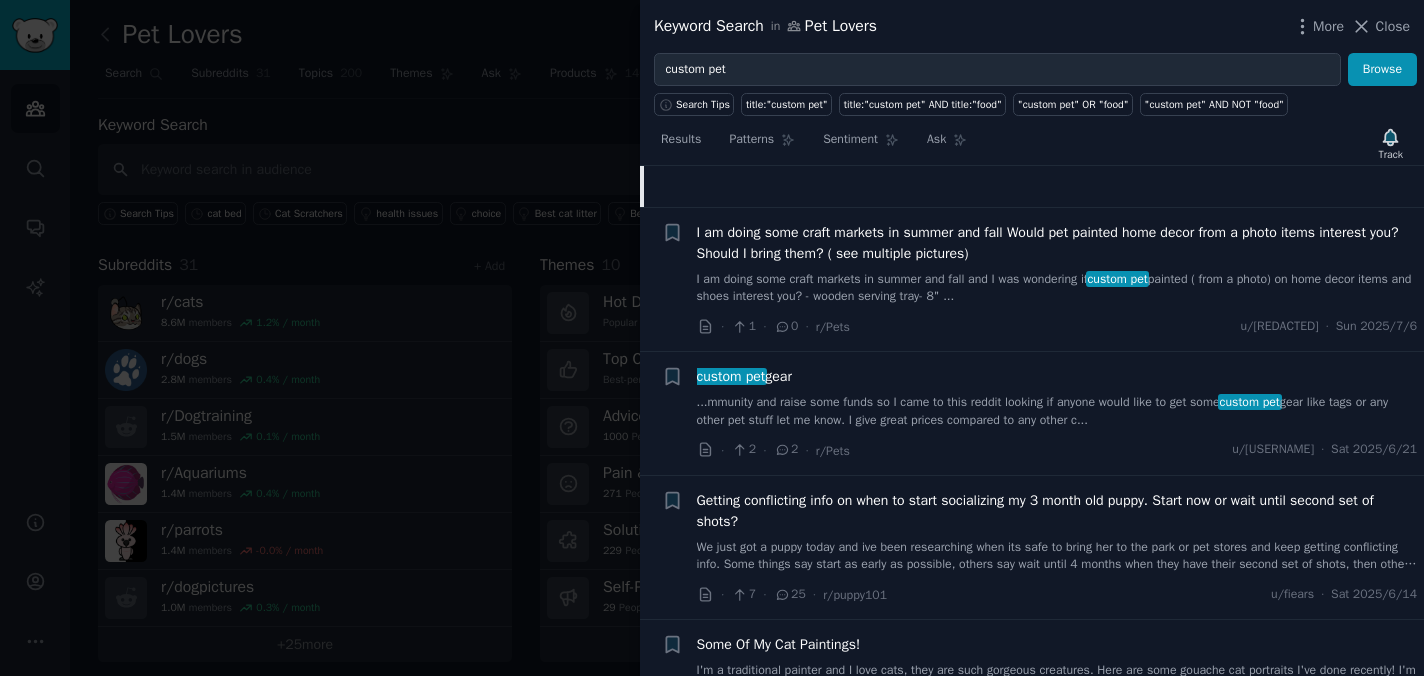 scroll, scrollTop: 0, scrollLeft: 0, axis: both 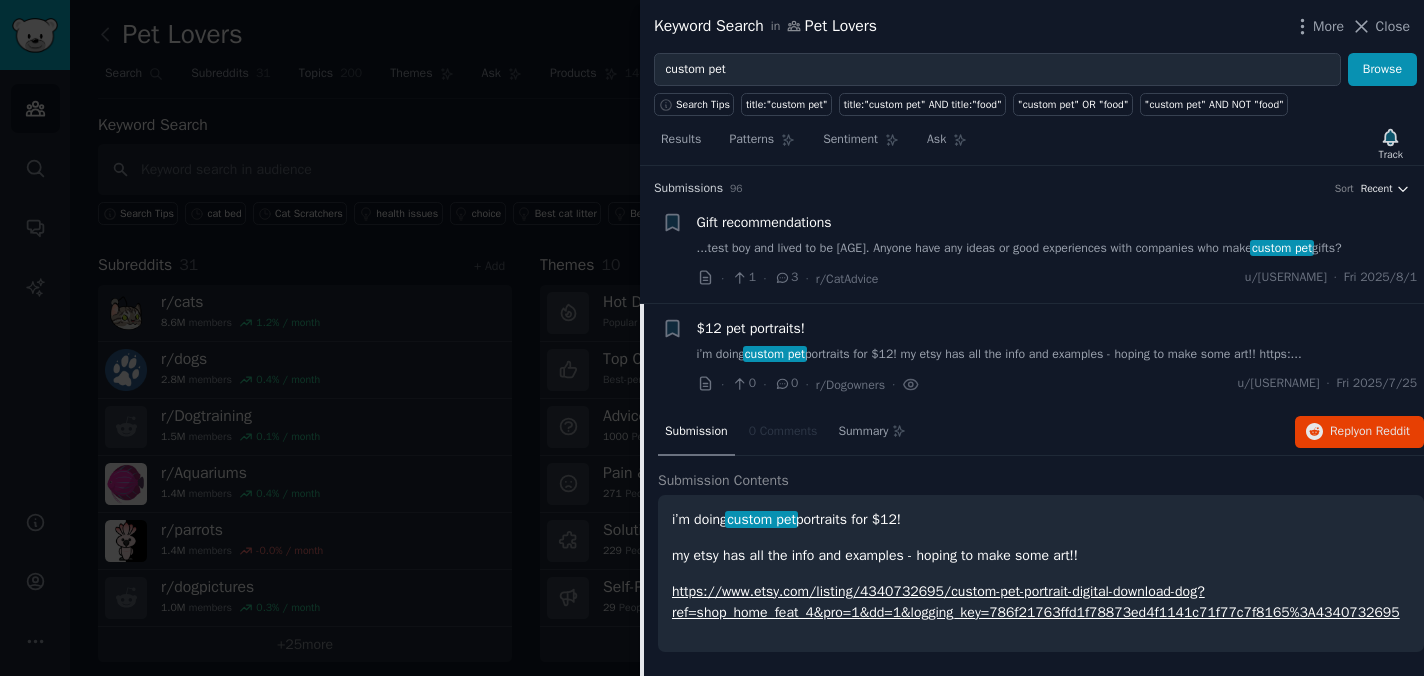 click on "Recent" at bounding box center (1377, 189) 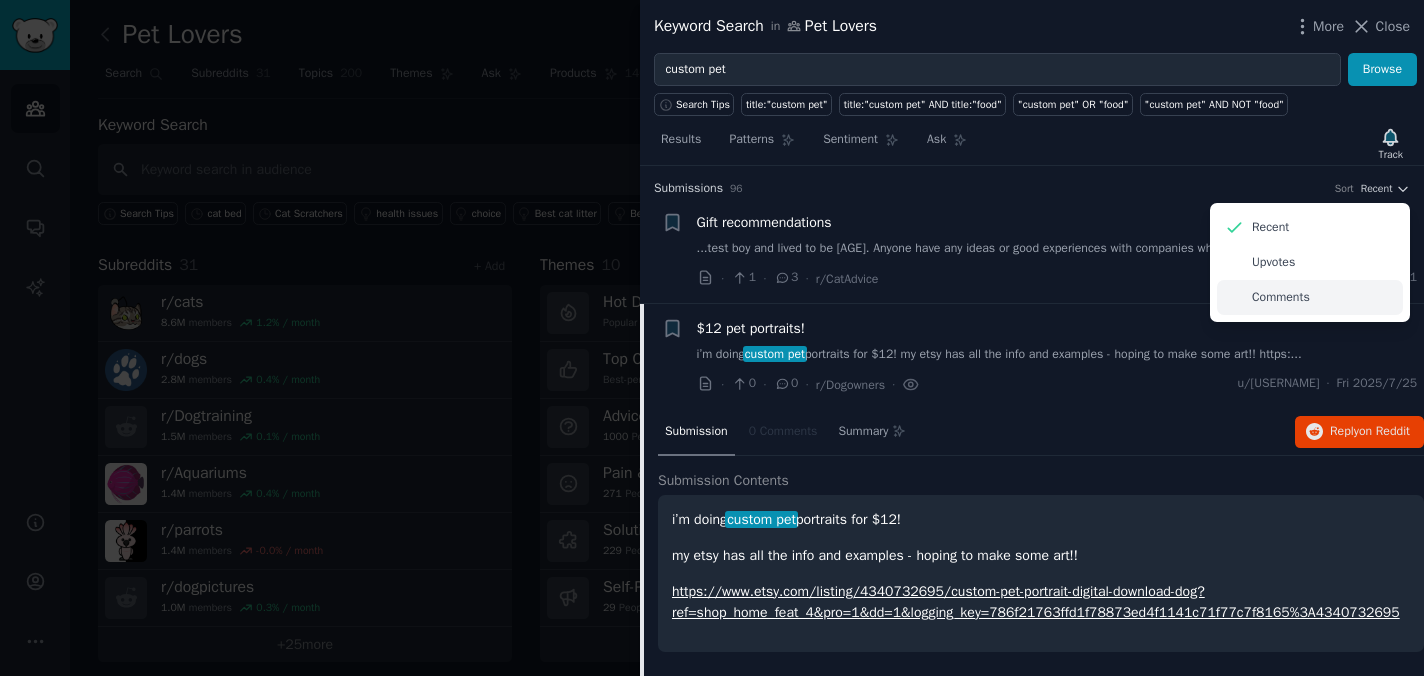 click on "Comments" at bounding box center (1281, 298) 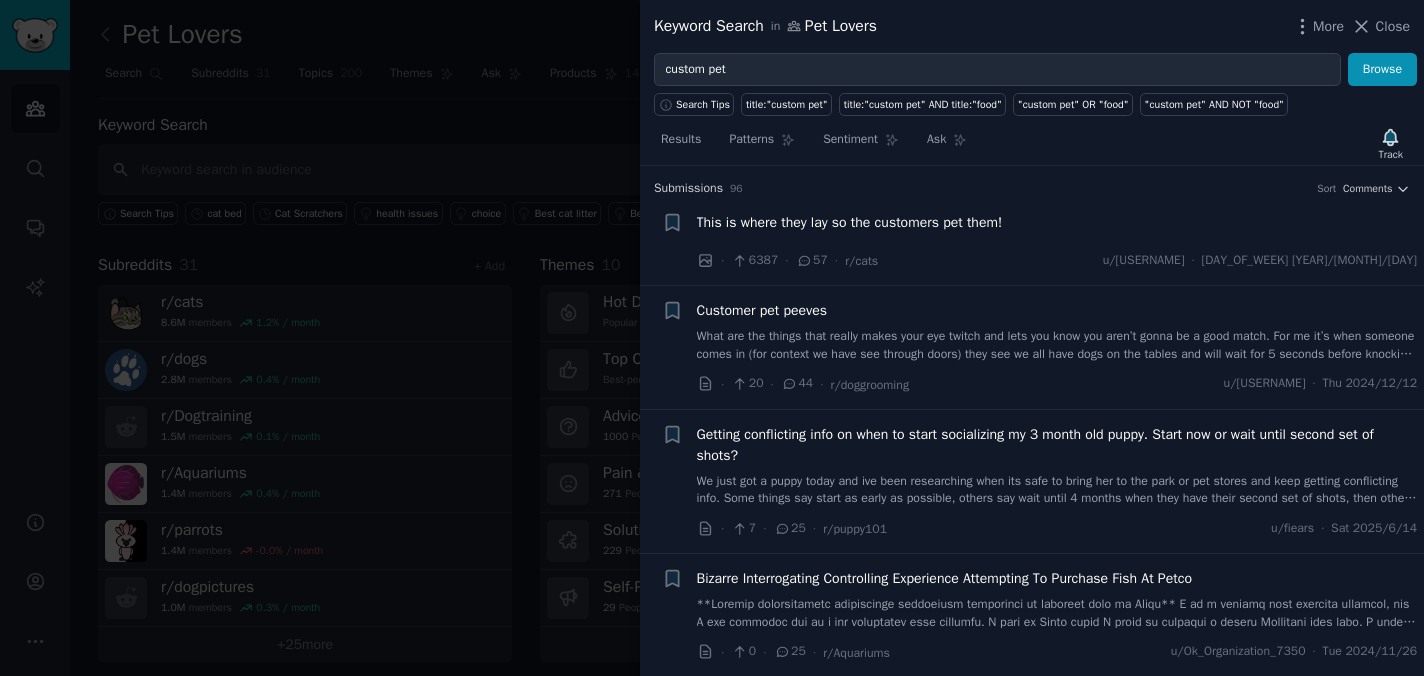 click on "Getting conflicting info on when to start socializing my 3 month old puppy. Start now or wait until second set of shots?" at bounding box center [1057, 445] 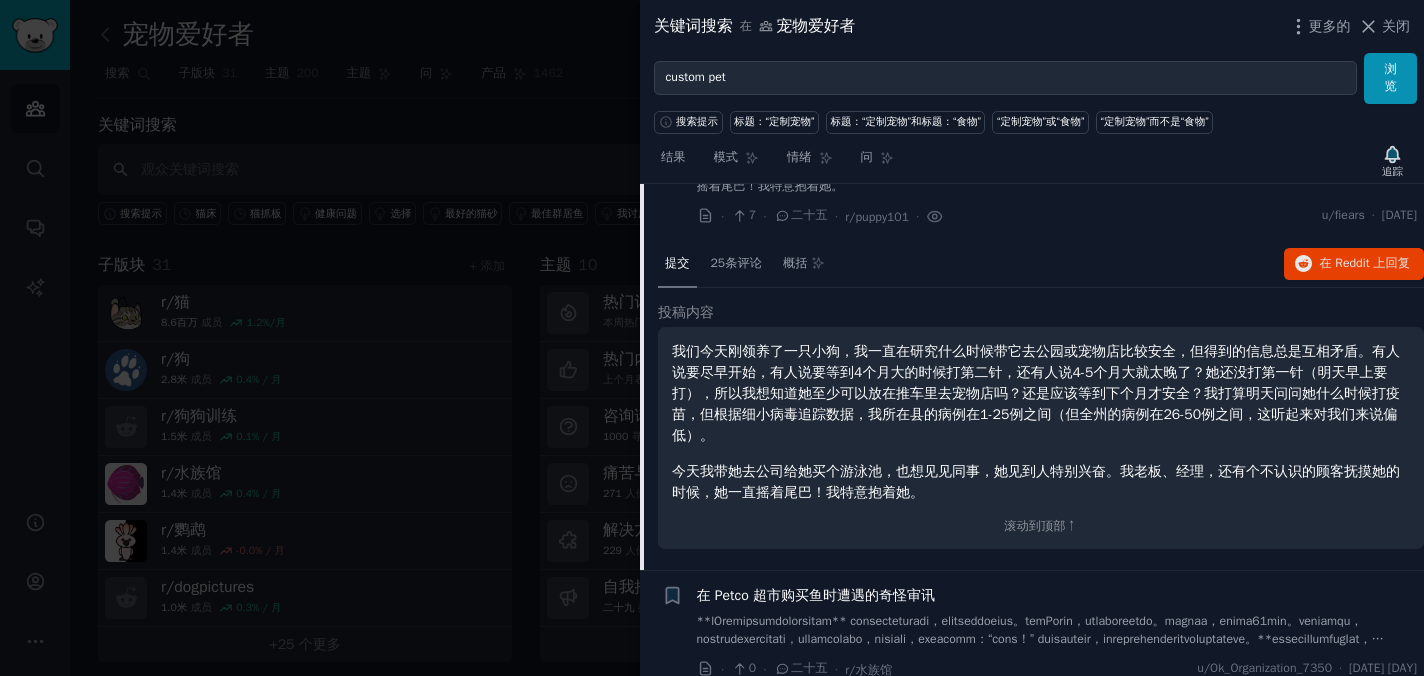 scroll, scrollTop: 261, scrollLeft: 0, axis: vertical 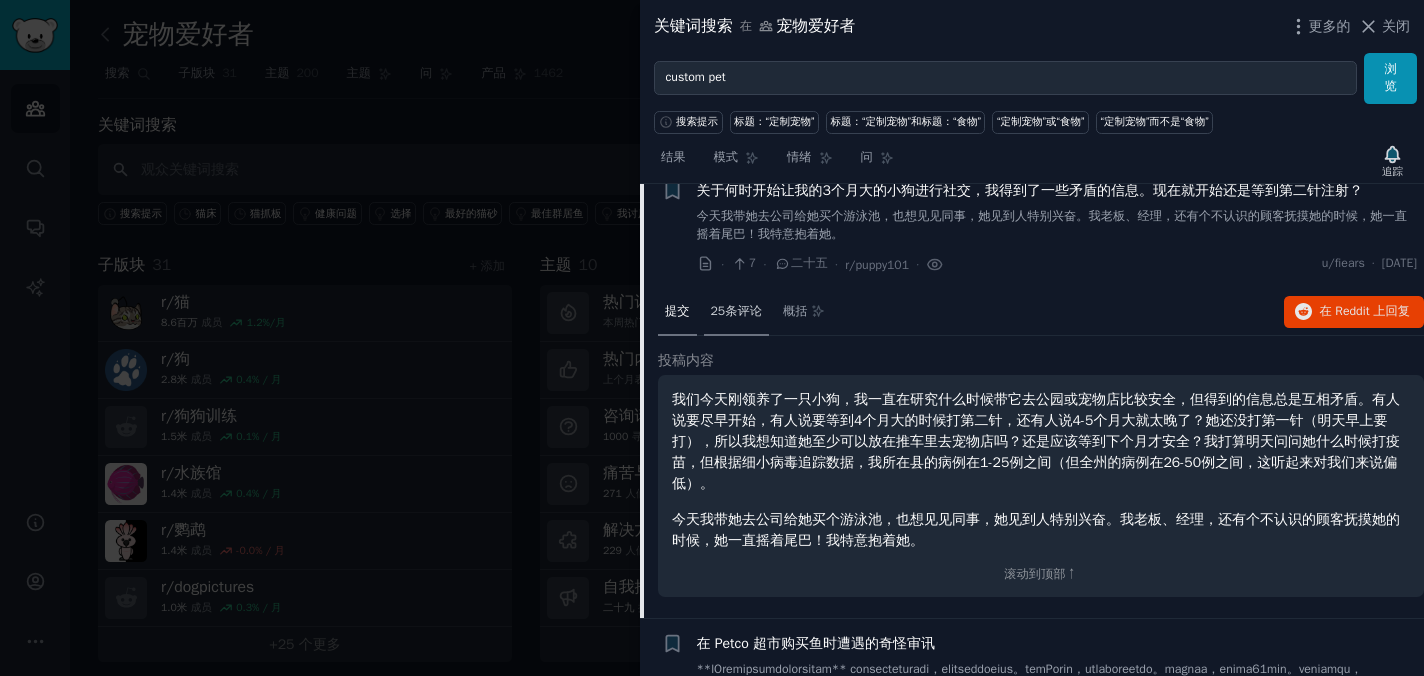 click on "25条评论" at bounding box center (736, 313) 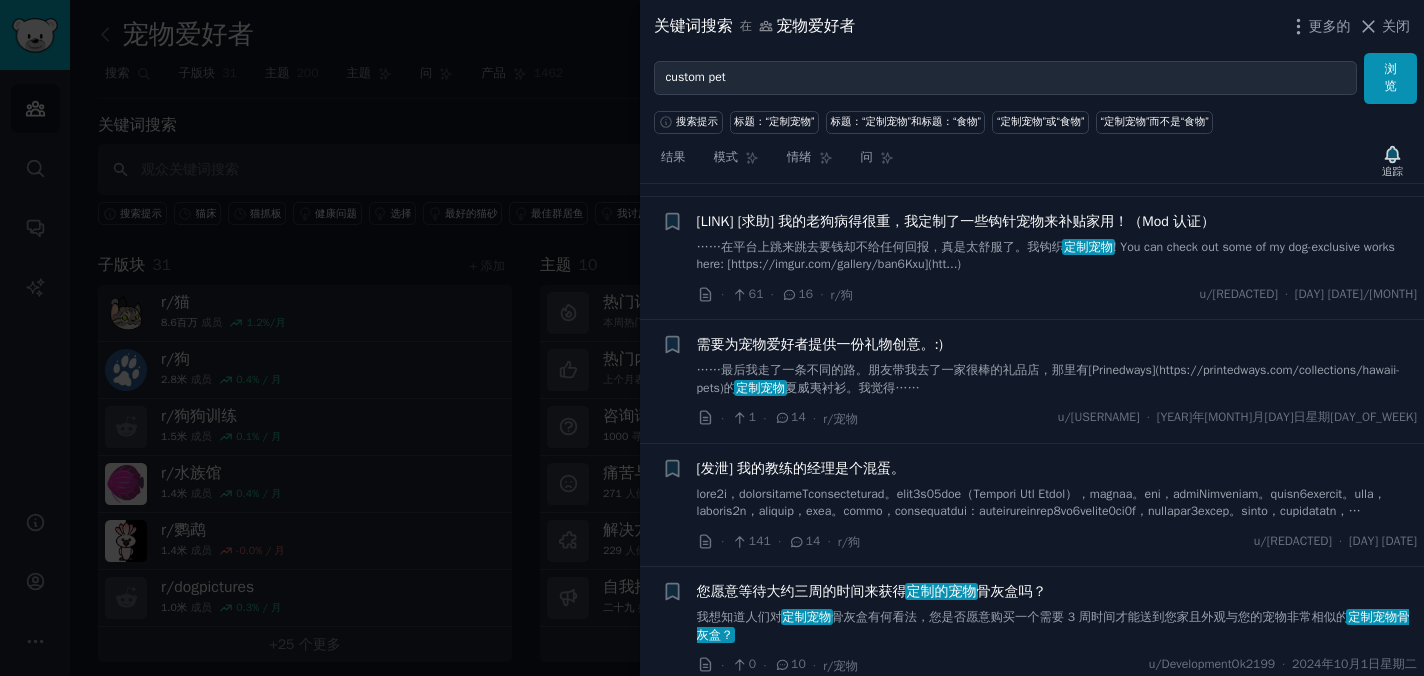 scroll, scrollTop: 1524, scrollLeft: 0, axis: vertical 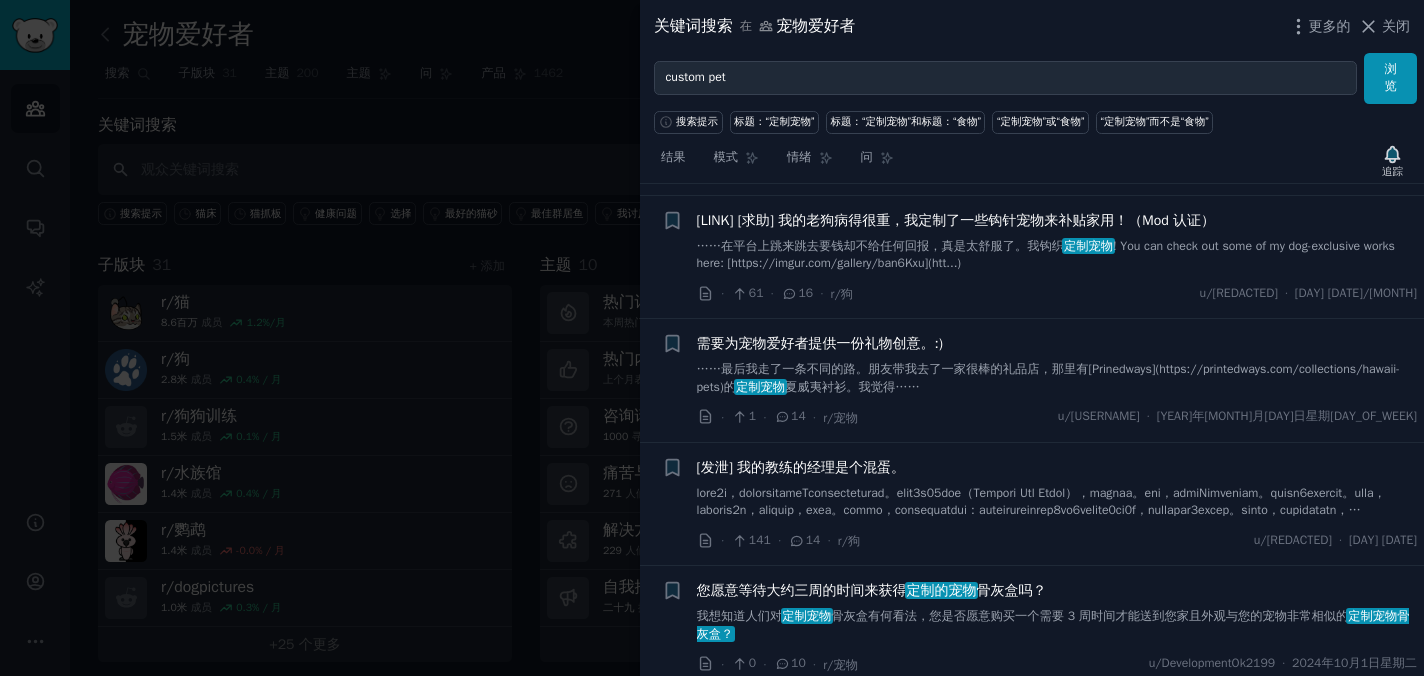 click on "……最后我走了一条不同的路。朋友带我去了一家很棒的礼品店，那里有[Prinedways](https://printedways.com/collections/hawaii-pets)的" at bounding box center [1048, 378] 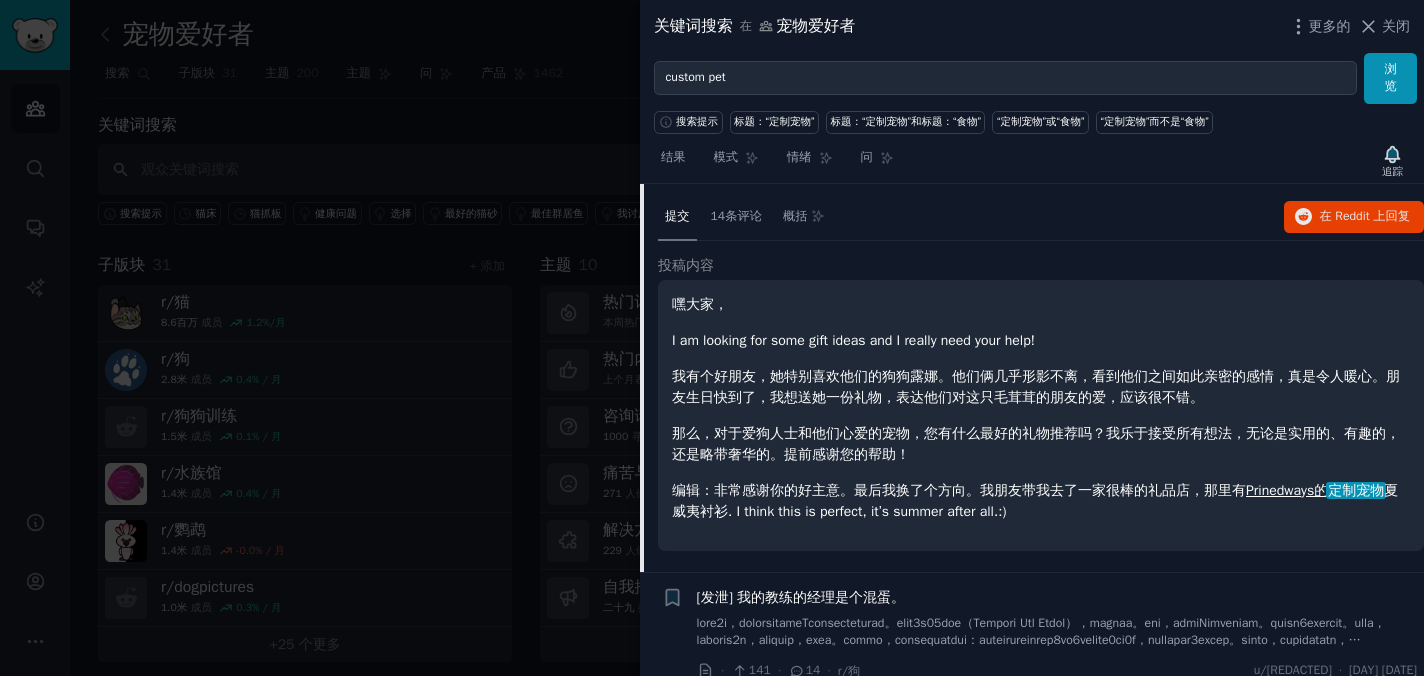 scroll, scrollTop: 860, scrollLeft: 0, axis: vertical 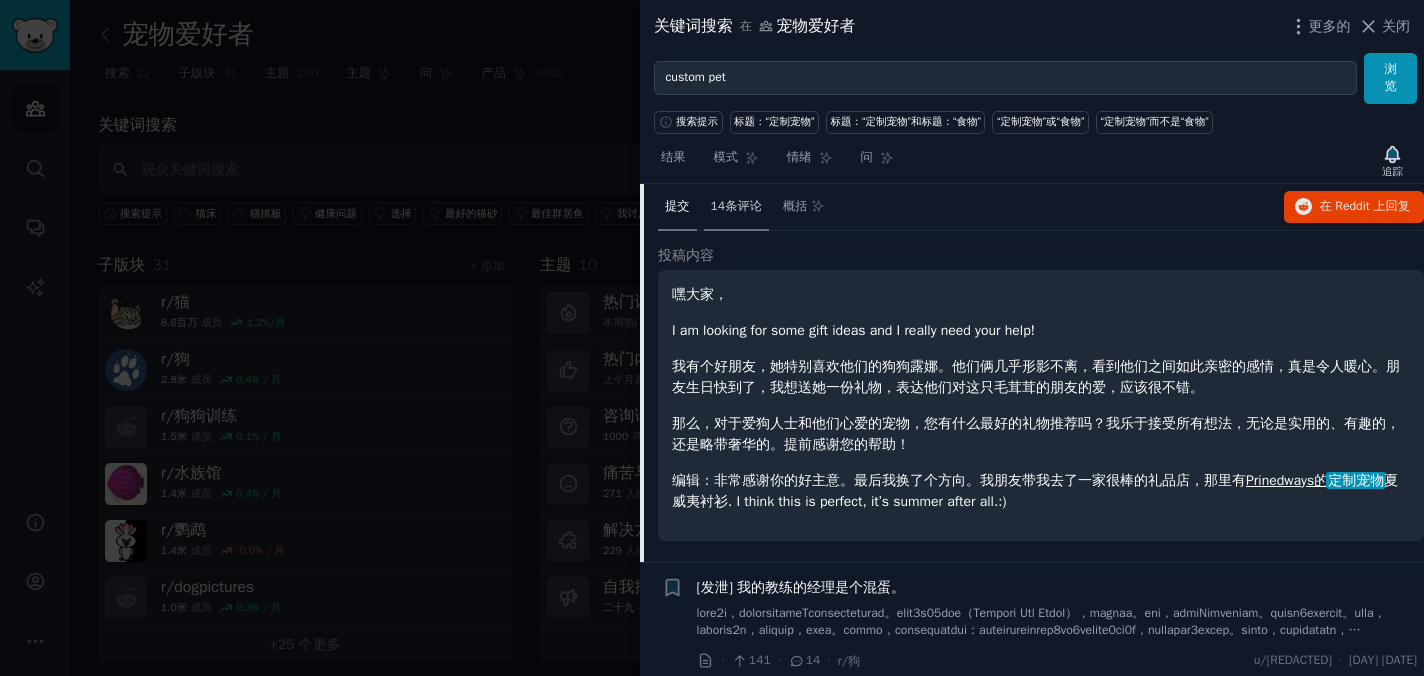 click on "14条评论" at bounding box center [736, 206] 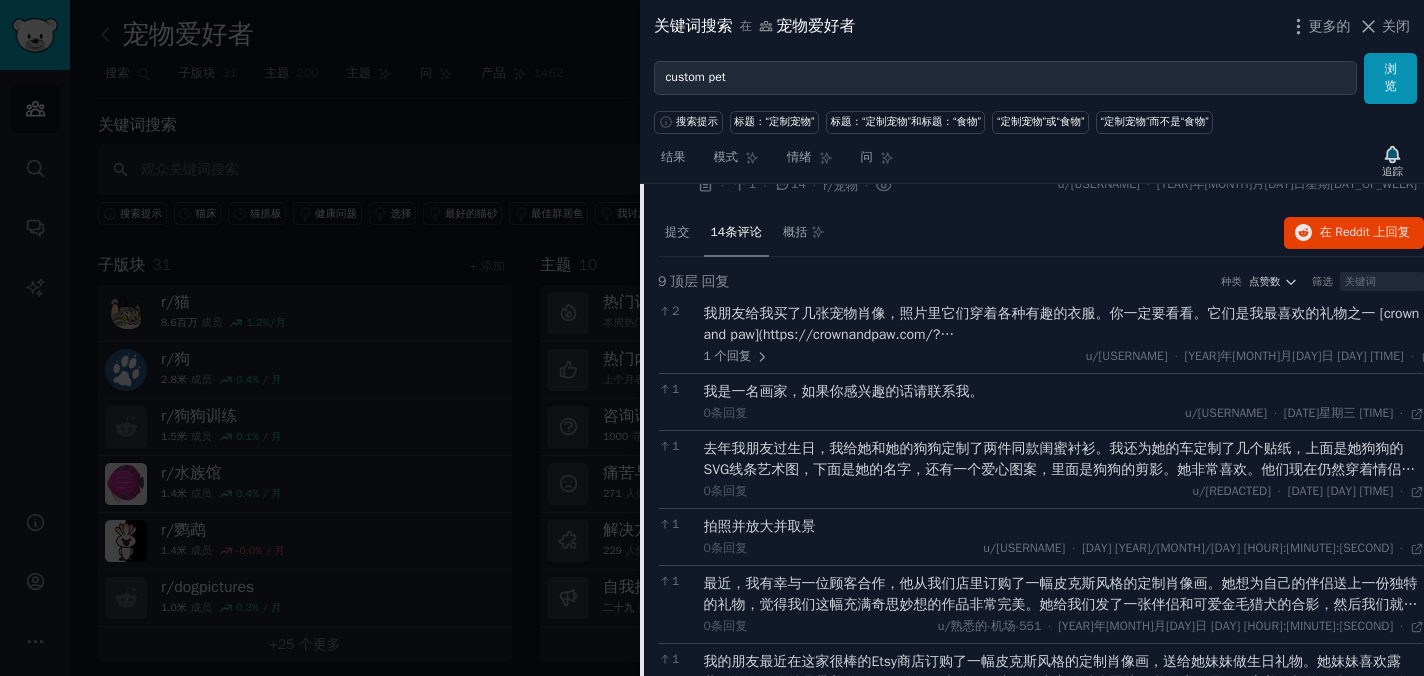 scroll, scrollTop: 829, scrollLeft: 0, axis: vertical 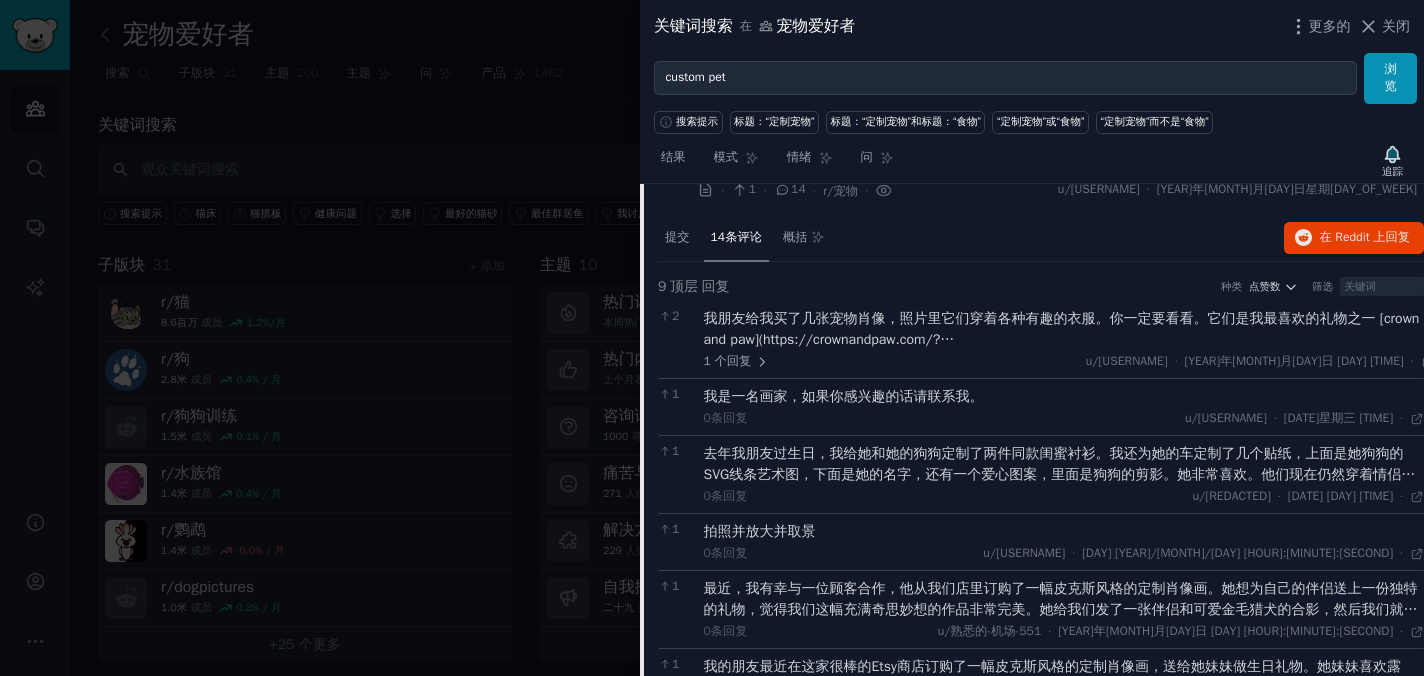 click on "我朋友给我买了几张宠物肖像，照片里它们穿着各种有趣的衣服。你一定要看看。它们是我最喜欢的礼物之一 [crown and paw](https://crownandpaw.com/?tw_source=google&tw_adid=&tw_campaign=17588930344&gad_source=1&gbraid=0AAAAABooGvvwwg7F-ALtrMUF4WVXeLQFY&gclid=CjwKCAjwjqWzBhAqEiwAQmtgT2NOvSA_BHz8YRNew08eEssoQzMkrnijLXmOY884vEaWdVS5-aT20xoC9bwQAvD_BwE) 她还给我买了一张我家猫小时候穿着燕尾服的照片，还有一张我家狗穿着古装的照片" at bounding box center [1069, 360] 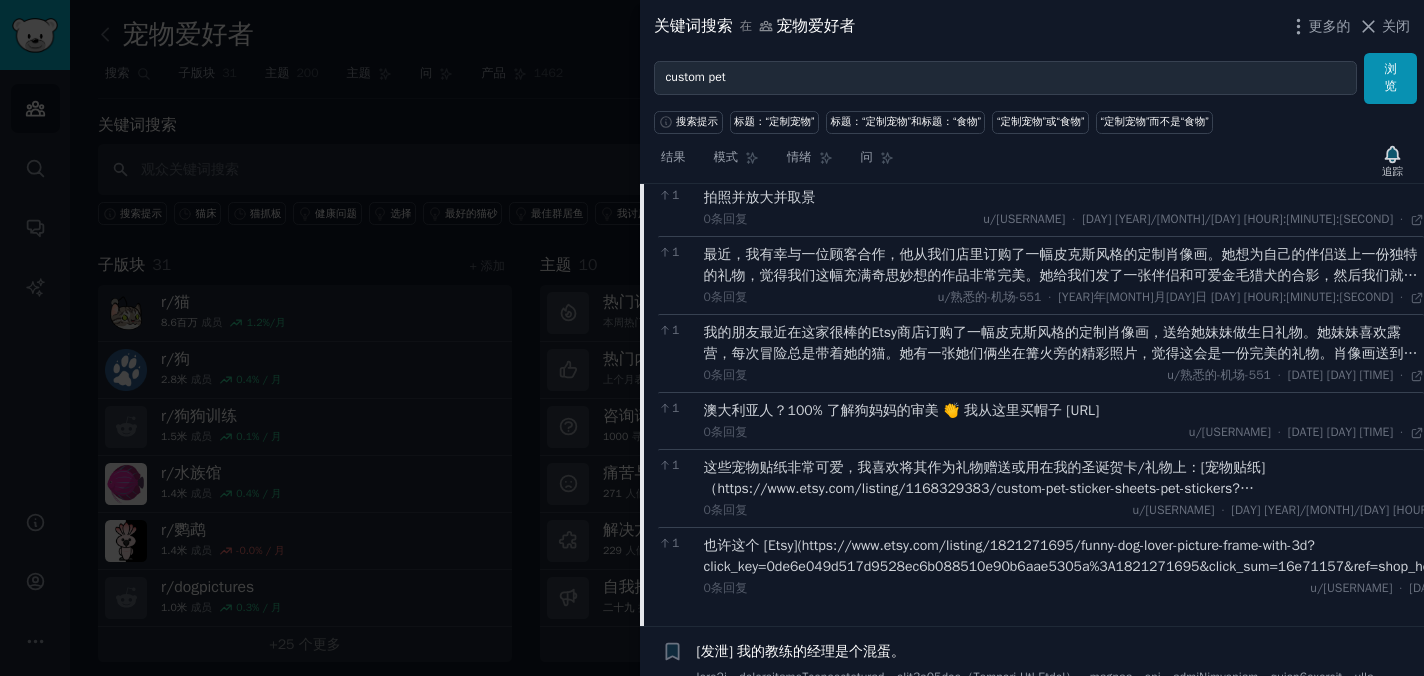 scroll, scrollTop: 1292, scrollLeft: 0, axis: vertical 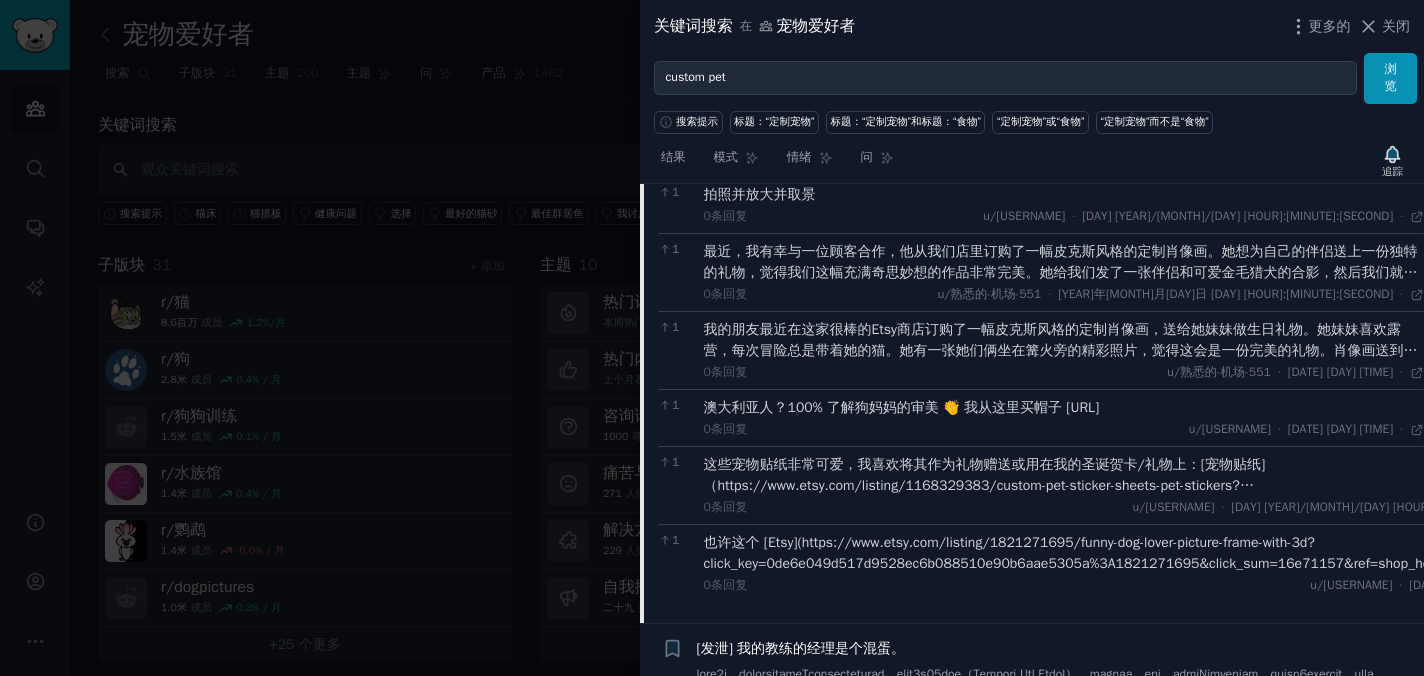 click on "我的朋友最近在这家很棒的Etsy商店订购了一幅皮克斯风格的定制肖像画，送给她妹妹做生日礼物。她妹妹喜欢露营，每次冒险总是带着她的猫。她有一张她们俩坐在篝火旁的精彩照片，觉得这会是一份完美的礼物。肖像画送到的时候，简直太神奇了！艺术家完美地捕捉到了她妹妹和猫咪之间的亲密联系，而这种异想天开的风格更增添了一抹迷人的色彩。她妹妹对这份礼物欣喜若狂，说这是她收到的最好的生日礼物。如果你正在寻找独特又个性的礼物，我强烈推荐你去Etsy上的[Pix2Art Creatives](https://pix2artcreatives.etsy.com)看看！" at bounding box center [1061, 371] 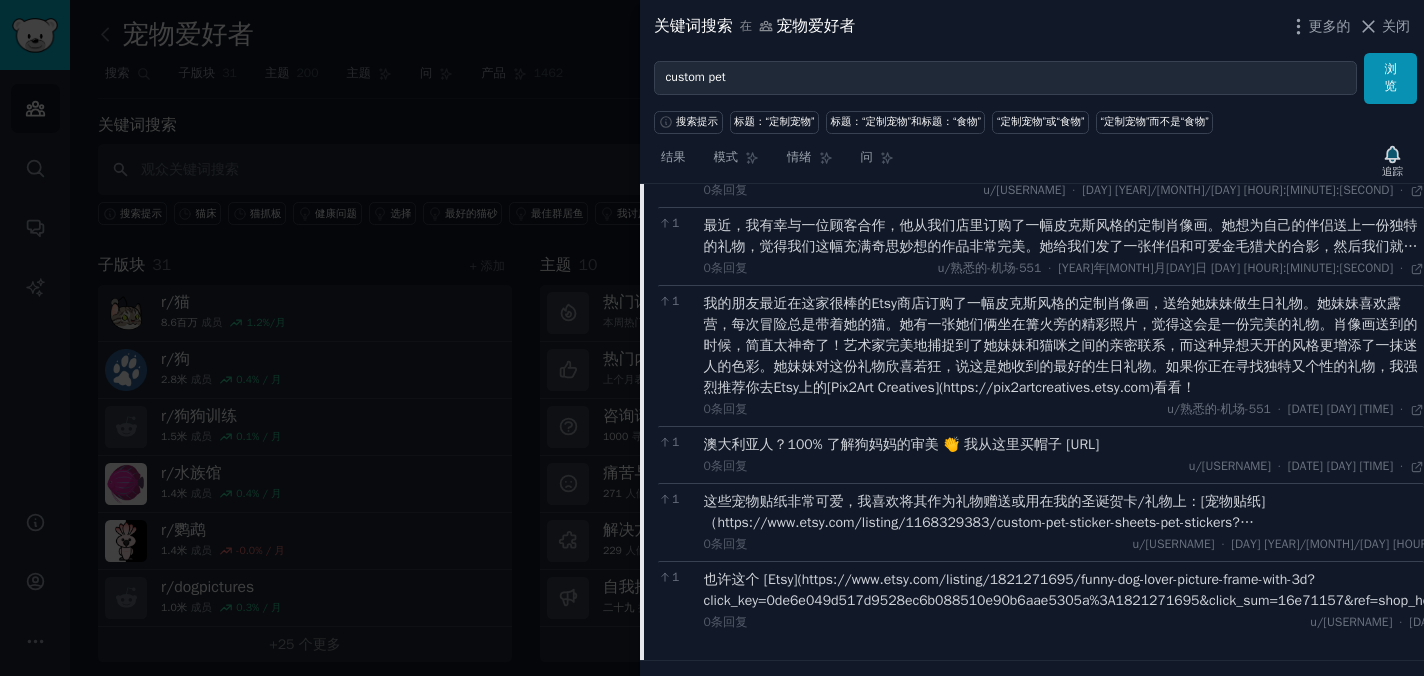 scroll, scrollTop: 1320, scrollLeft: 0, axis: vertical 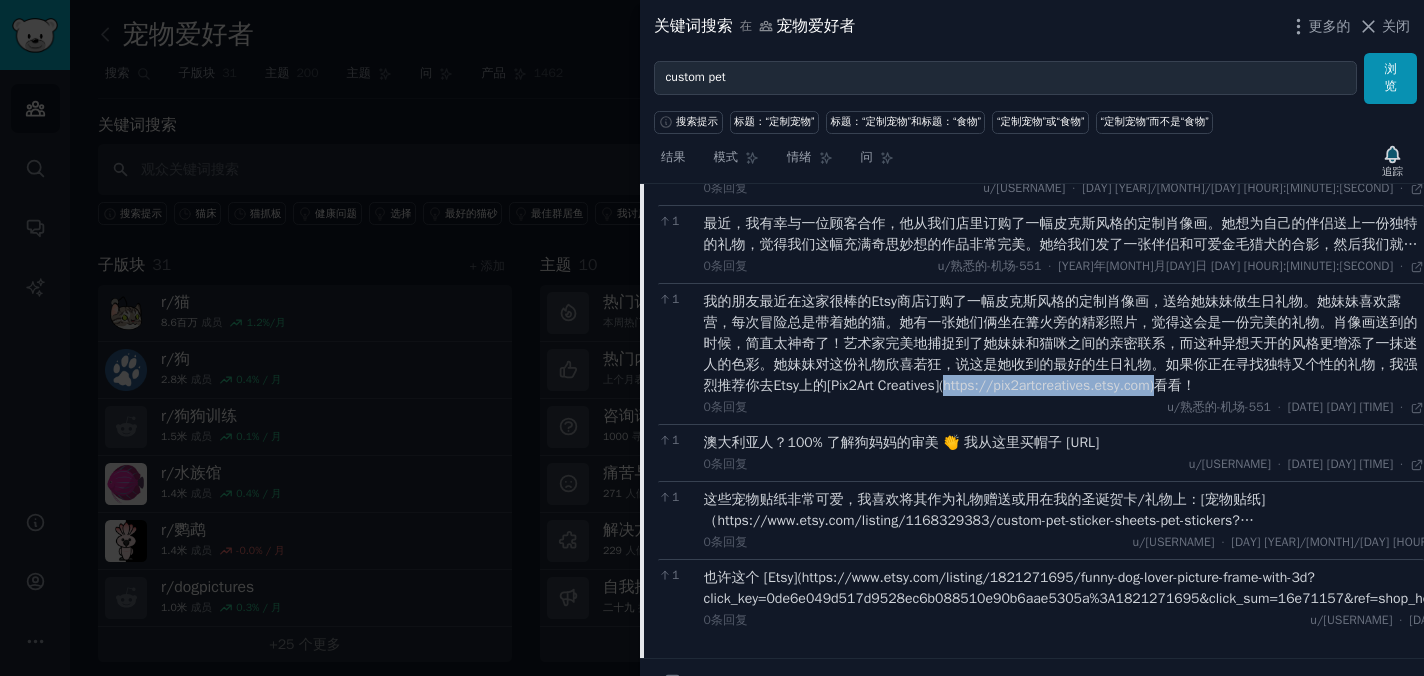 drag, startPoint x: 1170, startPoint y: 386, endPoint x: 958, endPoint y: 386, distance: 212 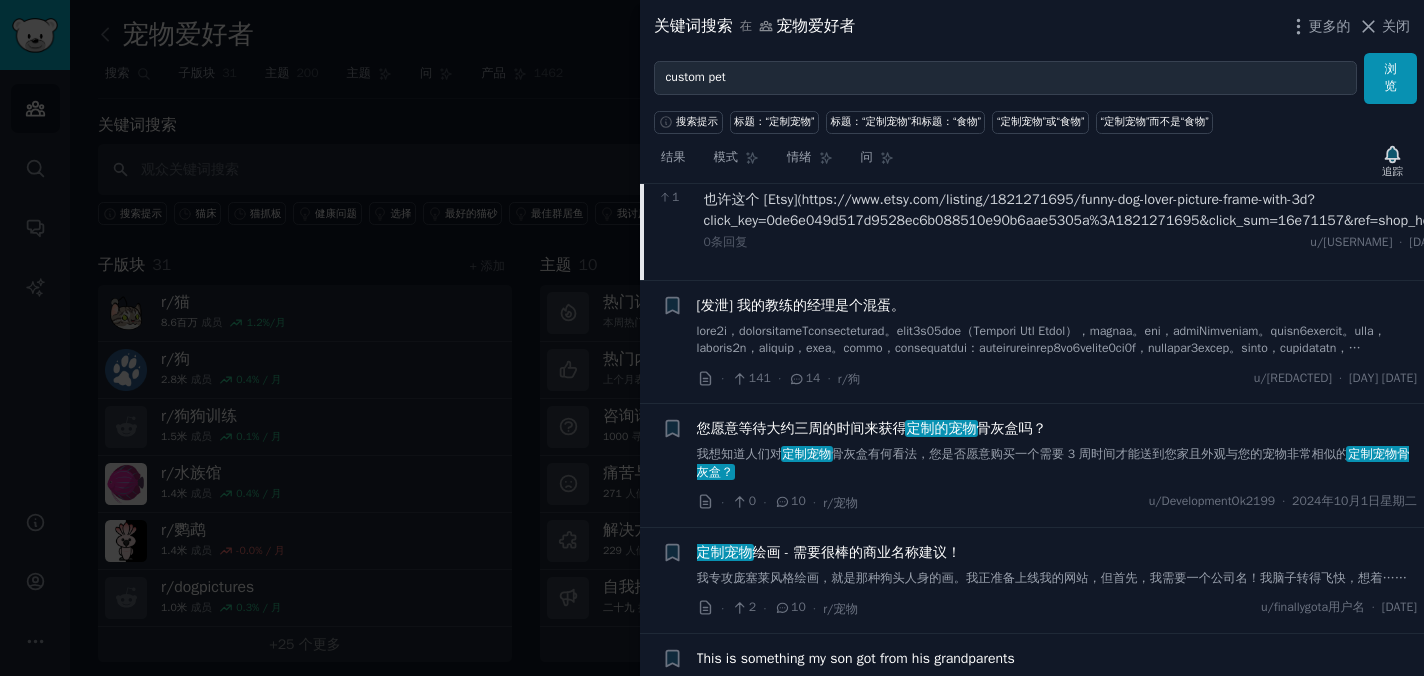 scroll, scrollTop: 1768, scrollLeft: 0, axis: vertical 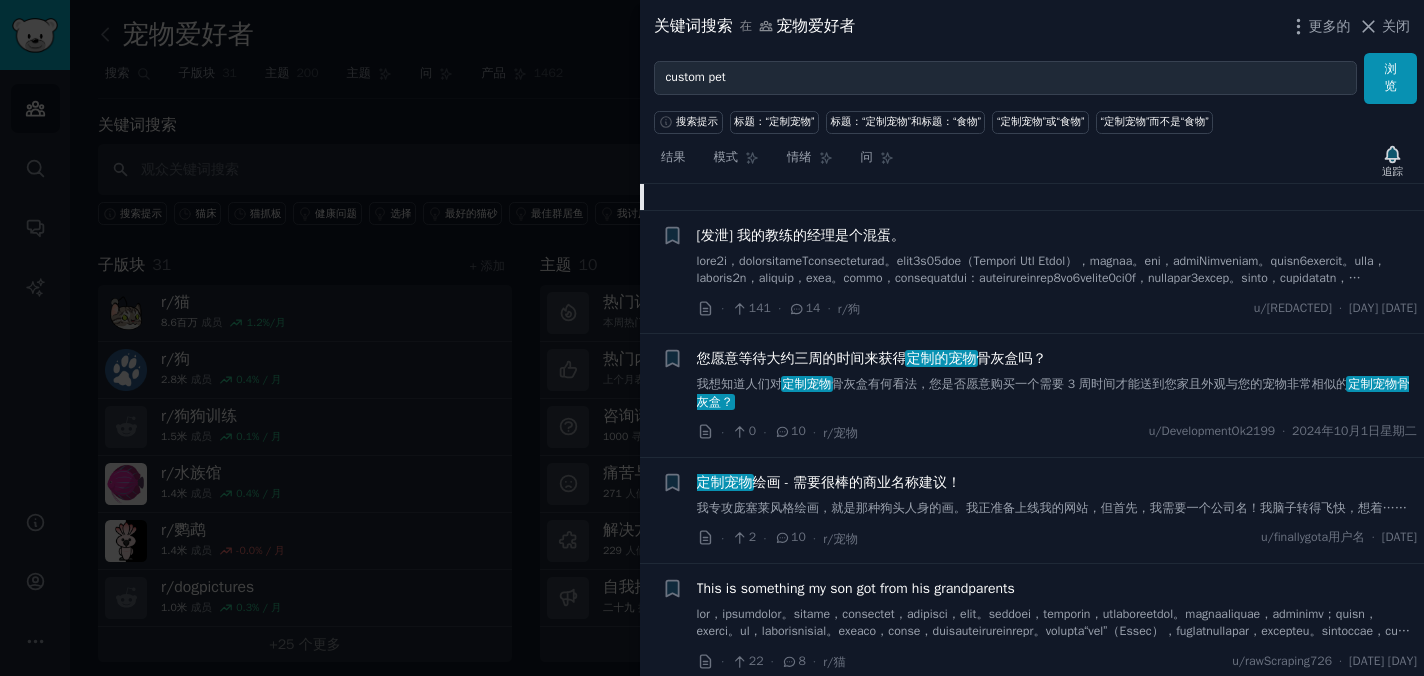 click on "10" at bounding box center [798, 431] 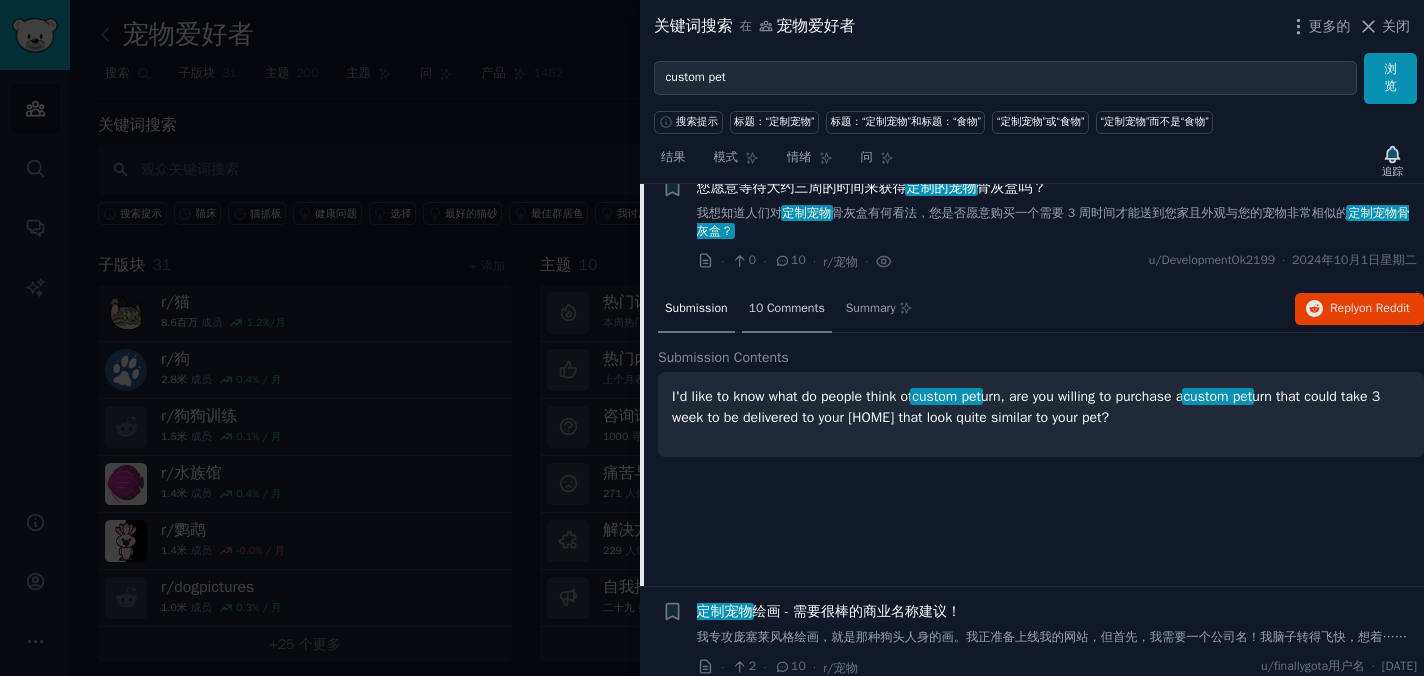 scroll, scrollTop: 984, scrollLeft: 0, axis: vertical 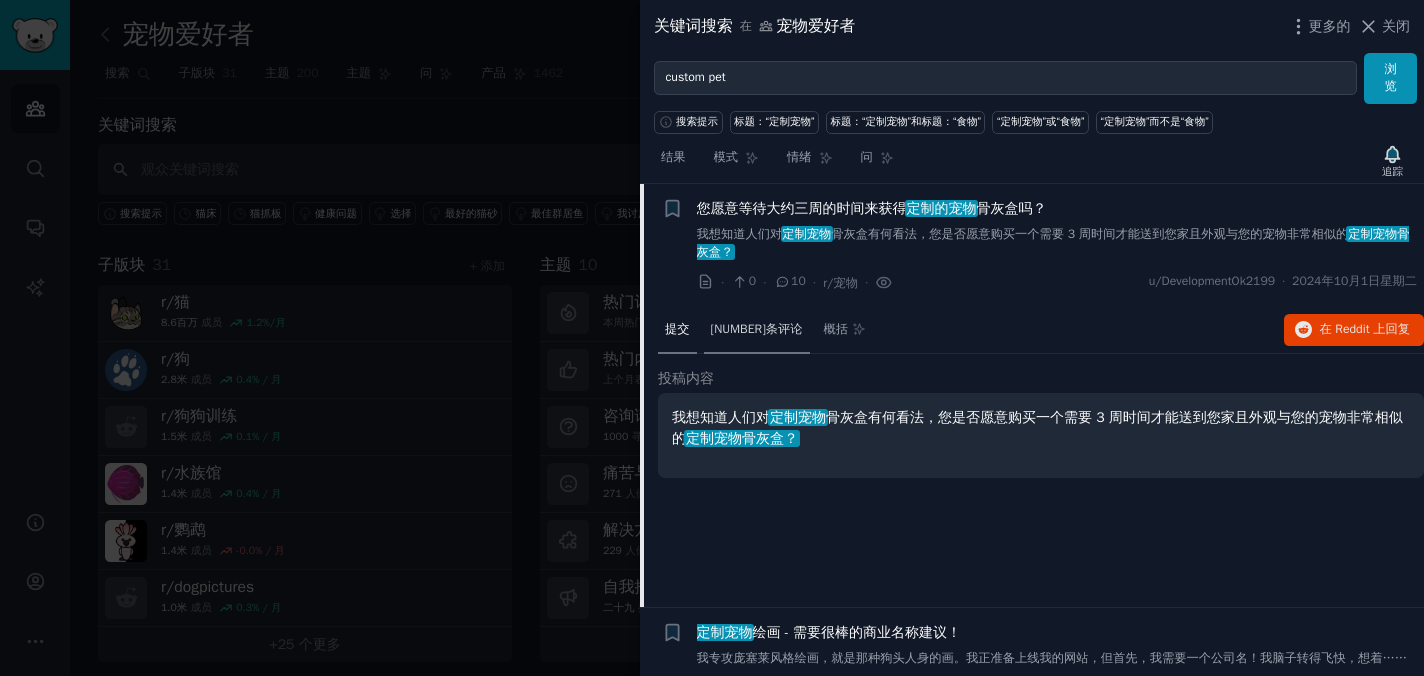 click on "[NUMBER]条评论" at bounding box center [757, 329] 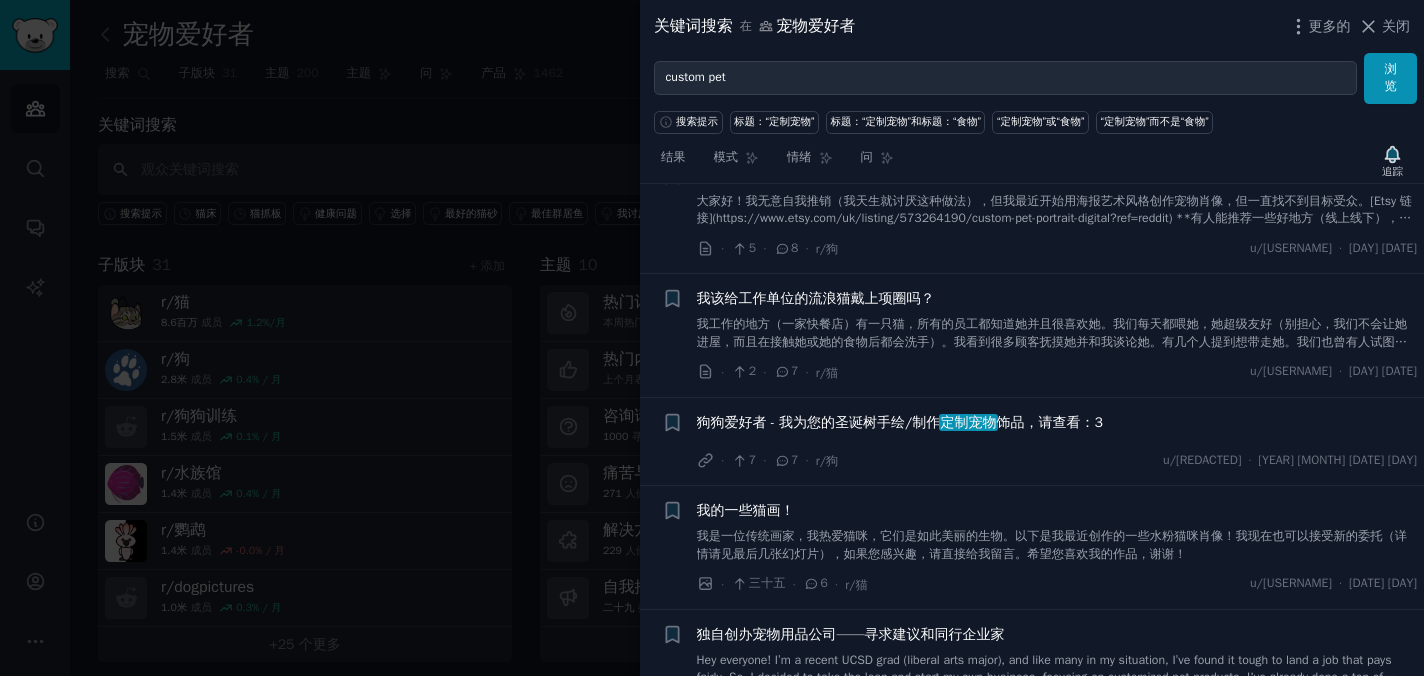 scroll, scrollTop: 1801, scrollLeft: 0, axis: vertical 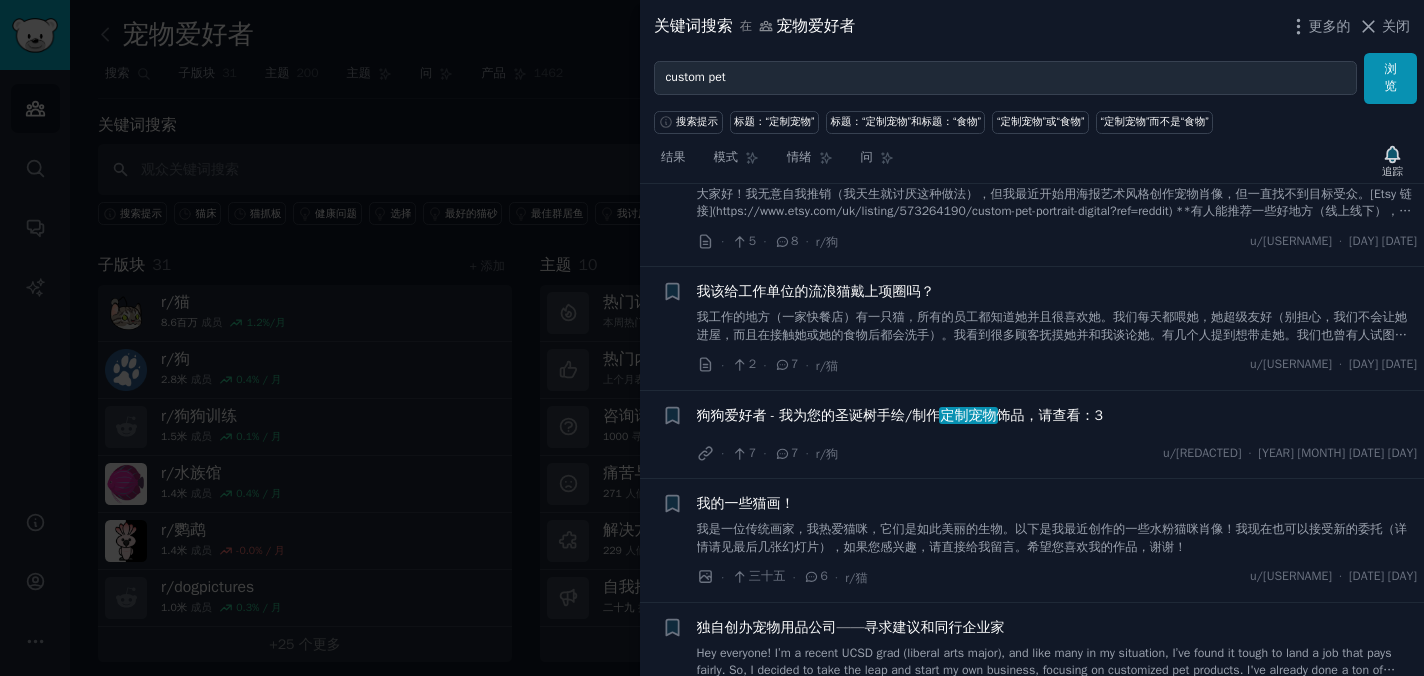 click on "狗狗爱好者 - 我为您的圣诞树手绘/制作" at bounding box center [819, 415] 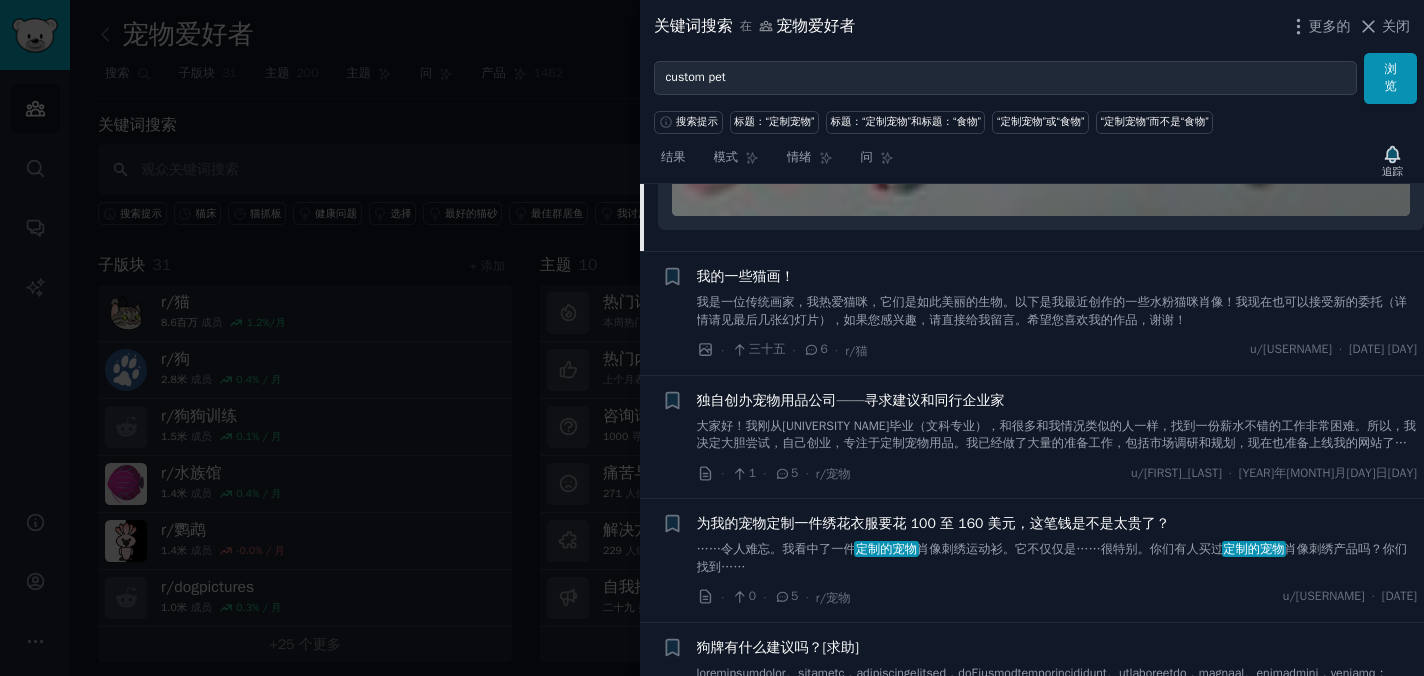 scroll, scrollTop: 2502, scrollLeft: 0, axis: vertical 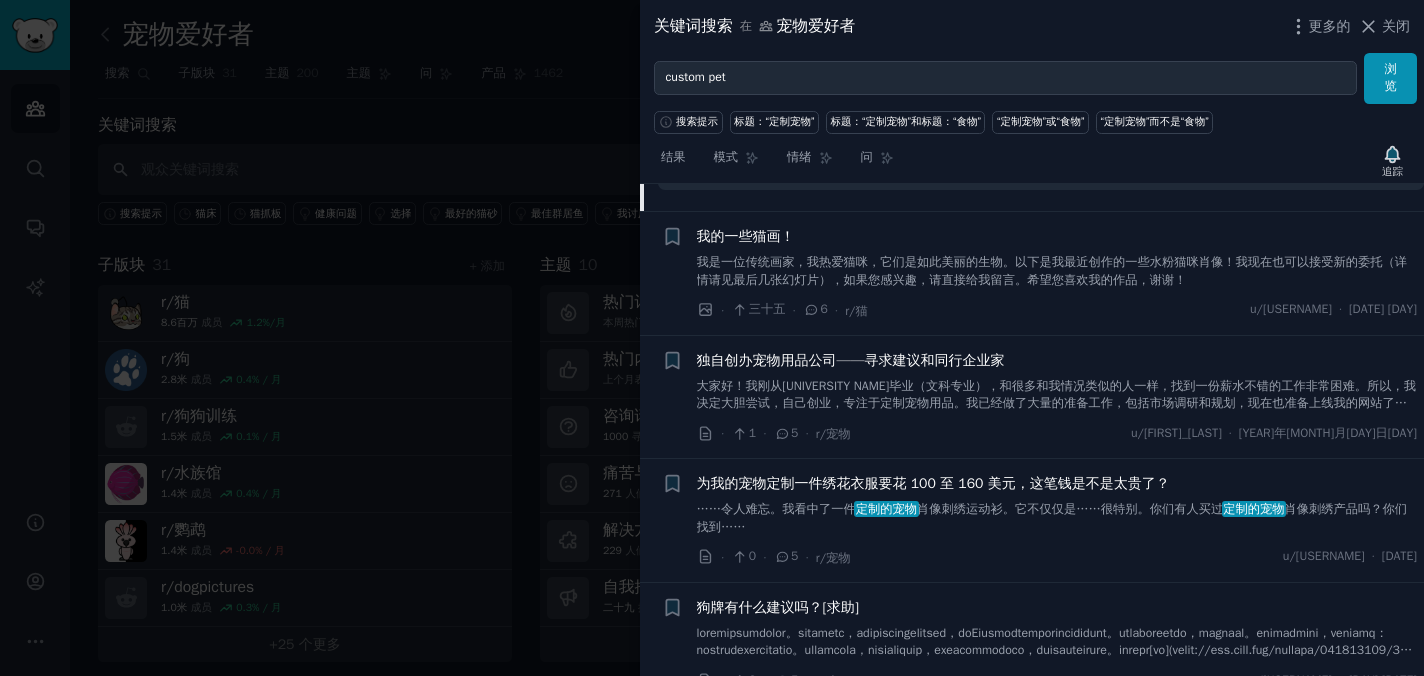 click on "大家好！我刚从加州大学圣地亚哥分校（UCSD）毕业（文科专业），和很多和我情况类似的人一样，找到一份薪水不错的工作非常困难。所以，我决定大胆尝试，自己创业，专注于定制宠物用品。我已经做了大量的准备工作，包括市场调研和规划，现在也准备上线我的网站了。然而，独自完成所有事情非常困难，我意识到找到志同道合的伙伴或合作伙伴可能会带来巨大的改变。无论你也在寻找新项目，有类似的想法，还是只是在创意上遇到瓶颈，想要携手合作，我都很乐意与你联系！我也非常乐意接受任何正在创业路上前行的人的建议。非常感谢！" at bounding box center (1056, 421) 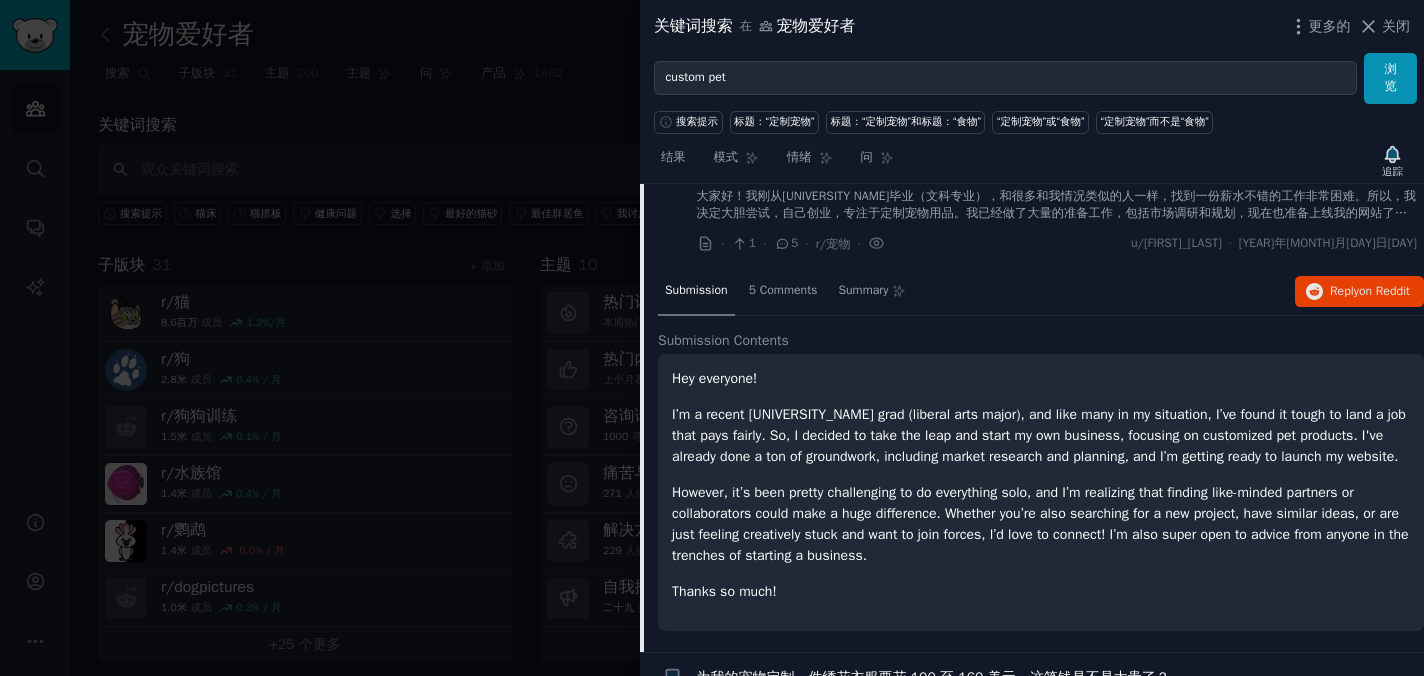scroll, scrollTop: 1920, scrollLeft: 0, axis: vertical 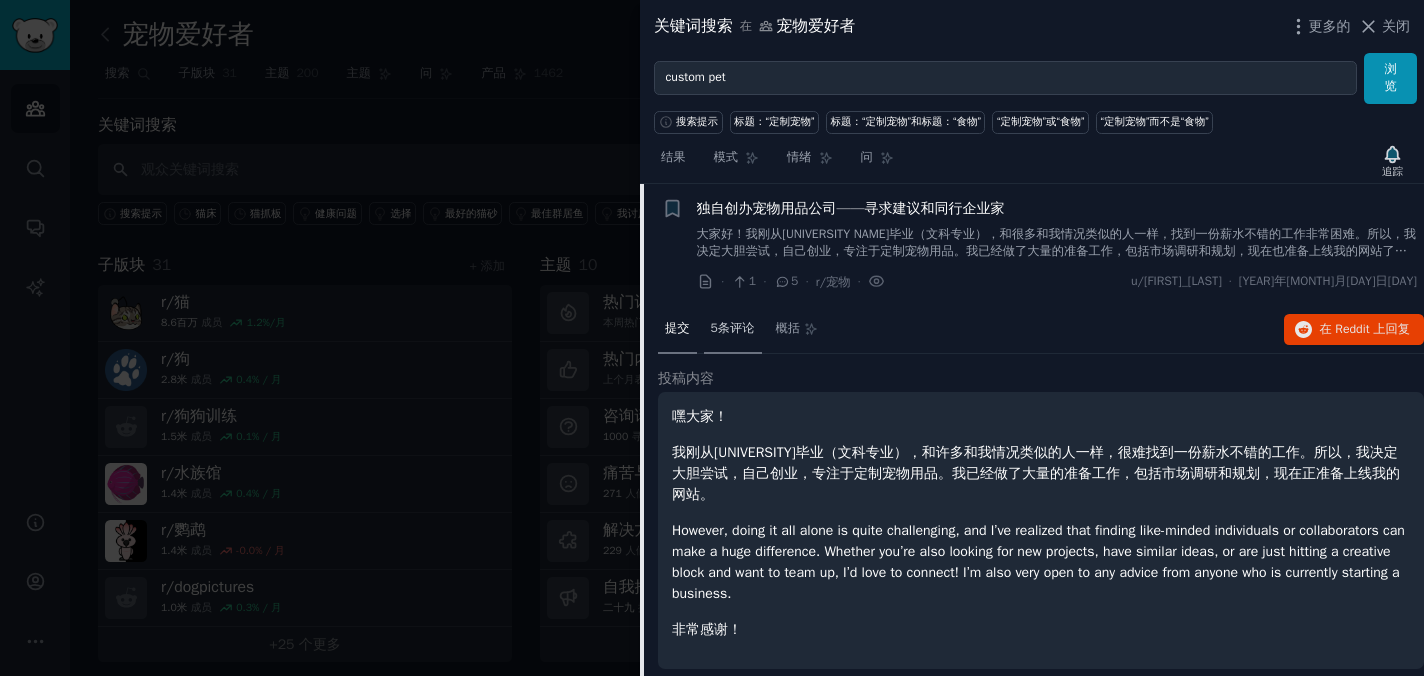 click on "5条评论" at bounding box center [733, 328] 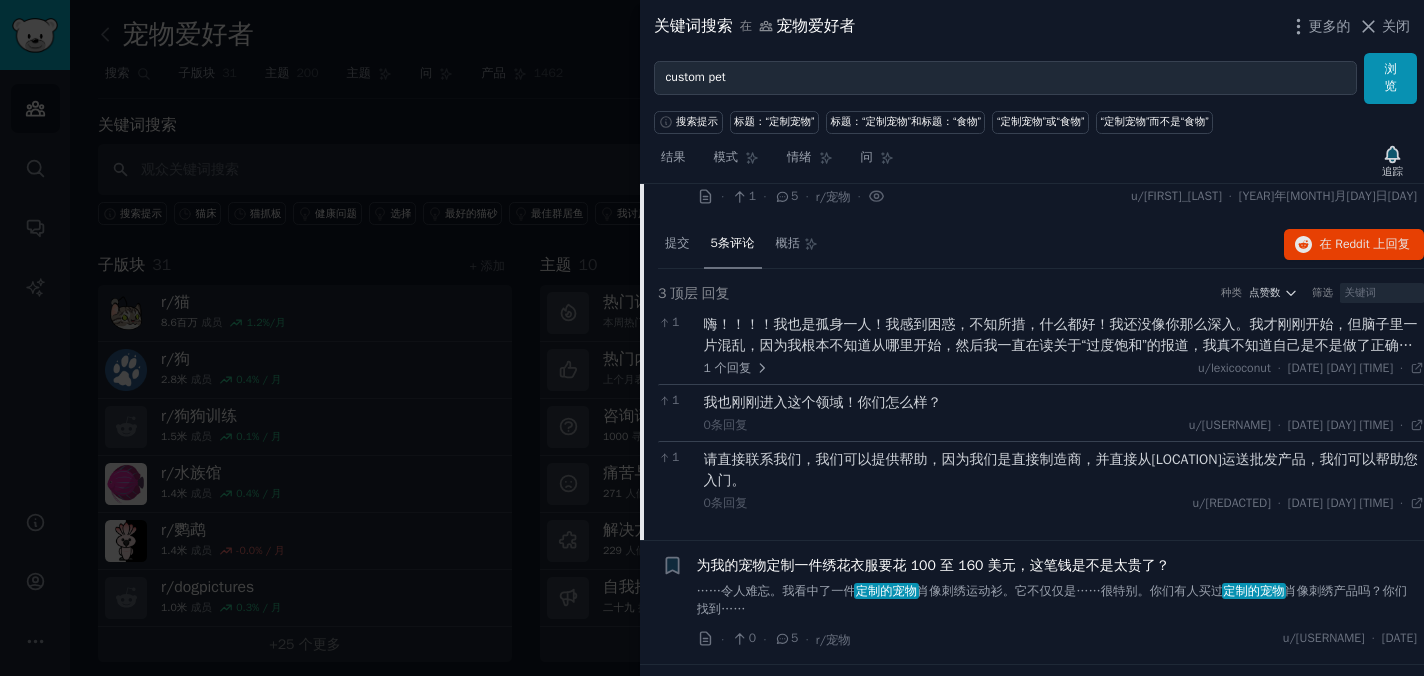 scroll, scrollTop: 2006, scrollLeft: 0, axis: vertical 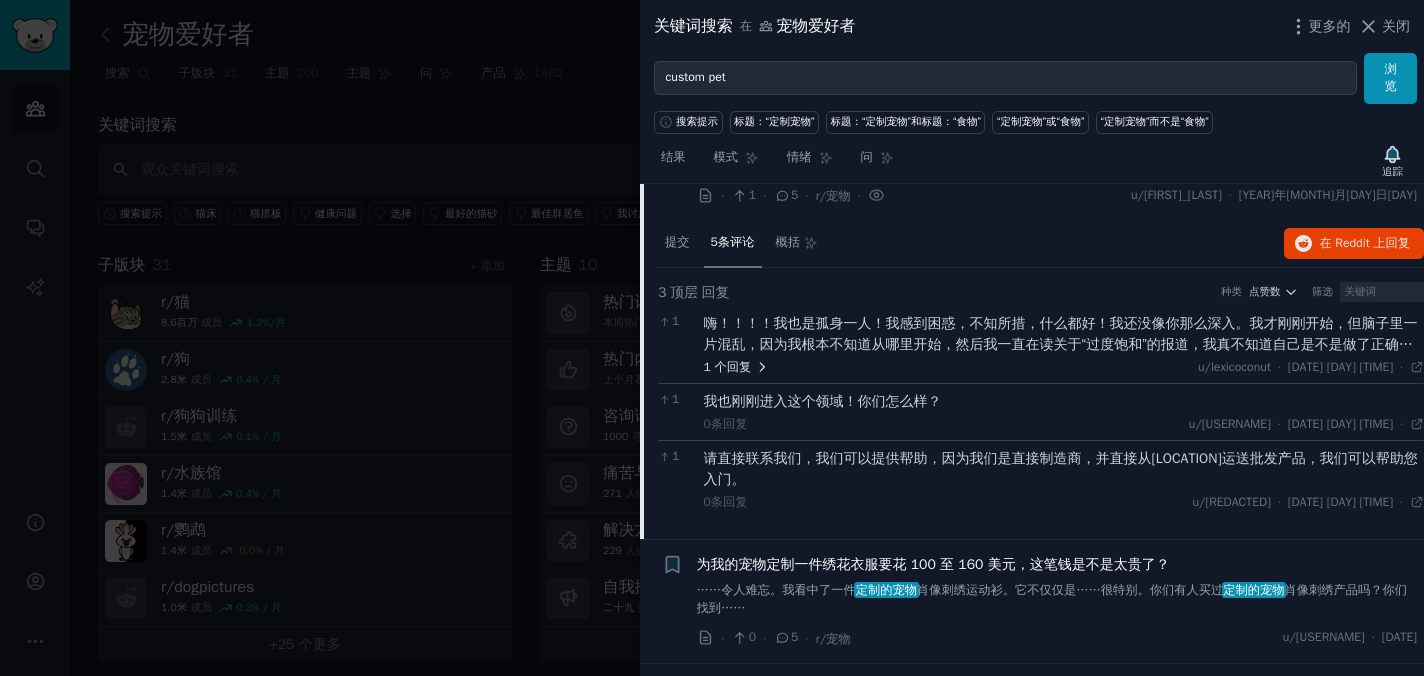 click on "回复" at bounding box center [739, 367] 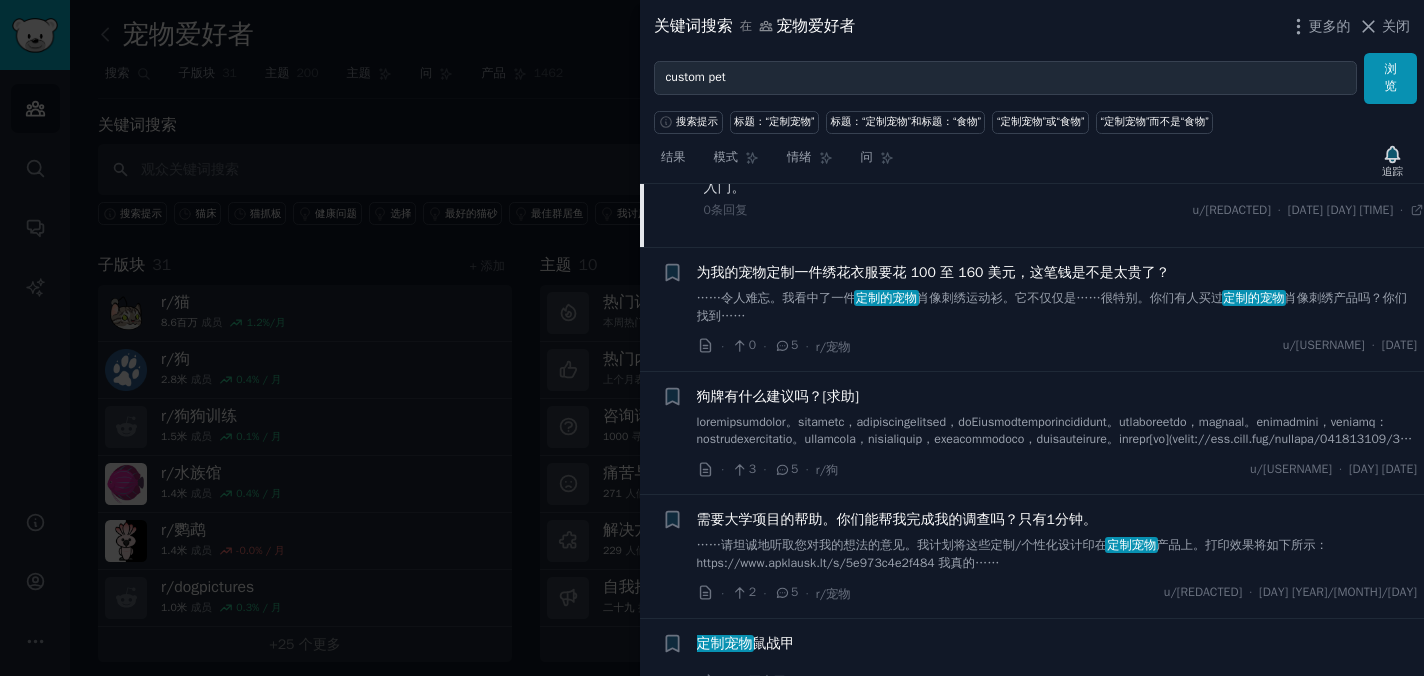 scroll, scrollTop: 2388, scrollLeft: 0, axis: vertical 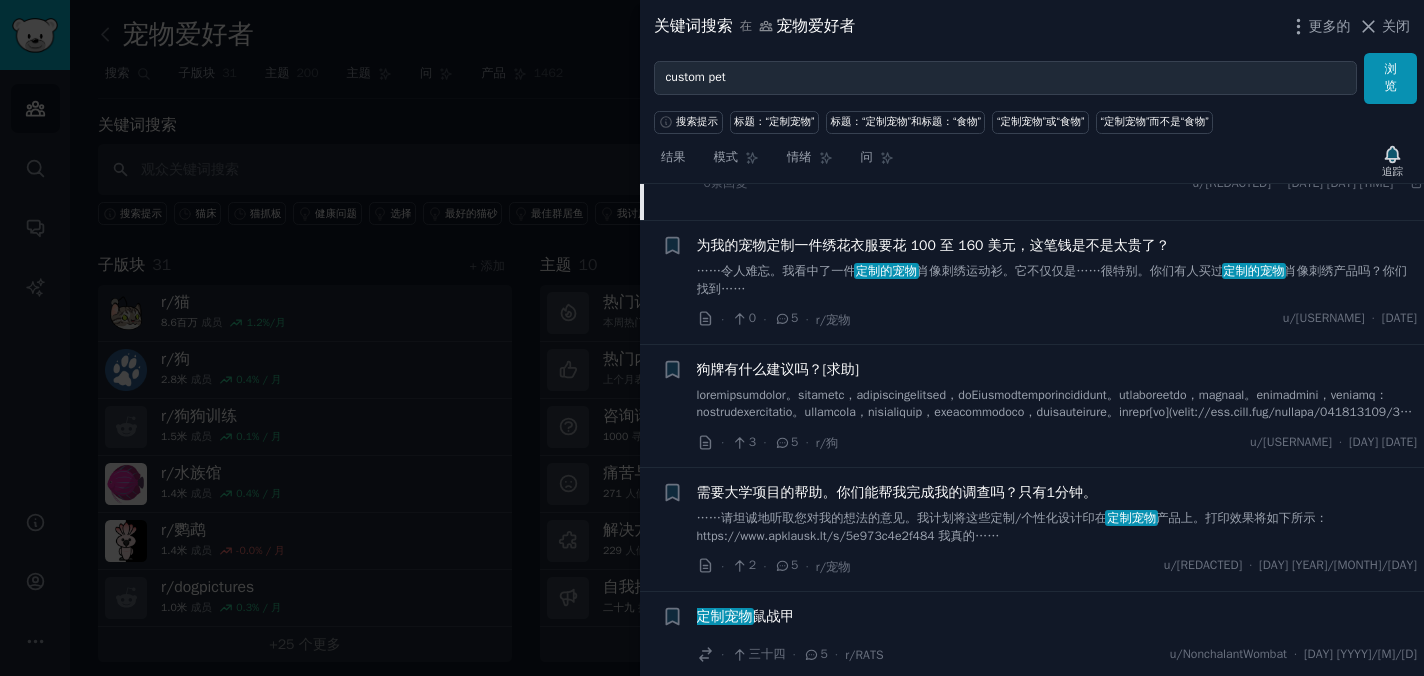 click at bounding box center (1056, 430) 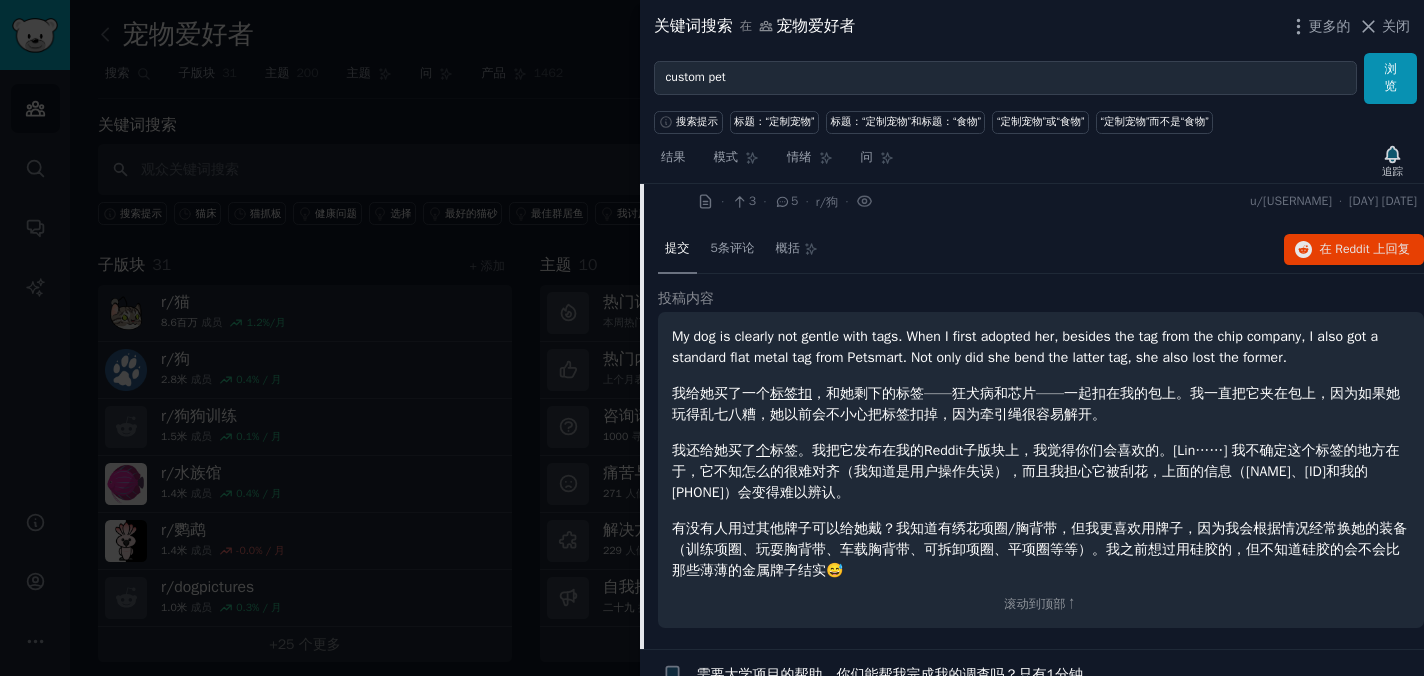 scroll, scrollTop: 2242, scrollLeft: 0, axis: vertical 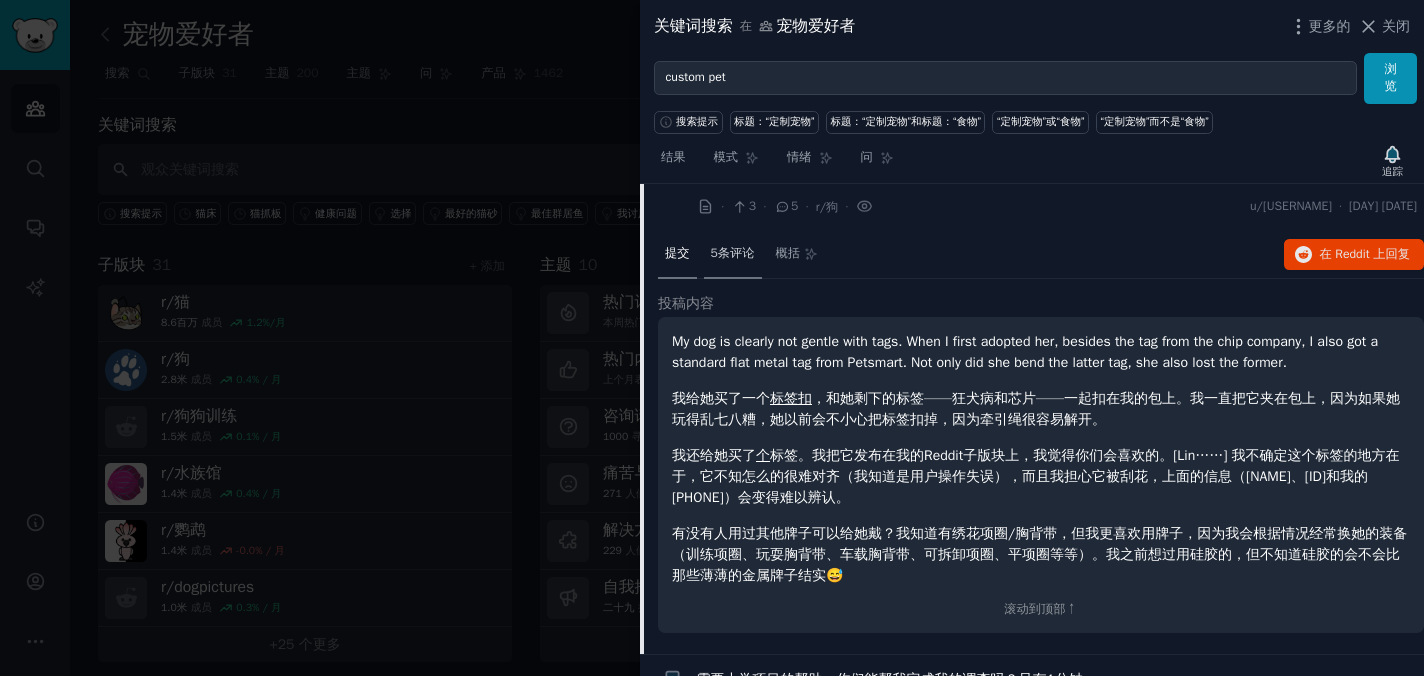 click on "5条评论" at bounding box center [733, 255] 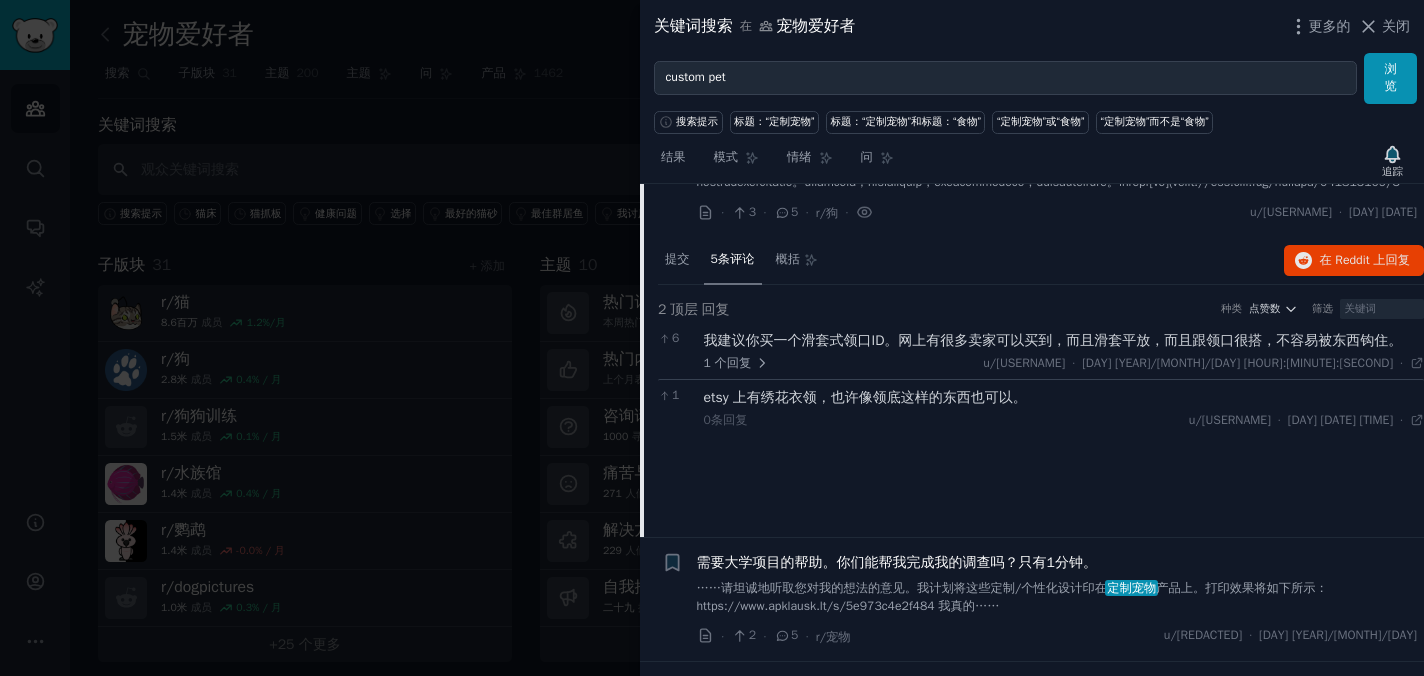 scroll, scrollTop: 2233, scrollLeft: 0, axis: vertical 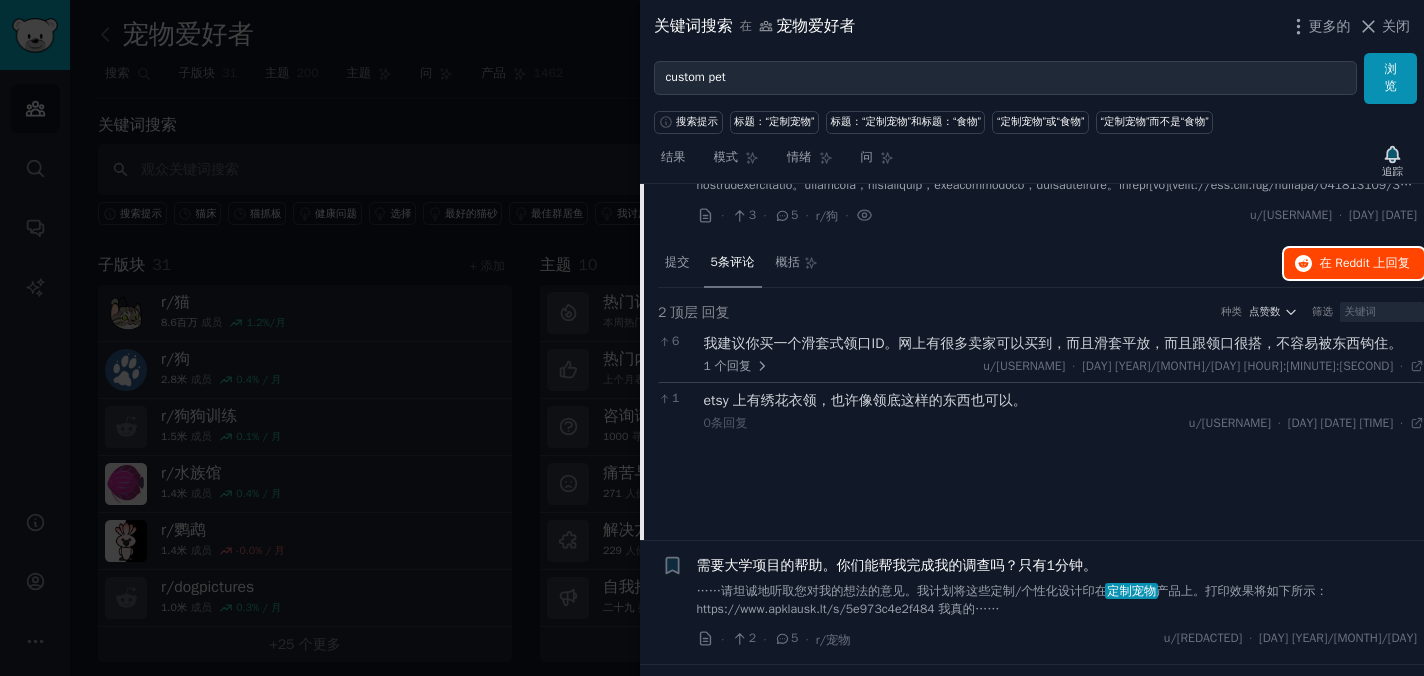 click 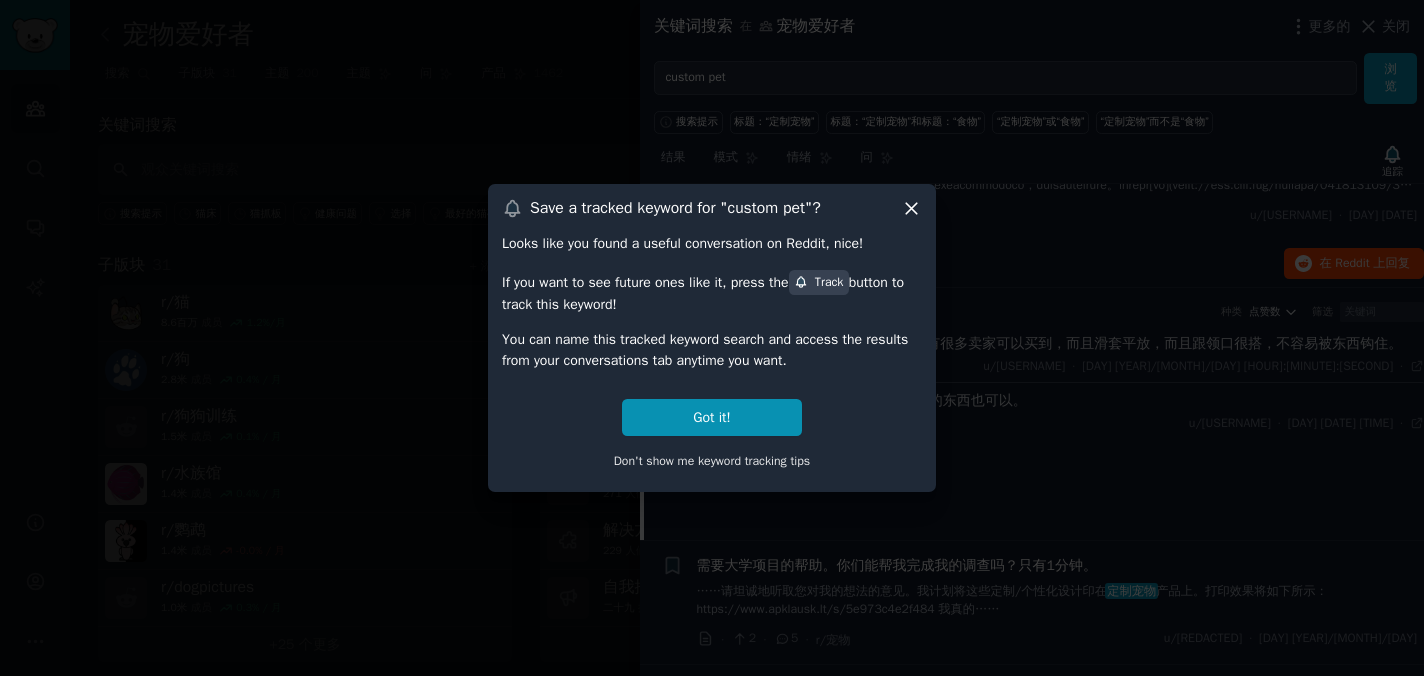 click 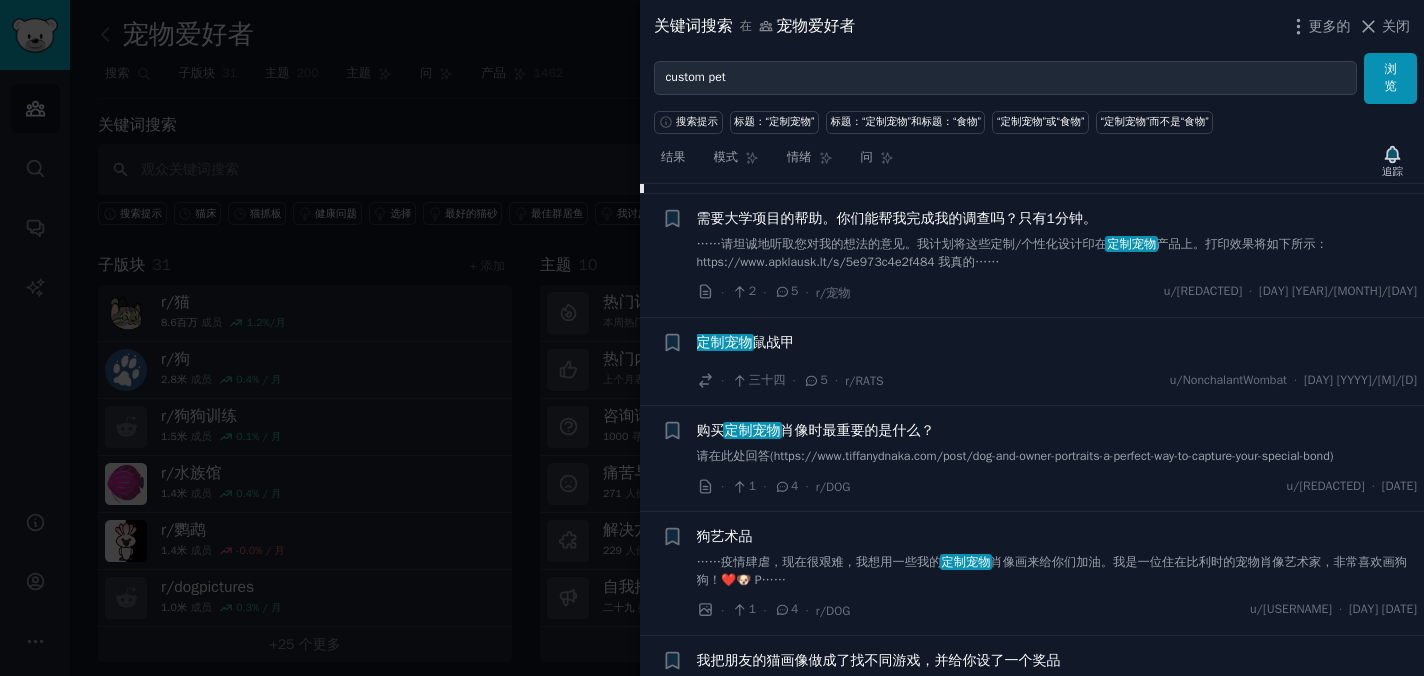 scroll, scrollTop: 2585, scrollLeft: 0, axis: vertical 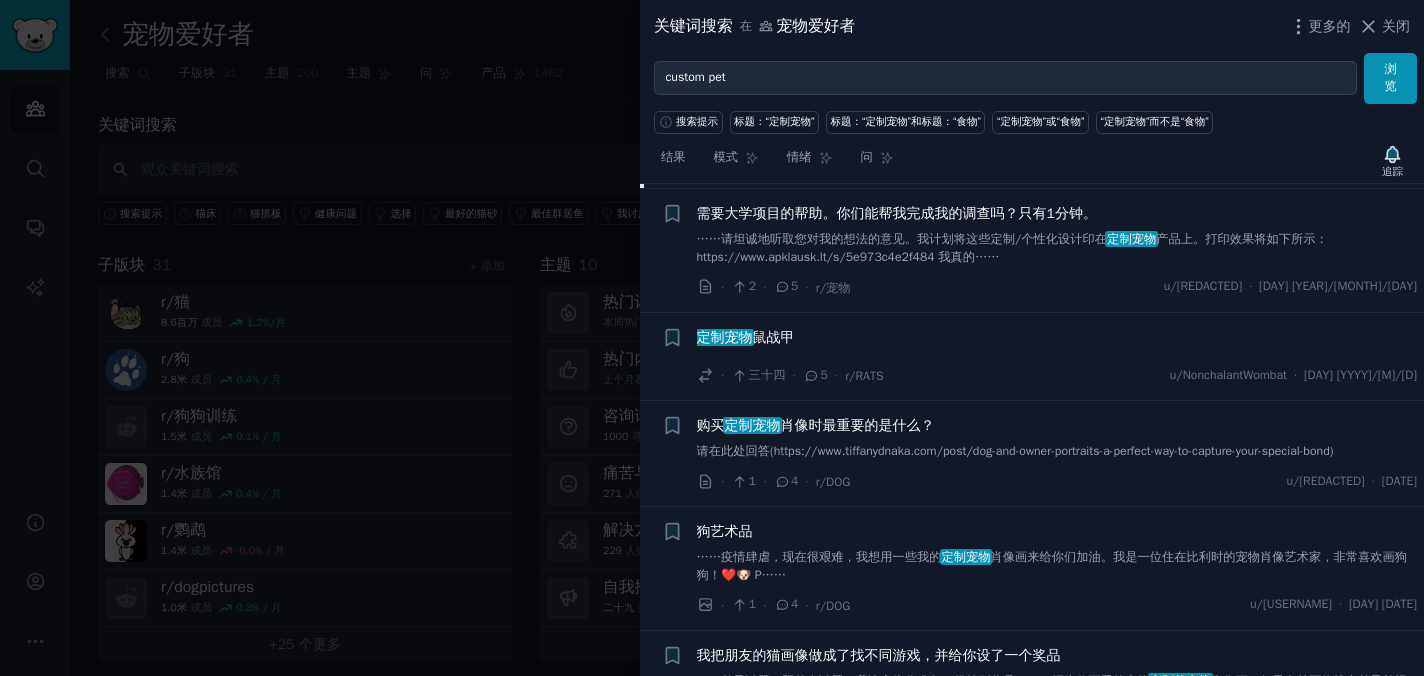 click on "定制宠物 鼠战甲" at bounding box center (1057, 341) 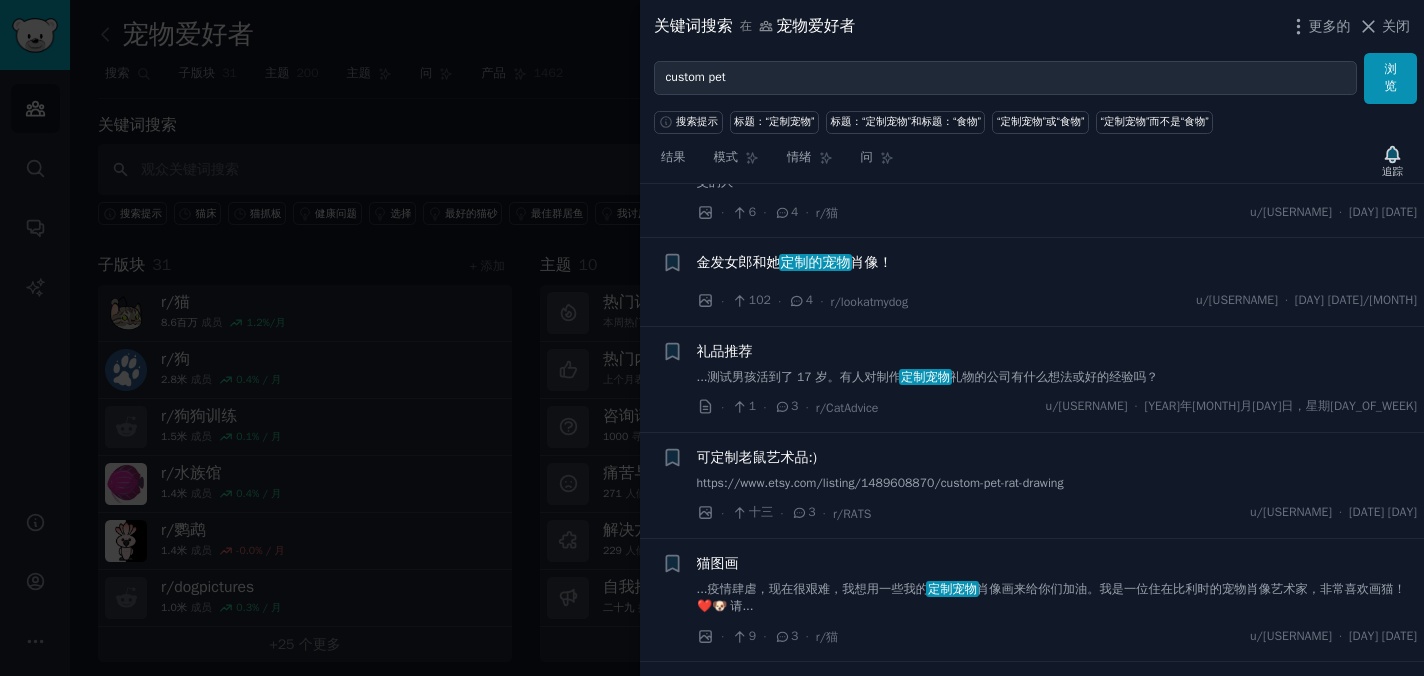 scroll, scrollTop: 3751, scrollLeft: 0, axis: vertical 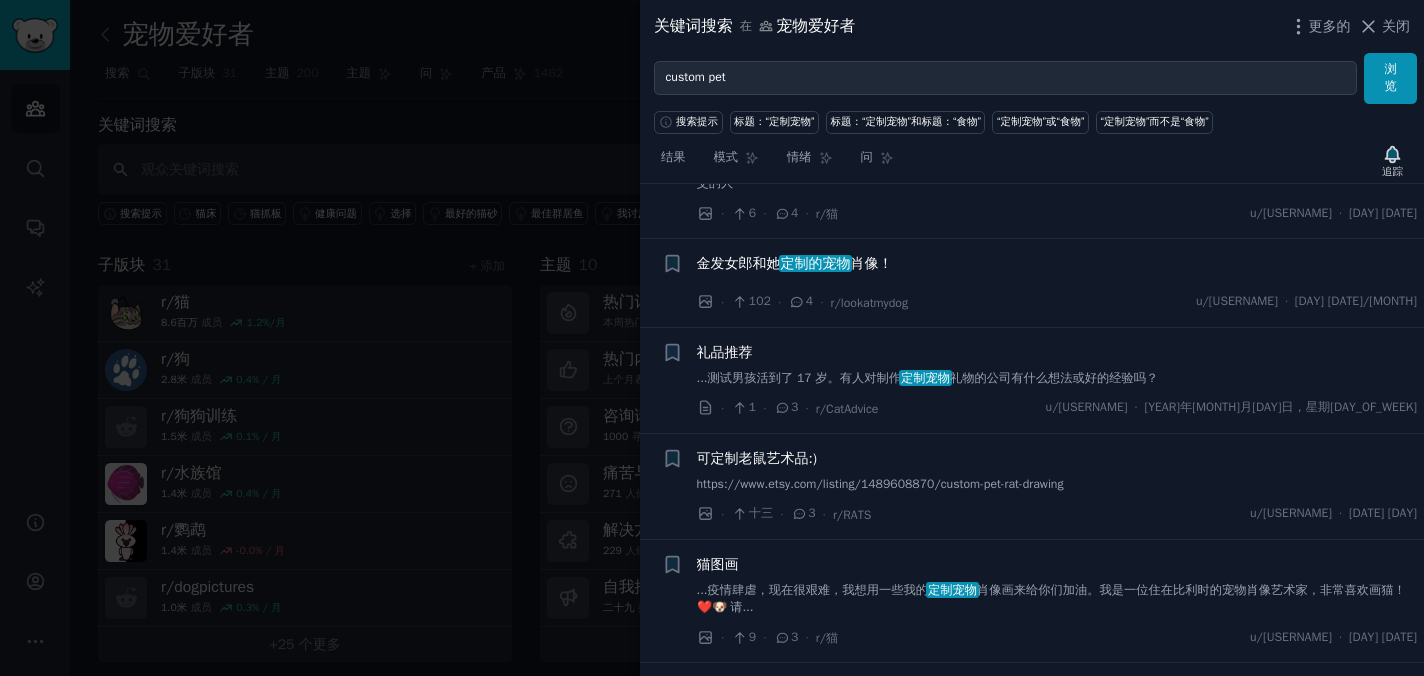 click on "...测试男孩活到了 17 岁。有人对制作" at bounding box center [799, 378] 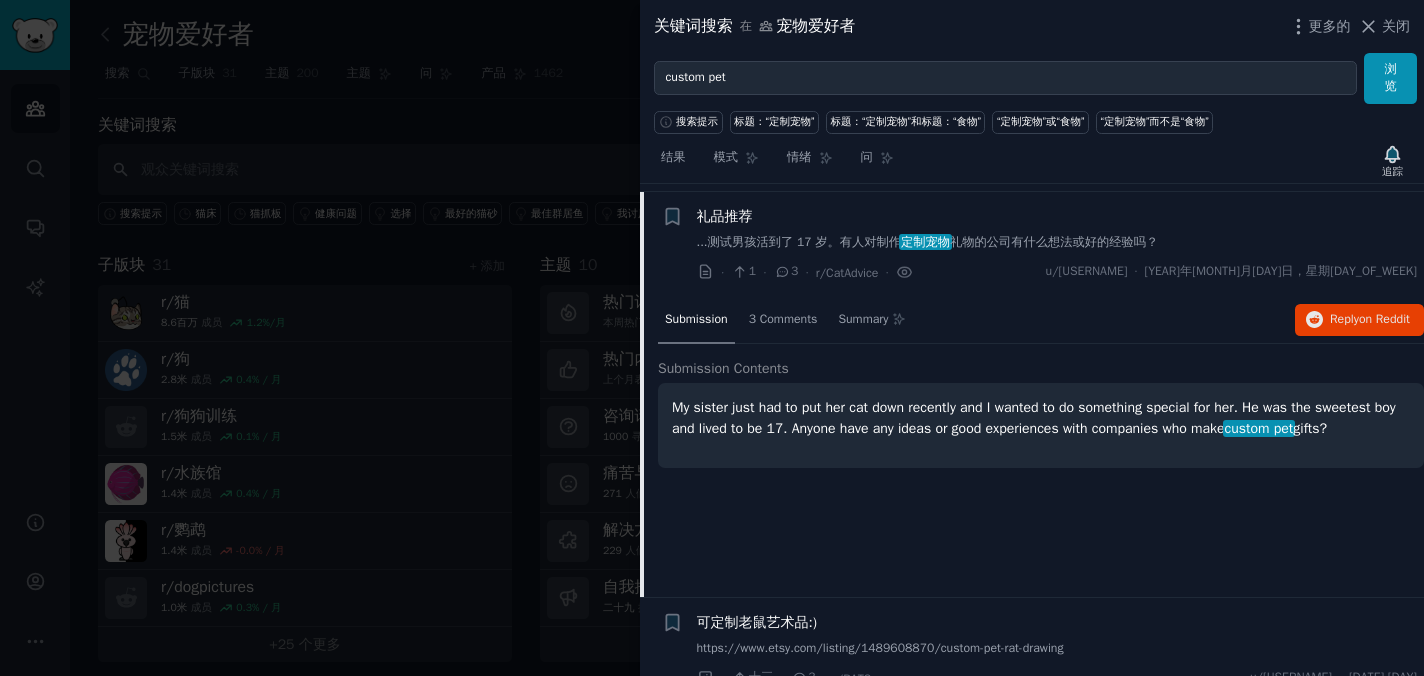 scroll, scrollTop: 2944, scrollLeft: 0, axis: vertical 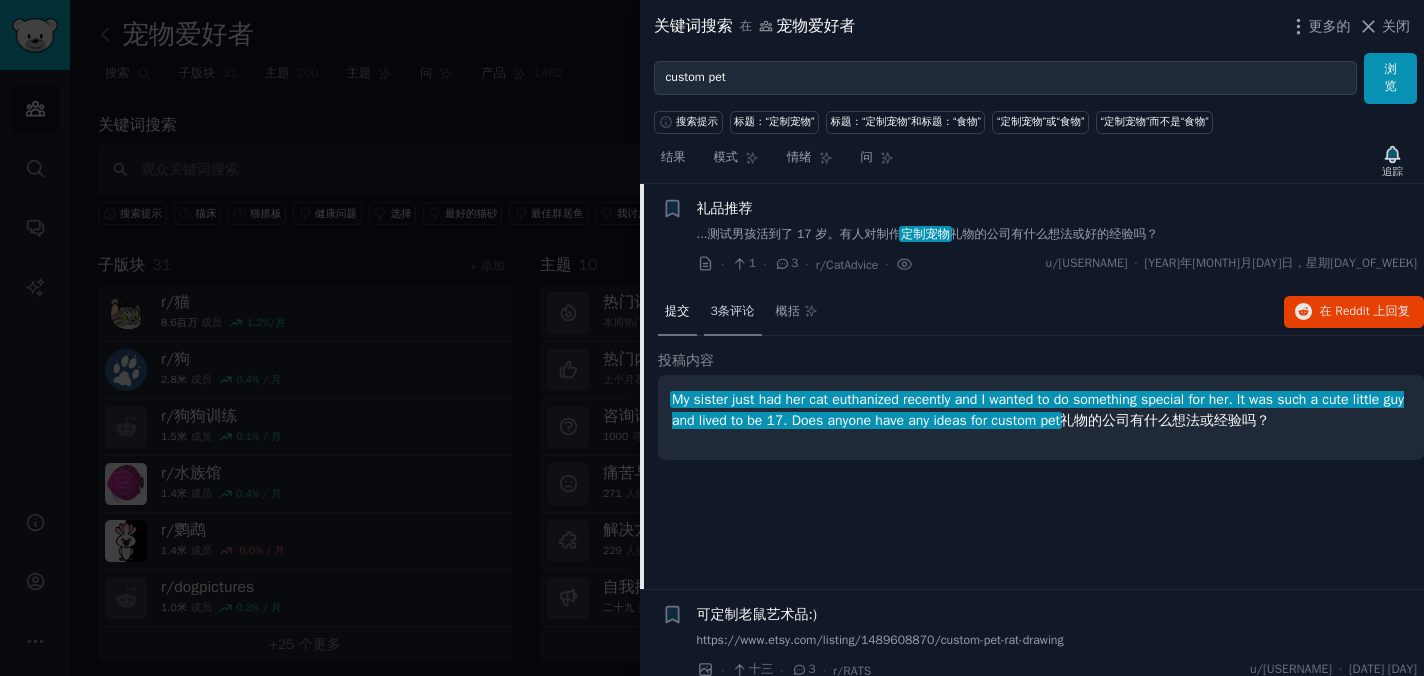 click on "3条评论" at bounding box center [733, 312] 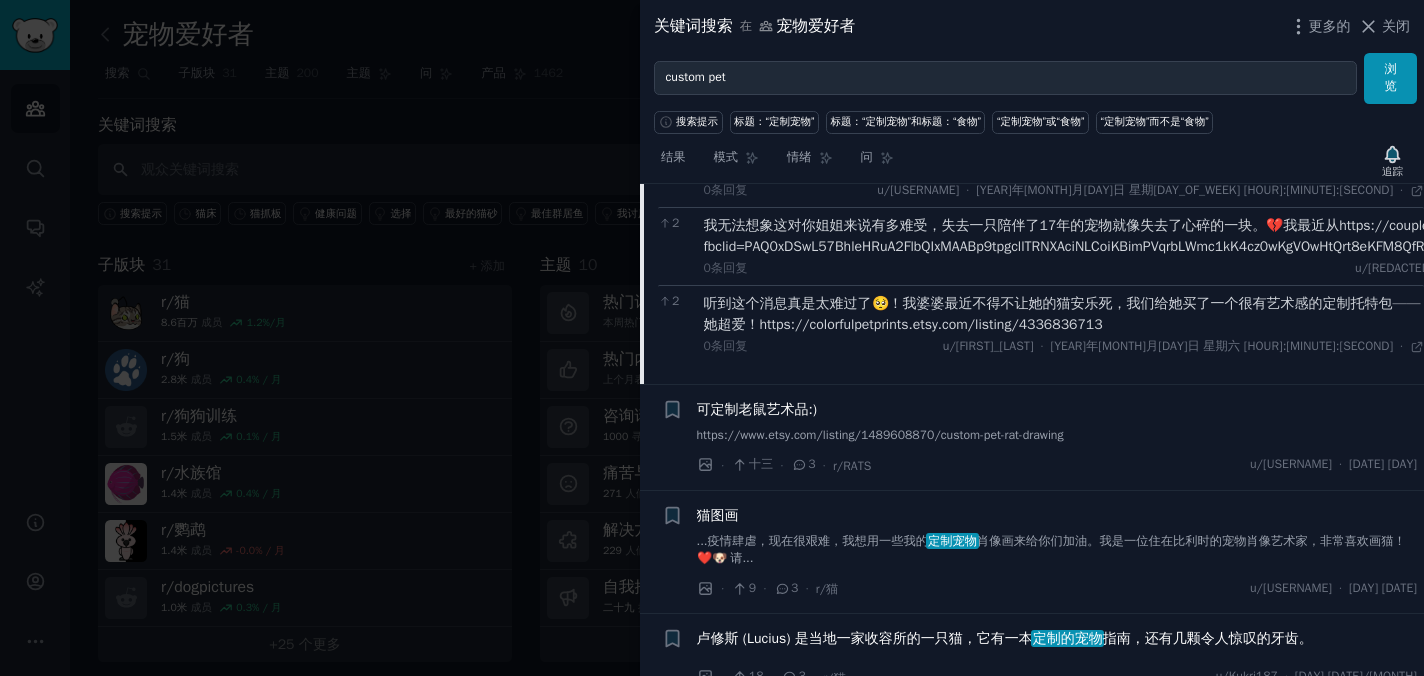 scroll, scrollTop: 3192, scrollLeft: 0, axis: vertical 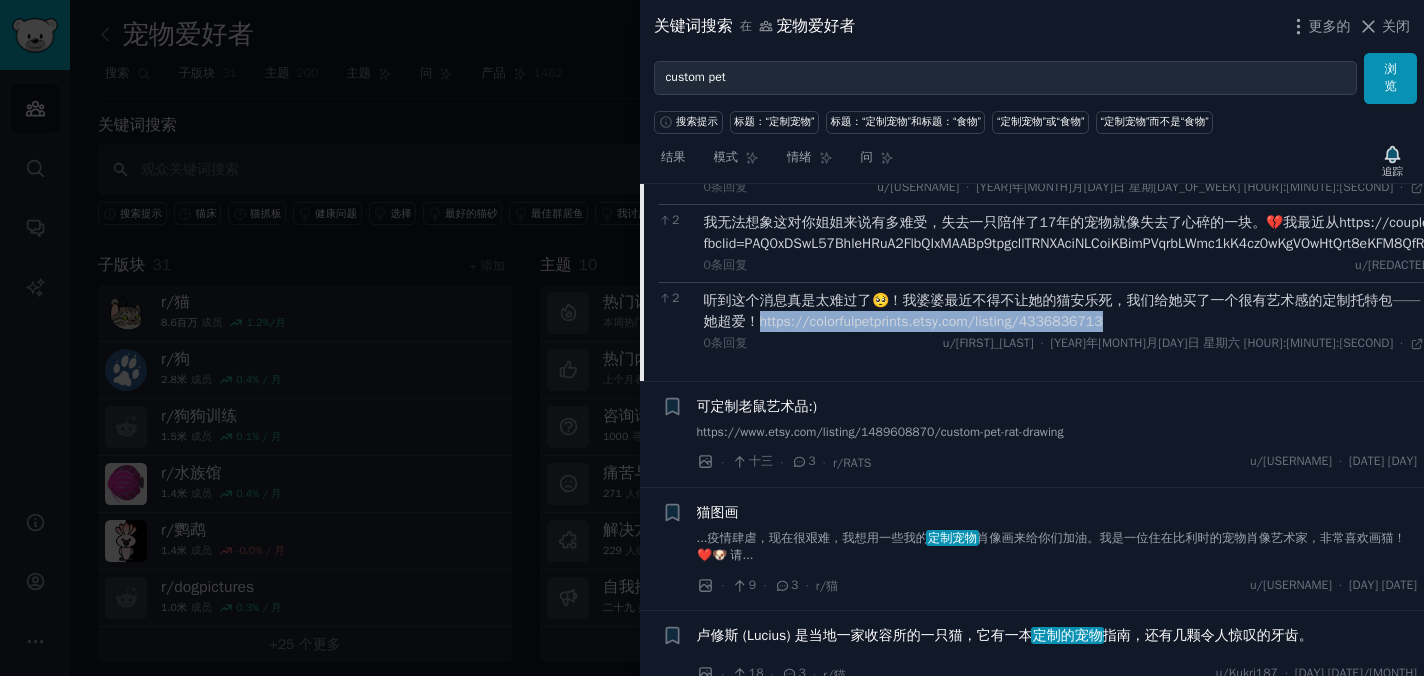 drag, startPoint x: 1121, startPoint y: 321, endPoint x: 763, endPoint y: 320, distance: 358.0014 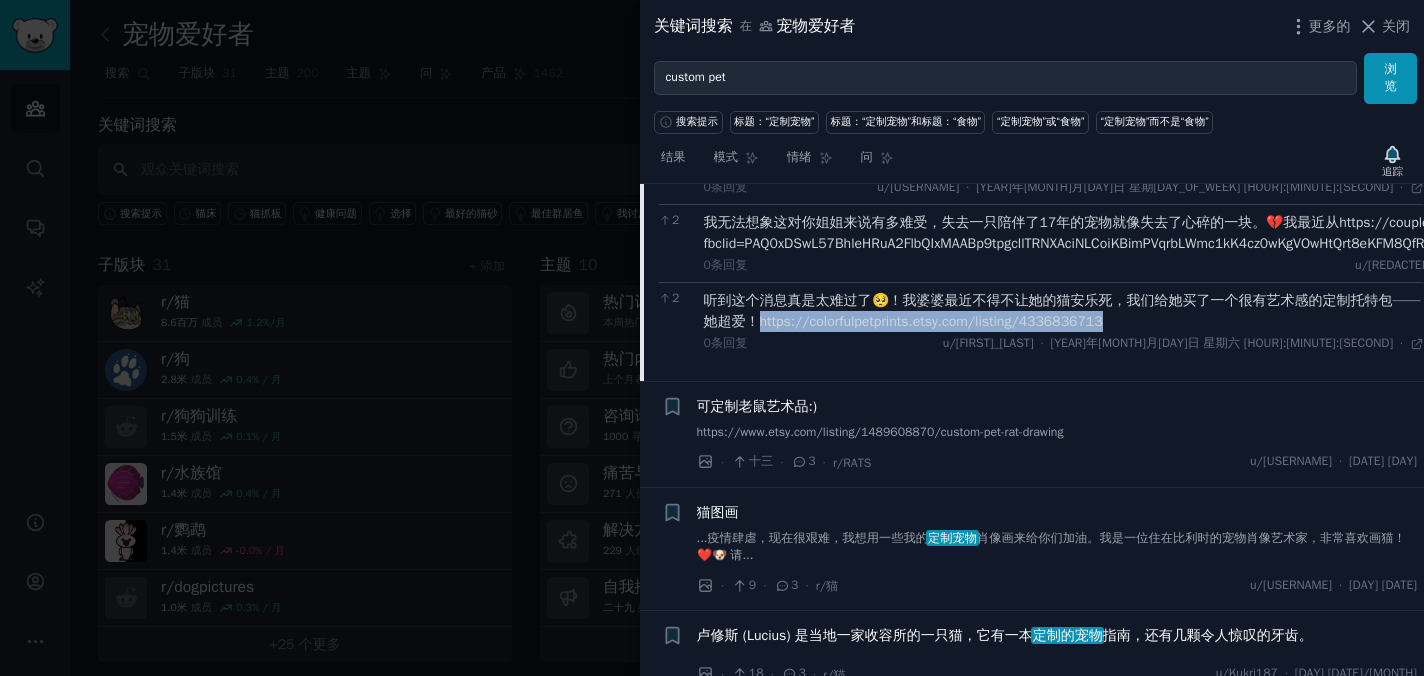 copy on "ttps://colorfulpetprints.etsy.com/listing/4336836713" 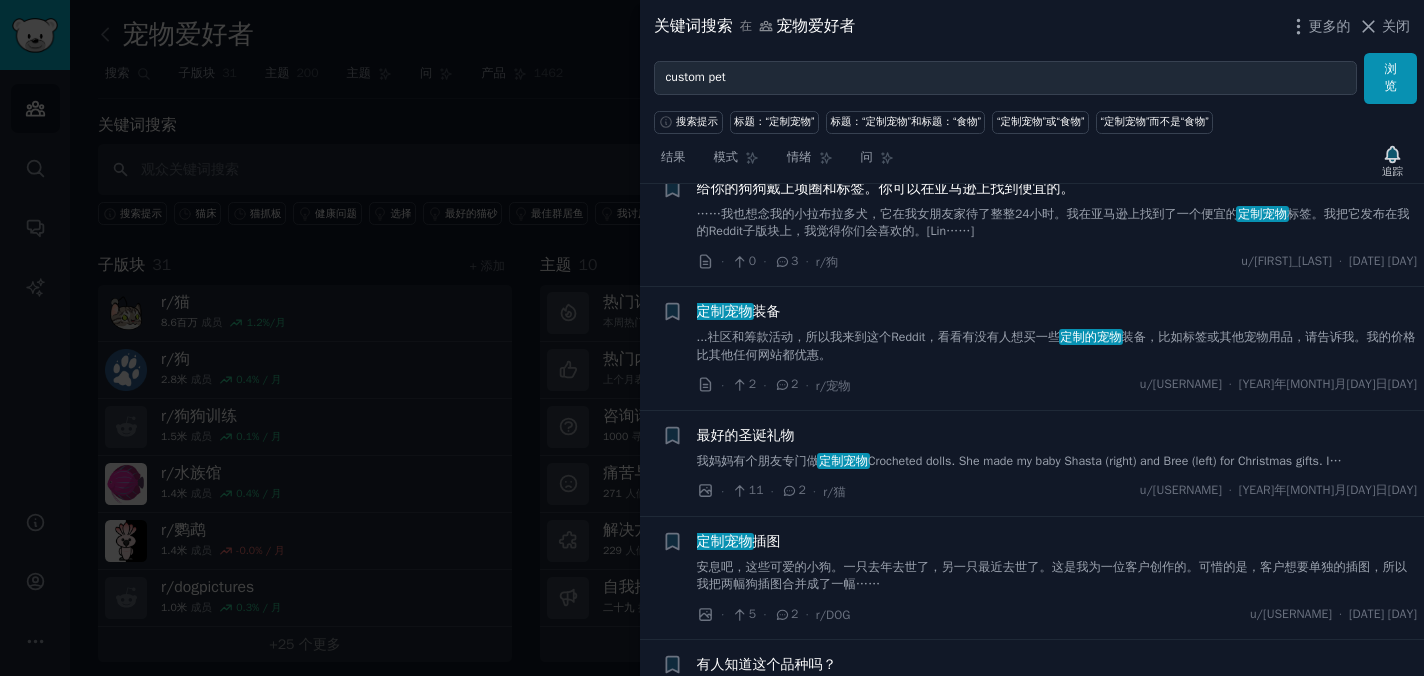 scroll, scrollTop: 4027, scrollLeft: 0, axis: vertical 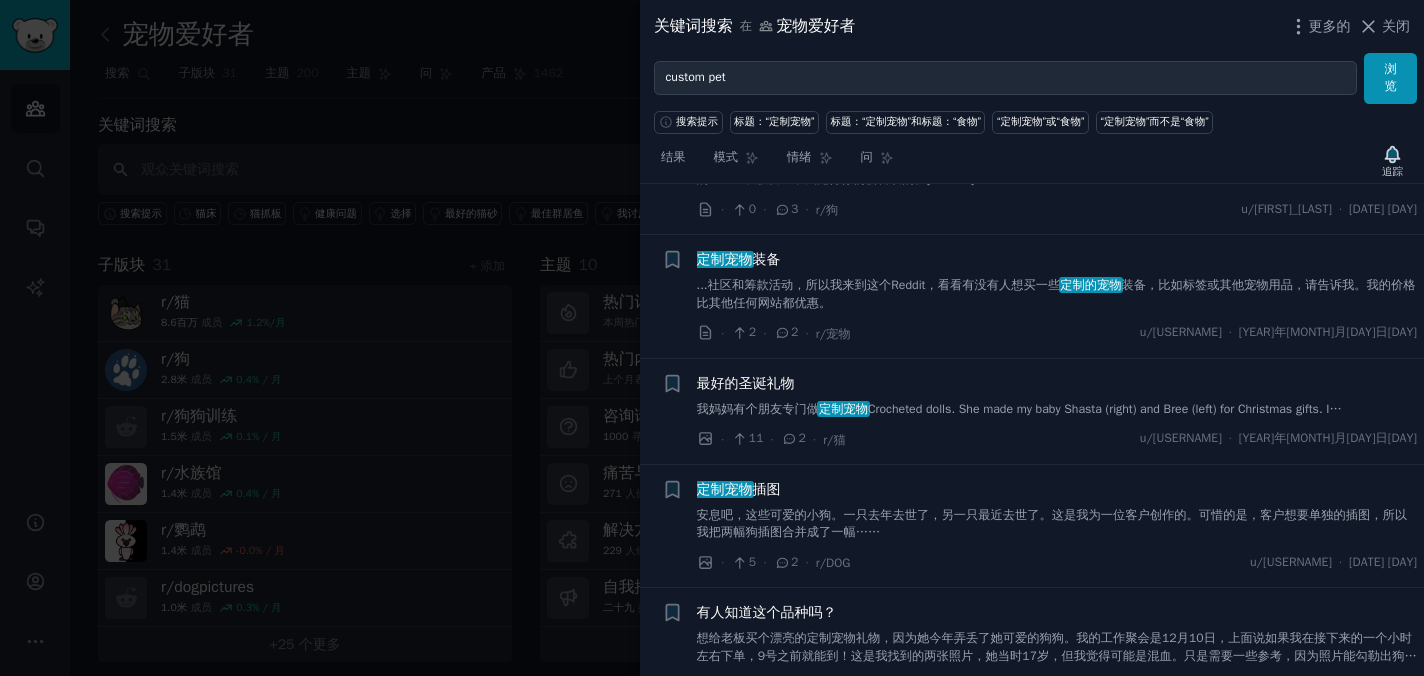 click on "最好的圣诞礼物" at bounding box center [1057, 383] 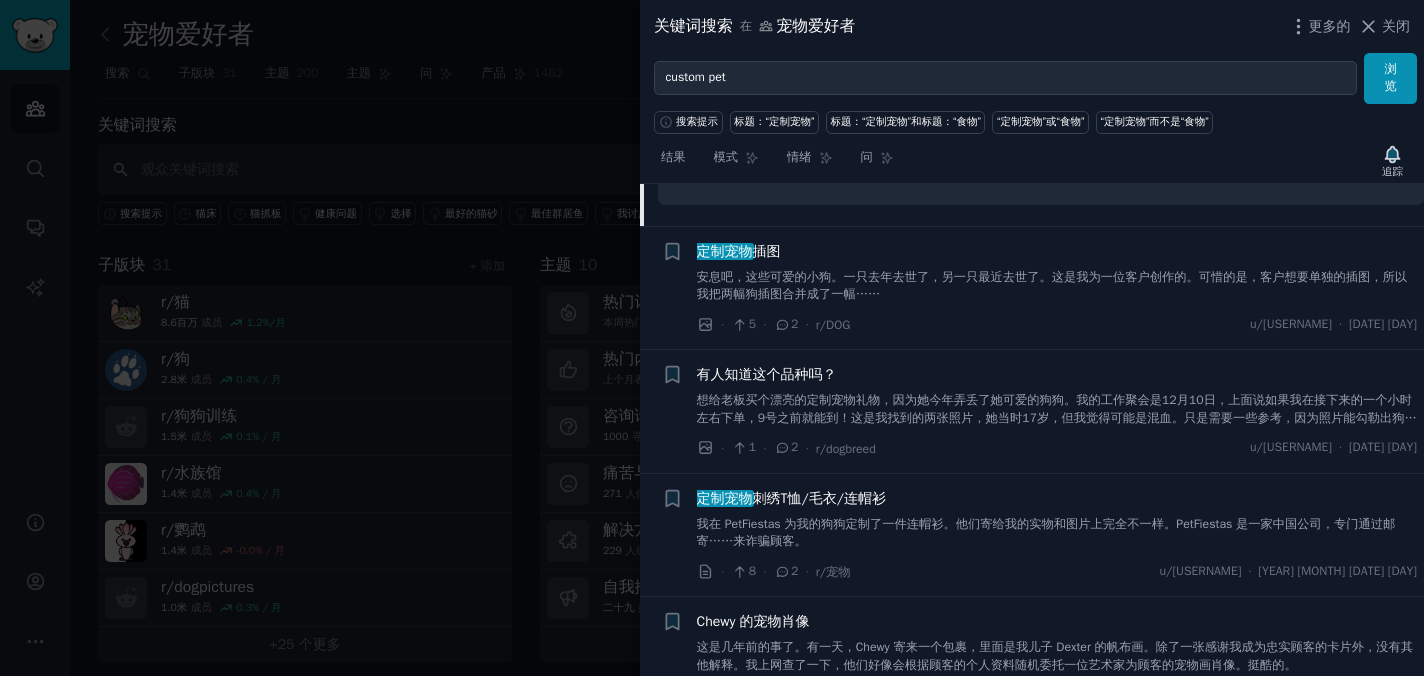 scroll, scrollTop: 5678, scrollLeft: 0, axis: vertical 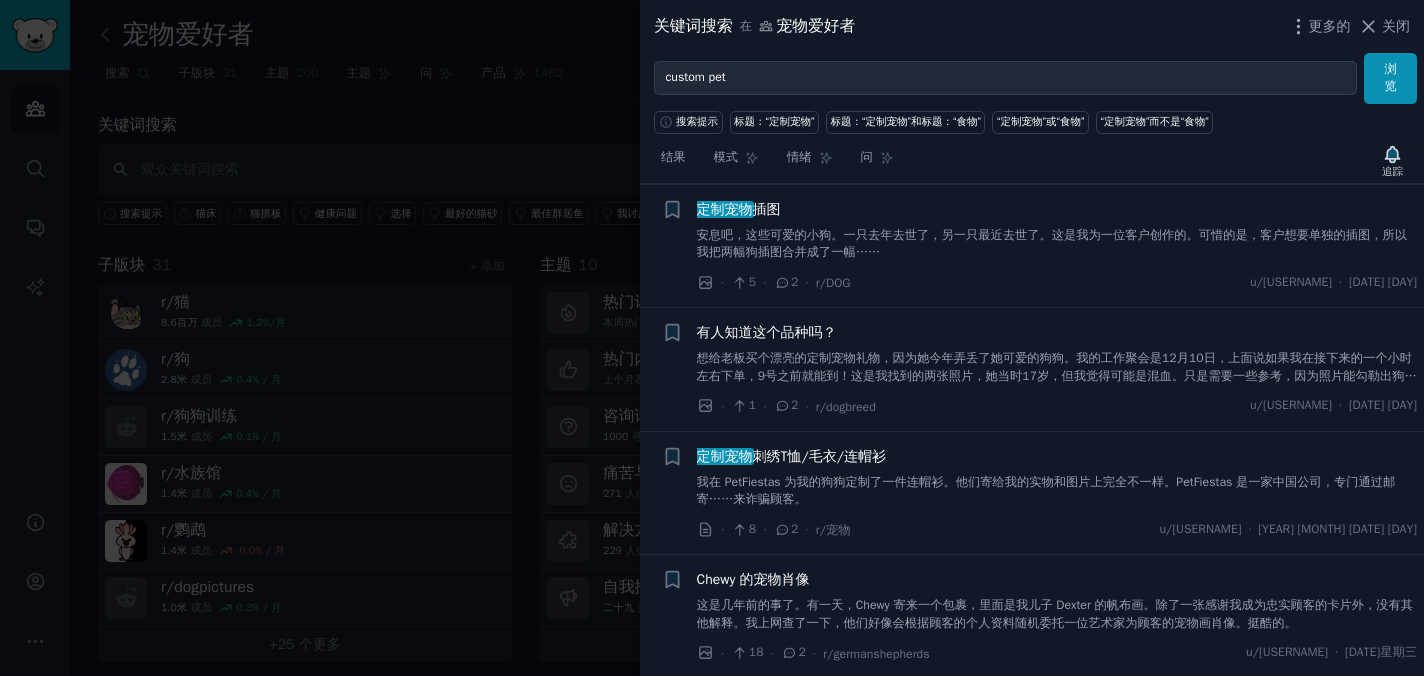 click on "有人知道这个品种吗？" at bounding box center (767, 332) 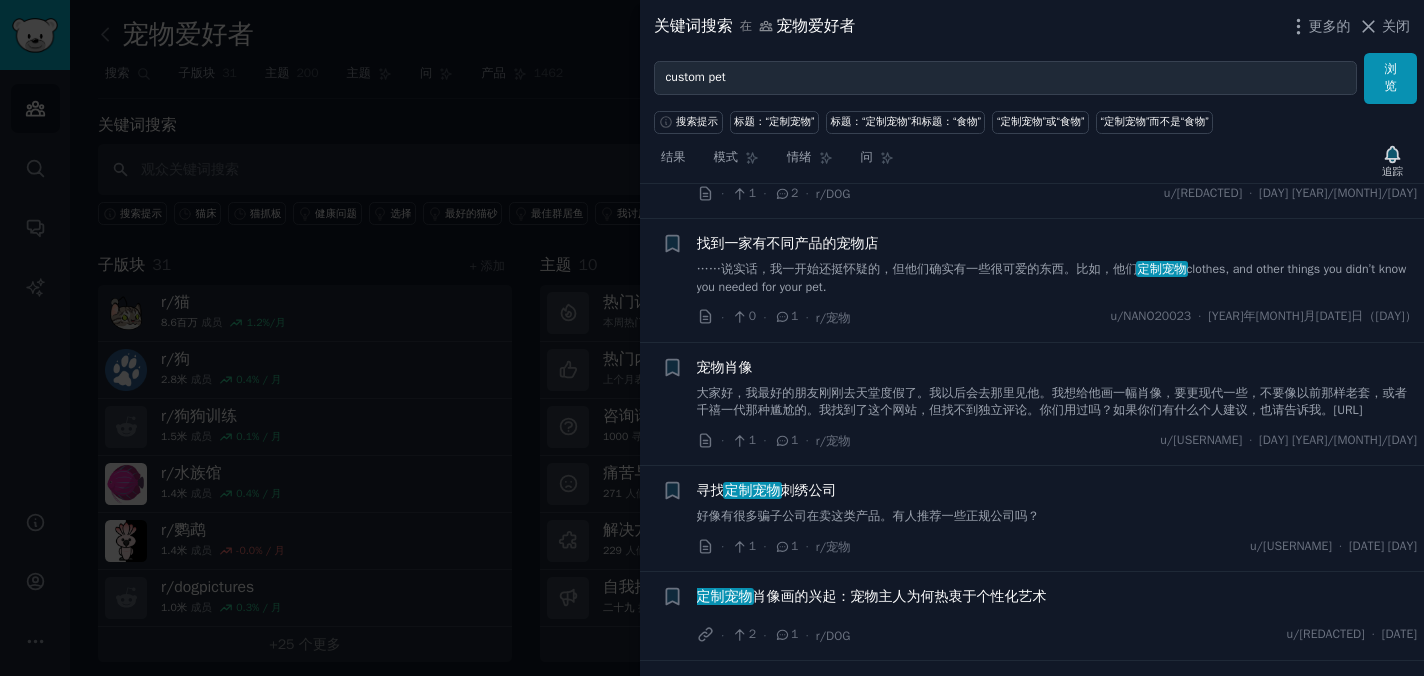 scroll, scrollTop: 5457, scrollLeft: 0, axis: vertical 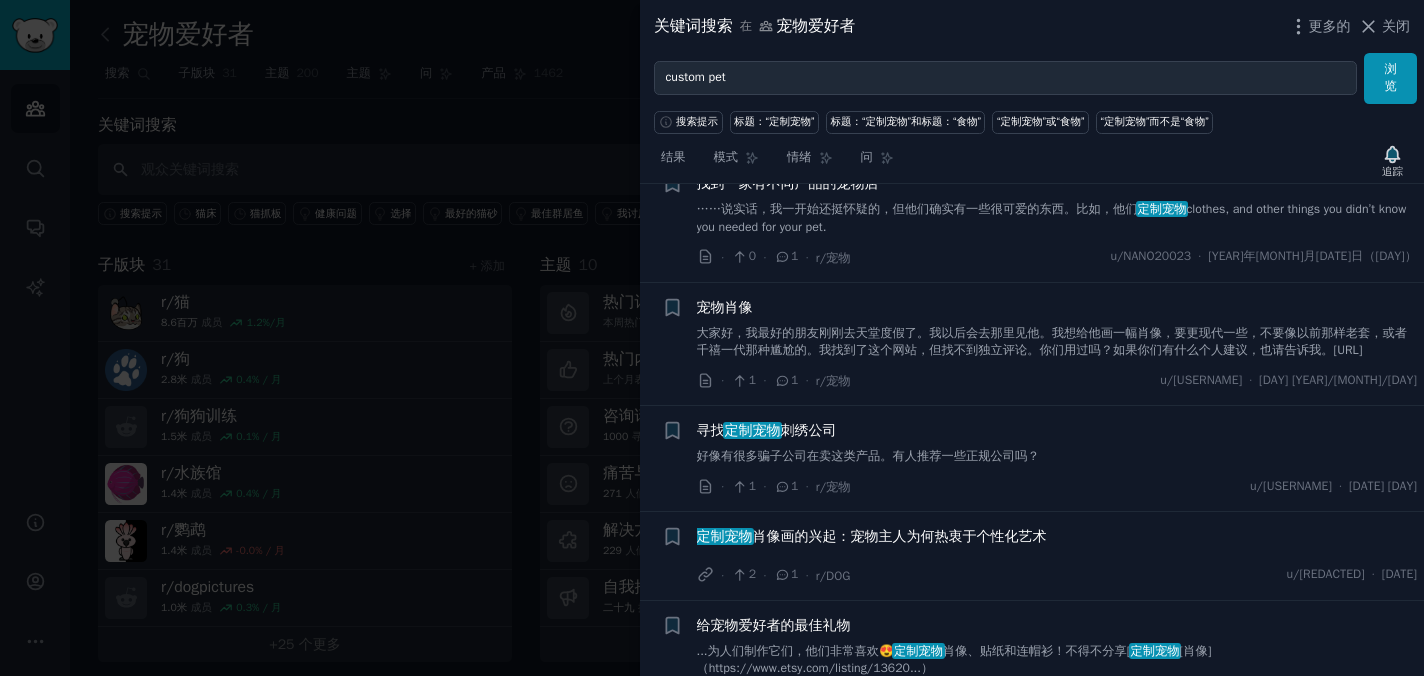 click on "大家好，我最好的朋友刚刚去天堂度假了。我以后会去那里见他。我想给他画一幅肖像，要更现代一些，不要像以前那样老套，或者千禧一代那种尴尬的。我找到了这个网站，但找不到独立评论。你们用过吗？如果你们有什么个人建议，也请告诉我。https://pawsafe.com/products/basquiat-custom-pet-portrait?currency=USD&utm_source=google&utm_medium=cpc&utm_campaign=Google%20Shopping&stkn=97efd30c3b88&utm_campaign=21555058683&utm_medium=165725887637&utm_content=708418487484&utm_term=&utm_source=google&ut m_account=pawsafe&bily_channel=google&b_campaign=21555058683&b_adset_id=165725887637&b_adid=708418487484&gad_source=1&gbraid=0AAA AAC5hlS7O3hSdQtg4lNwIm2hYwM3x9&gclid=Cj0KCQiA_NC9BhCkARISABSnSTbk6MHm_RX9ddz8KNIDyAKjnN8LKrLNyhg7FP31a4uwu10aVLfSynAaAhk3EALw_wcB" at bounding box center (1052, 342) 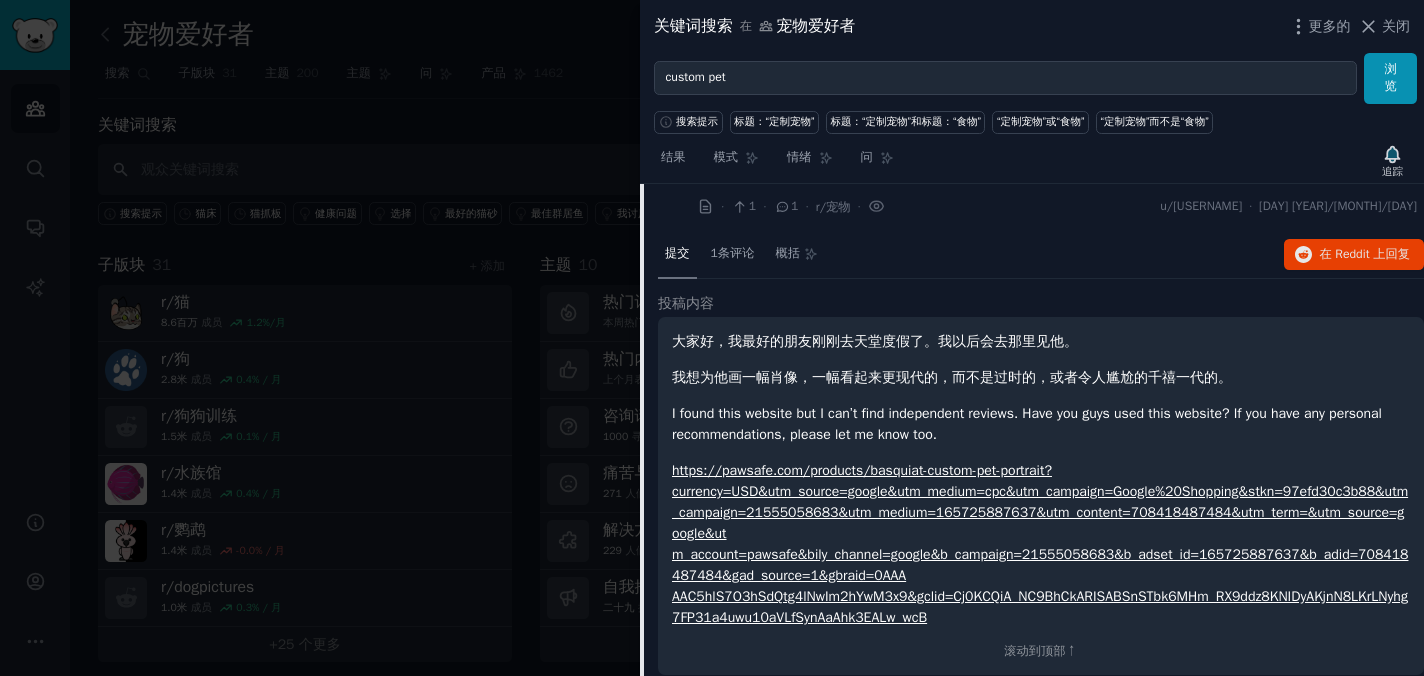 scroll, scrollTop: 4952, scrollLeft: 0, axis: vertical 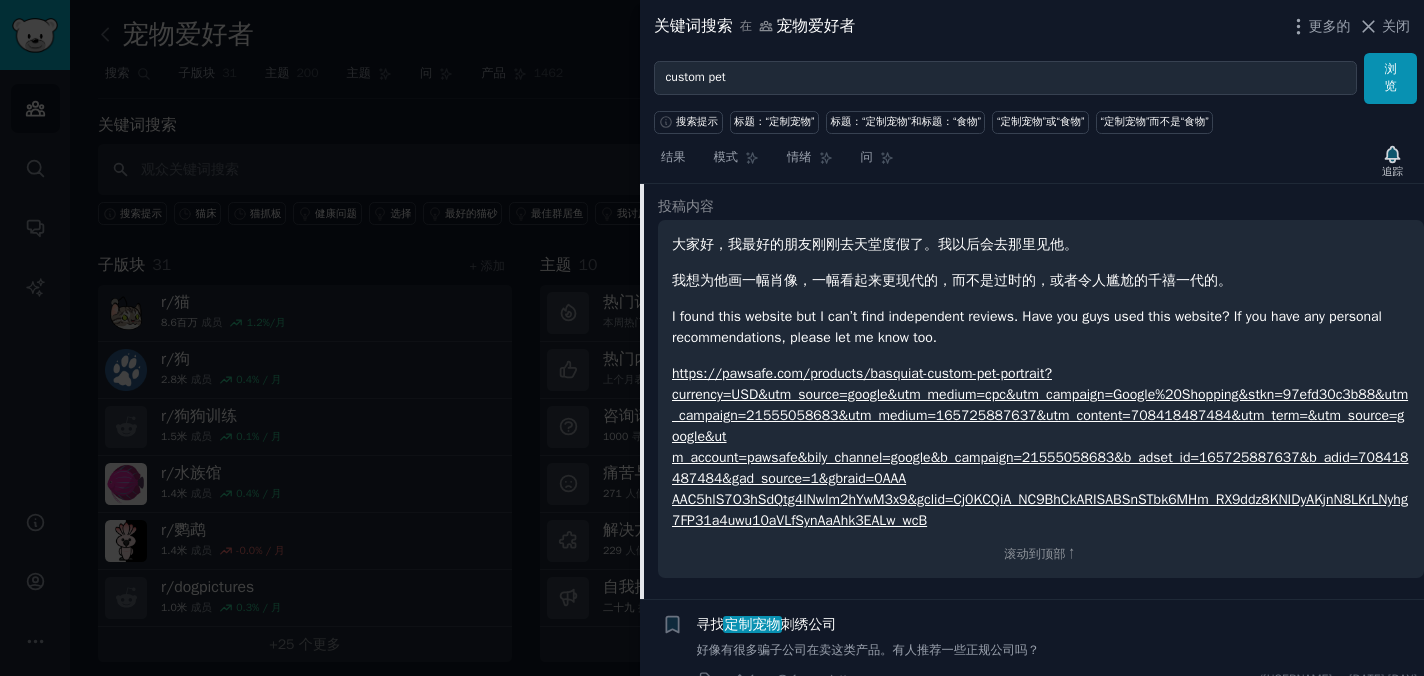 click on "https://pawsafe.com/products/basquiat-custom-pet-portrait?currency=USD&utm_source=google&utm_medium=cpc&utm_campaign=Google%20Shopping&stkn=97efd30c3b88&utm_campaign=21555058683&utm_medium=165725887637&utm_content=708418487484&utm_term=&utm_source=google&ut m_account=pawsafe&bily_channel=google&b_campaign=21555058683&b_adset_id=165725887637&b_adid=708418487484&gad_source=1&gbraid=0AAA AAC5hlS7O3hSdQtg4lNwIm2hYwM3x9&gclid=Cj0KCQiA_NC9BhCkARISABSnSTbk6MHm_RX9ddz8KNIDyAKjnN8LKrLNyhg7FP31a4uwu10aVLfSynAaAhk3EALw_wcB" at bounding box center [1040, 447] 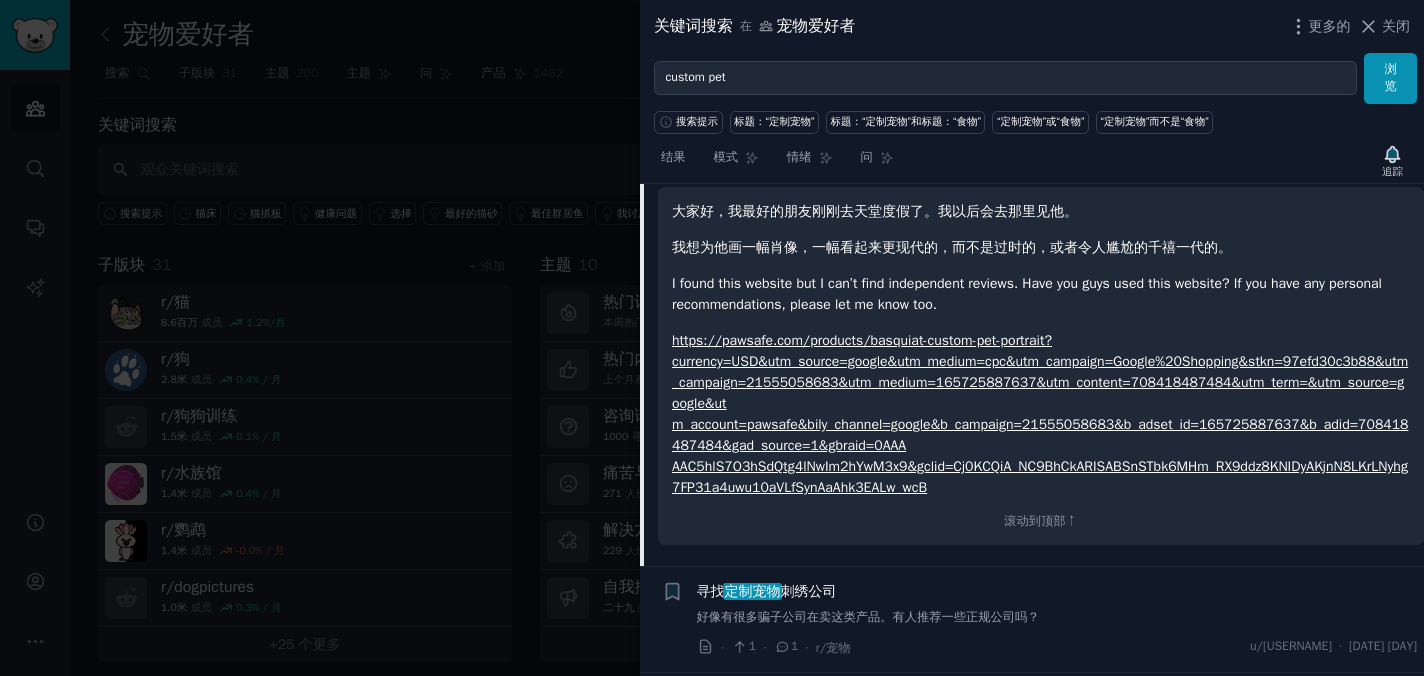 scroll, scrollTop: 4890, scrollLeft: 0, axis: vertical 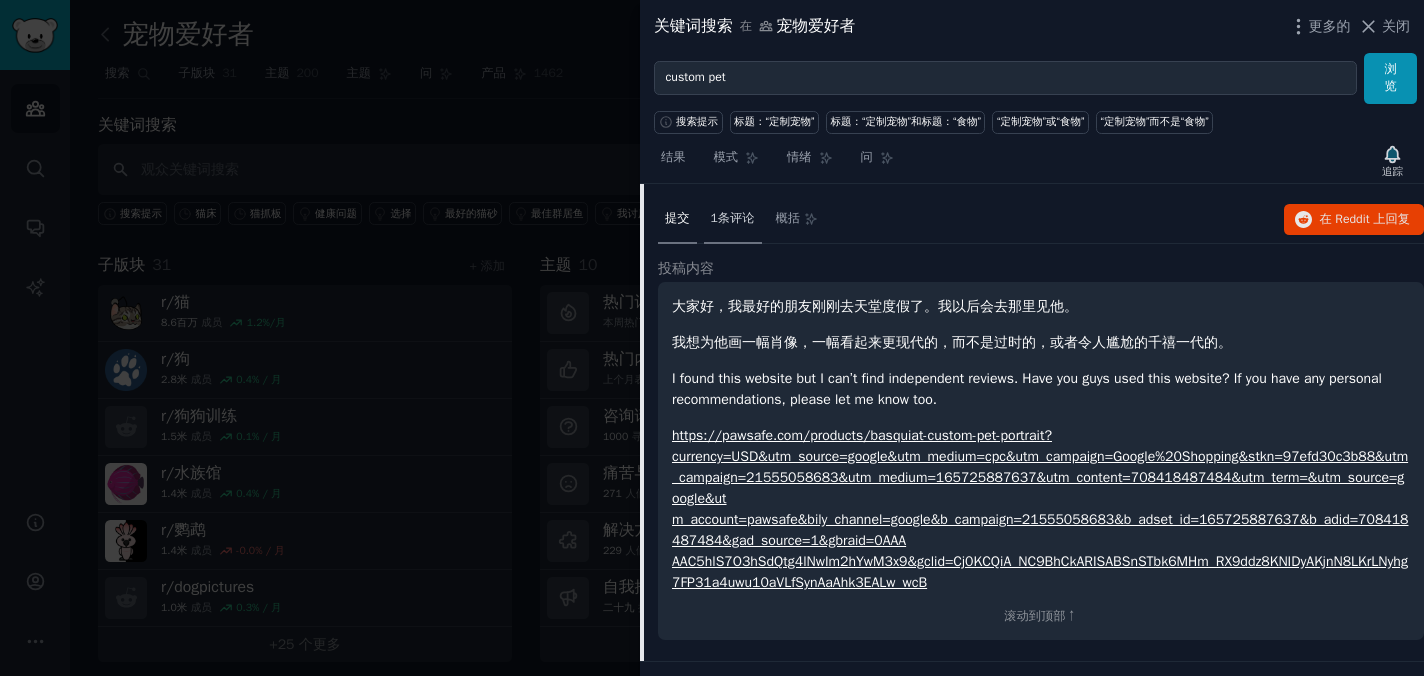 click on "1条评论" at bounding box center [733, 218] 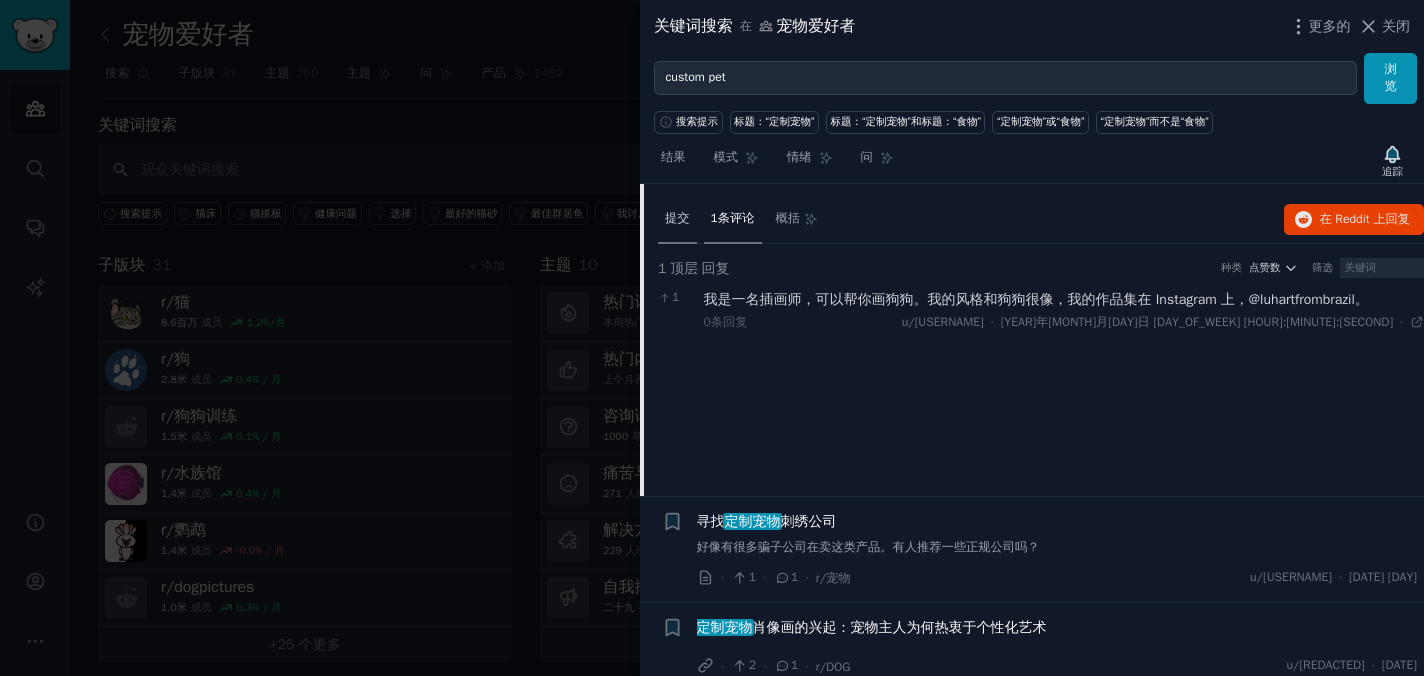 click on "提交" at bounding box center (677, 220) 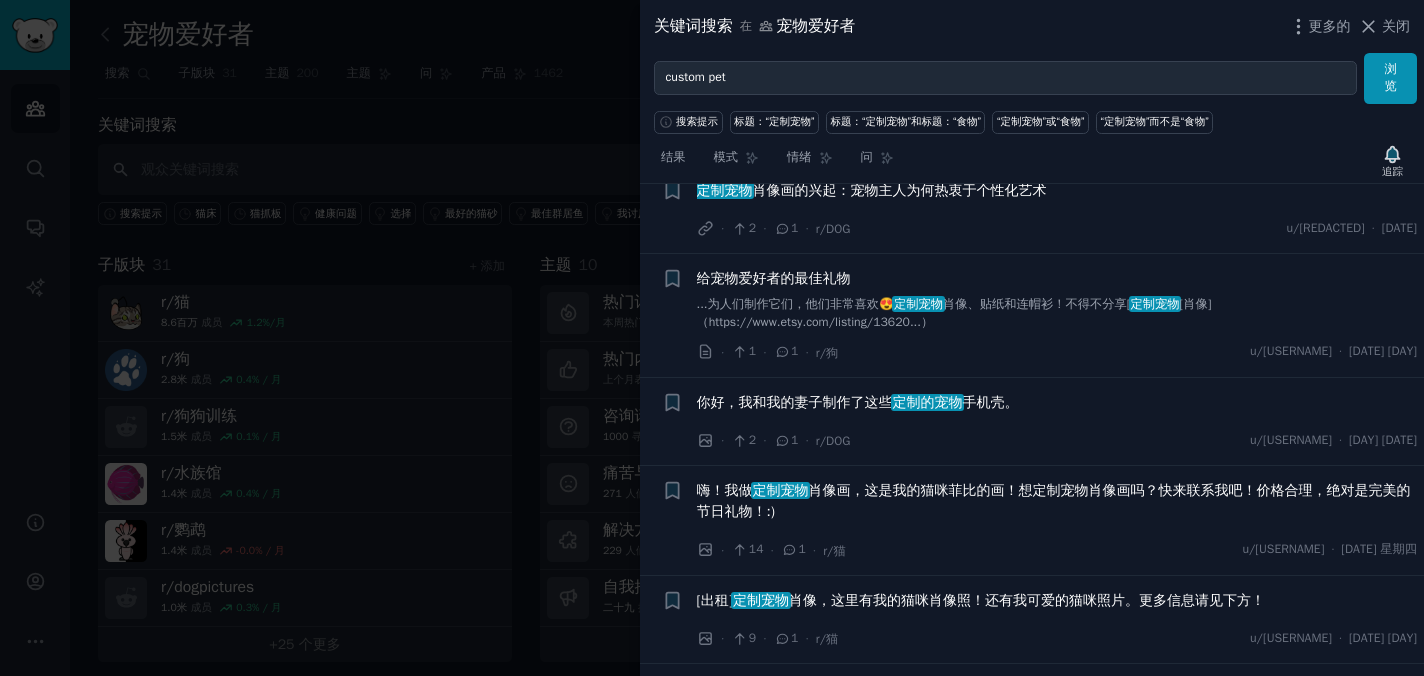 scroll, scrollTop: 5493, scrollLeft: 0, axis: vertical 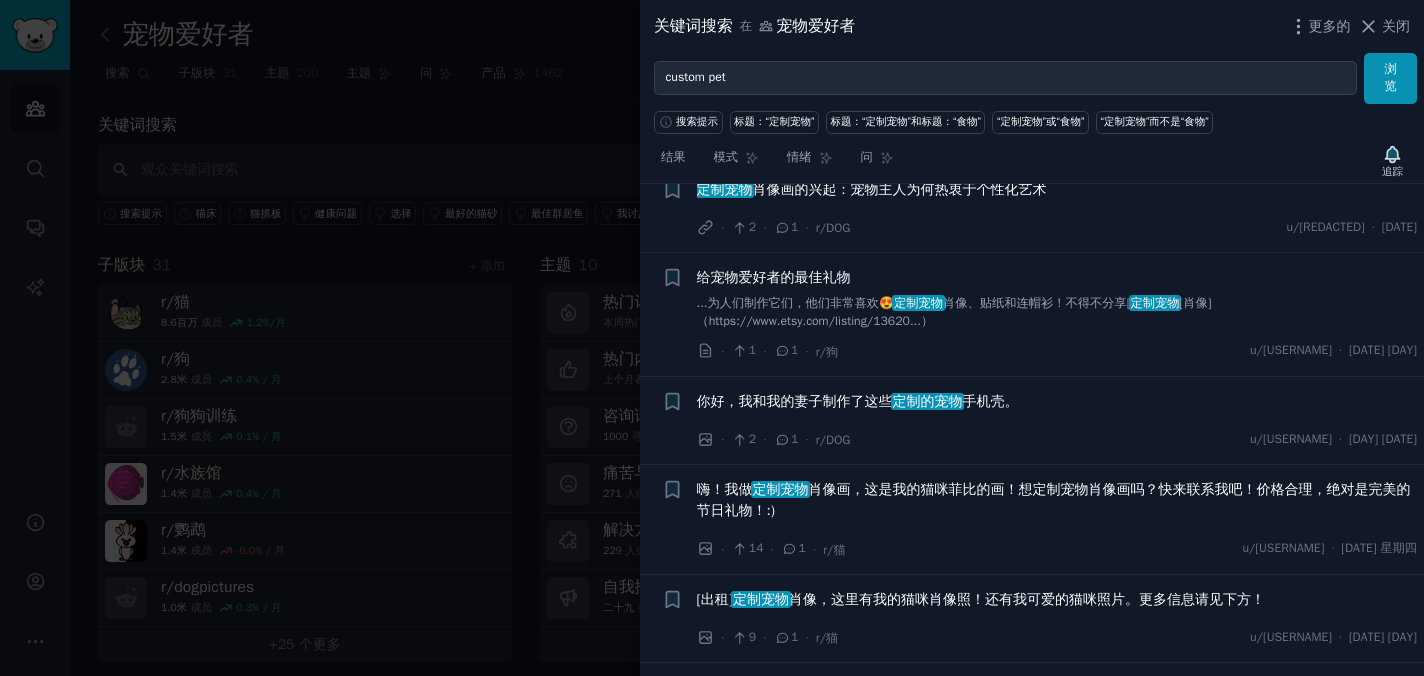 click on "...为人们制作它们，他们非常喜欢😍 定制宠物 肖像、贴纸和连帽衫！不得不分享[ 定制宠物 肖像]（https://www.etsy.com/listing/13620...）" at bounding box center [1057, 312] 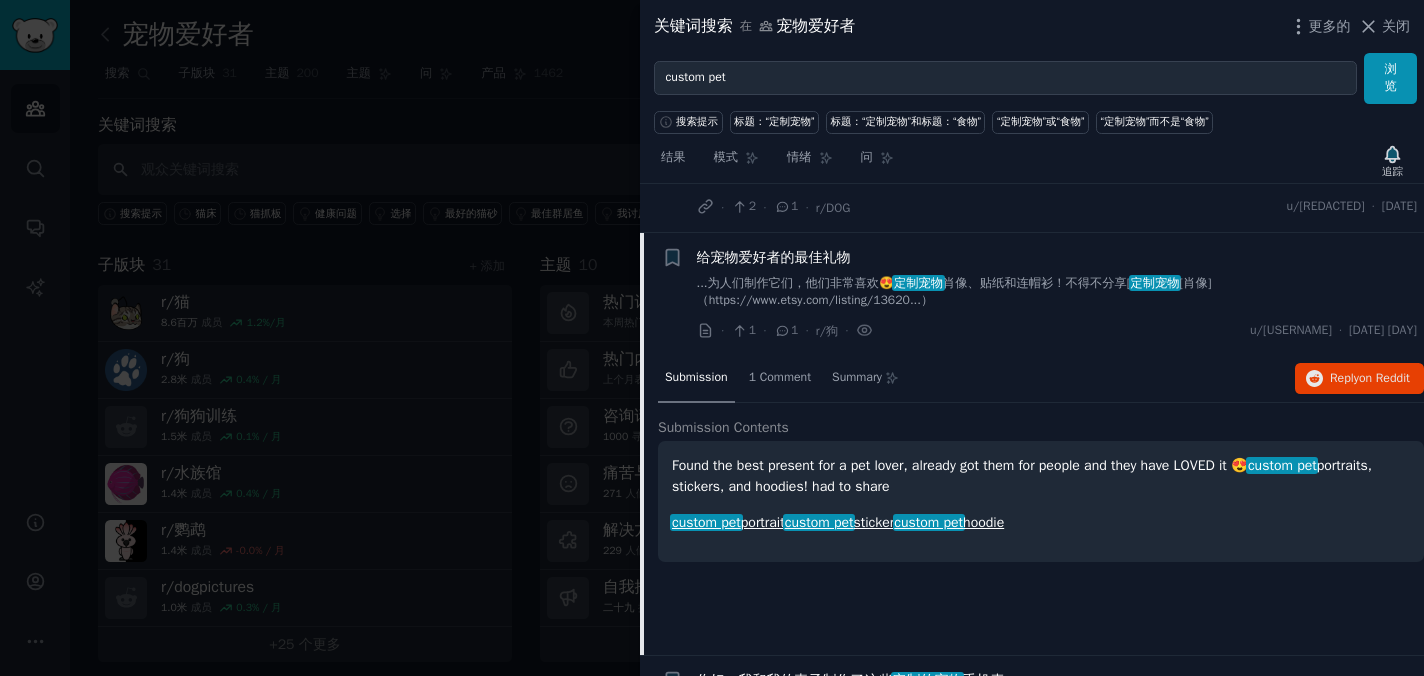 scroll, scrollTop: 5115, scrollLeft: 0, axis: vertical 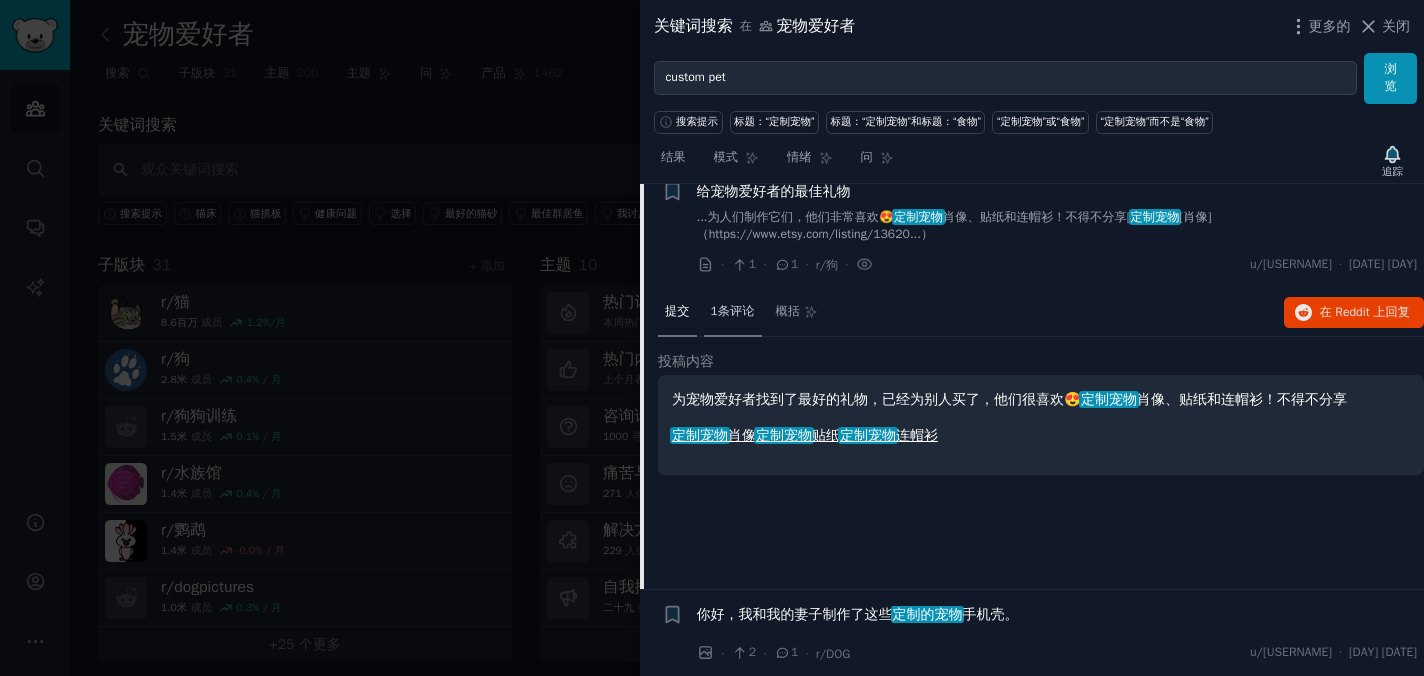click on "1条评论" at bounding box center (733, 313) 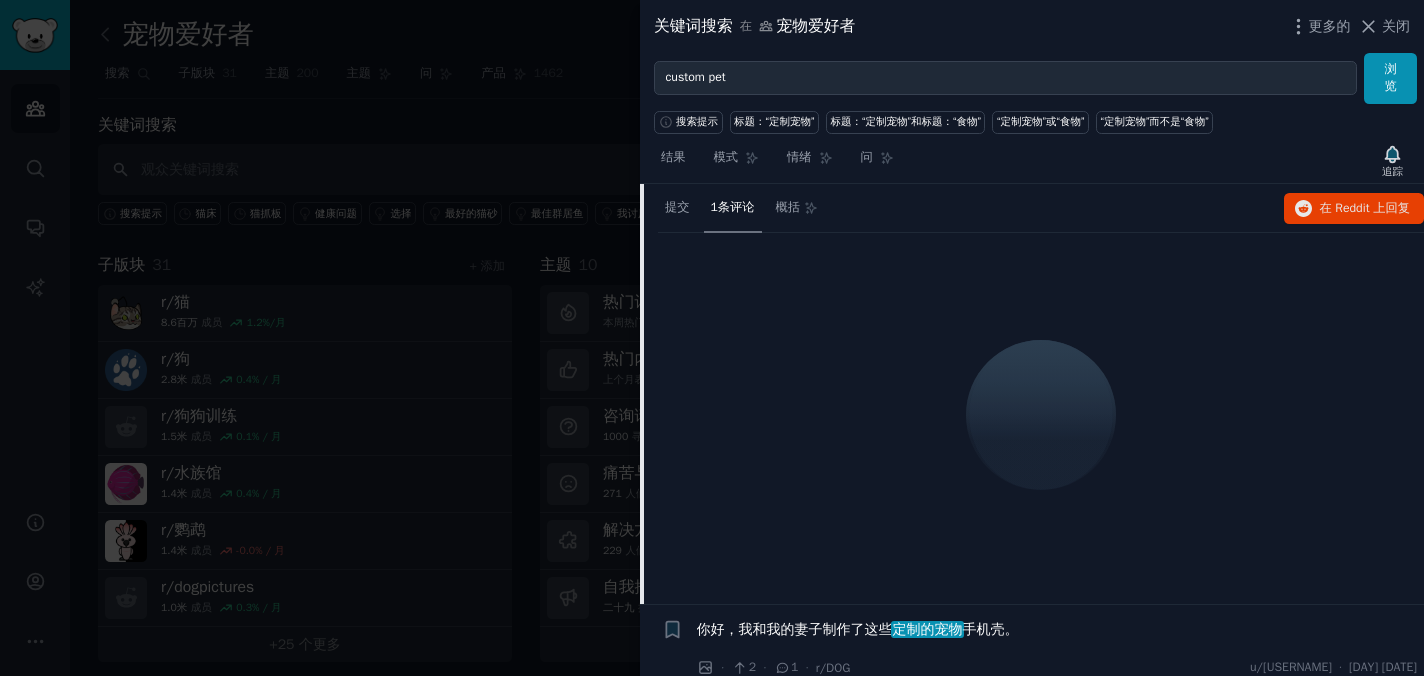 scroll, scrollTop: 5253, scrollLeft: 0, axis: vertical 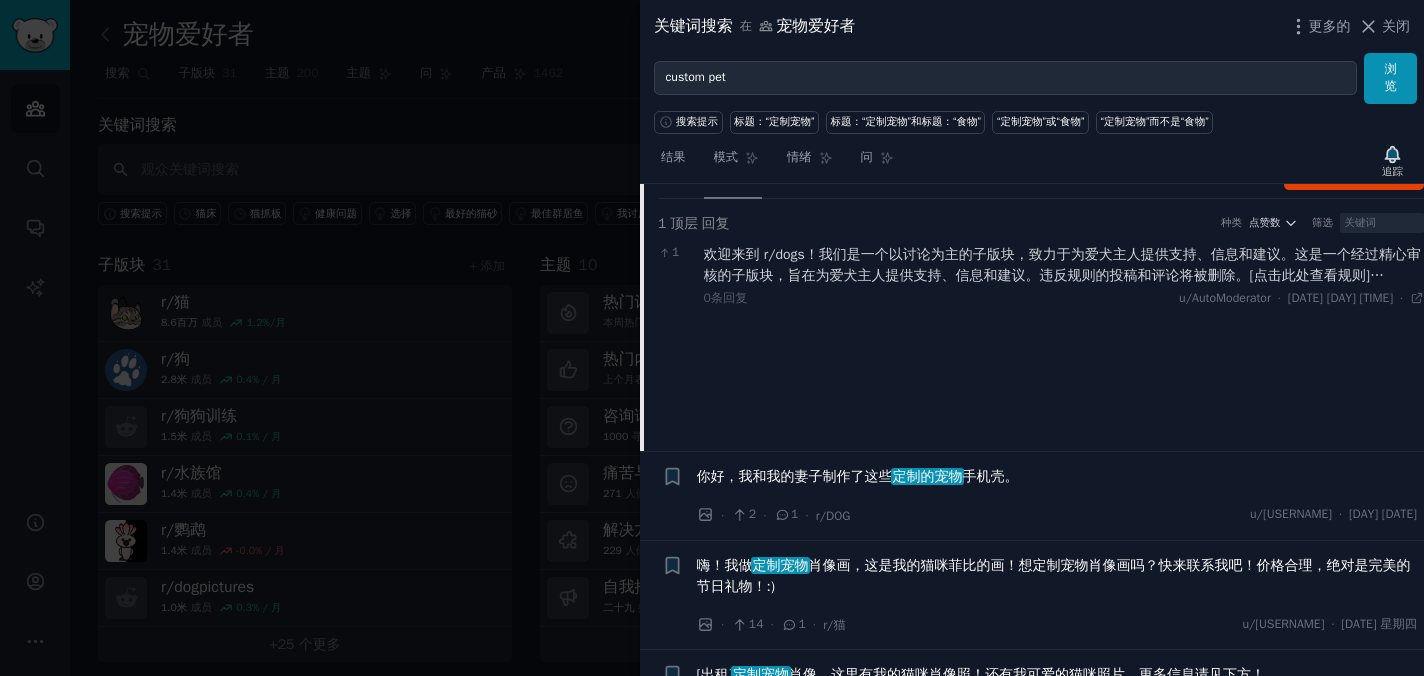 click on "你好，我和我的妻子制作了这些 定制的宠物 手机壳。" at bounding box center [858, 476] 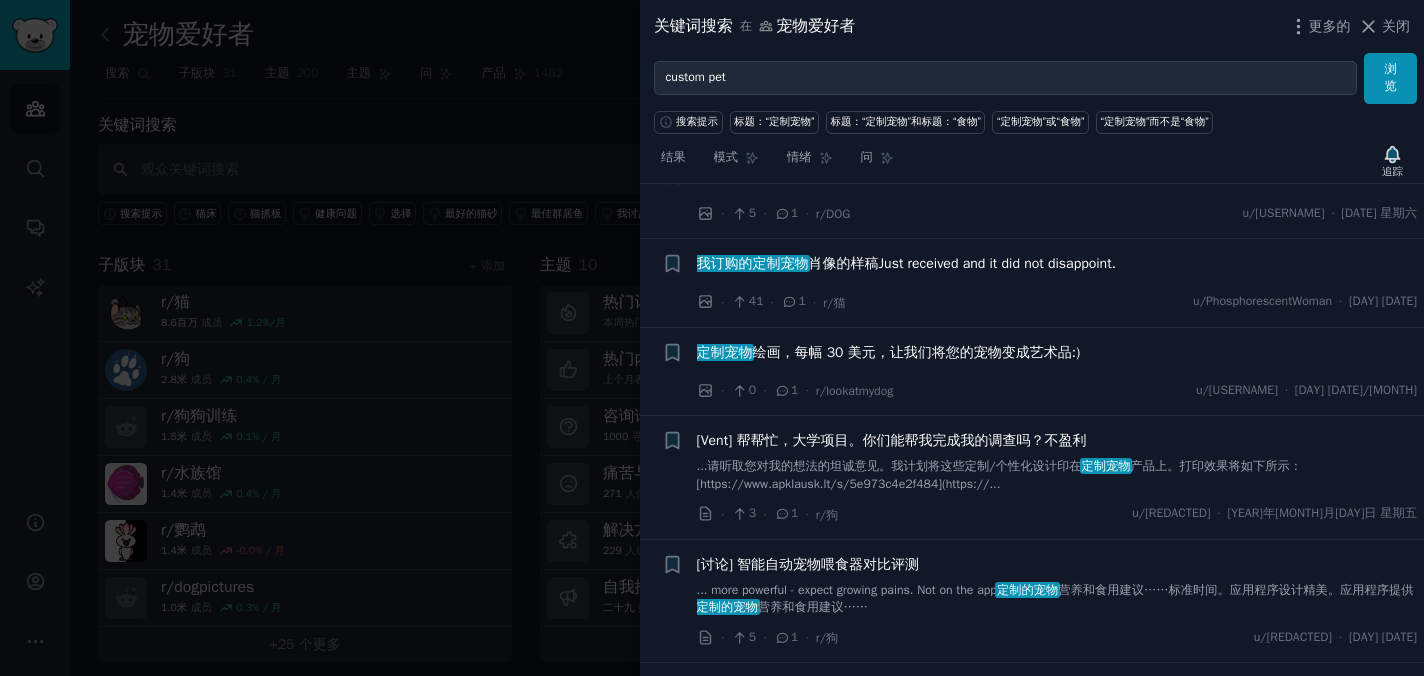 scroll, scrollTop: 6077, scrollLeft: 0, axis: vertical 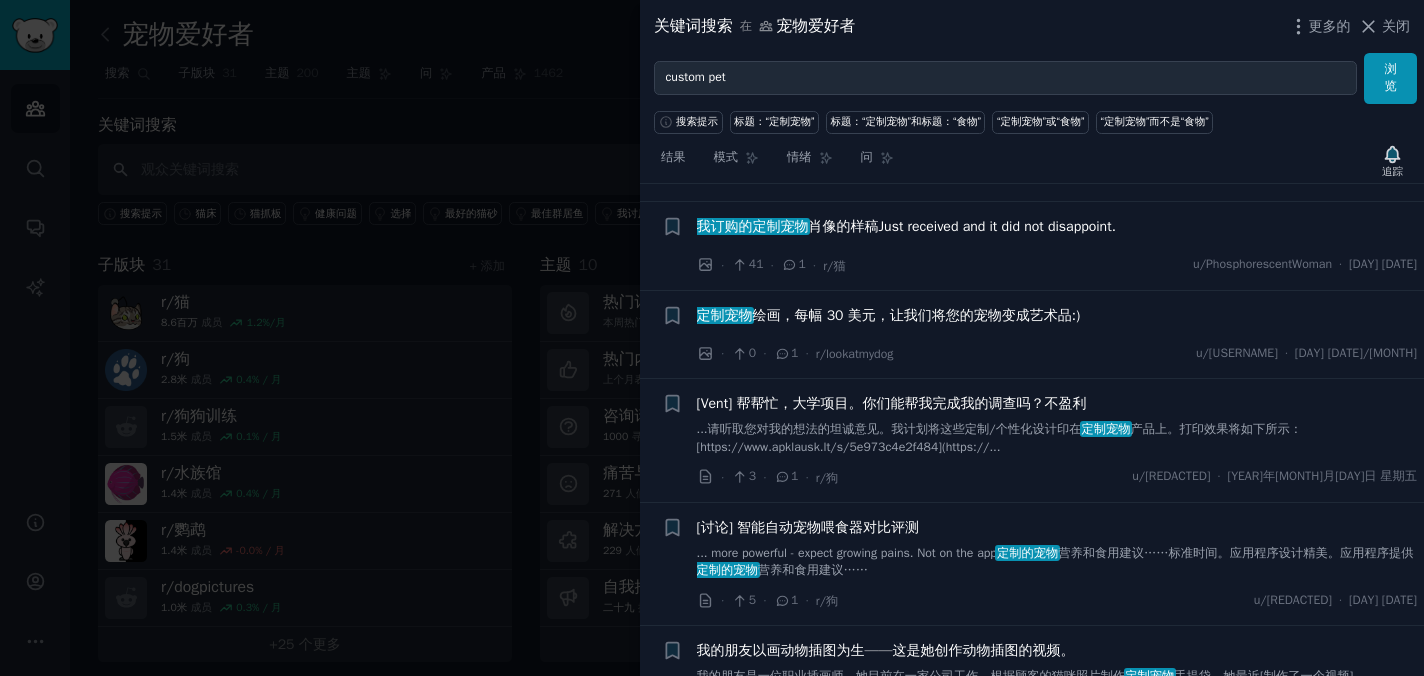 click on "[调查] 帮帮忙，大学项目。你们能帮我完成我的调查吗？不盈利" at bounding box center [892, 403] 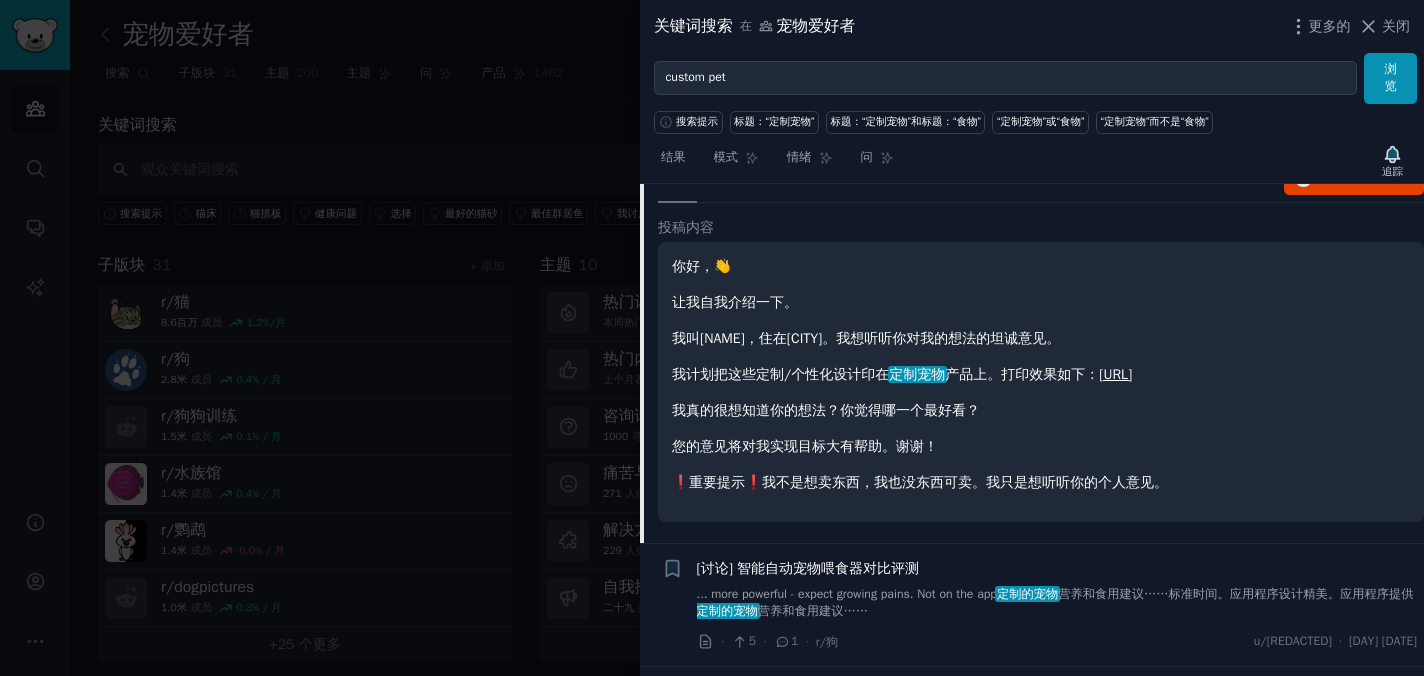 scroll, scrollTop: 5920, scrollLeft: 0, axis: vertical 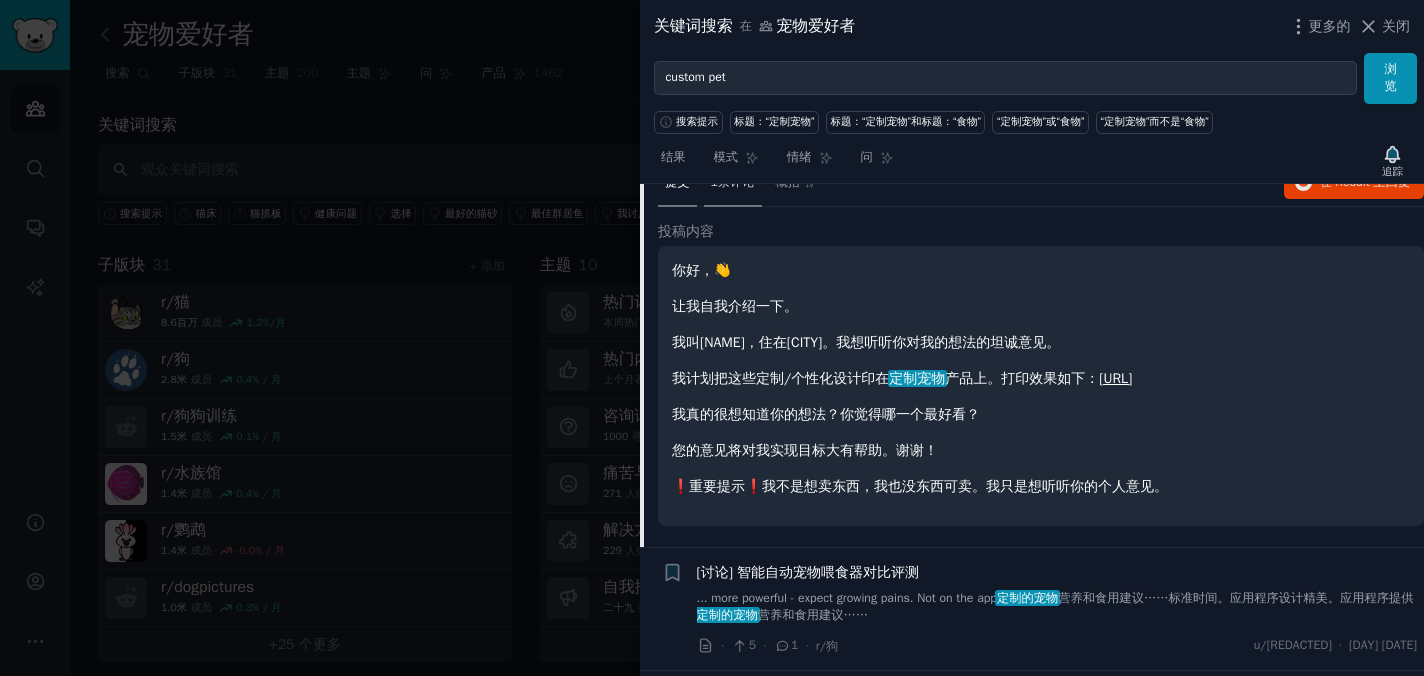 click on "1条评论" at bounding box center (733, 182) 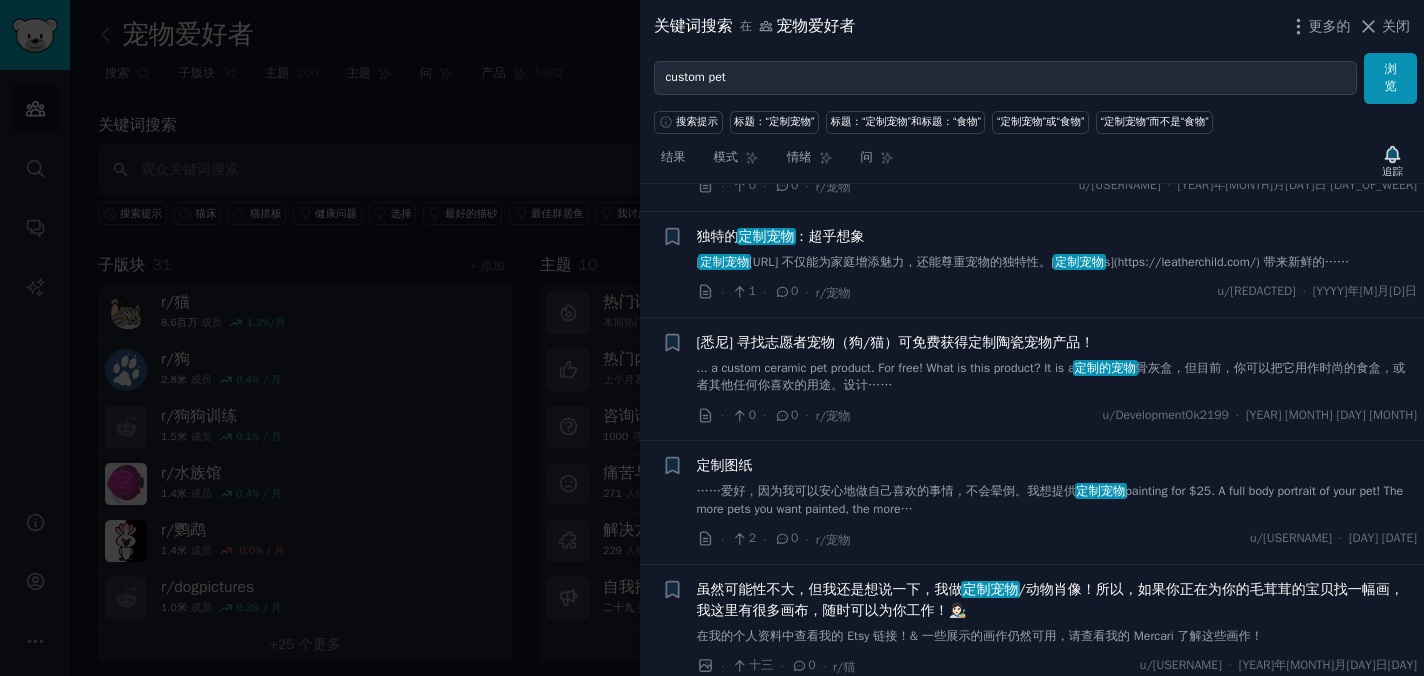 scroll, scrollTop: 8074, scrollLeft: 0, axis: vertical 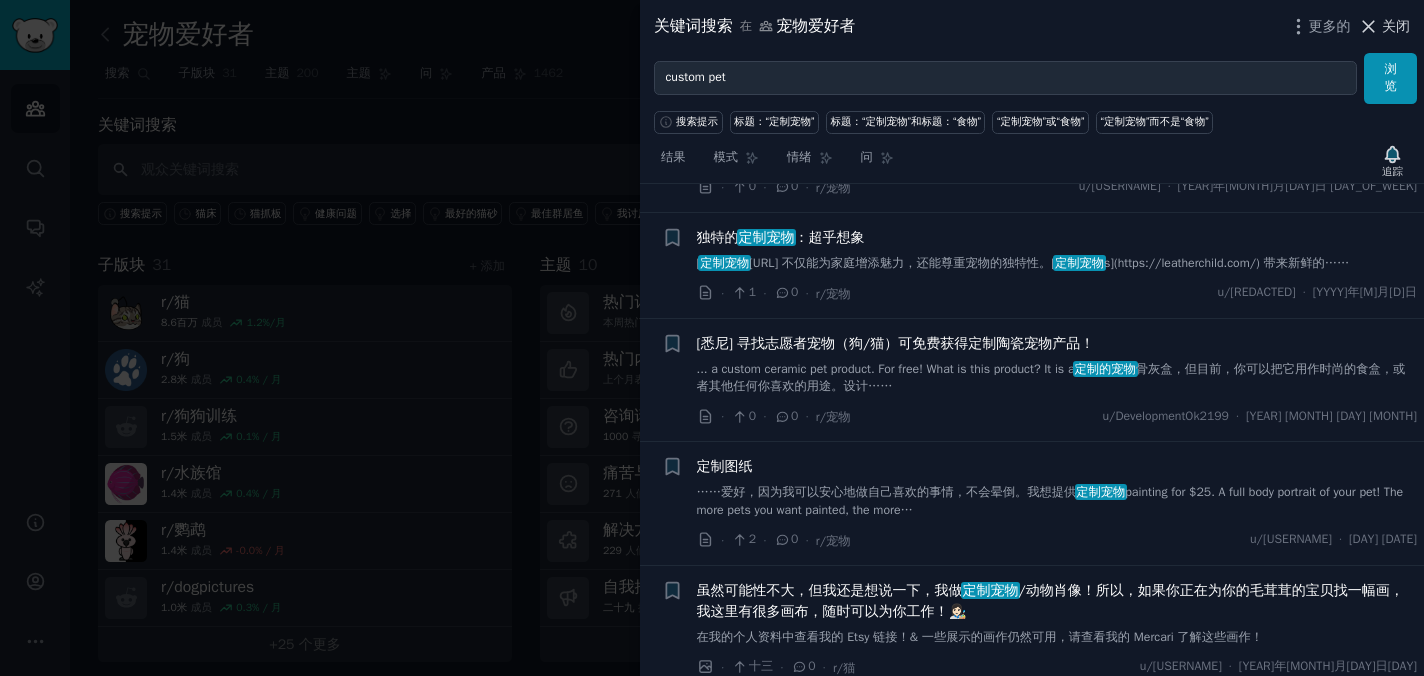 click on "关闭" at bounding box center [1396, 26] 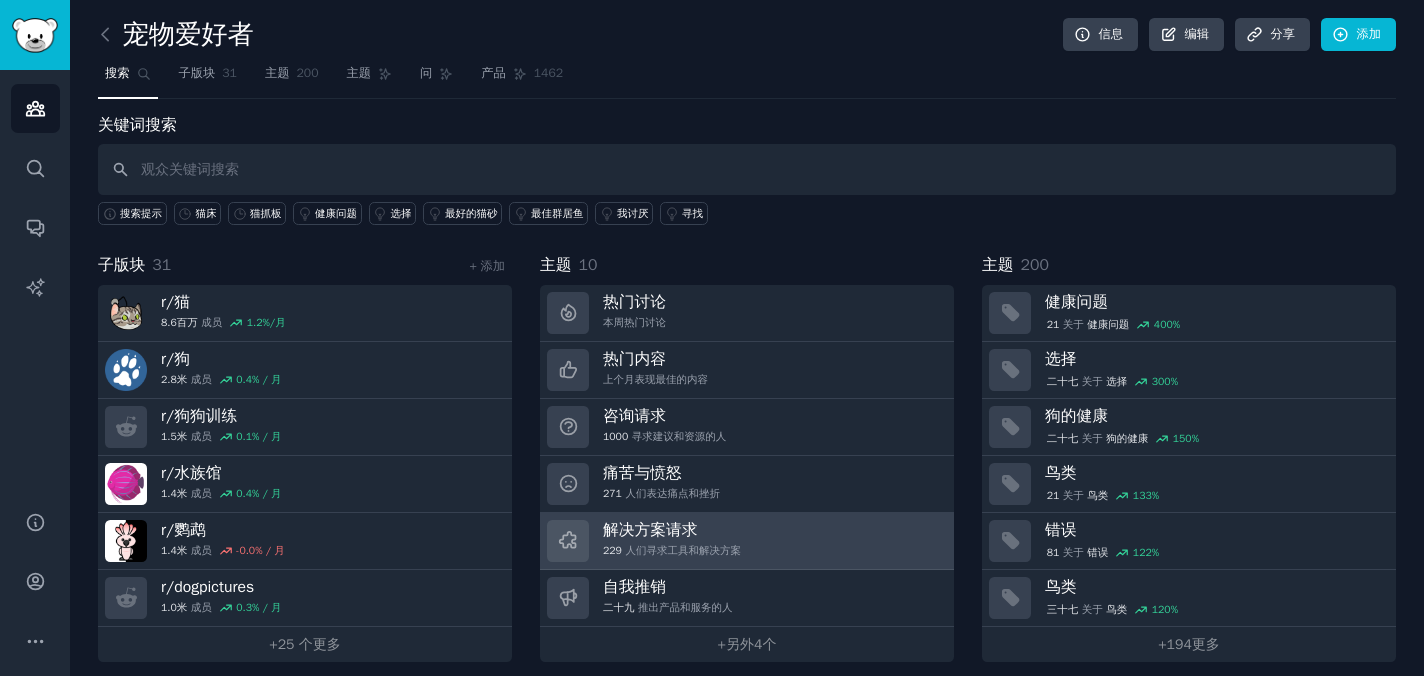 click on "解决方案请求 229 人们寻求工具和解决方案" at bounding box center (747, 541) 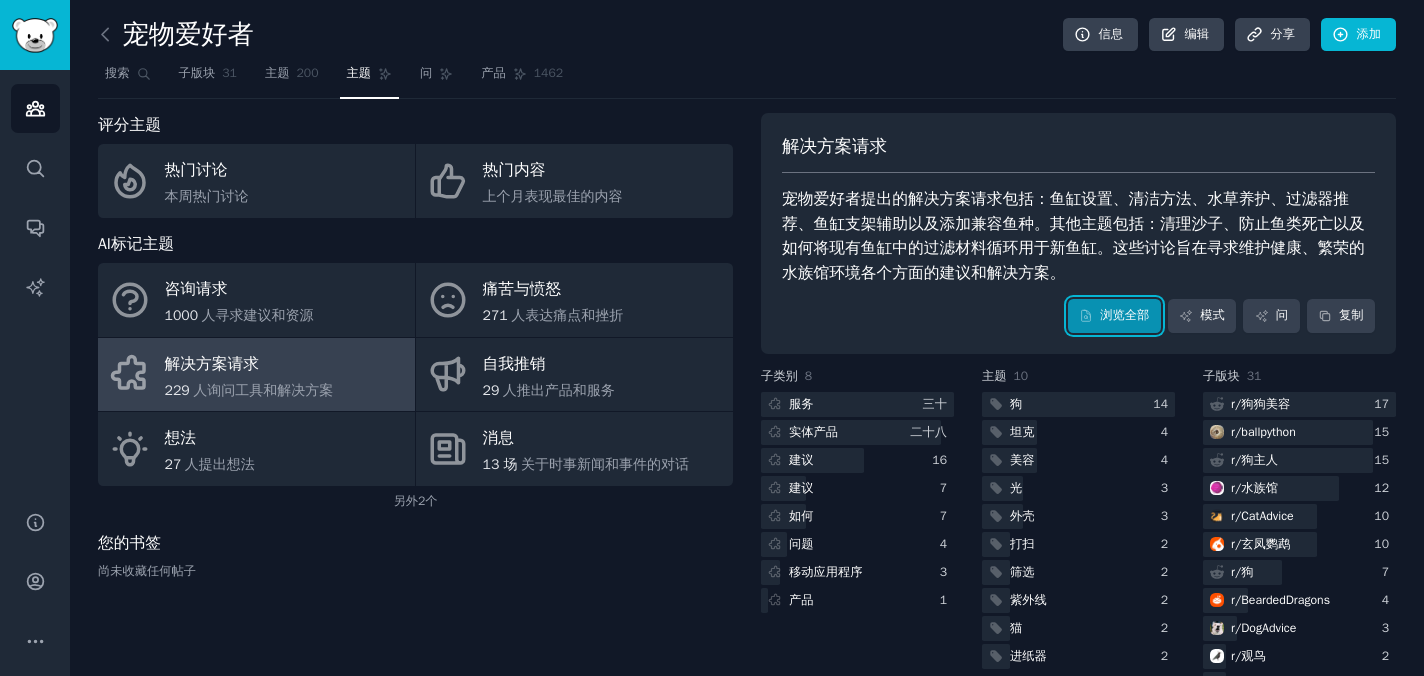 click on "浏览全部" at bounding box center (1124, 315) 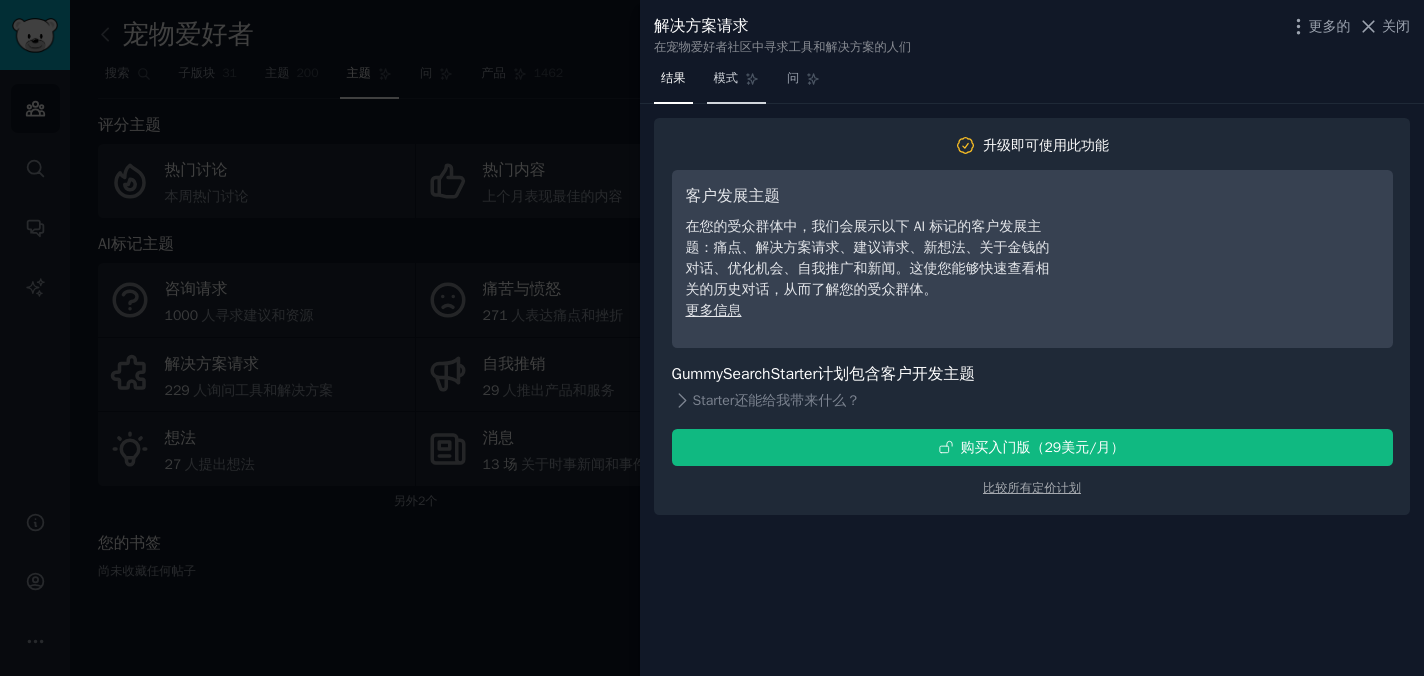click on "模式" at bounding box center (737, 83) 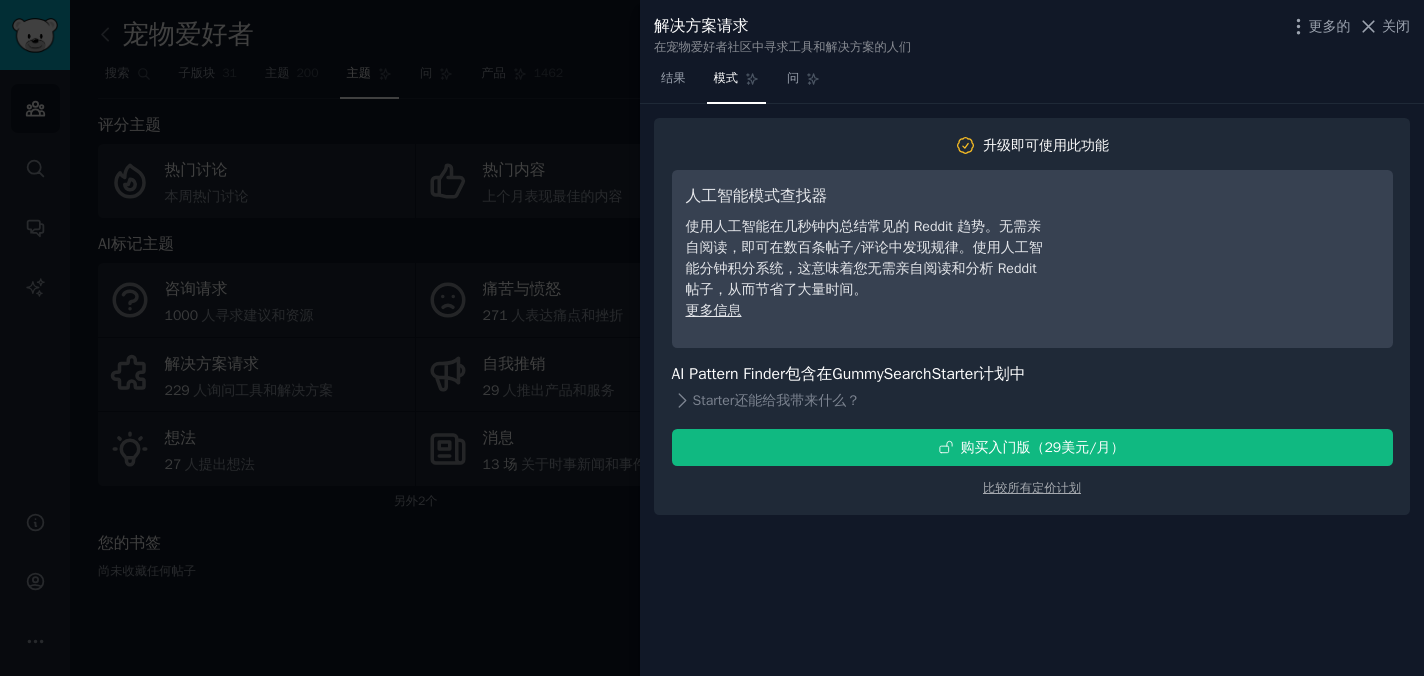 click at bounding box center (712, 338) 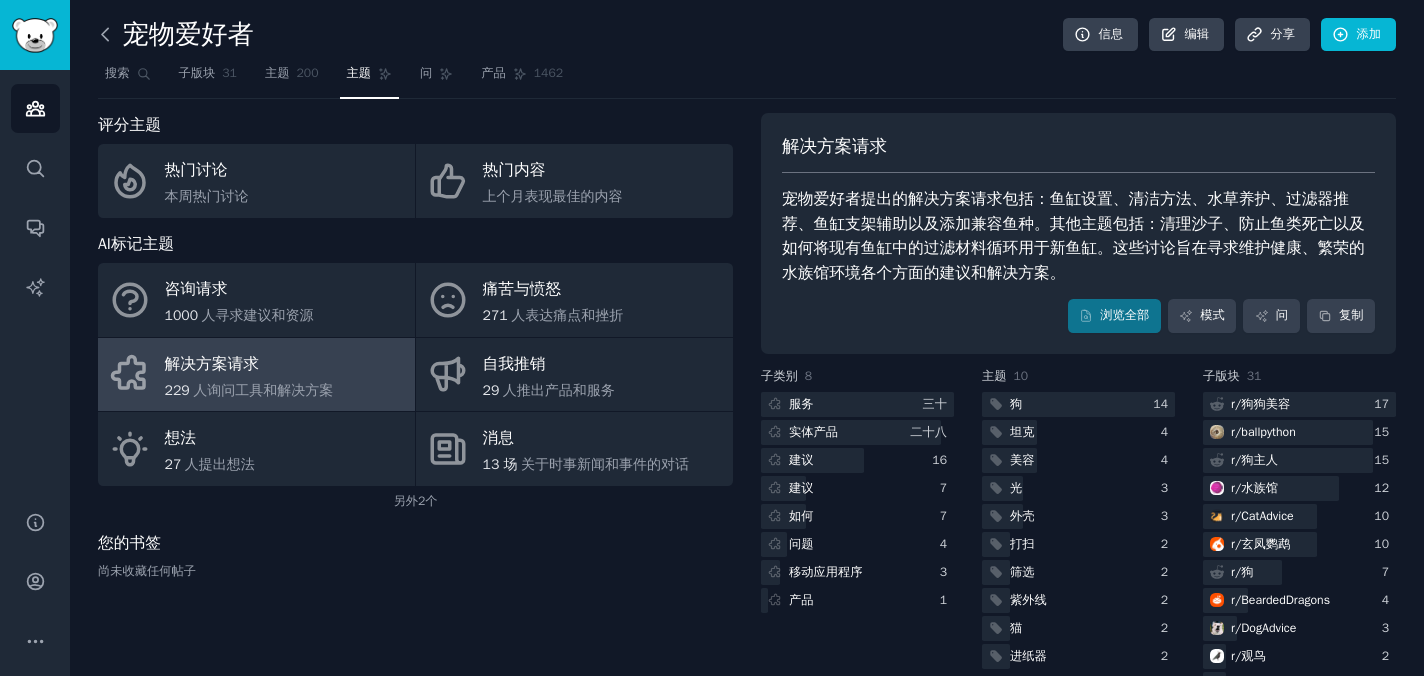 click 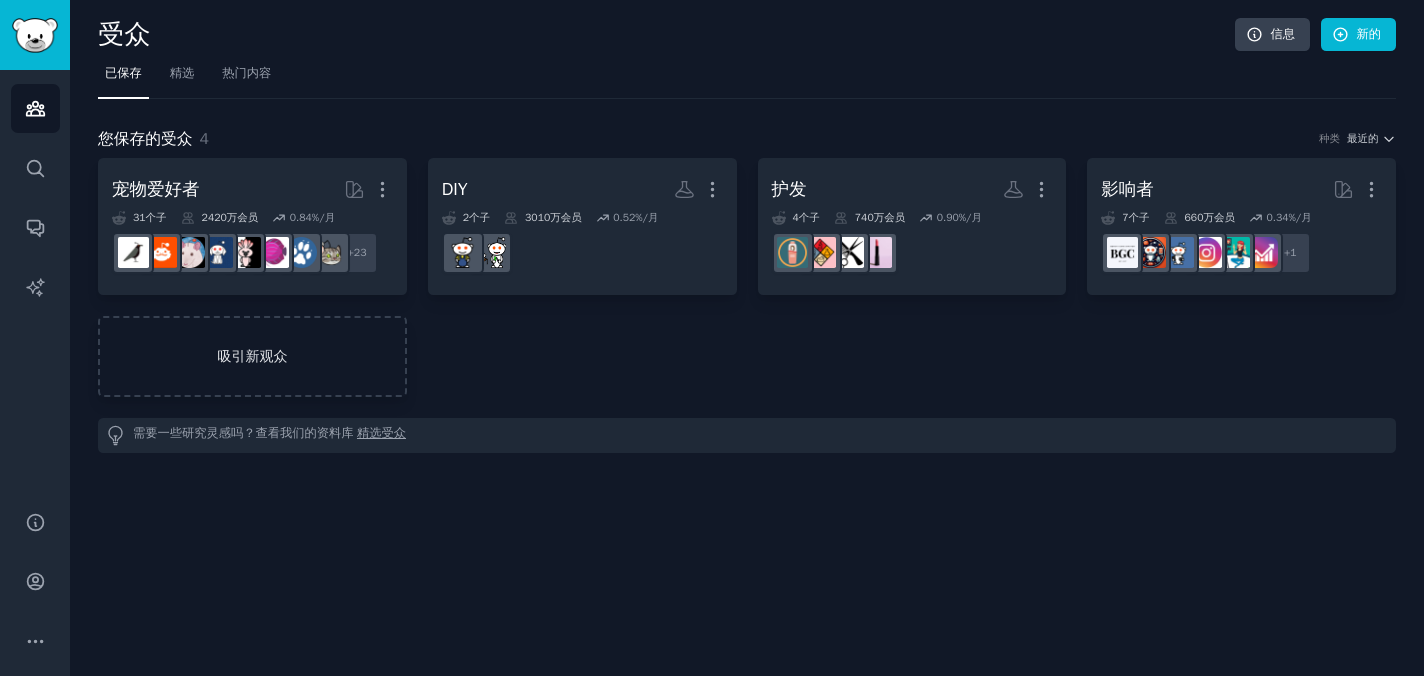 click on "吸引新观众" at bounding box center [252, 356] 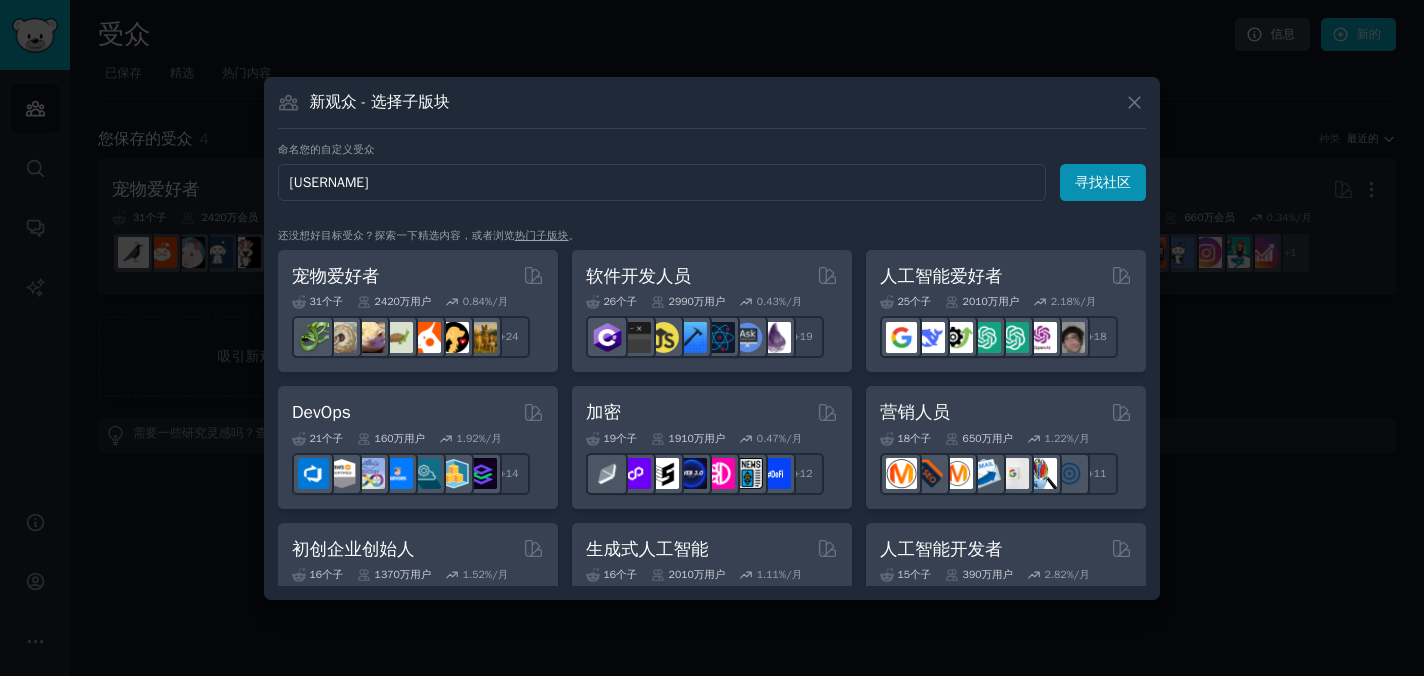 type on "homedecor" 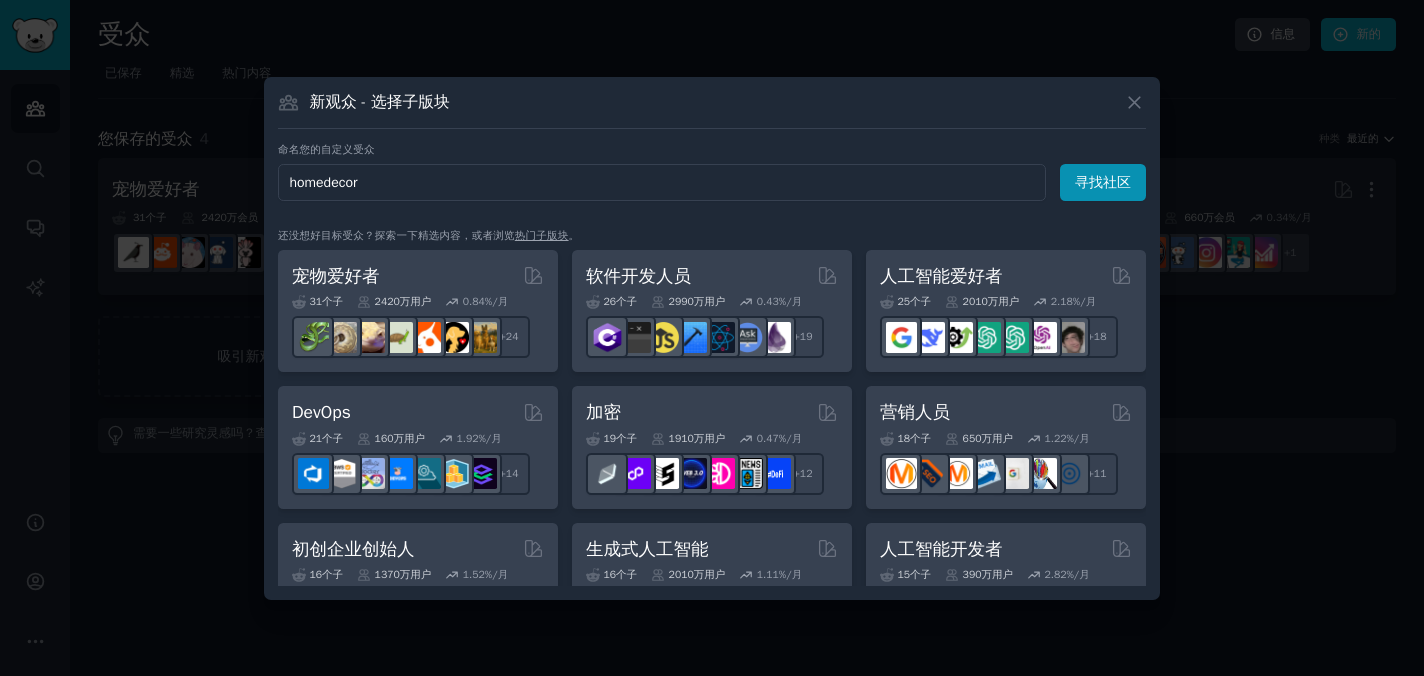 click on "寻找社区" at bounding box center [1103, 182] 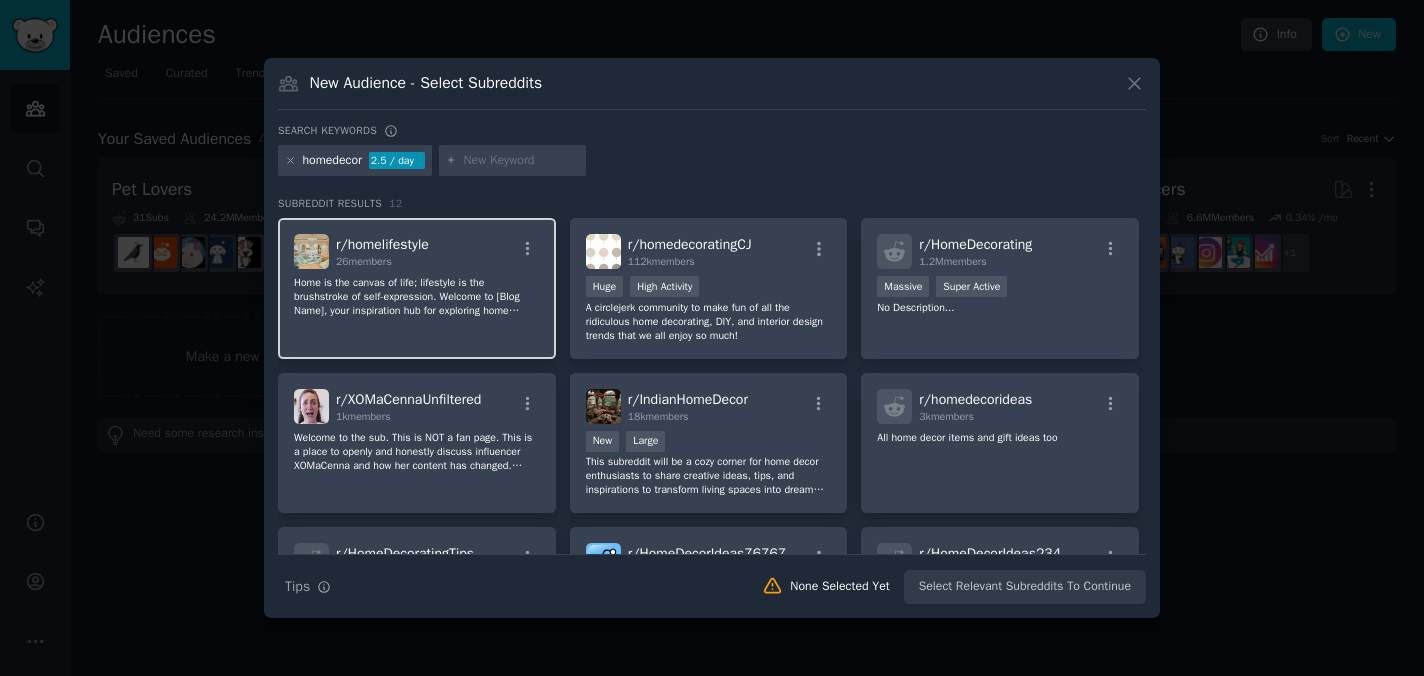 click on "r/ homelifestyle 26  members" at bounding box center (417, 251) 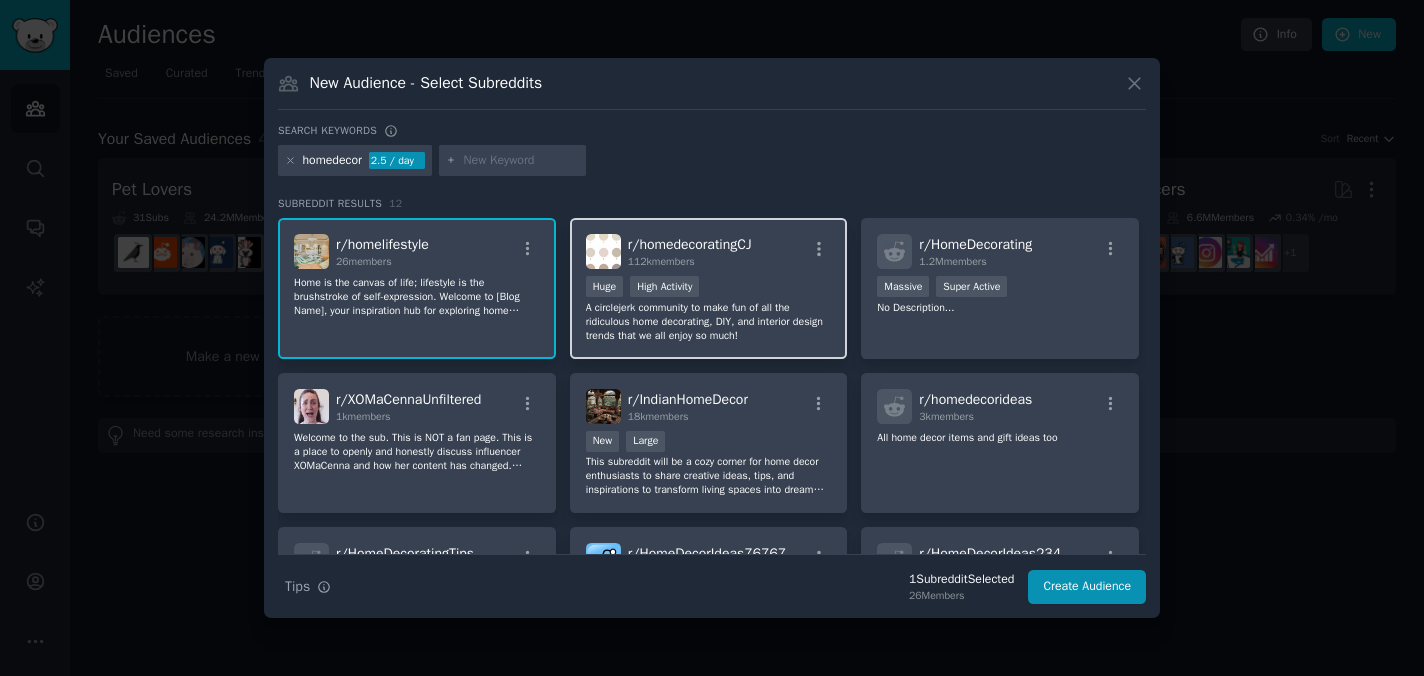click on "Huge High Activity" at bounding box center (709, 288) 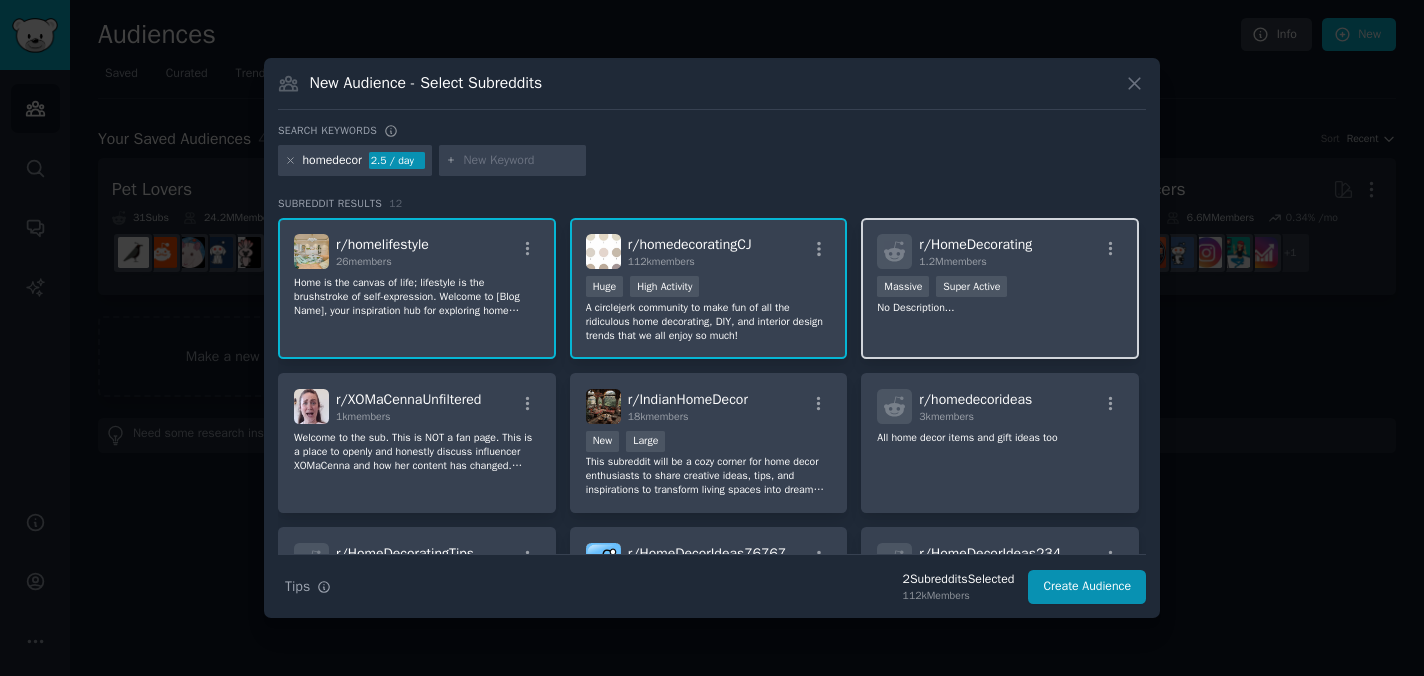 click on "Massive Super Active" at bounding box center [1000, 288] 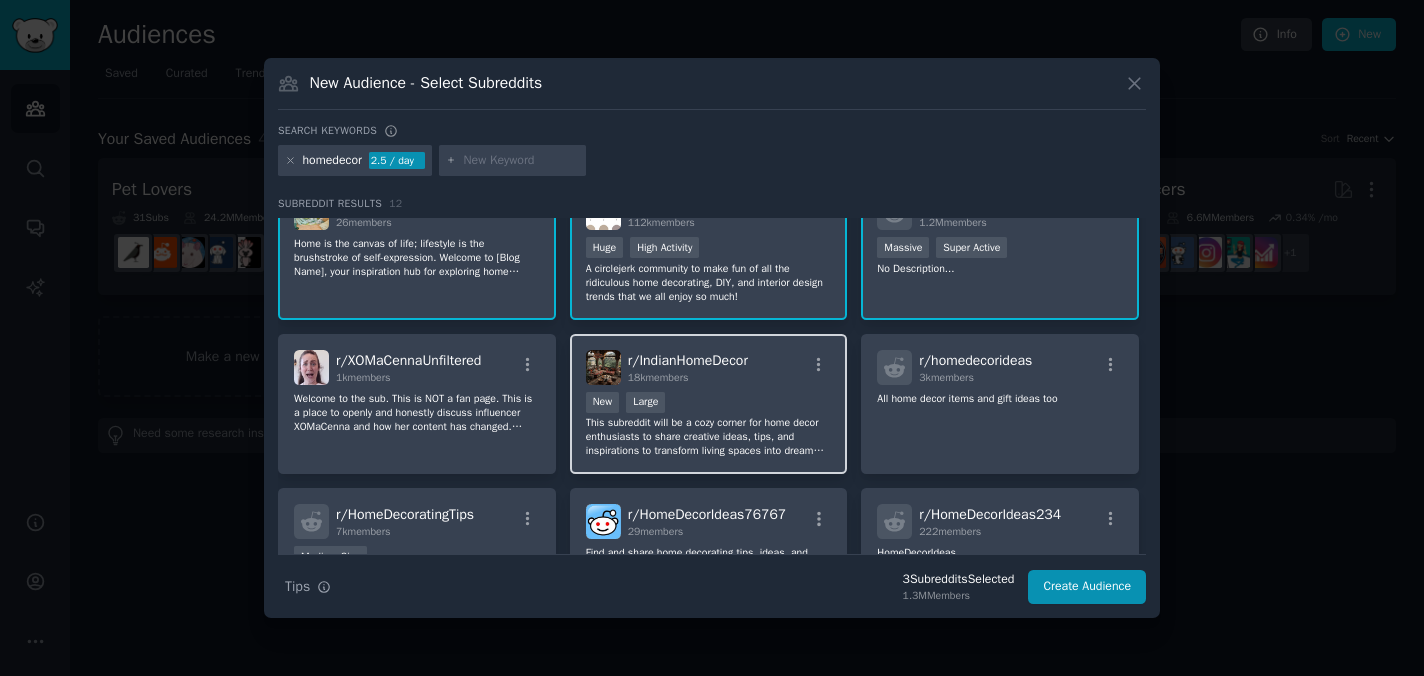 scroll, scrollTop: 40, scrollLeft: 0, axis: vertical 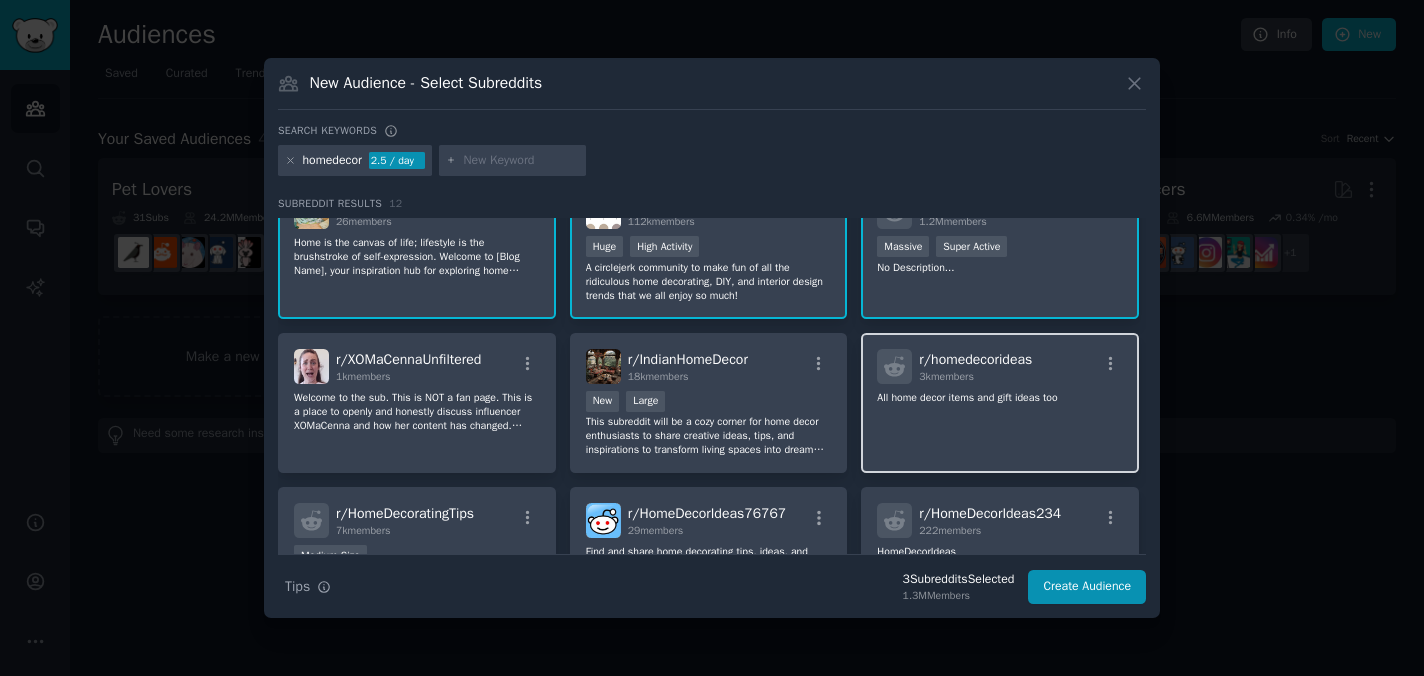 click on "r/ homedecorideas 3k  members All home decor items and gift ideas too" at bounding box center [1000, 403] 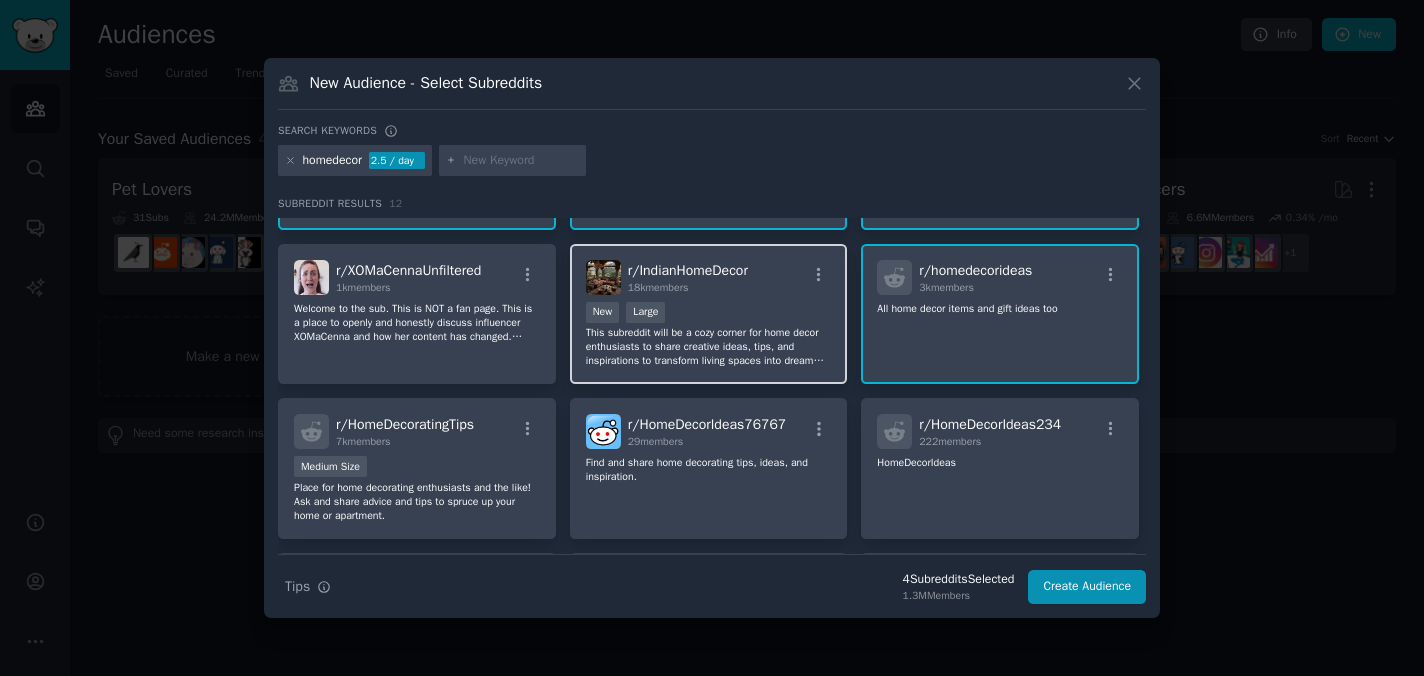 scroll, scrollTop: 139, scrollLeft: 0, axis: vertical 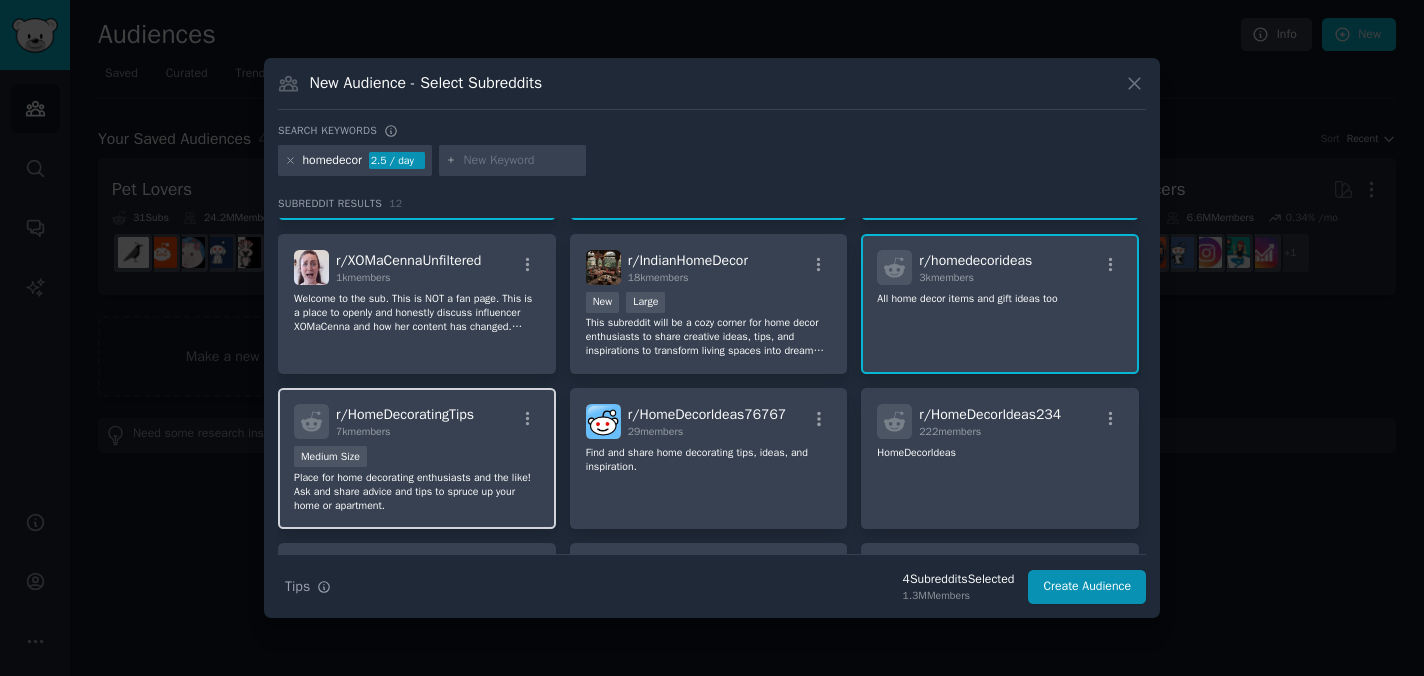 click on "Medium Size" at bounding box center (417, 458) 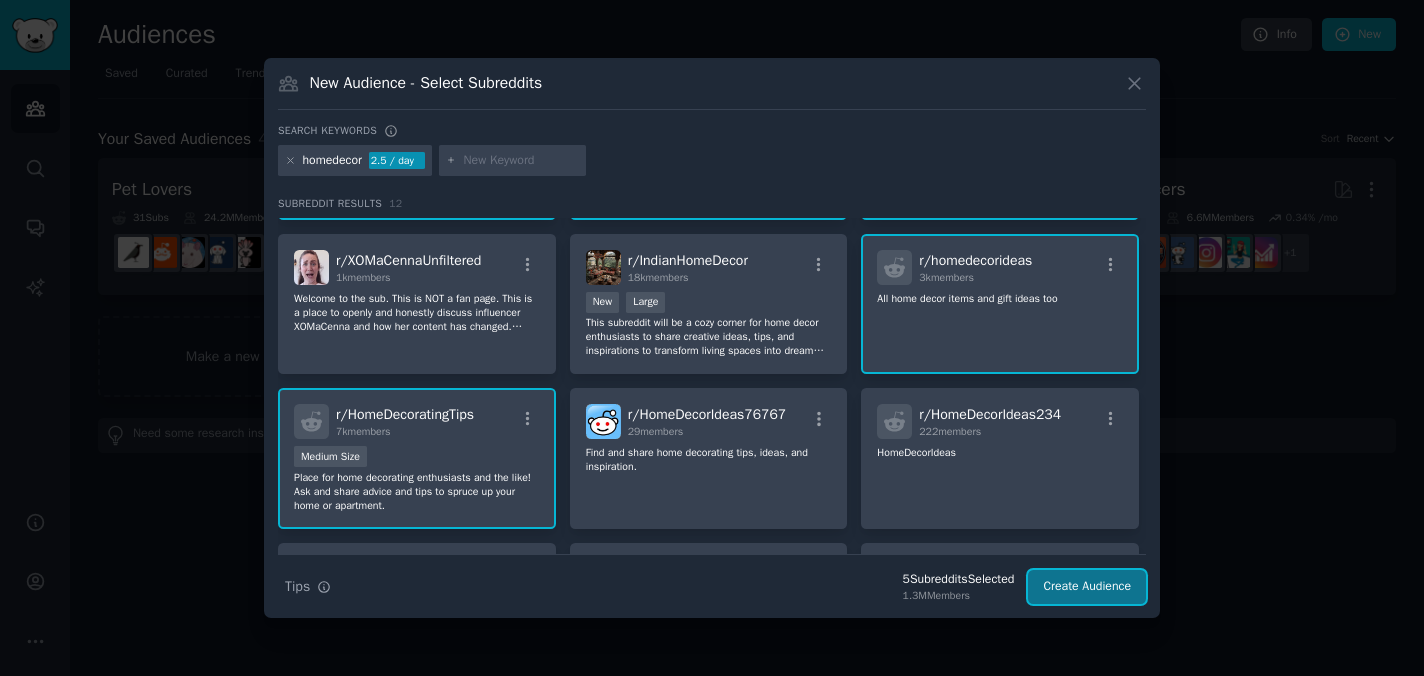 click on "Create Audience" at bounding box center [1087, 587] 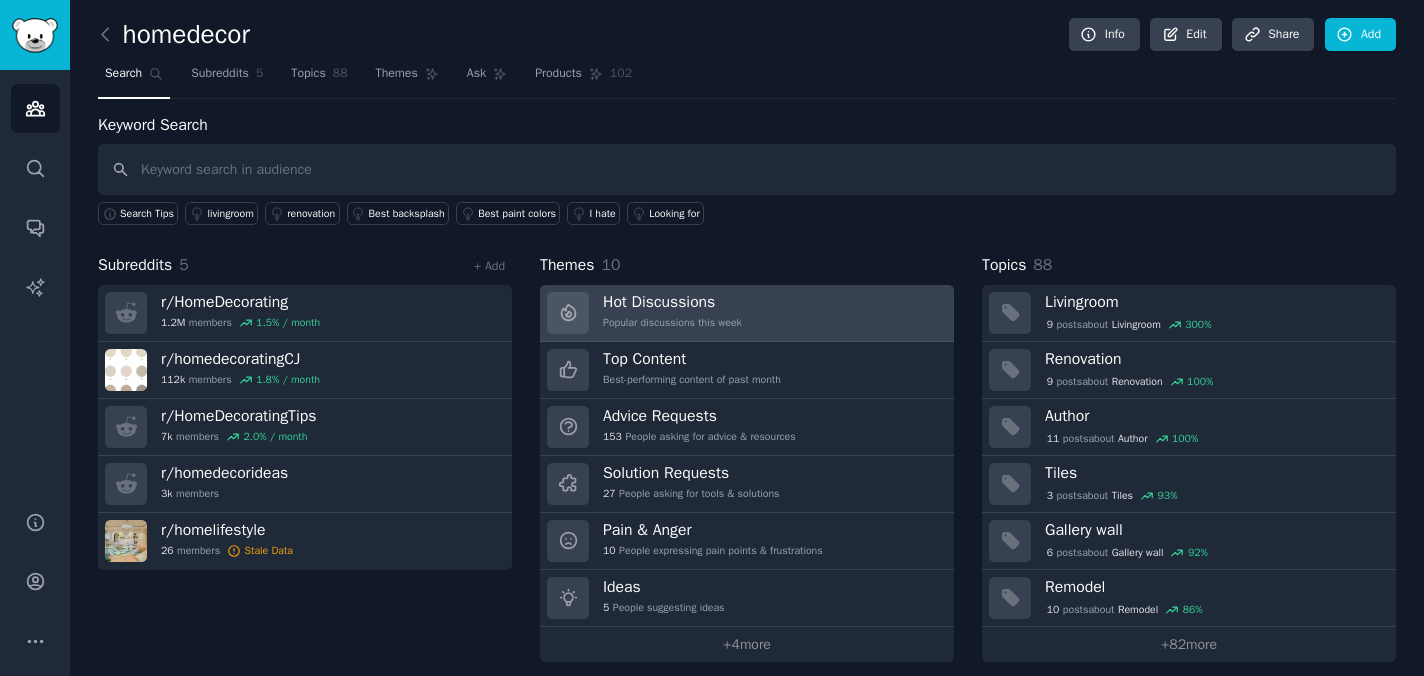 click on "Hot Discussions Popular discussions this week" at bounding box center [747, 313] 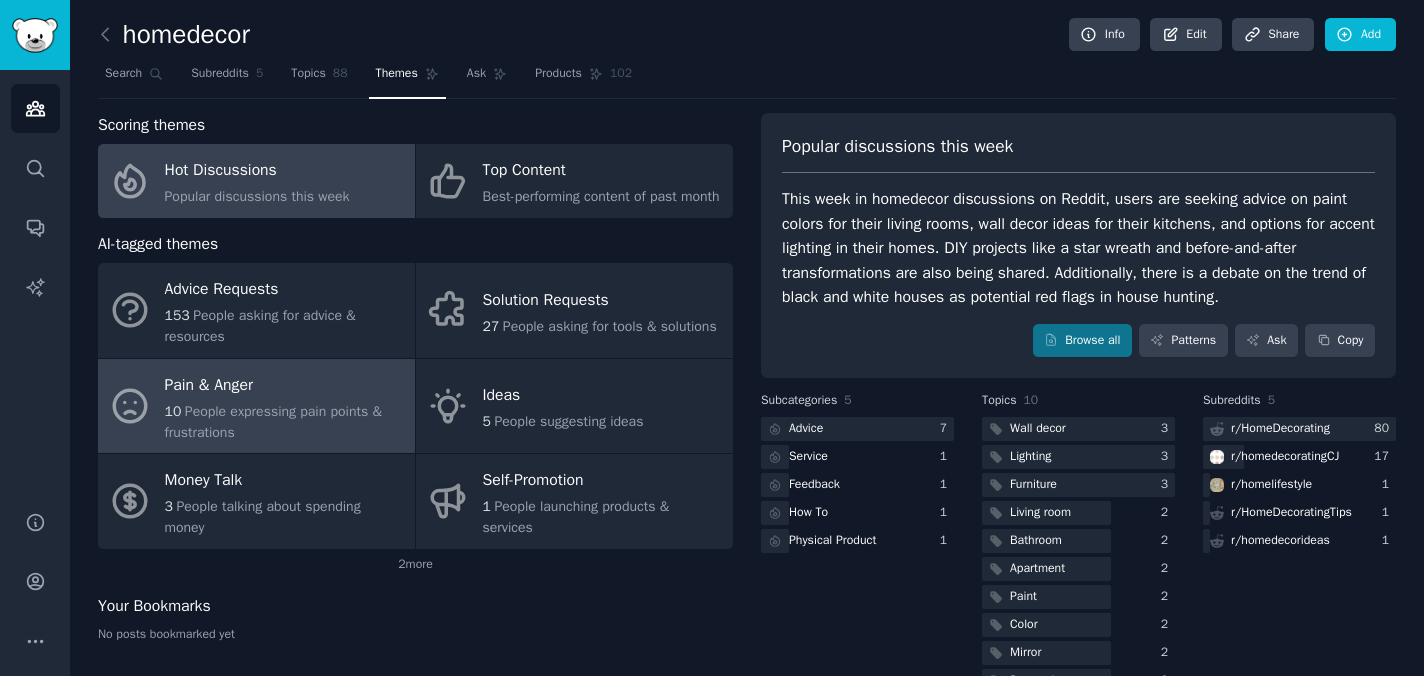 click on "Pain & Anger" at bounding box center [285, 385] 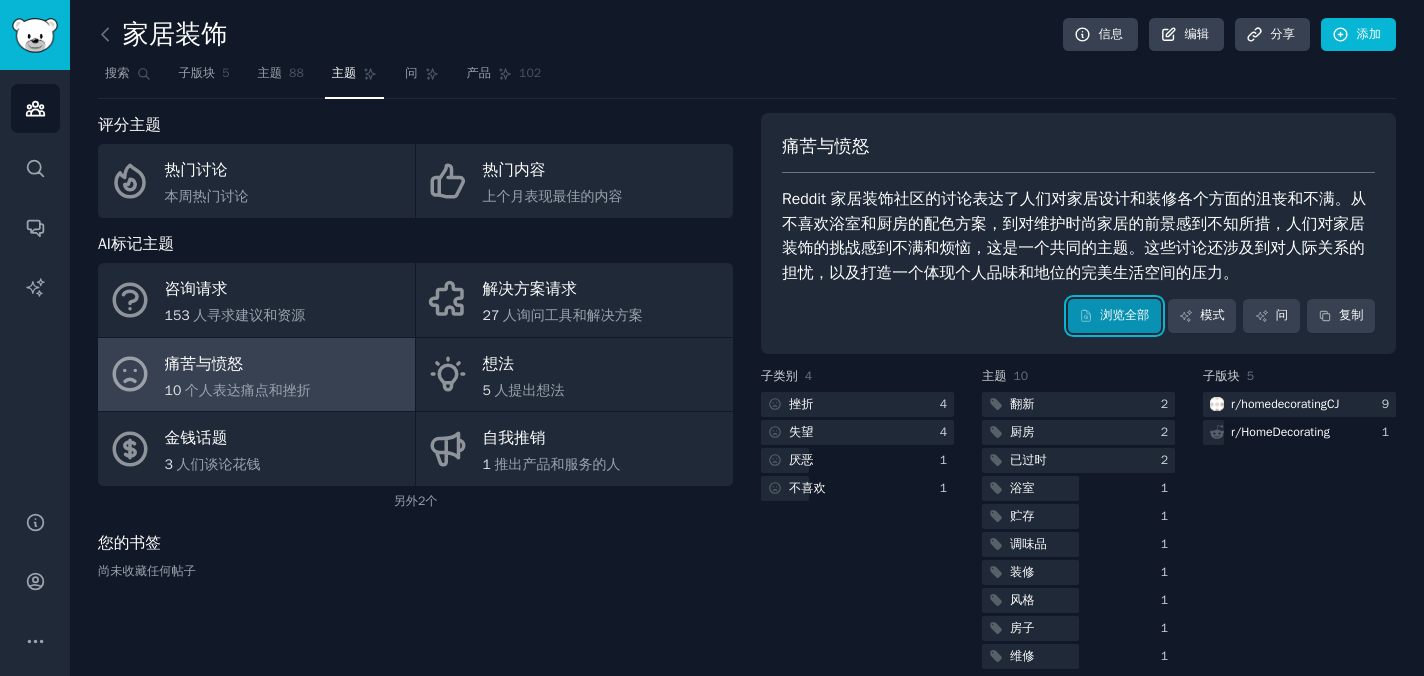 click on "浏览全部" at bounding box center [1124, 315] 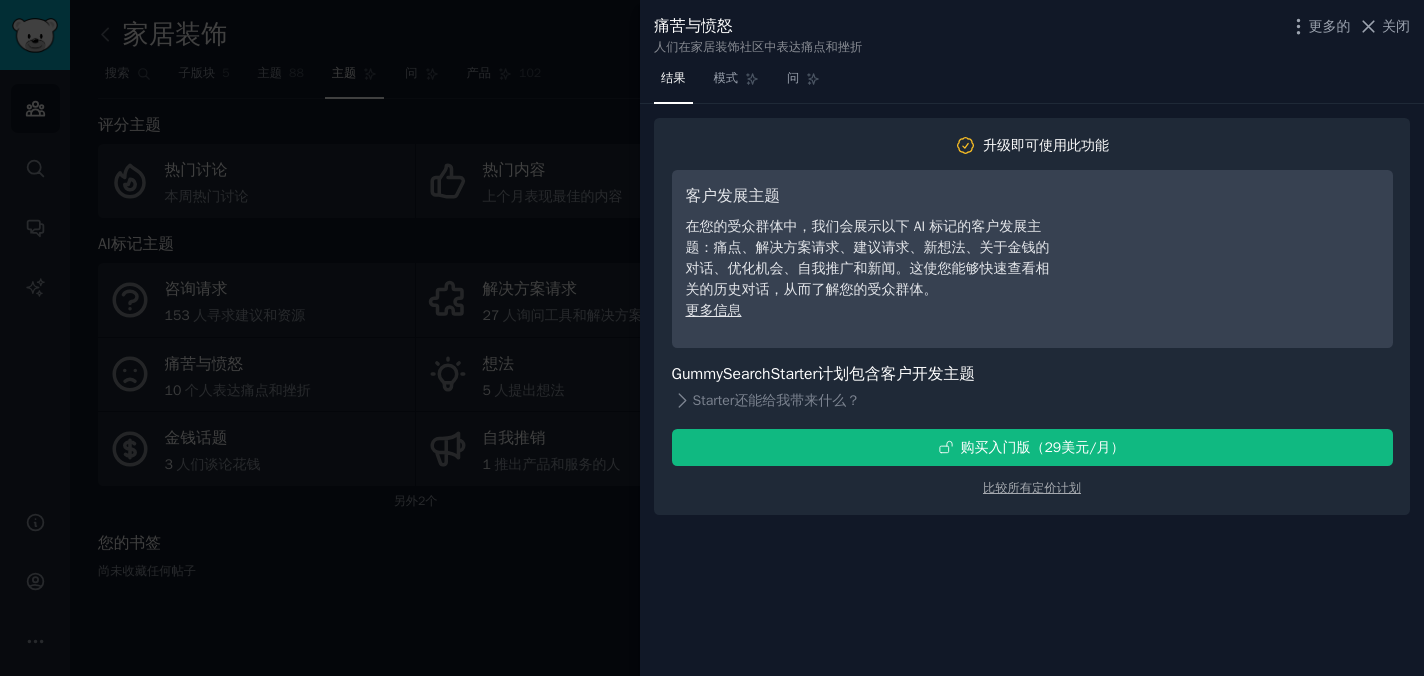 click at bounding box center (712, 338) 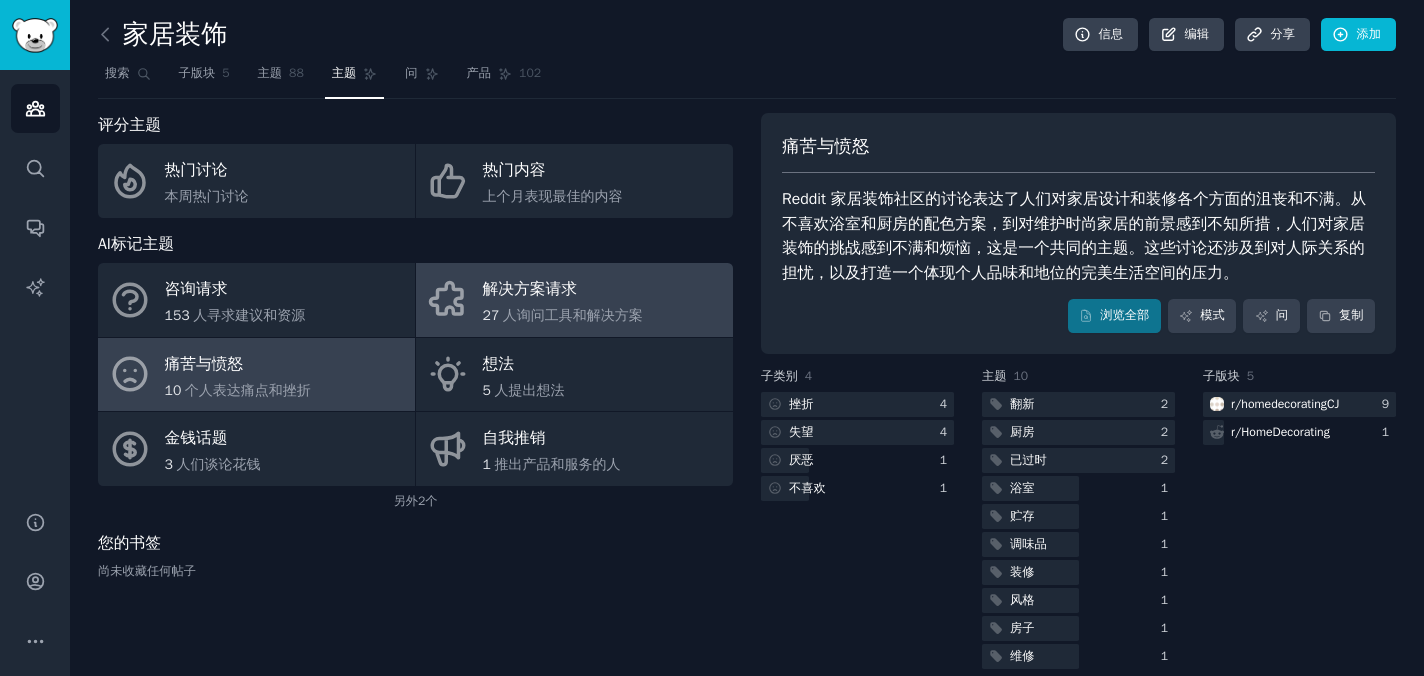 click on "解决方案请求" at bounding box center [530, 289] 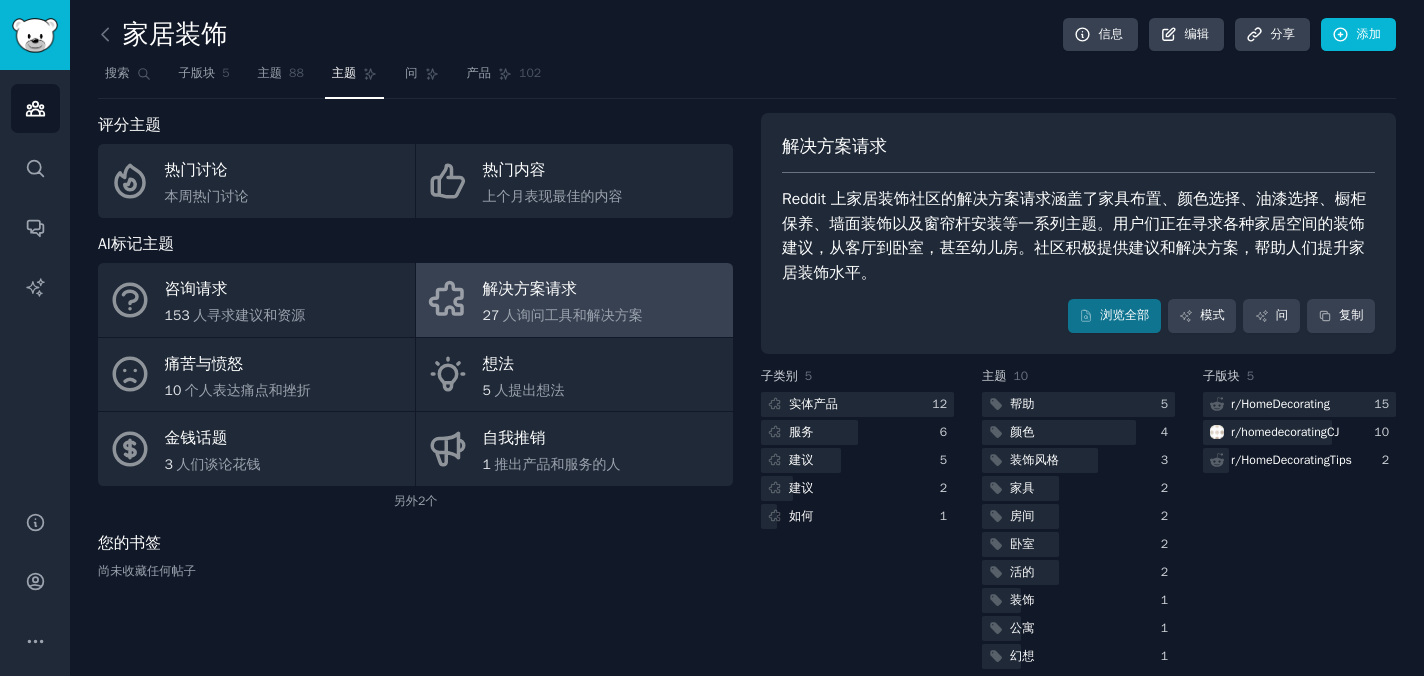 click on "主题 10" at bounding box center (1078, 377) 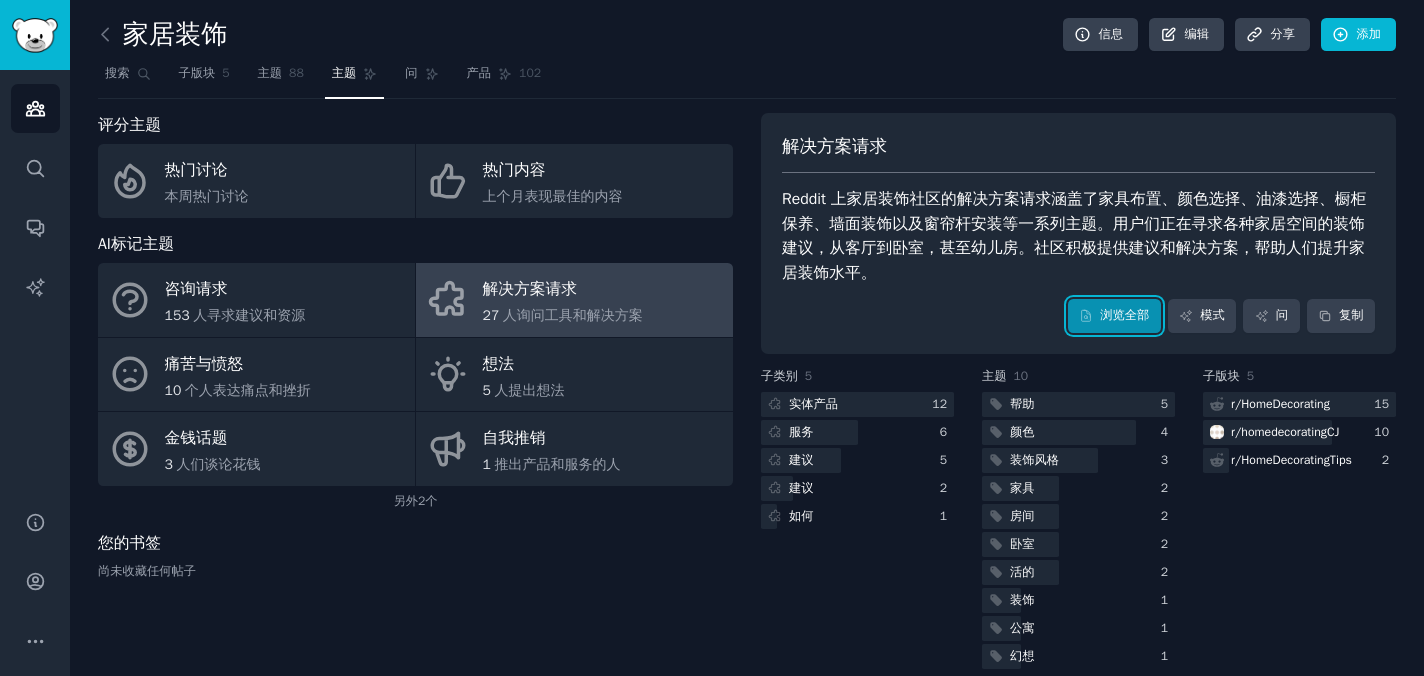 click on "浏览全部" at bounding box center [1114, 316] 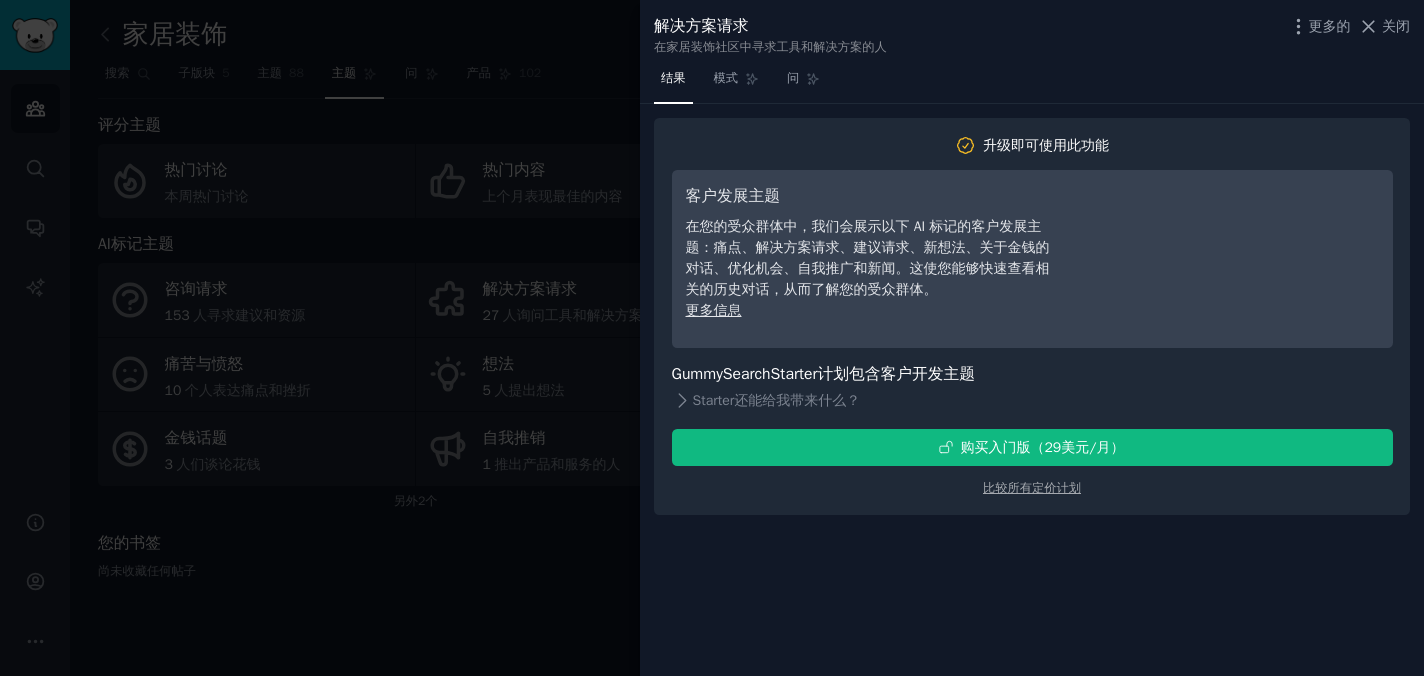 click at bounding box center [712, 338] 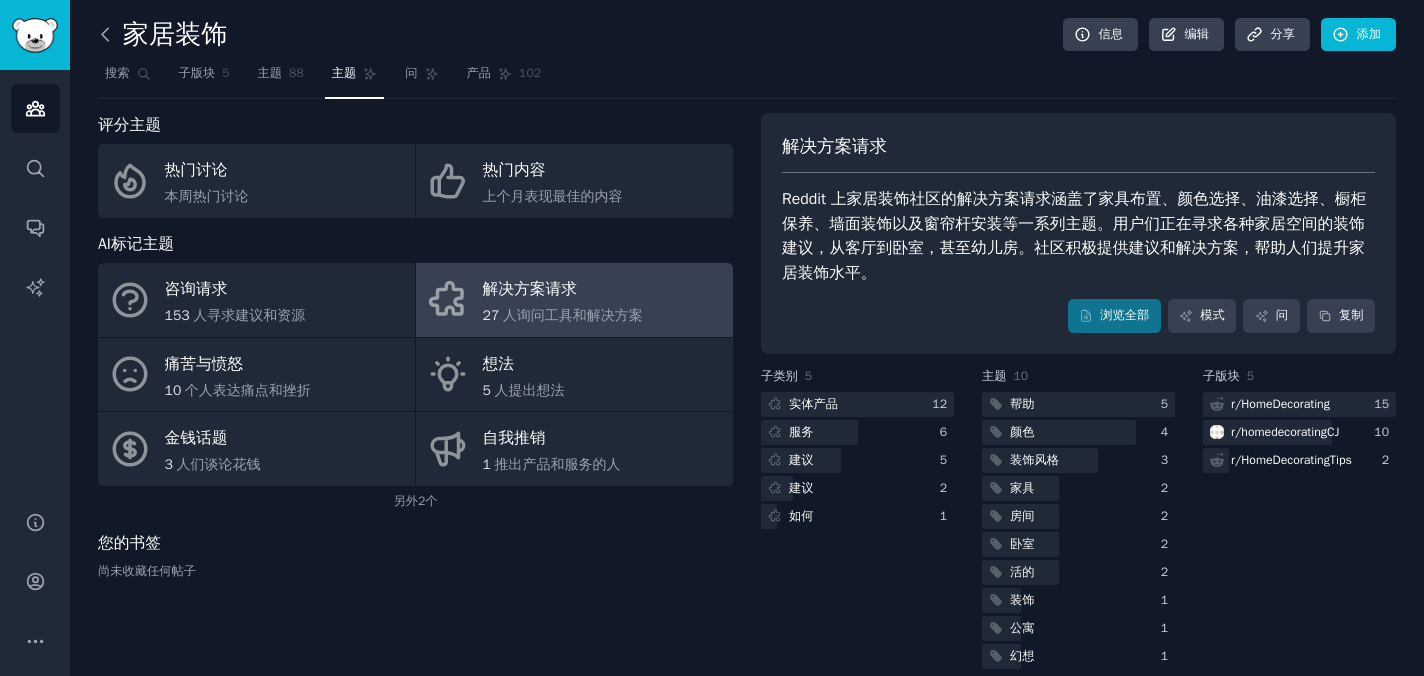 click 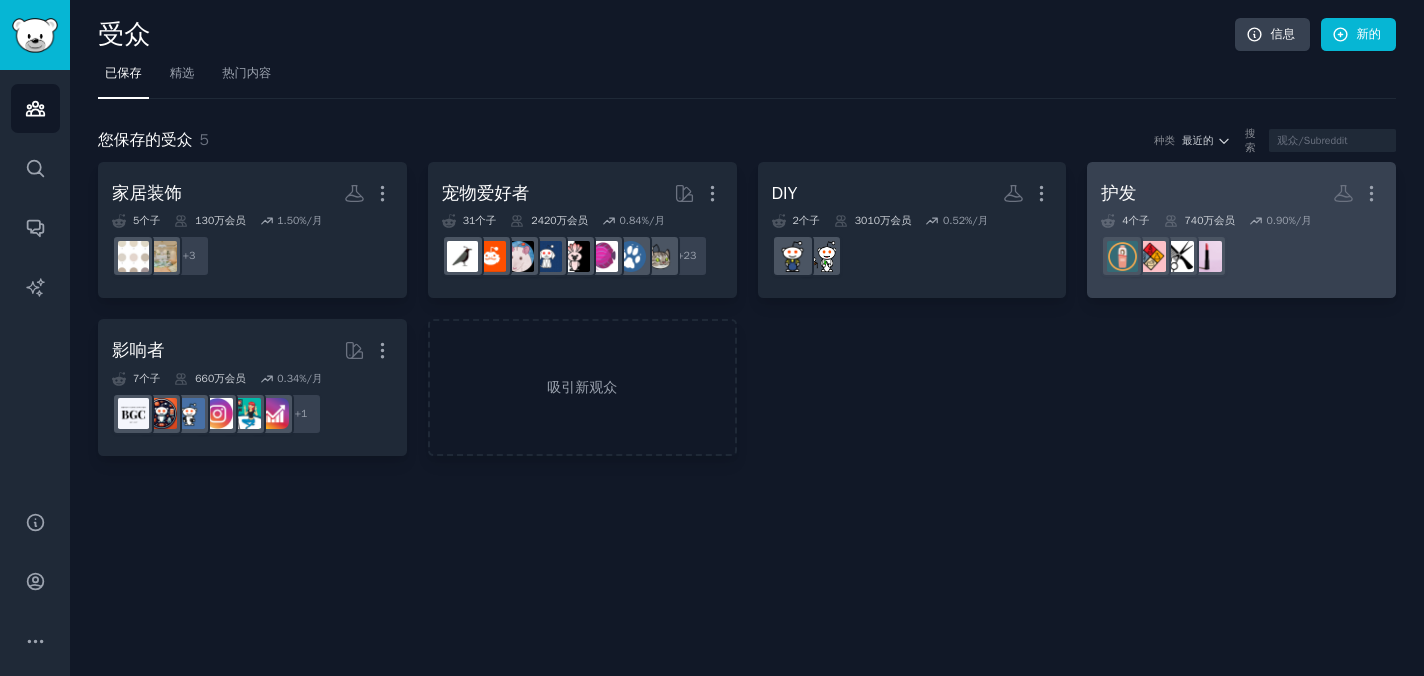 click on "护发 更多的" at bounding box center [1241, 193] 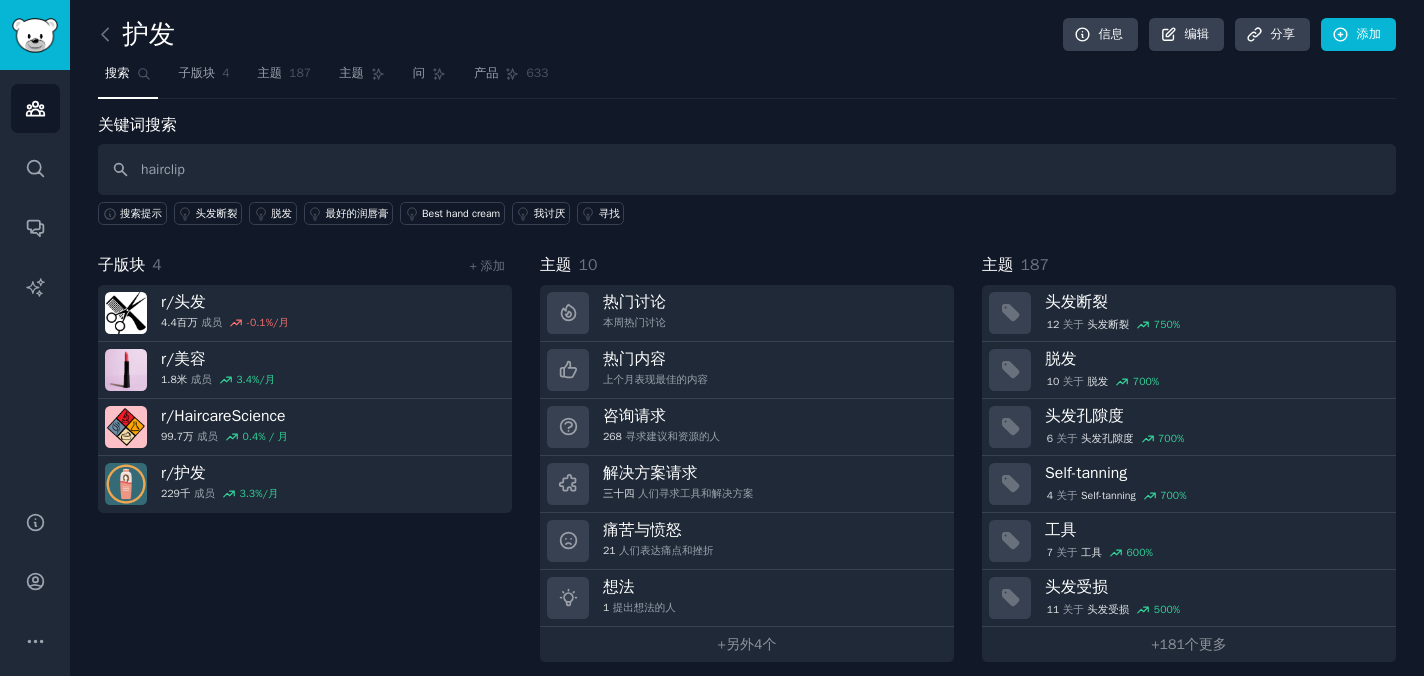 type on "hairclip" 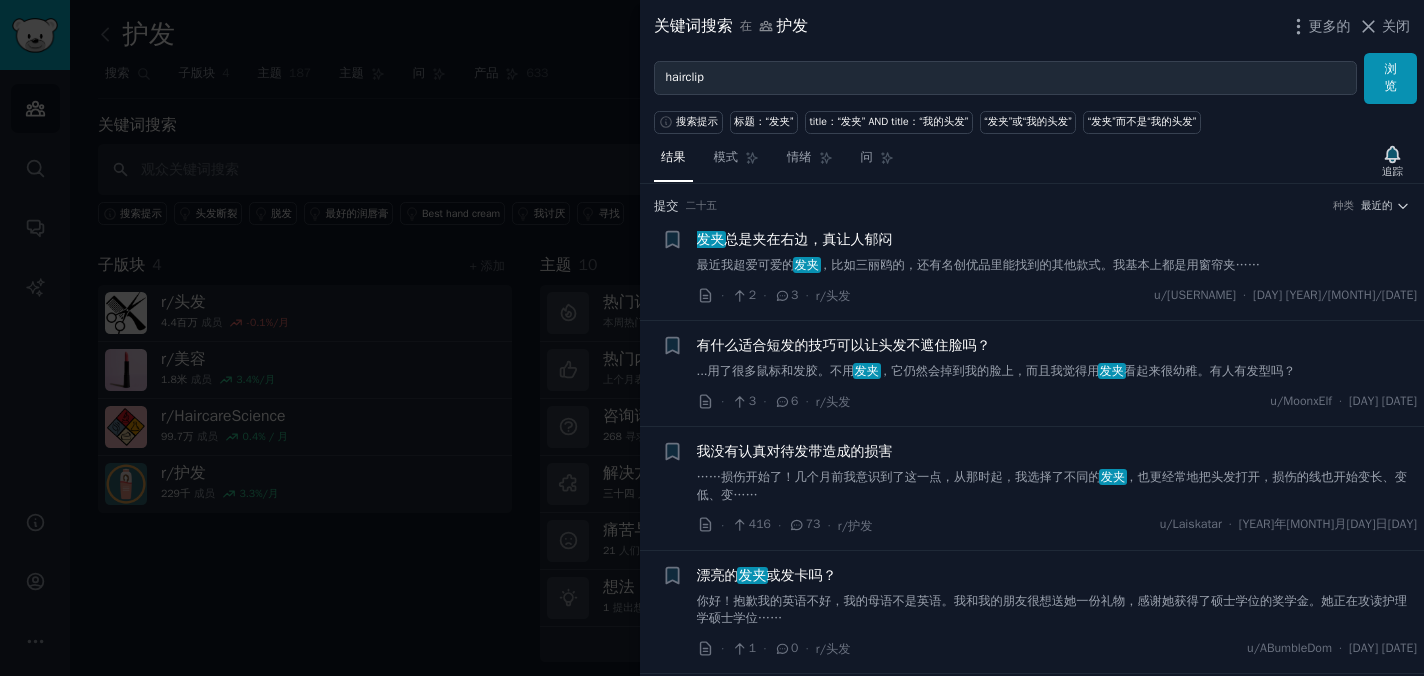 click on "最近我超爱可爱的 发夹 ，比如三丽鸥的，还有名创优品里能找到的其他款式。我基本上都是用窗帘夹……" at bounding box center (1057, 266) 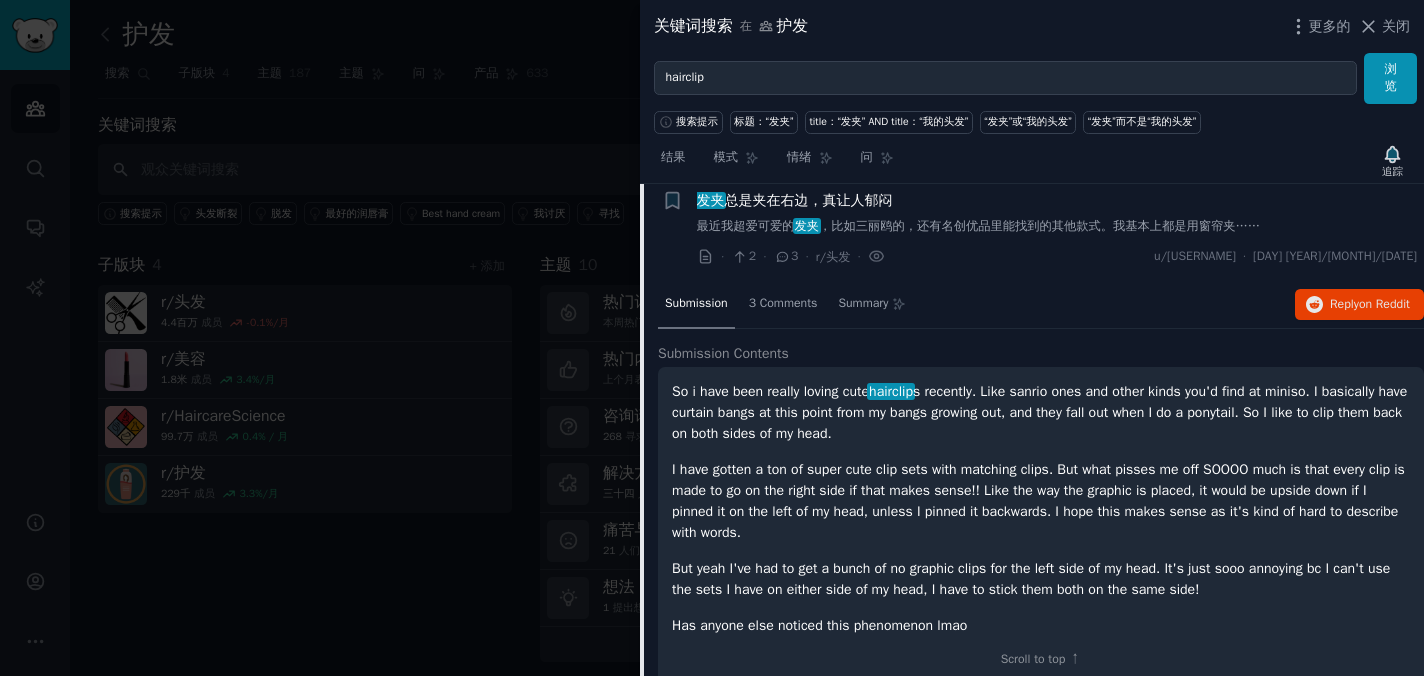 scroll, scrollTop: 130, scrollLeft: 0, axis: vertical 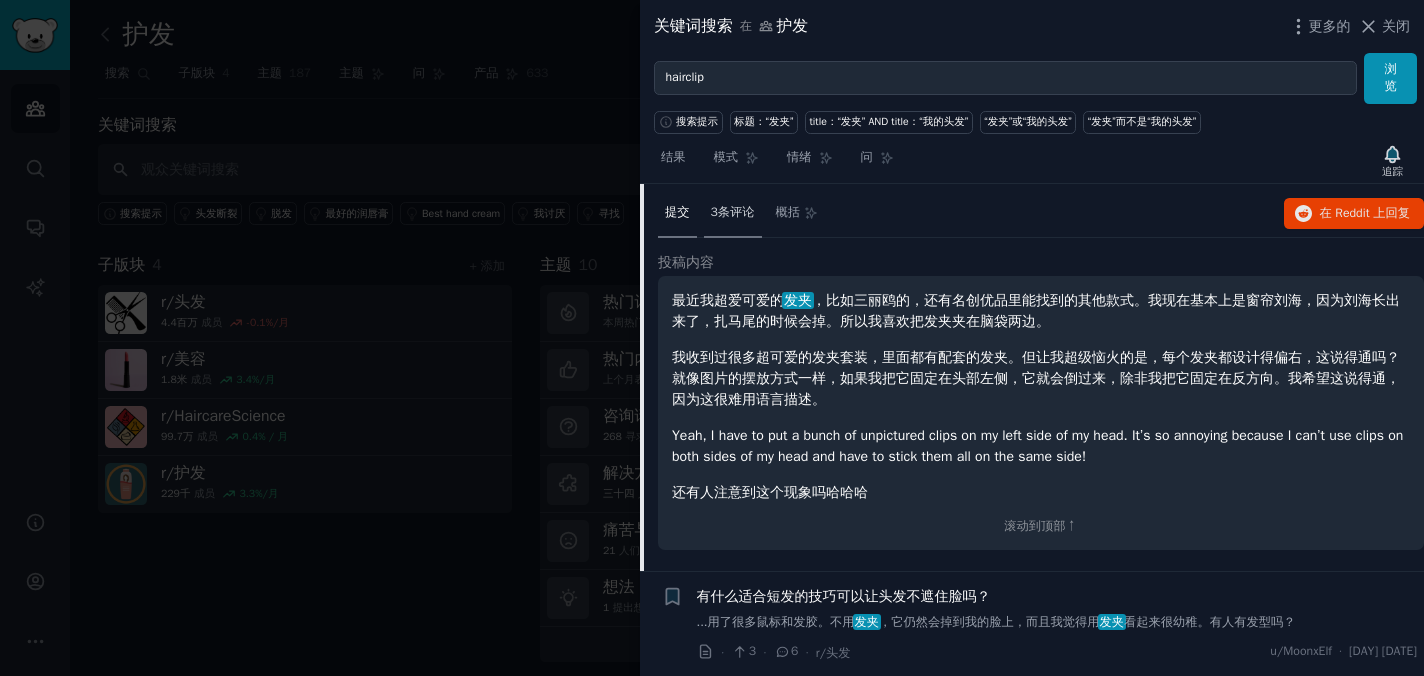 click on "3条评论" at bounding box center (733, 212) 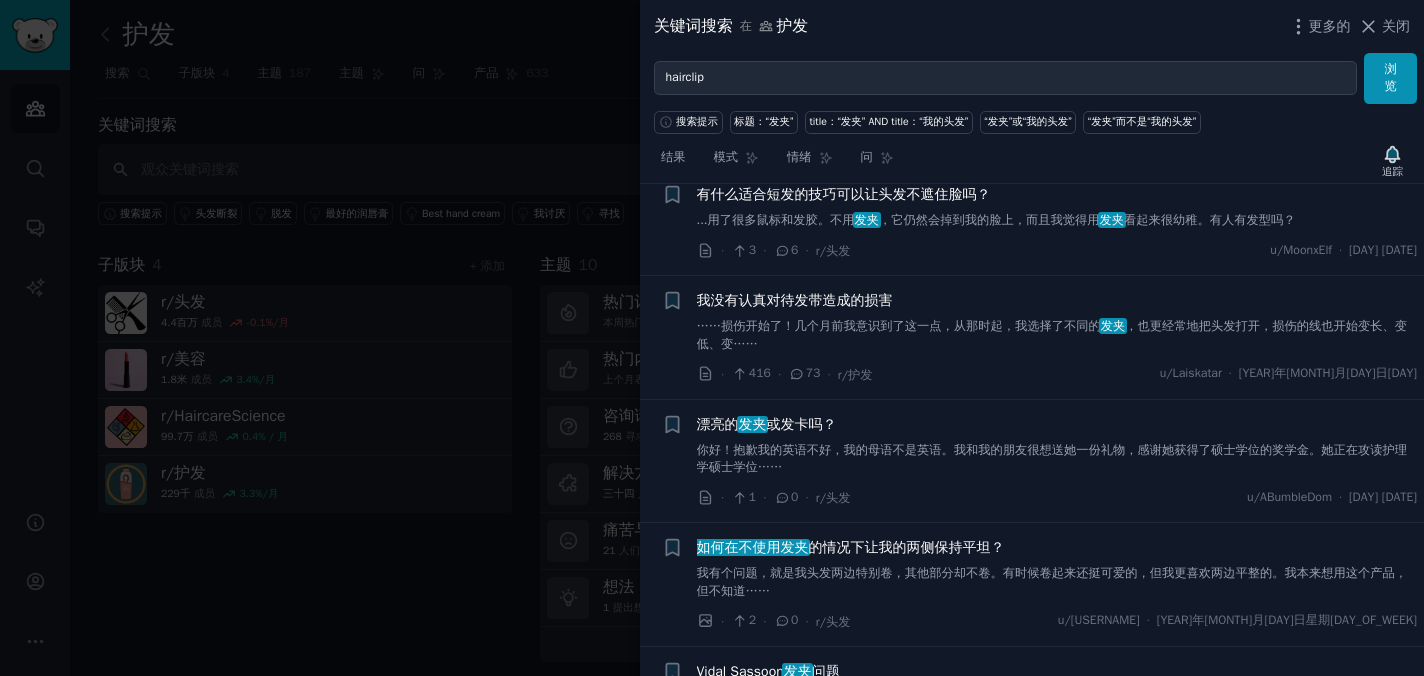 scroll, scrollTop: 452, scrollLeft: 0, axis: vertical 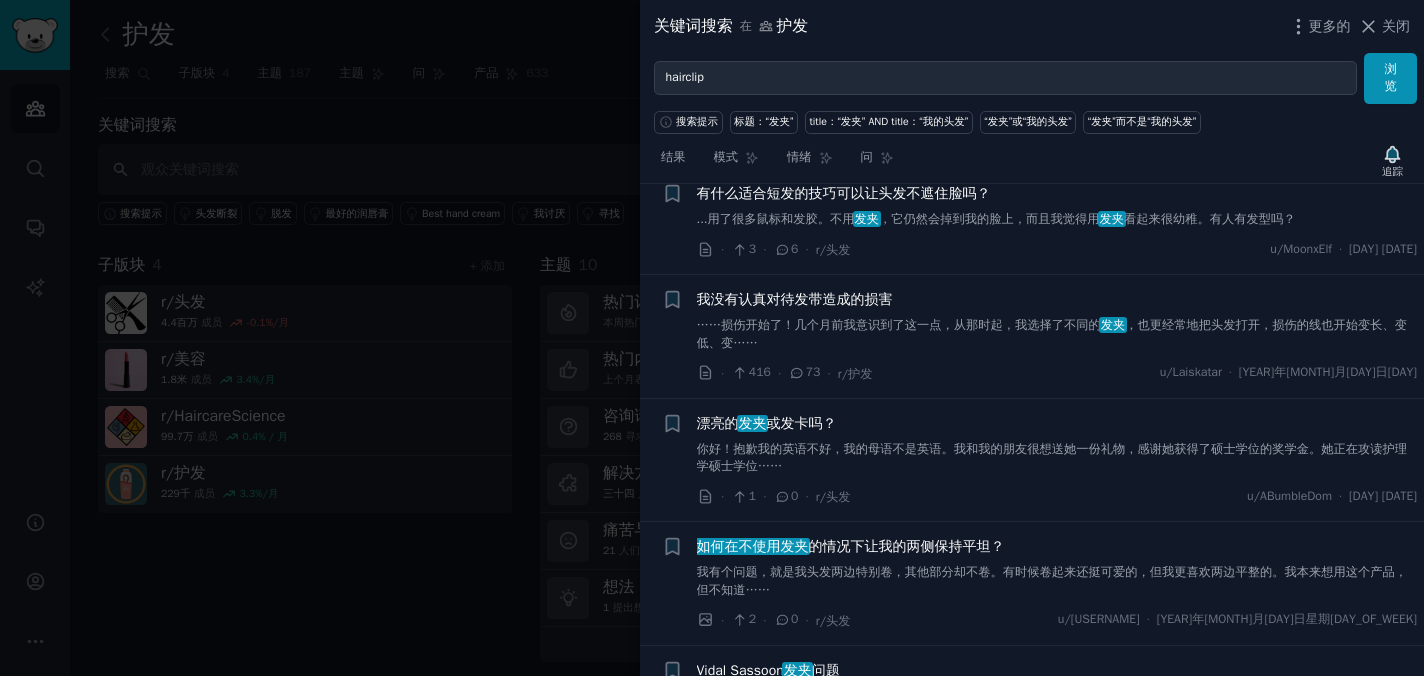 click on "……损伤开始了！几个月前我意识到了这一点，从那时起，我选择了不同的" at bounding box center (899, 325) 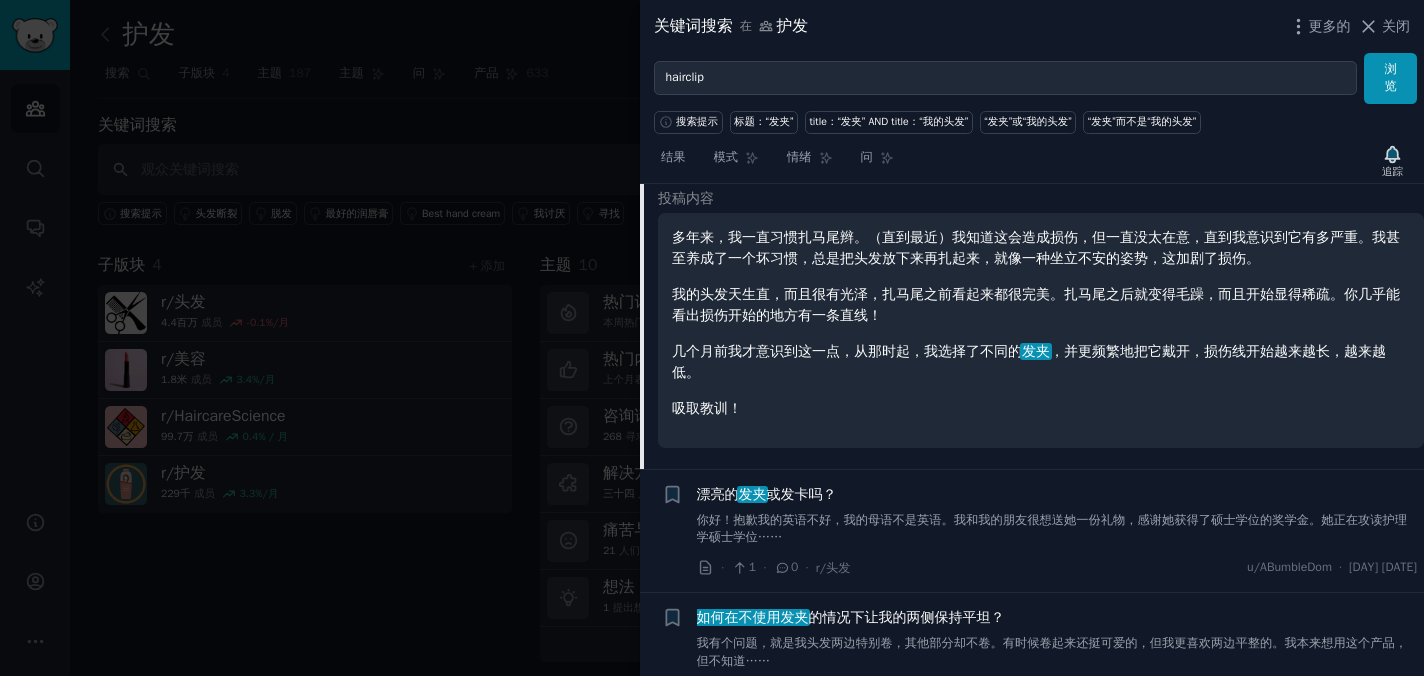 scroll, scrollTop: 324, scrollLeft: 0, axis: vertical 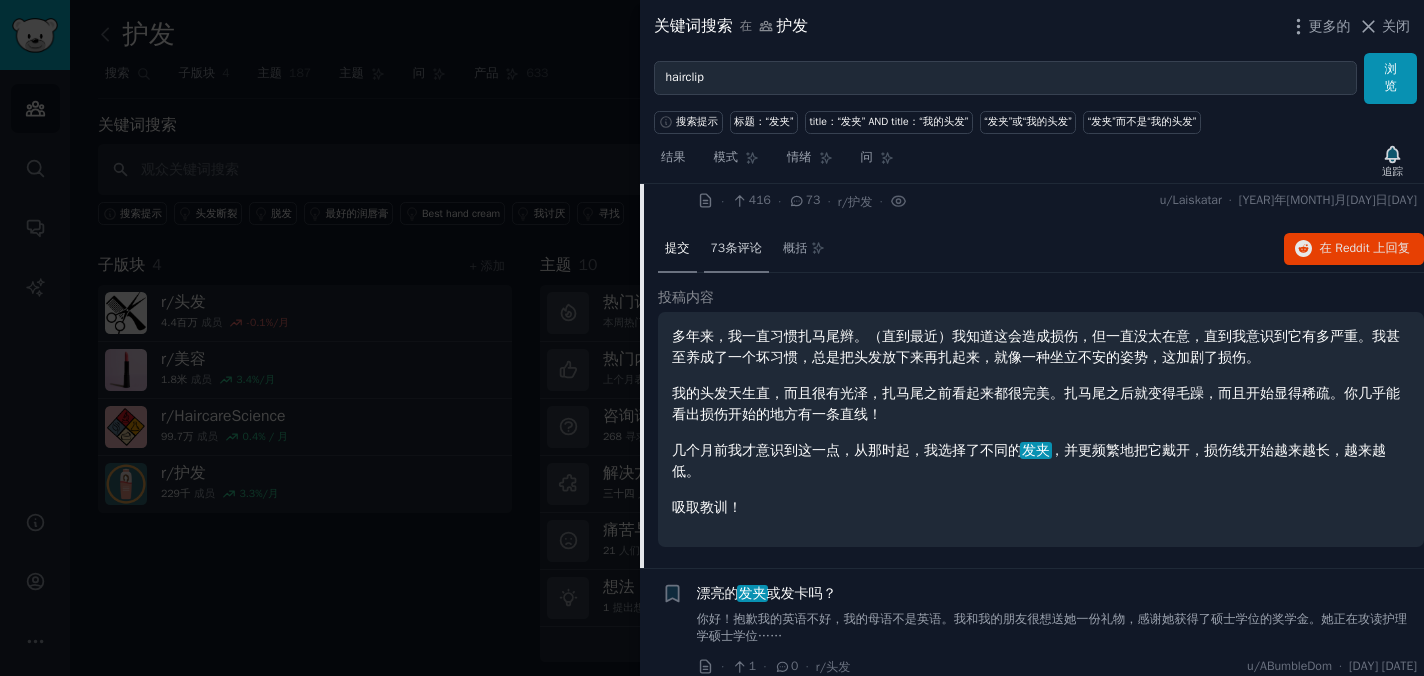 click on "73条评论" at bounding box center [736, 248] 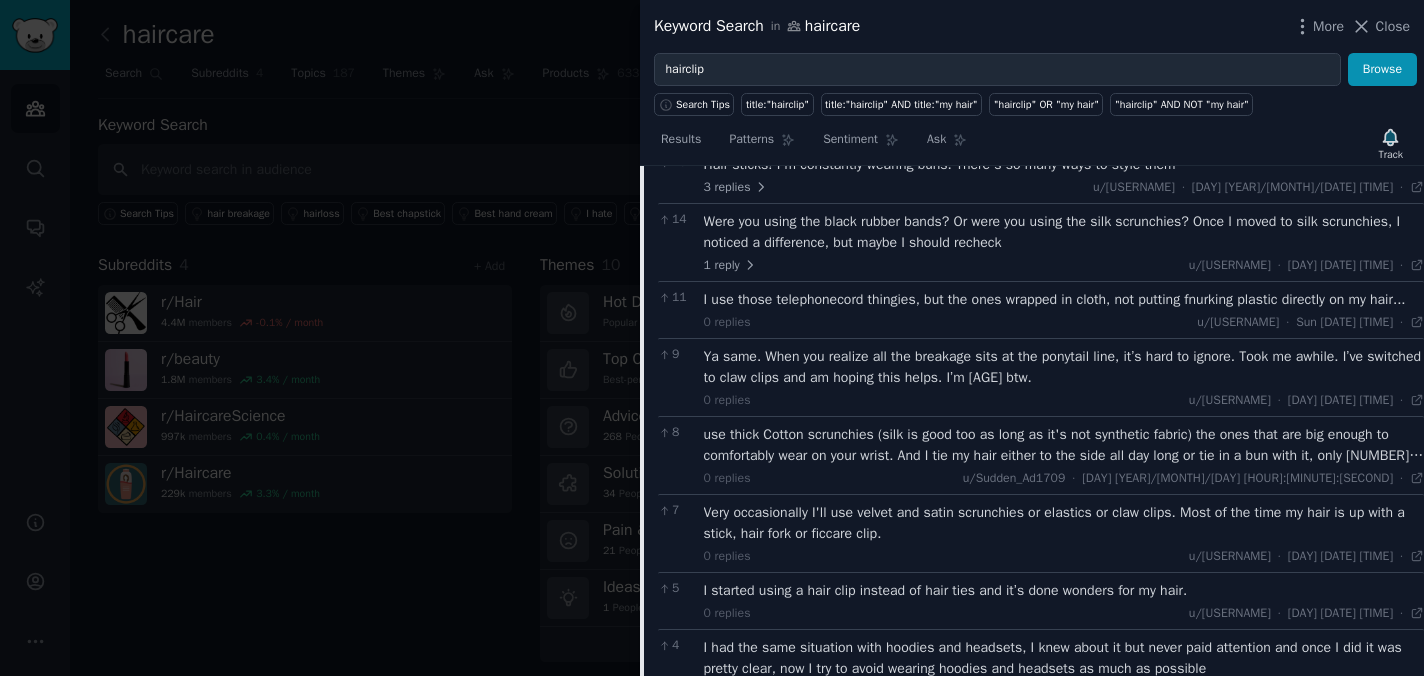 scroll, scrollTop: 775, scrollLeft: 0, axis: vertical 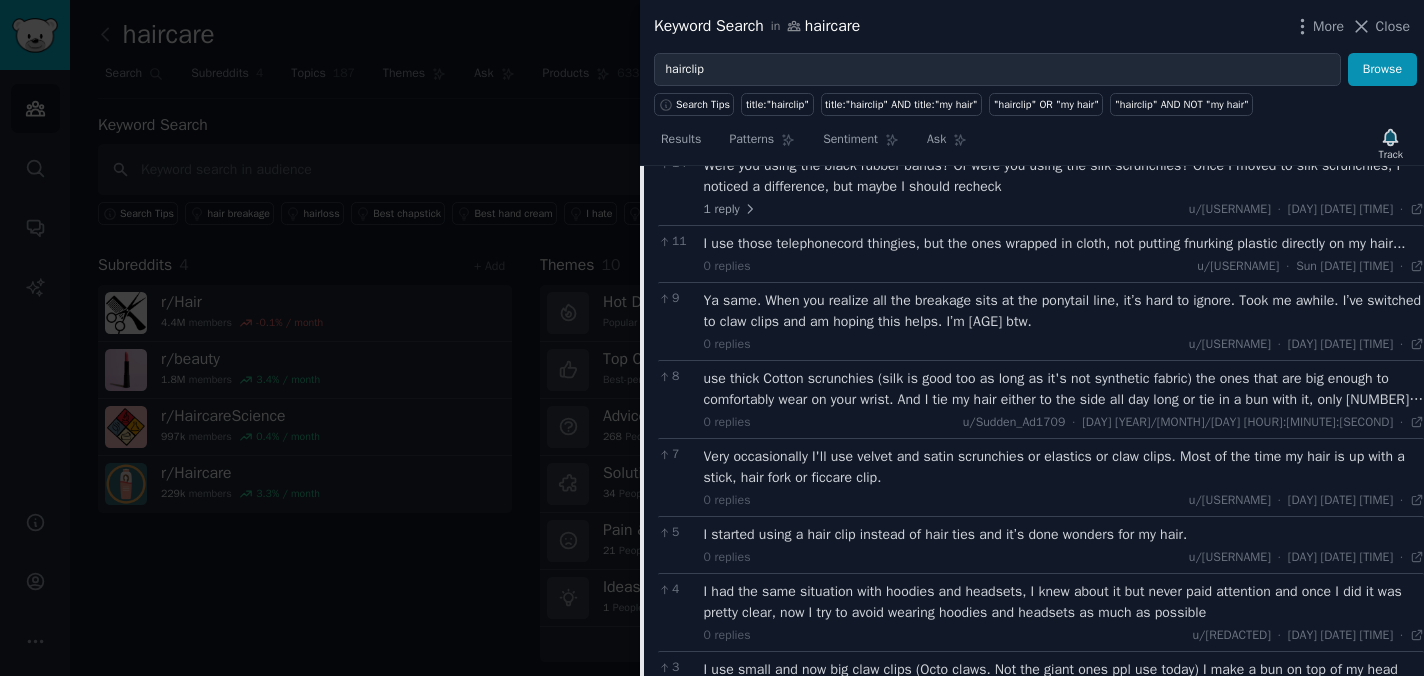 click on "I started using a hair clip instead of hair ties and it’s done wonders for my hair." at bounding box center (1064, 534) 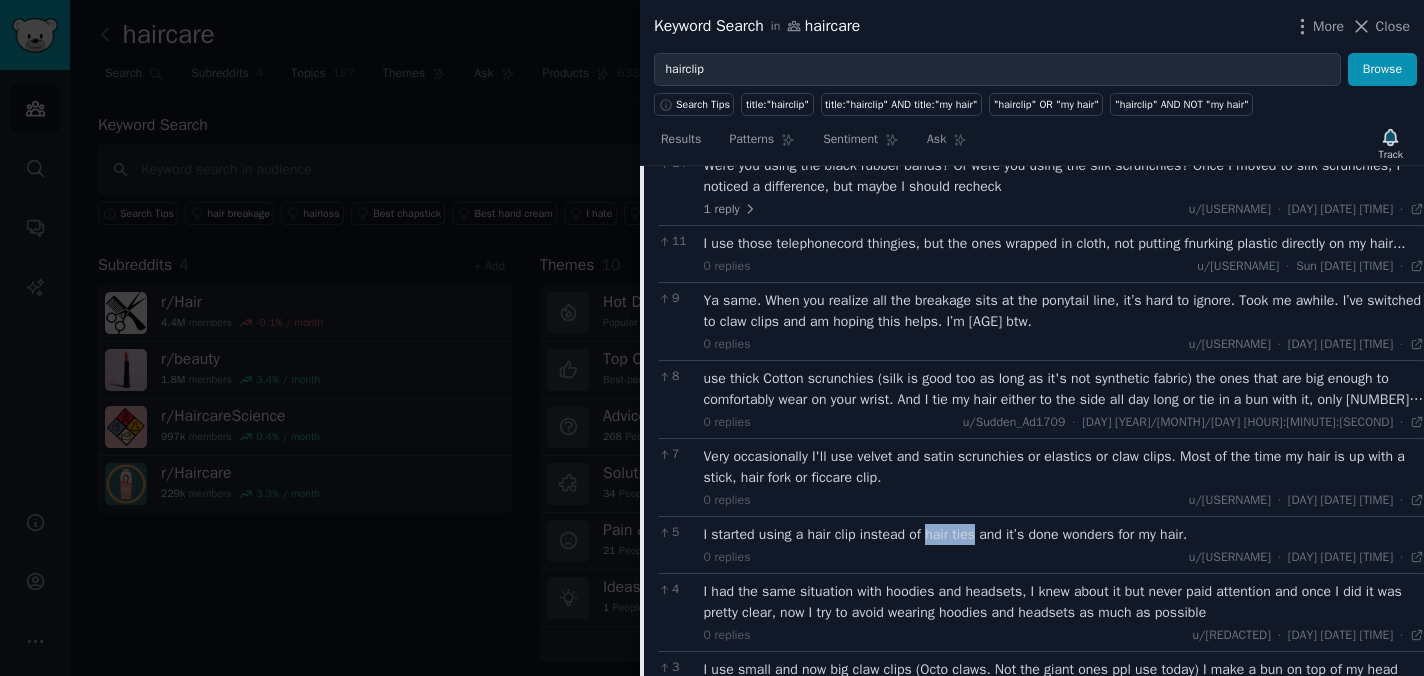 drag, startPoint x: 985, startPoint y: 556, endPoint x: 935, endPoint y: 556, distance: 50 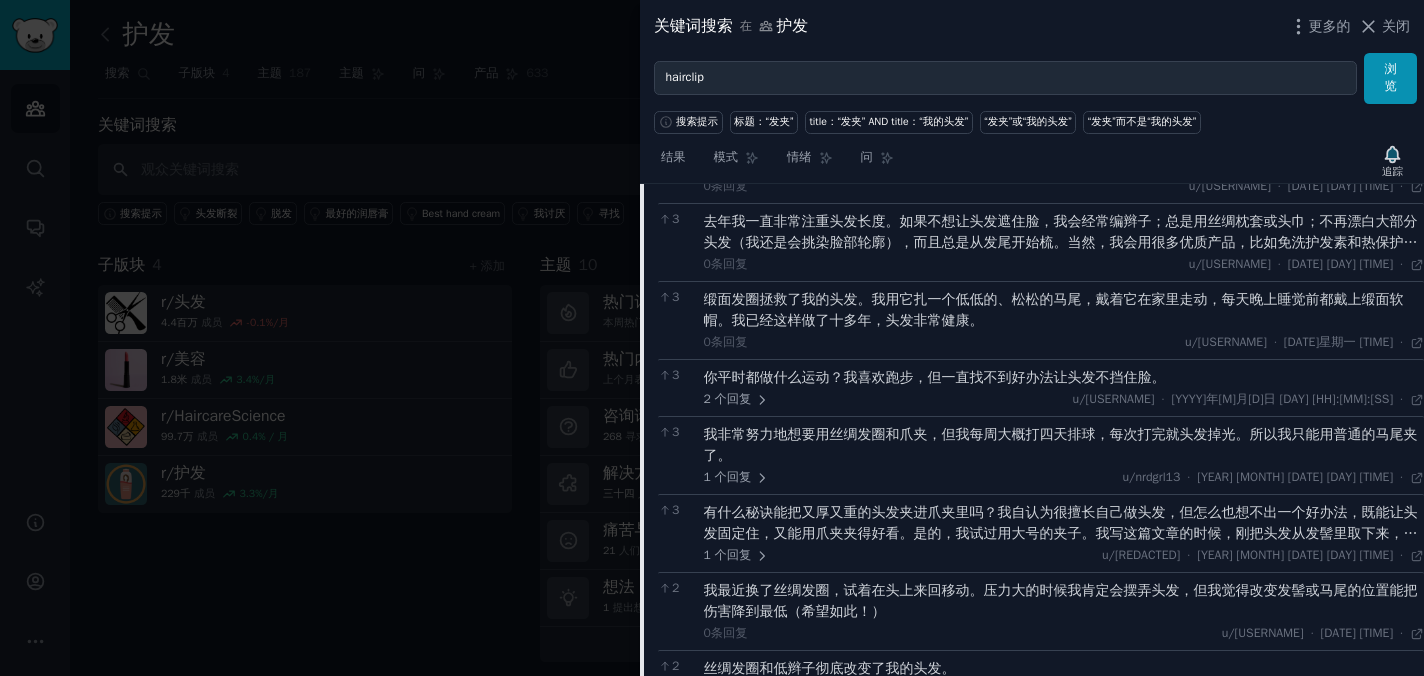 scroll, scrollTop: 1278, scrollLeft: 0, axis: vertical 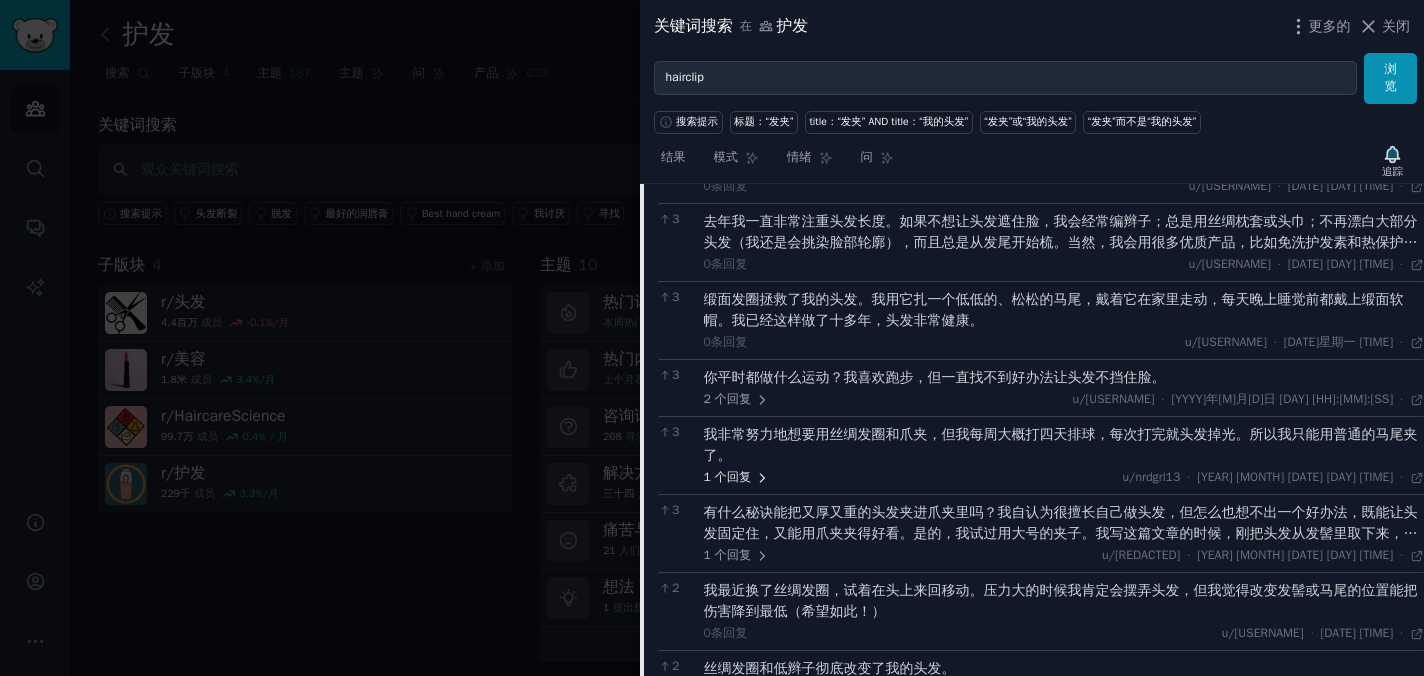 click on "回复" at bounding box center (739, 477) 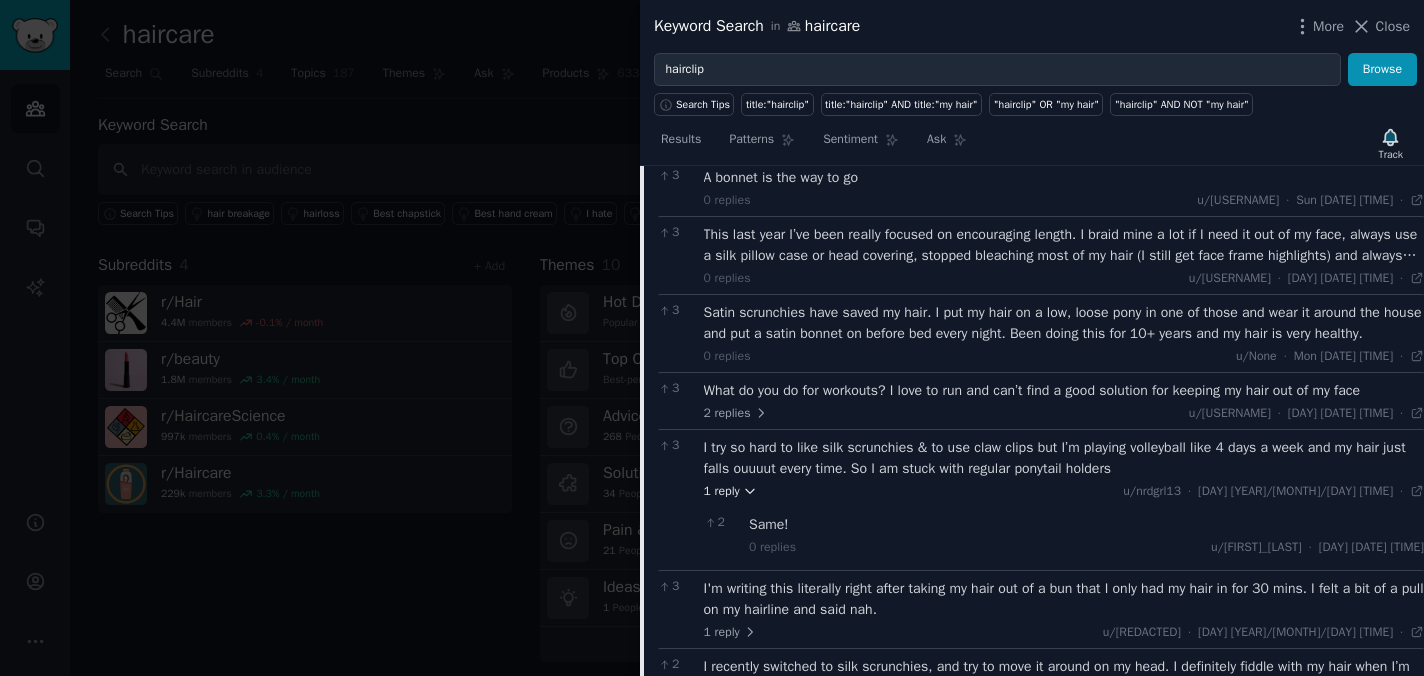 scroll, scrollTop: 1464, scrollLeft: 0, axis: vertical 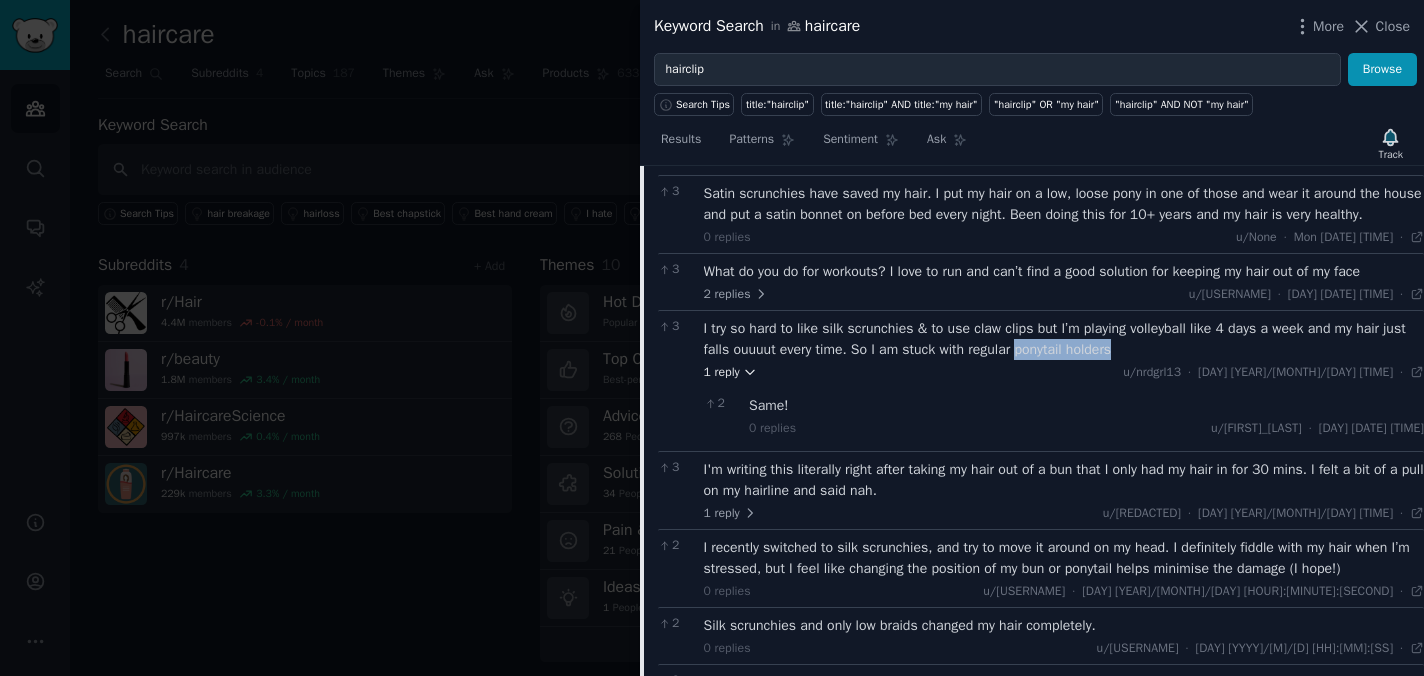 drag, startPoint x: 1159, startPoint y: 372, endPoint x: 1055, endPoint y: 372, distance: 104 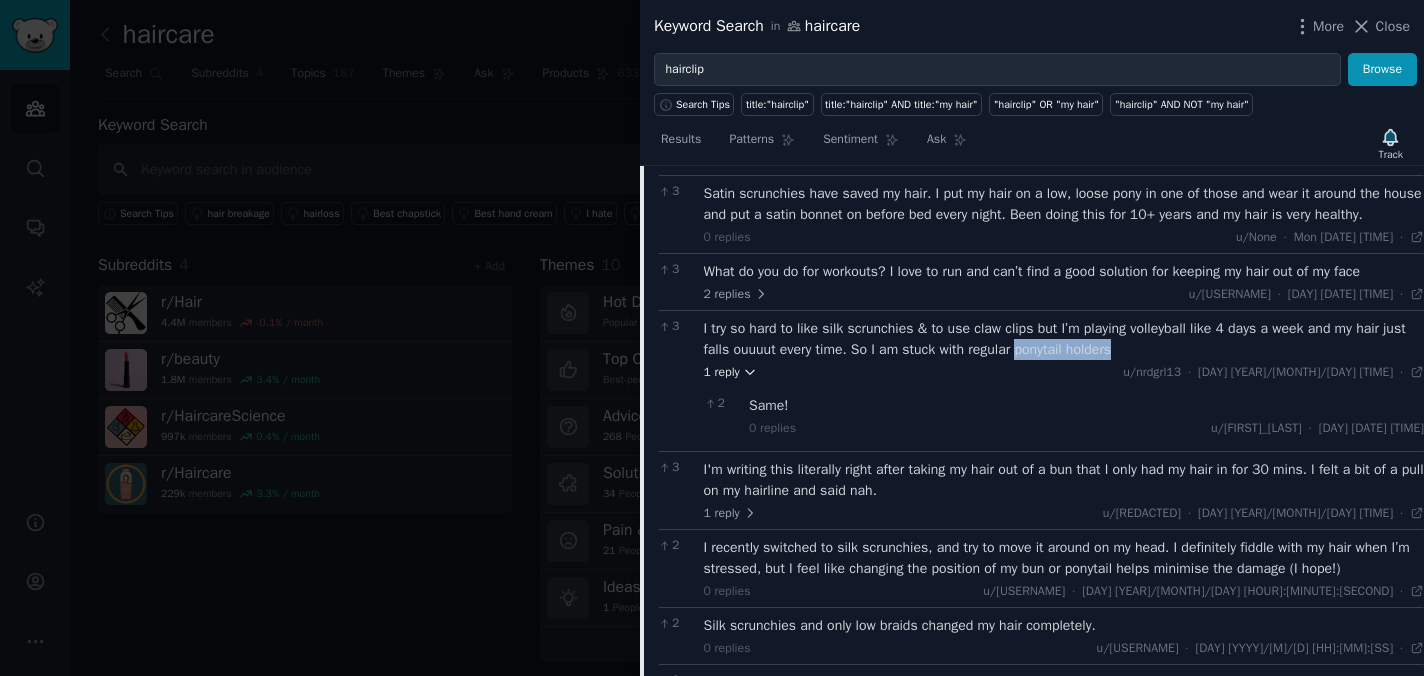 copy on "ponytail holders" 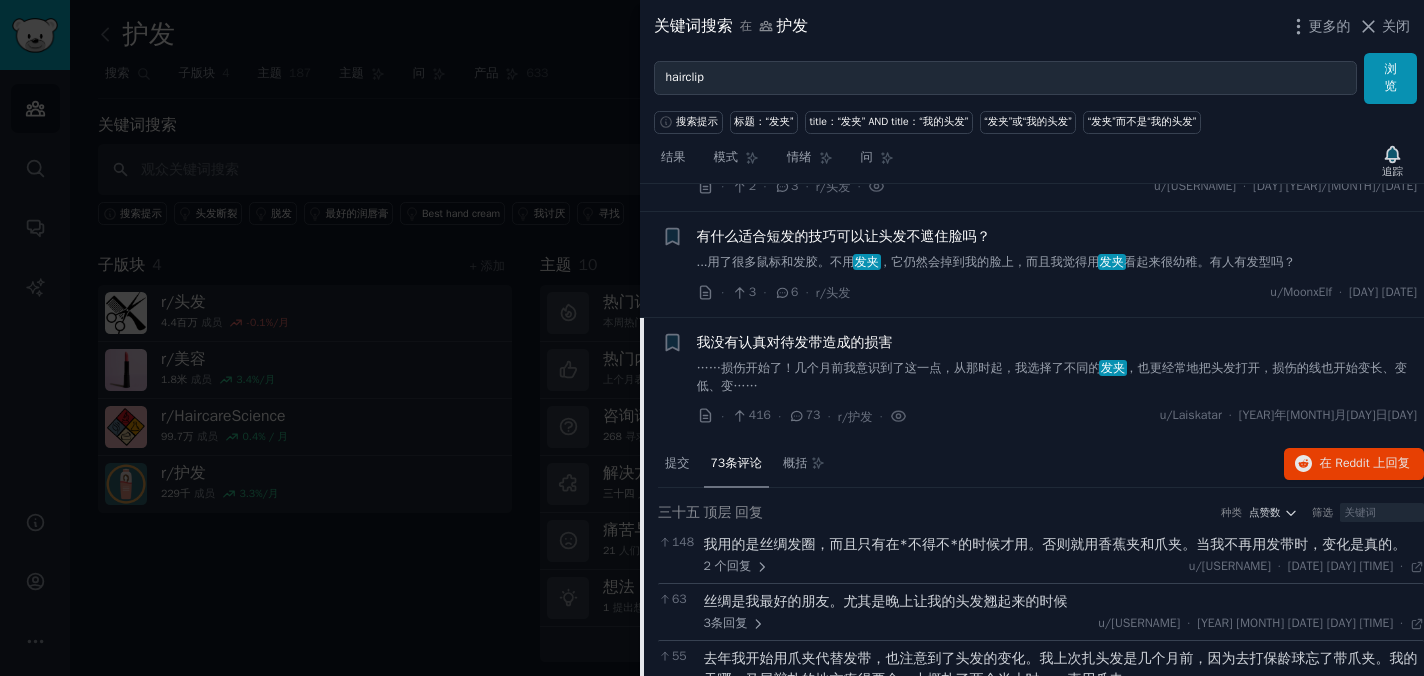 scroll, scrollTop: 183, scrollLeft: 0, axis: vertical 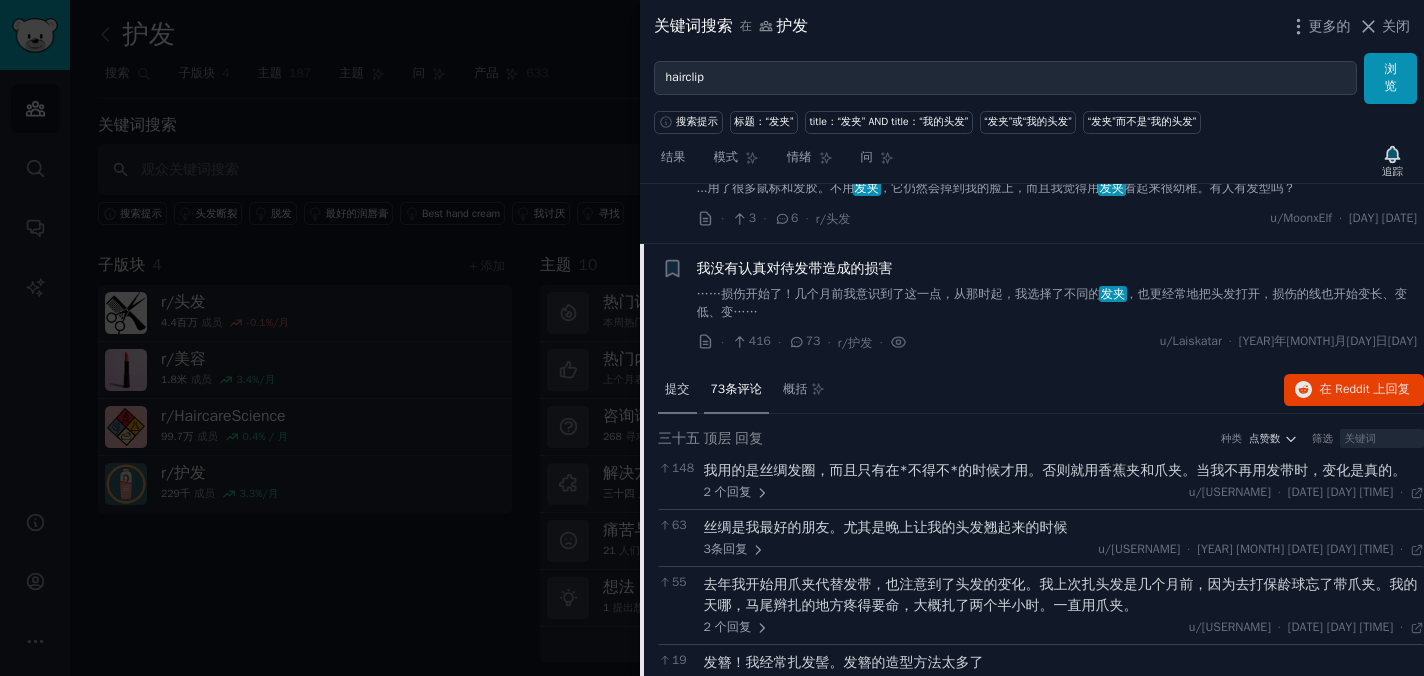 click on "提交" at bounding box center (677, 389) 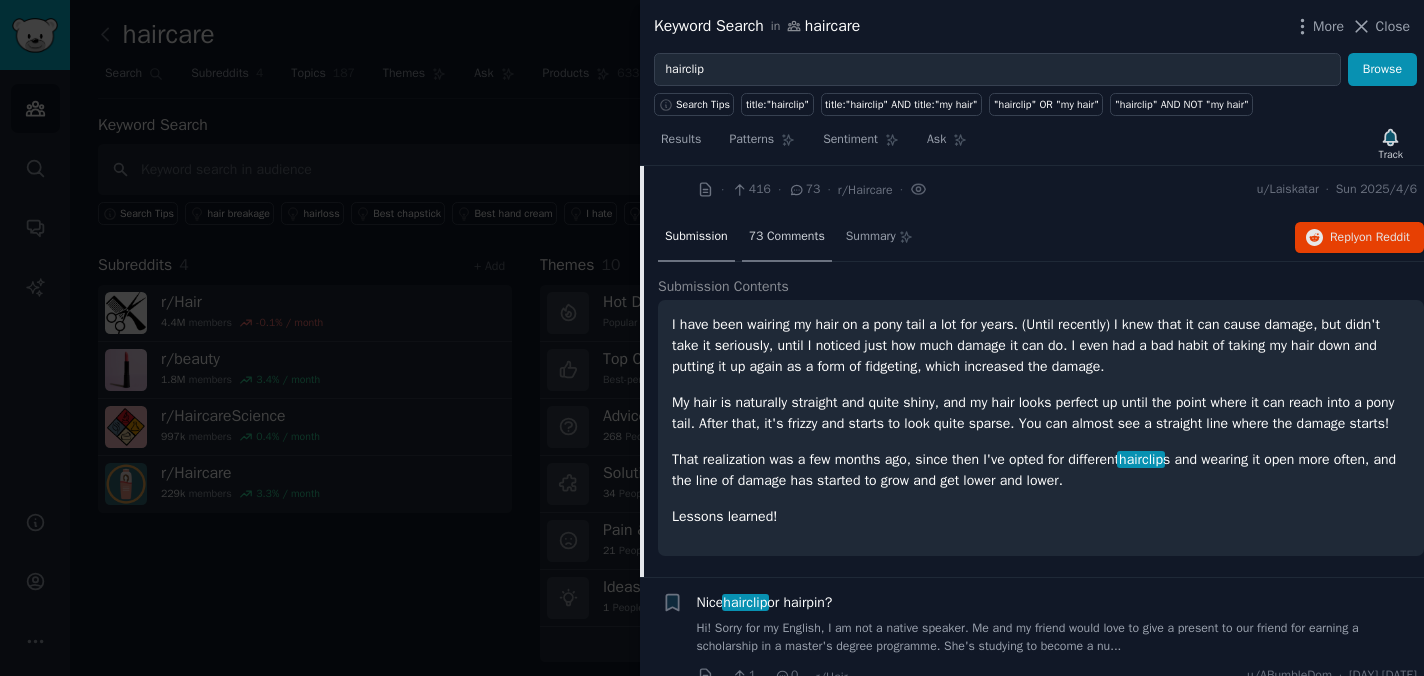 scroll, scrollTop: 388, scrollLeft: 0, axis: vertical 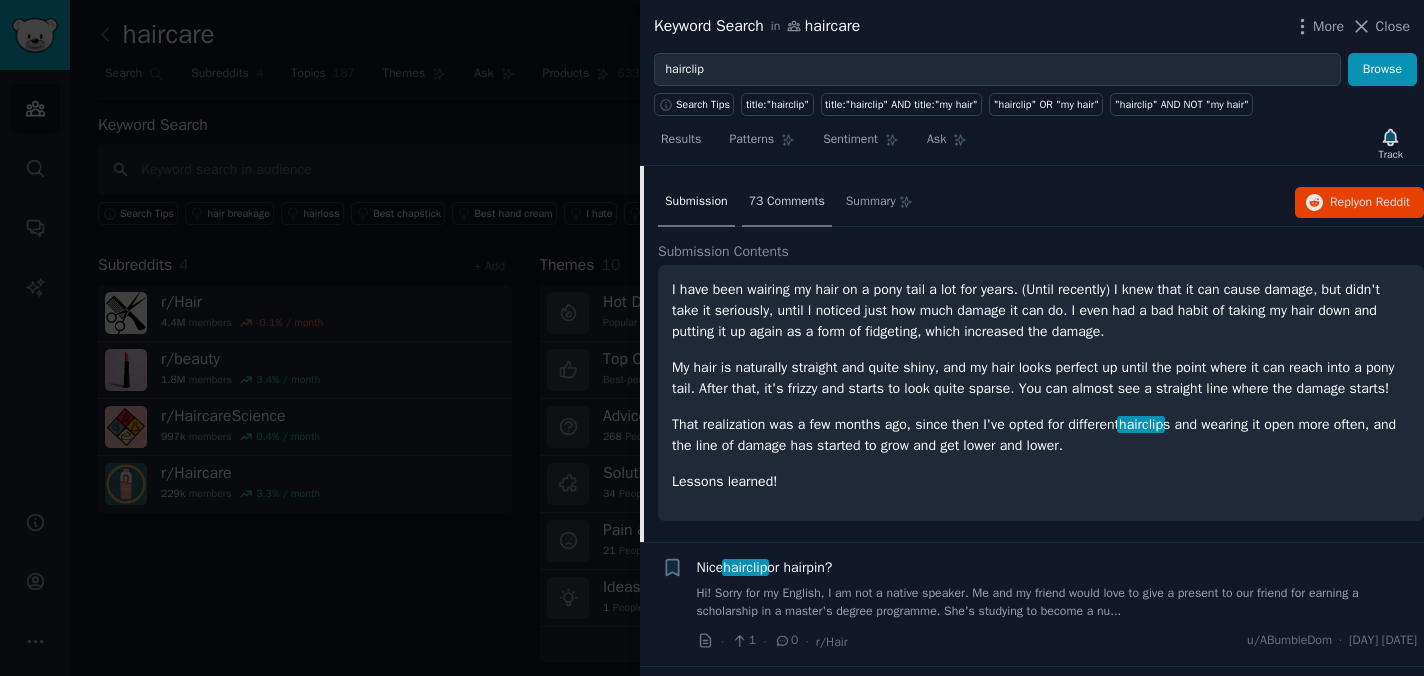click on "My hair is naturally straight and quite shiny, and my hair looks perfect up until the point where it can reach into a pony tail. After that, it's frizzy and starts to look quite sparse. You can almost see a straight line where the damage starts!" at bounding box center [1041, 378] 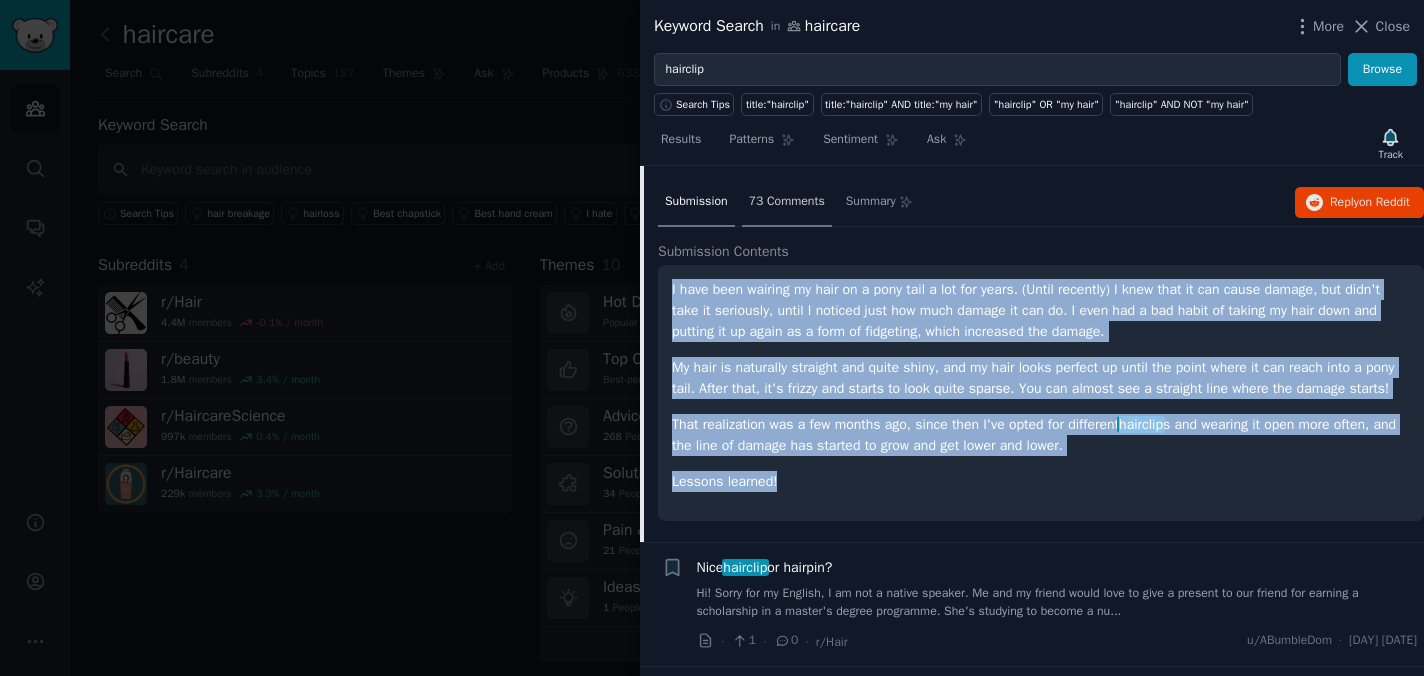 drag, startPoint x: 813, startPoint y: 498, endPoint x: 667, endPoint y: 291, distance: 253.3081 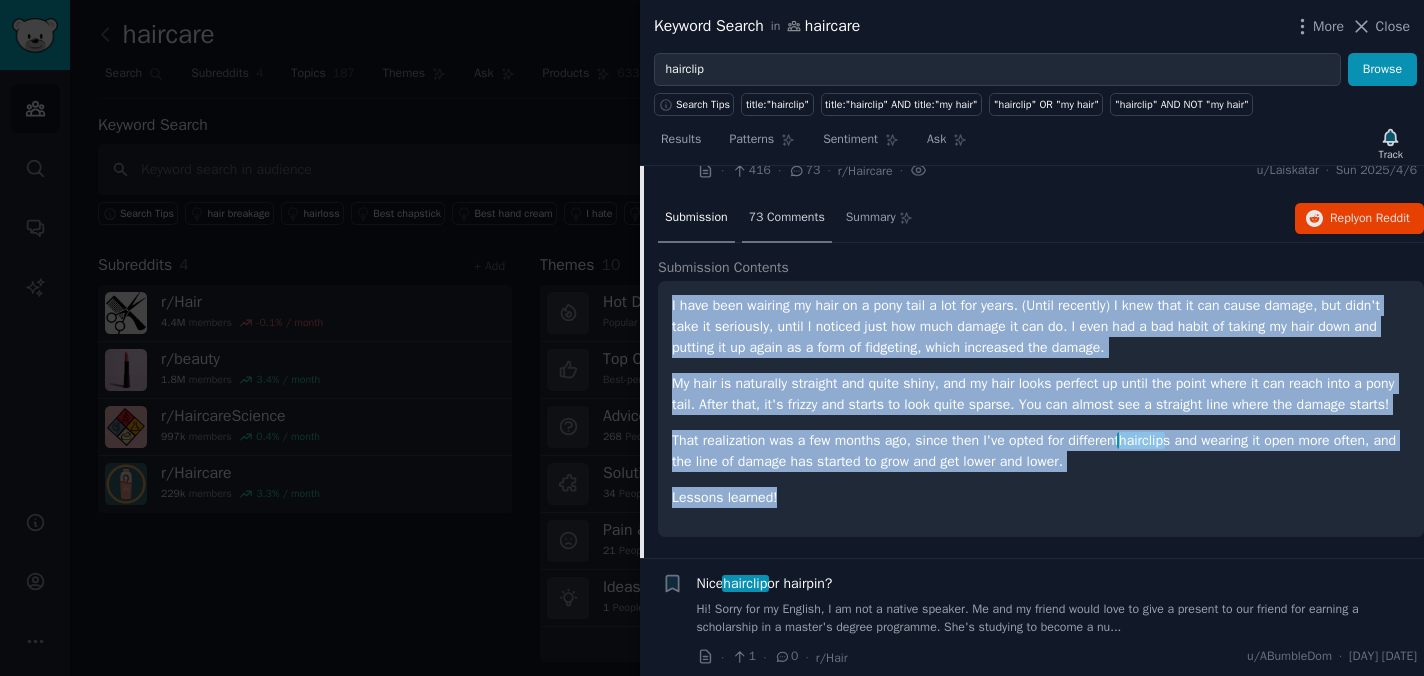 scroll, scrollTop: 350, scrollLeft: 0, axis: vertical 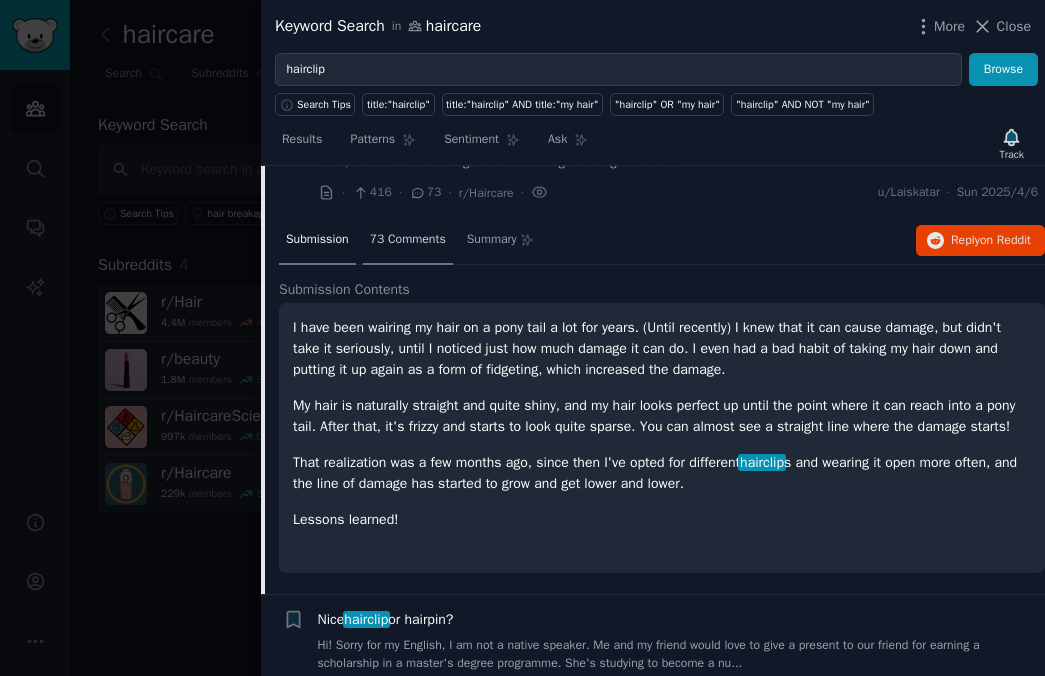 click on "Results Patterns Sentiment Ask Track" at bounding box center (653, 144) 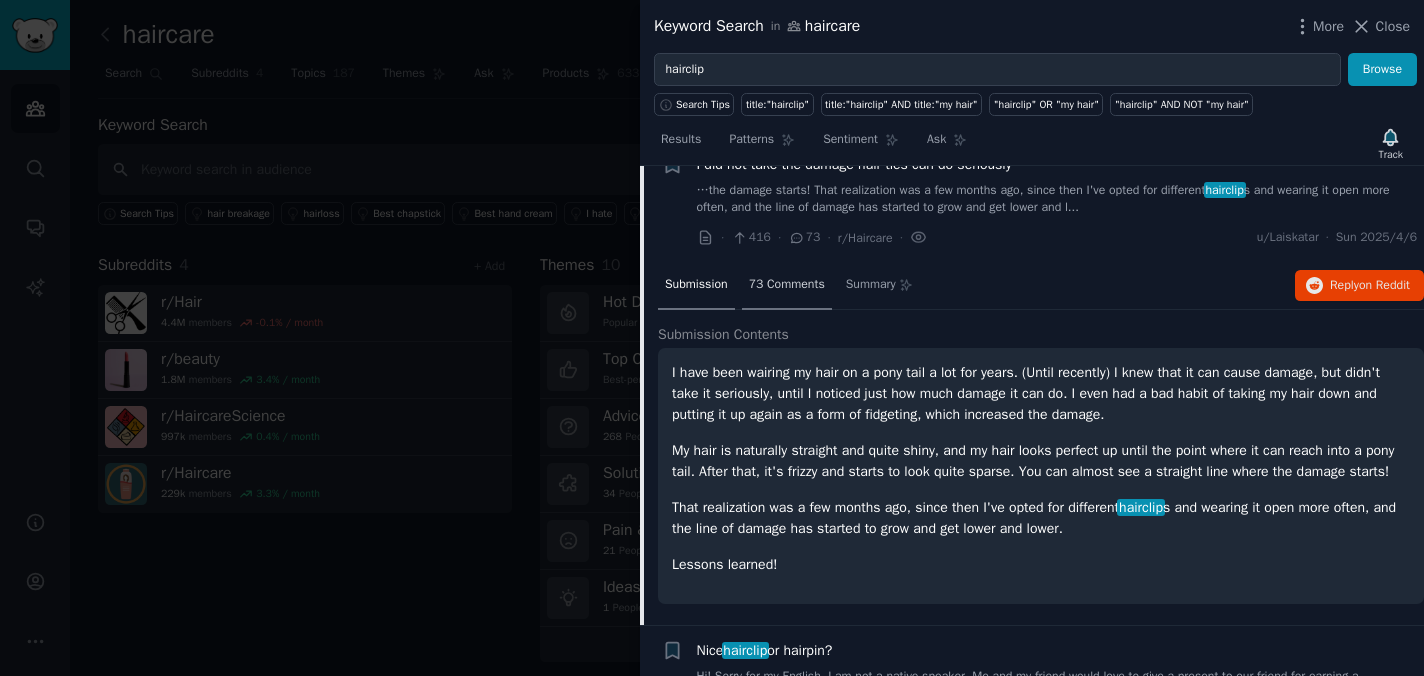 scroll, scrollTop: 343, scrollLeft: 0, axis: vertical 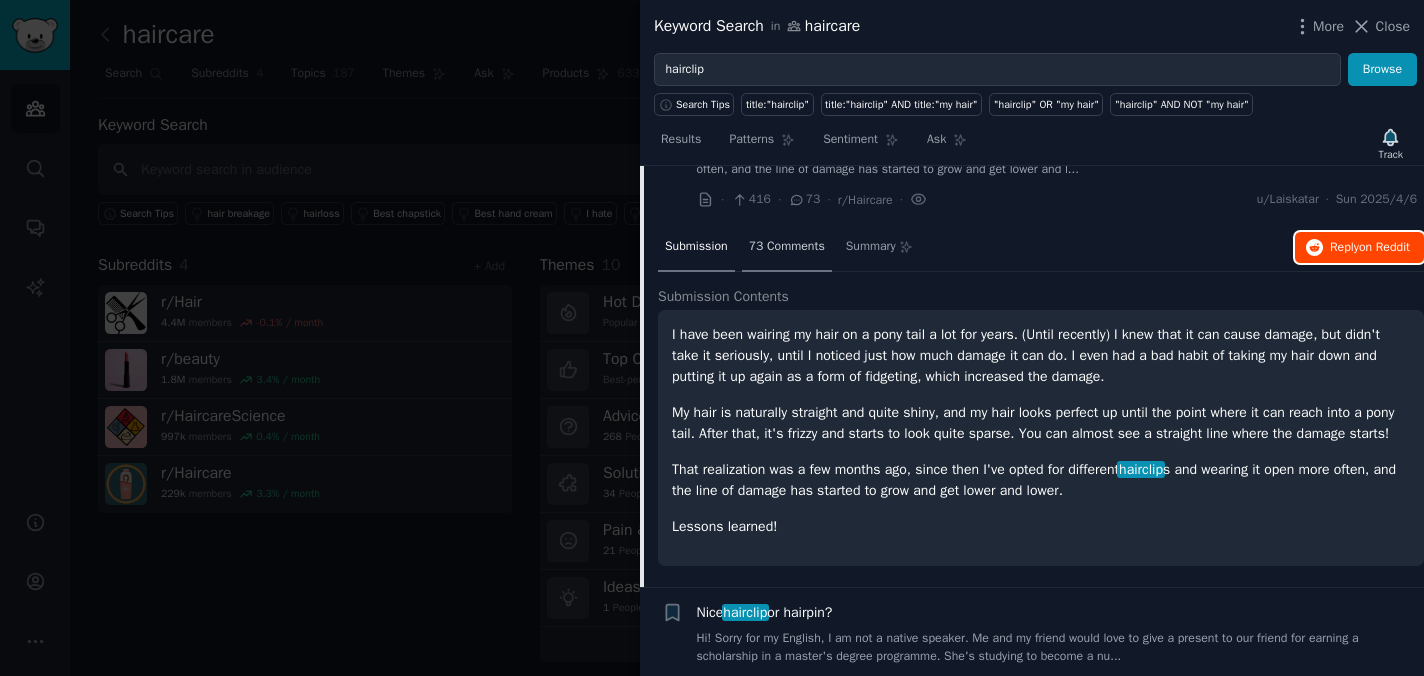 click on "Reply  on Reddit" at bounding box center [1370, 248] 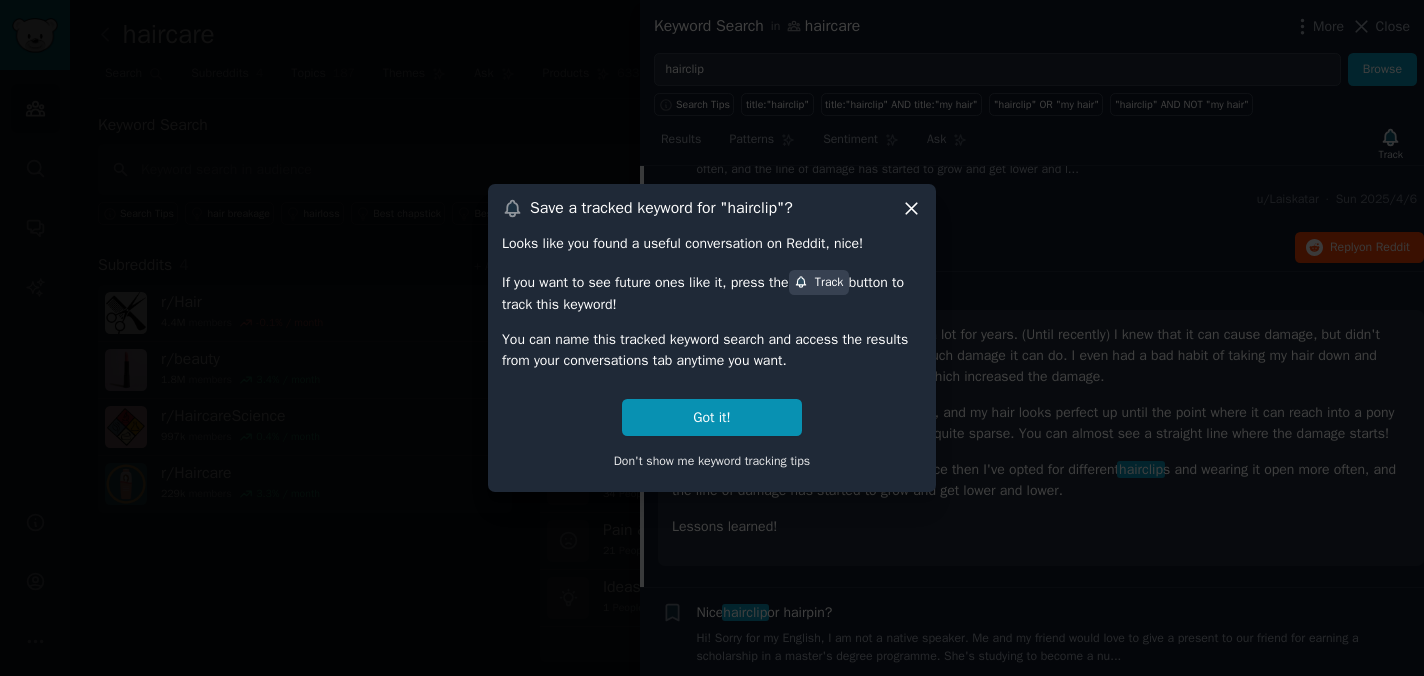click 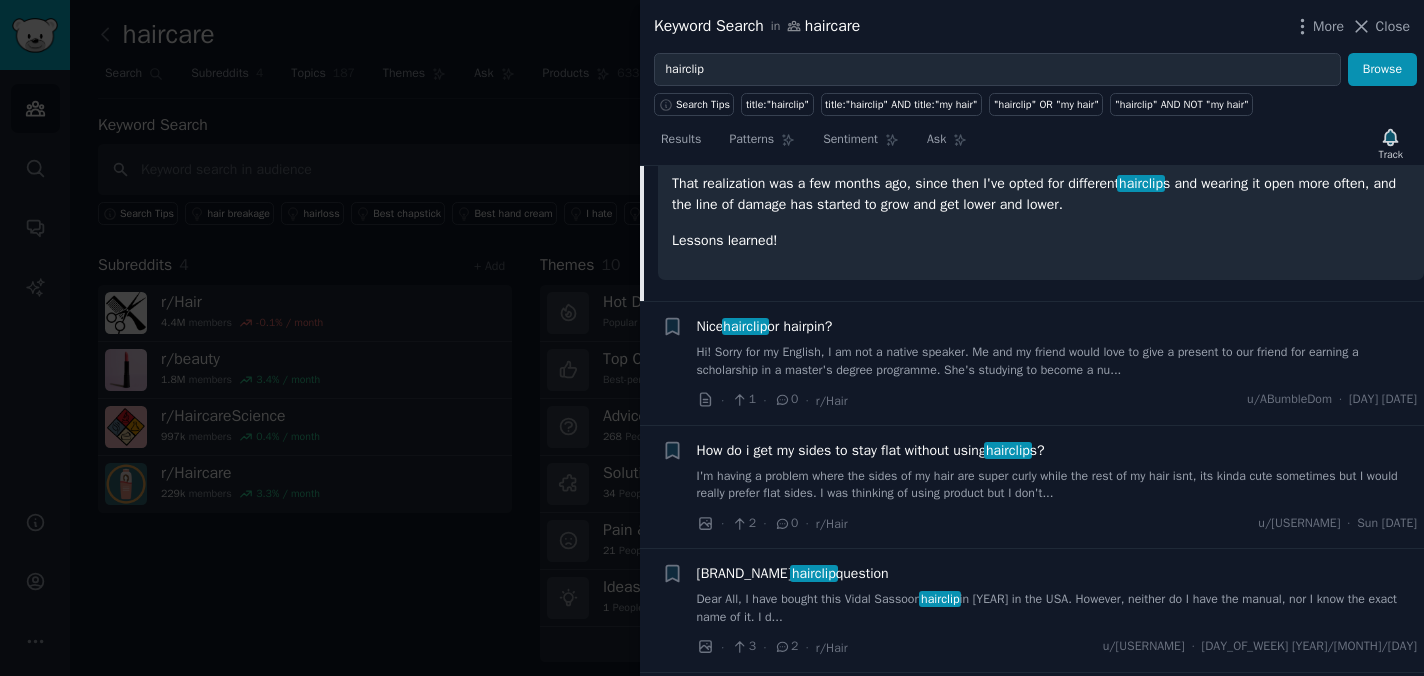 scroll, scrollTop: 673, scrollLeft: 0, axis: vertical 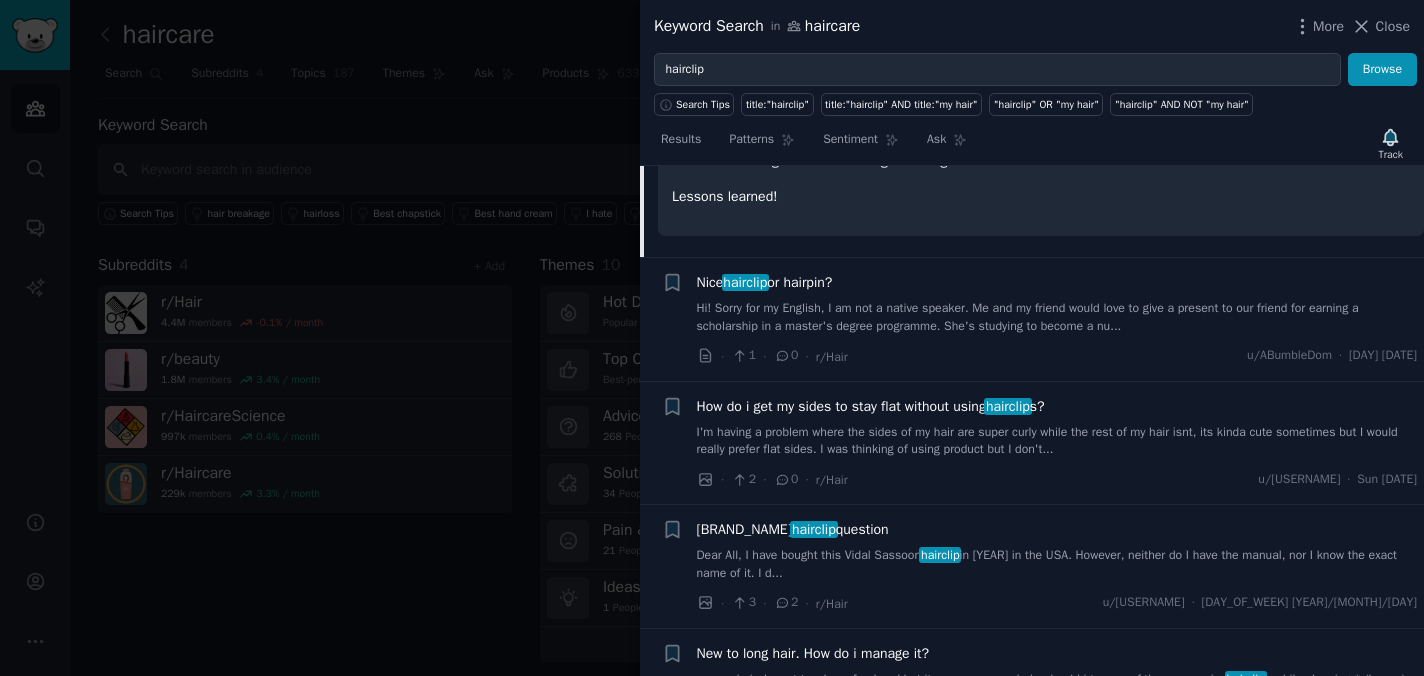 click on "Hi! Sorry for my English, I am not a native speaker.
Me and my friend would love to give a present to our friend for earning a scholarship in a master's degree programme.
She's studying to become a nu..." at bounding box center (1057, 317) 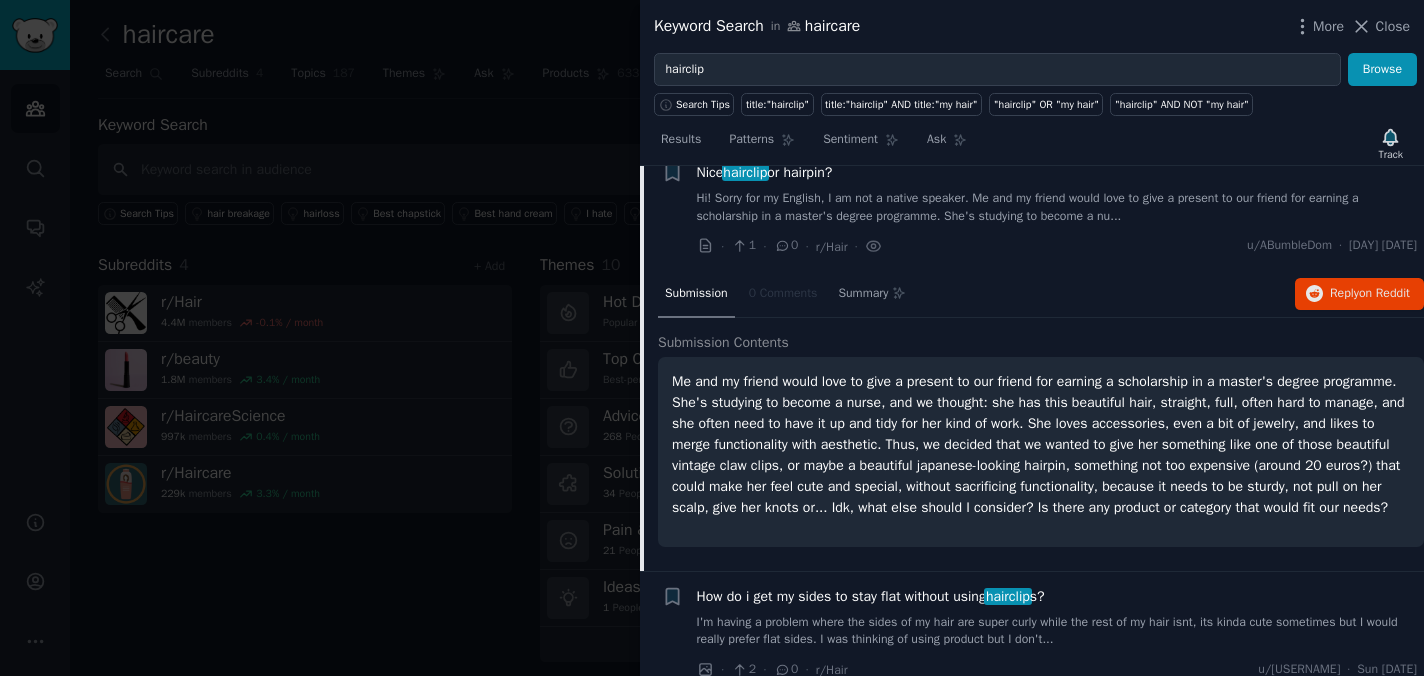 scroll, scrollTop: 402, scrollLeft: 0, axis: vertical 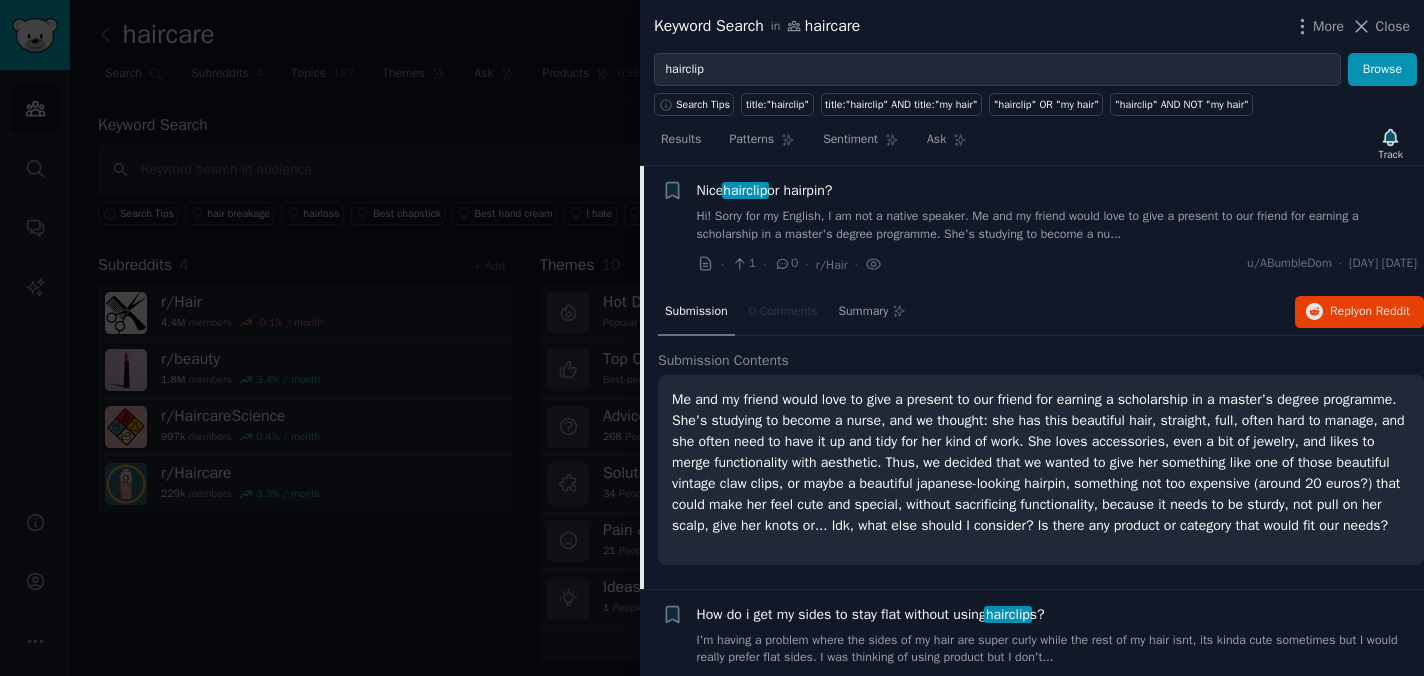 click on "Hi! Sorry for my English, I am not a native speaker.
Me and my friend would love to give a present to our friend for earning a scholarship in a master's degree programme.
She's studying to become a nu..." at bounding box center [1057, 225] 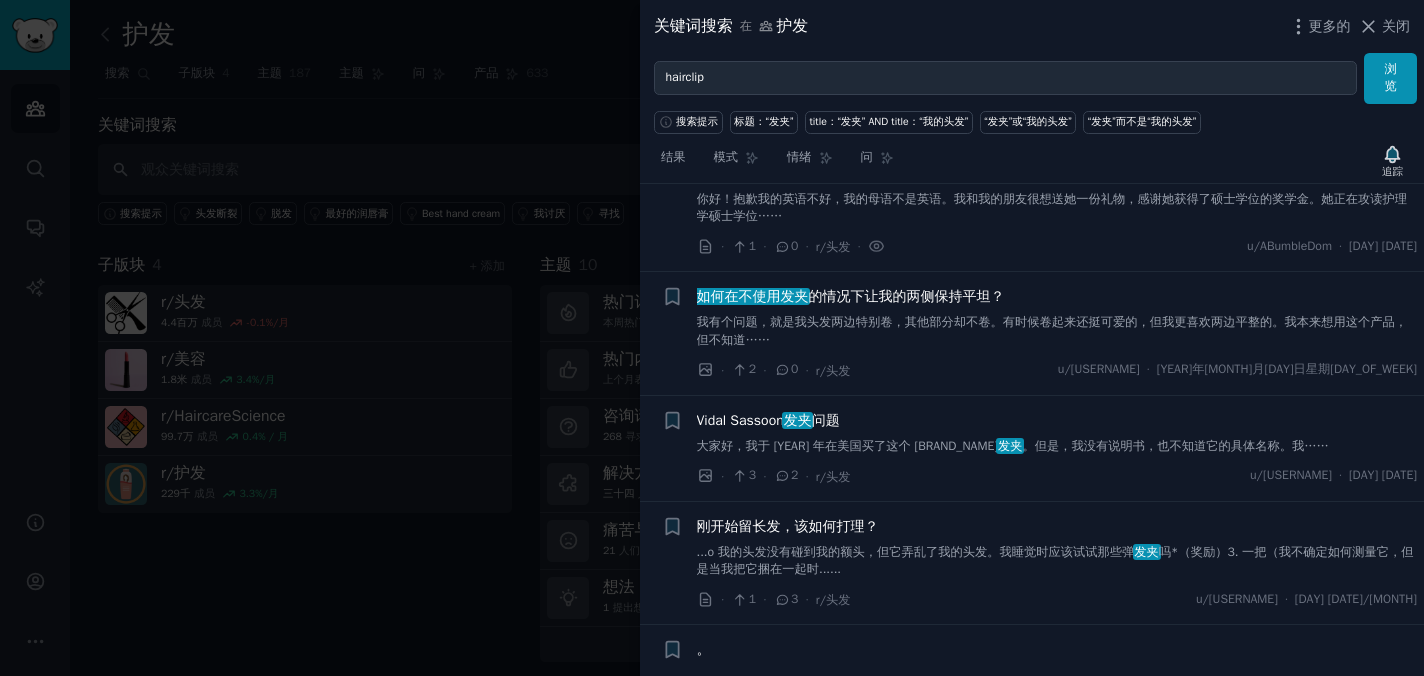 scroll, scrollTop: 367, scrollLeft: 0, axis: vertical 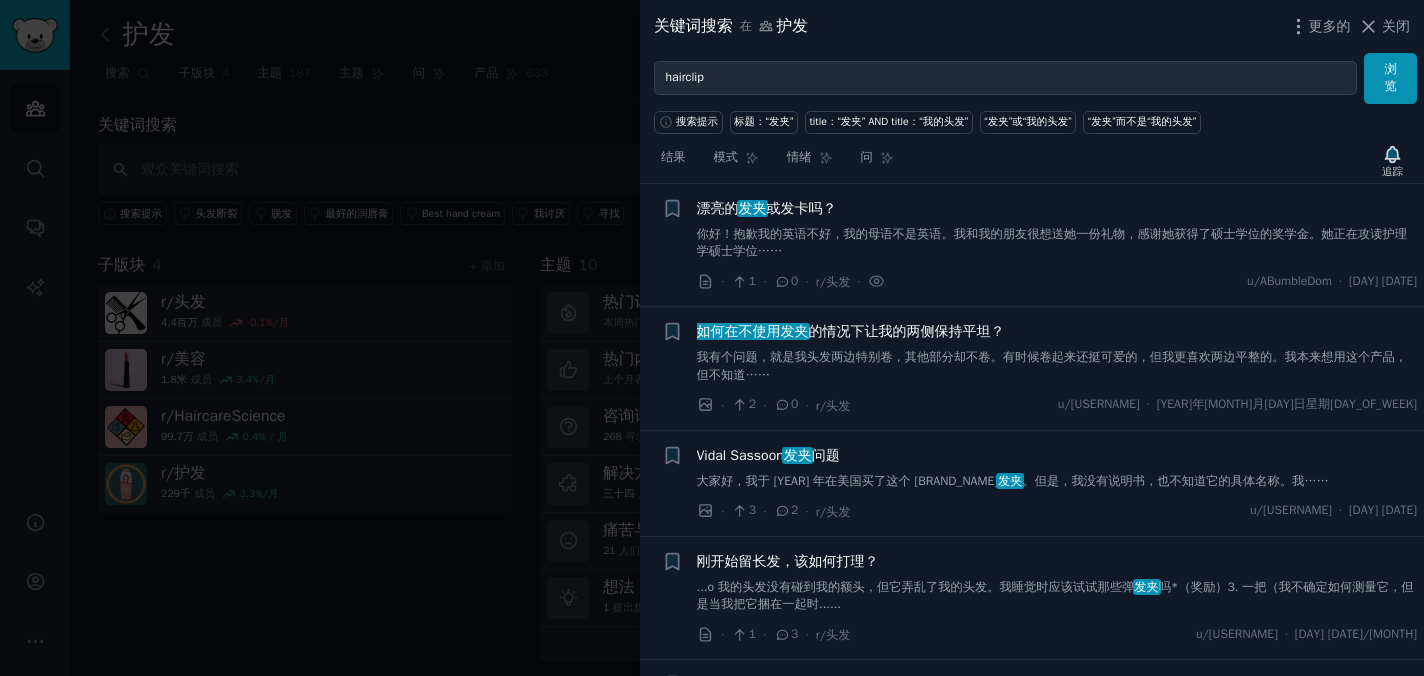 click on "你好！抱歉我的英语不好，我的母语不是英语。我和我的朋友很想送她一份礼物，感谢她获得了硕士学位的奖学金。她正在攻读护理学硕士学位……" at bounding box center [1057, 243] 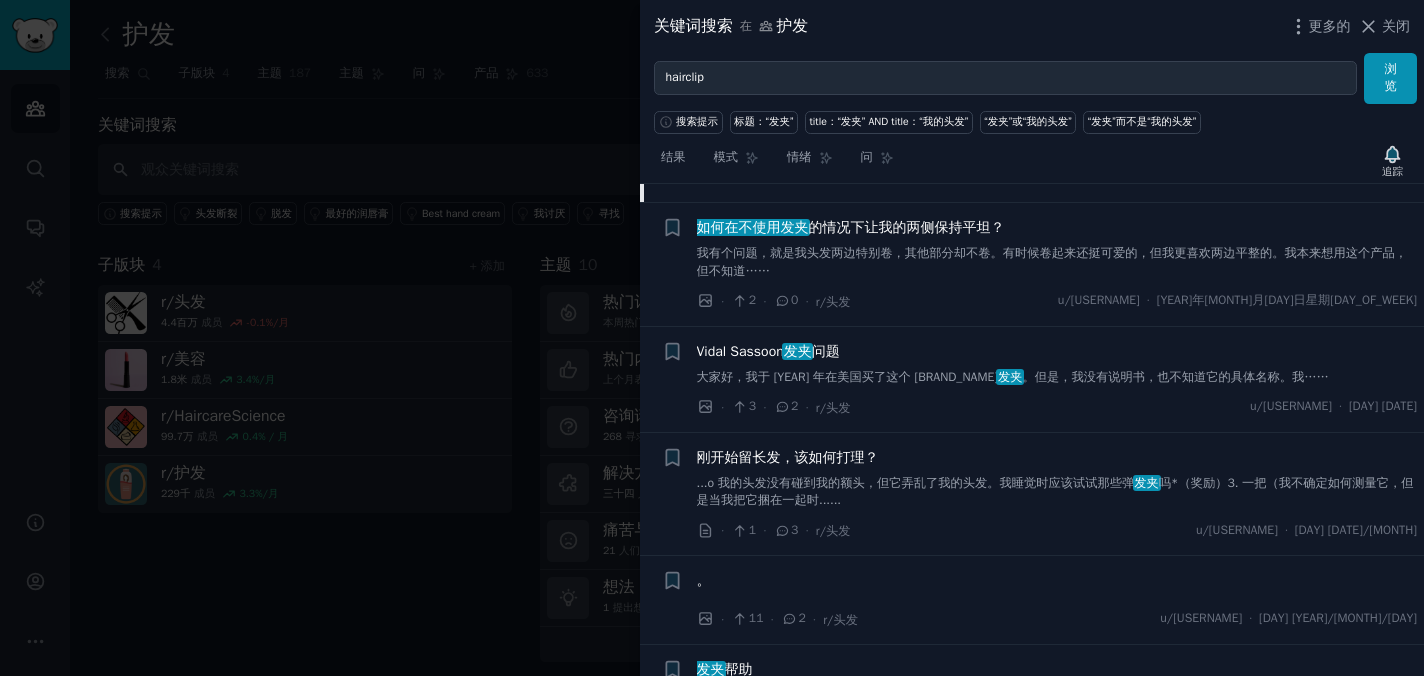 scroll, scrollTop: 1131, scrollLeft: 0, axis: vertical 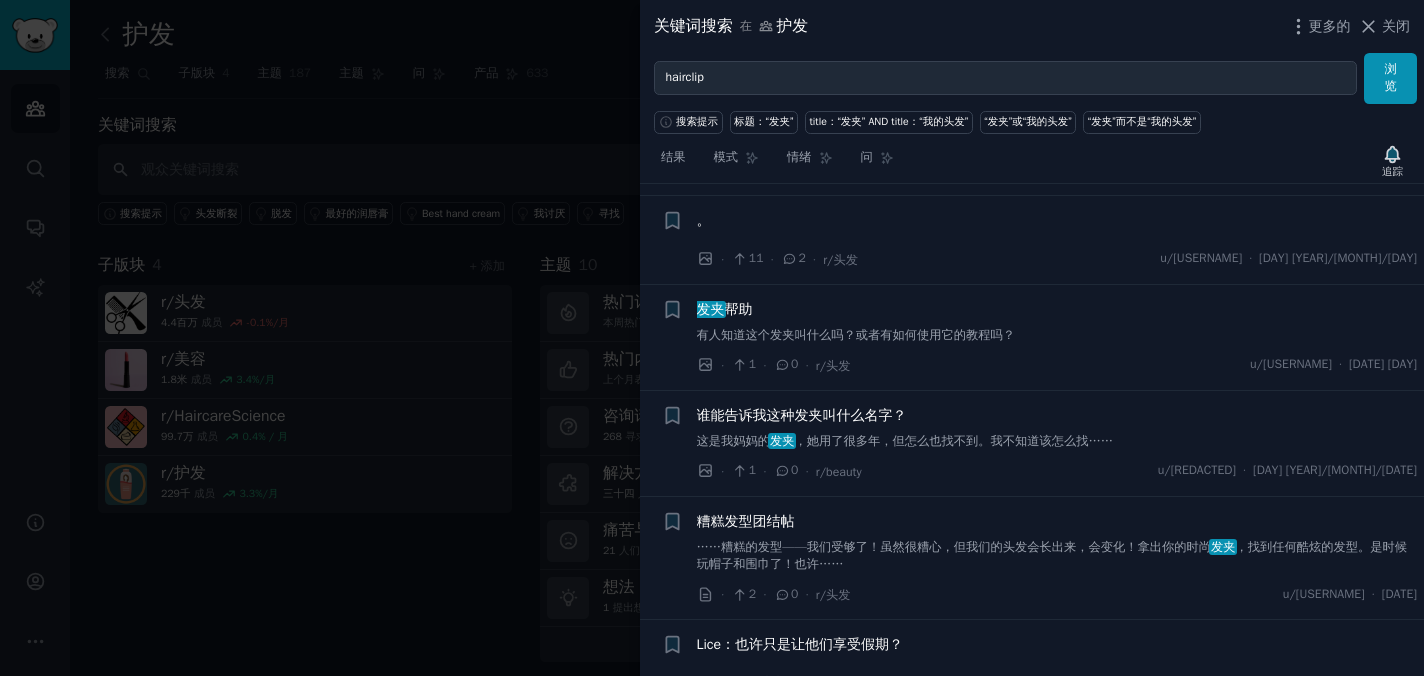 click on "有人知道这个发夹叫什么吗？或者有如何使用它的教程吗？" at bounding box center (856, 335) 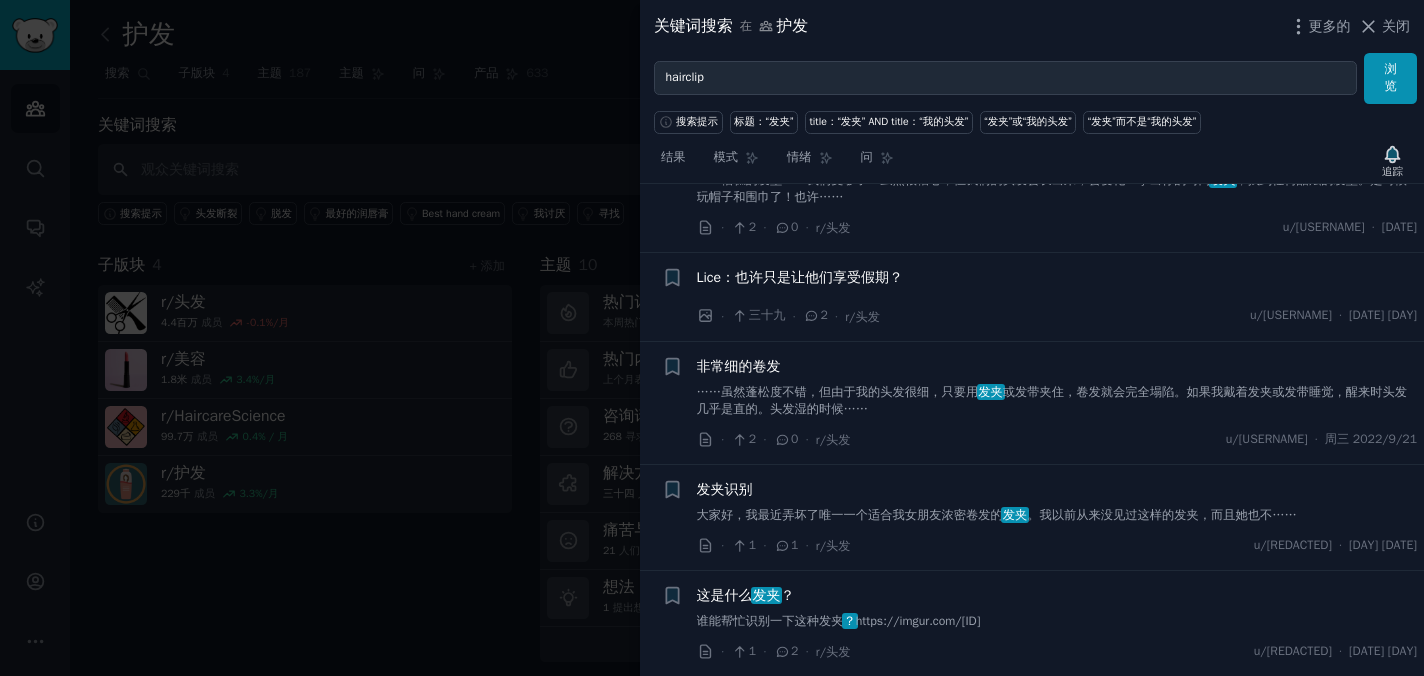 scroll, scrollTop: 1846, scrollLeft: 0, axis: vertical 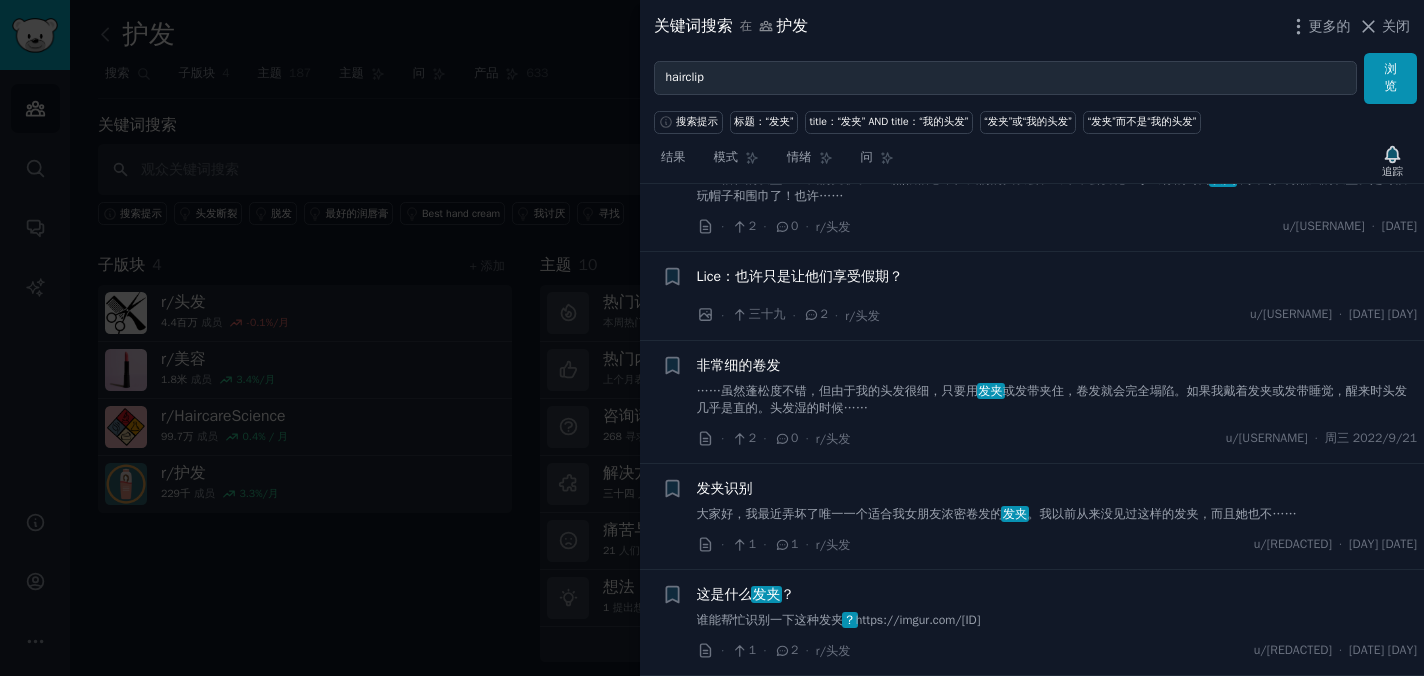 click on "。我以前从来没见过这样的发夹，而且她也不……" at bounding box center (1162, 514) 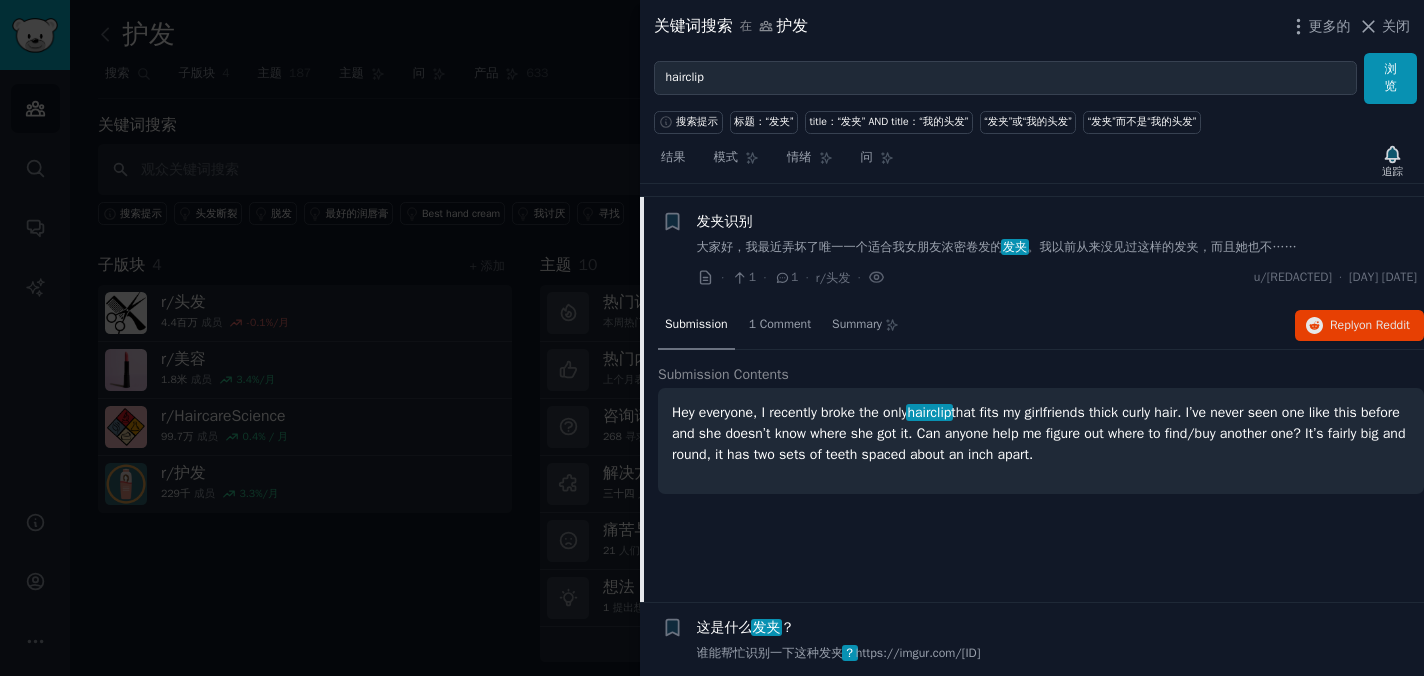 scroll, scrollTop: 1547, scrollLeft: 0, axis: vertical 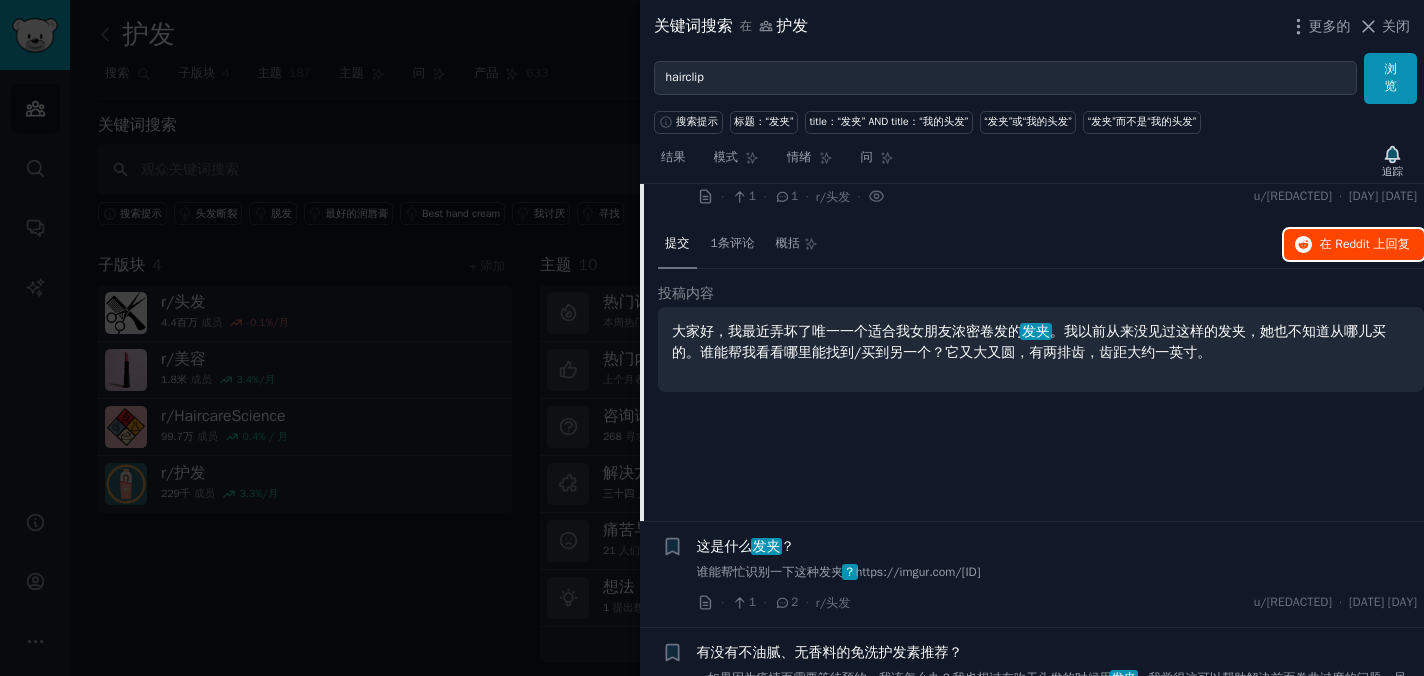 click on "在 Reddit 上 回复" at bounding box center (1364, 245) 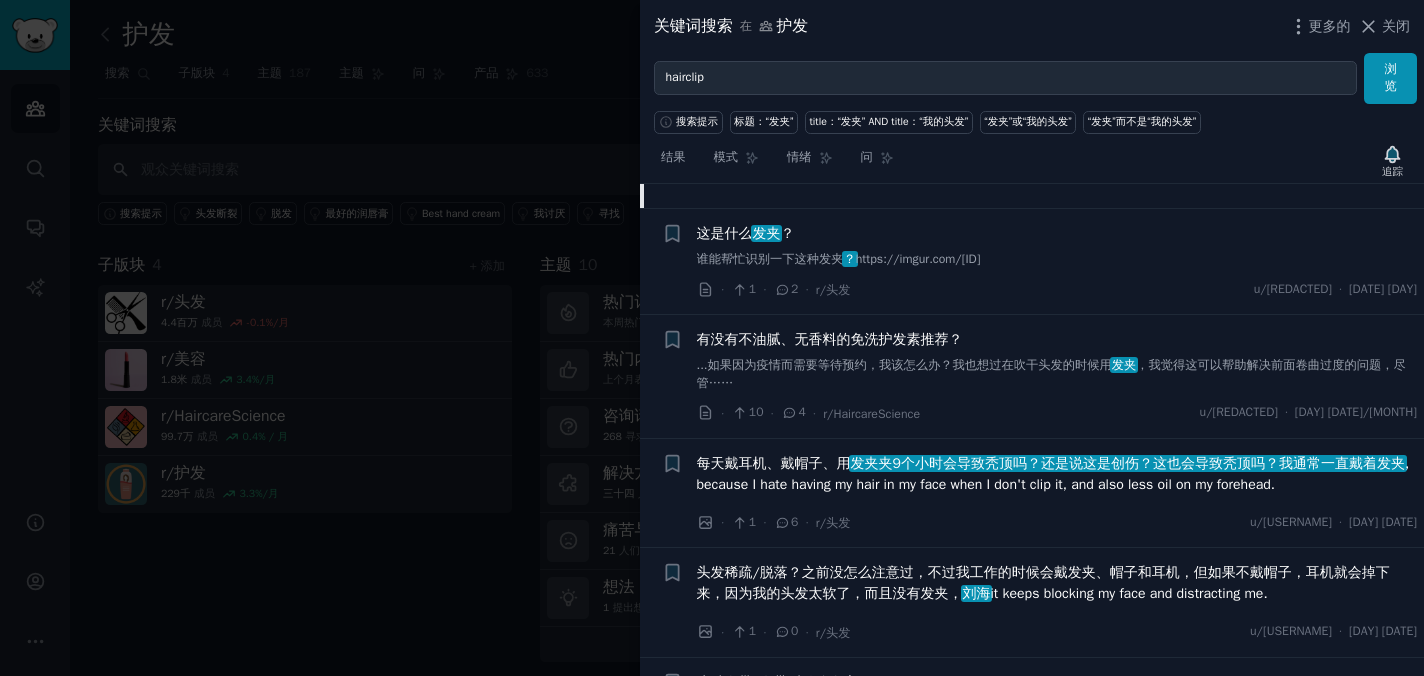 scroll, scrollTop: 1866, scrollLeft: 0, axis: vertical 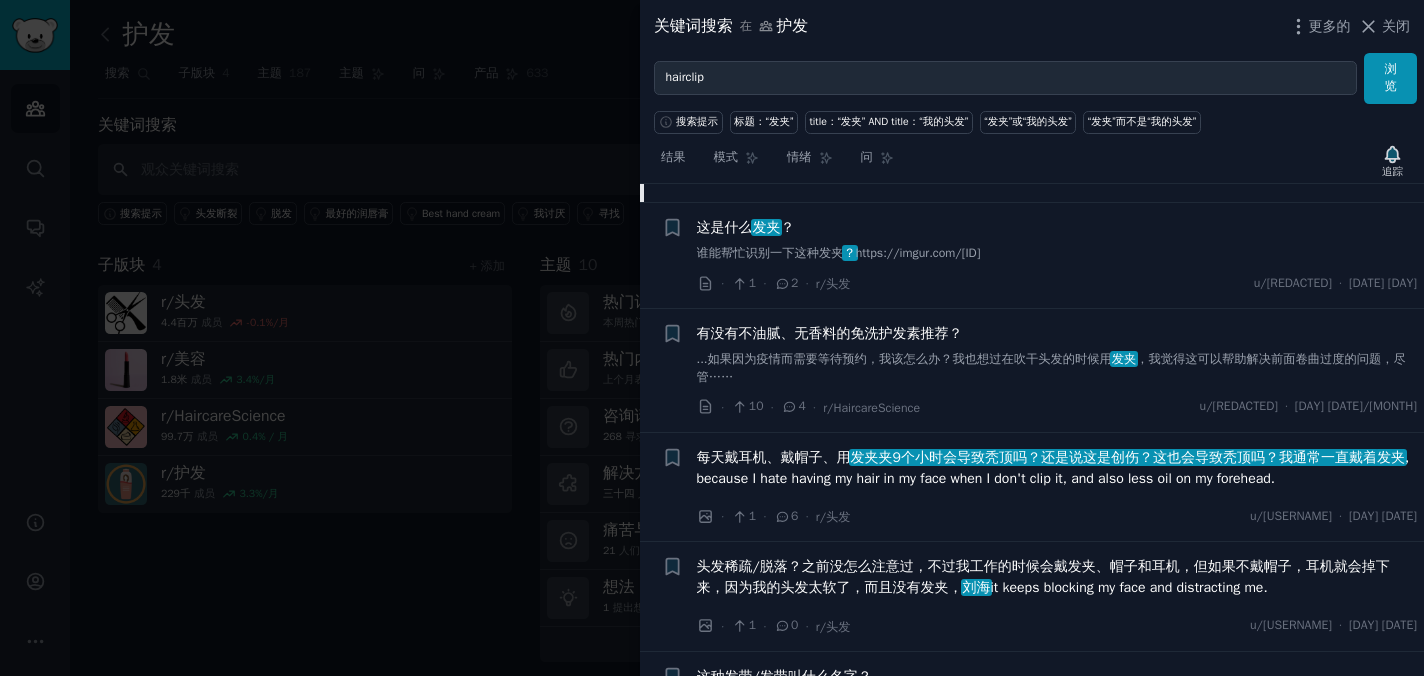 click on "这是什么 发夹 ？" at bounding box center [1057, 227] 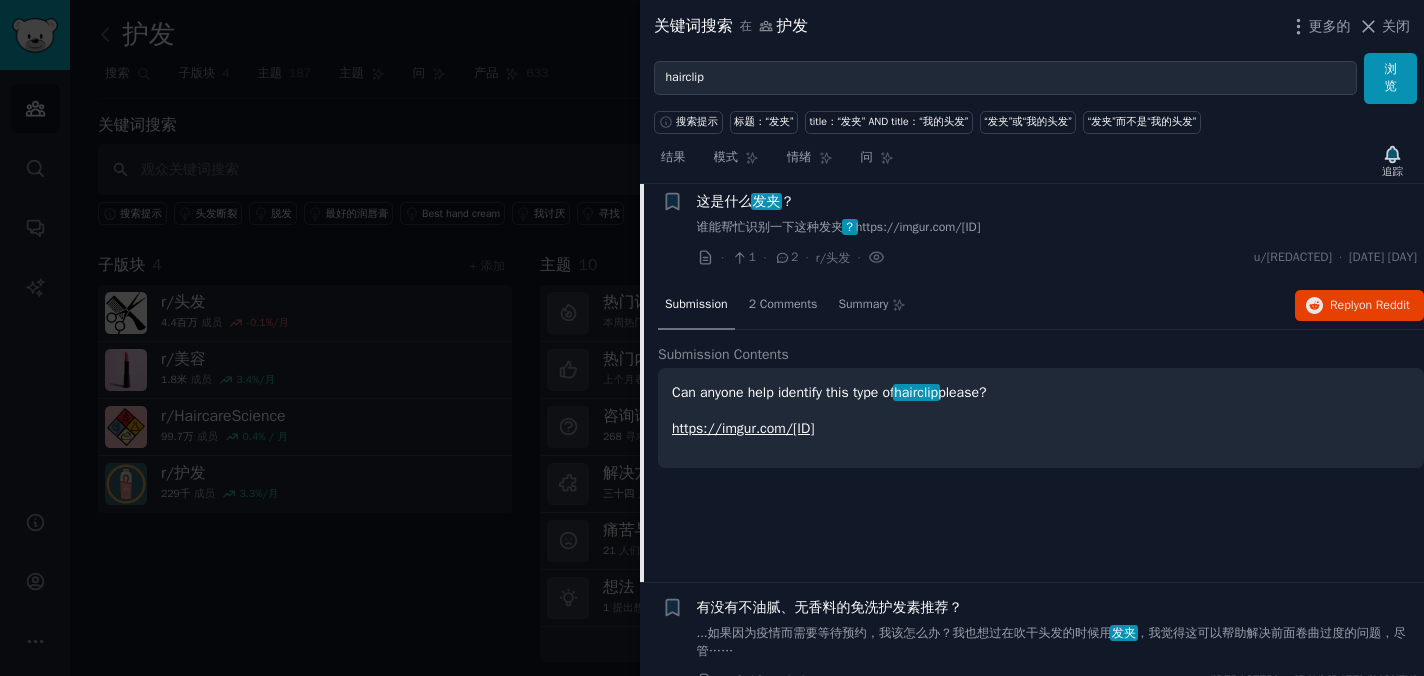 scroll, scrollTop: 1585, scrollLeft: 0, axis: vertical 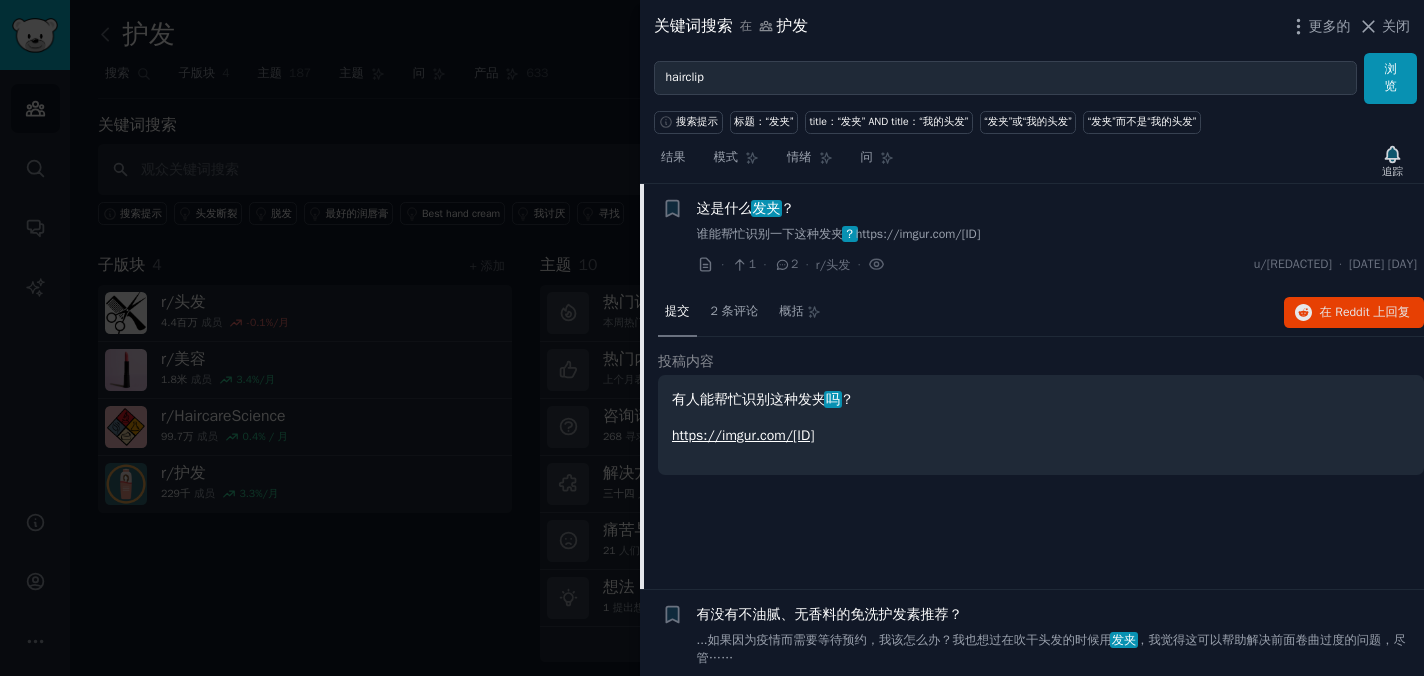 click on "https://imgur.com/fEAp1iq" at bounding box center [743, 435] 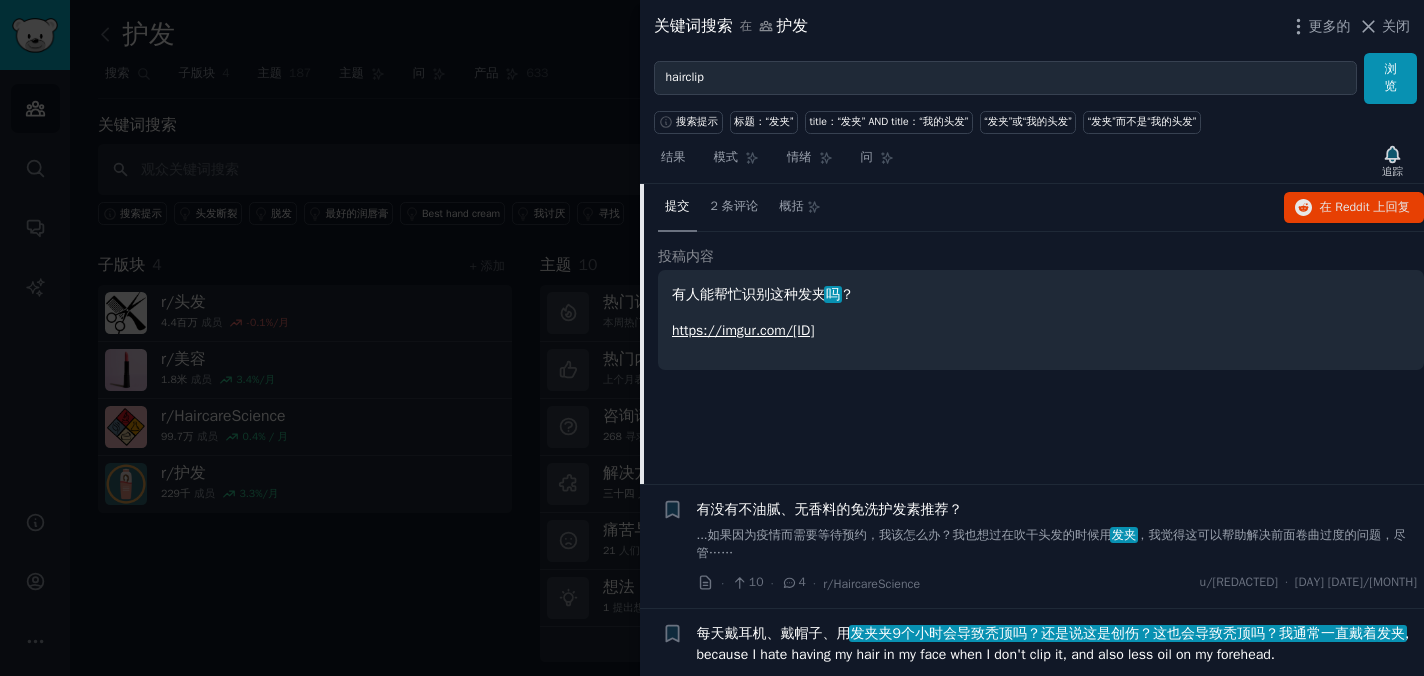 scroll, scrollTop: 1704, scrollLeft: 0, axis: vertical 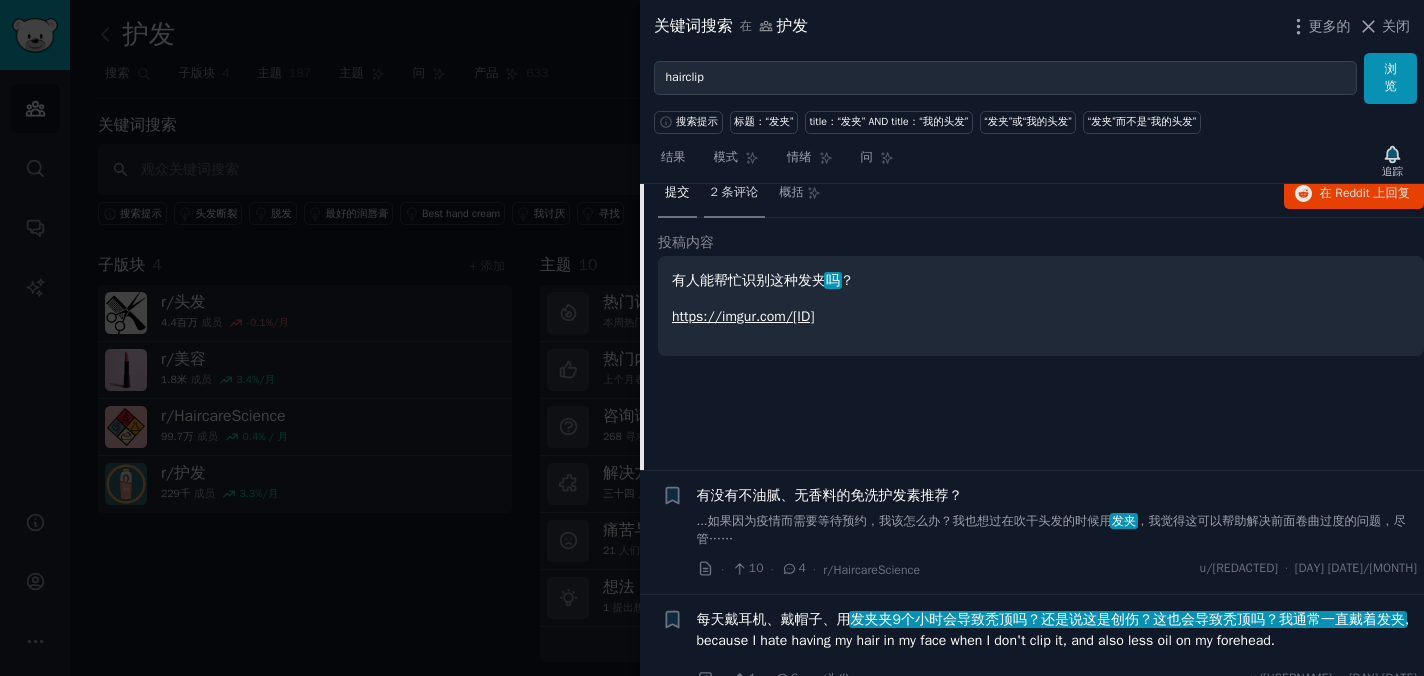 click on "2 条评论" at bounding box center [735, 192] 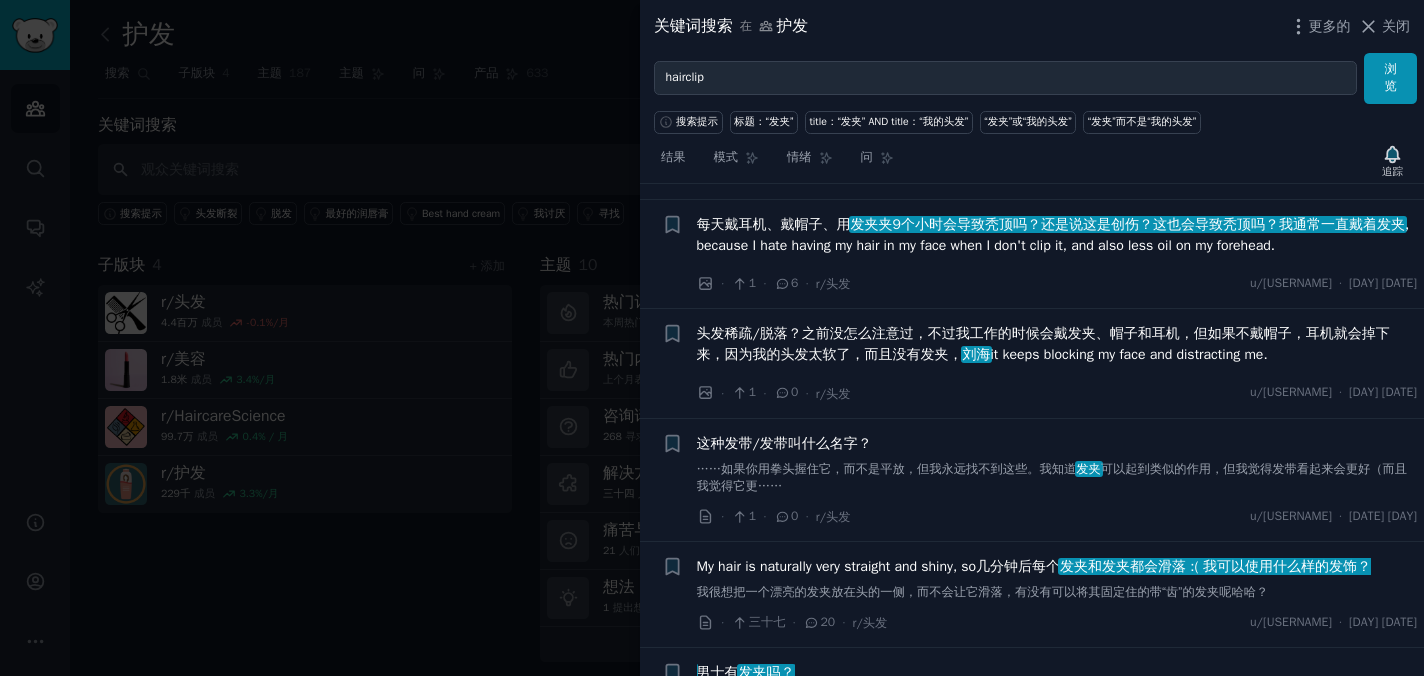 scroll, scrollTop: 2134, scrollLeft: 0, axis: vertical 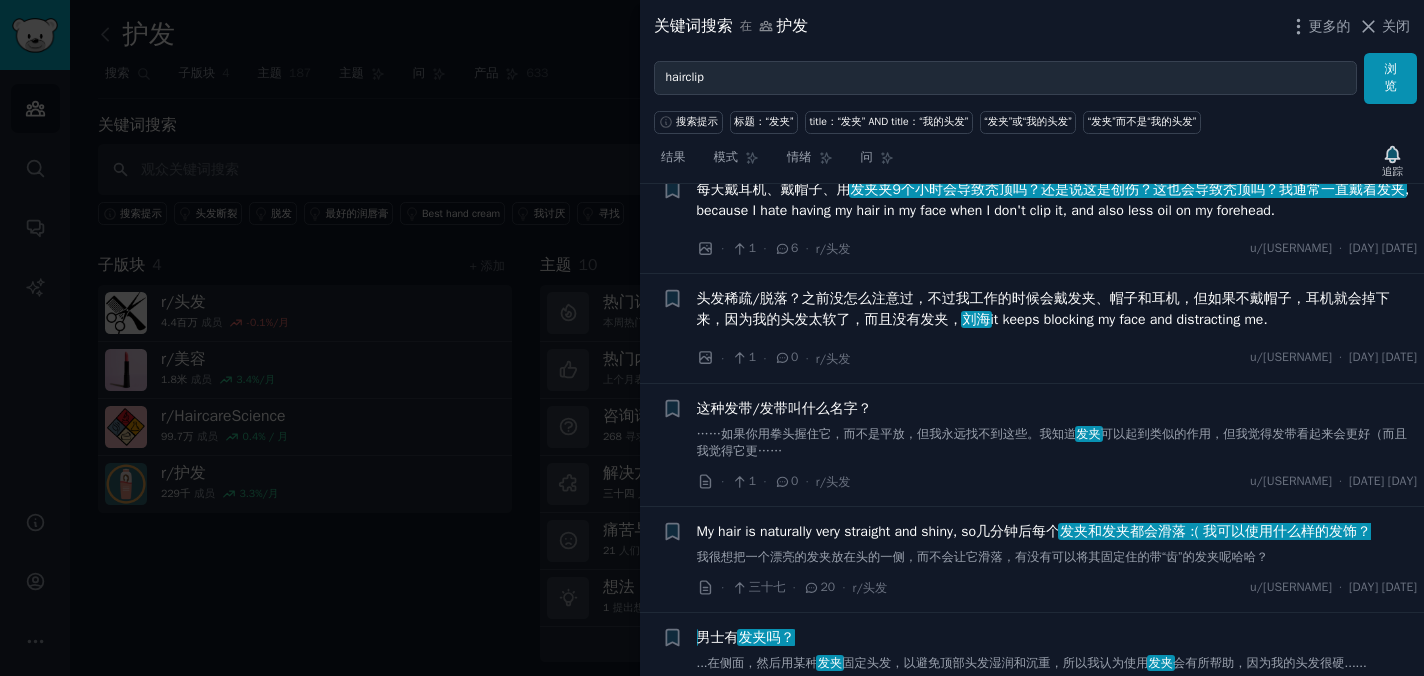 click on "……如果你用拳头握住它，而不是平放，但我永远找不到这些。我知道" at bounding box center (887, 434) 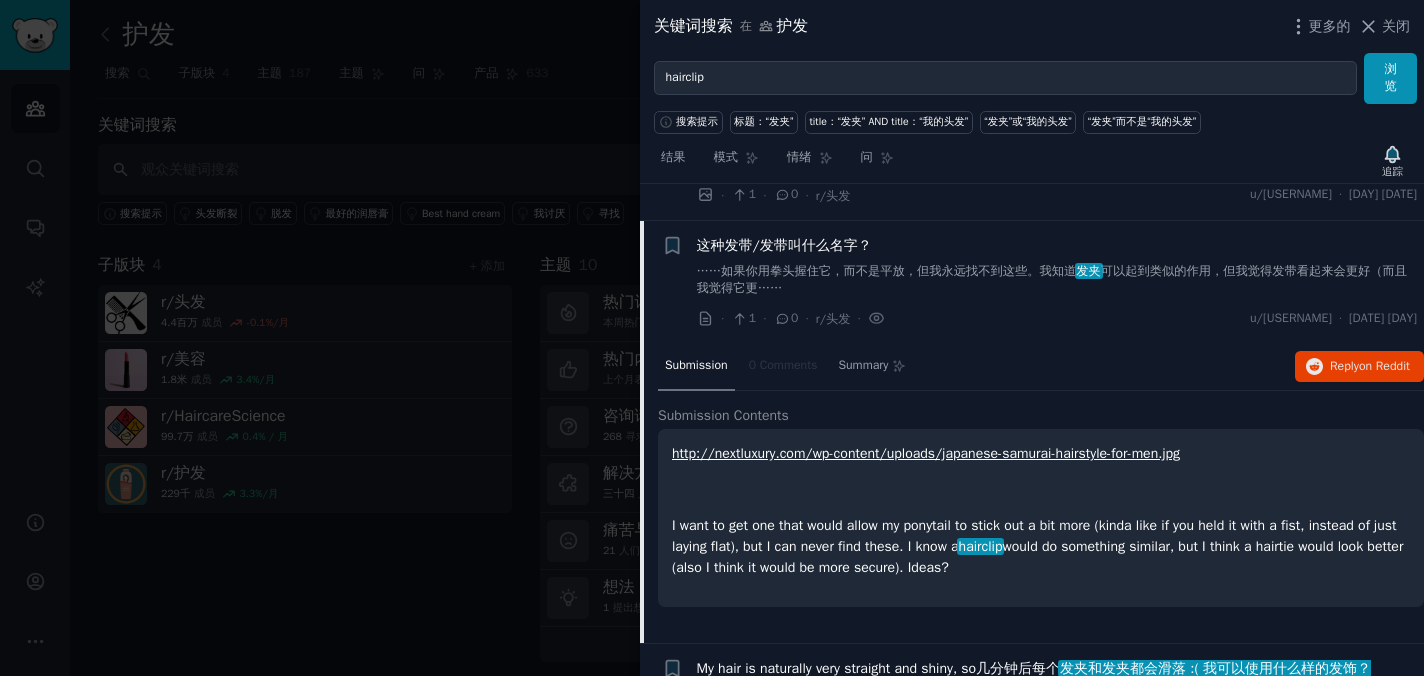 scroll, scrollTop: 2034, scrollLeft: 0, axis: vertical 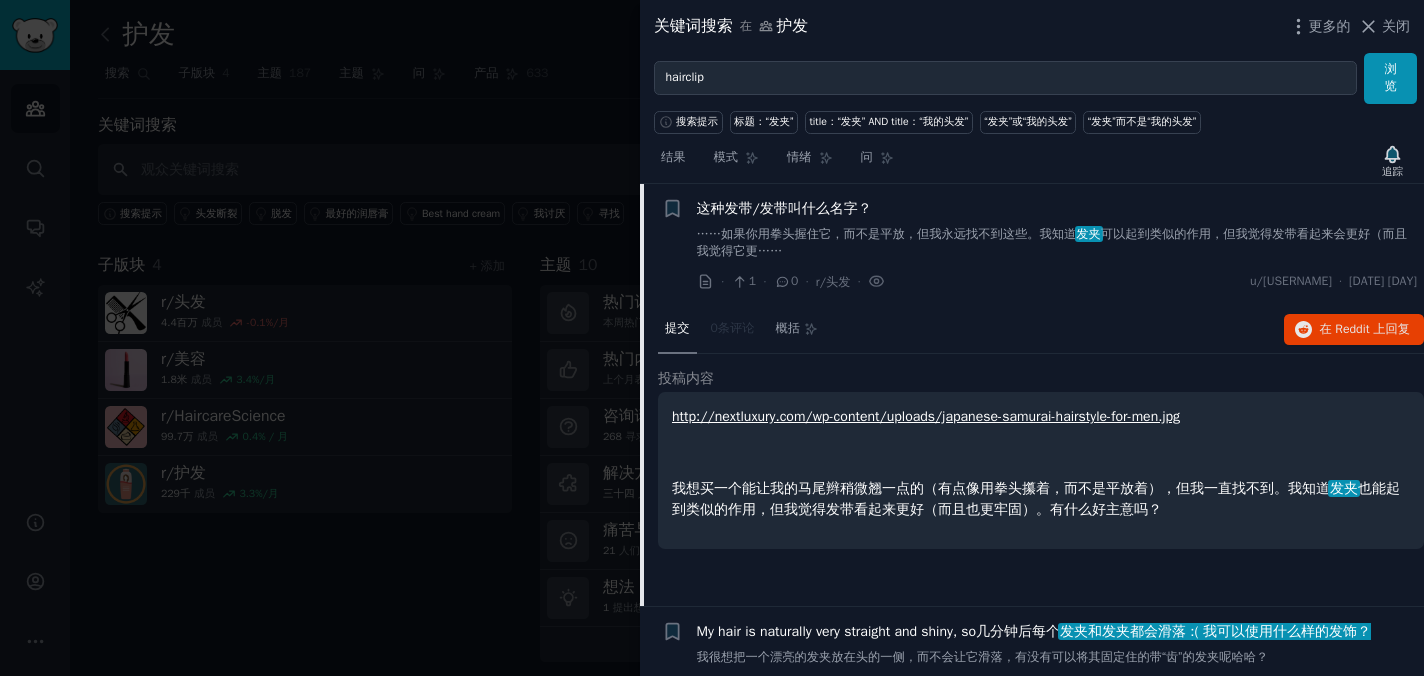 click on "http://nextluxury.com/wp-content/uploads/japanese-samurai-hairstyle-for-men.jpg" at bounding box center [926, 416] 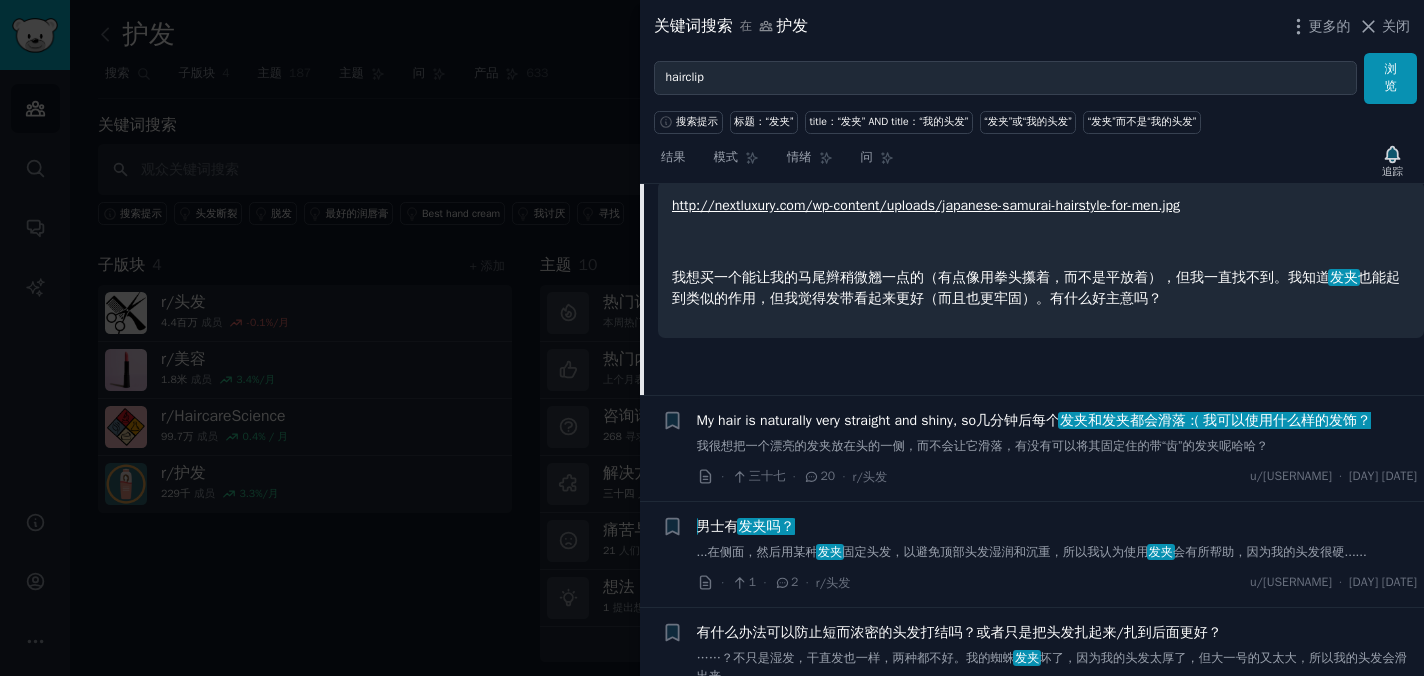 scroll, scrollTop: 2281, scrollLeft: 0, axis: vertical 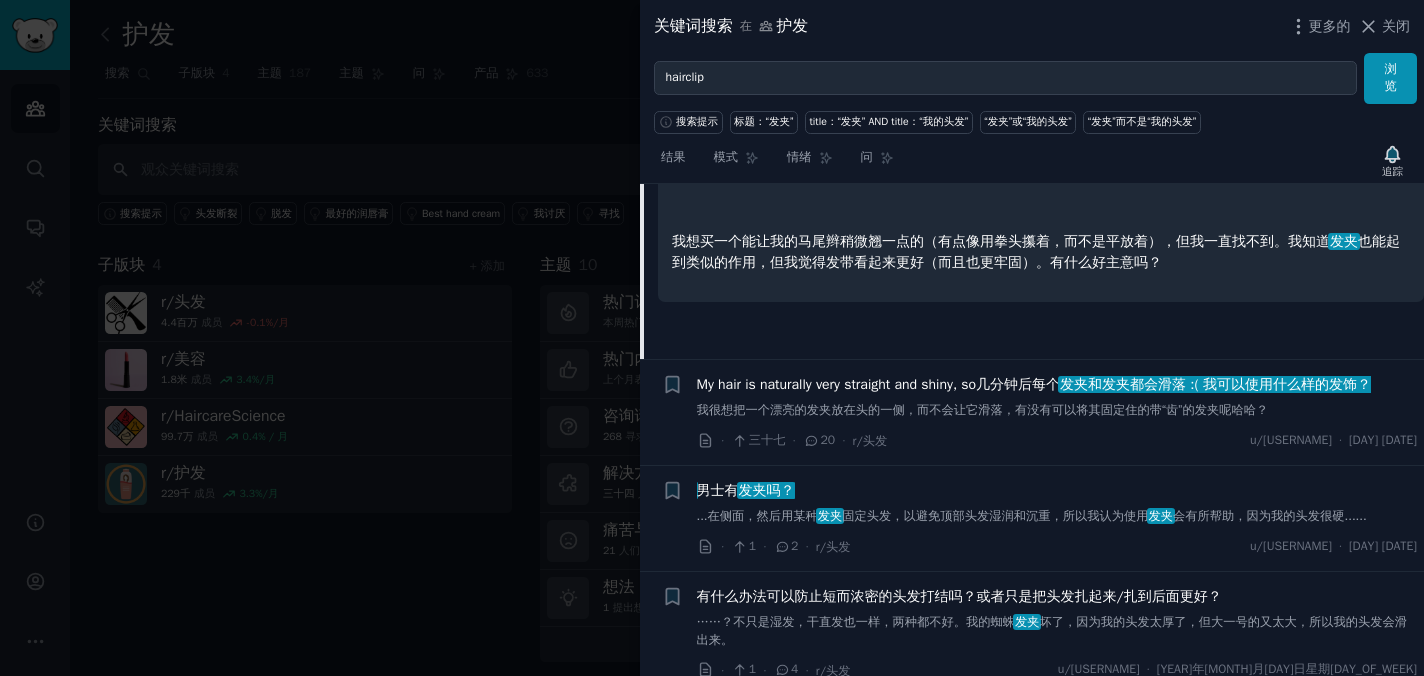 click on "我很想把一个漂亮的发夹放在头的一侧，而不会让它滑落，有没有可以将其固定住的带“齿”的发夹呢哈哈？" at bounding box center [983, 410] 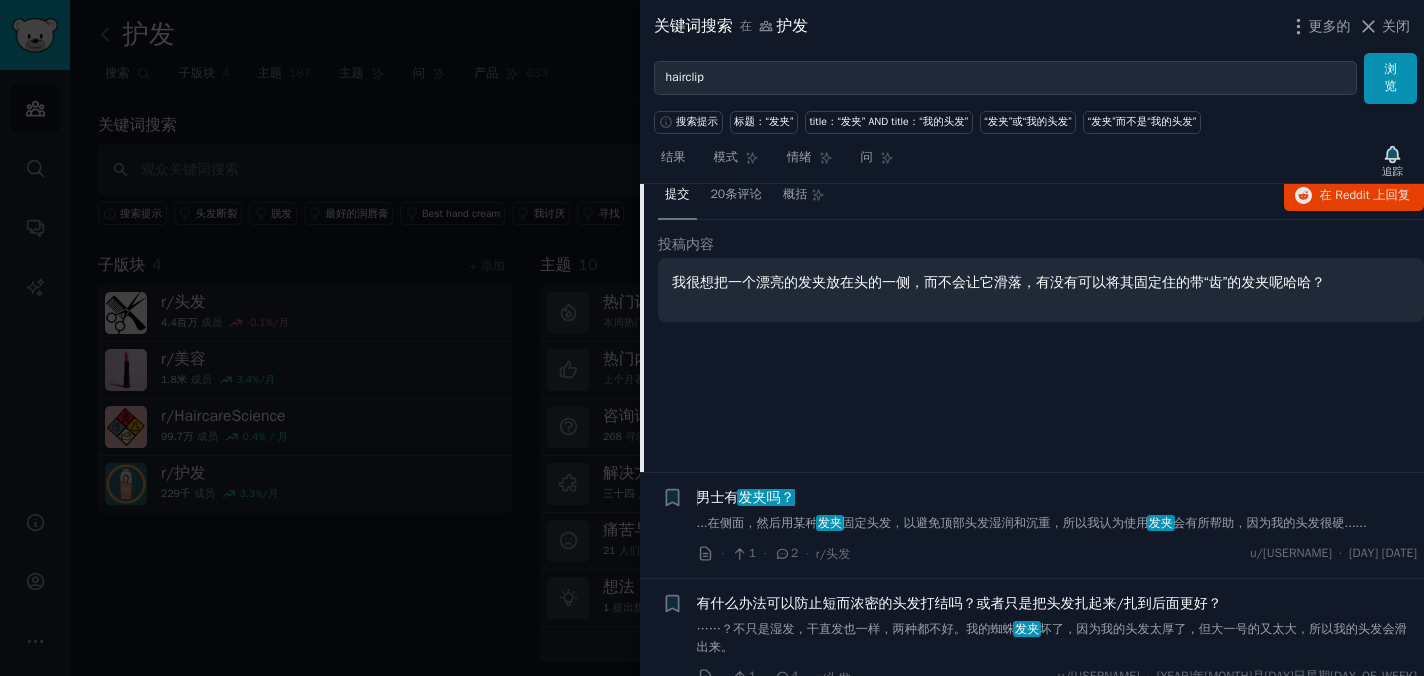 scroll, scrollTop: 2279, scrollLeft: 0, axis: vertical 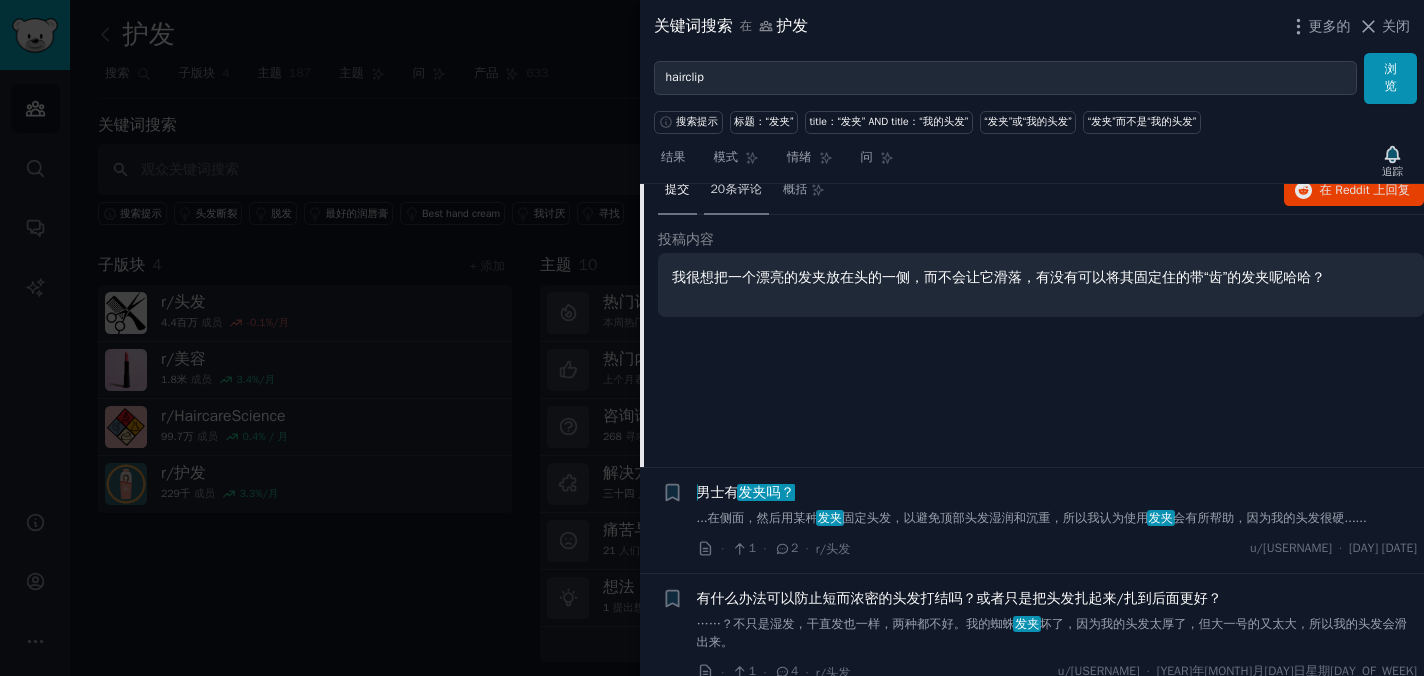 click on "20条评论" at bounding box center (736, 191) 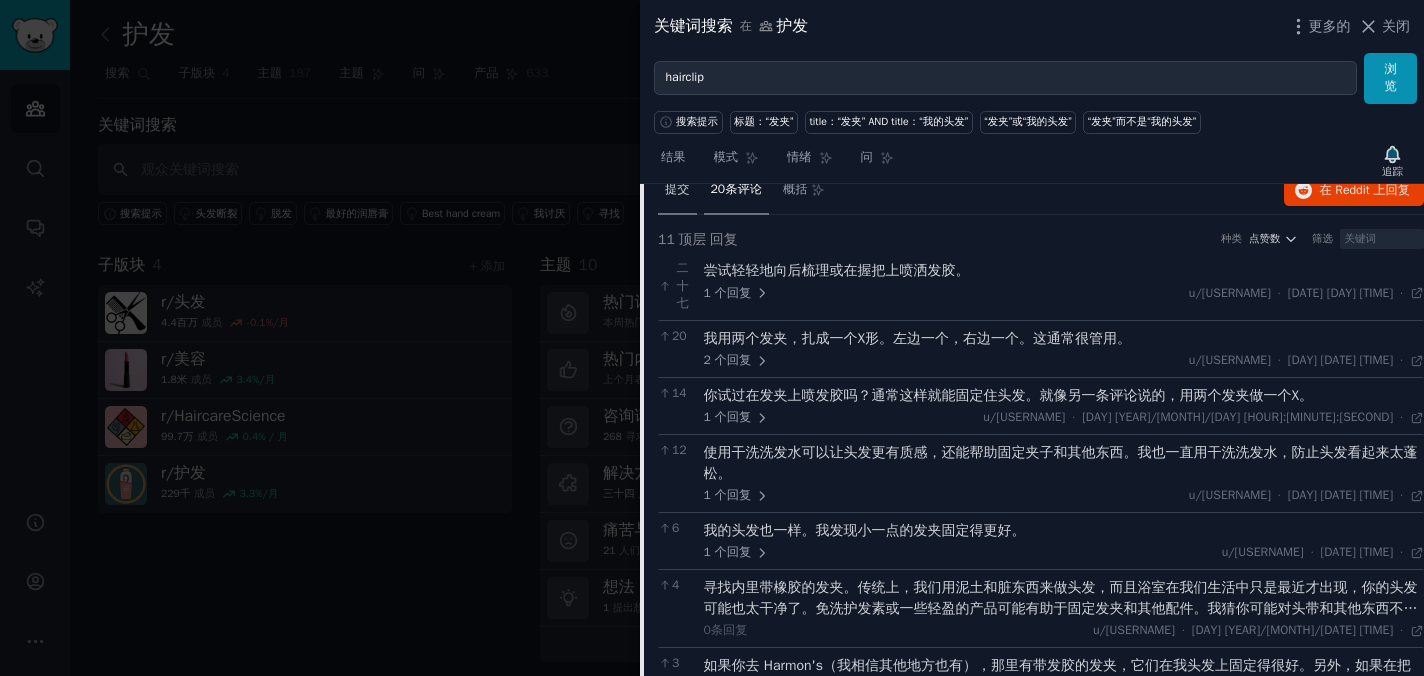 click on "提交" at bounding box center (677, 191) 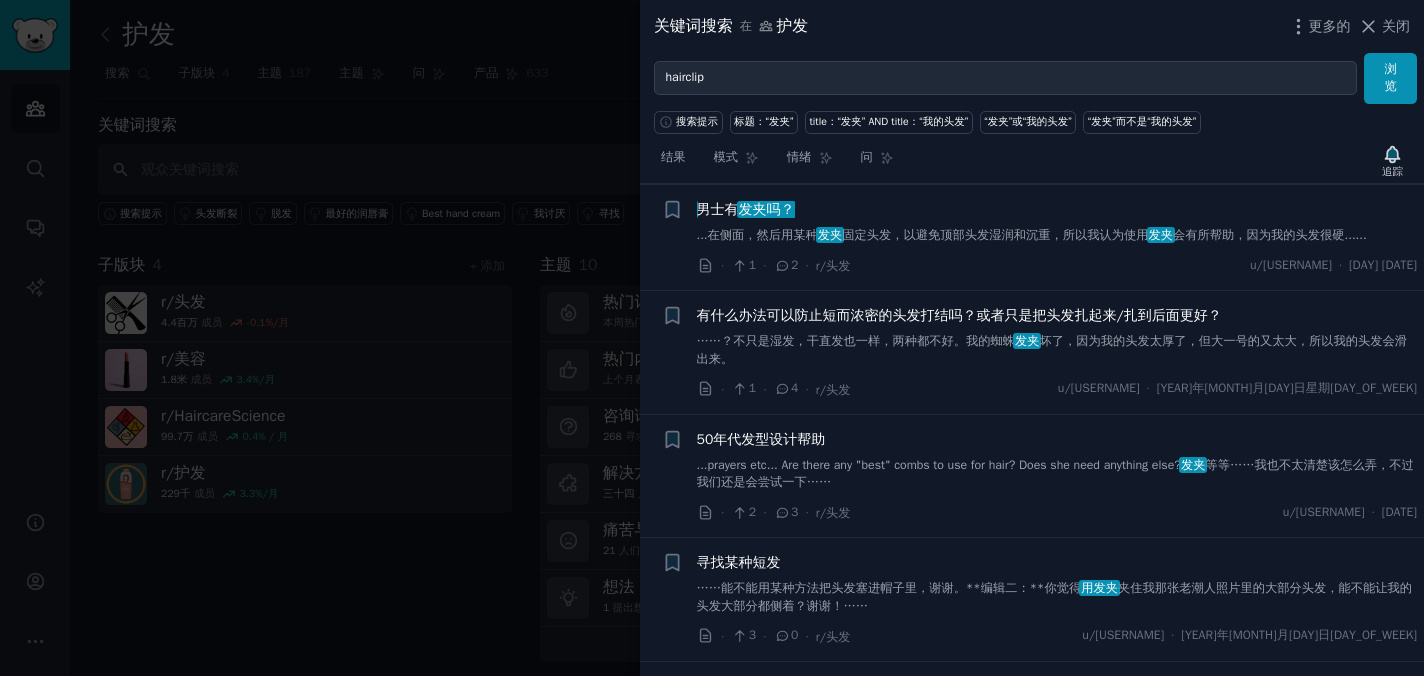 scroll, scrollTop: 2633, scrollLeft: 0, axis: vertical 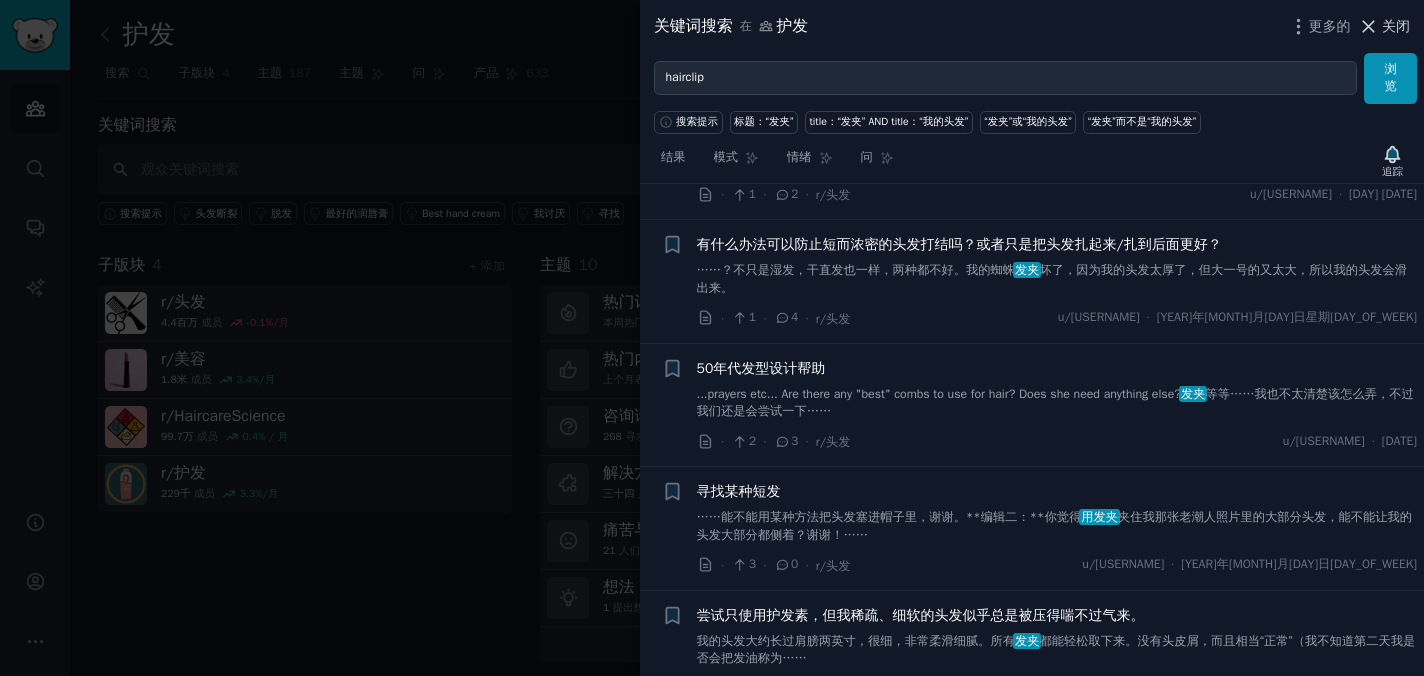 click on "关闭" at bounding box center [1396, 26] 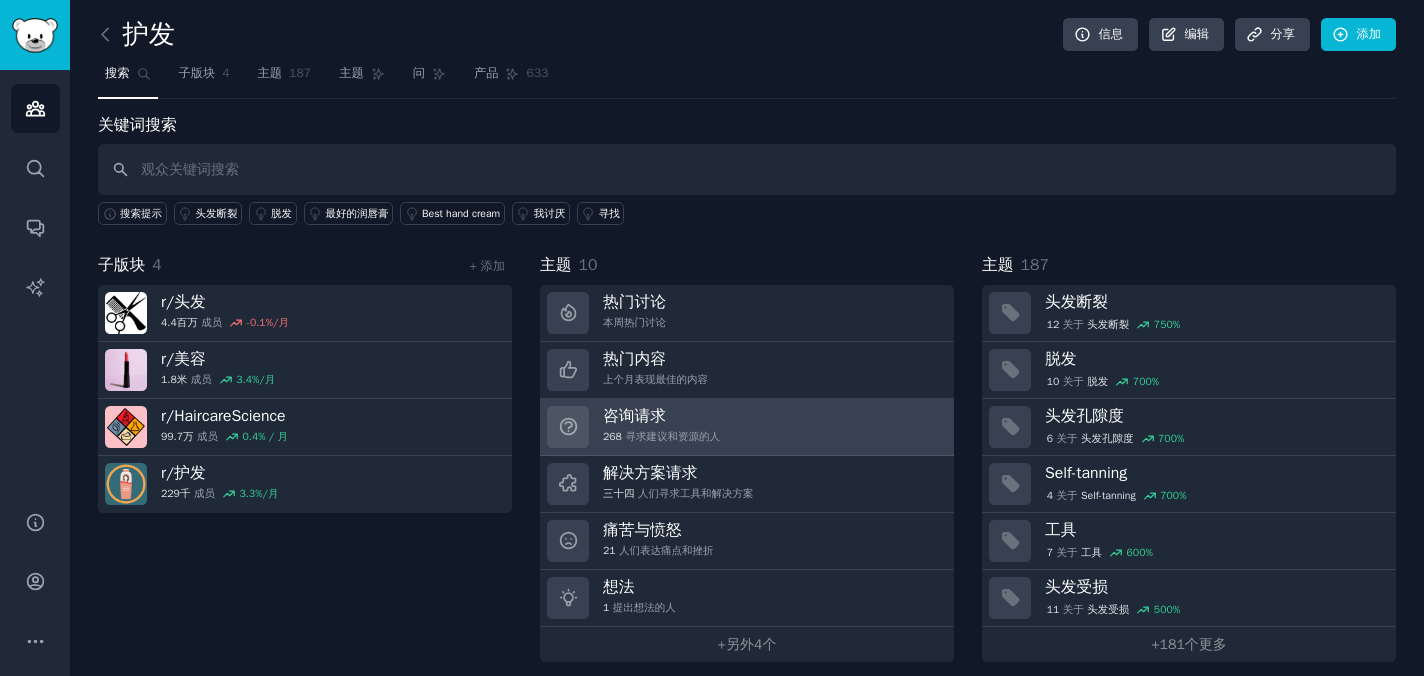 click on "咨询请求 268 寻求建议和资源的人" at bounding box center [747, 427] 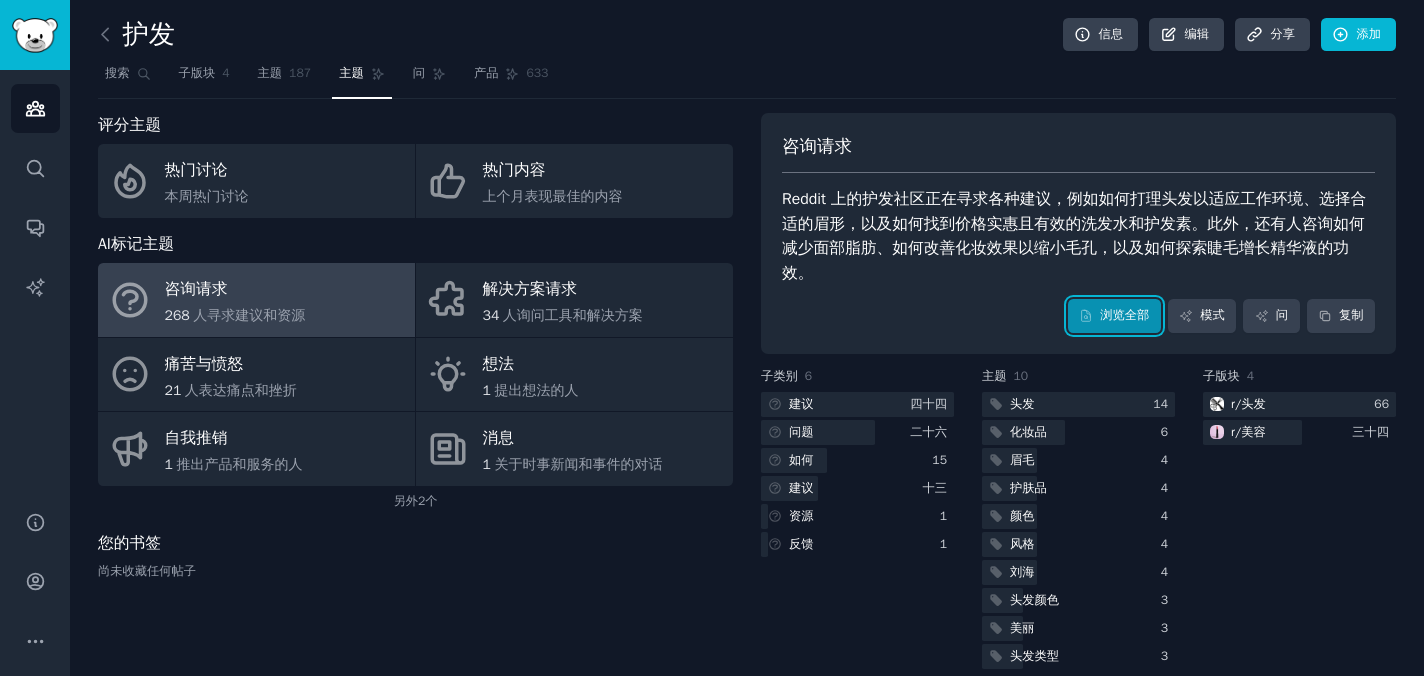 click on "浏览全部" at bounding box center [1124, 315] 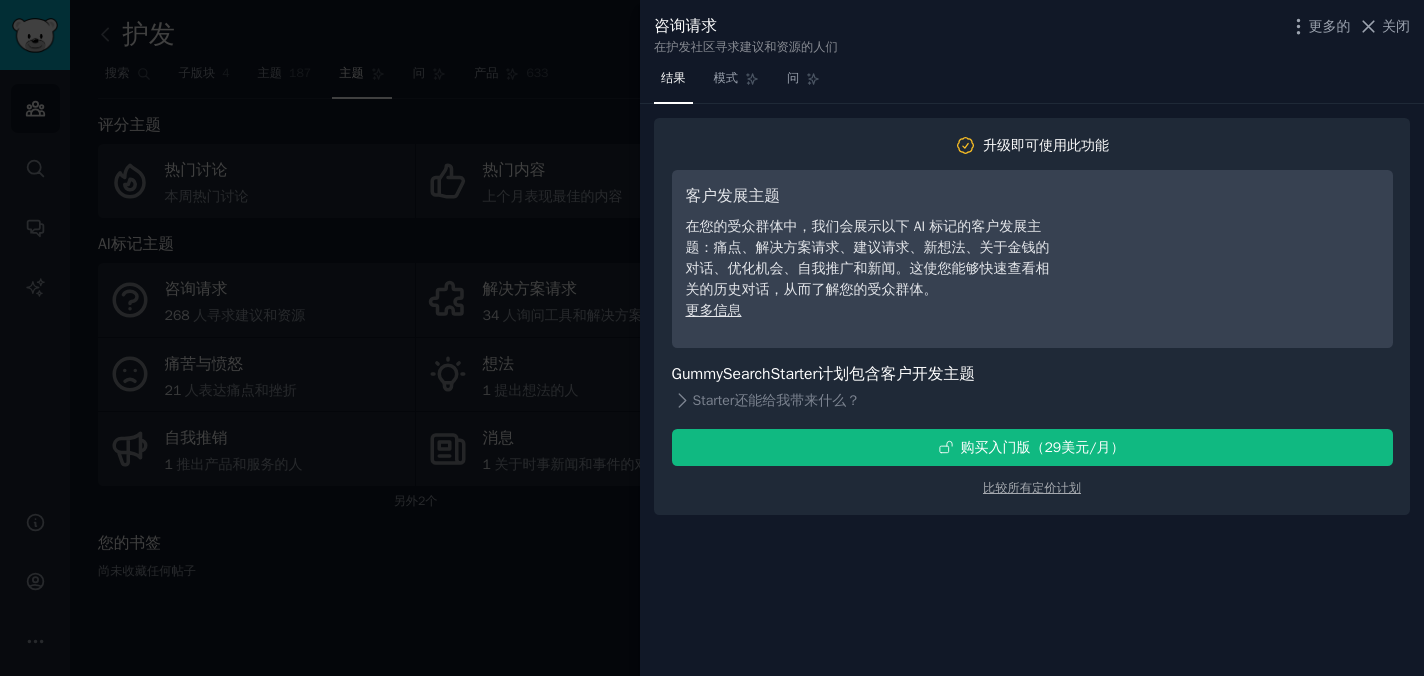 click at bounding box center (712, 338) 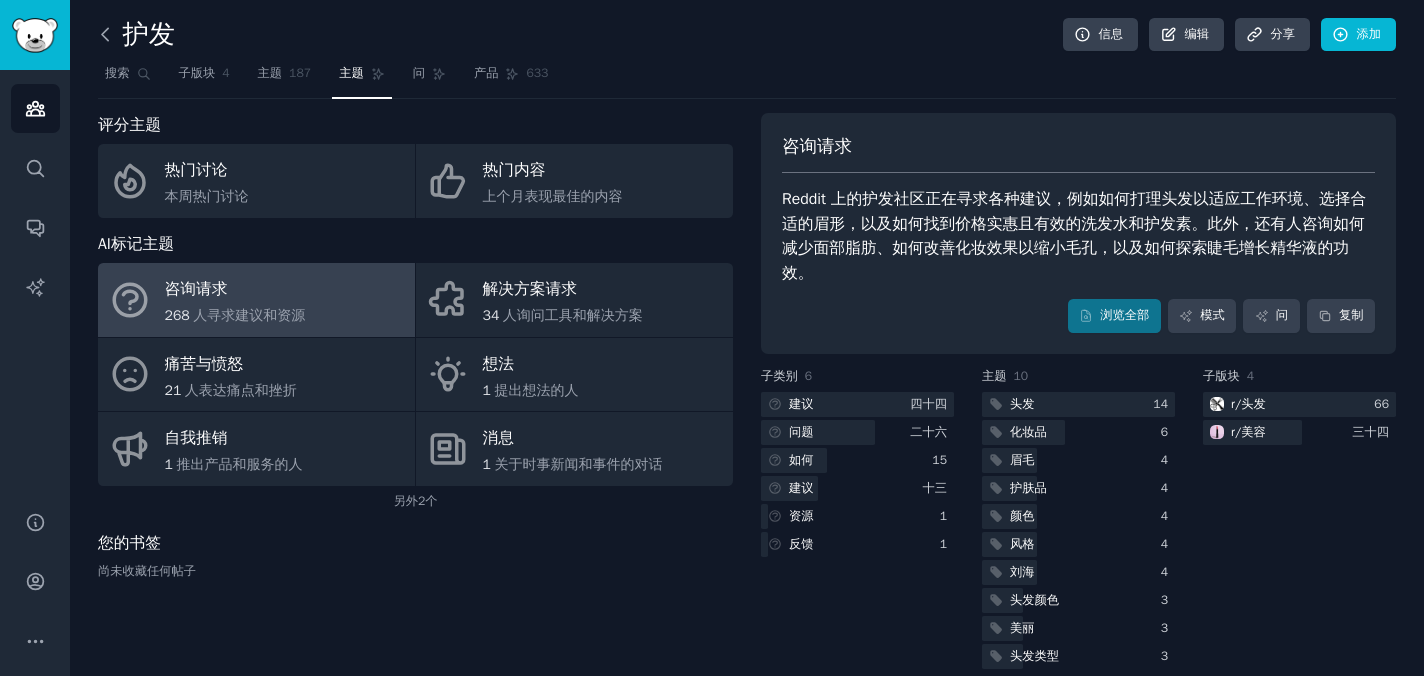 click 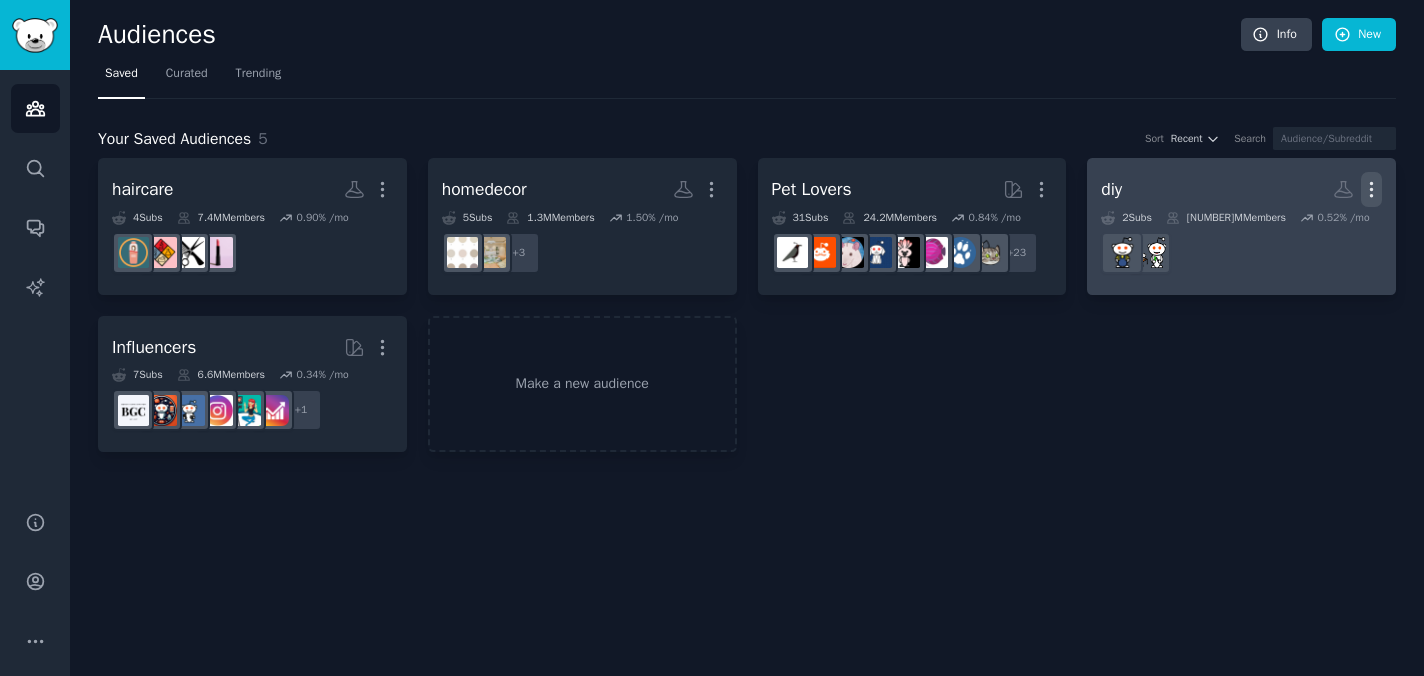 click 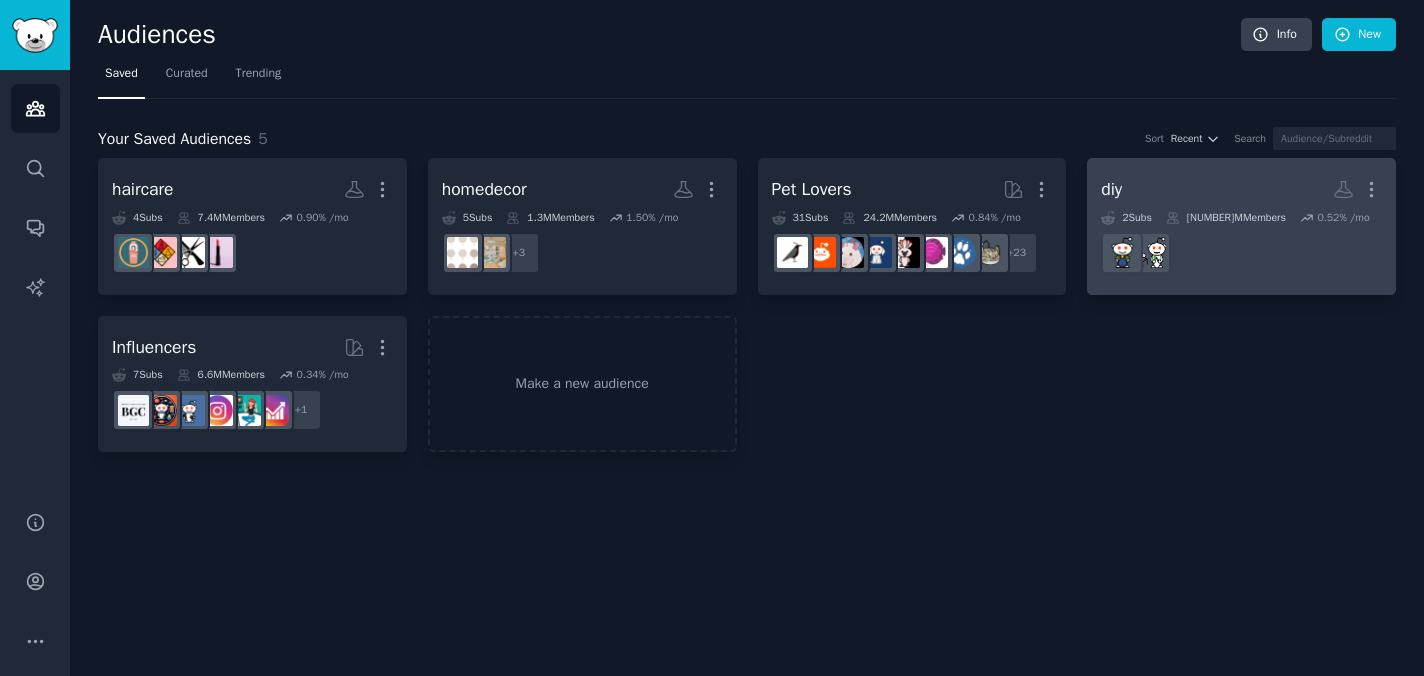 click on "r/DIY" at bounding box center [1241, 253] 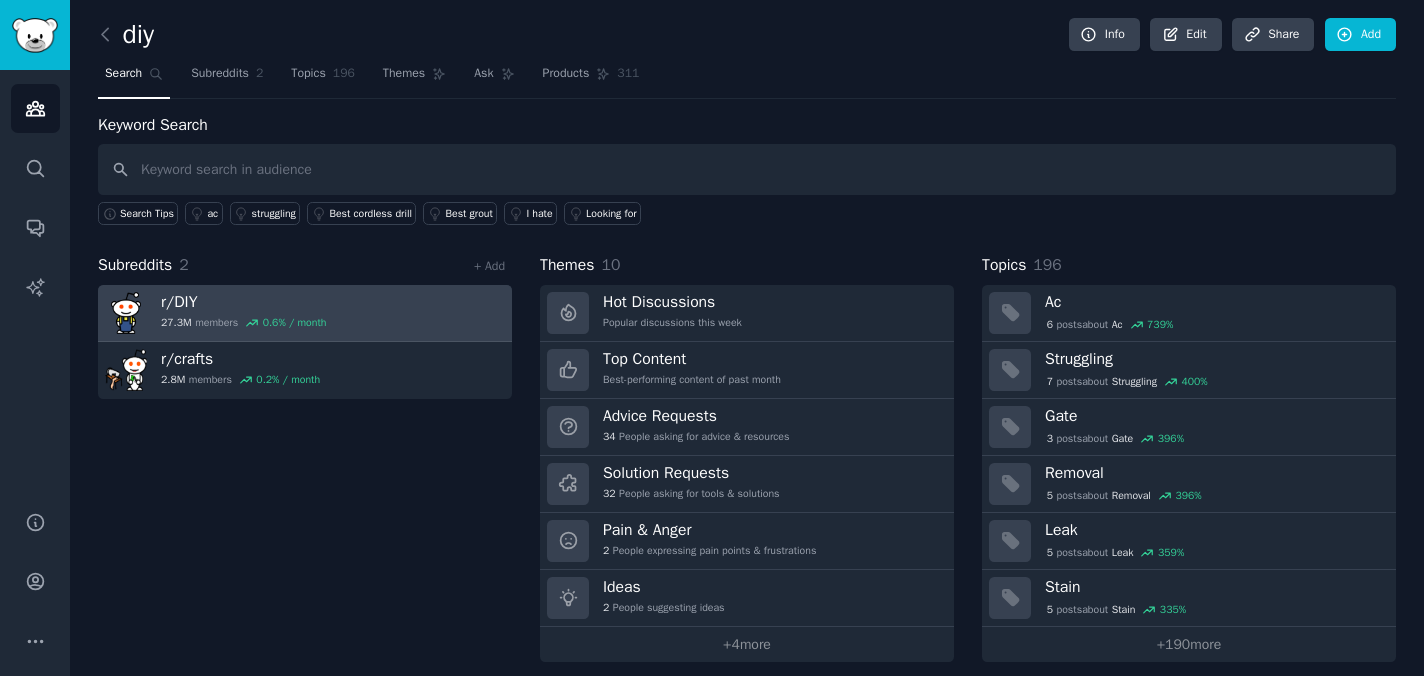 click on "r/ DIY 27.3M  members 0.6 % / month" at bounding box center [305, 313] 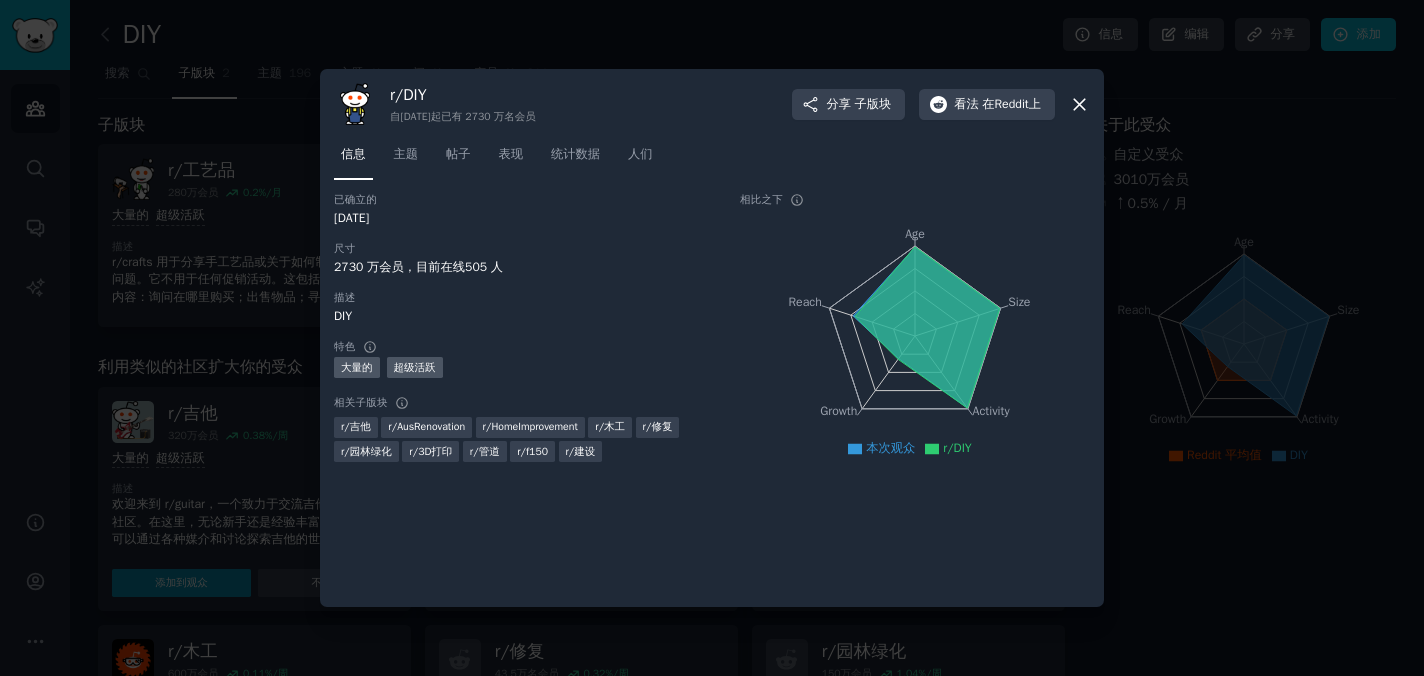 click on "Age Size Activity Growth Reach" 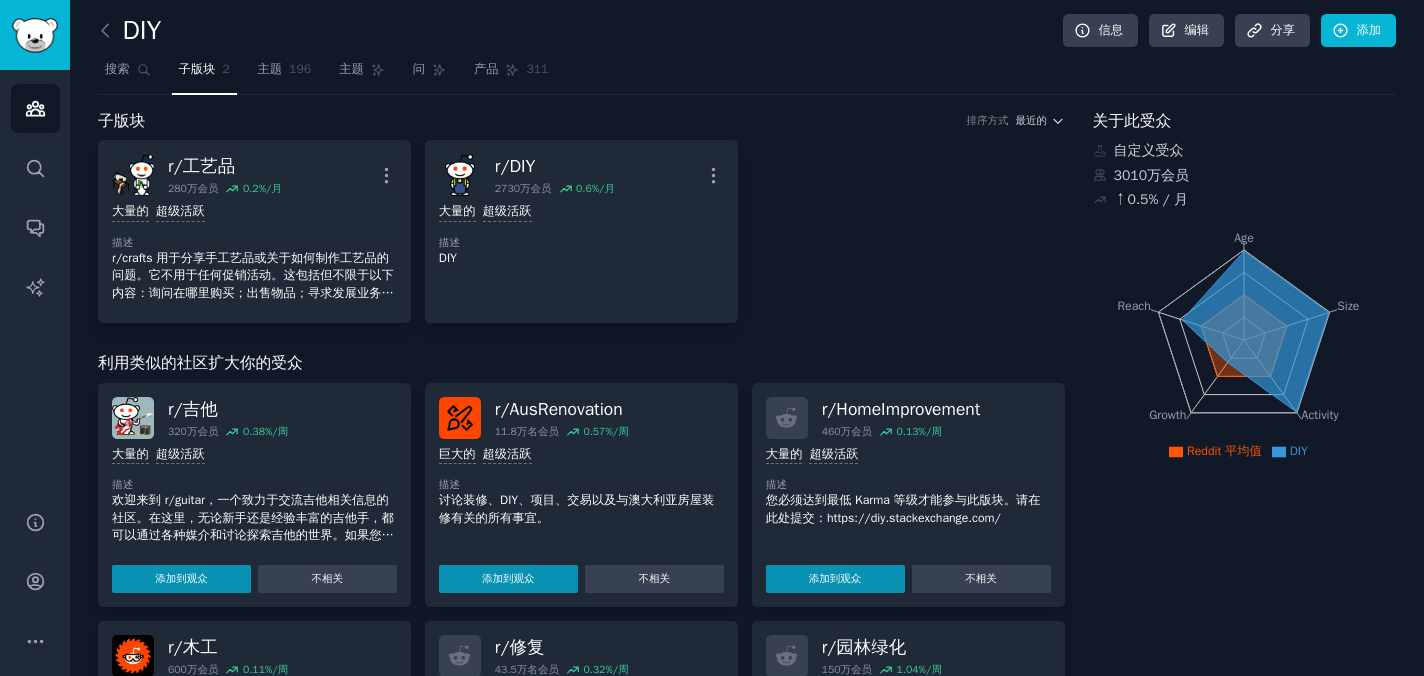 scroll, scrollTop: 0, scrollLeft: 0, axis: both 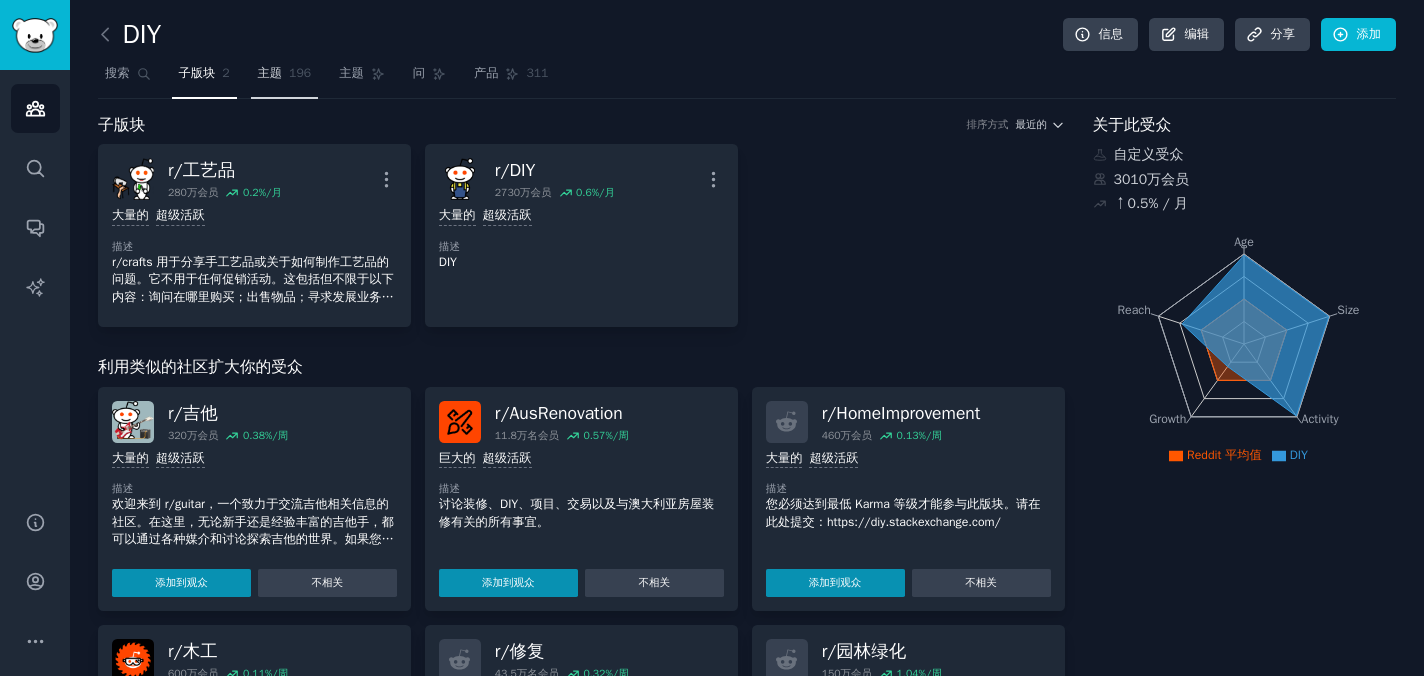 click on "主题" at bounding box center (270, 73) 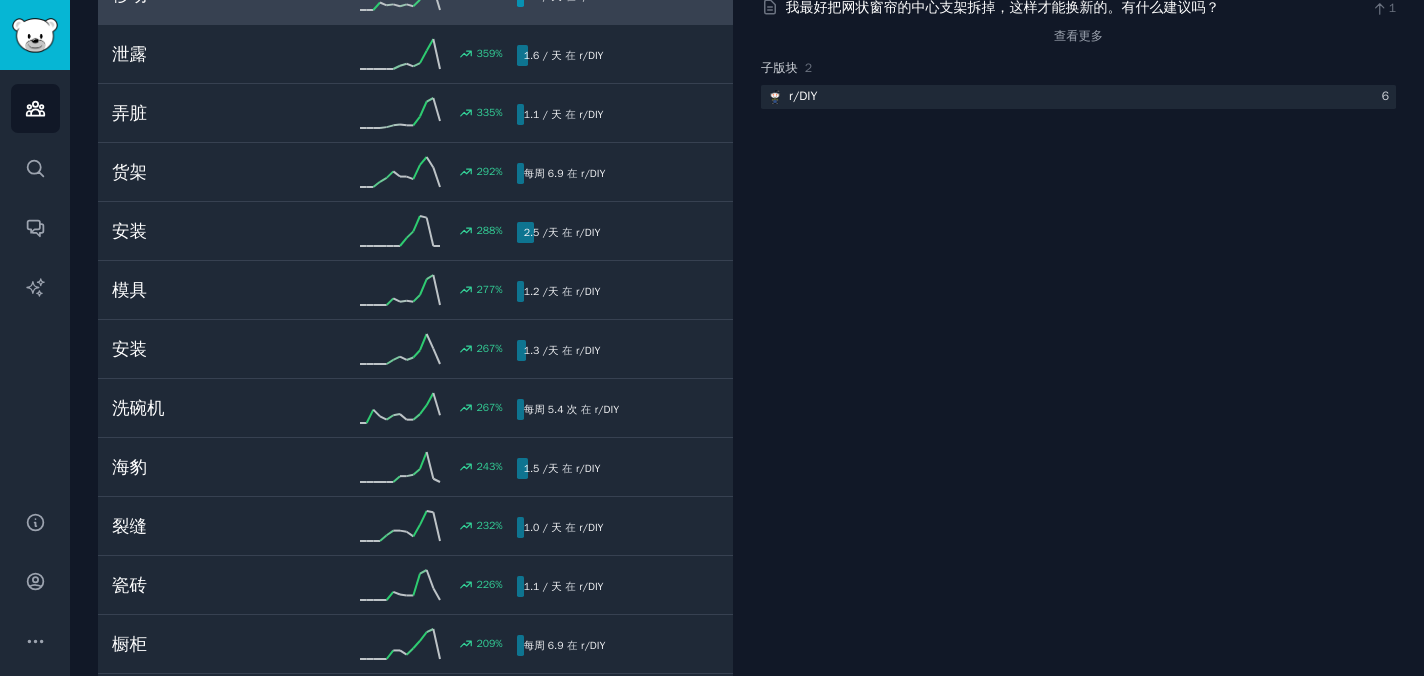 scroll, scrollTop: 0, scrollLeft: 0, axis: both 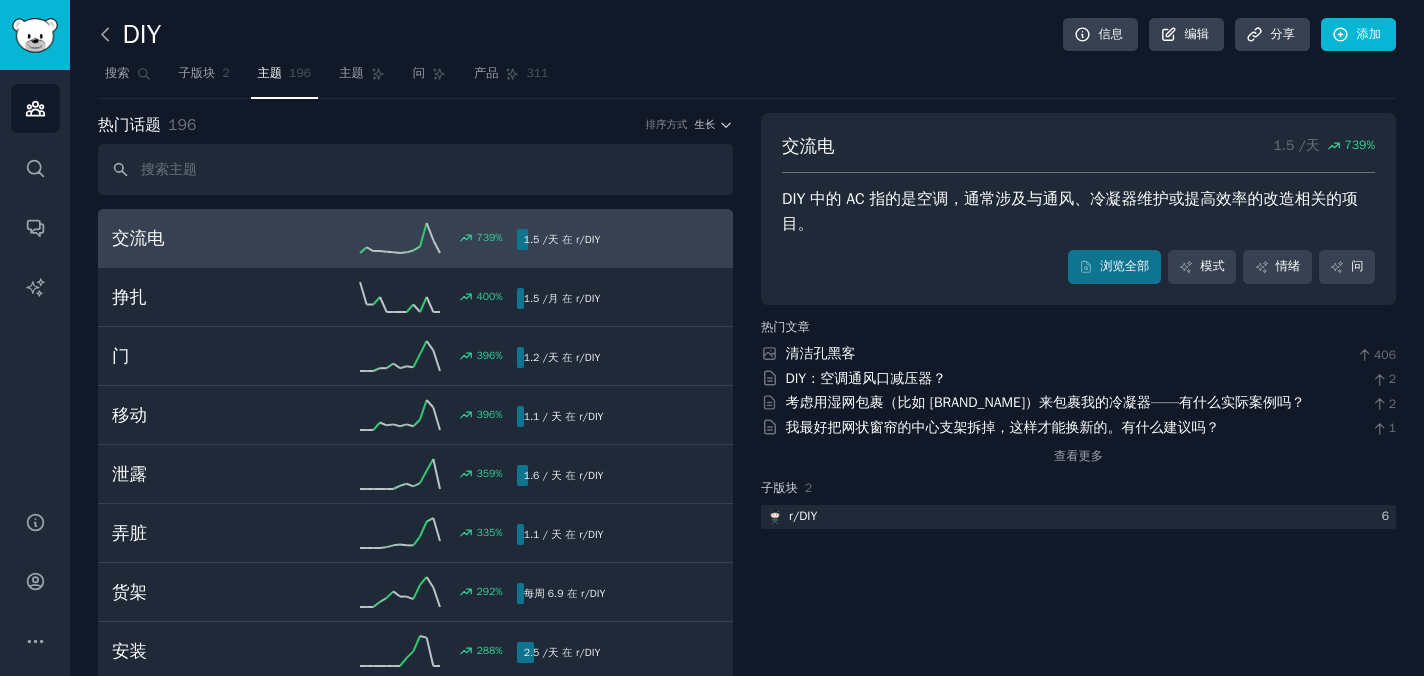 click 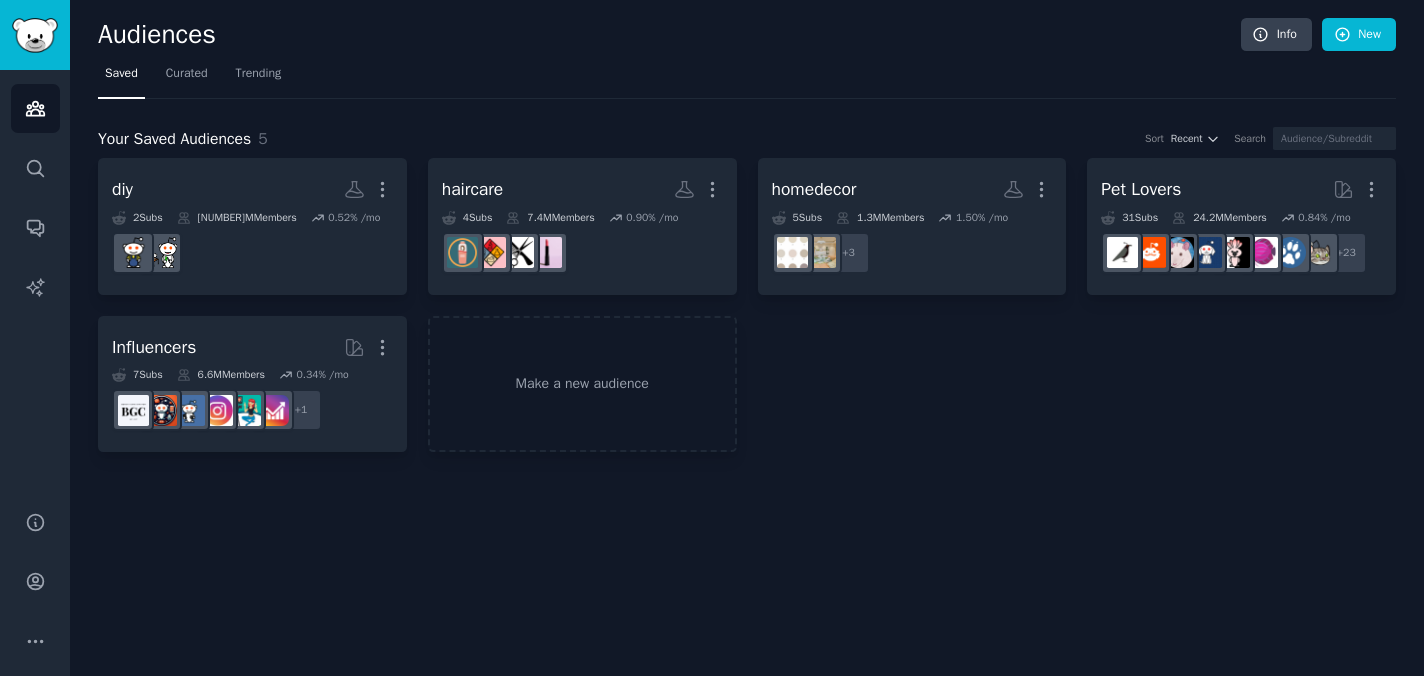 click on "Saved Curated Trending" at bounding box center (747, 78) 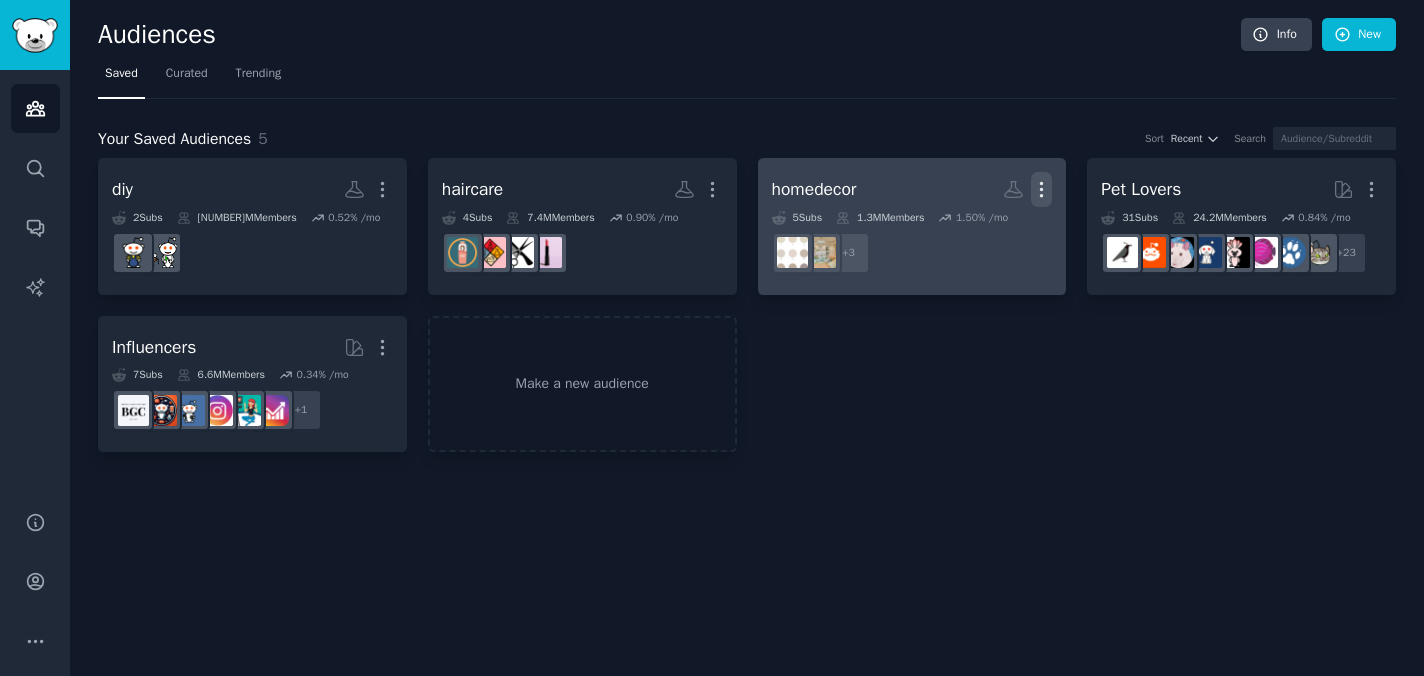 click 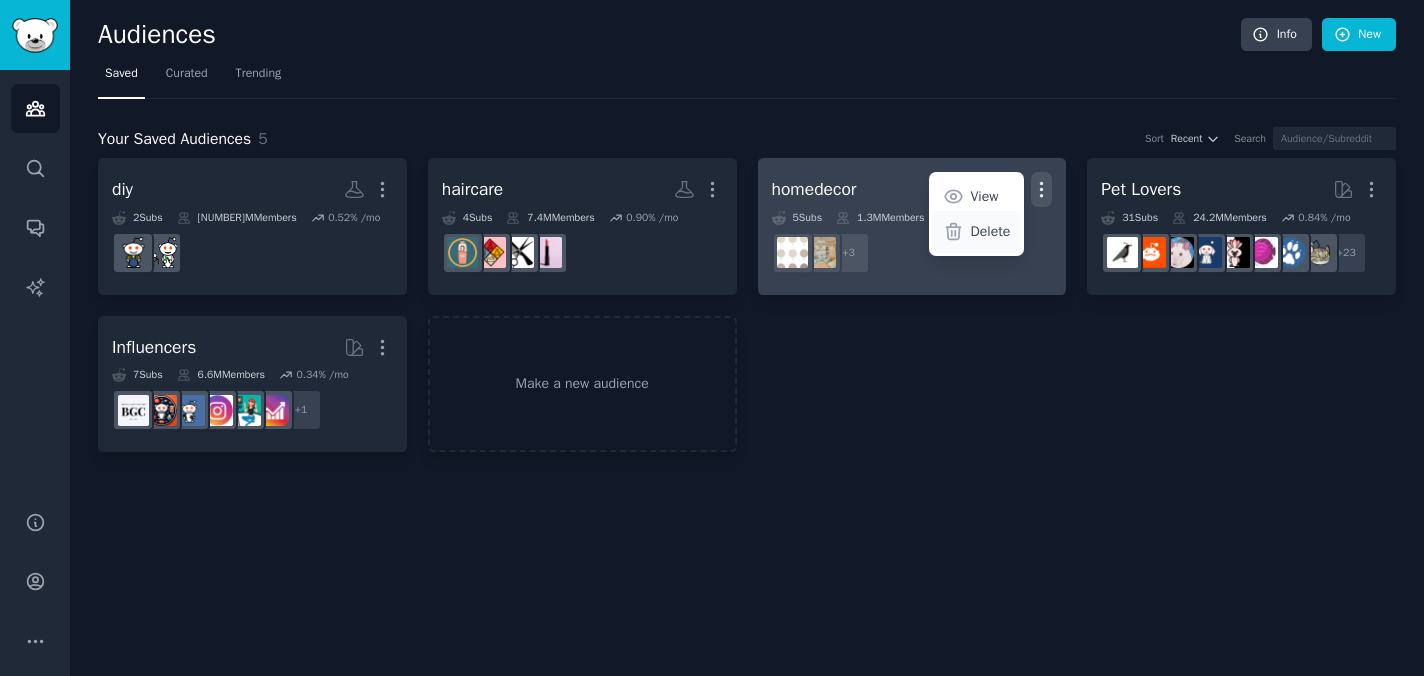 click on "Delete" at bounding box center [991, 231] 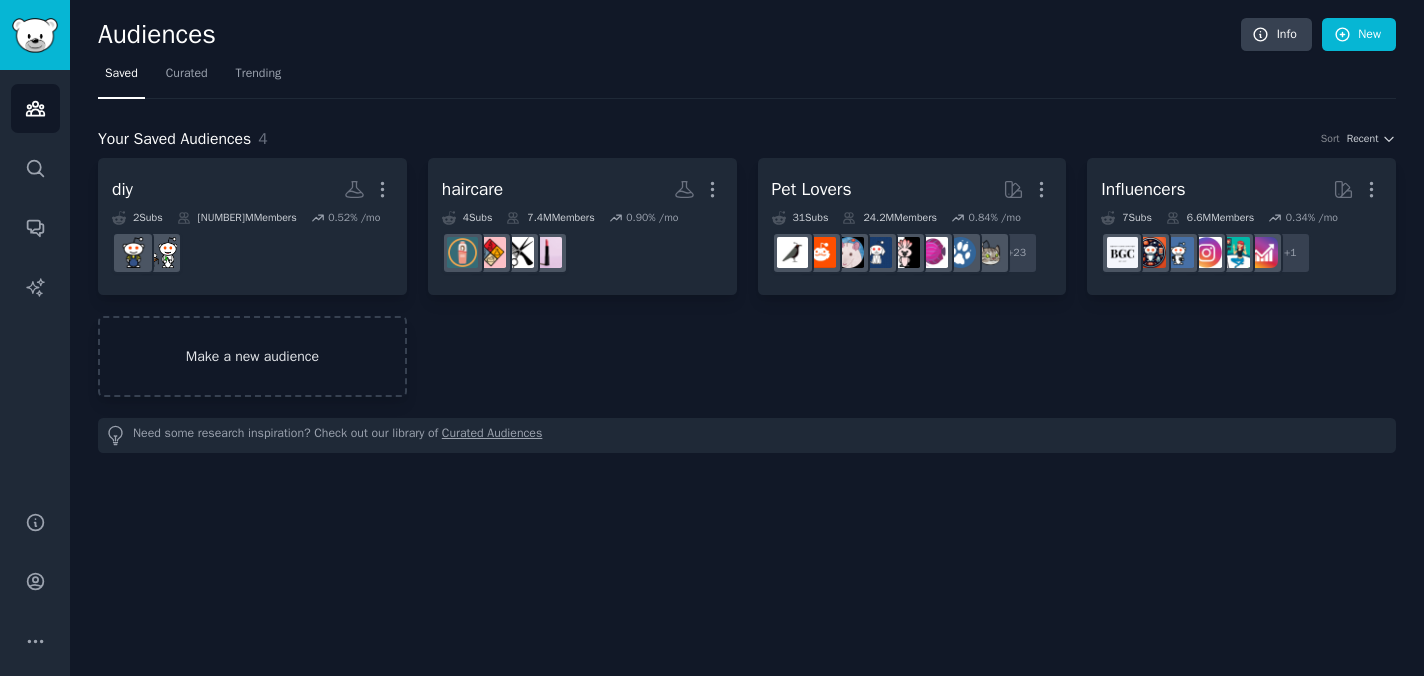 click on "Make a new audience" at bounding box center [252, 356] 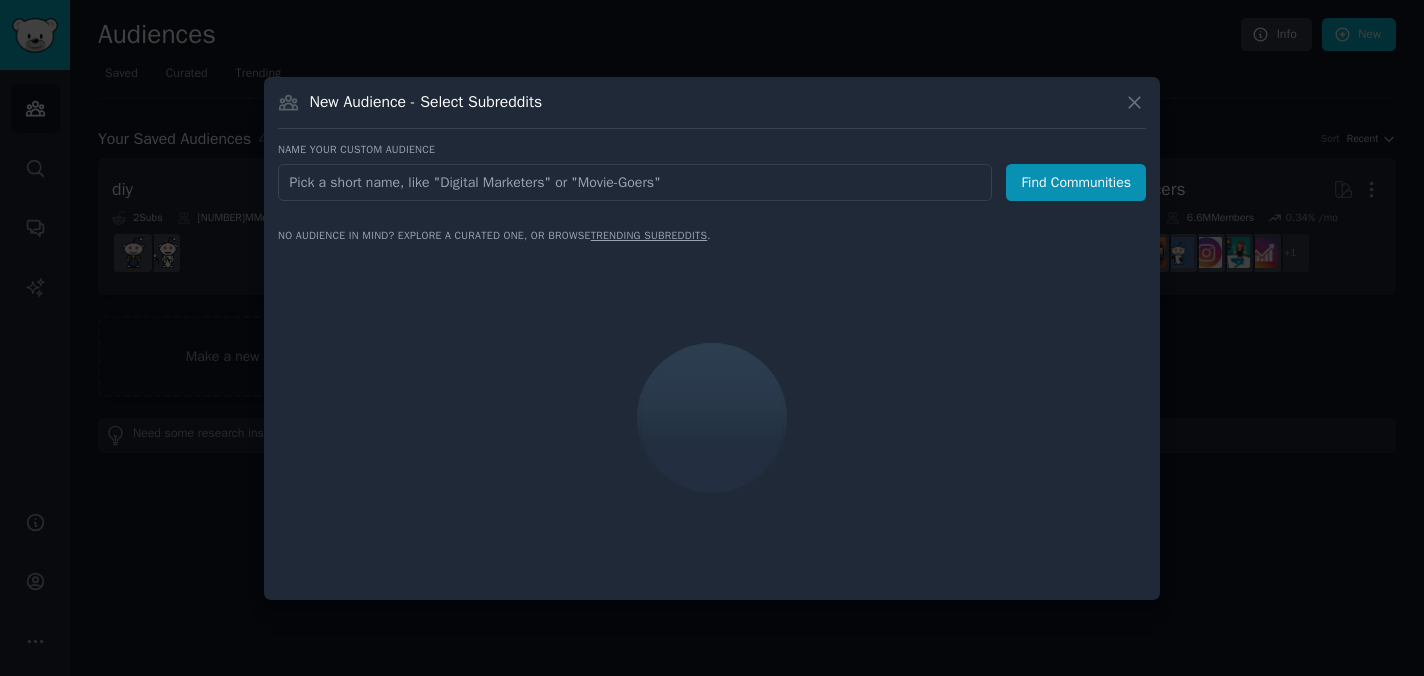 click at bounding box center (635, 182) 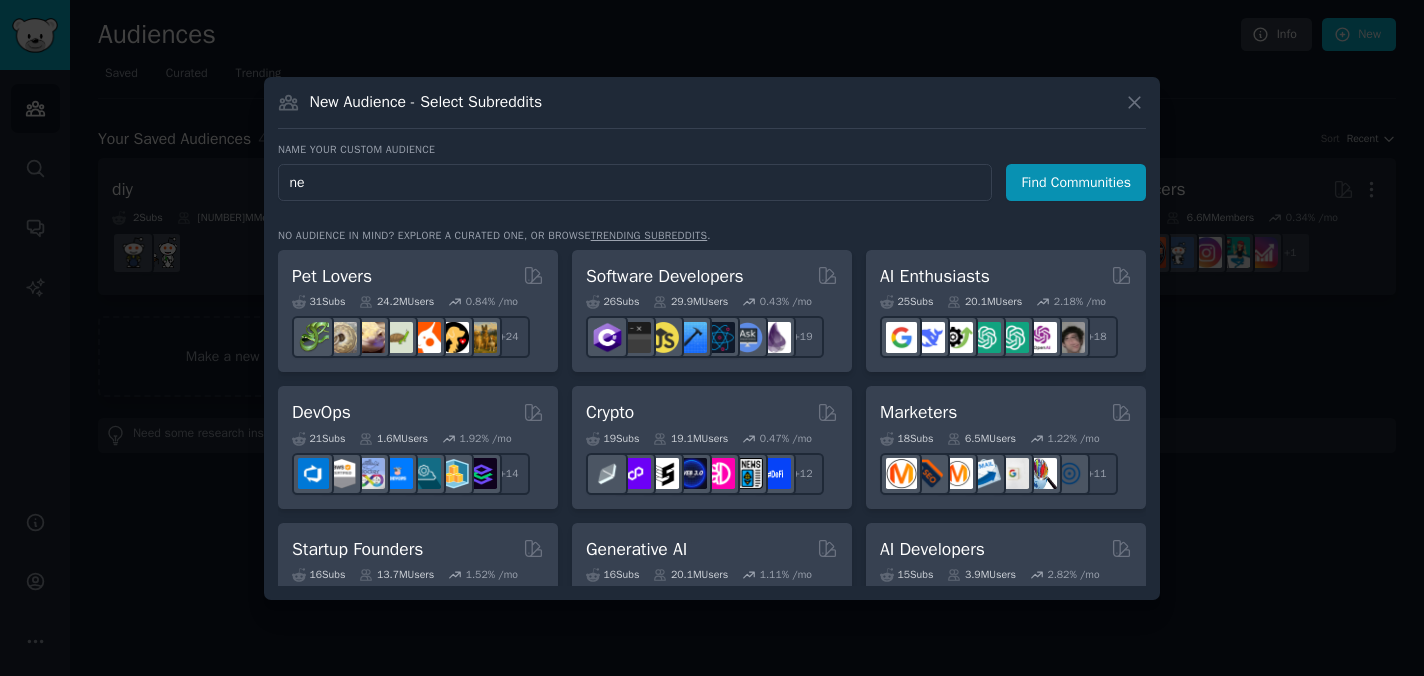 type on "n" 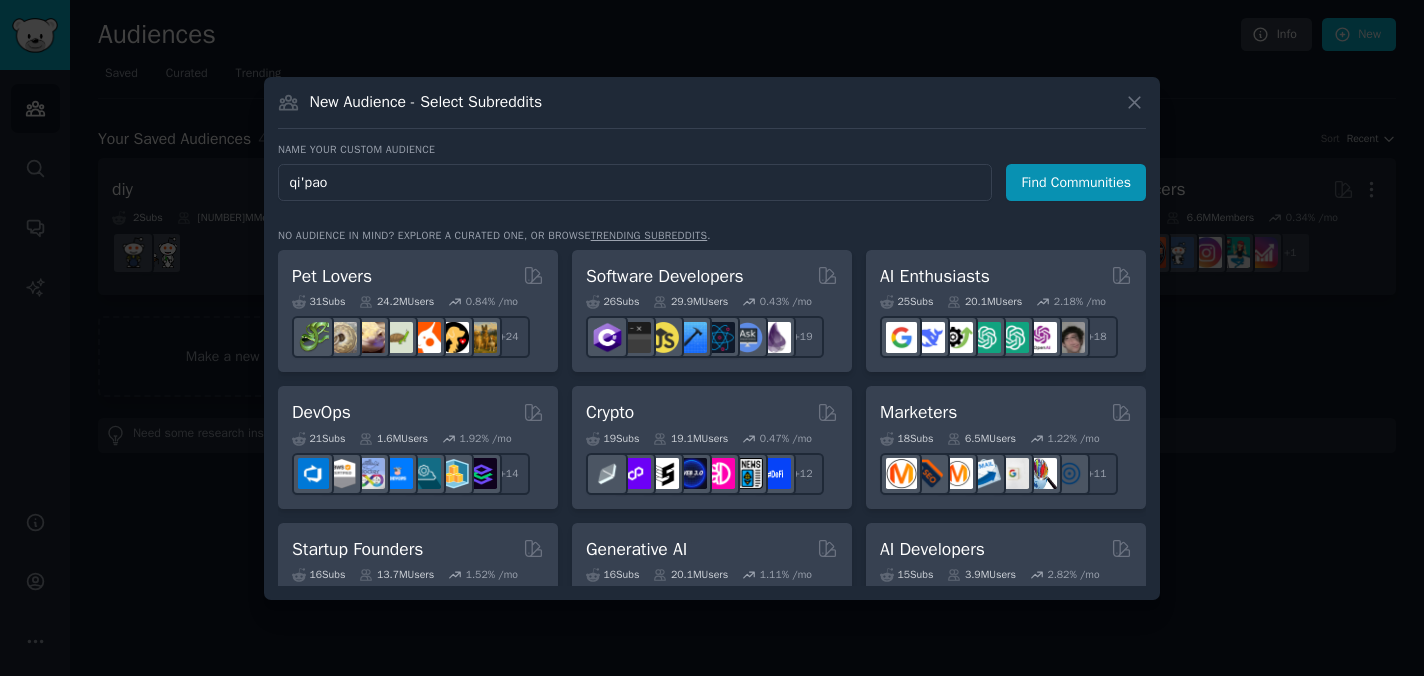 type on "qipao" 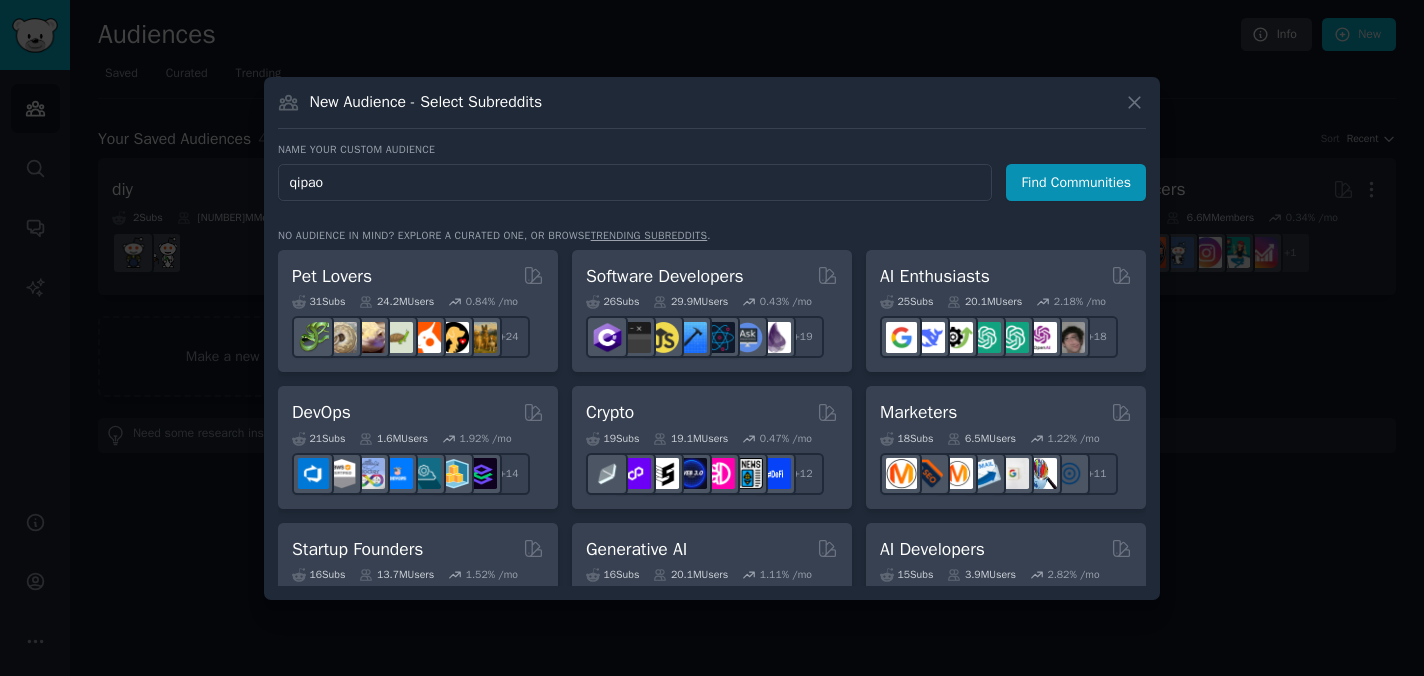 click on "Find Communities" at bounding box center [1076, 182] 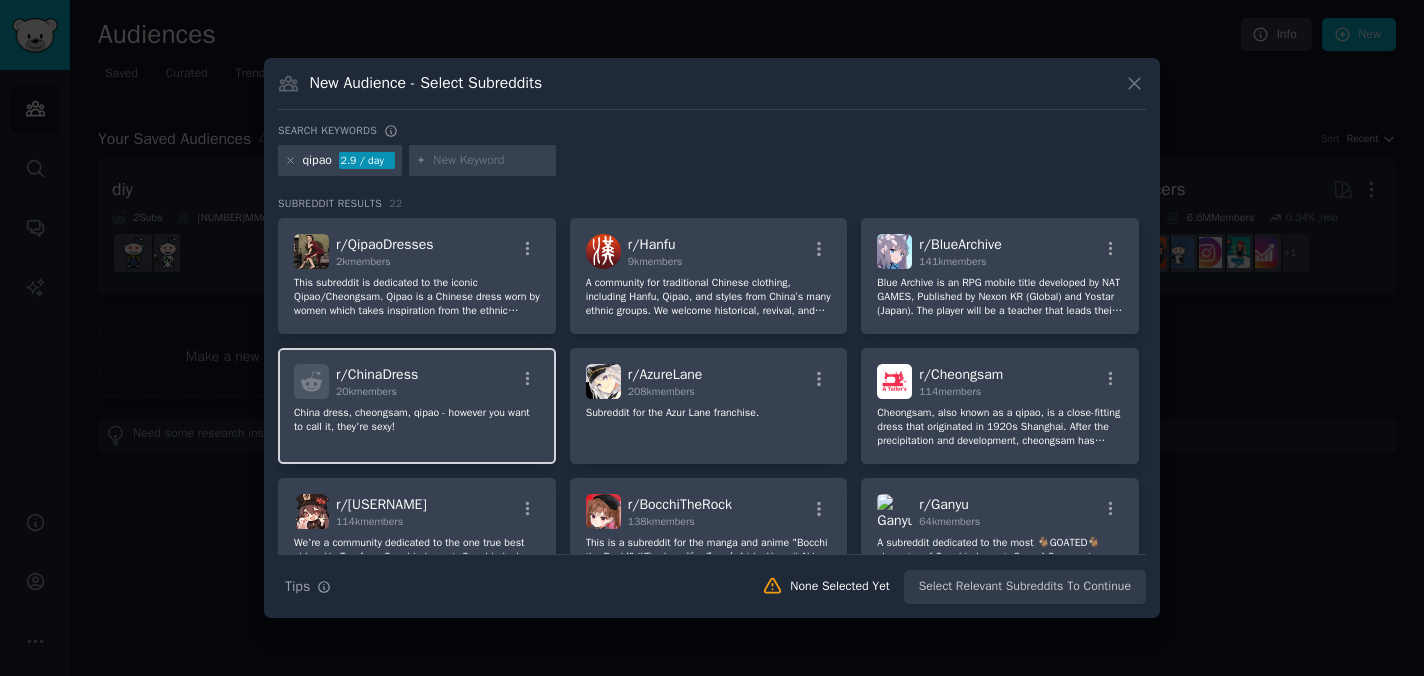 click on "China dress, cheongsam, qipao - however you want to call it, they're sexy!" 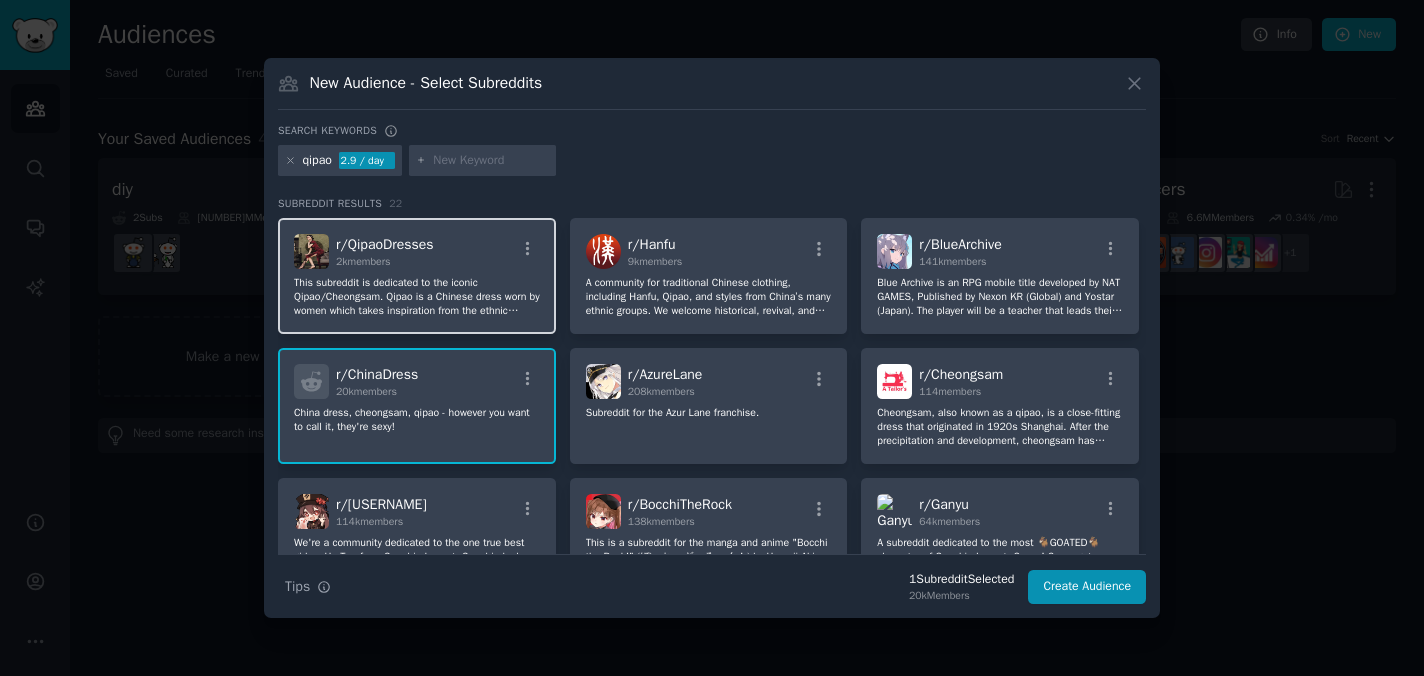 click on "r/ QipaoDresses 2k  members" at bounding box center (417, 251) 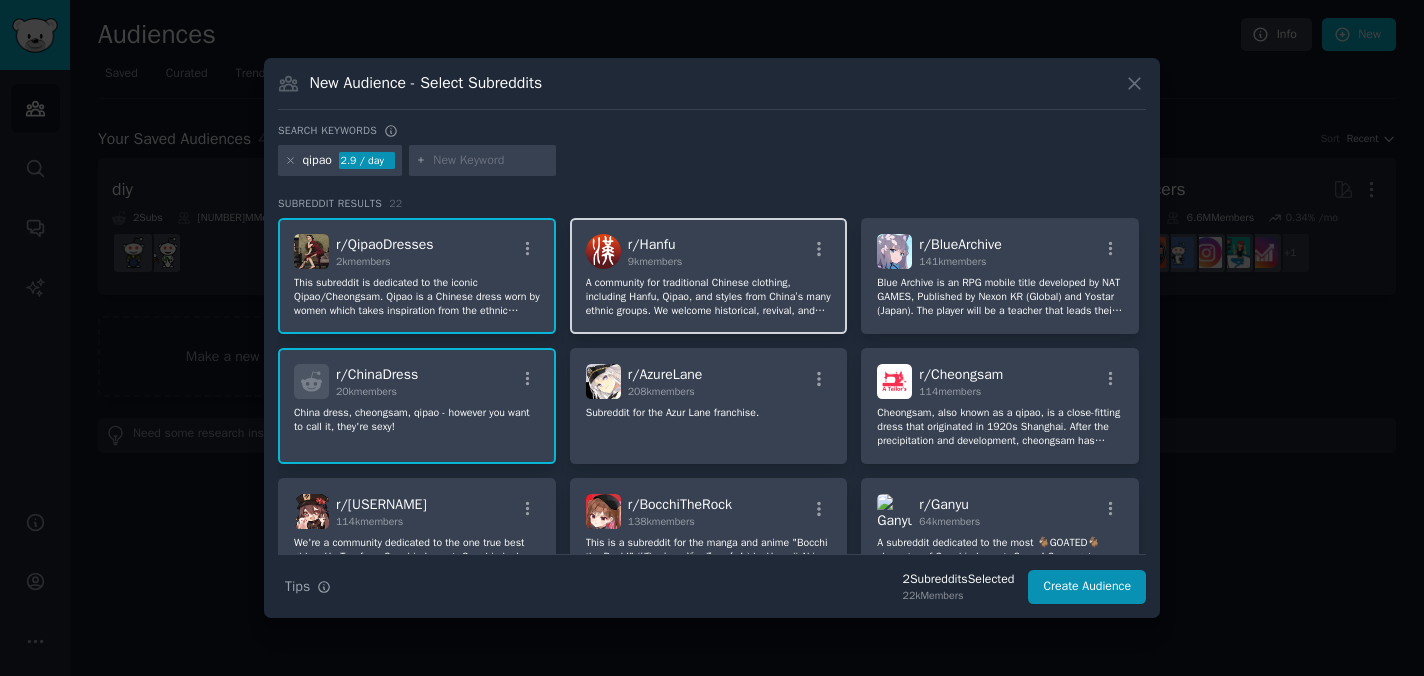 click on "r/ Hanfu 9k  members" at bounding box center (709, 251) 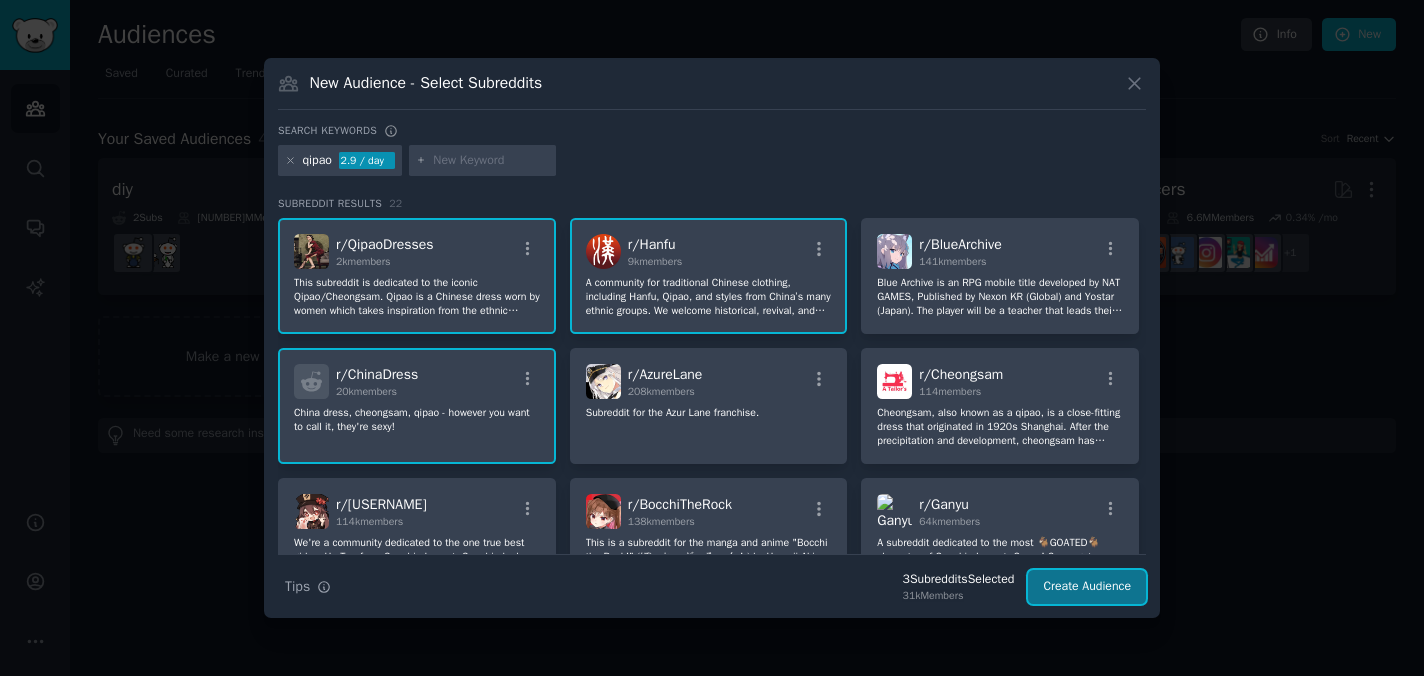 click on "Create Audience" at bounding box center [1087, 587] 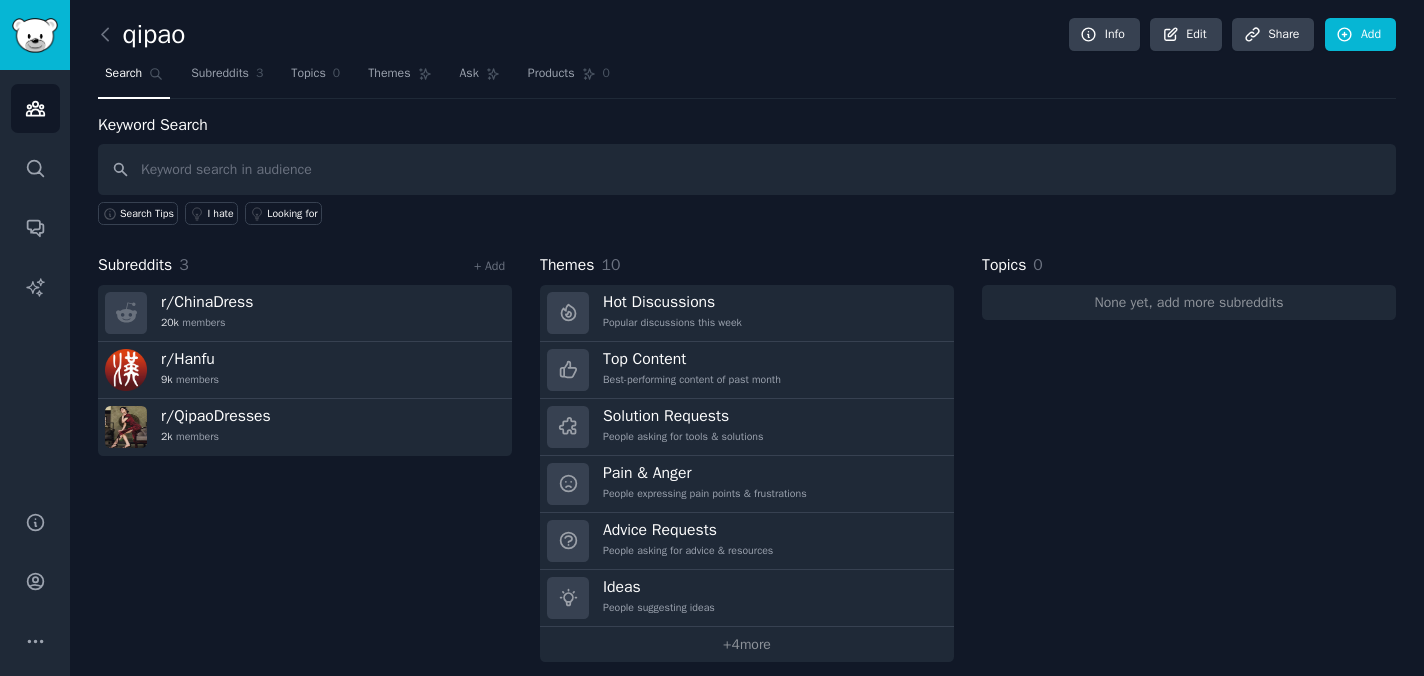 click on "Hot Discussions Popular discussions this week" at bounding box center (747, 313) 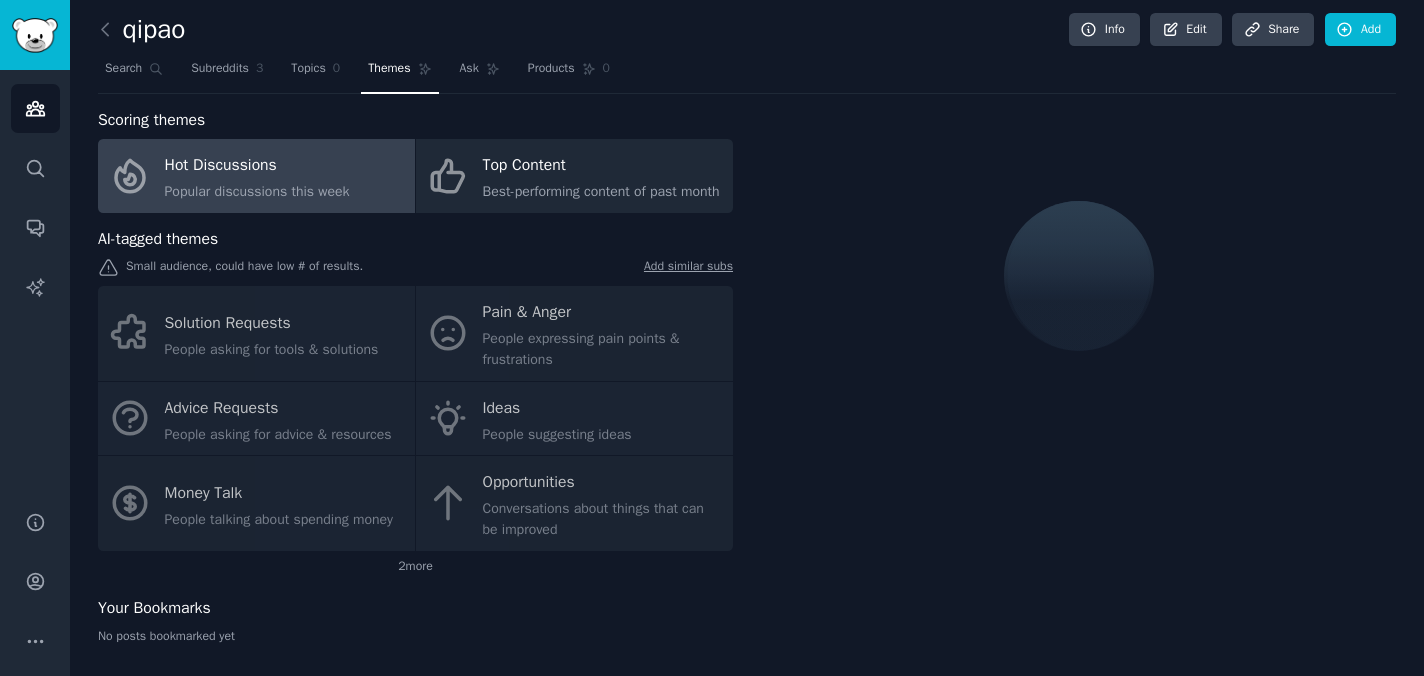 scroll, scrollTop: 8, scrollLeft: 0, axis: vertical 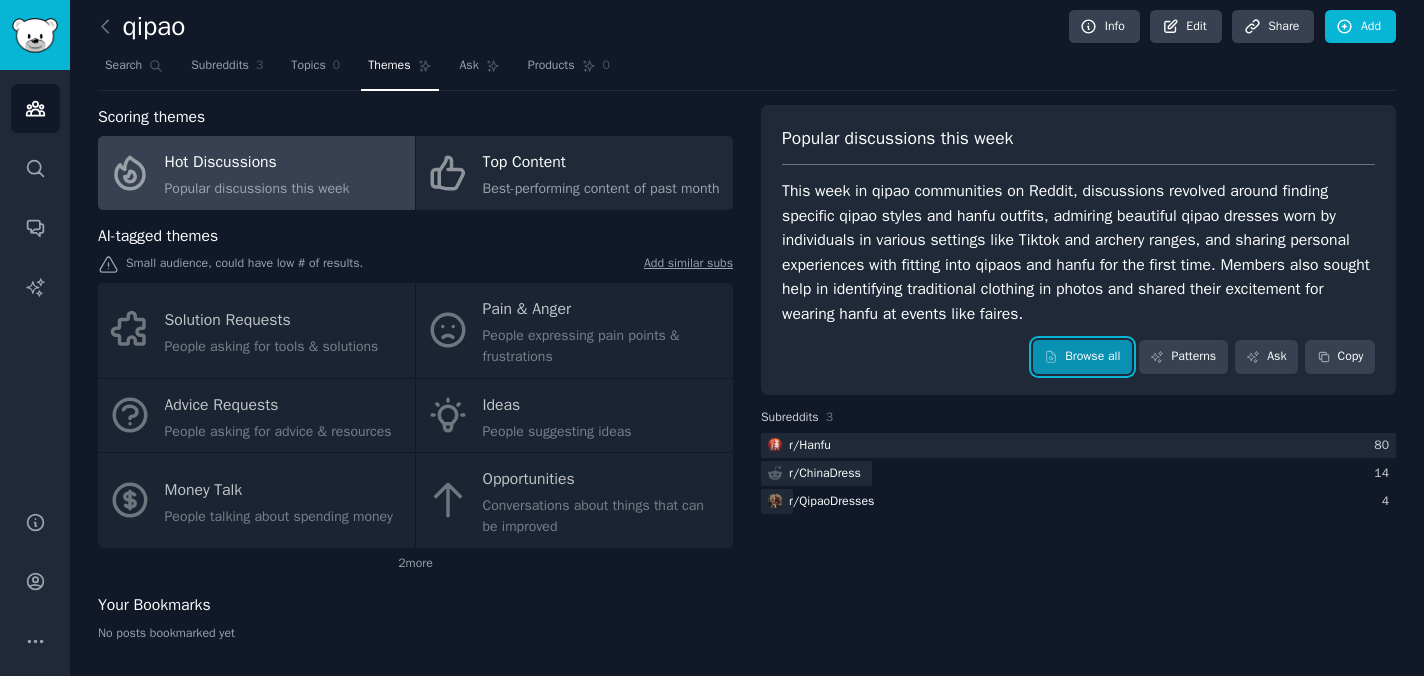 click on "Browse all" at bounding box center [1082, 357] 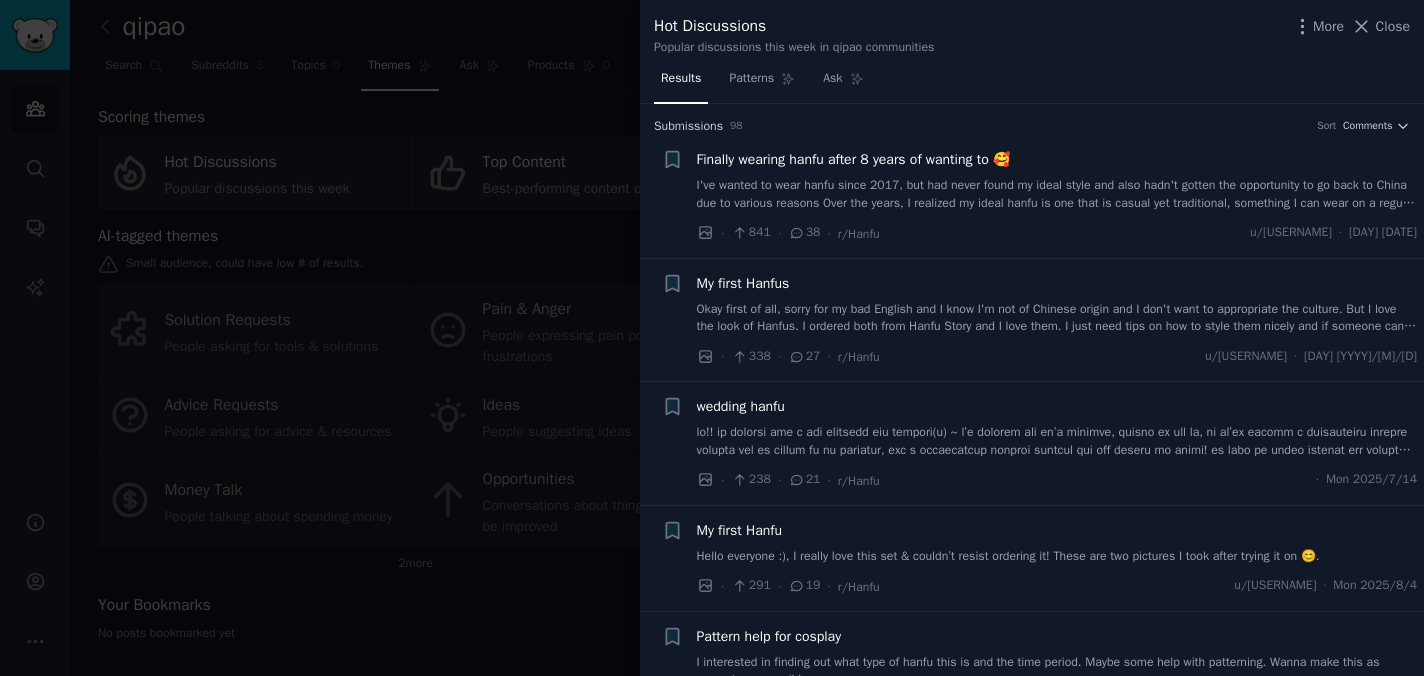 click on "I've wanted to wear hanfu since 2017, but had never found my ideal style and also hadn't gotten the opportunity to go back to China due to various reasons
Over the years, I realized my ideal hanfu is one that is casual yet traditional, something I can wear on a regular basis when going out with friends
I think I achieved that with these ones (?) What do you think 🥹 (ft. my qipao at the end)" at bounding box center [1057, 194] 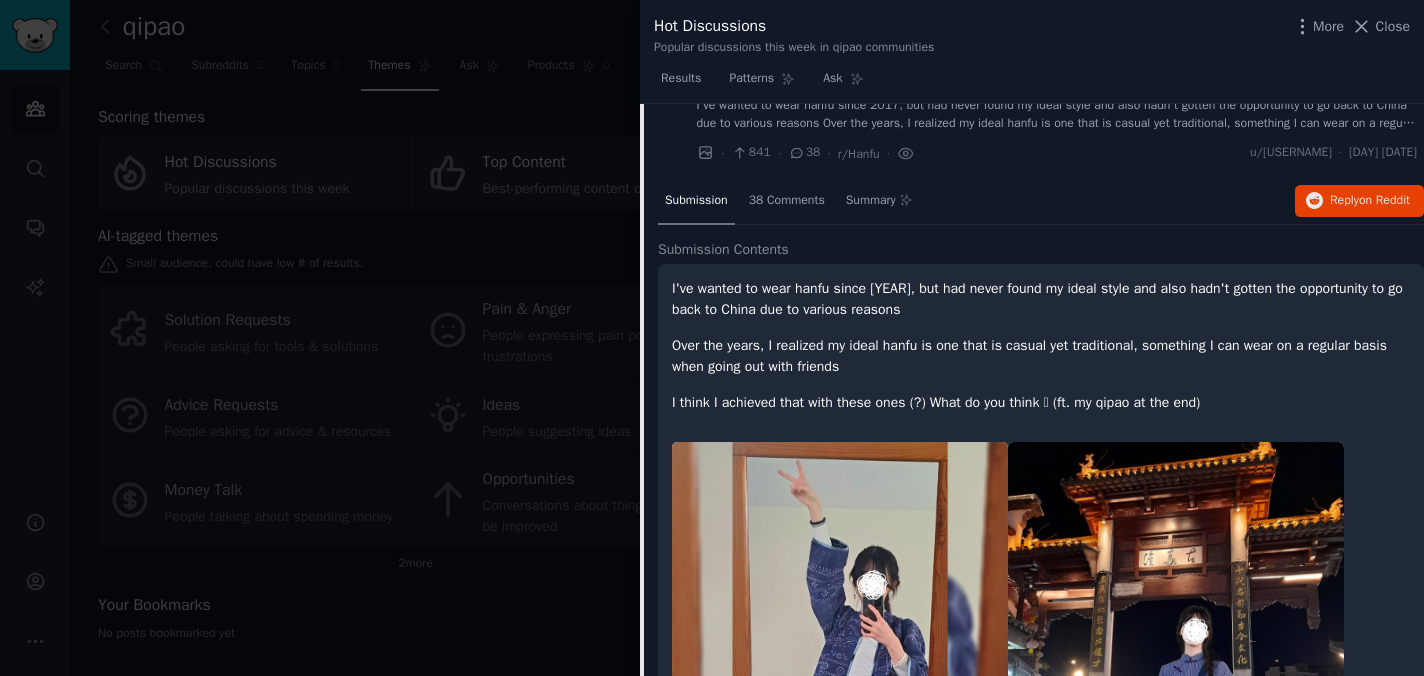 scroll, scrollTop: 0, scrollLeft: 0, axis: both 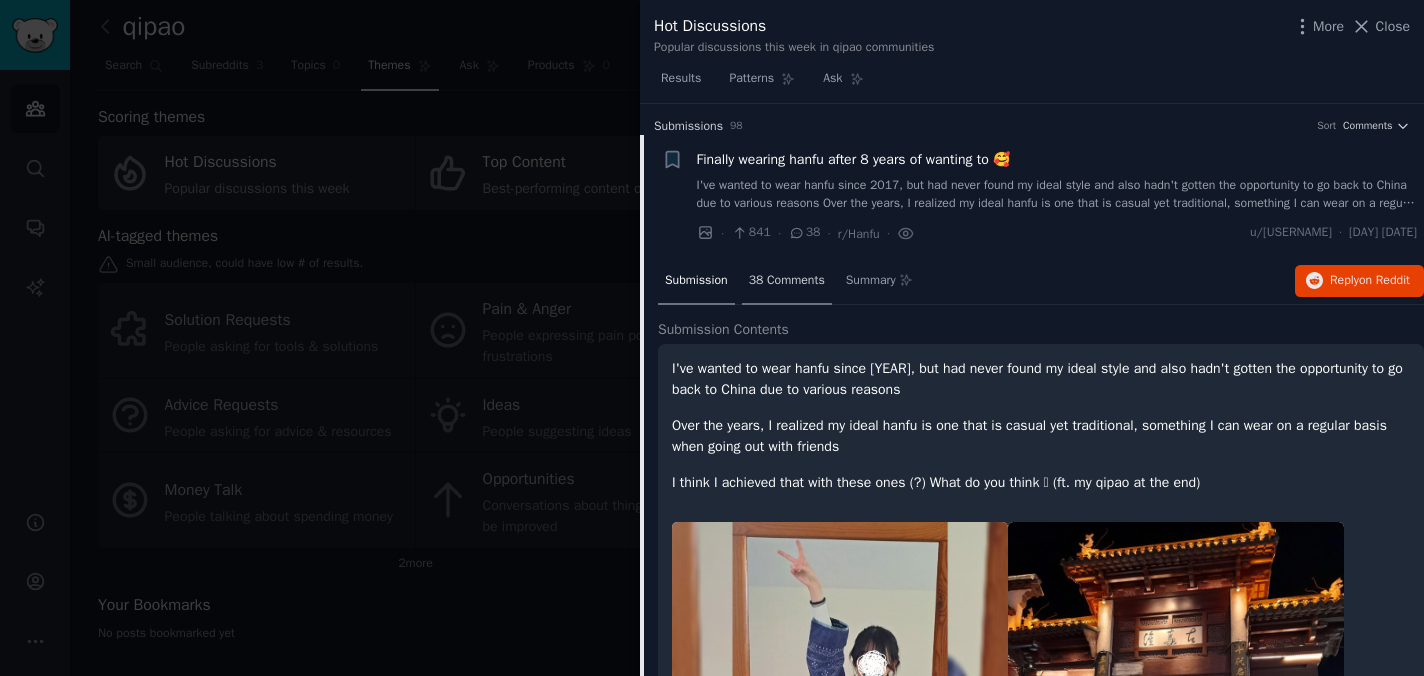 click on "38 Comments" at bounding box center (787, 281) 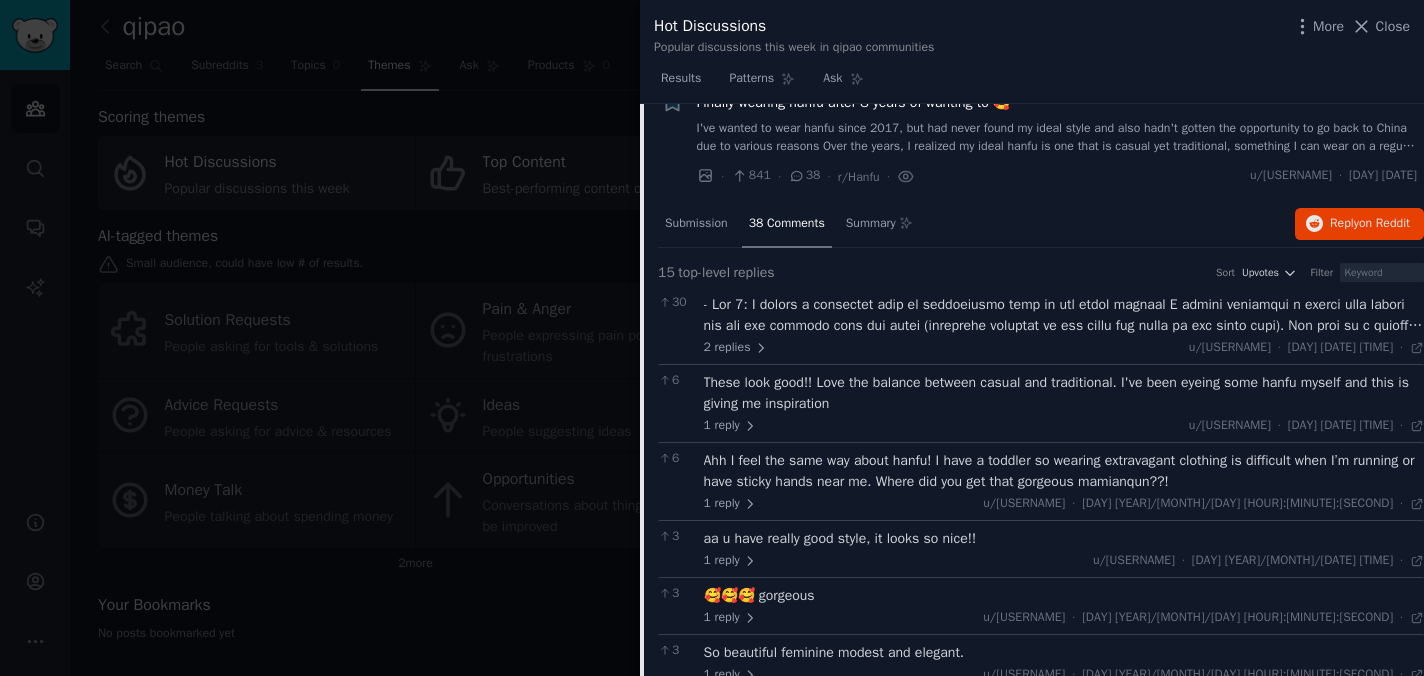 scroll, scrollTop: 0, scrollLeft: 0, axis: both 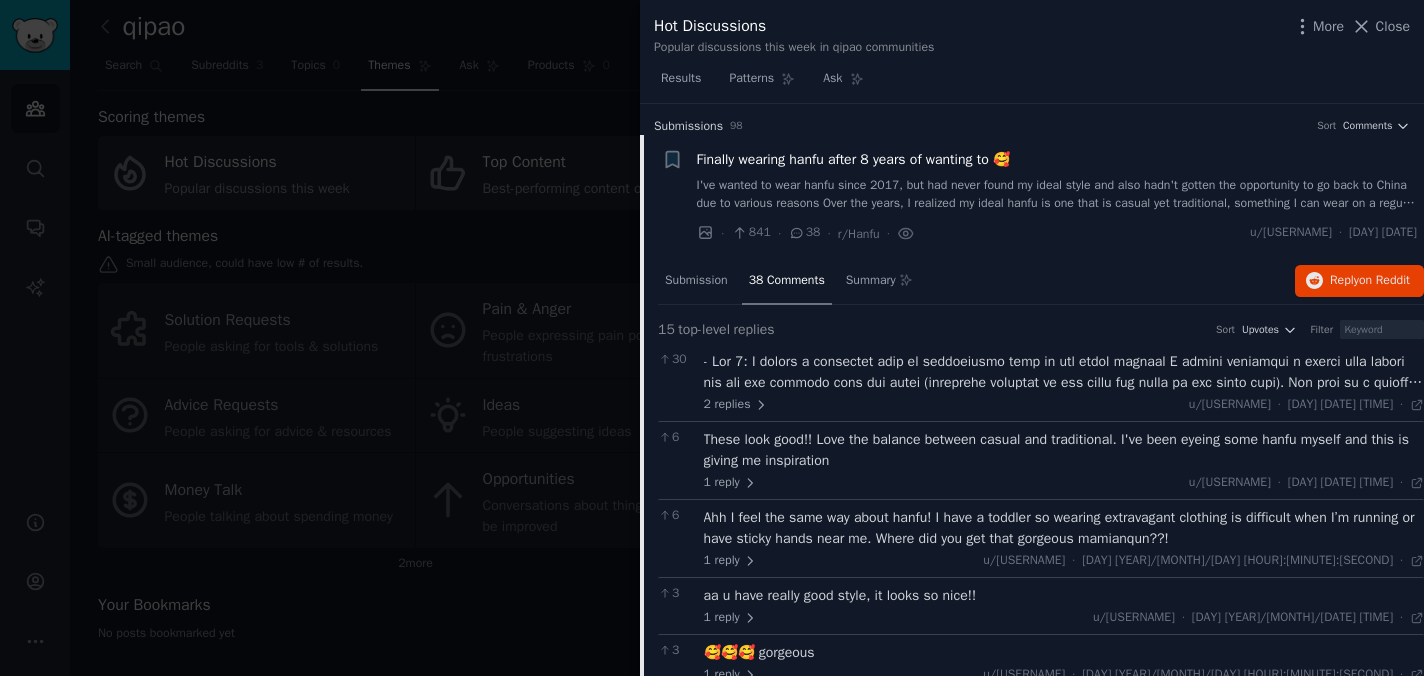 click at bounding box center [712, 338] 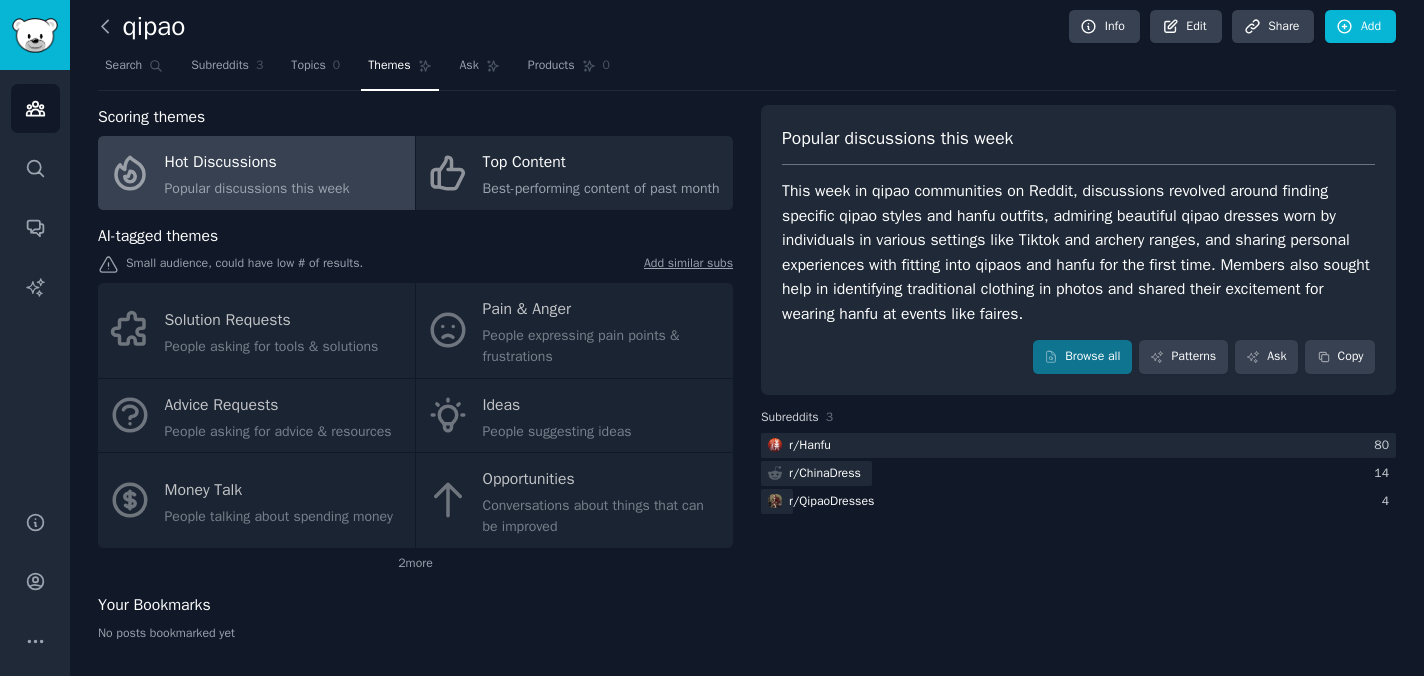 click 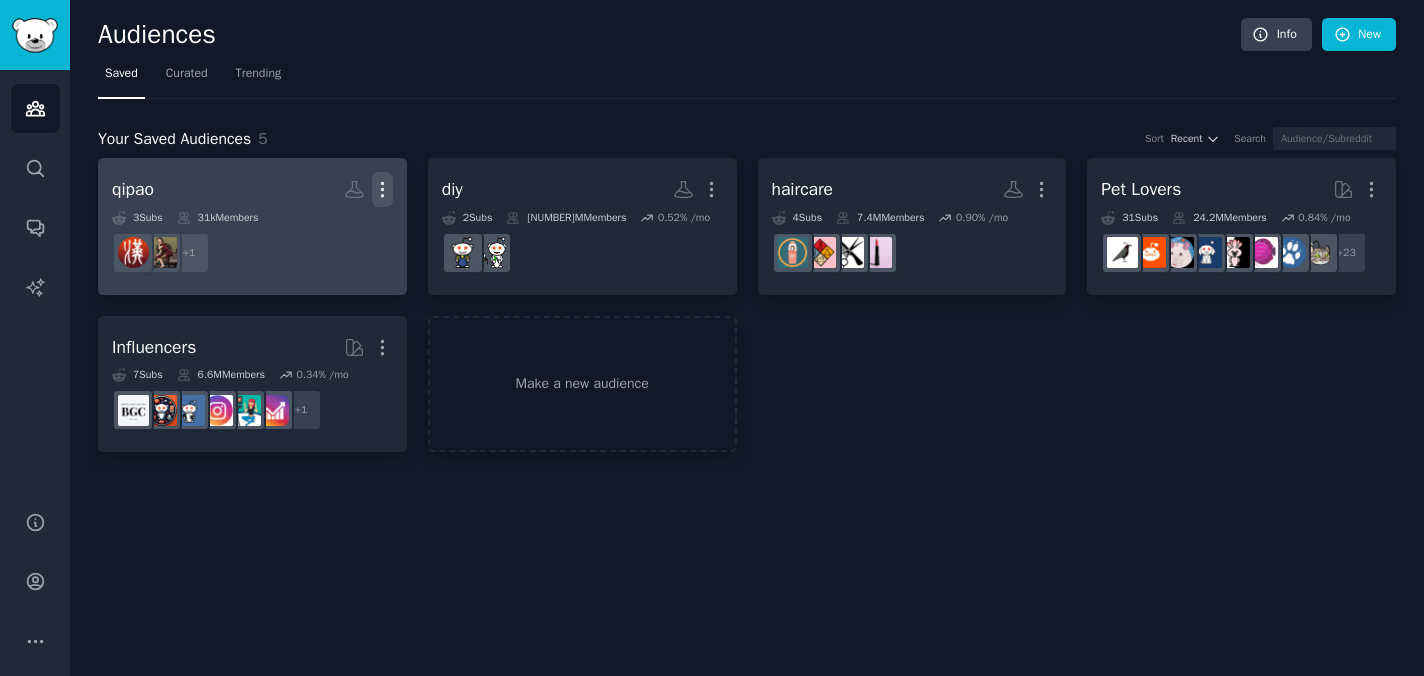click 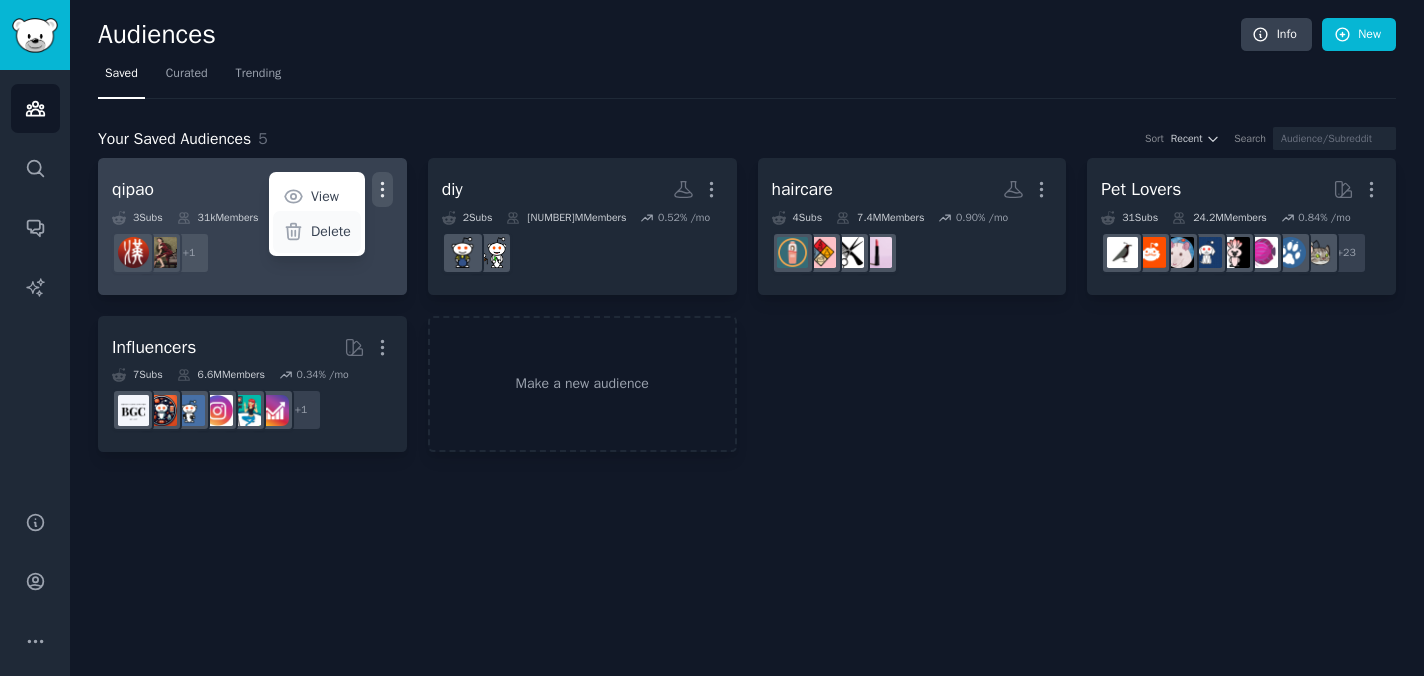 click on "Delete" at bounding box center (331, 231) 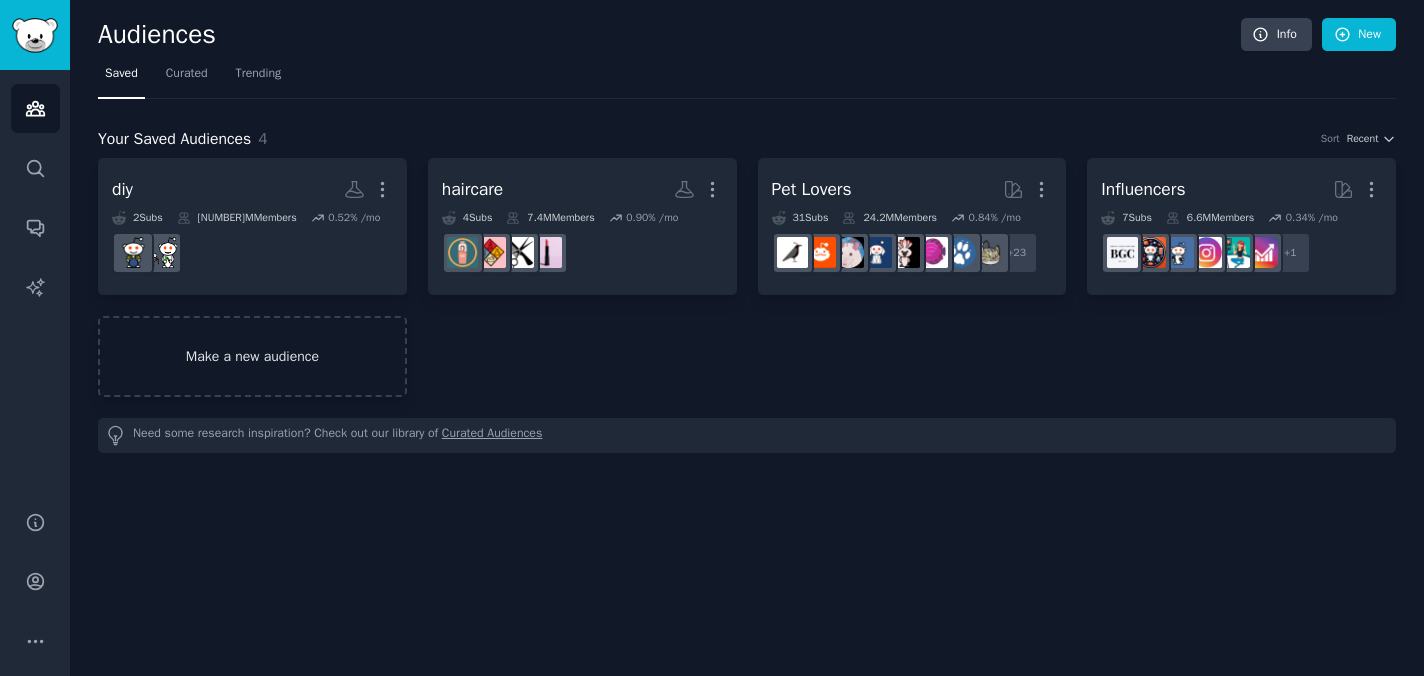 click on "Make a new audience" at bounding box center [252, 356] 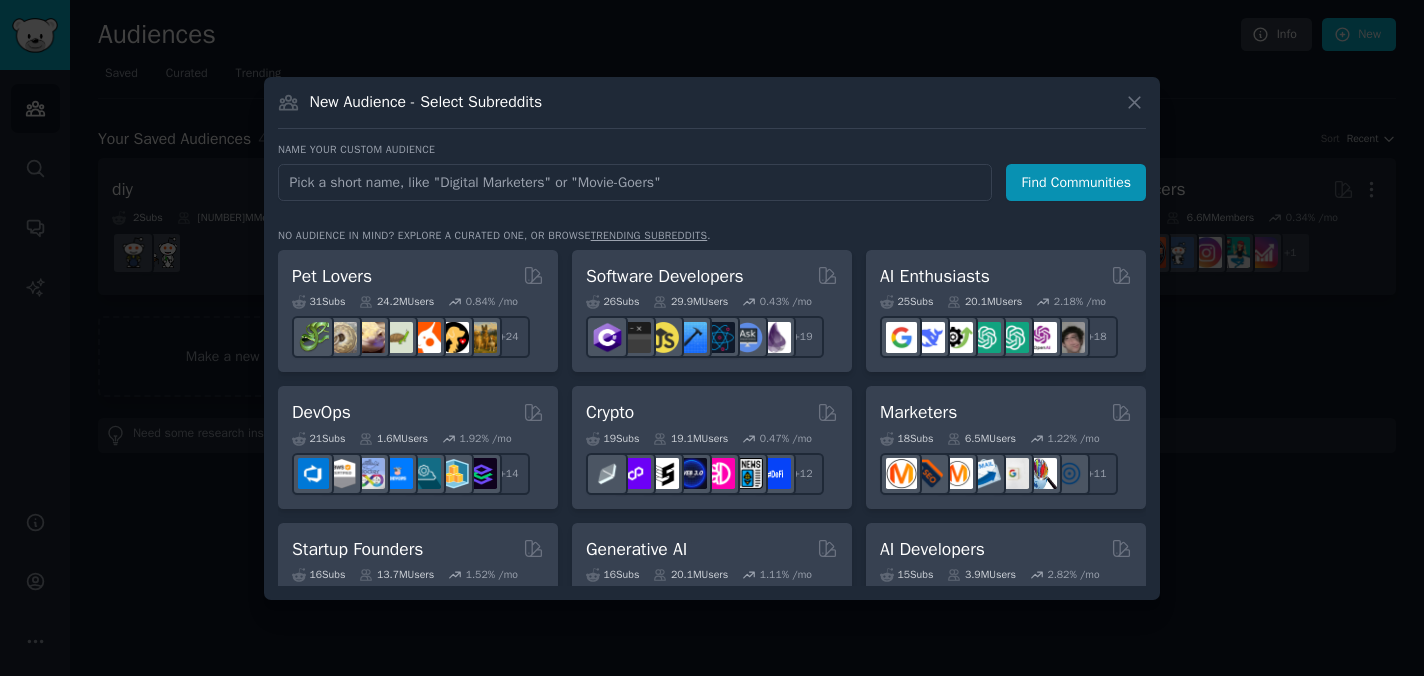 click at bounding box center (635, 182) 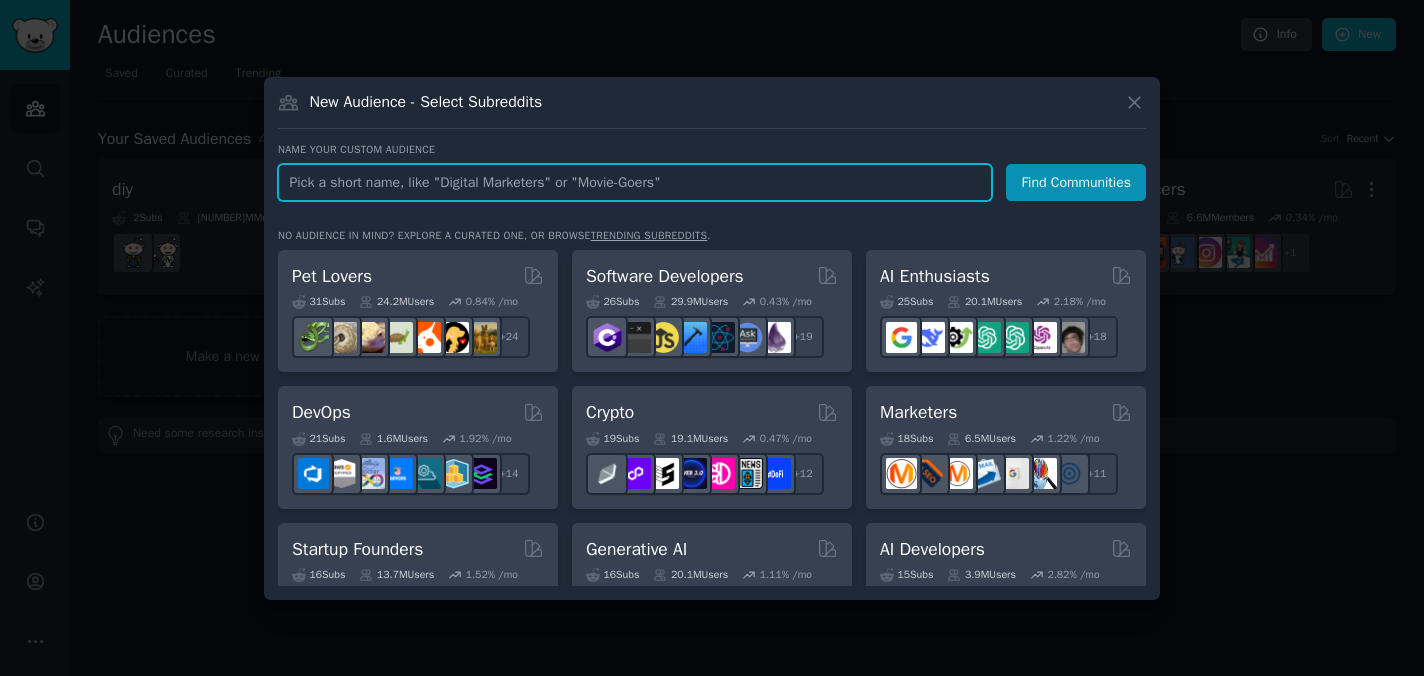 paste on "Exfoliating Body Glove" 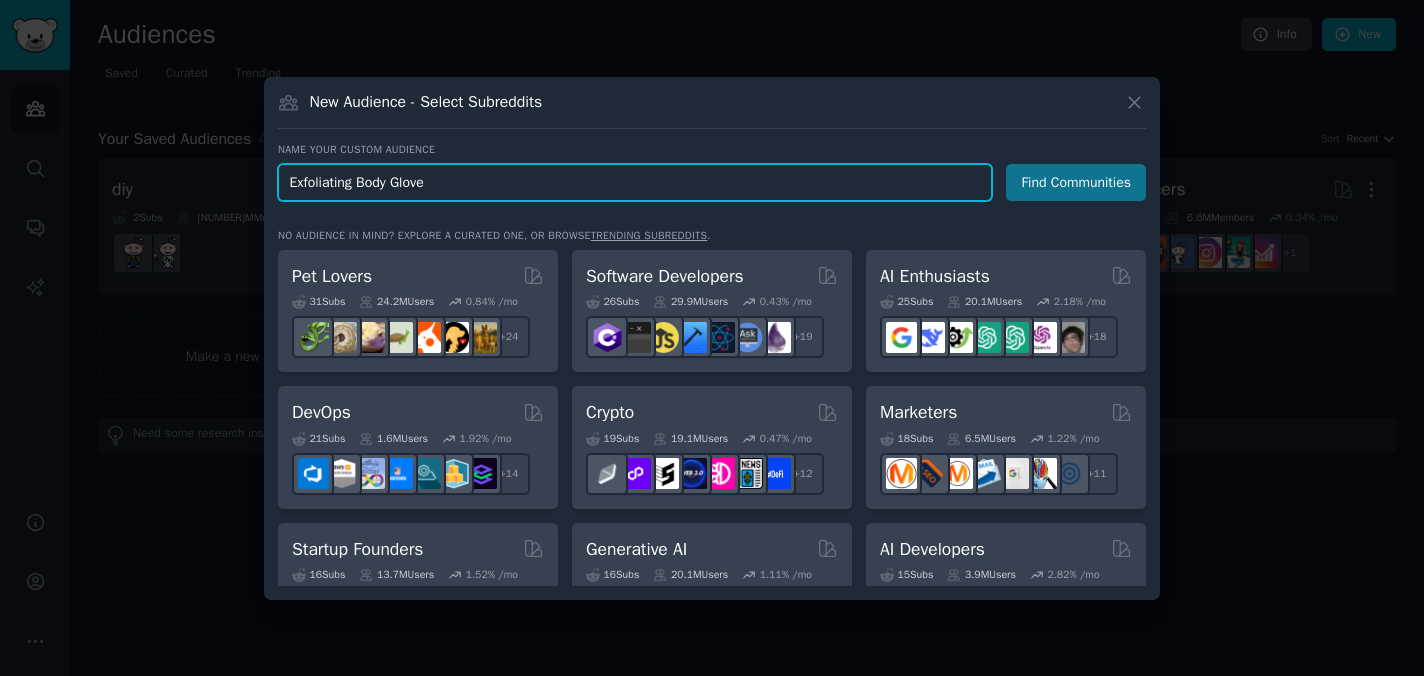 type on "Exfoliating Body Glove" 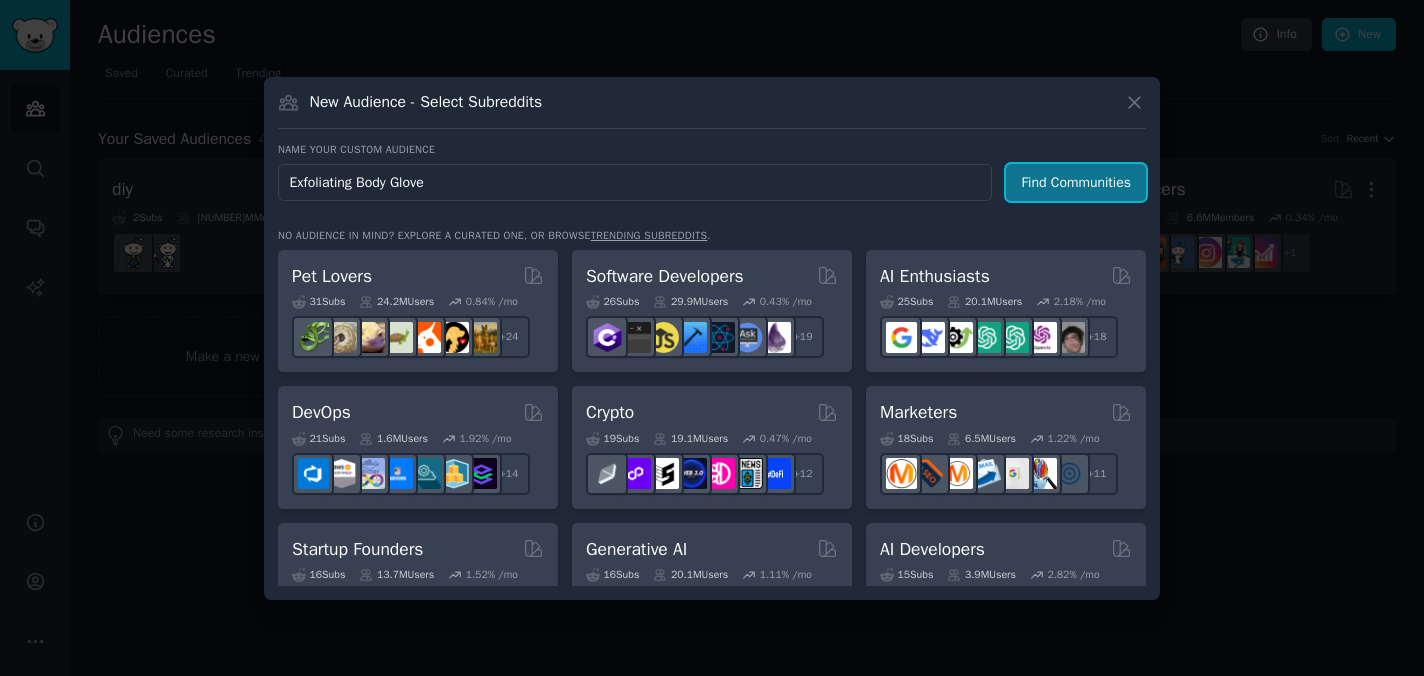 click on "Find Communities" at bounding box center [1076, 182] 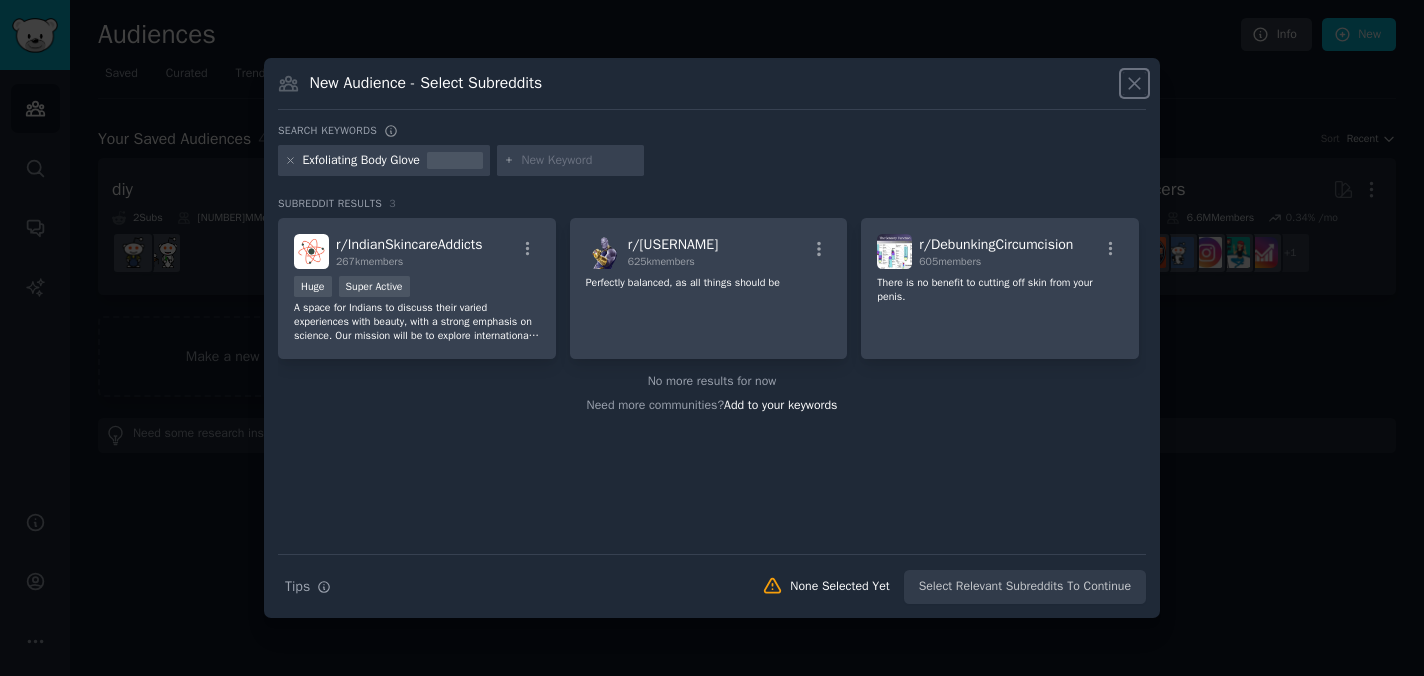 click 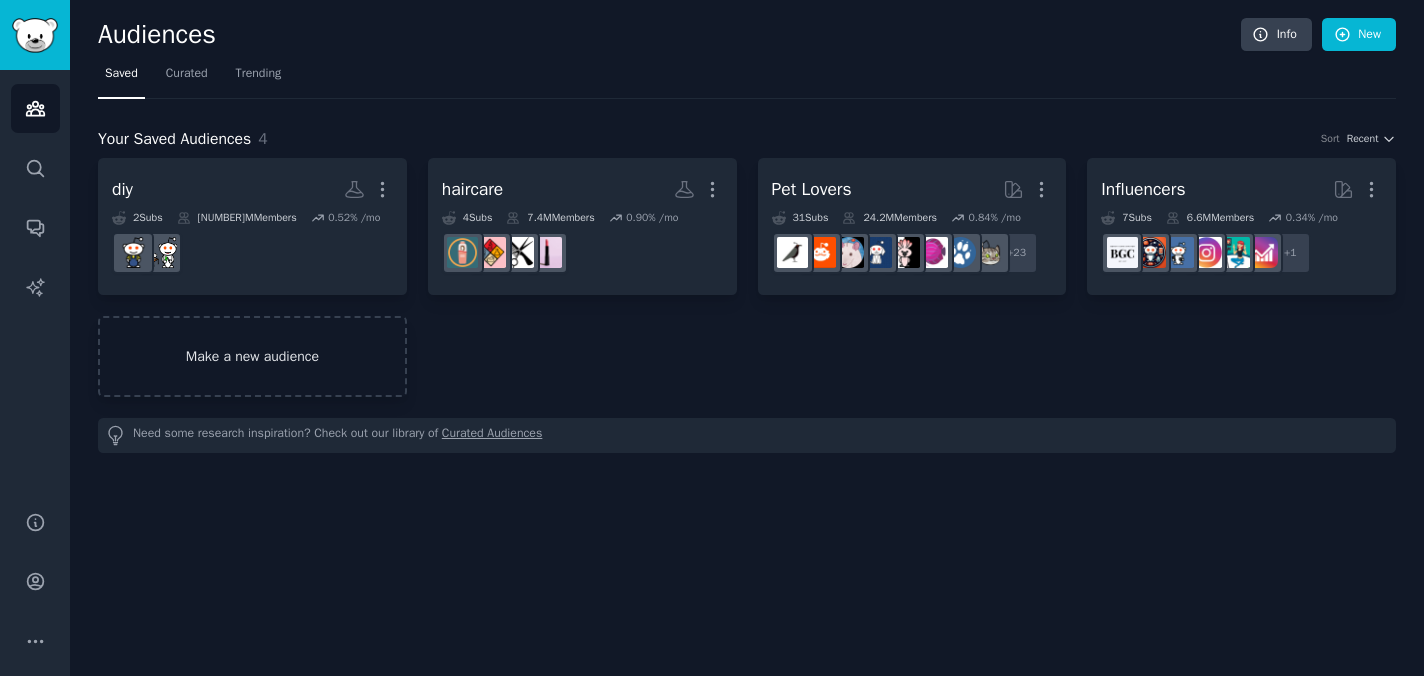 click on "Make a new audience" at bounding box center [252, 356] 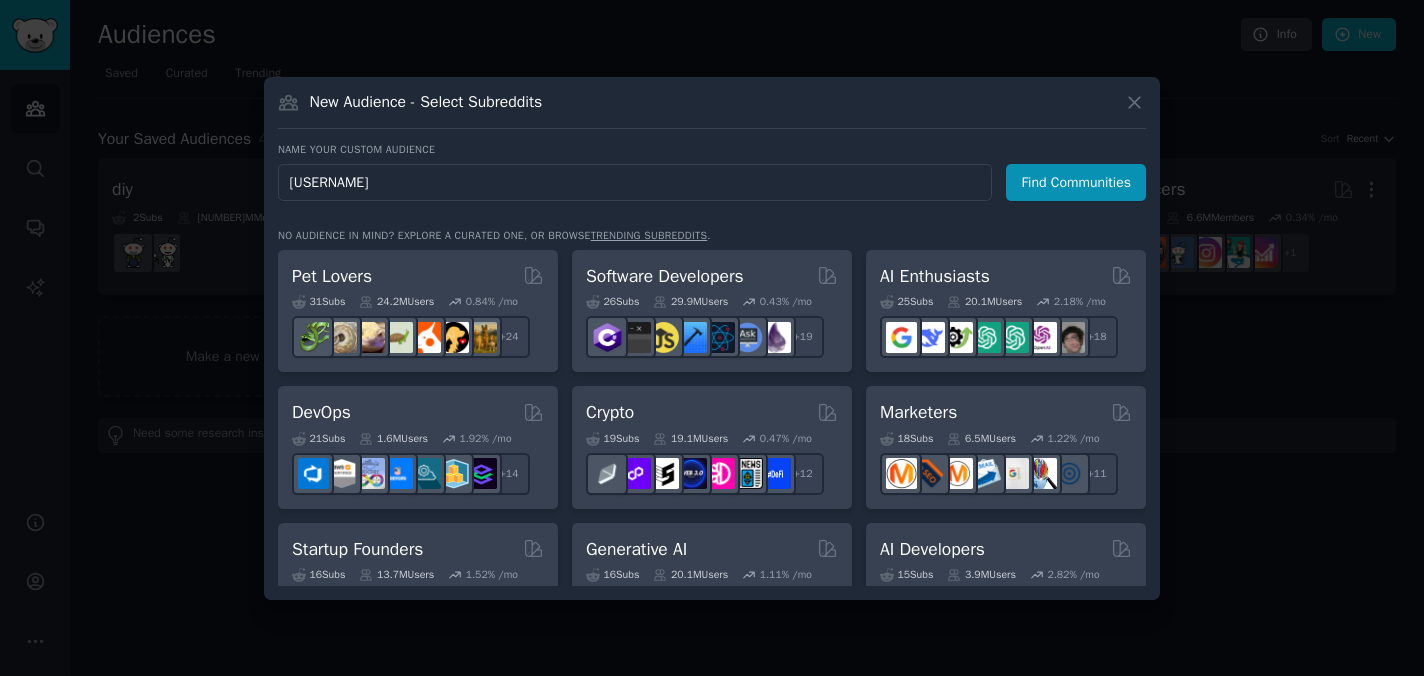 type on "bodycare" 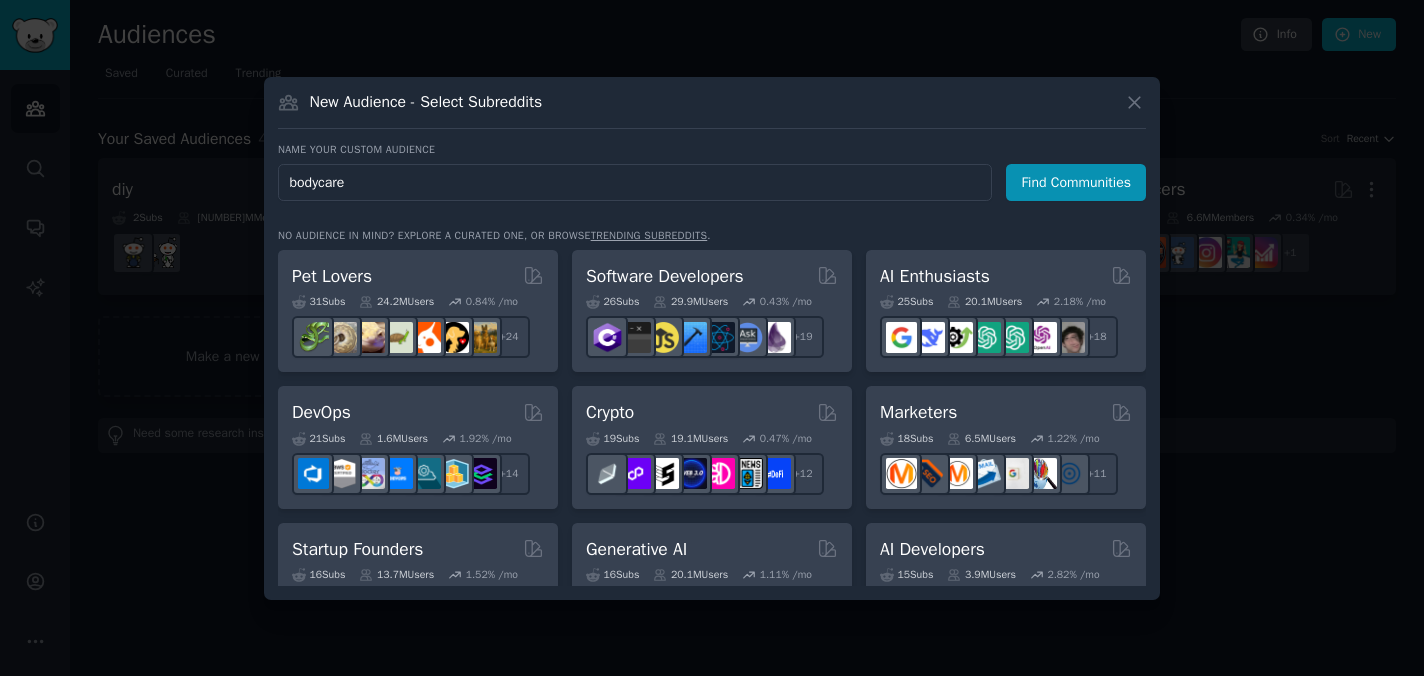 click on "Find Communities" at bounding box center (1076, 182) 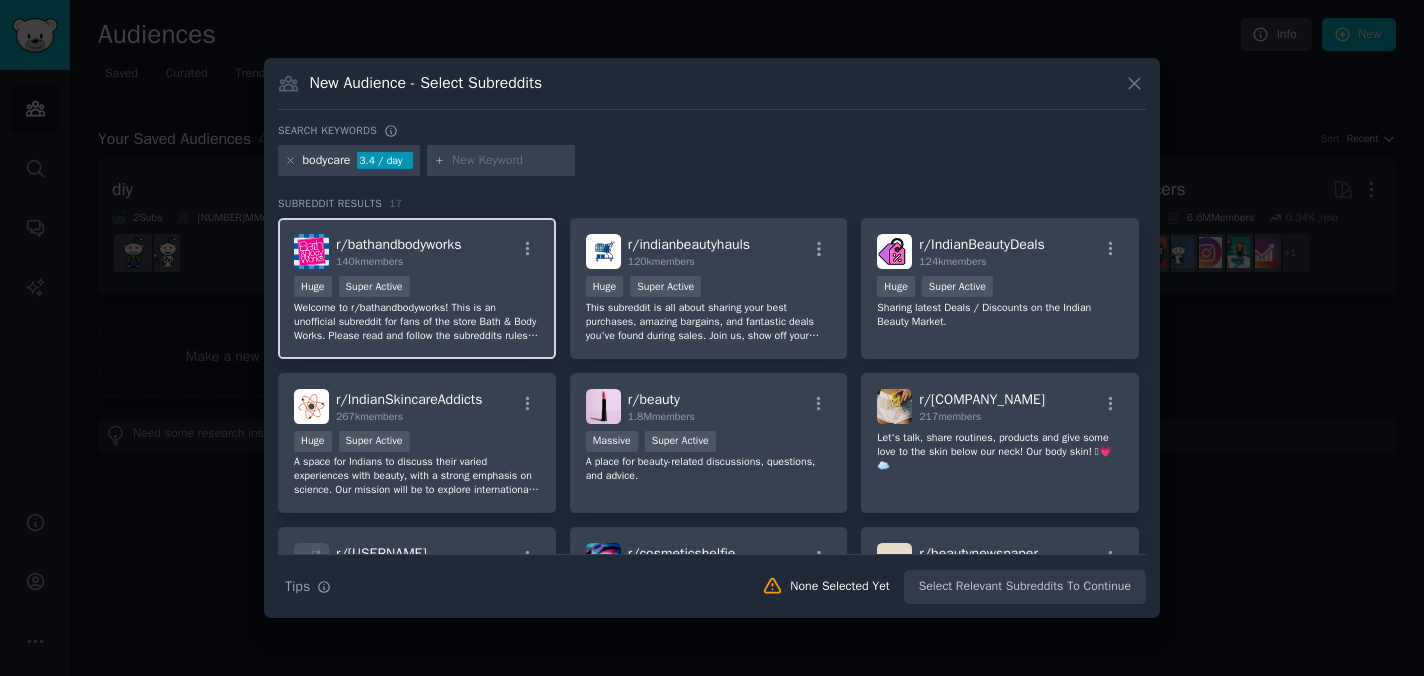 click on "Huge Super Active" at bounding box center [417, 288] 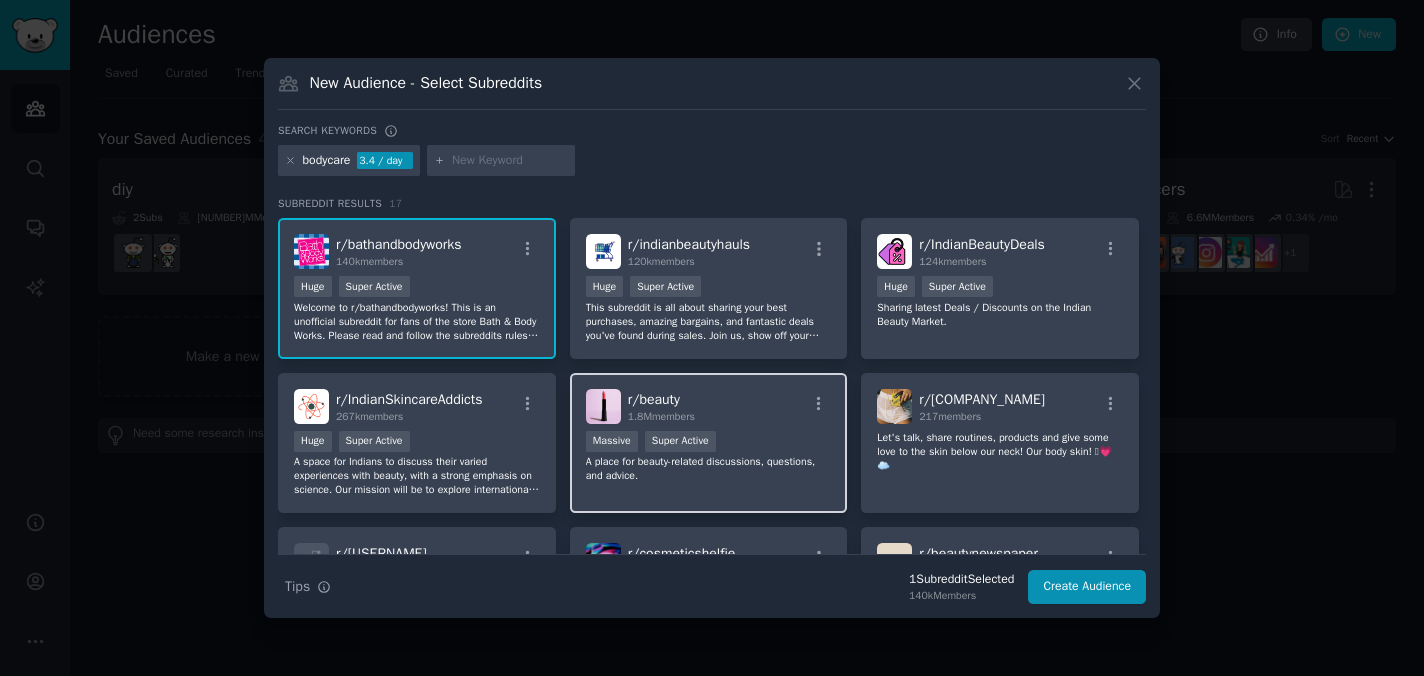 click on "r/ beauty 1.8M  members" at bounding box center (709, 406) 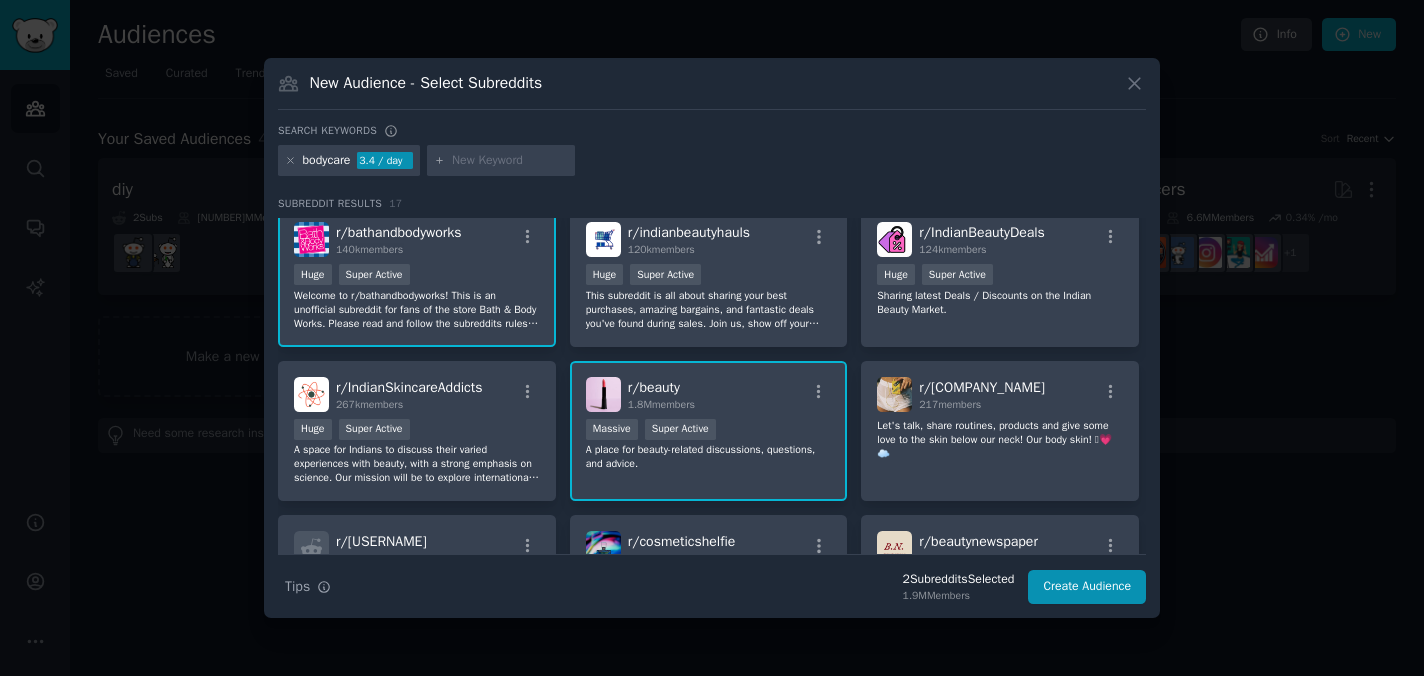 scroll, scrollTop: 26, scrollLeft: 0, axis: vertical 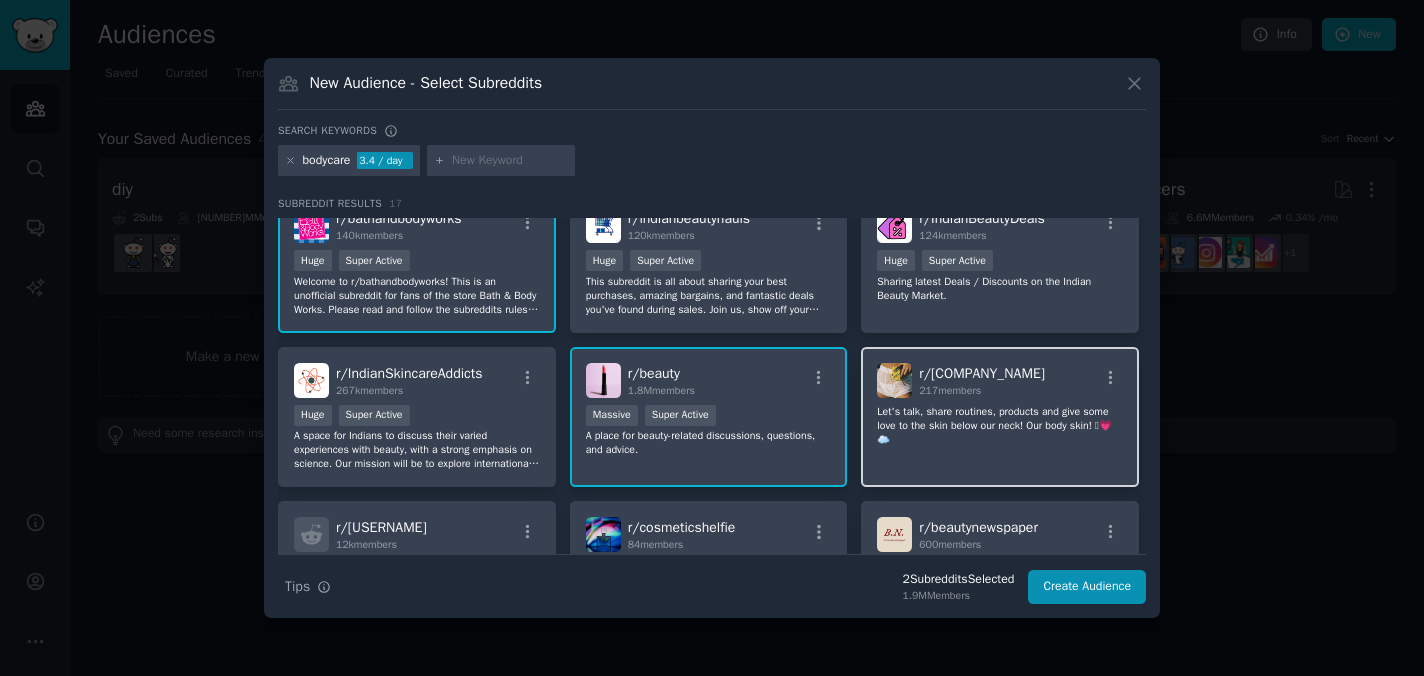 click on "Let's talk, share routines, products and give some love to the skin below our neck! Our body skin! 🫧💗☁️" 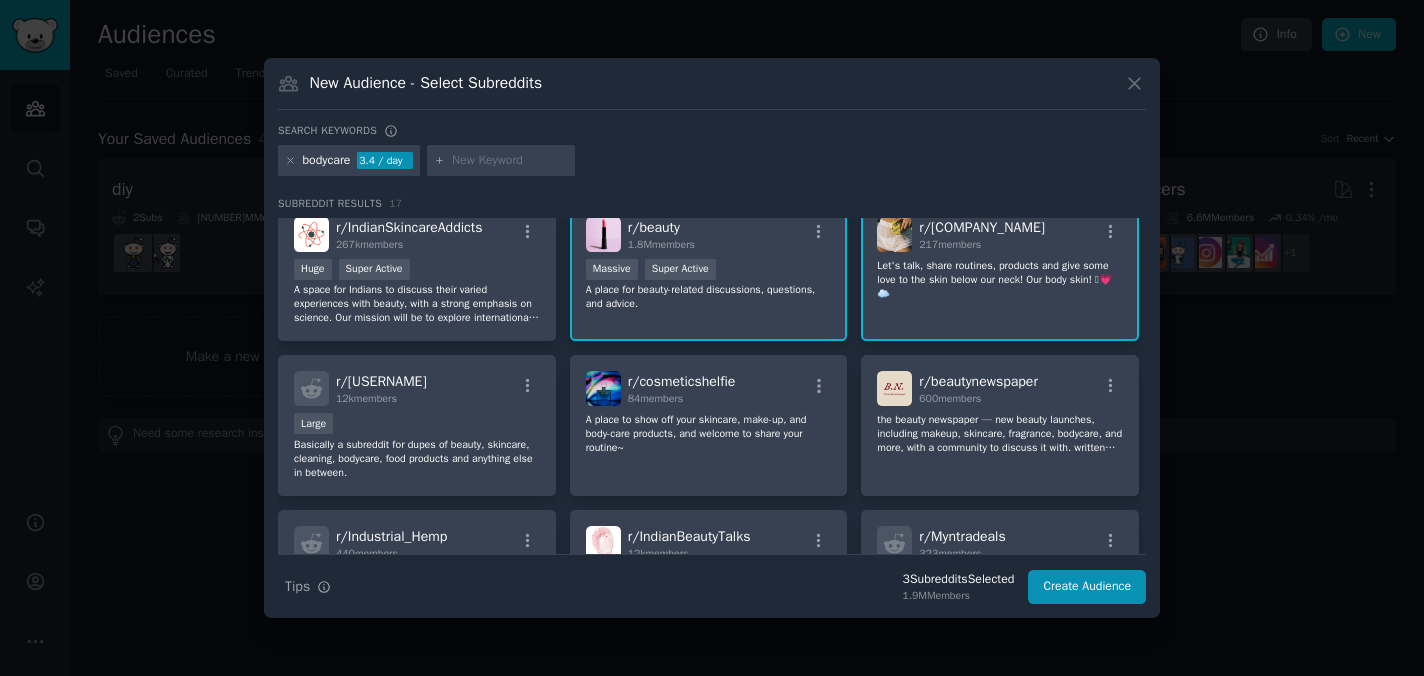 scroll, scrollTop: 270, scrollLeft: 0, axis: vertical 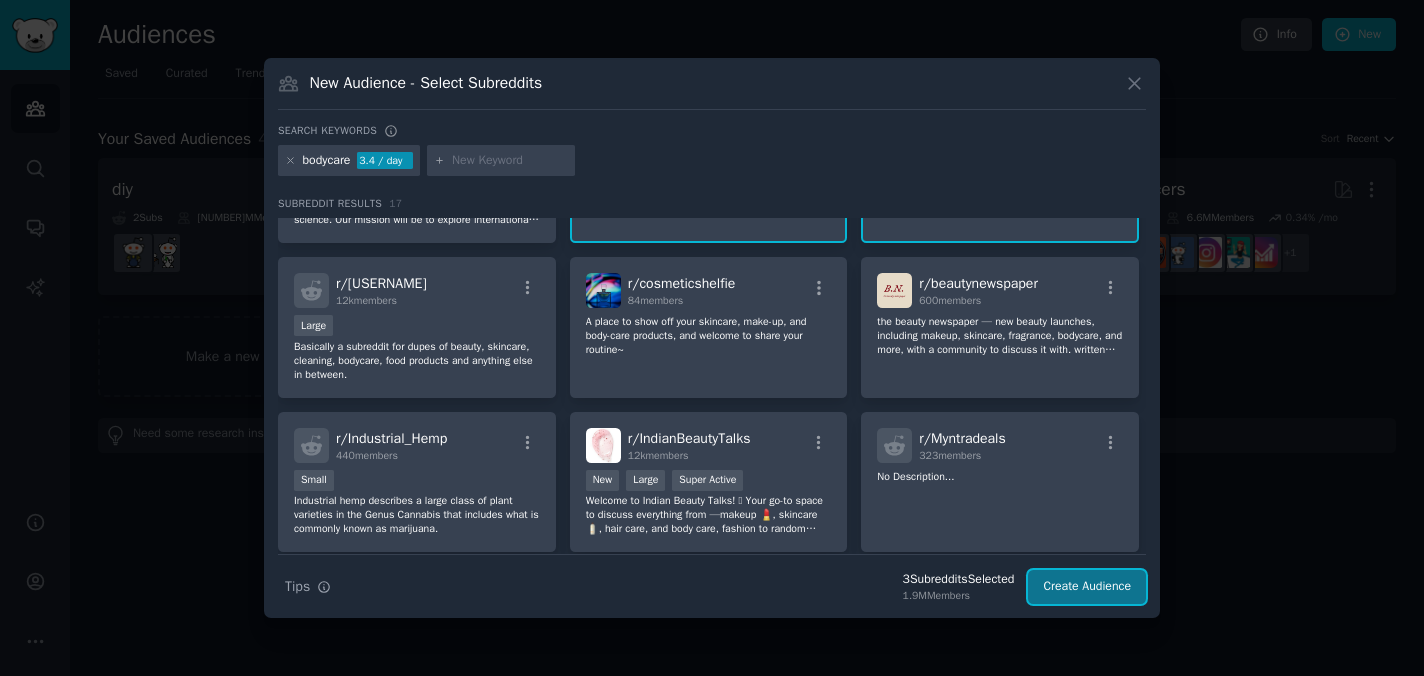 click on "Create Audience" at bounding box center (1087, 587) 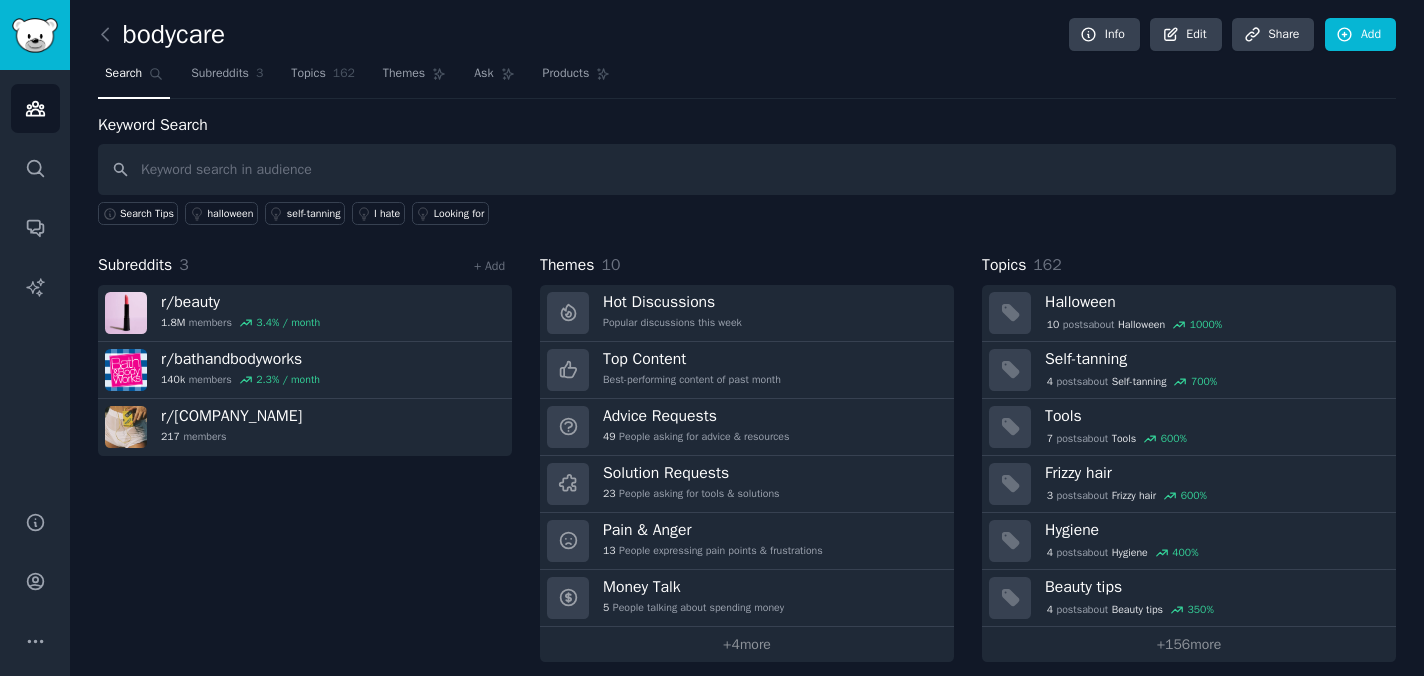 click at bounding box center (747, 169) 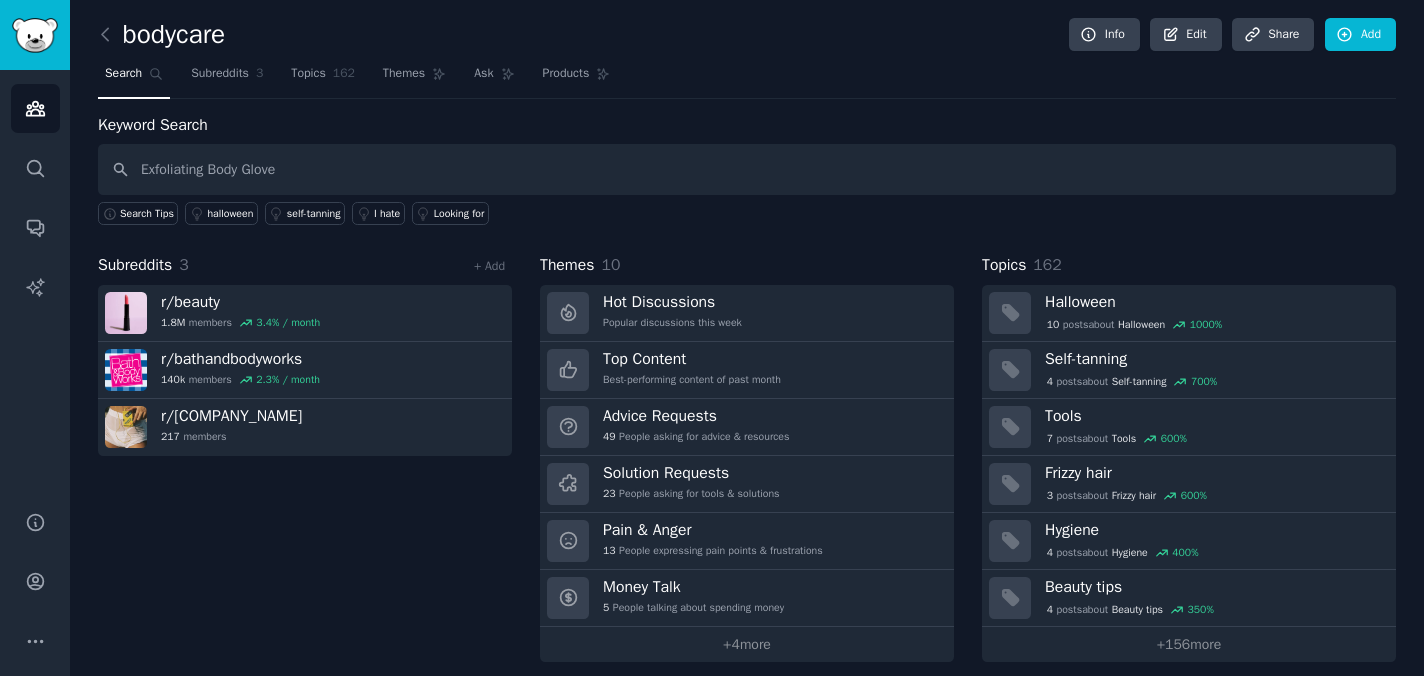 drag, startPoint x: 250, startPoint y: 164, endPoint x: 208, endPoint y: 162, distance: 42.047592 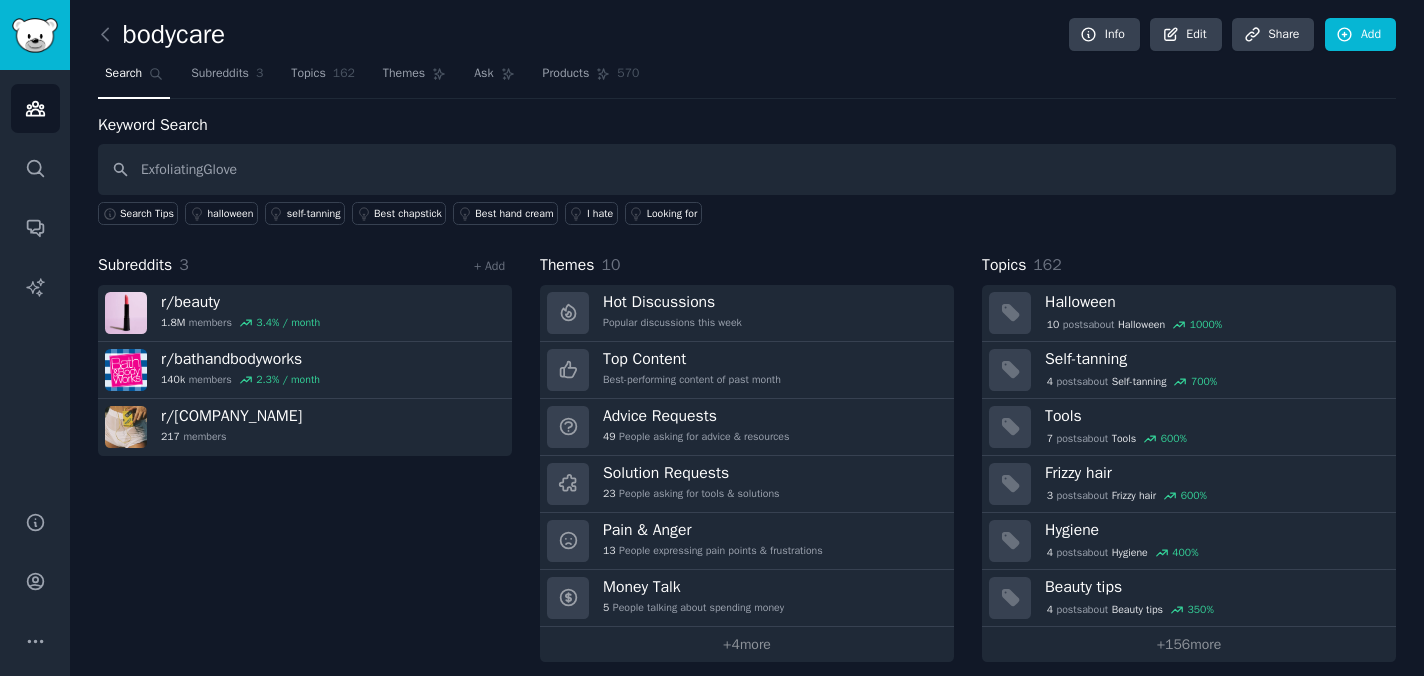 type on "ExfoliatingGlove" 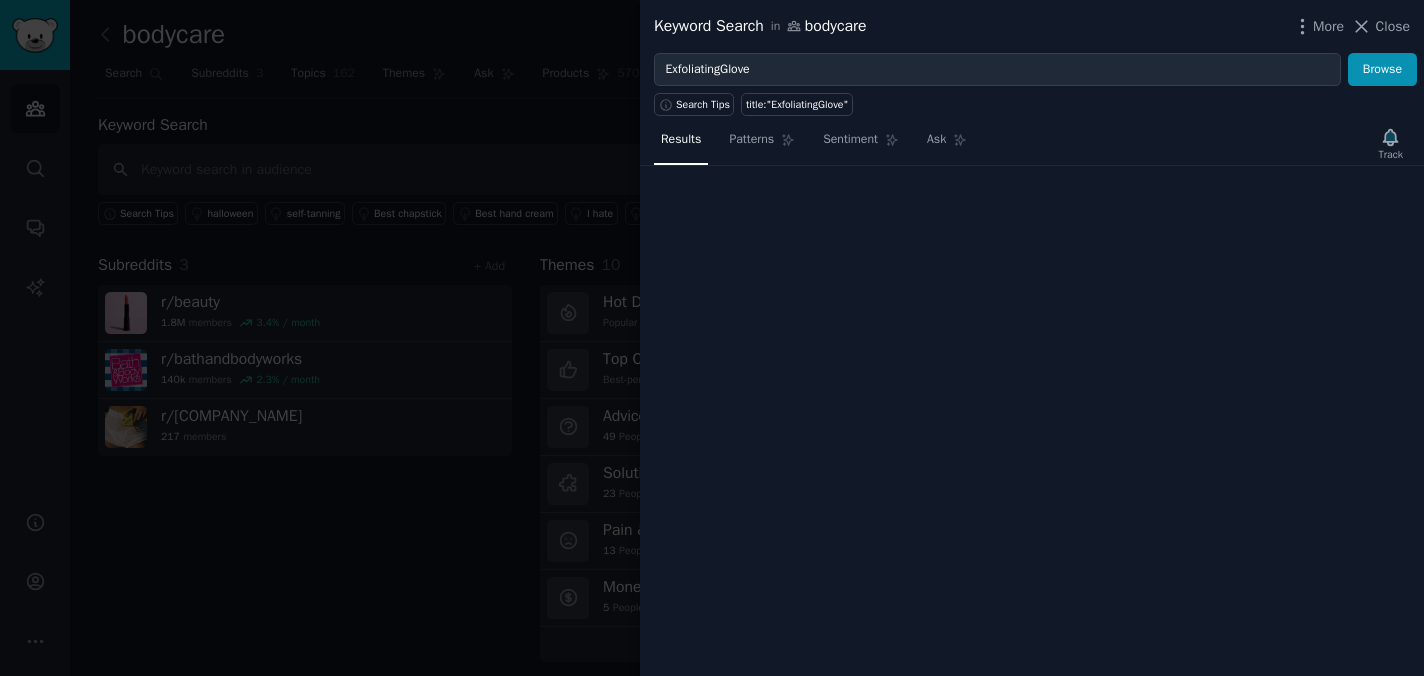 type 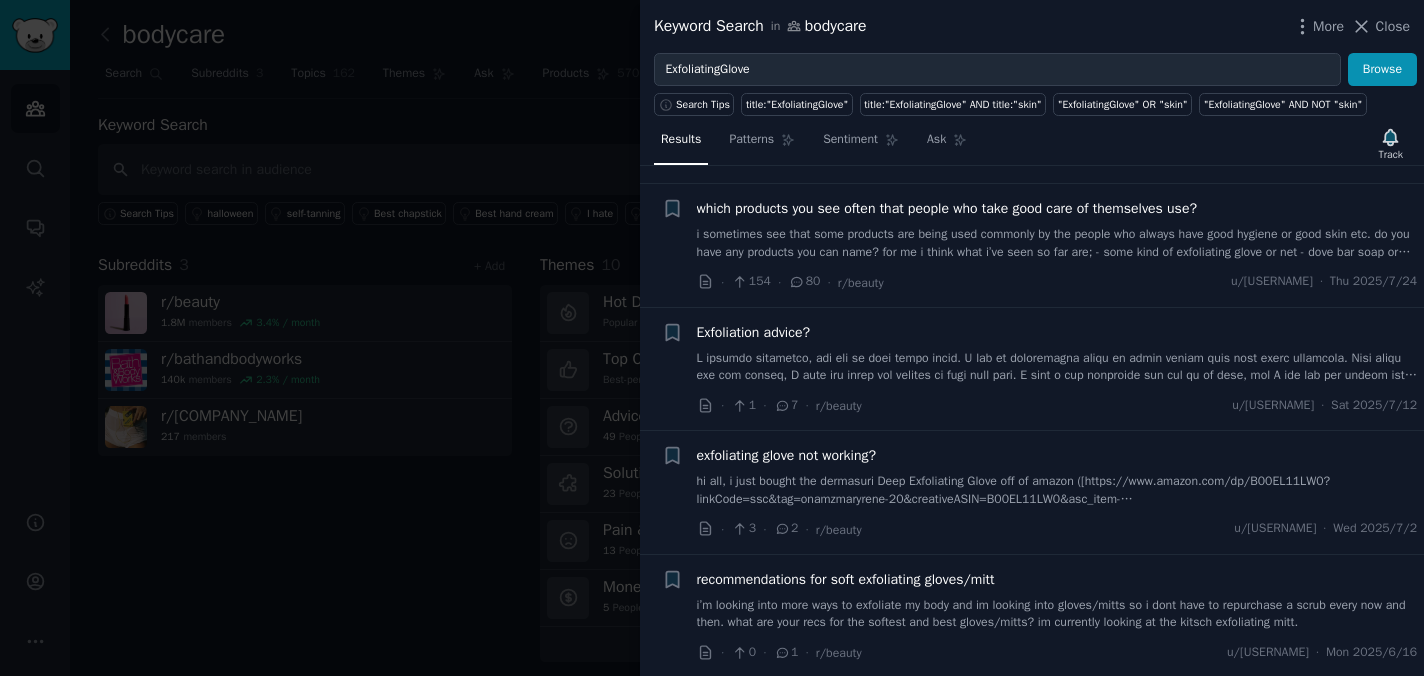 scroll, scrollTop: 217, scrollLeft: 0, axis: vertical 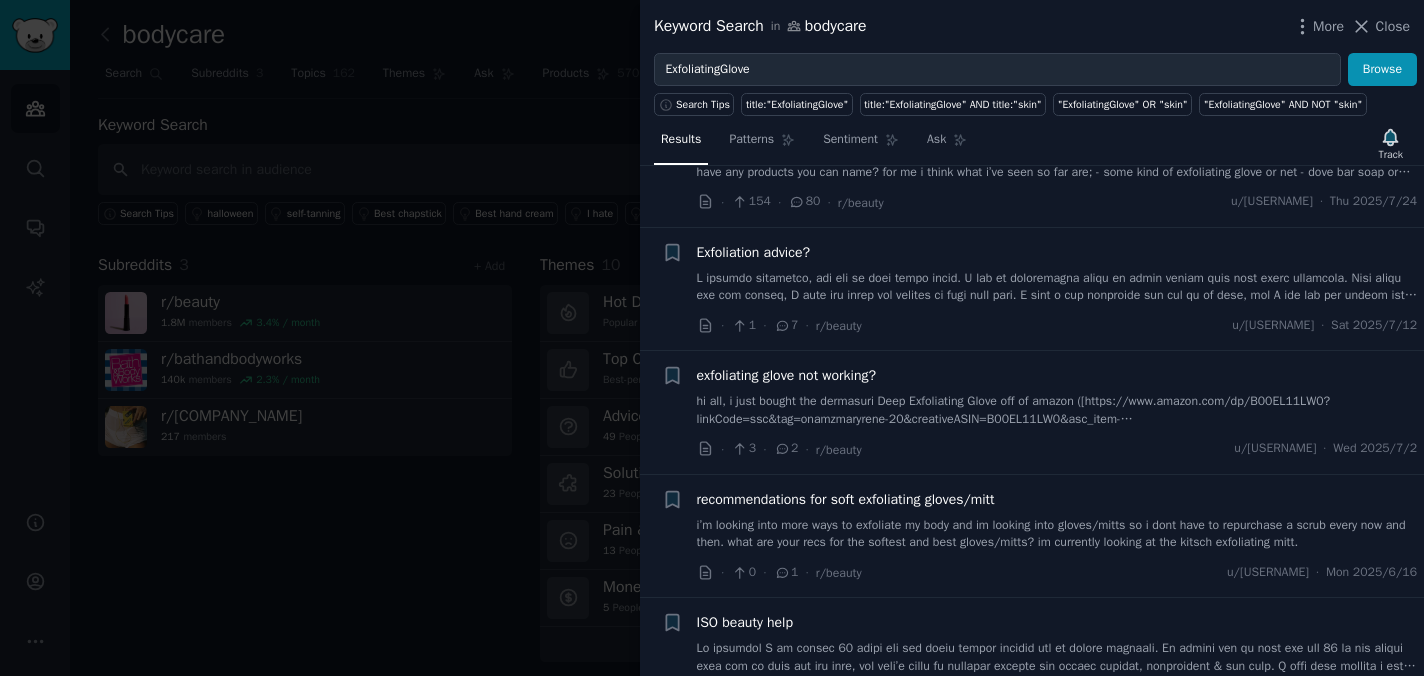 click on "Exfoliation advice?" at bounding box center (1057, 273) 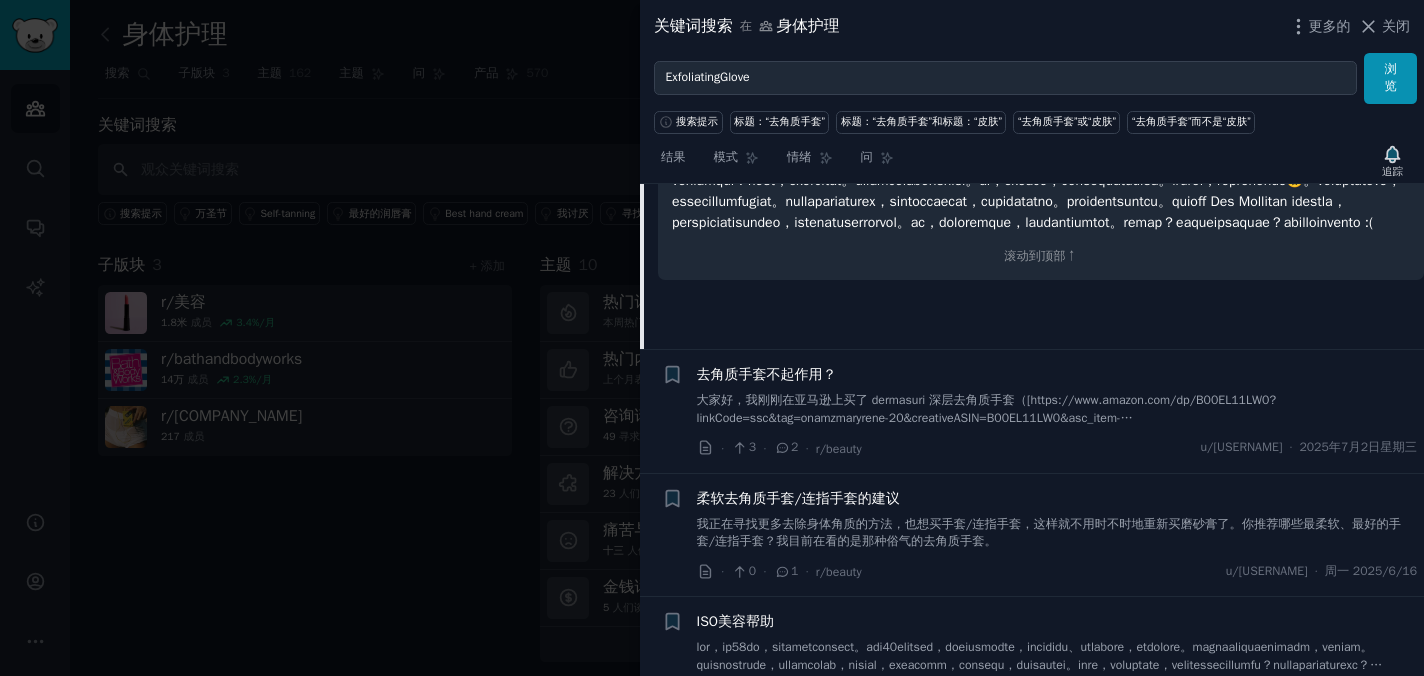 scroll, scrollTop: 347, scrollLeft: 0, axis: vertical 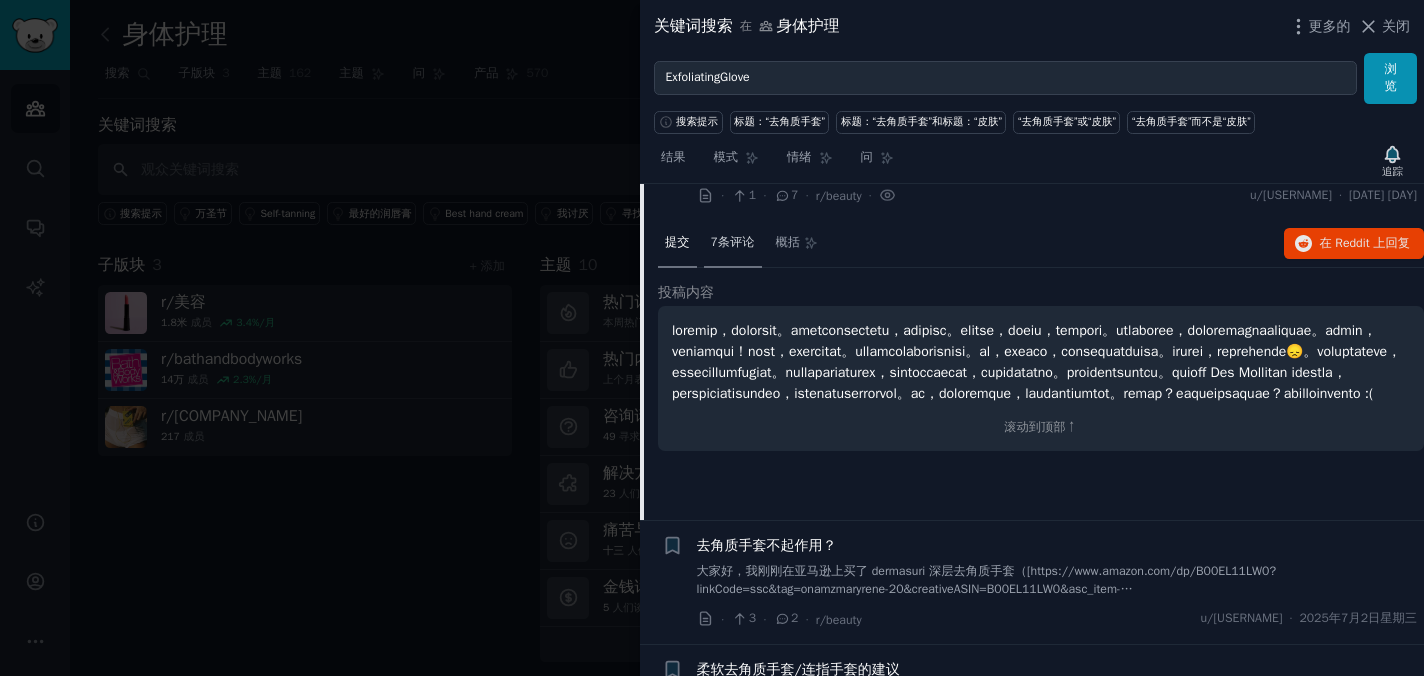click on "7条评论" at bounding box center [733, 242] 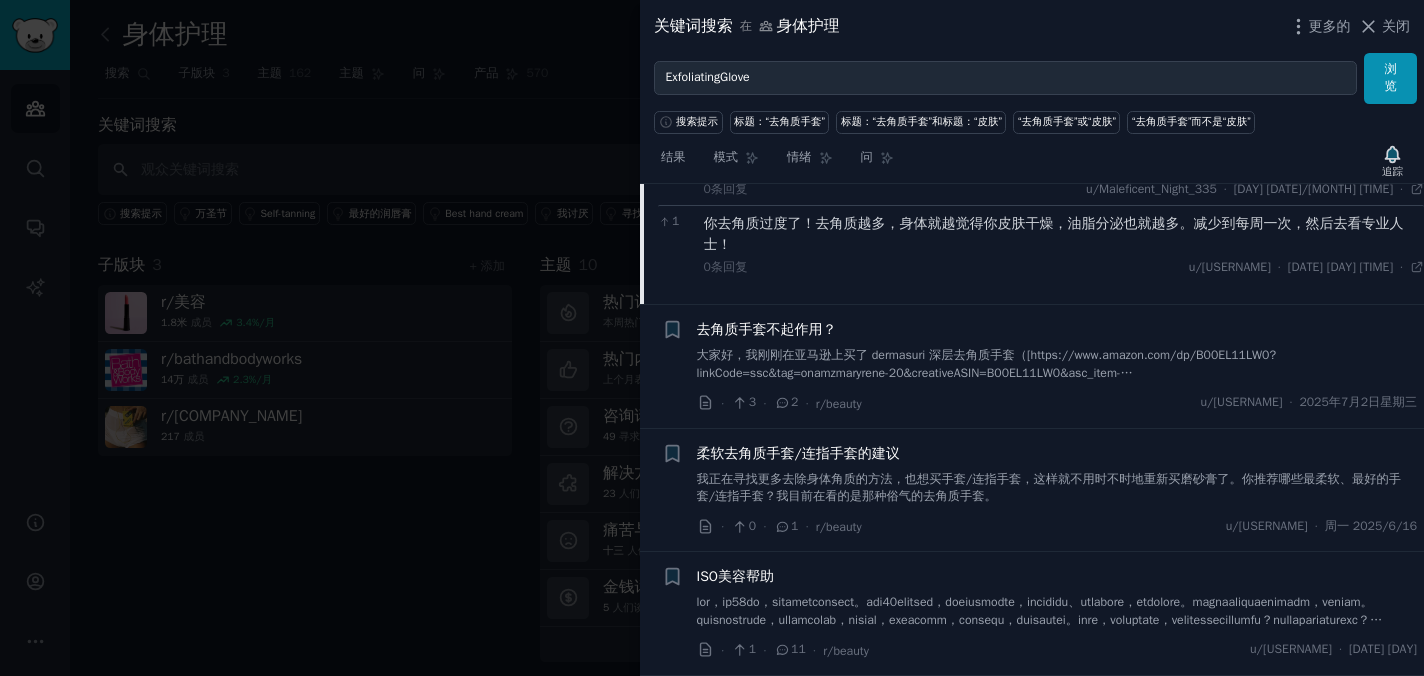 scroll, scrollTop: 656, scrollLeft: 0, axis: vertical 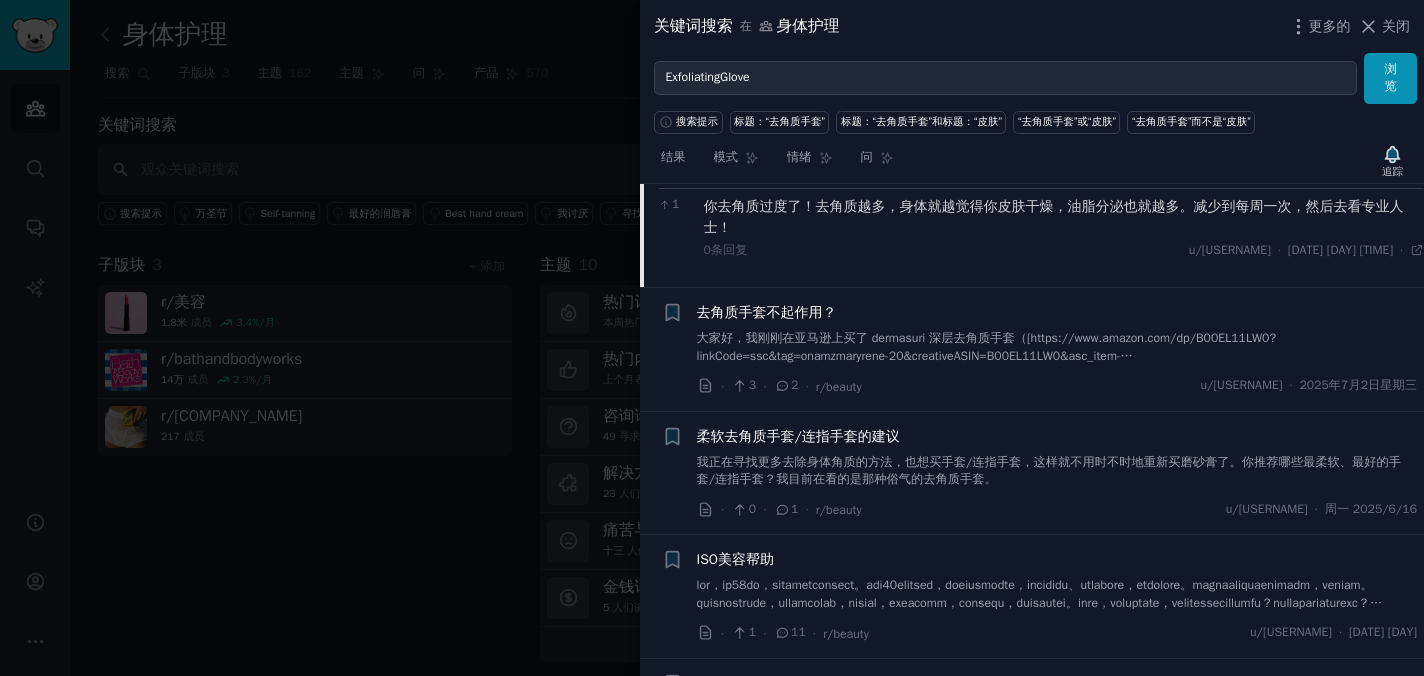 click on "柔软去角质手套/连指手套的建议" at bounding box center (798, 436) 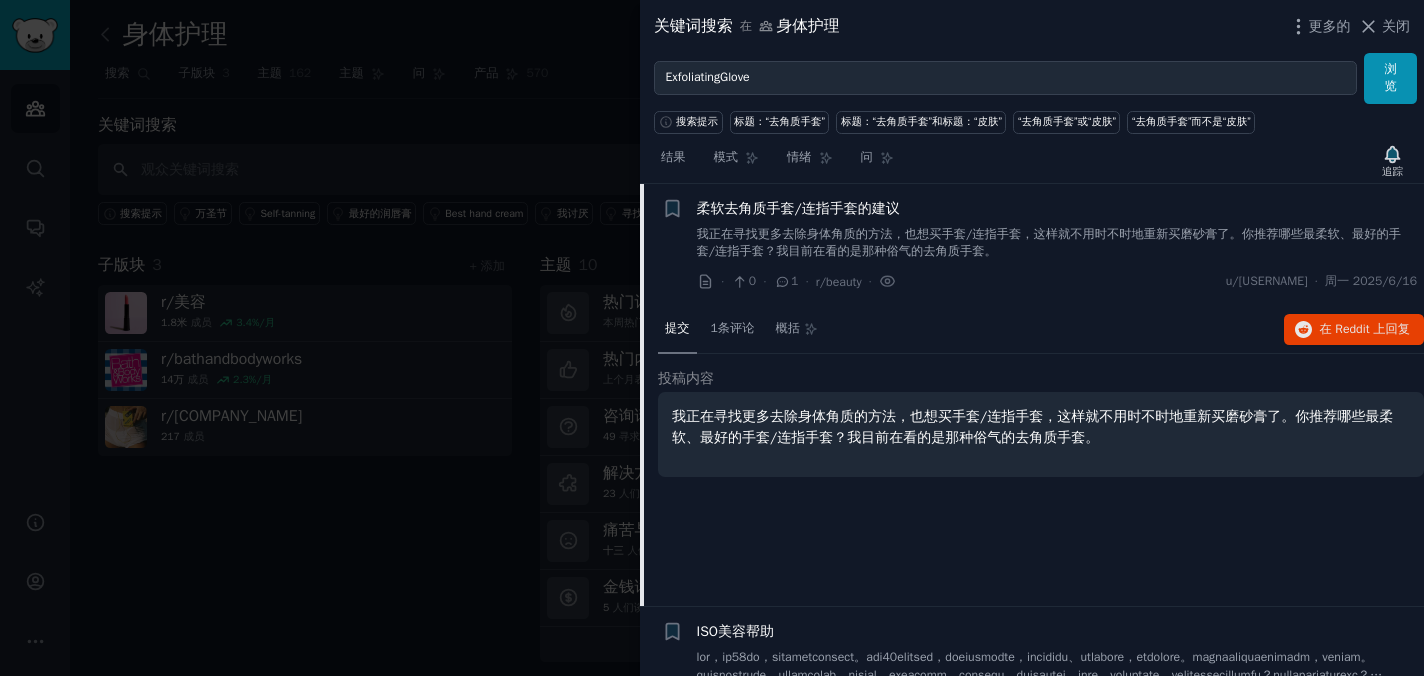 scroll, scrollTop: 512, scrollLeft: 0, axis: vertical 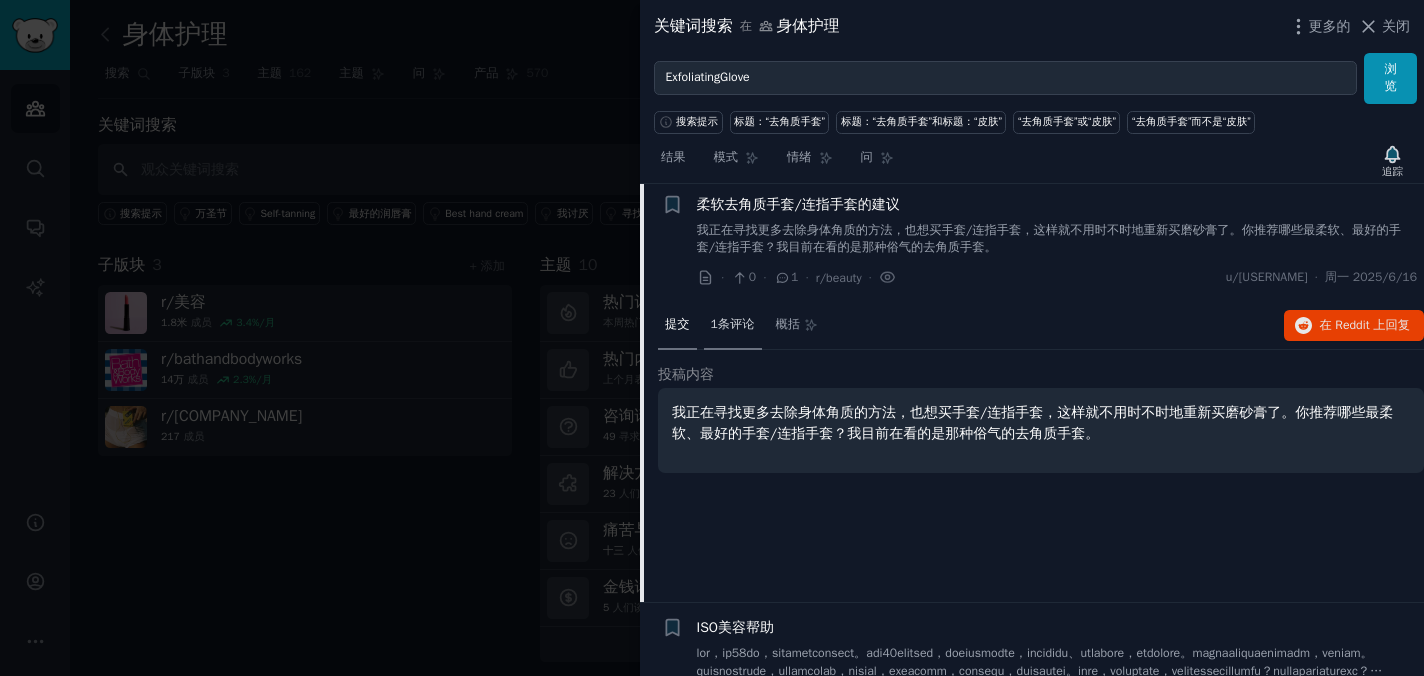 click on "1条评论" at bounding box center [733, 324] 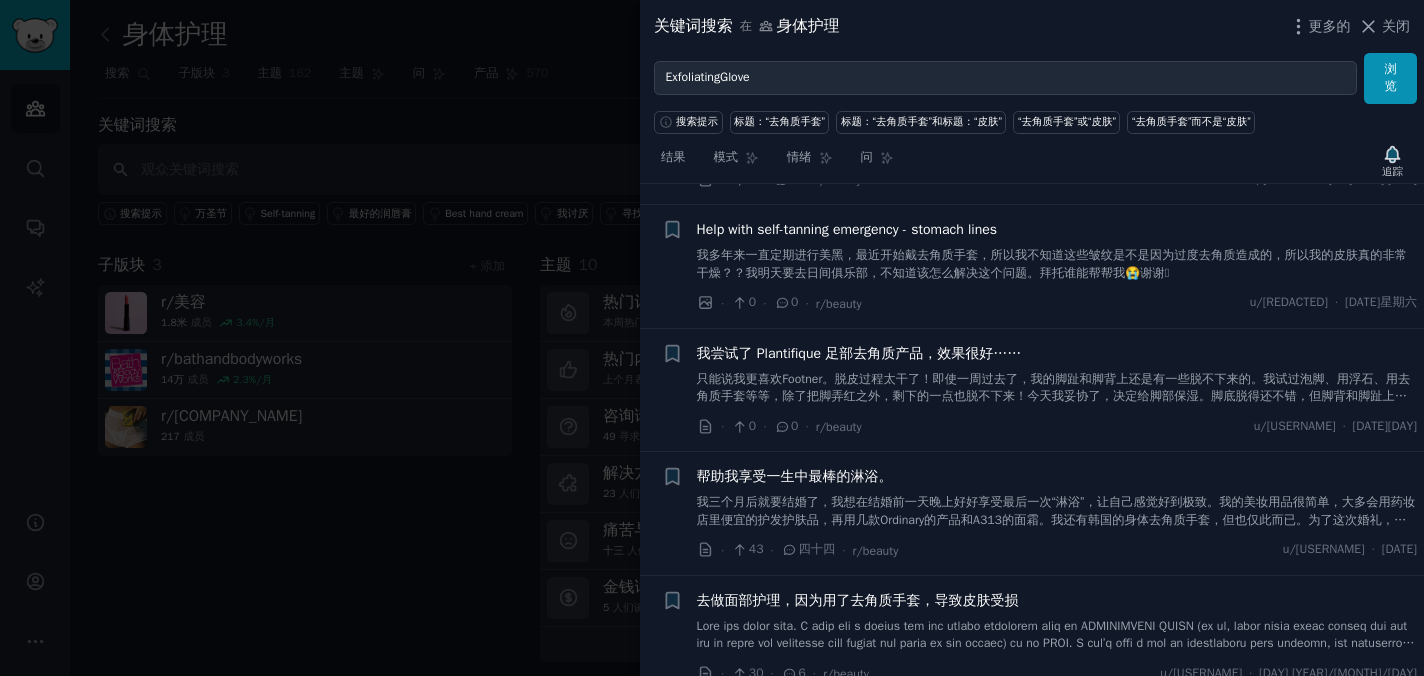 scroll, scrollTop: 1169, scrollLeft: 0, axis: vertical 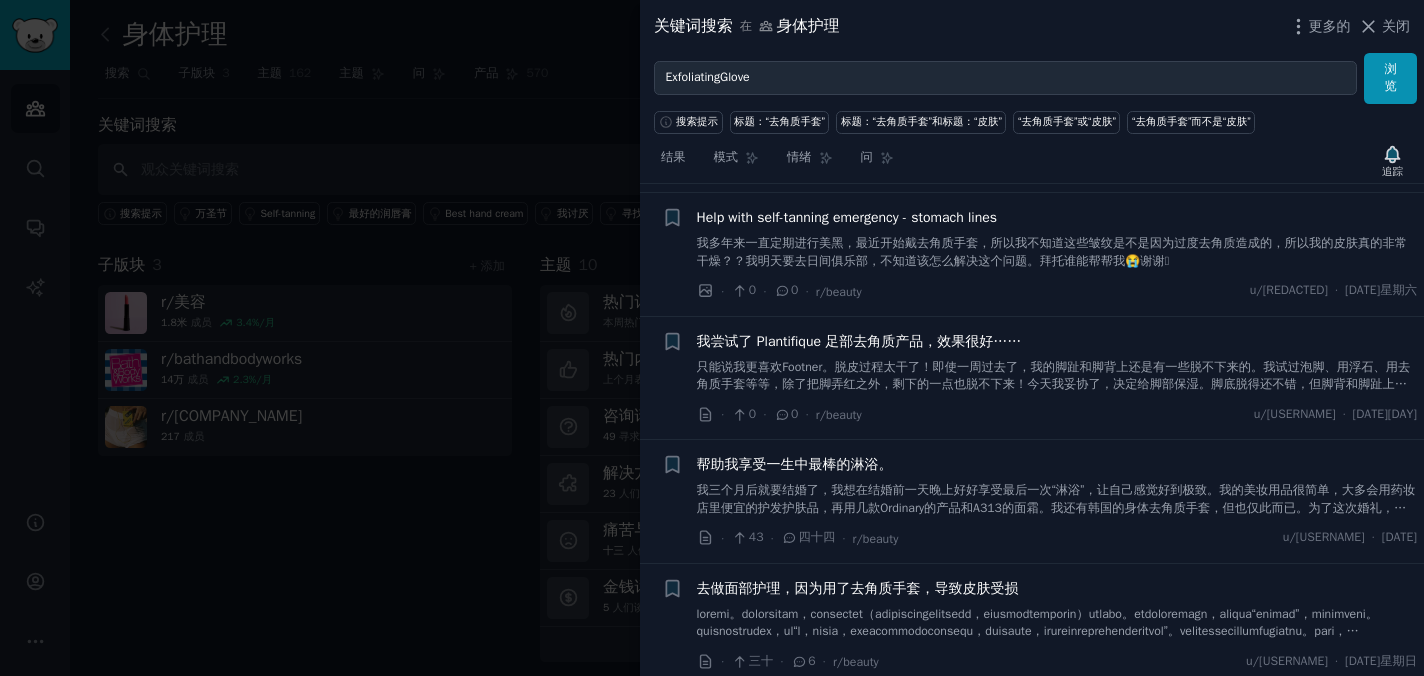 click on "我尝试了 Plantifique 足部去角质产品，效果很好……" at bounding box center [859, 341] 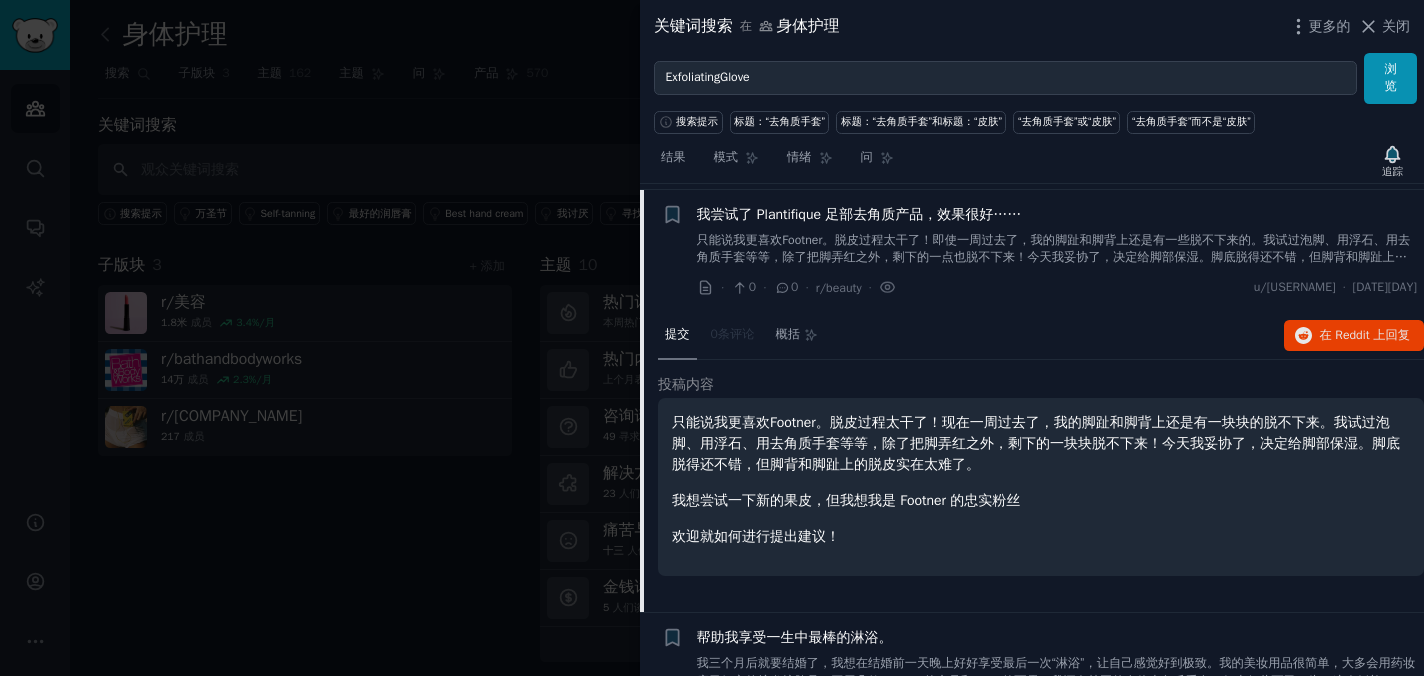 scroll, scrollTop: 1002, scrollLeft: 0, axis: vertical 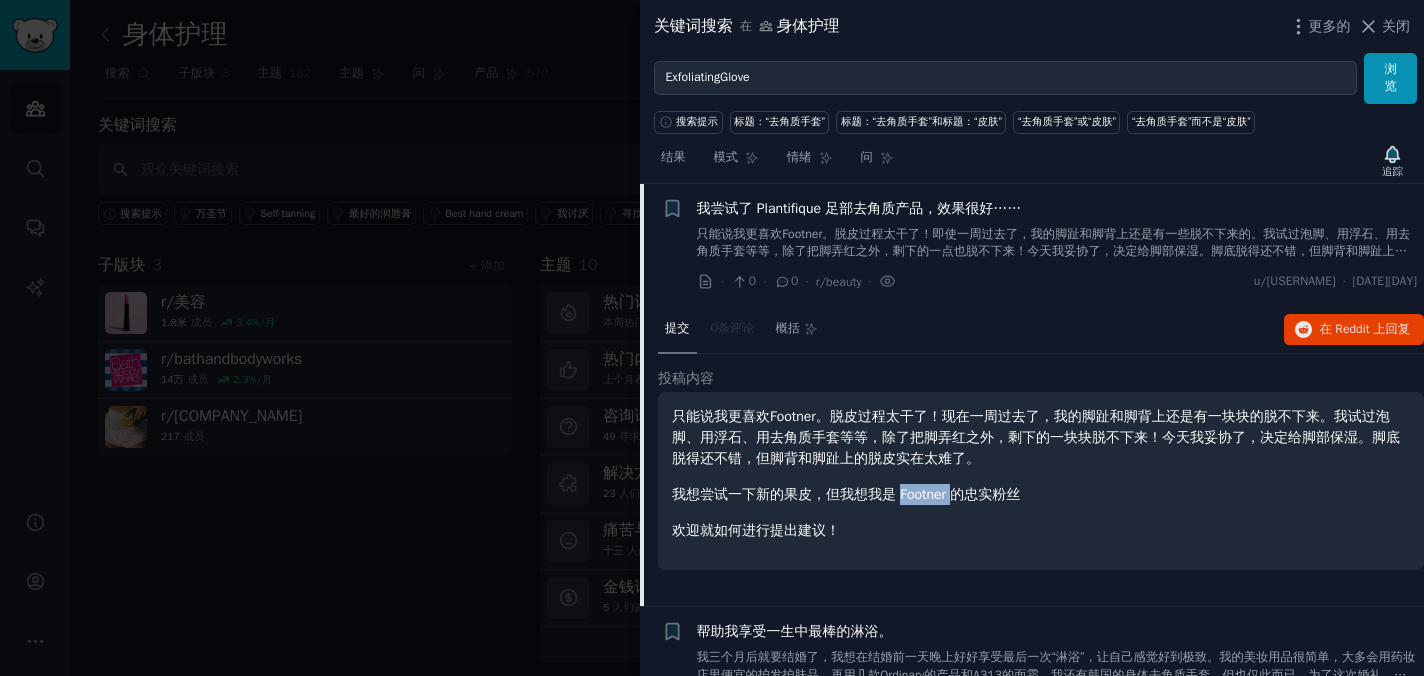 drag, startPoint x: 951, startPoint y: 498, endPoint x: 902, endPoint y: 498, distance: 49 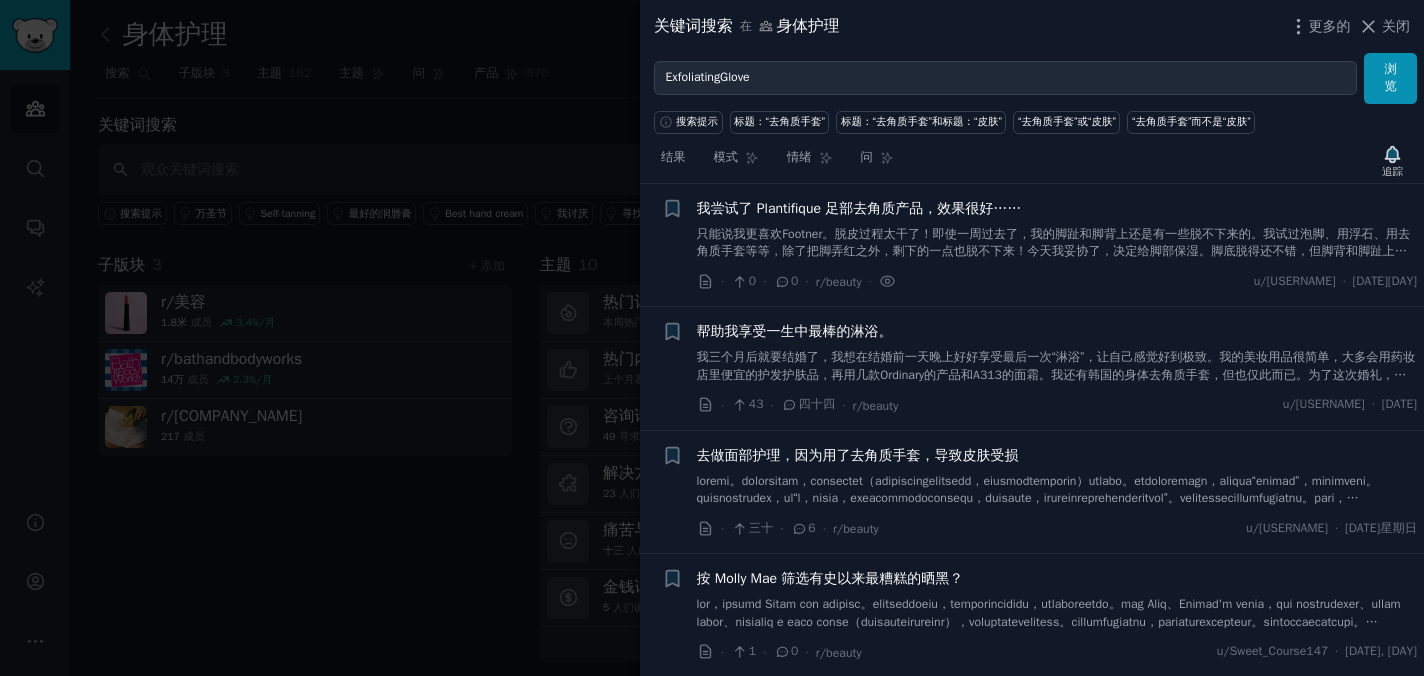 click on "帮助我享受一生中最棒的淋浴。" at bounding box center [795, 331] 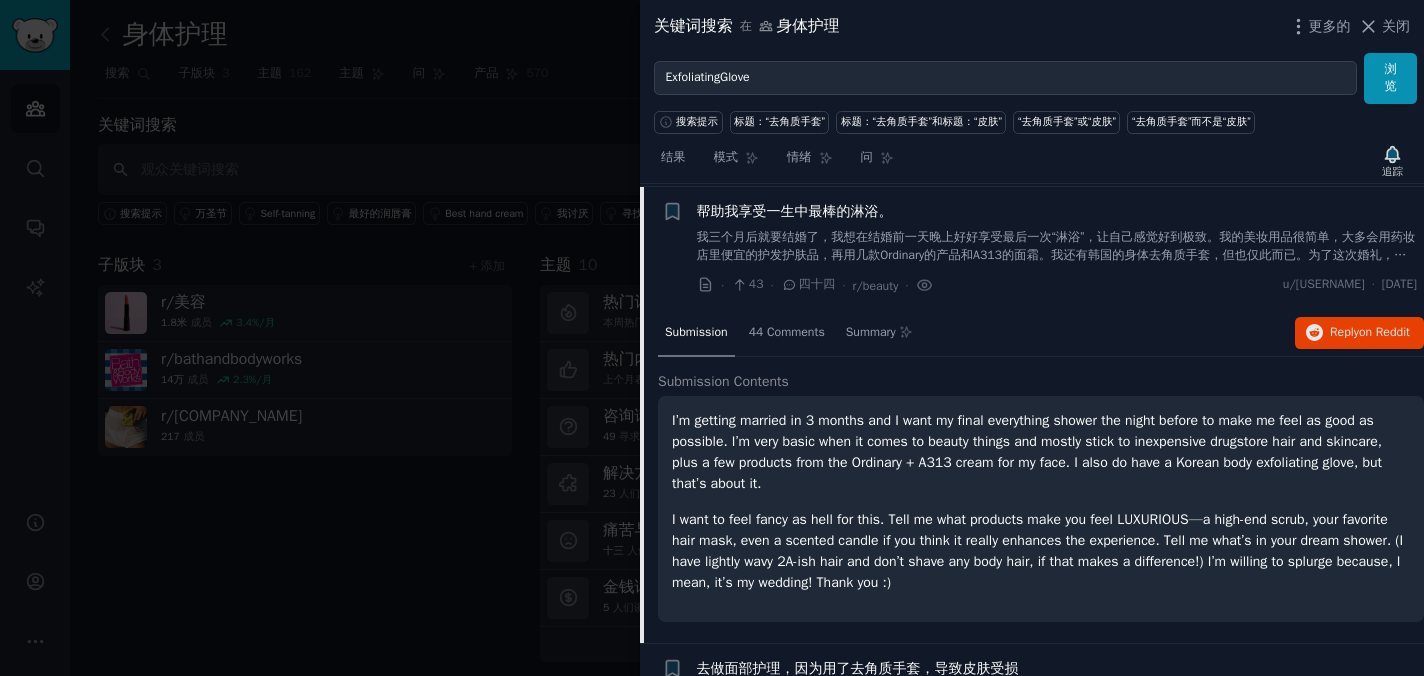 scroll, scrollTop: 1125, scrollLeft: 0, axis: vertical 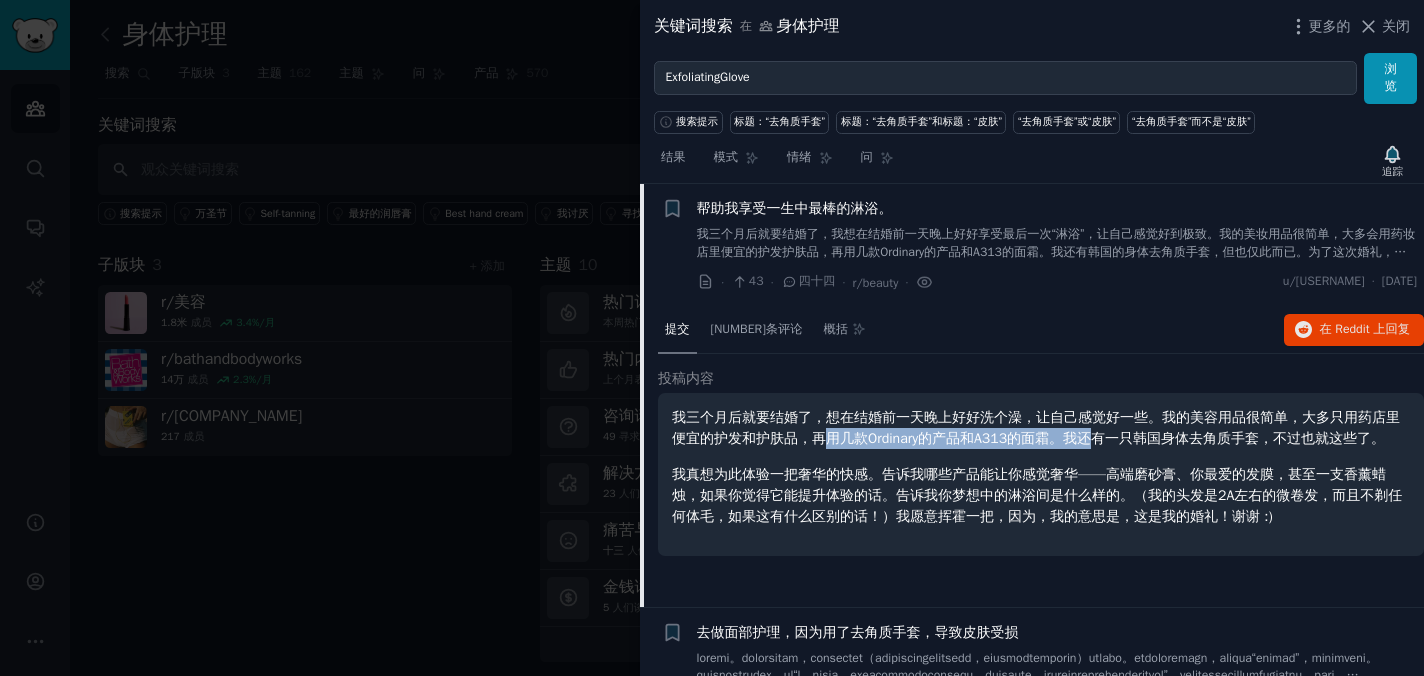 drag, startPoint x: 824, startPoint y: 438, endPoint x: 1103, endPoint y: 437, distance: 279.0018 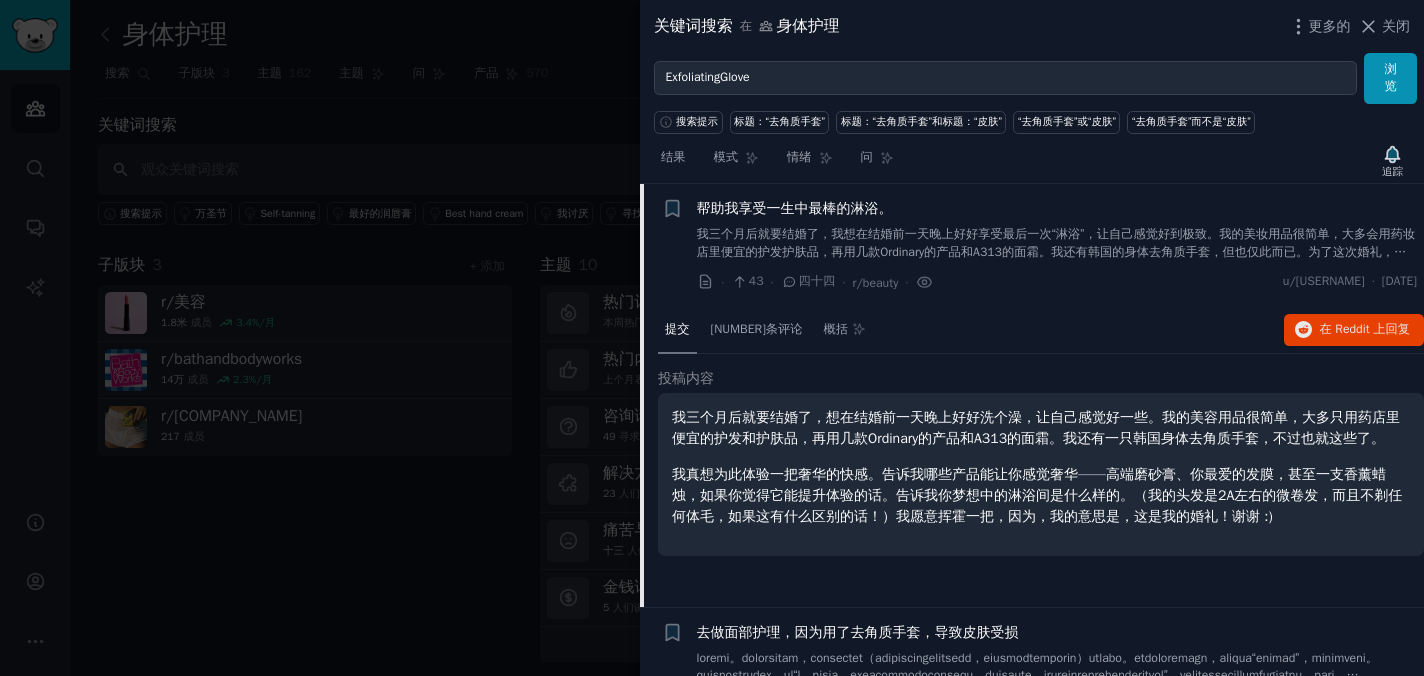 click on "我三个月后就要结婚了，想在结婚前一天晚上好好洗个澡，让自己感觉好一些。我的美容用品很简单，大多只用药店里便宜的护发和护肤品，再用几款Ordinary的产品和A313的面霜。我还有一只韩国身体去角质手套，不过也就这些了。" at bounding box center [1036, 428] 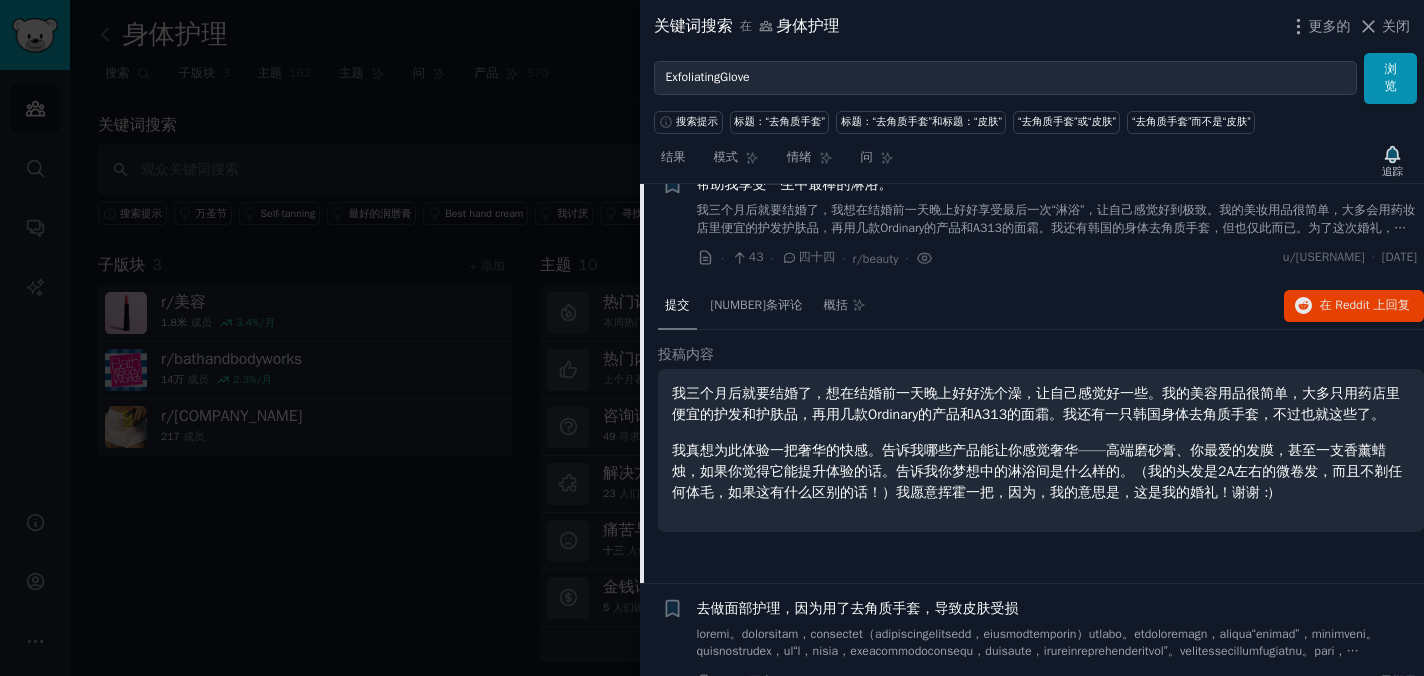 scroll, scrollTop: 1153, scrollLeft: 0, axis: vertical 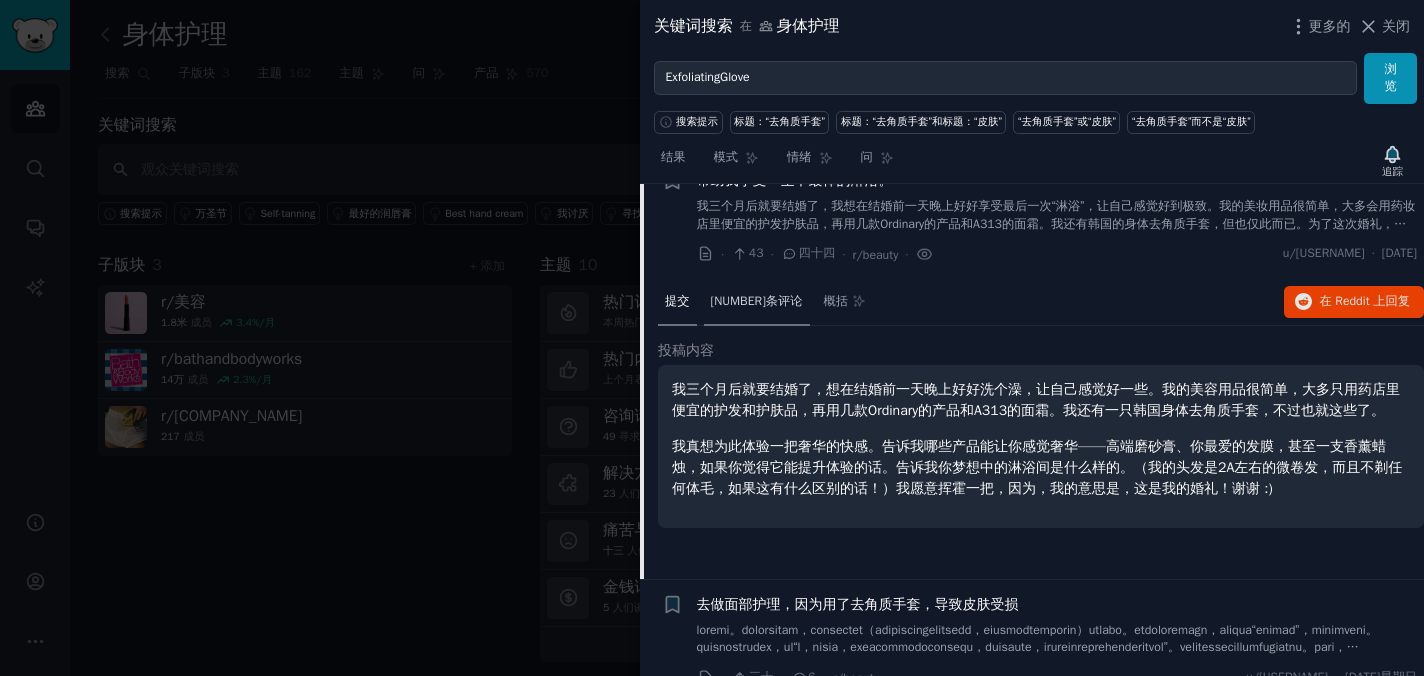click on "44条评论" at bounding box center [757, 301] 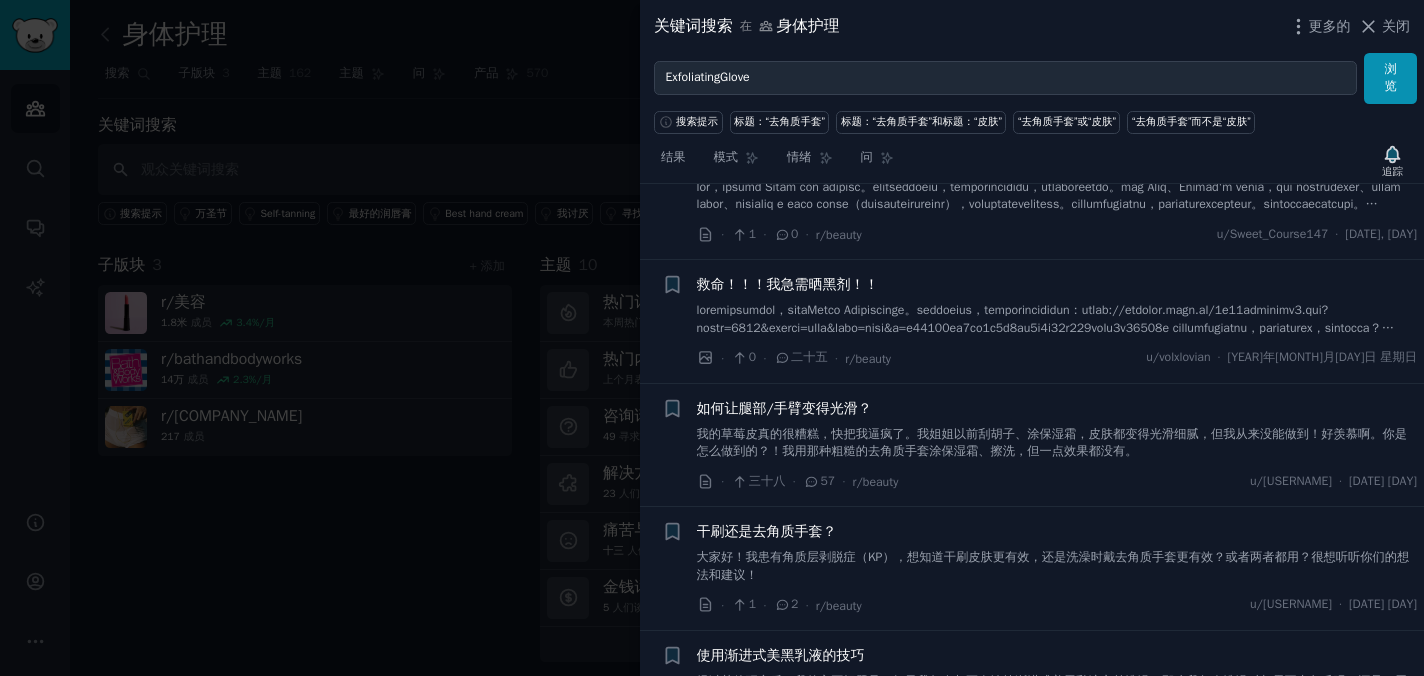 scroll, scrollTop: 3011, scrollLeft: 0, axis: vertical 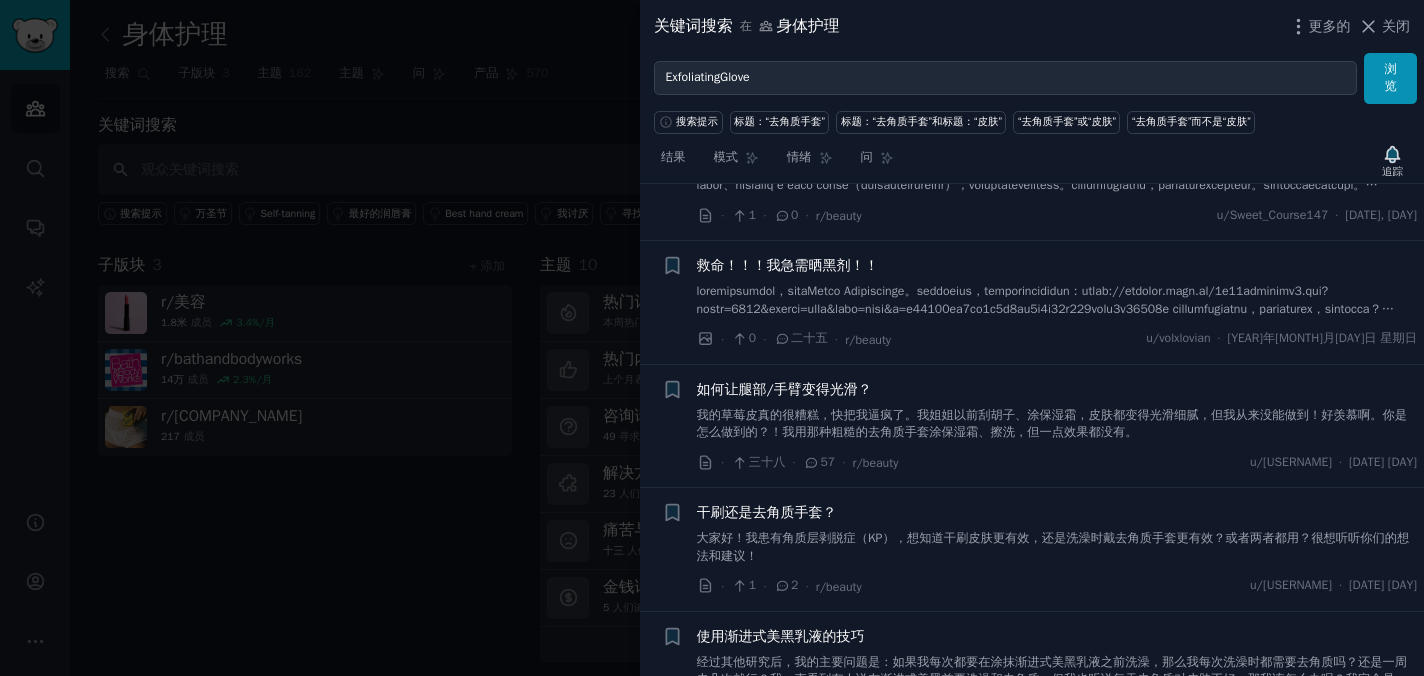 click on "我的草莓皮真的很糟糕，快把我逼疯了。我姐姐以前刮胡子、涂保湿霜，皮肤都变得光滑细腻，但我从来没能做到！好羡慕啊。你是怎么做到的？！我用那种粗糙的去角质手套涂保湿霜、擦洗，但一点效果都没有。" at bounding box center (1052, 424) 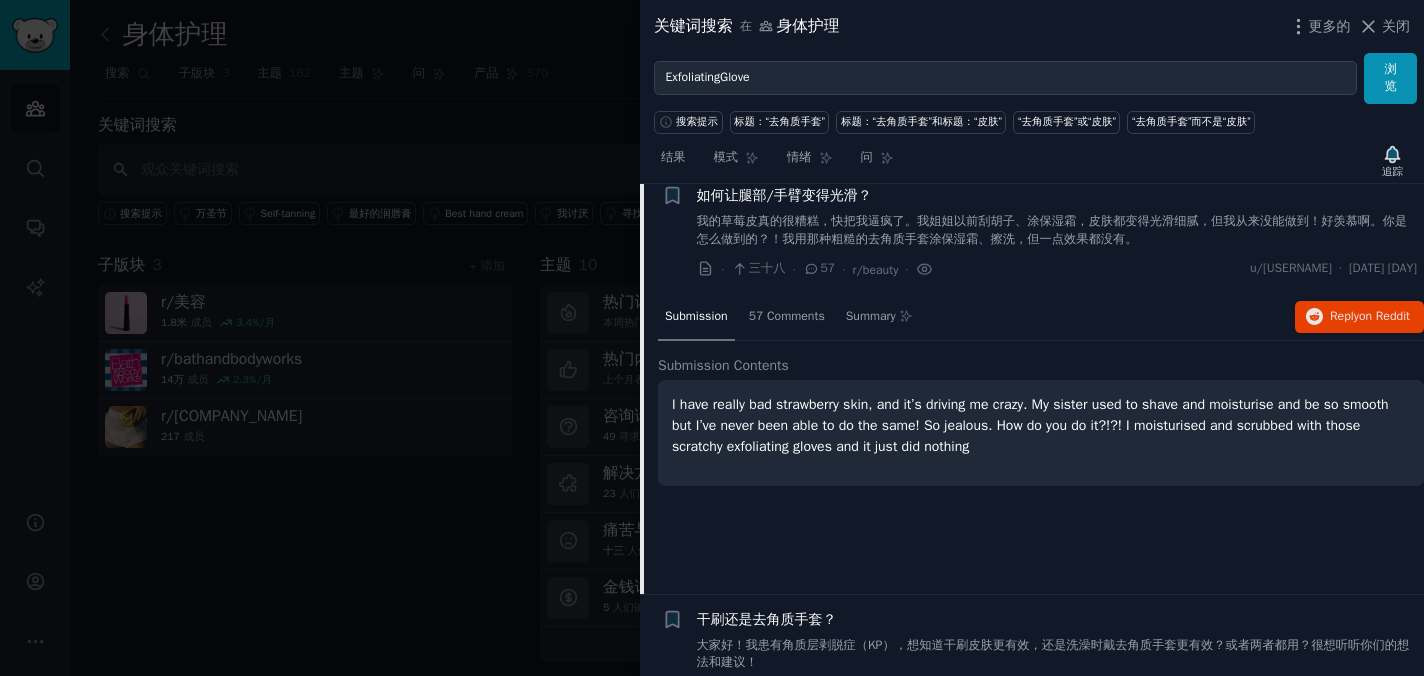 scroll, scrollTop: 1648, scrollLeft: 0, axis: vertical 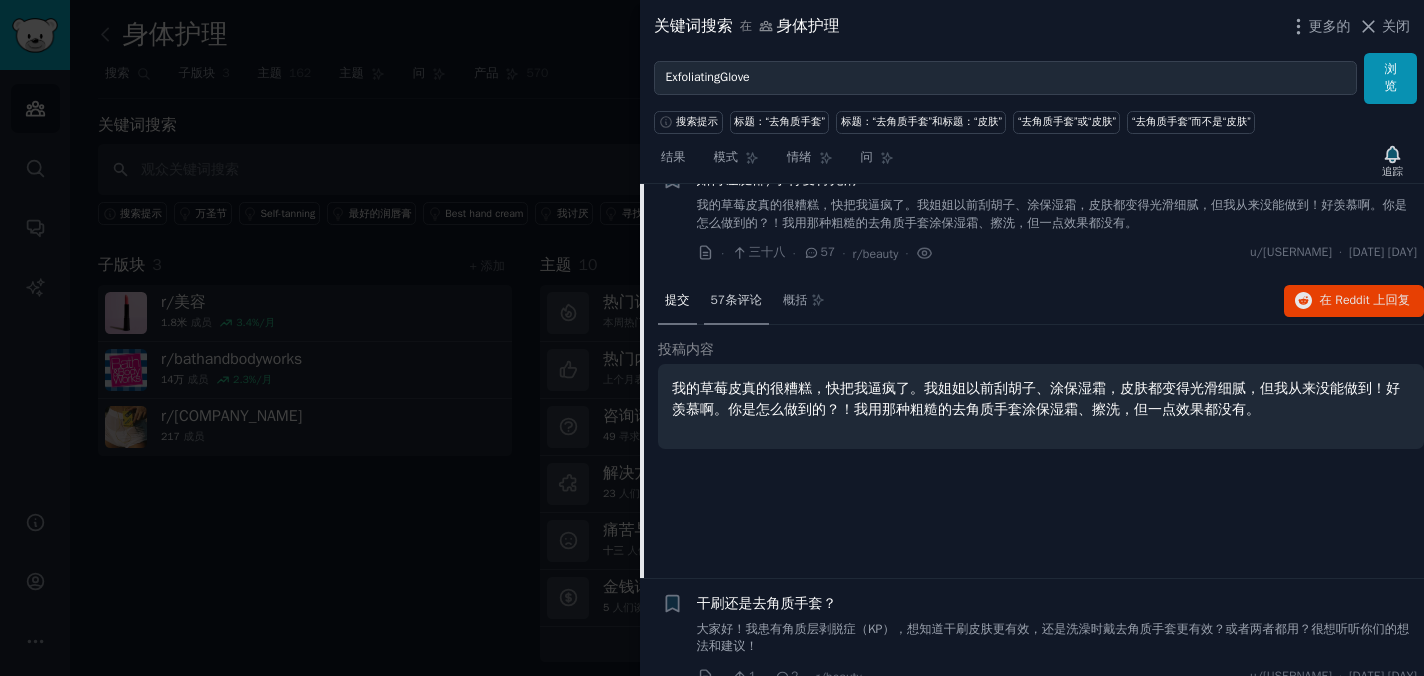 click on "57条评论" at bounding box center (736, 301) 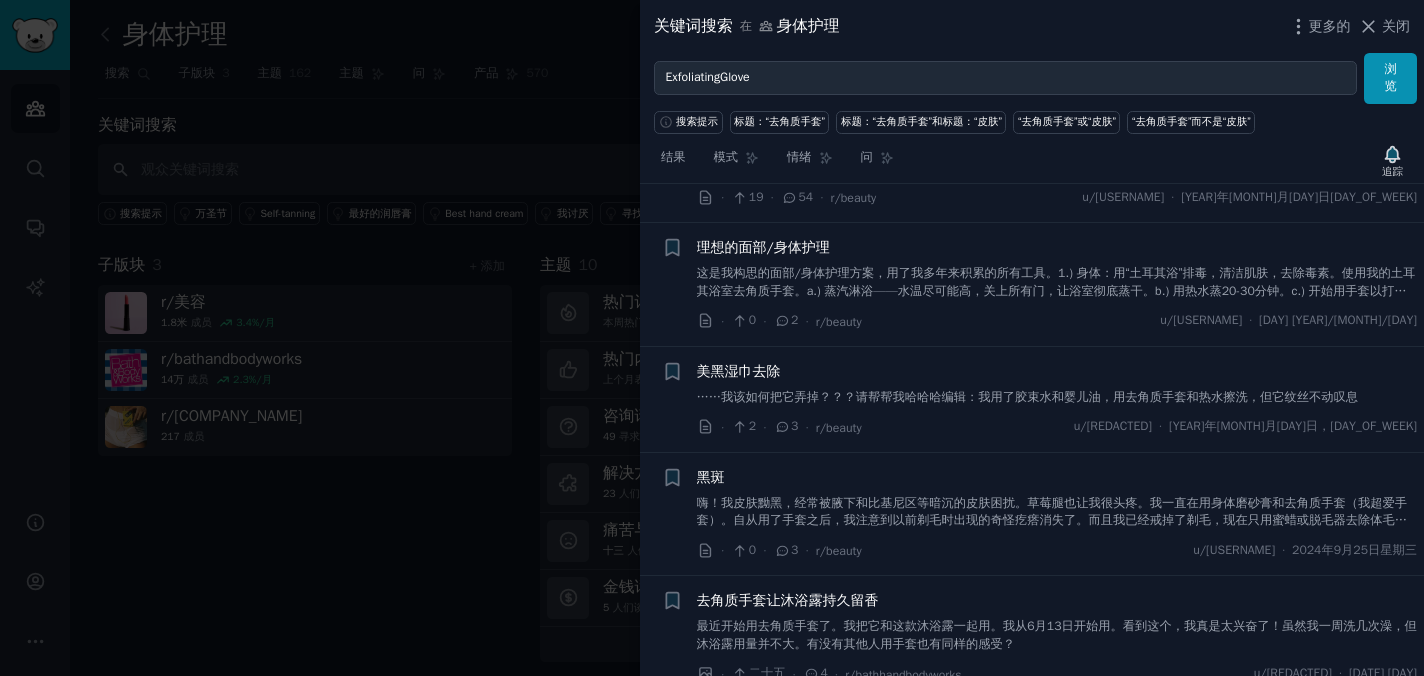 scroll, scrollTop: 4429, scrollLeft: 0, axis: vertical 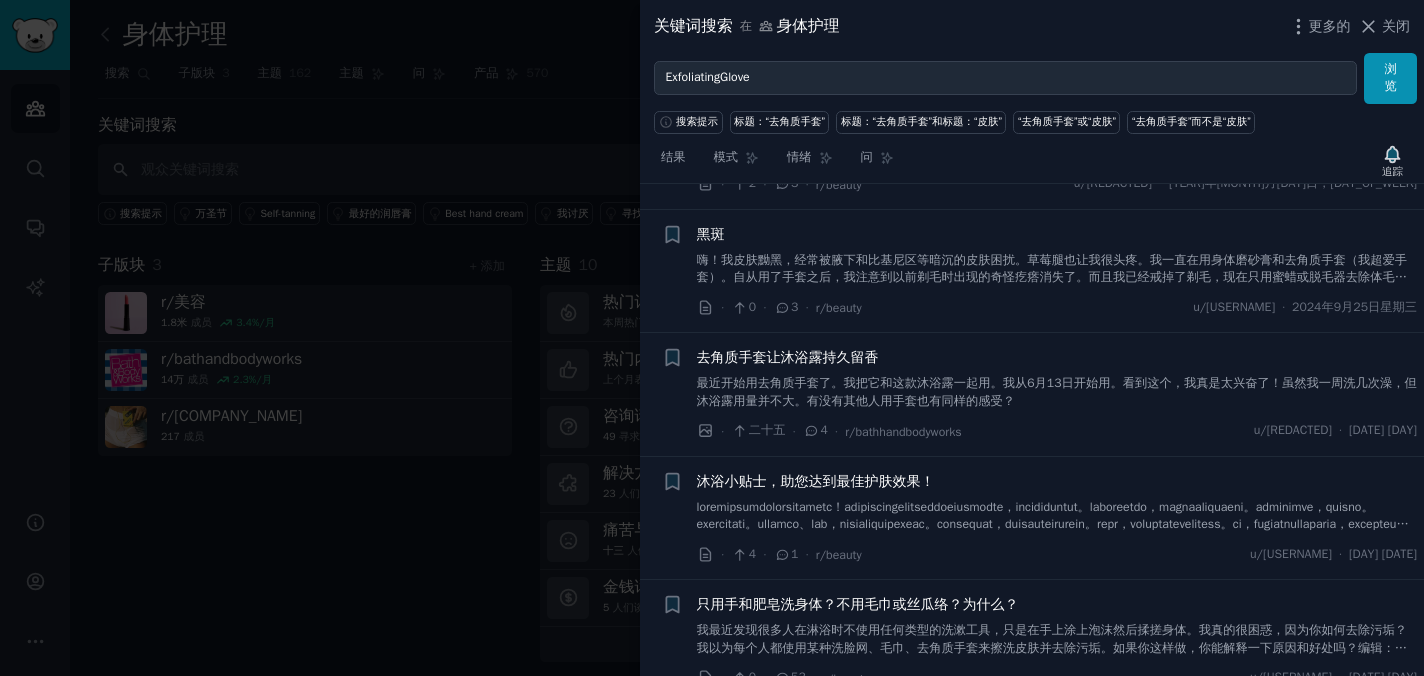 click on "最近开始用去角质手套了。我把它和这款沐浴露一起用。我从6月13日开始用。看到这个，我真是太兴奋了！虽然我一周洗几次澡，但沐浴露用量并不大。有没有其他人用手套也有同样的感受？" at bounding box center (1057, 392) 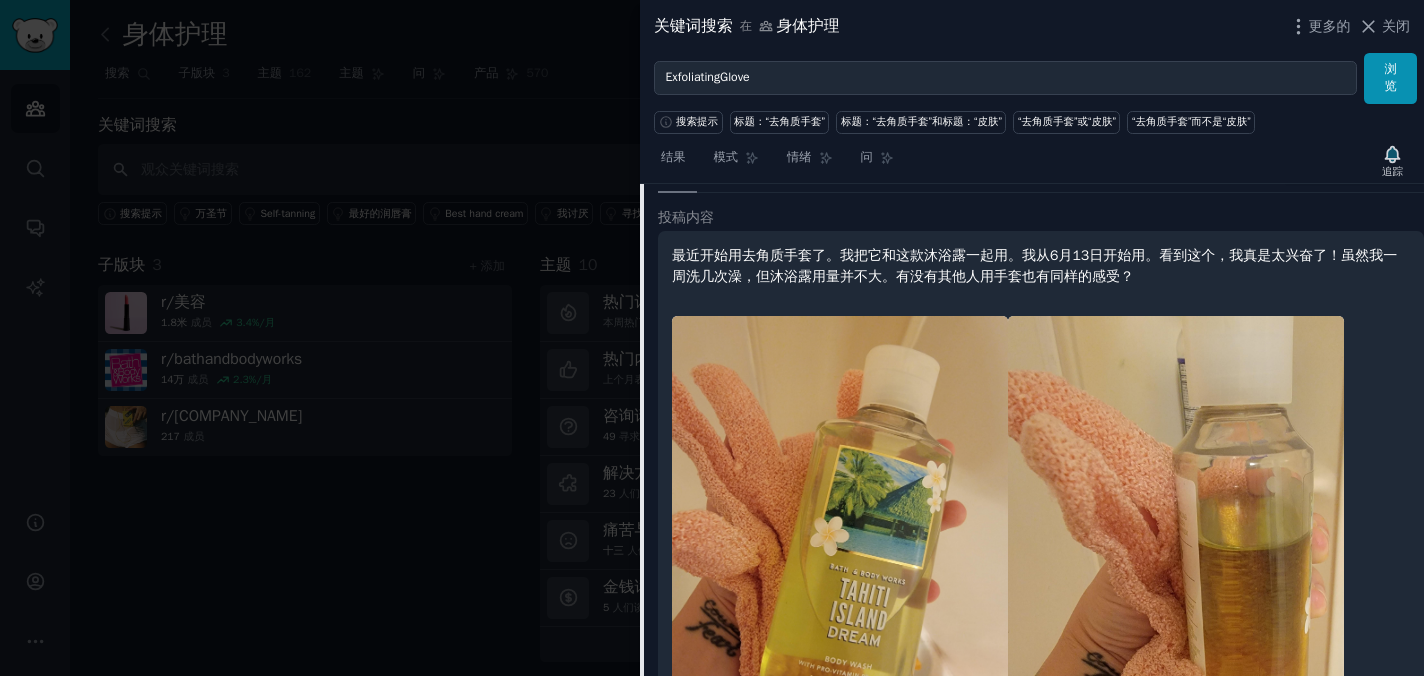 scroll, scrollTop: 2603, scrollLeft: 0, axis: vertical 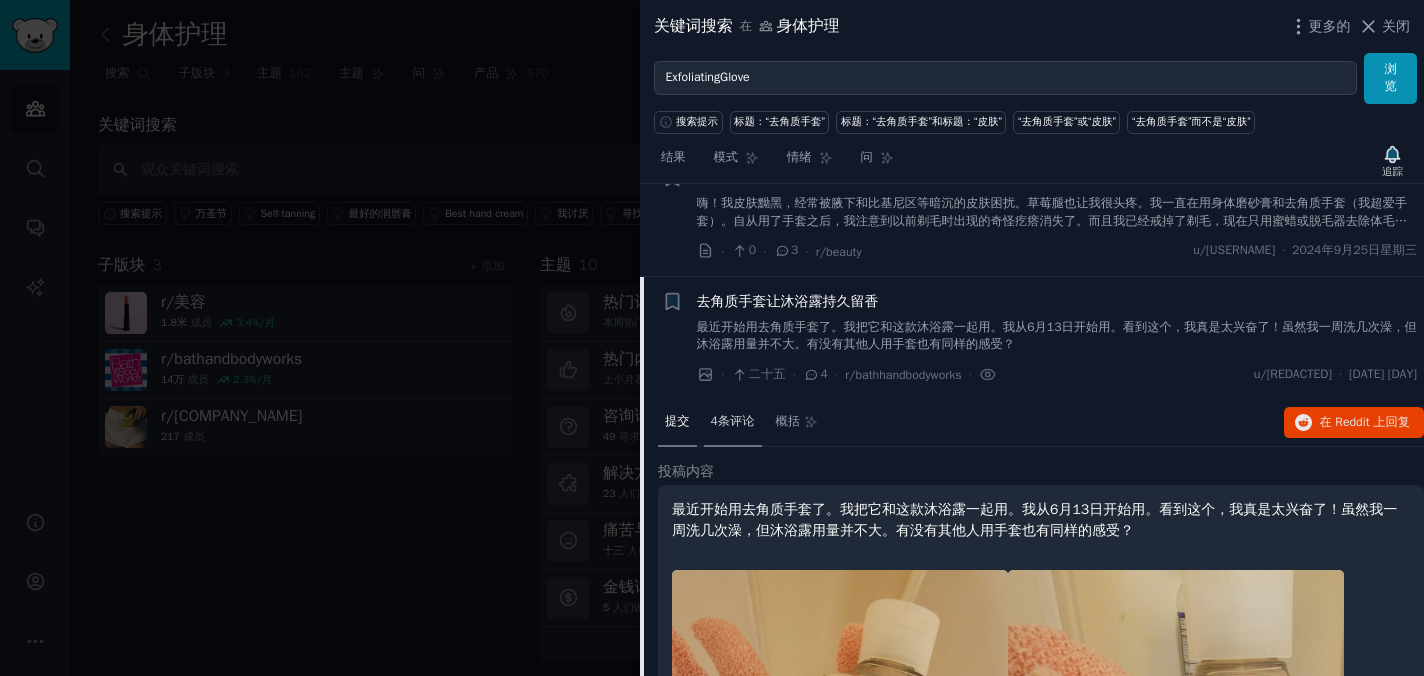 click on "4条评论" at bounding box center [733, 421] 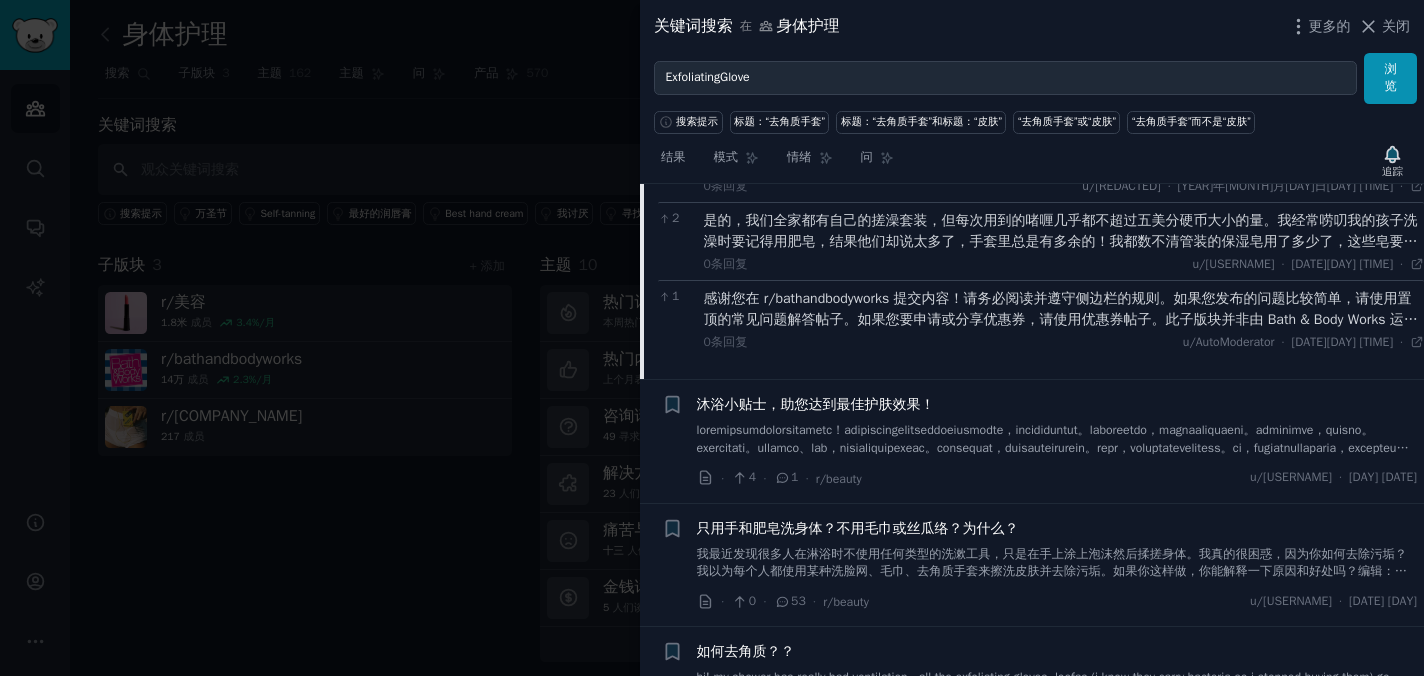 scroll, scrollTop: 3066, scrollLeft: 0, axis: vertical 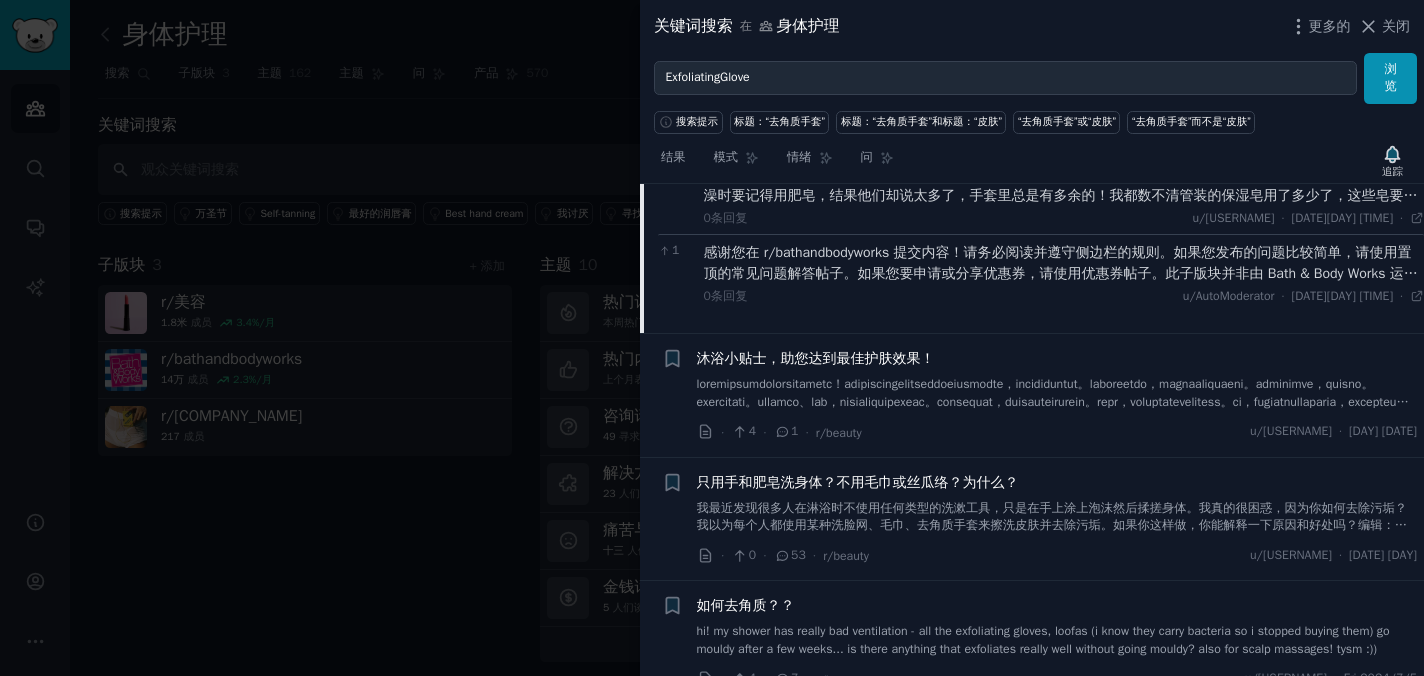 click on "沐浴小贴士，助您达到最佳护肤效果！ · 4 · 1 · r/beauty u/小苹果-8199 · 周一 2024/7/15" at bounding box center (1057, 395) 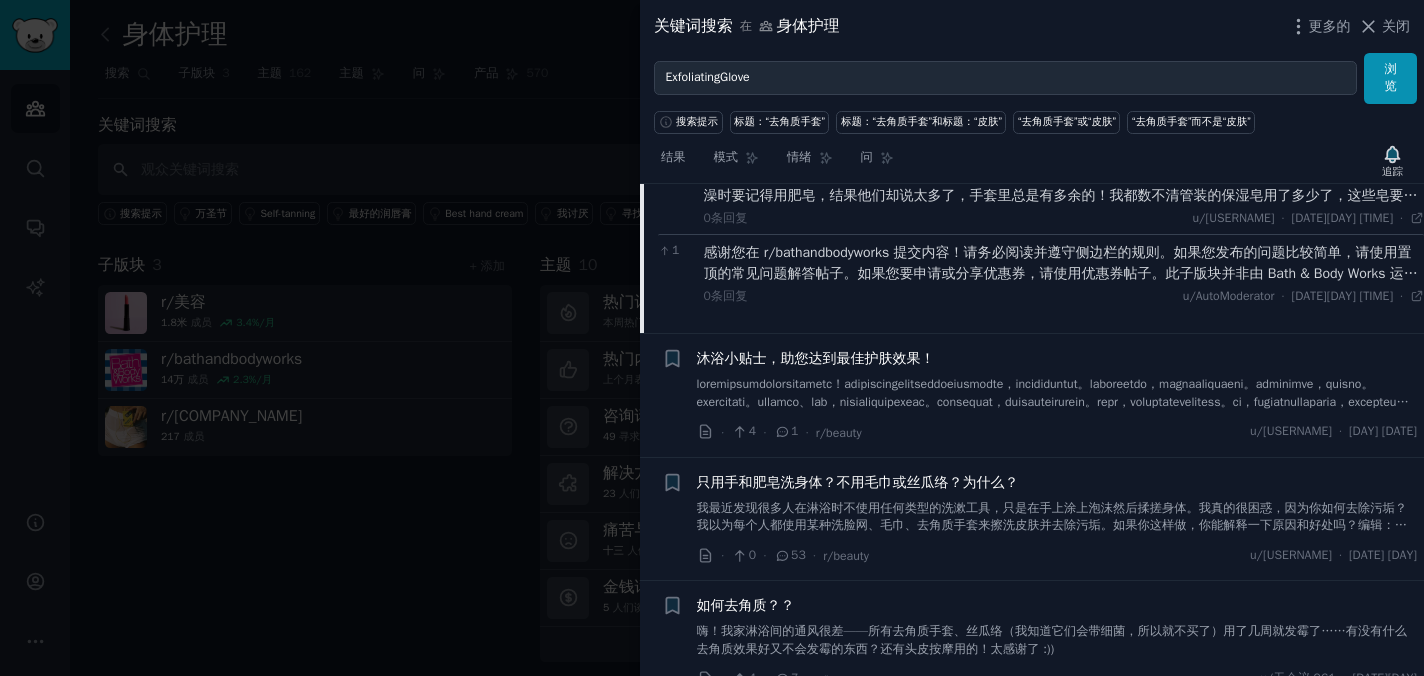 click at bounding box center (1053, 410) 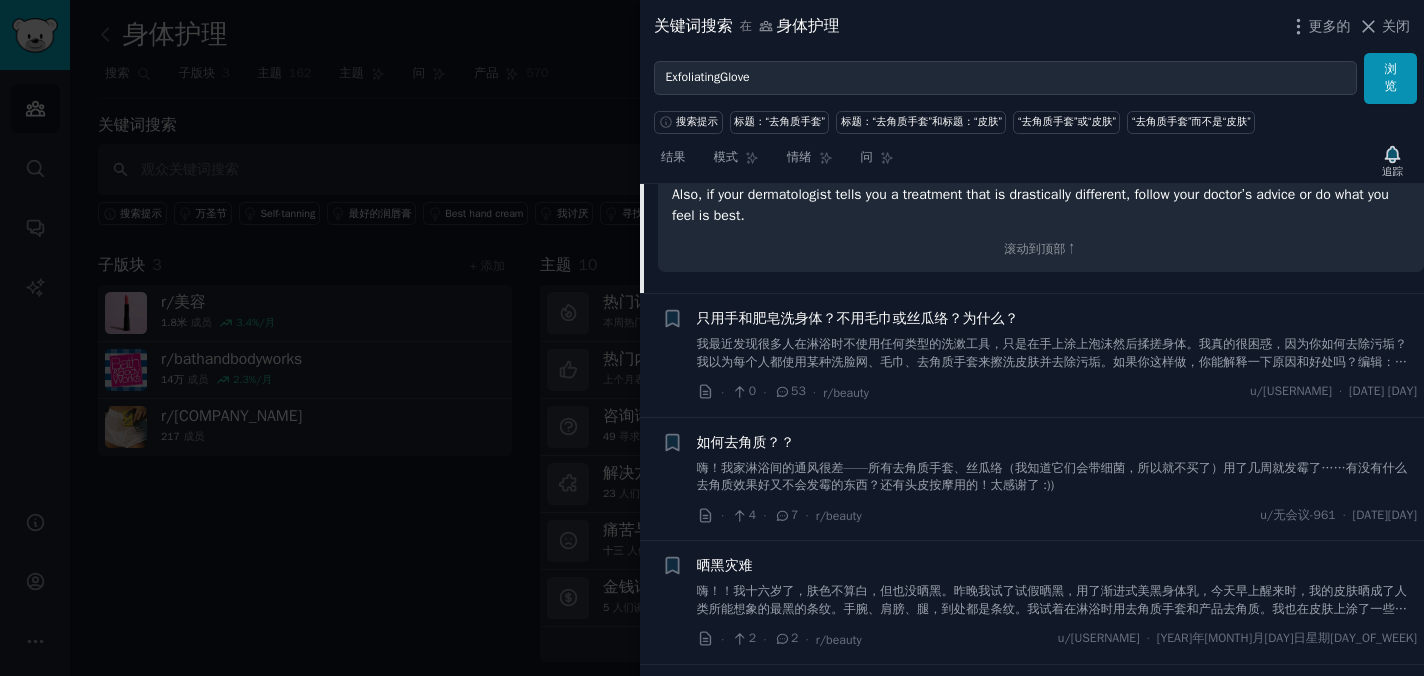 scroll, scrollTop: 2938, scrollLeft: 0, axis: vertical 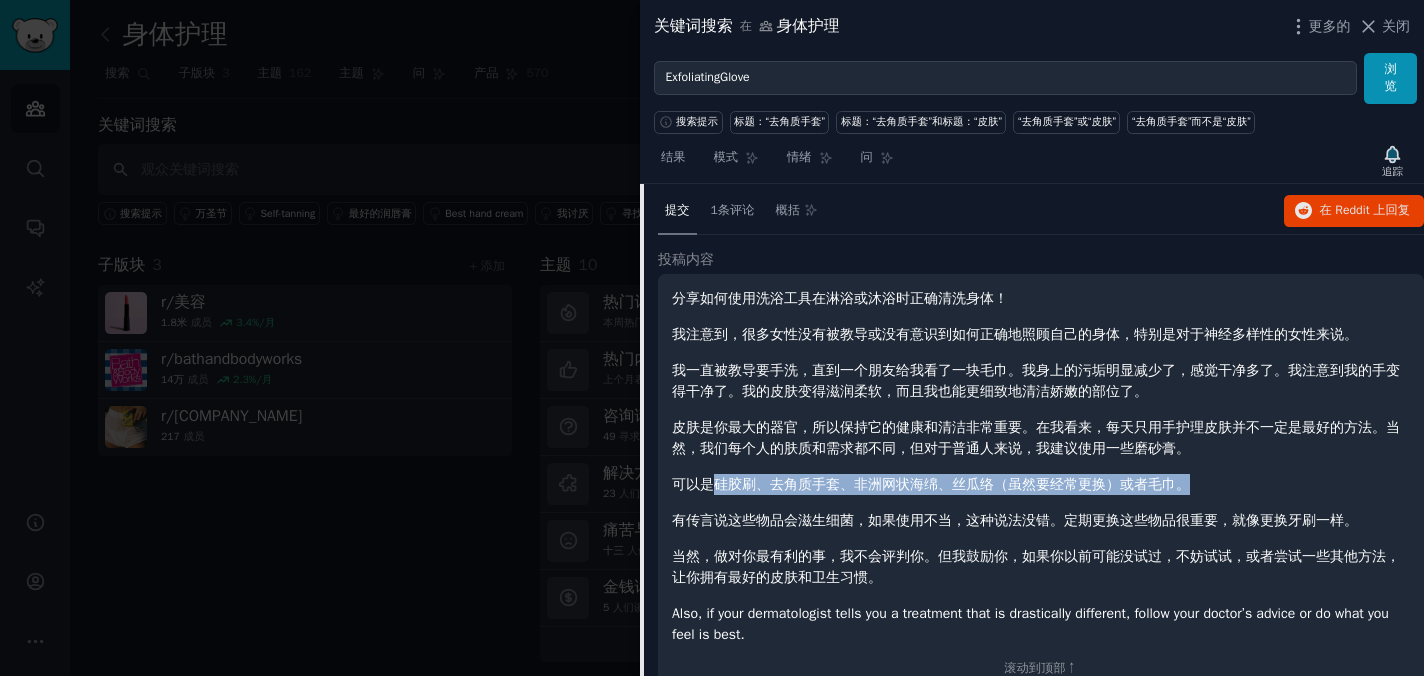 drag, startPoint x: 719, startPoint y: 501, endPoint x: 1195, endPoint y: 506, distance: 476.02625 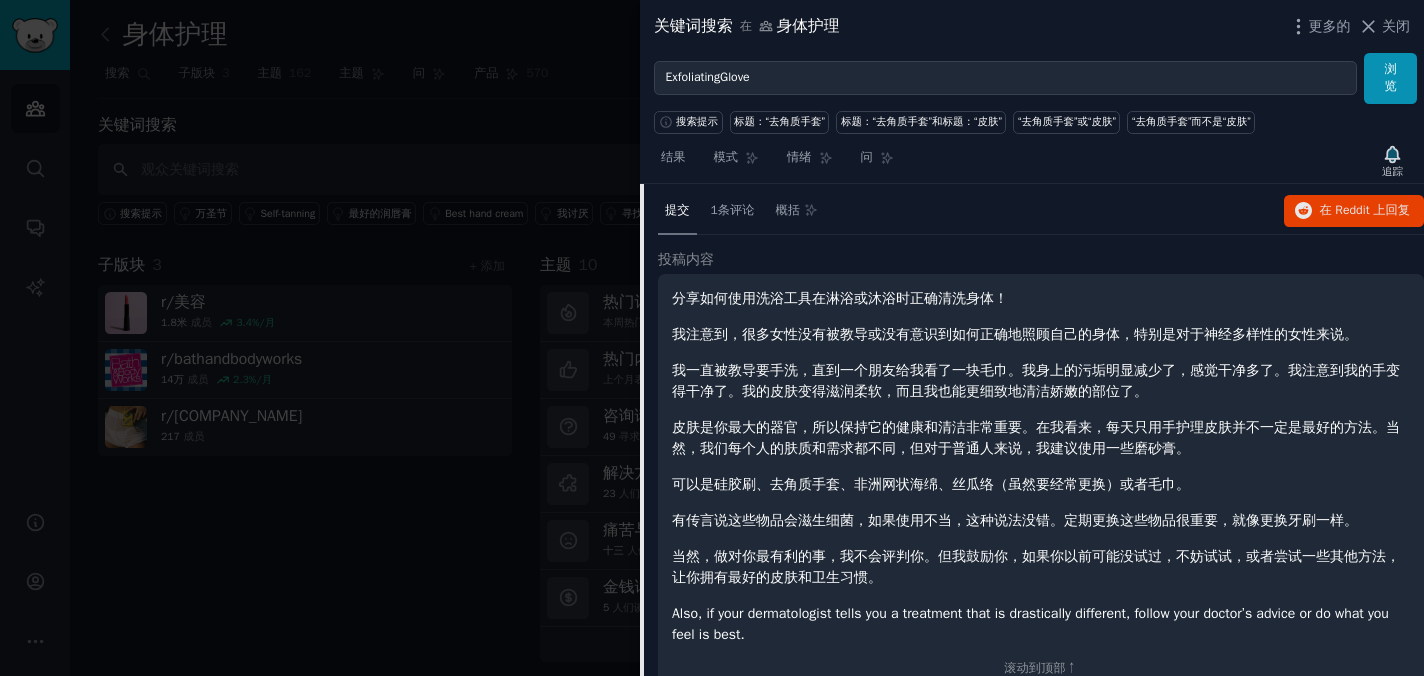 click on "皮肤是你最大的器官，所以保持它的健康和清洁非常重要。在我看来，每天只用手护理皮肤并不一定是最好的方法。当然，我们每个人的肤质和需求都不同，但对于普通人来说，我建议使用一些磨砂膏。" at bounding box center [1041, 438] 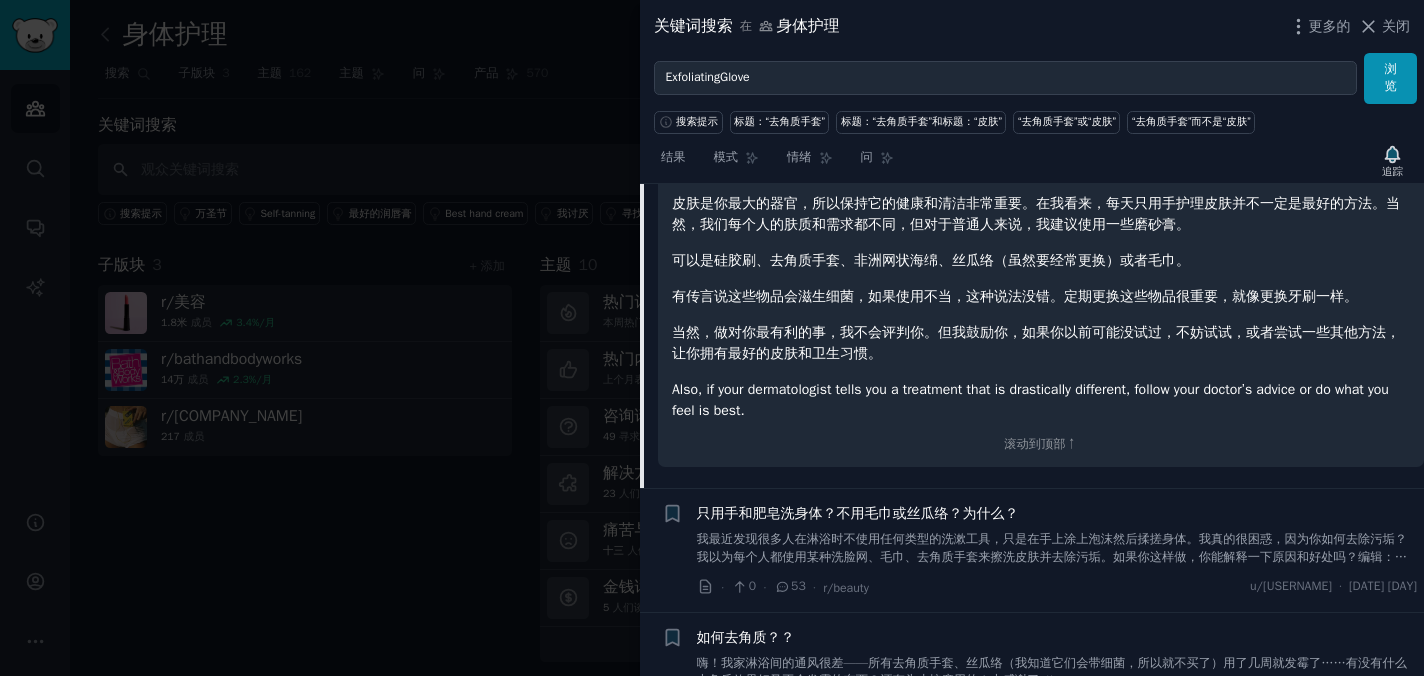 scroll, scrollTop: 3315, scrollLeft: 0, axis: vertical 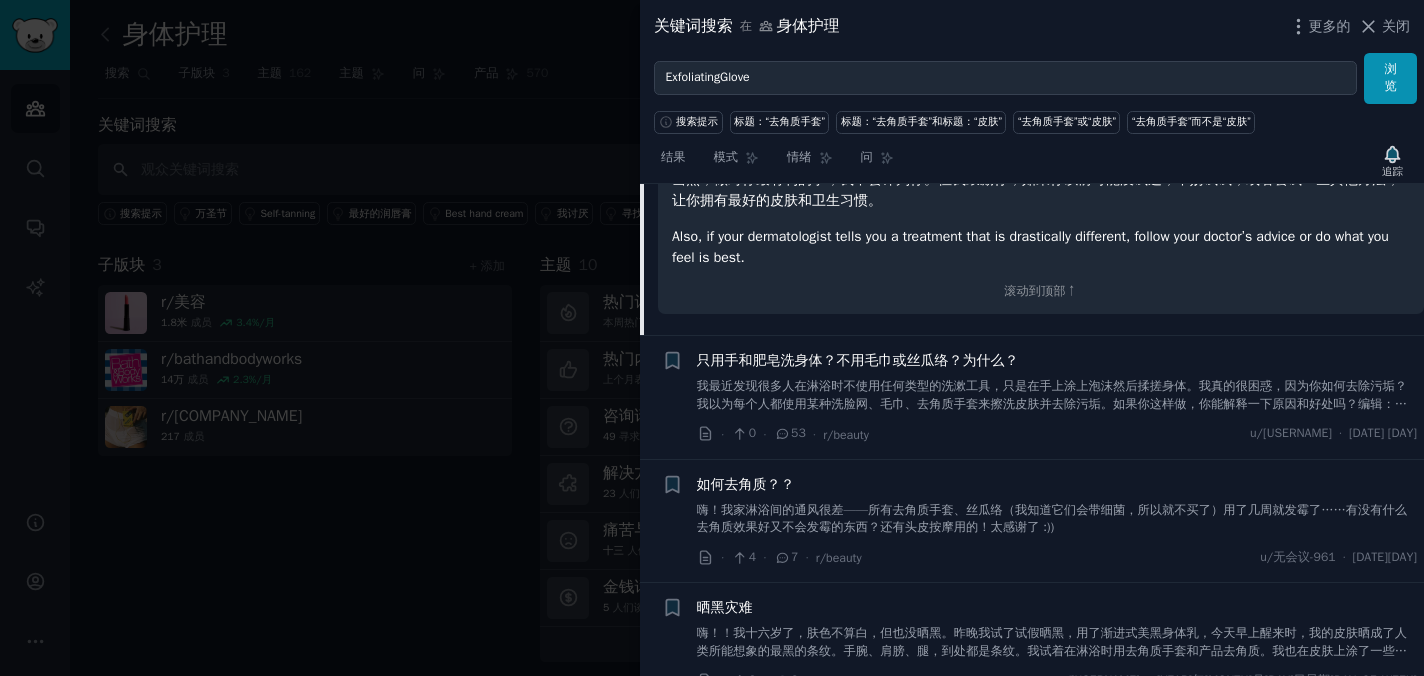 click on "嗨！我家淋浴间的通风很差——所有去角质手套、丝瓜络（我知道它们会带细菌，所以就不买了）用了几周就发霉了……有没有什么去角质效果好又不会发霉的东西？还有头皮按摩用的！太感谢了 :))" at bounding box center (1052, 519) 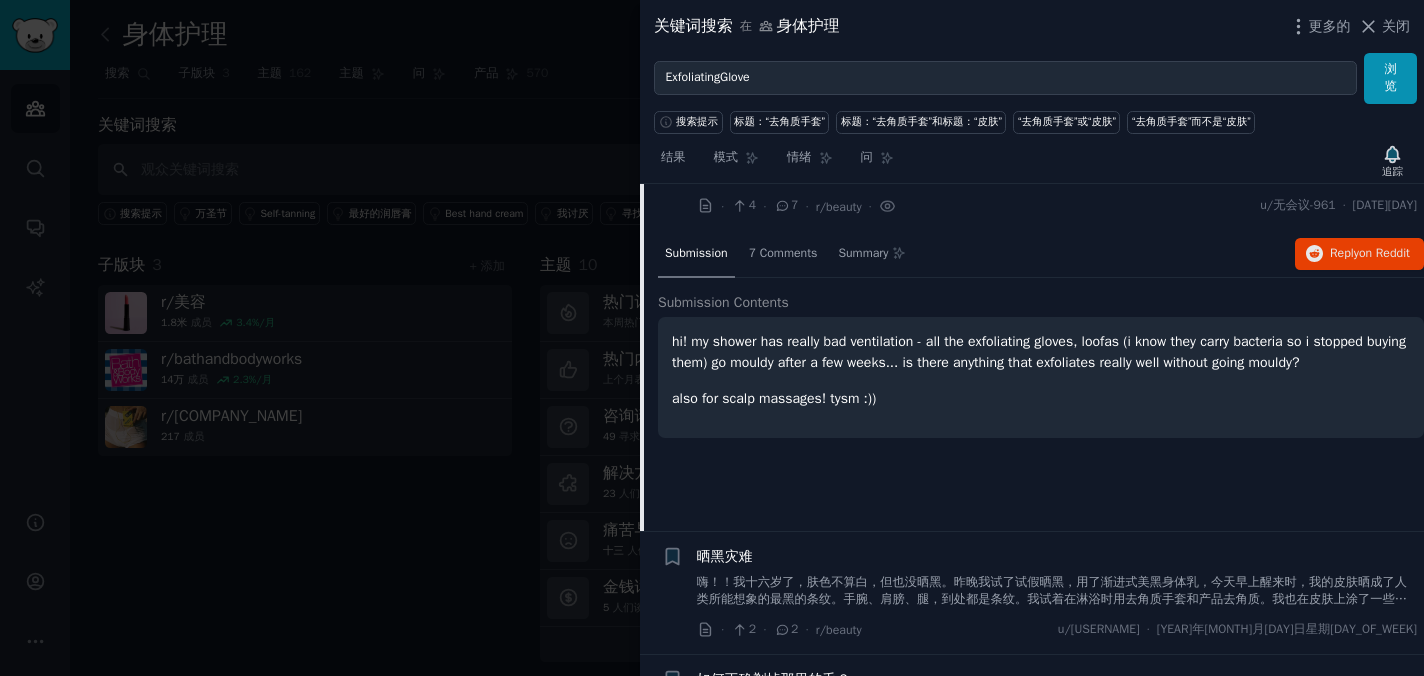 scroll, scrollTop: 3084, scrollLeft: 0, axis: vertical 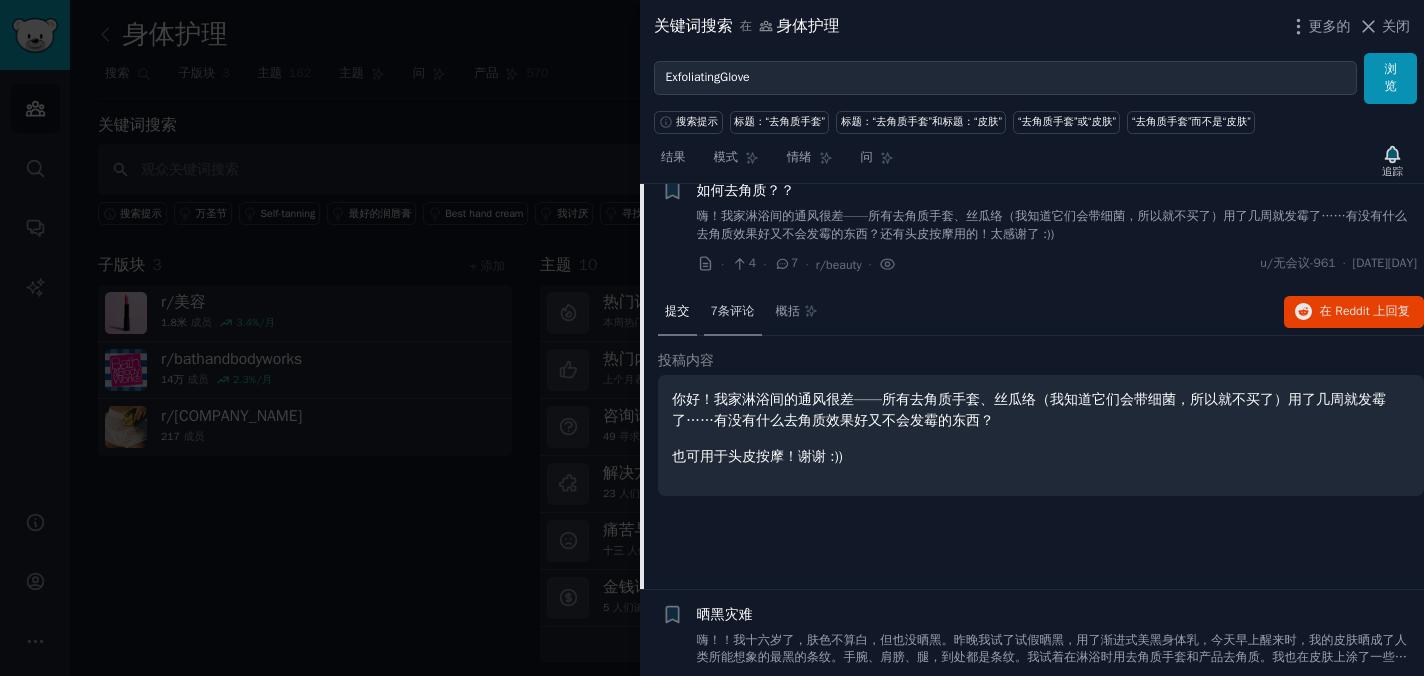 click on "7条评论" at bounding box center (733, 311) 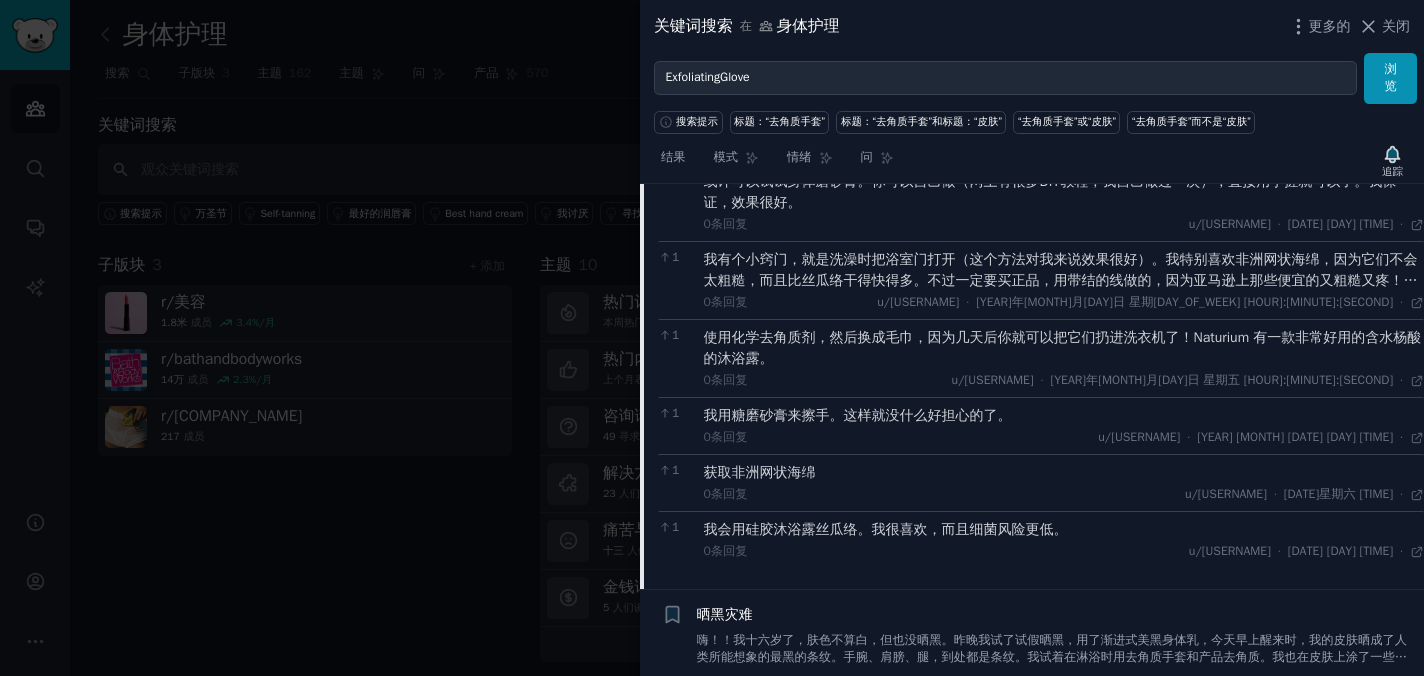 scroll, scrollTop: 3354, scrollLeft: 0, axis: vertical 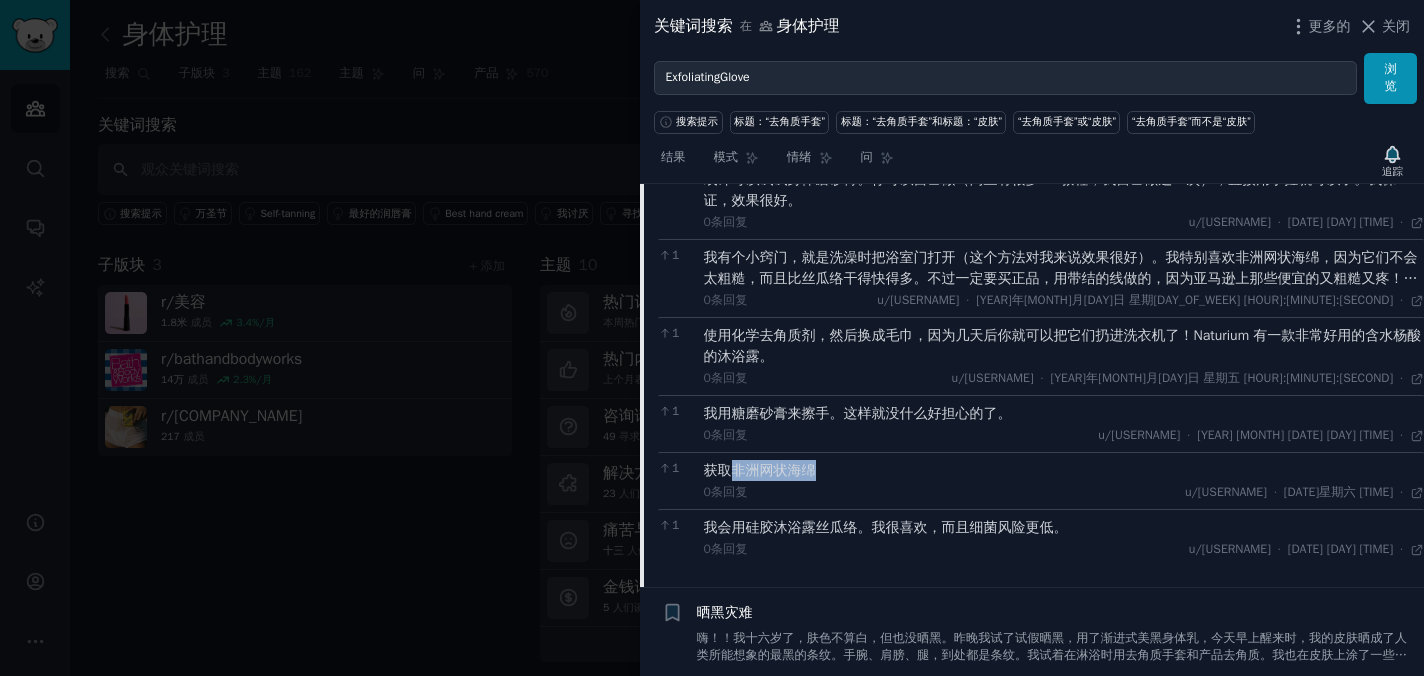 drag, startPoint x: 830, startPoint y: 488, endPoint x: 732, endPoint y: 488, distance: 98 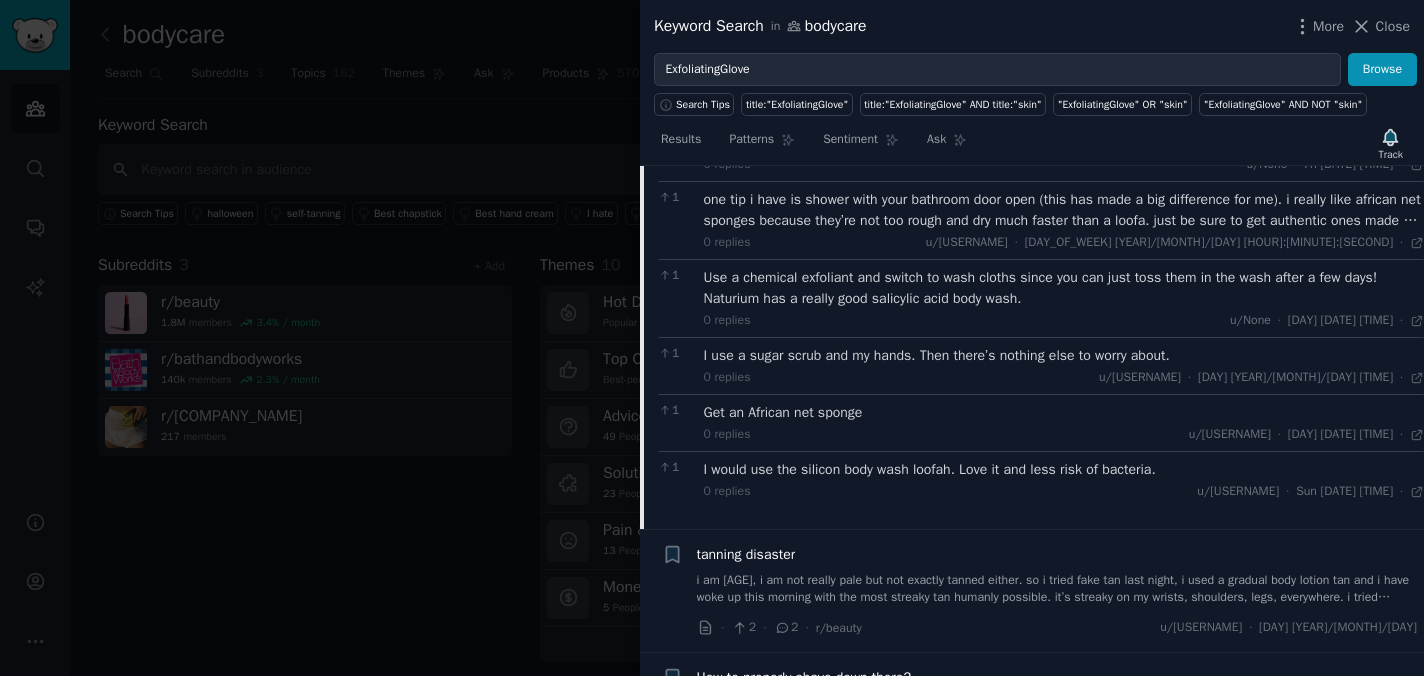 scroll, scrollTop: 3532, scrollLeft: 0, axis: vertical 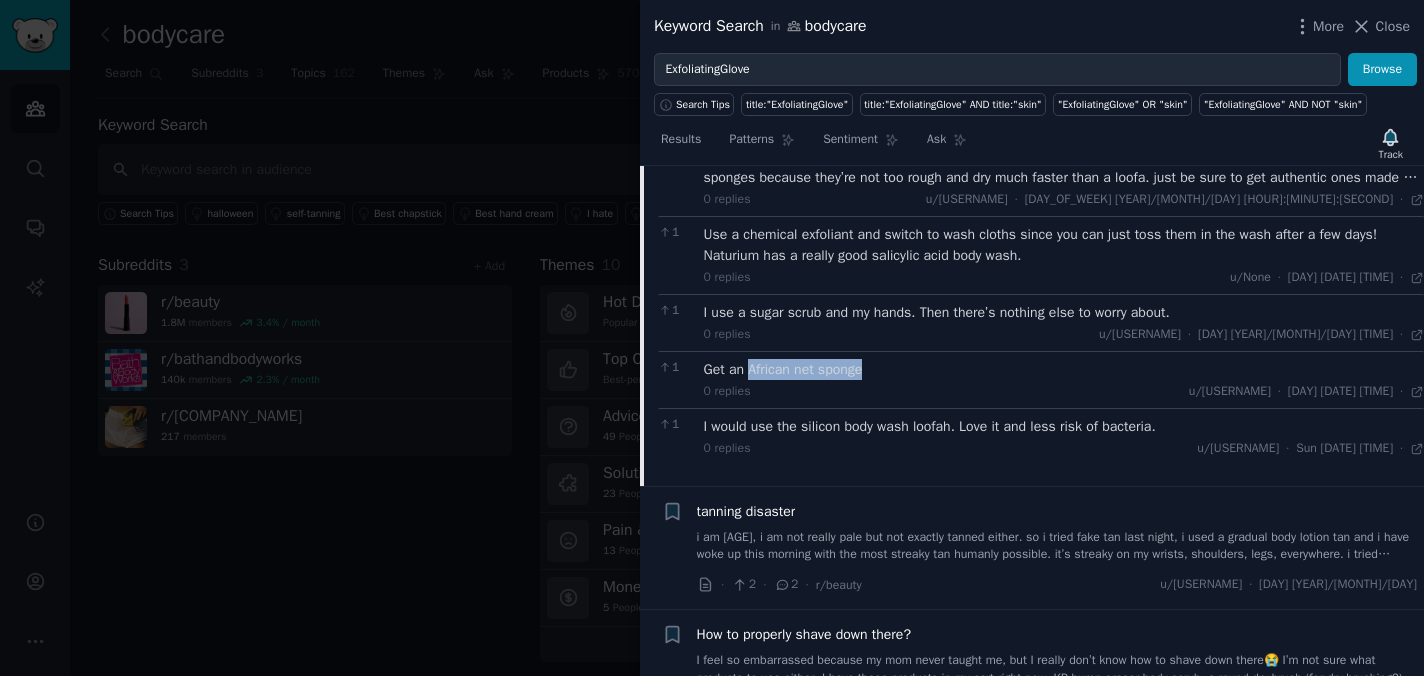 drag, startPoint x: 901, startPoint y: 385, endPoint x: 751, endPoint y: 380, distance: 150.08331 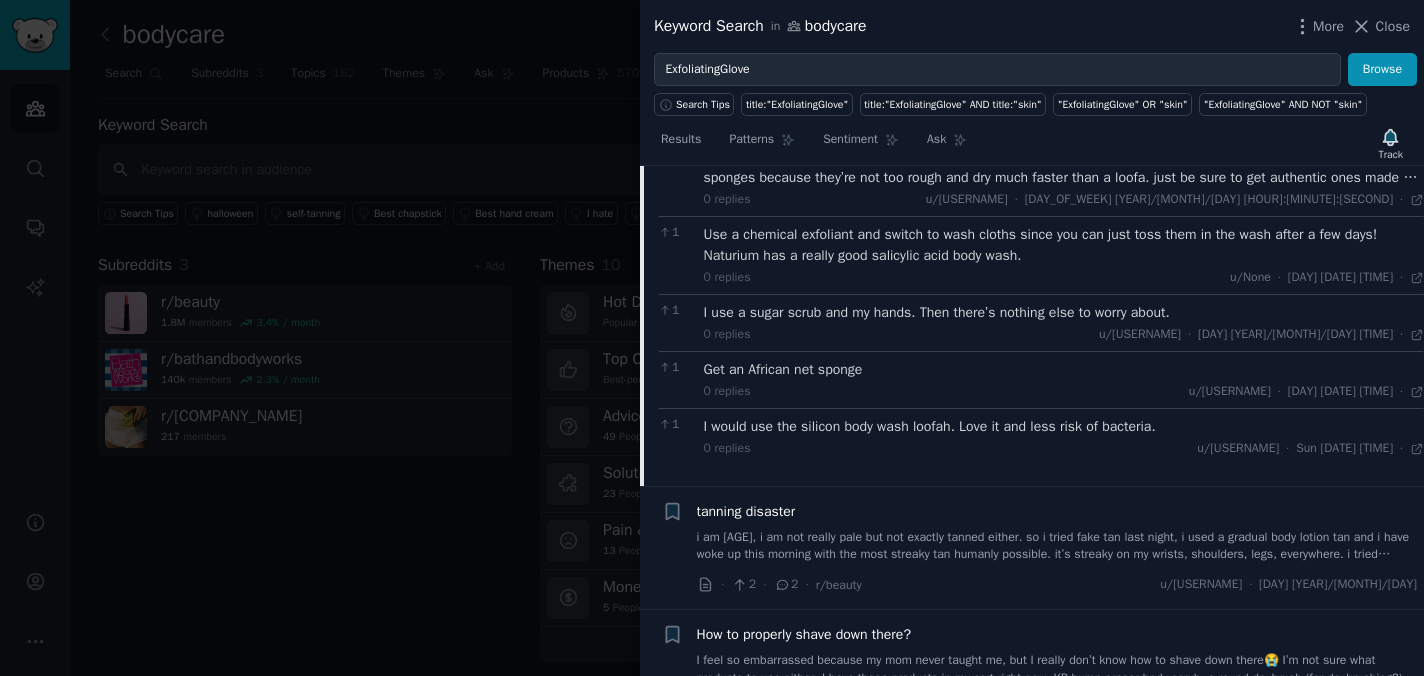 click on "7  top-level  replies Sort Upvotes Filter 1 I would suggest either look into silicone exfoliation thingys and scalp massagers, or look into a chemical exfoliant as opposed to a physical one 0   replies u/metaphoricmoose · Fri 2024/7/5 04:51:45 Fri 2024/7/5 · 1 Maybe try body scrubs. You can make your own (there's plenty of DIYs on the internet, I made my own once) and you can just scrub them in with your bare hands. It works, I promise. 0   replies u/None · Fri 2024/7/5 06:54:07 Fri 2024/7/5 · 1 one tip i have is shower with your bathroom door open (this has made a big difference for me). i really like african net sponges because they’re not too rough and dry much faster than a loofa. just be sure to get authentic ones made of thread with knots bc the cheapy amazon ones are rough and hurt! if that doesn’t help try silicone scrubbers, they dry super fast (same with silicone scalp massagers) 0   replies u/CellWeak493 · Fri 2024/7/5 08:52:42 Fri 2024/7/5 · 1 0   replies u/None · Fri 2024/7/5 09:38:35" 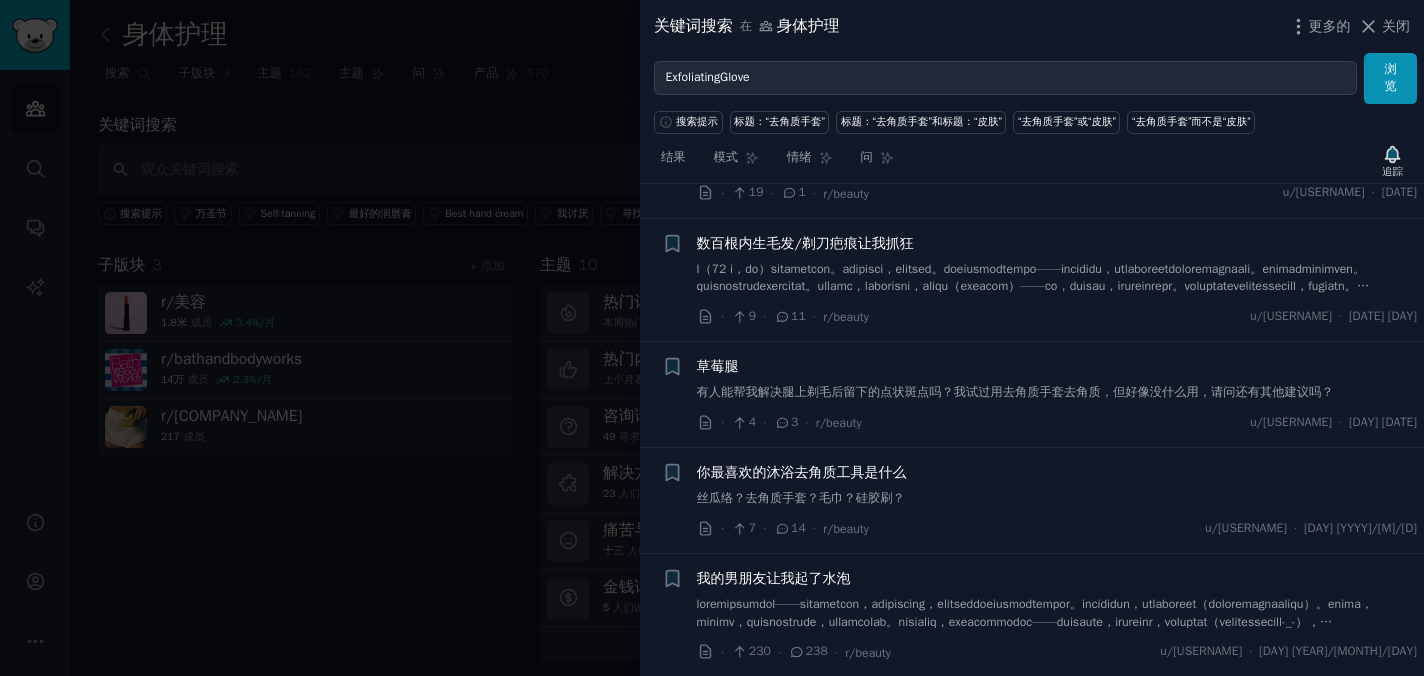 scroll, scrollTop: 4259, scrollLeft: 0, axis: vertical 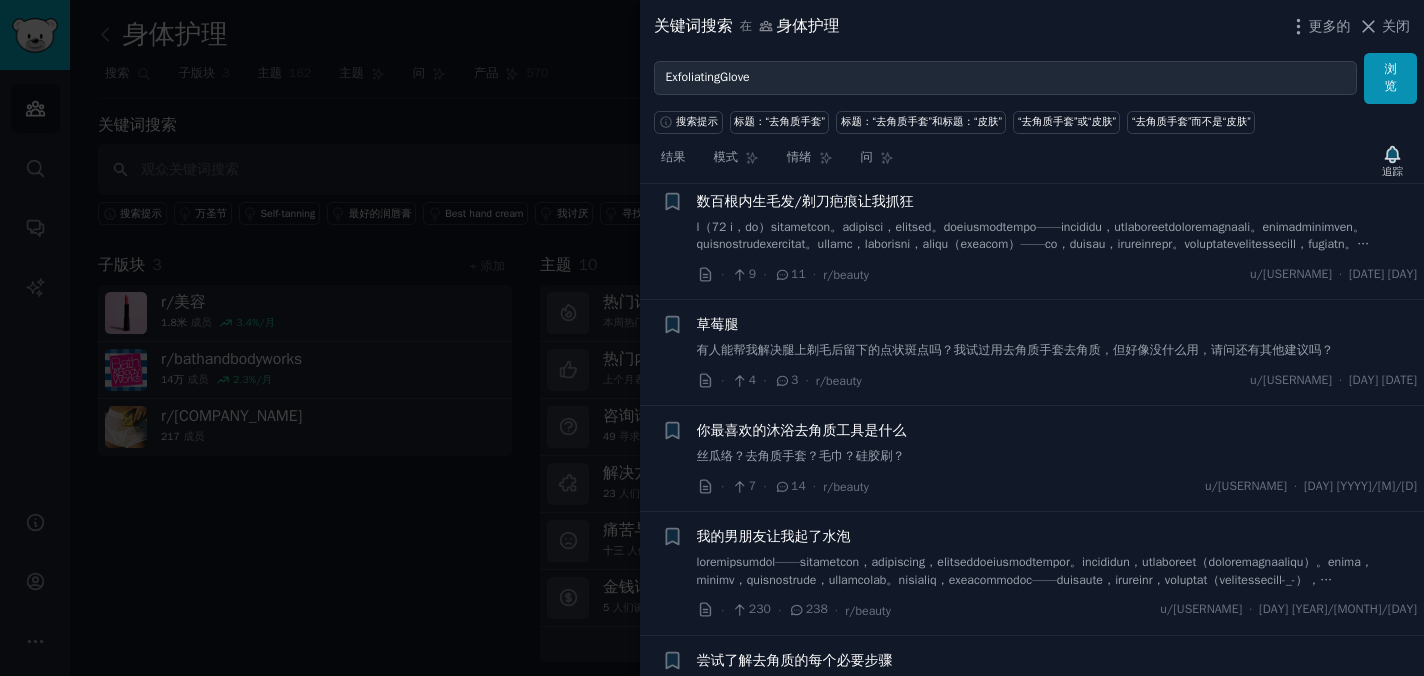 click on "你最喜欢的沐浴去角质工具是什么" at bounding box center (802, 430) 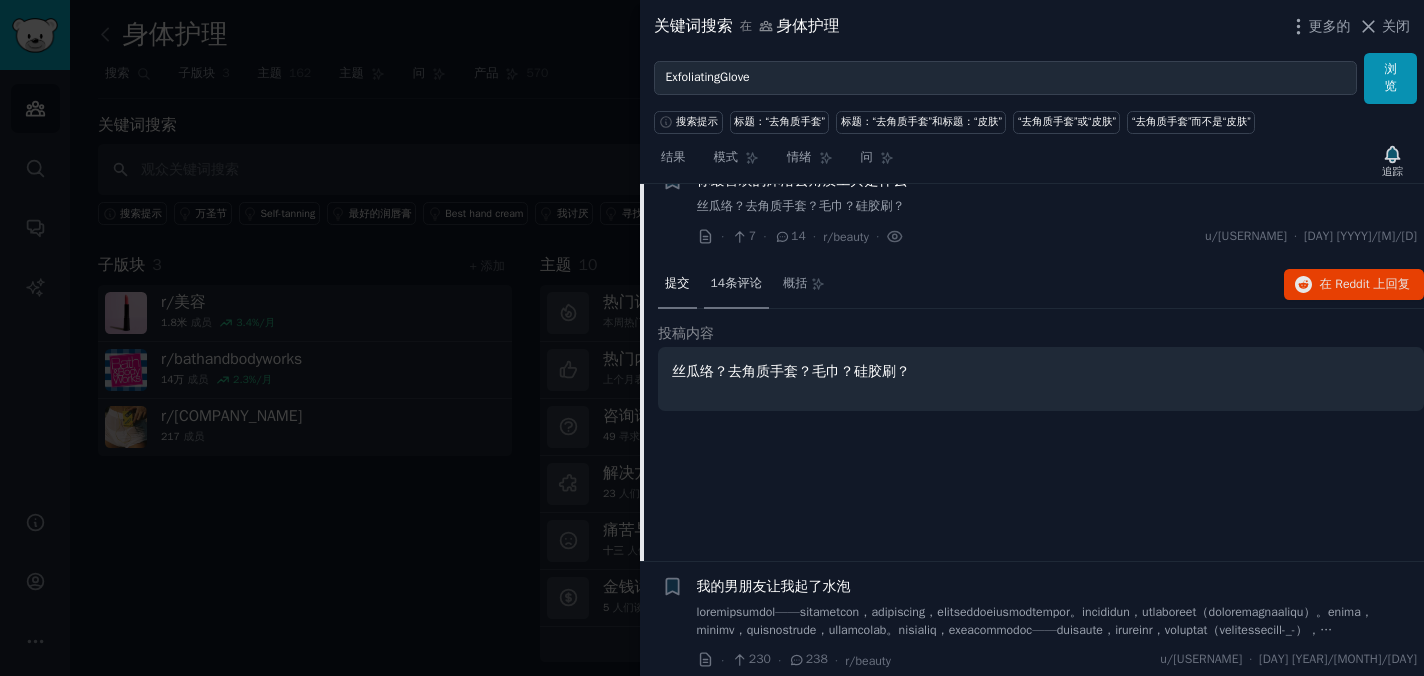 scroll, scrollTop: 3943, scrollLeft: 0, axis: vertical 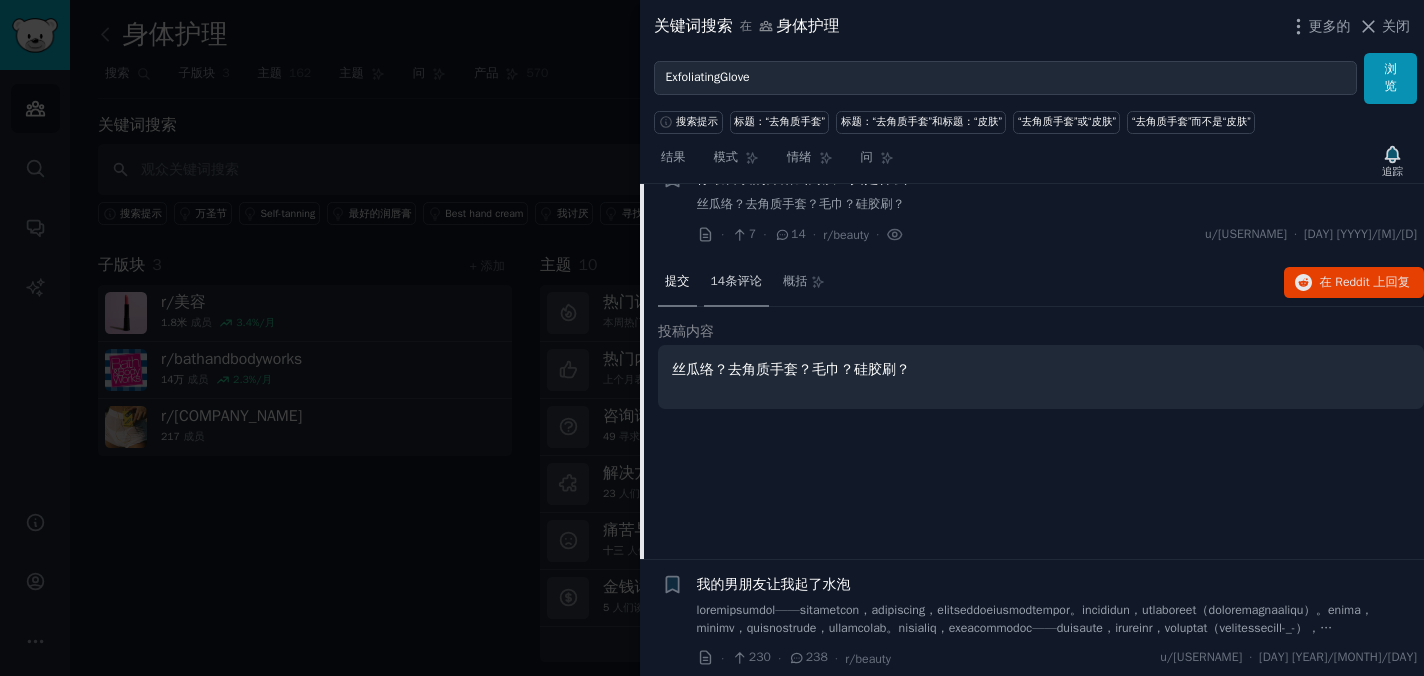 click on "14条评论" at bounding box center (736, 281) 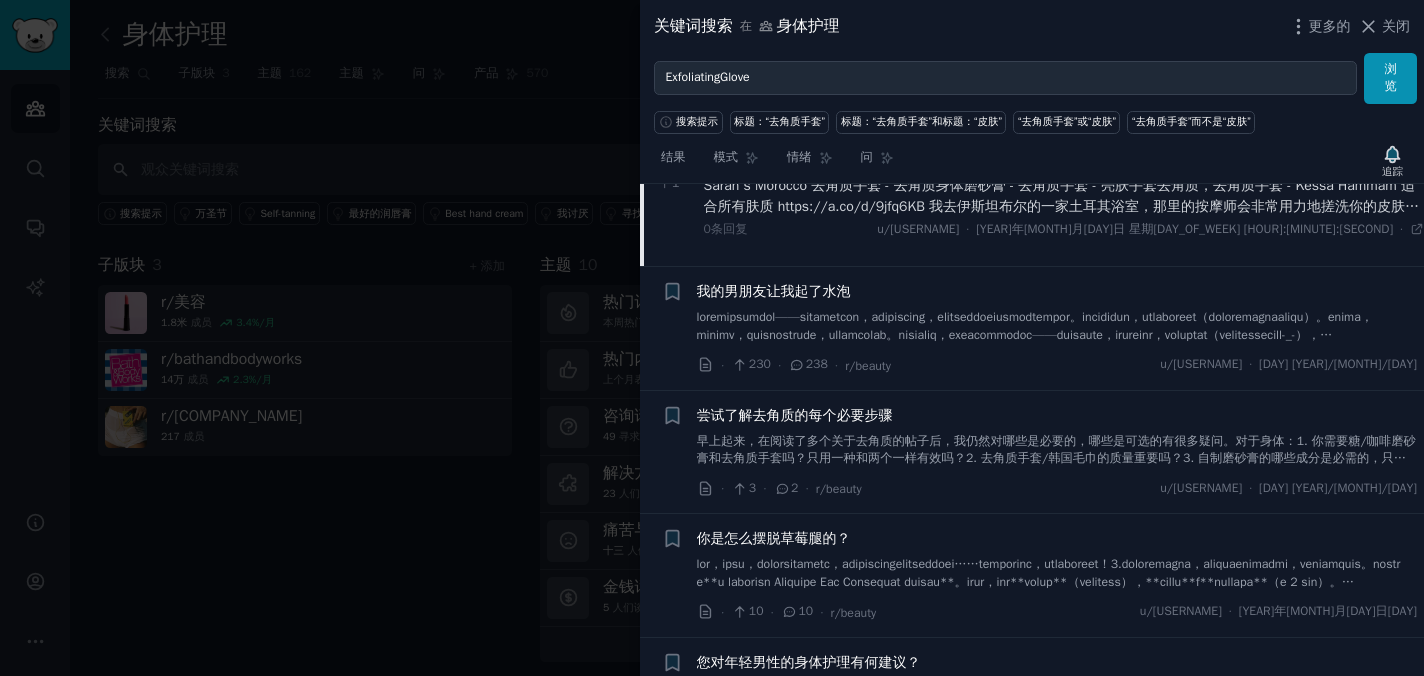 scroll, scrollTop: 4954, scrollLeft: 0, axis: vertical 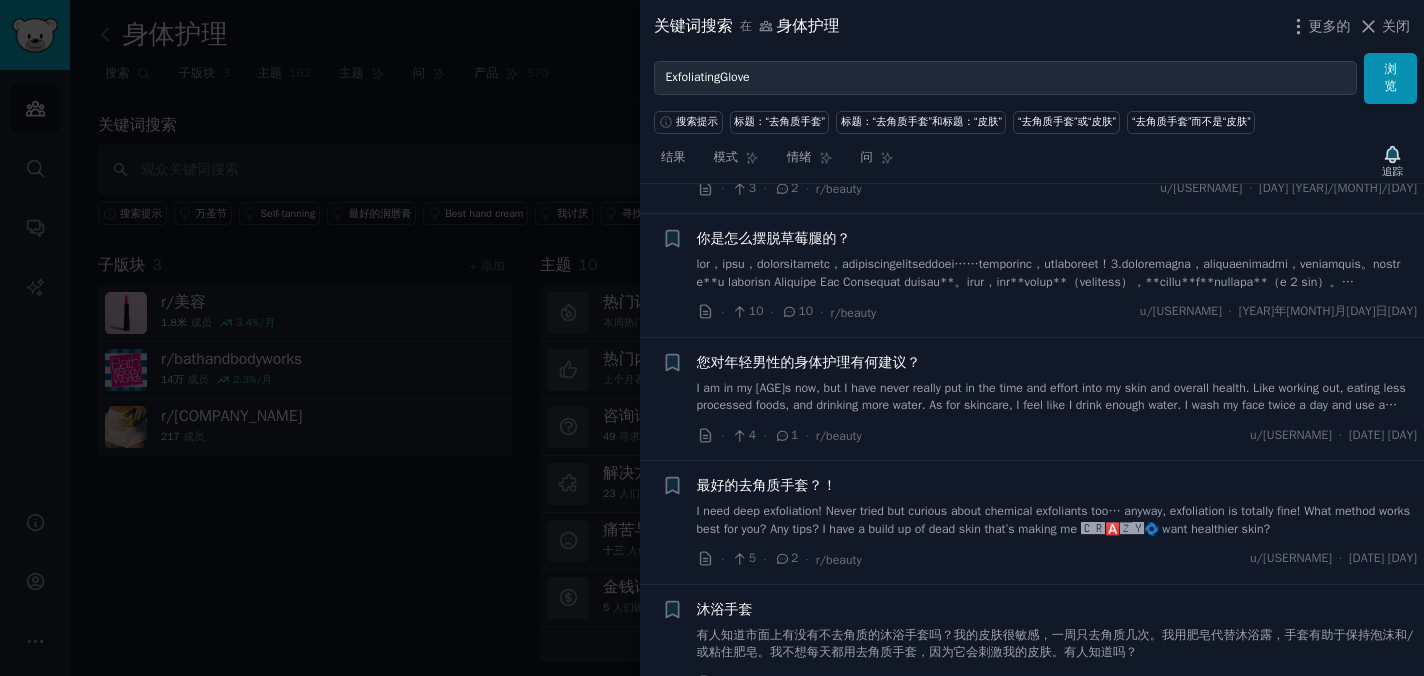 click on "最好的去角质手套？！" at bounding box center (767, 485) 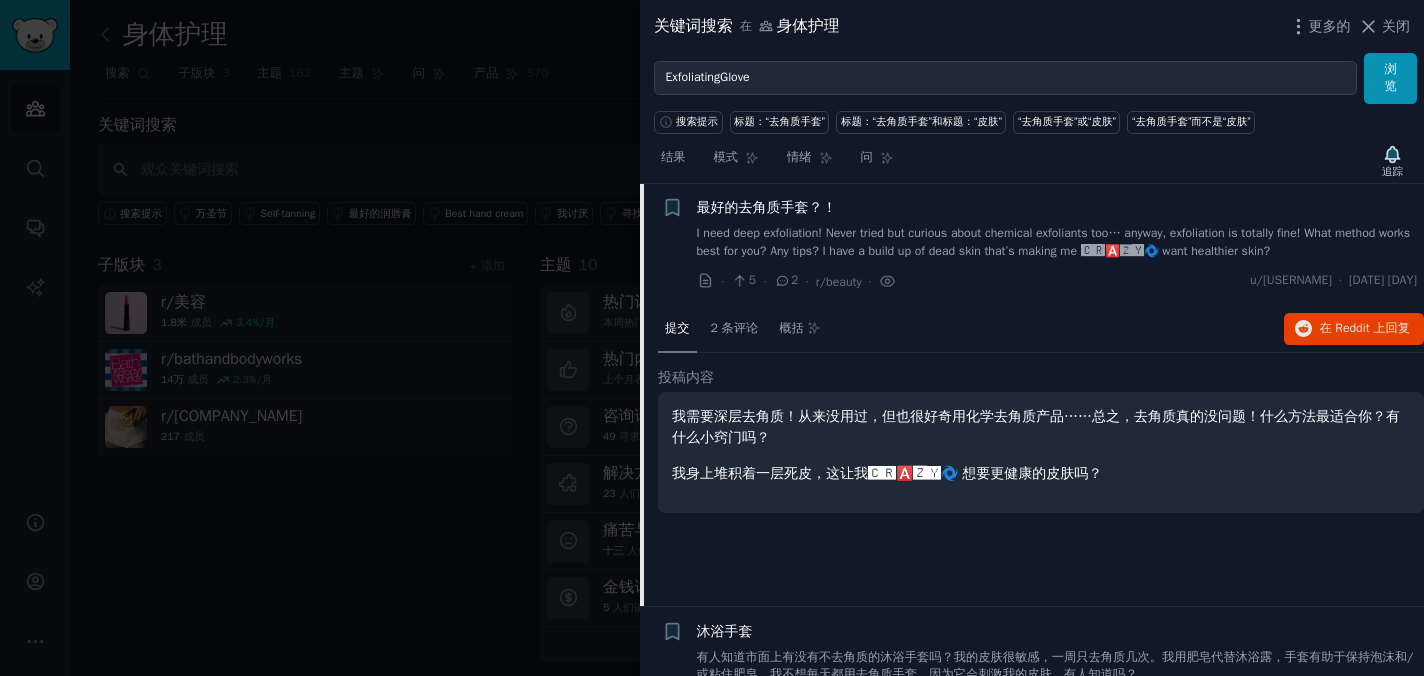 scroll, scrollTop: 4531, scrollLeft: 0, axis: vertical 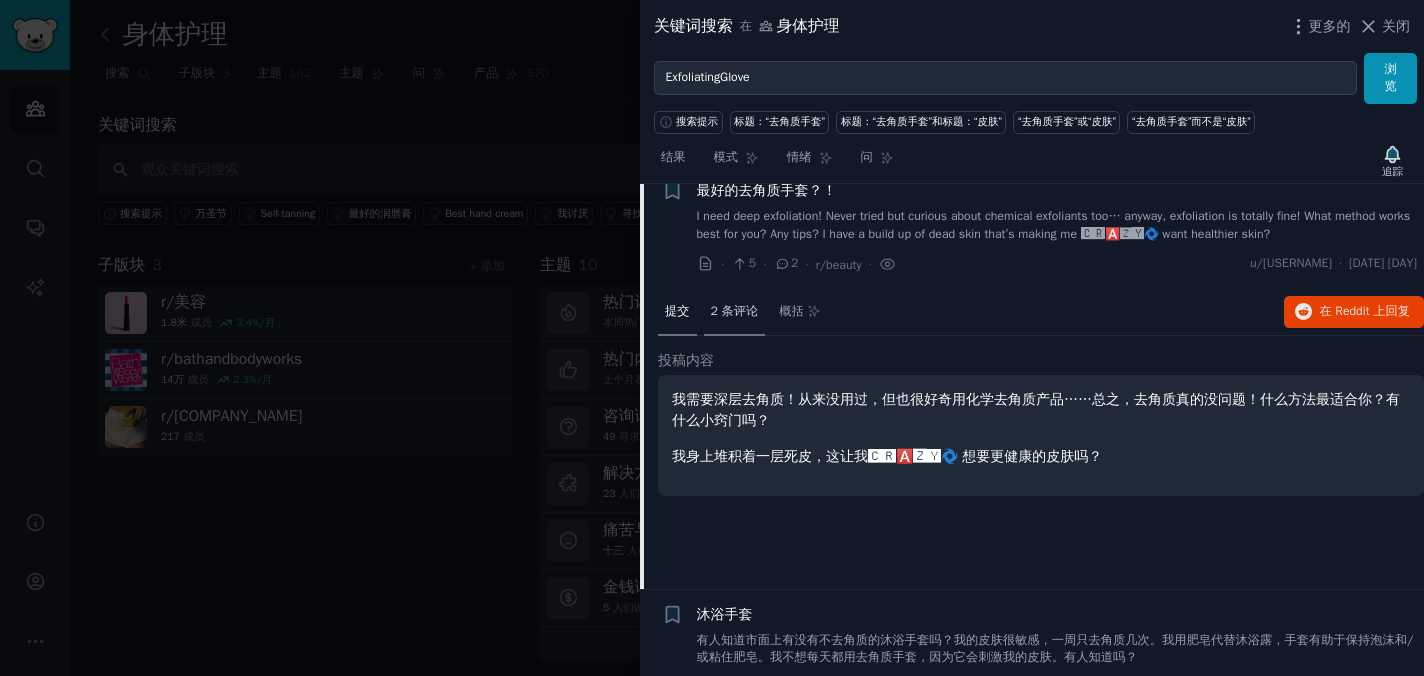 click on "2 条评论" at bounding box center [735, 311] 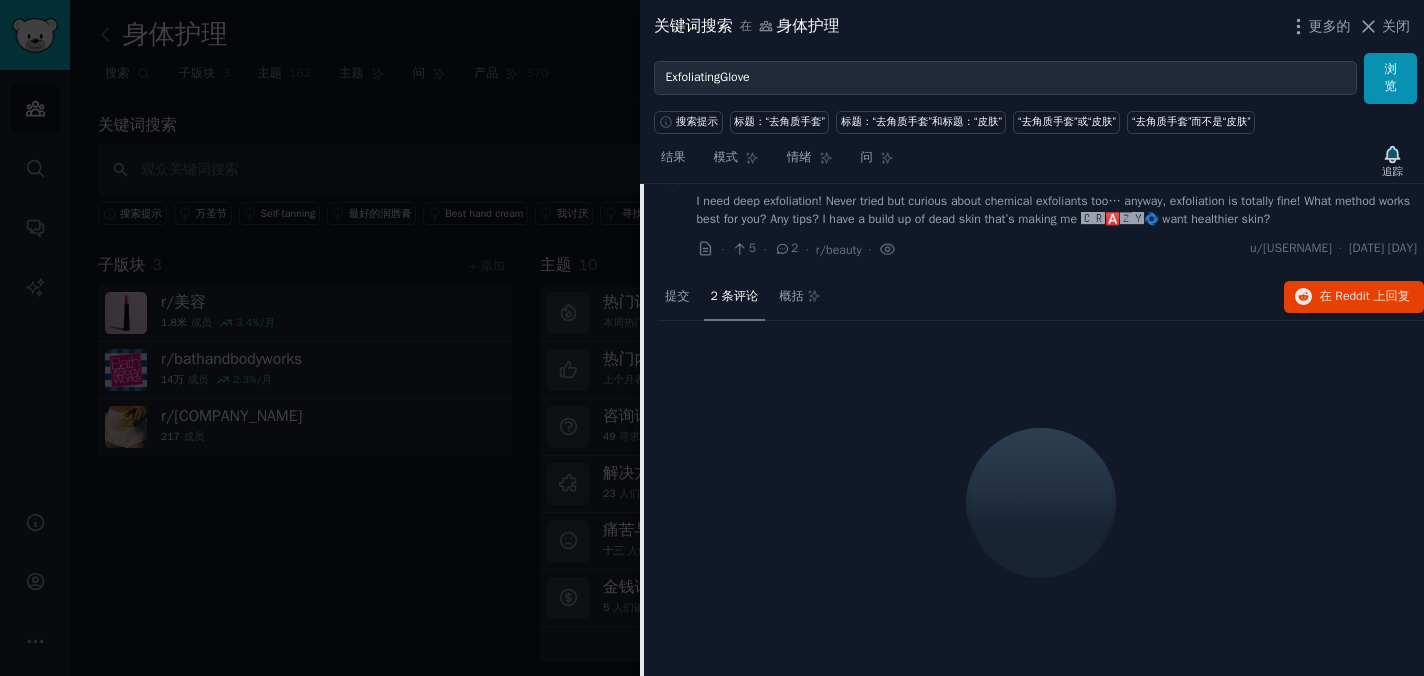 scroll, scrollTop: 4628, scrollLeft: 0, axis: vertical 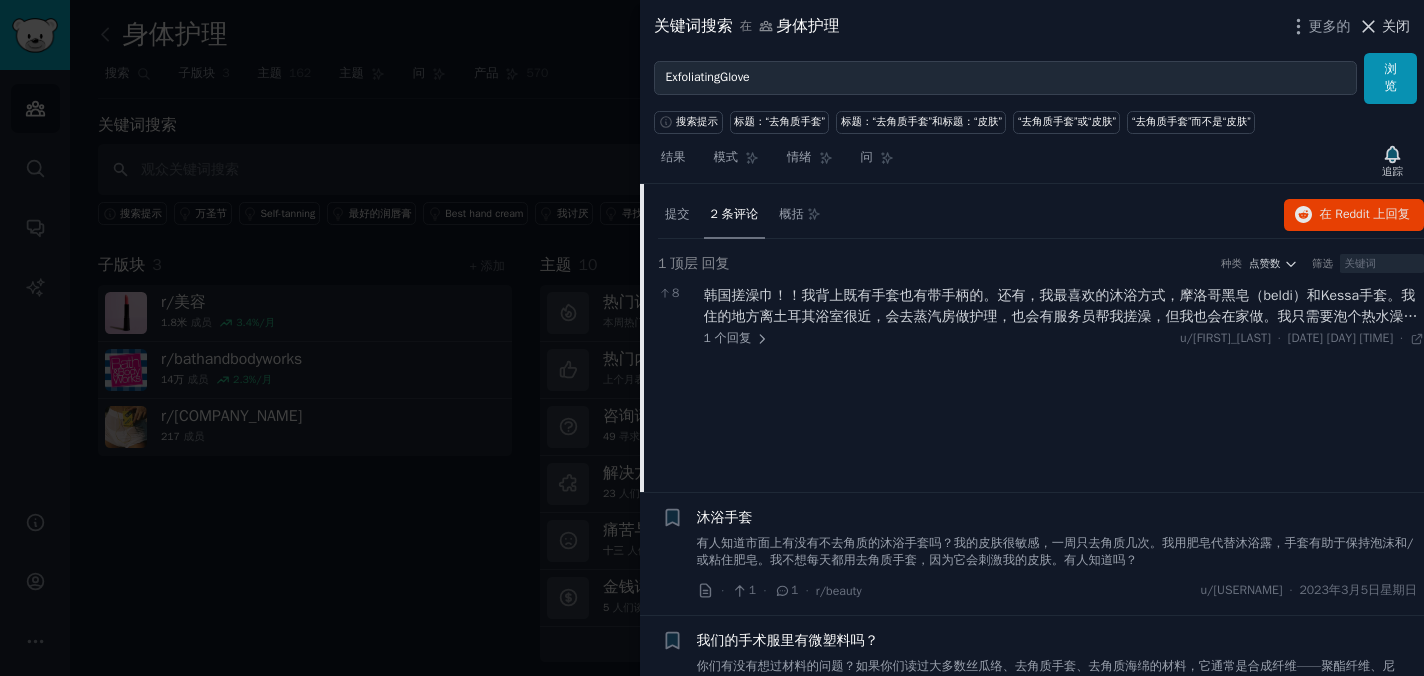 click on "关闭" at bounding box center (1396, 26) 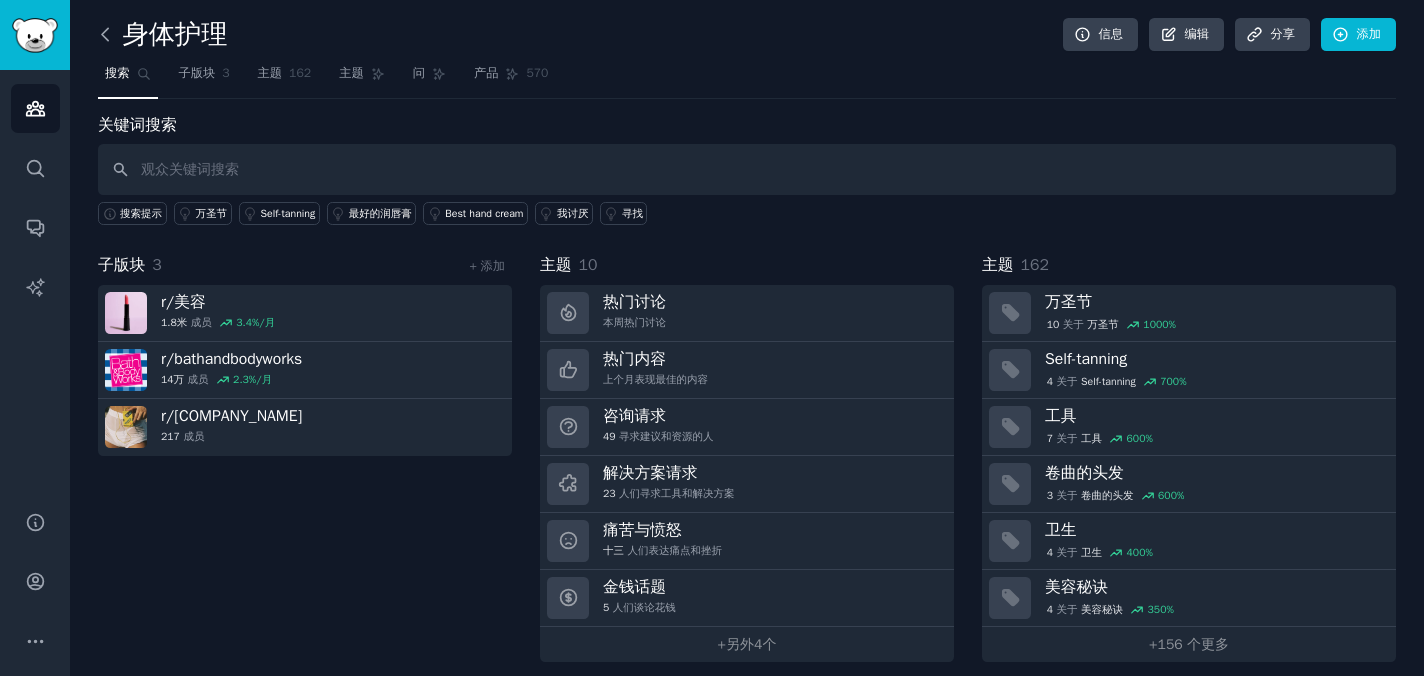 click 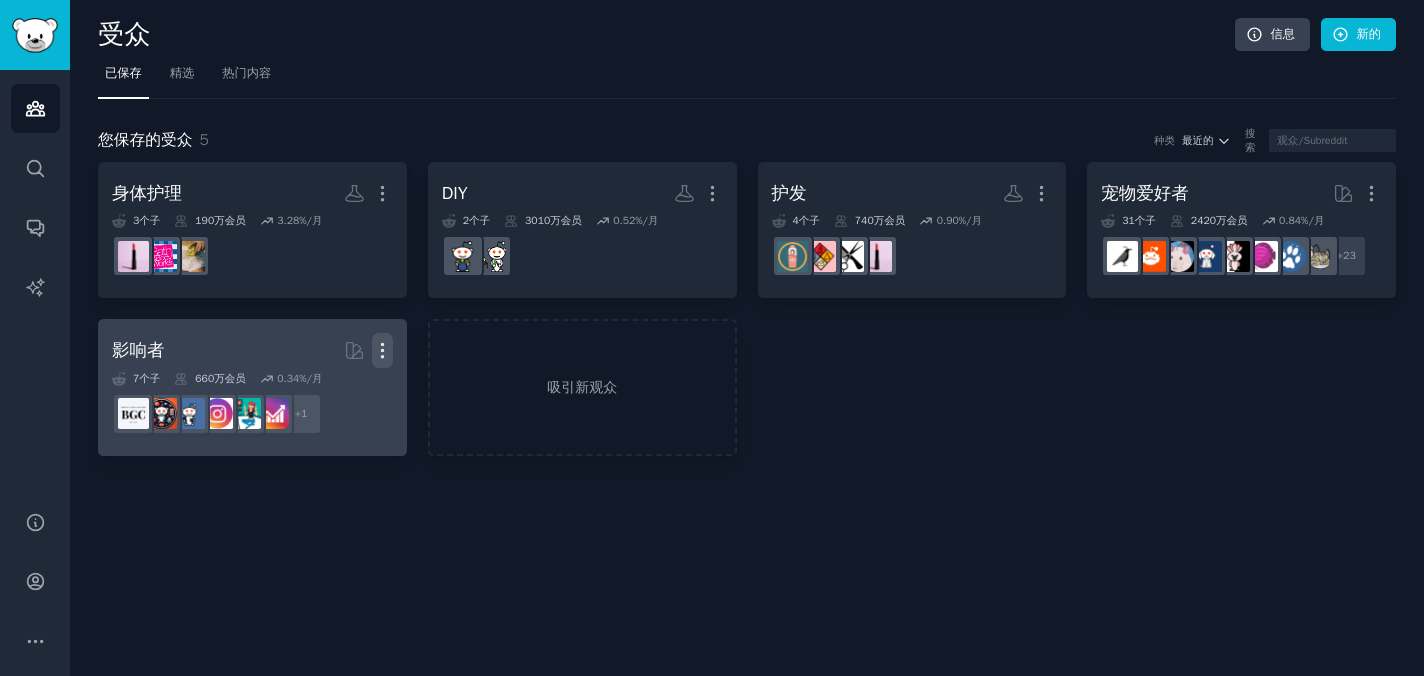 click 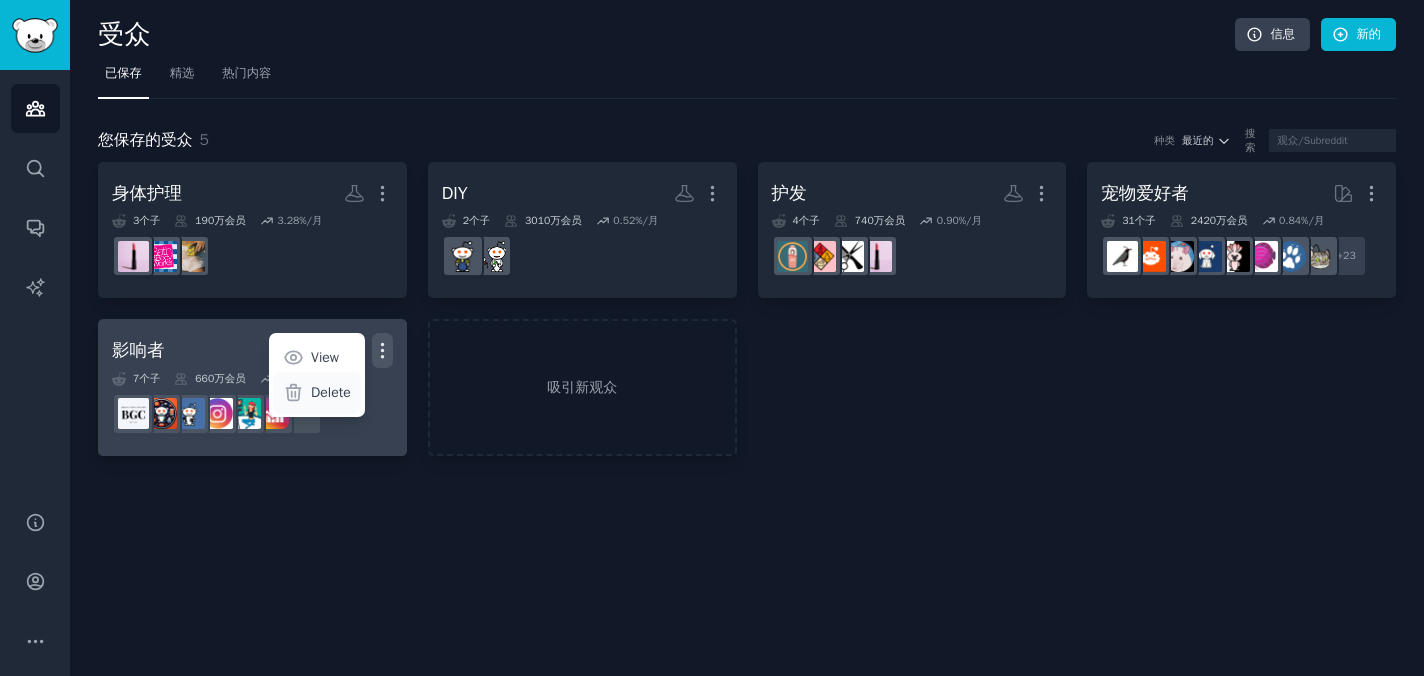 click on "Delete" at bounding box center [331, 392] 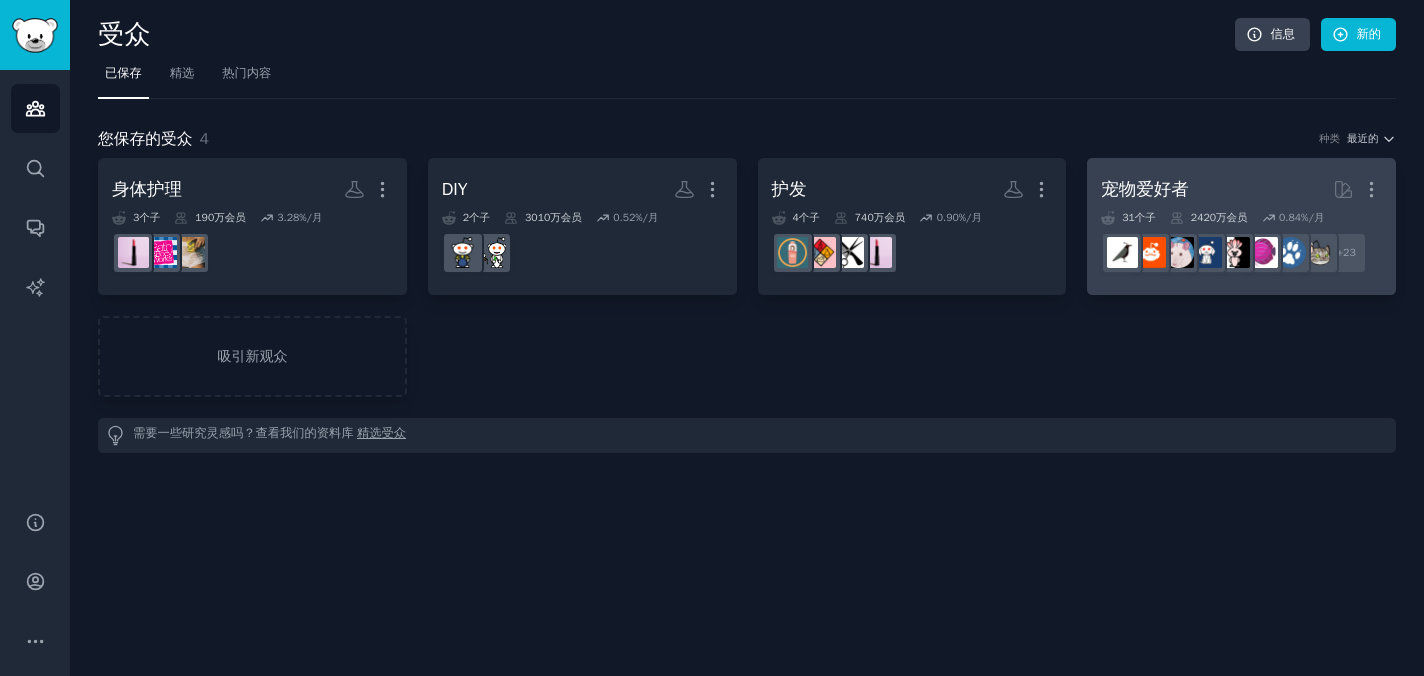 click on "宠物爱好者 更多的" at bounding box center [1241, 189] 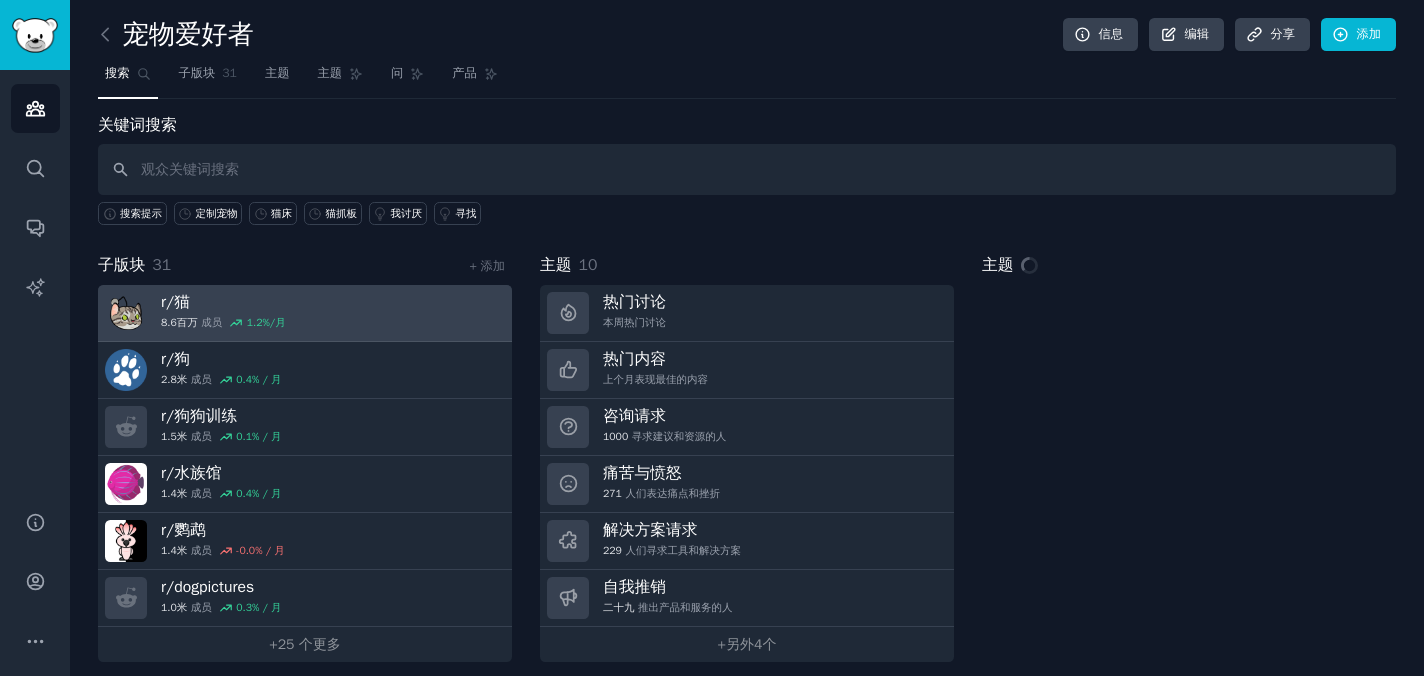 click on "r/ 猫 8.6百万 成员 1.2  %/月" at bounding box center (305, 313) 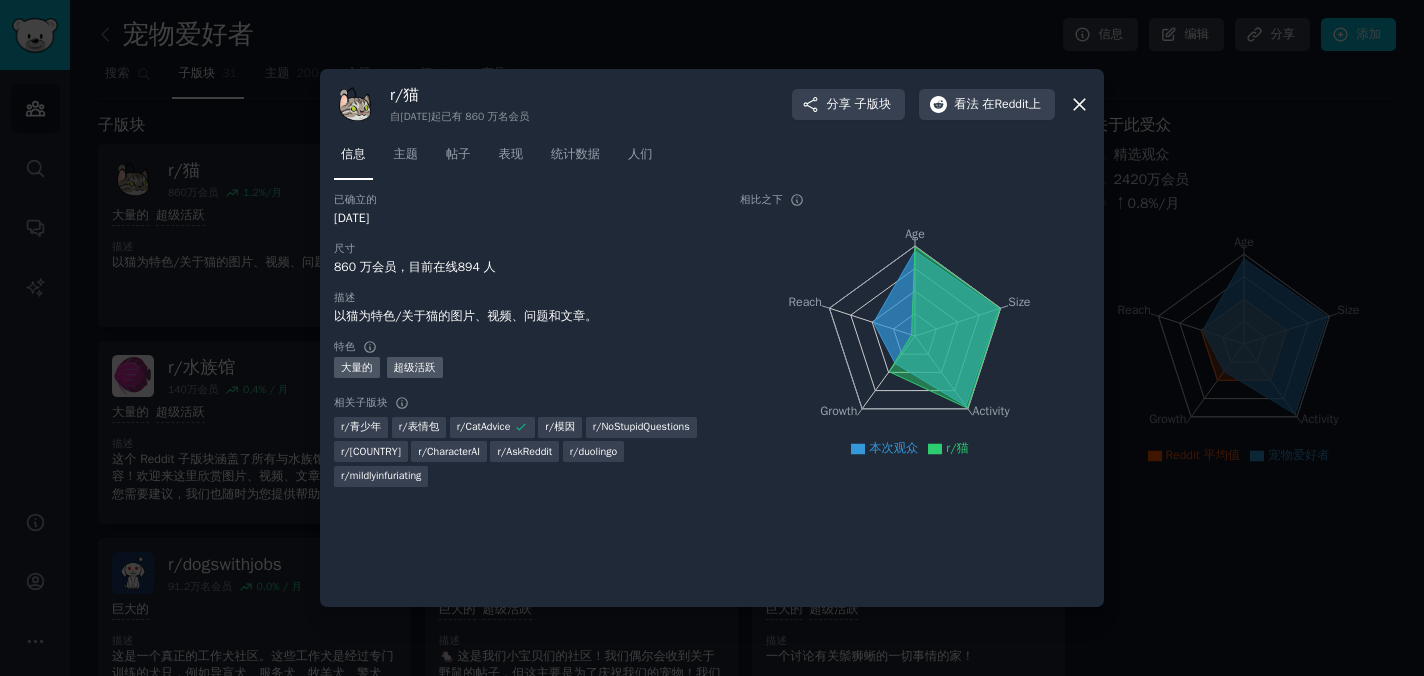 click 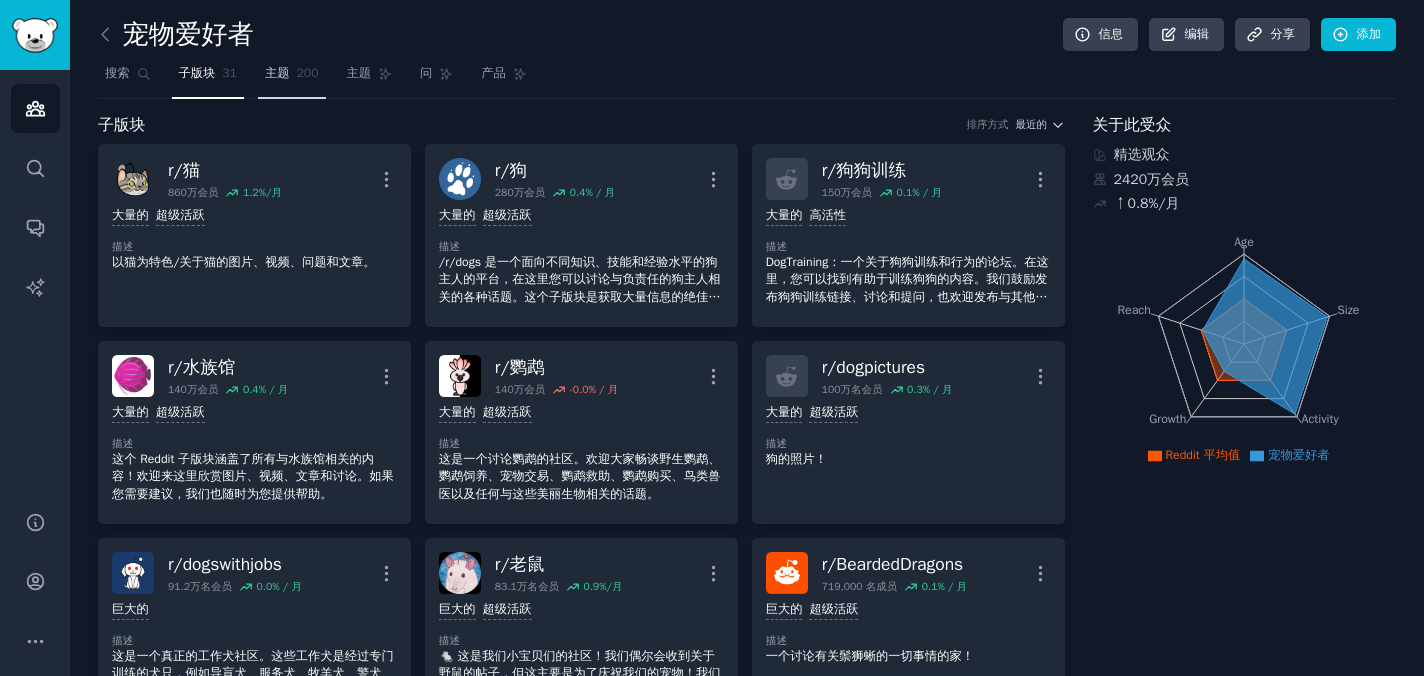click on "主题 200" at bounding box center [292, 78] 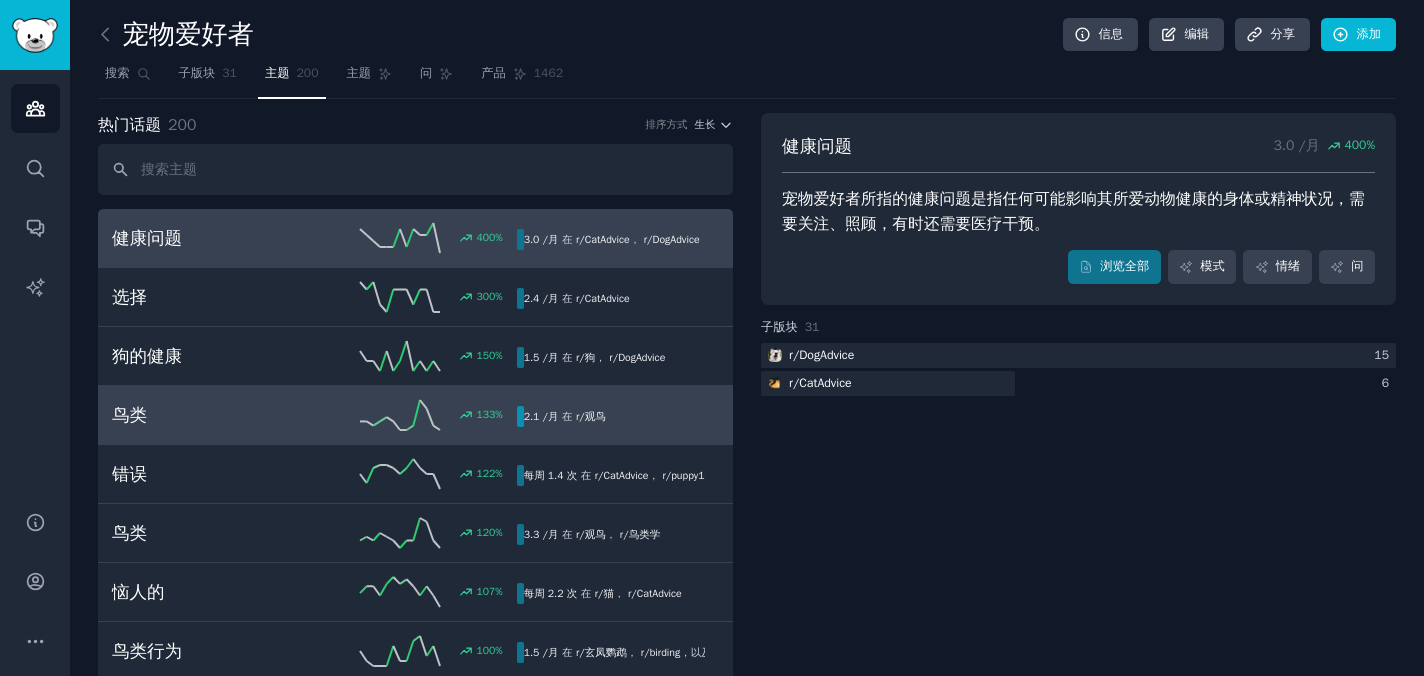 click on "鸟类" at bounding box center [213, 415] 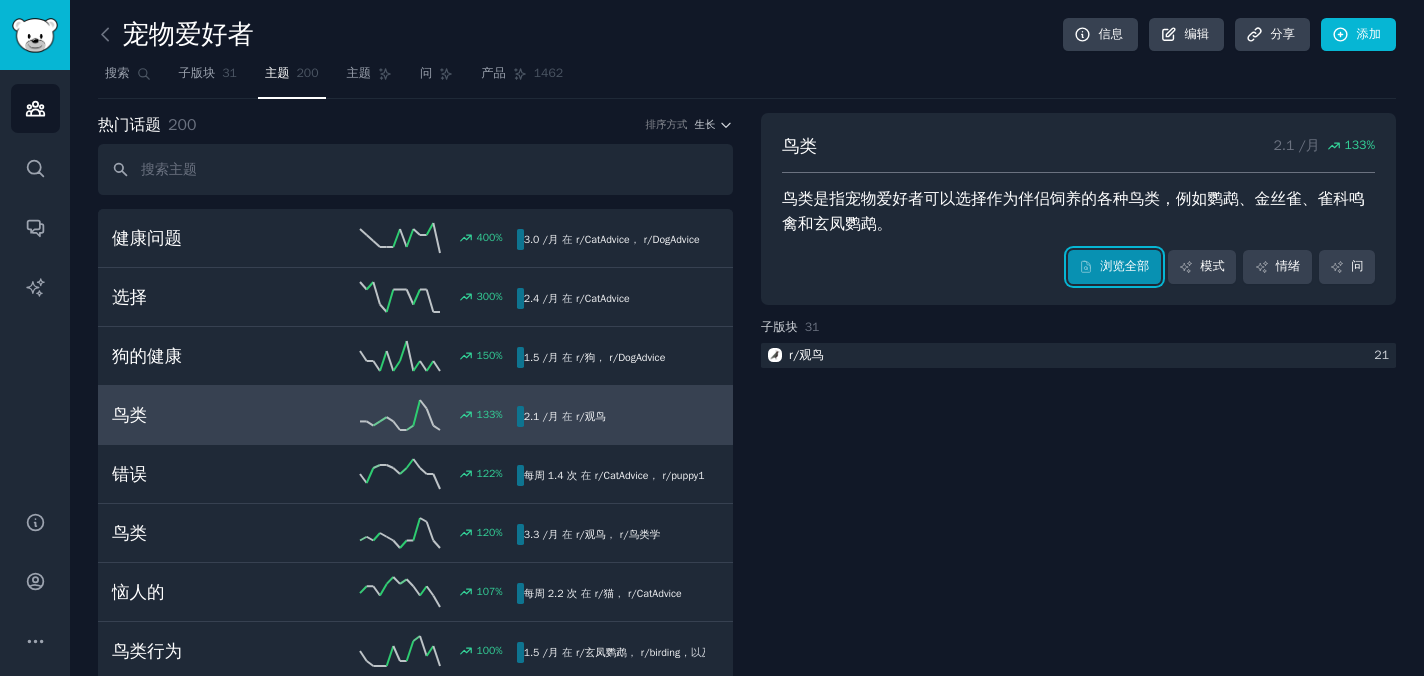 click on "浏览全部" at bounding box center (1124, 266) 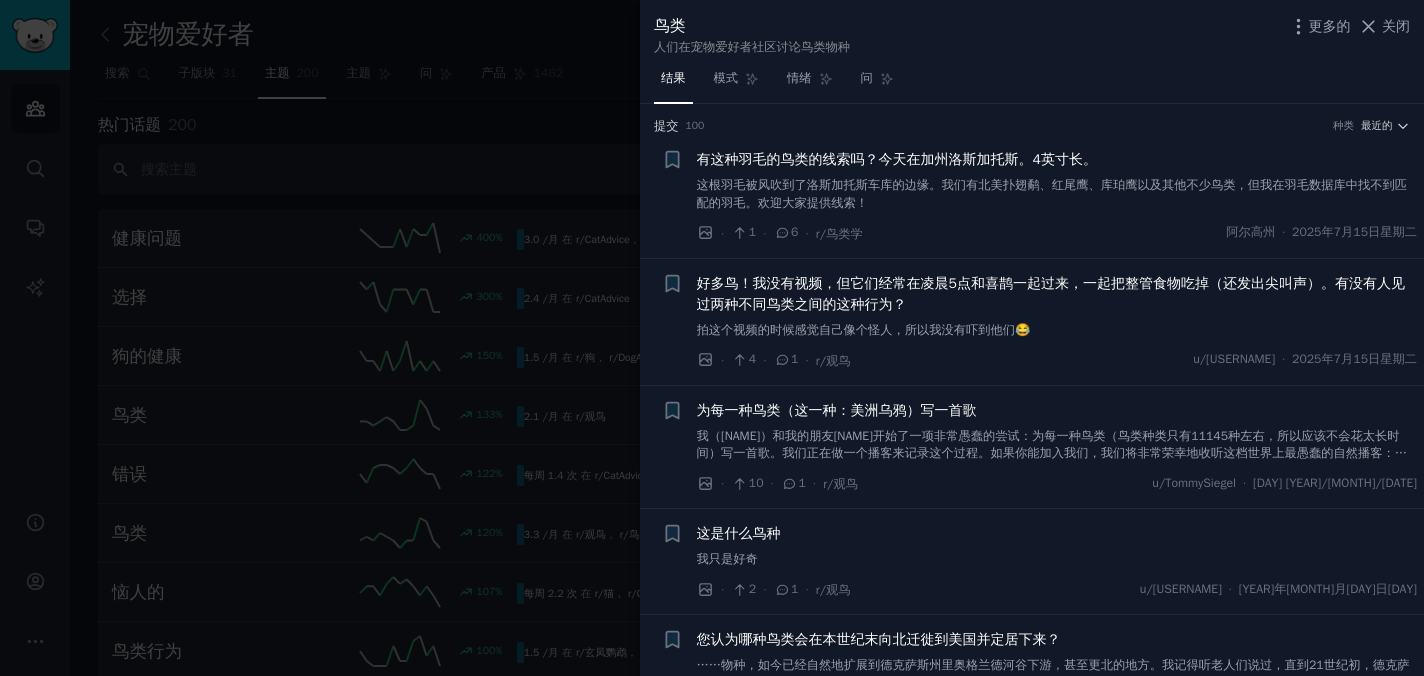 click on "· 1 · 6 · r/鸟类学 阿尔高州 · 2025年7月15日星期二" at bounding box center [1057, 233] 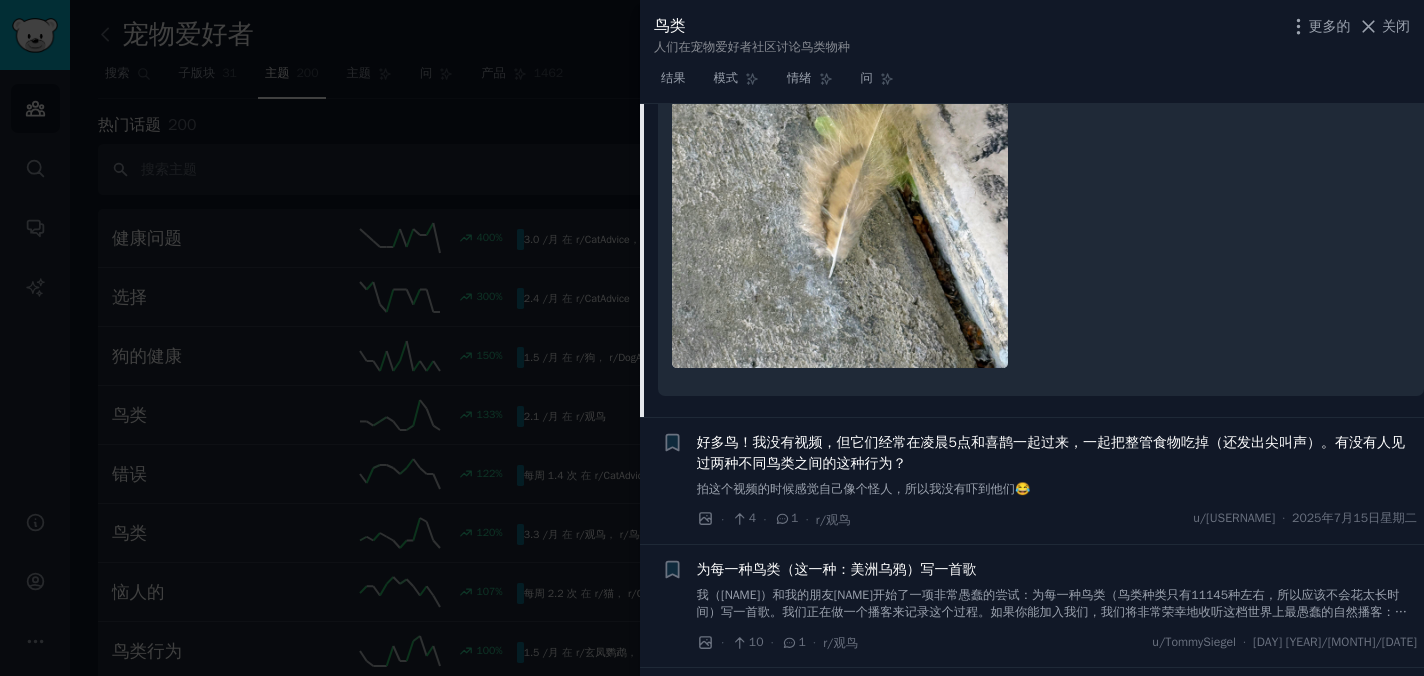 scroll, scrollTop: 551, scrollLeft: 0, axis: vertical 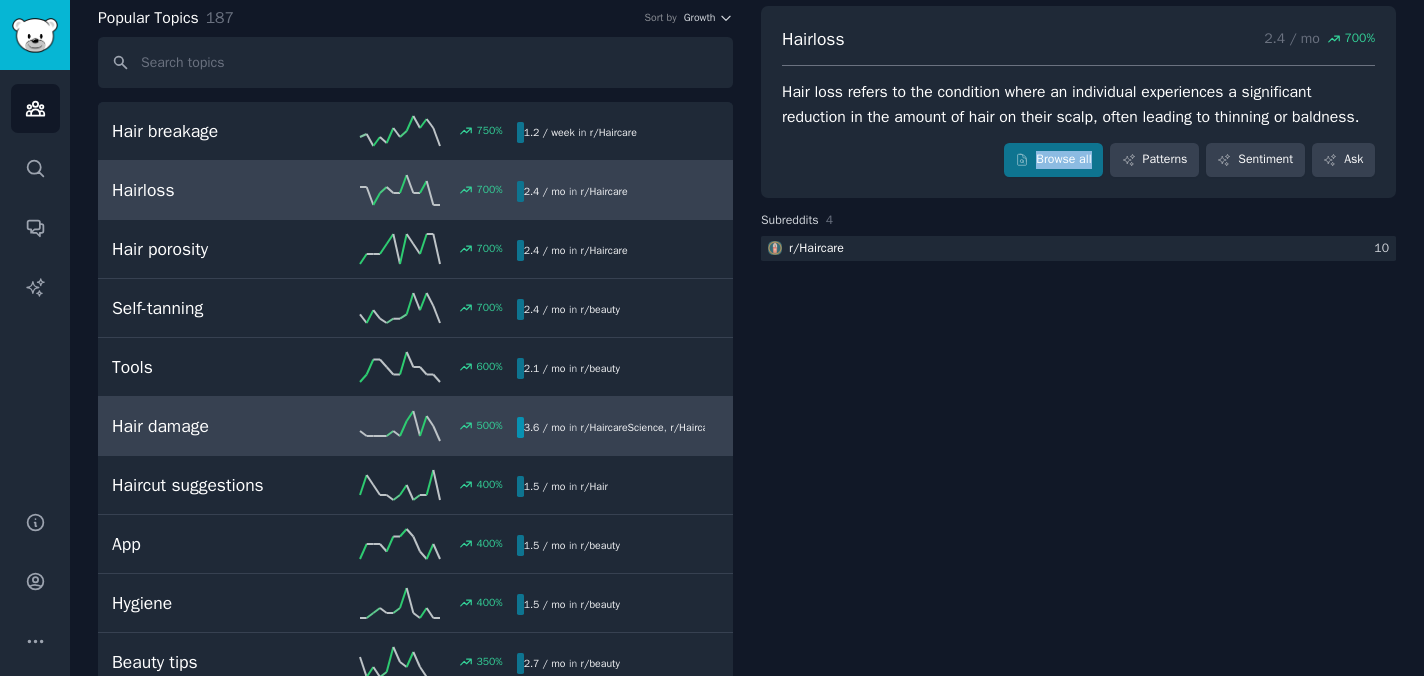 click on "500 %" at bounding box center [415, 426] 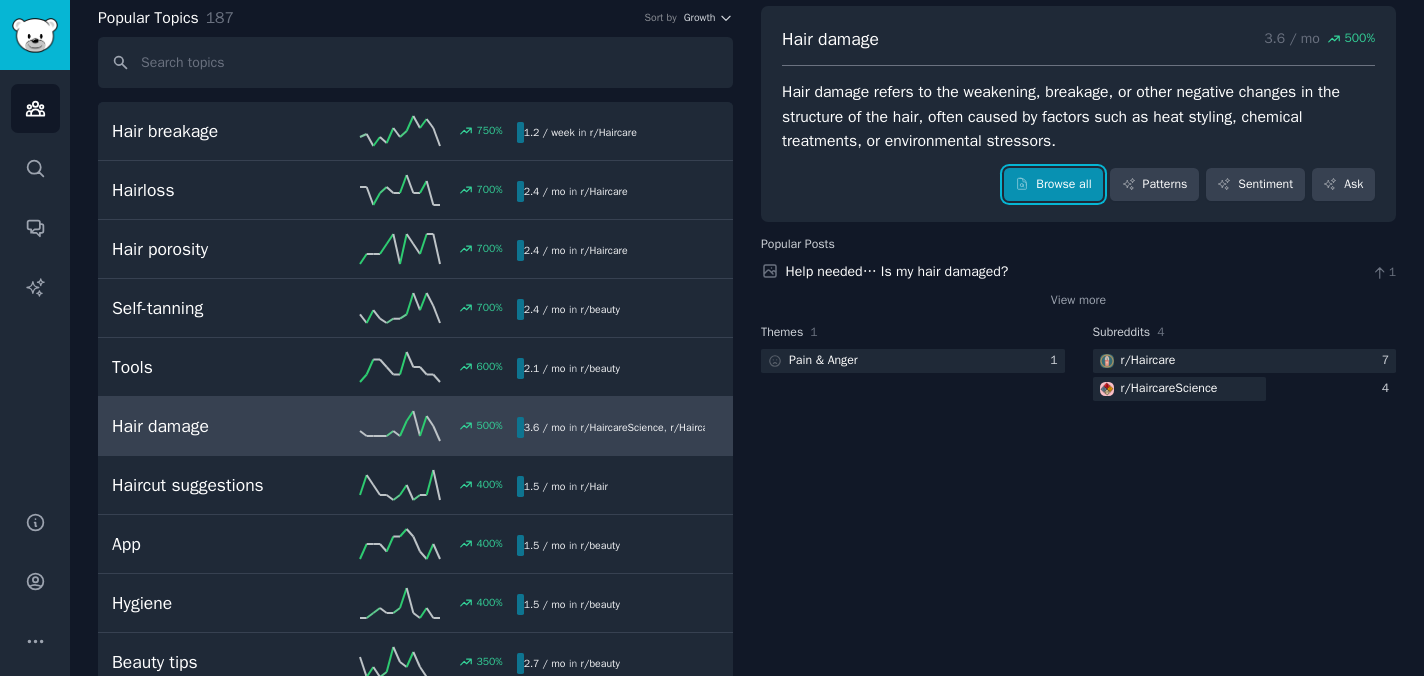 click on "Browse all" at bounding box center [1053, 185] 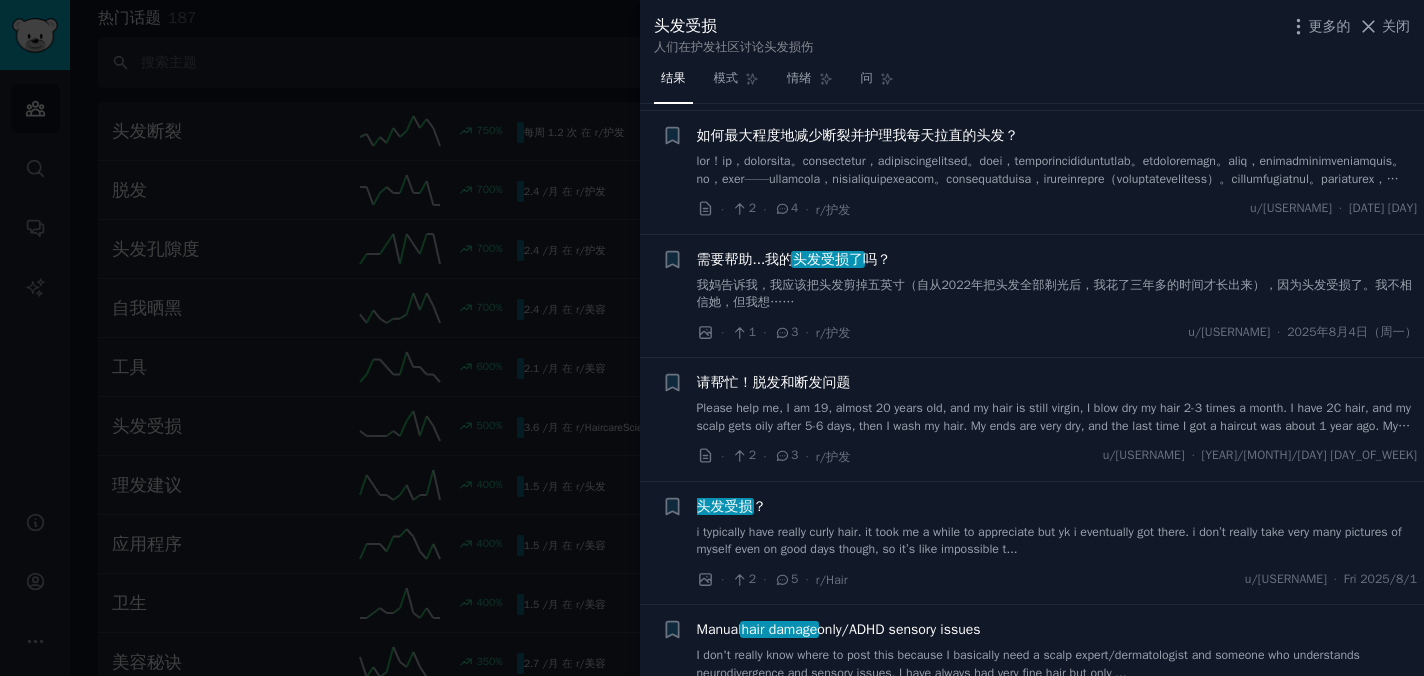 scroll, scrollTop: 397, scrollLeft: 0, axis: vertical 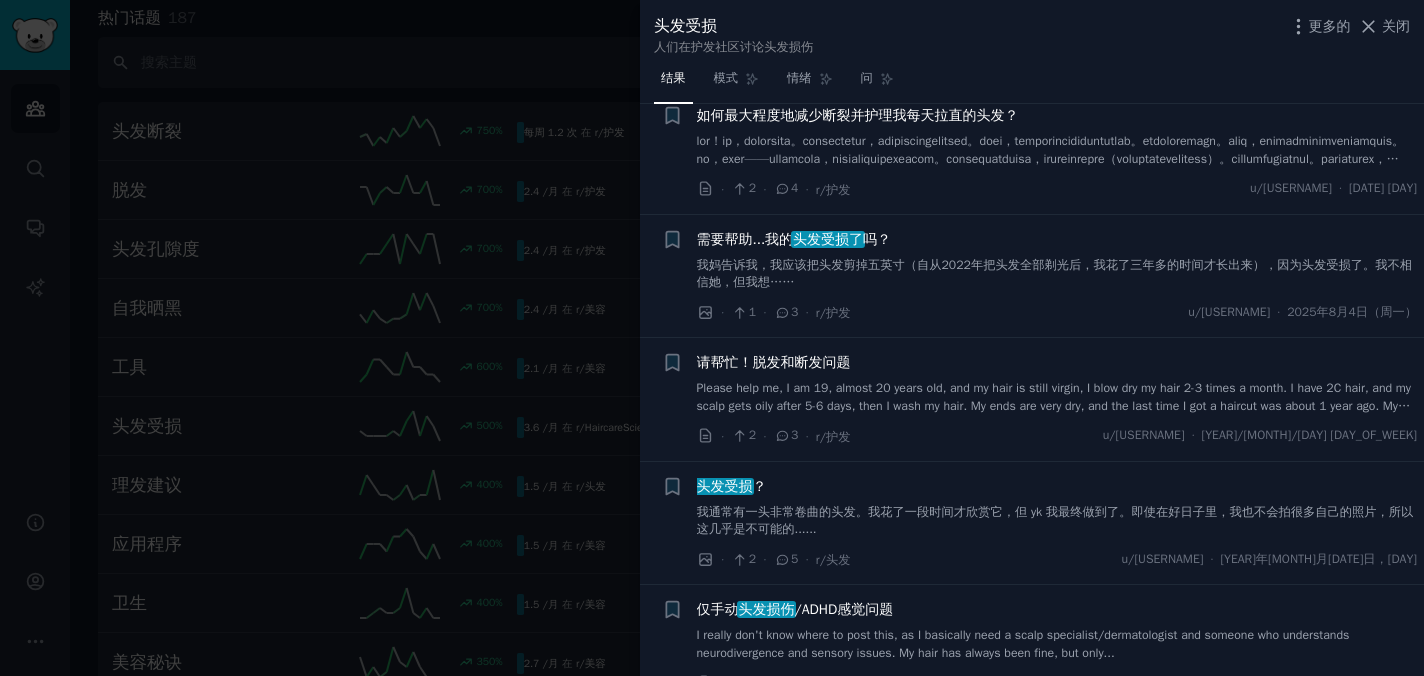 click on "请谁能帮帮我，我现在 19 岁，快 20 岁了，头发还是处女膜，我每个月用吹风机吹干头发 2-3 次。我有 2C 头发，5-6 天后头皮就会变得油腻，然后我就会洗头。我的发尾很干，上次剪头发大概是 1 年前。我的头发很长，一直垂到后腰。每当我用梳子梳头，甚至用手指梳理头发时，总有头发掉下来。当我梳头时，掉下来的头发会更多。即使我在洗头前梳头，洗头时掉下来的头发数量也是一样的。我掉的头发很多（不只是一处，而是整个头），而且我的头发也变得很稀疏。我的头发很稀疏，但没有这么多" at bounding box center (1054, 423) 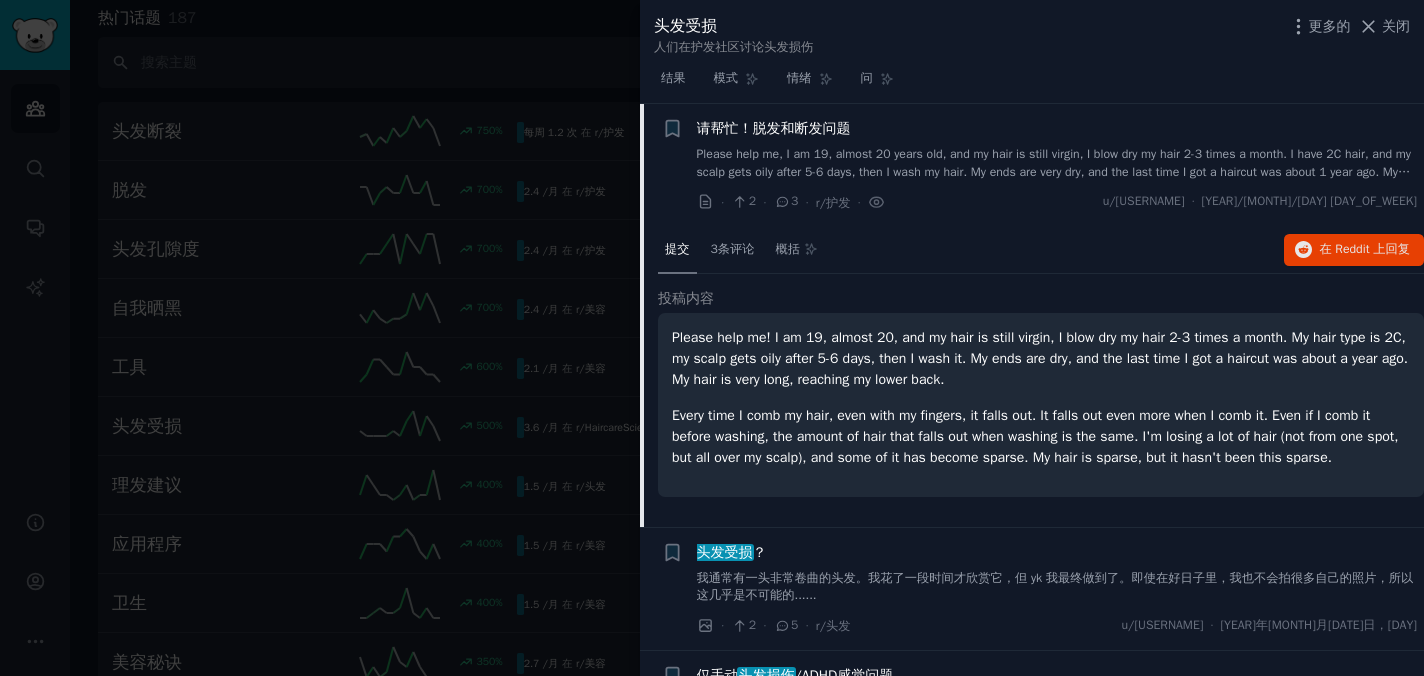 scroll, scrollTop: 631, scrollLeft: 0, axis: vertical 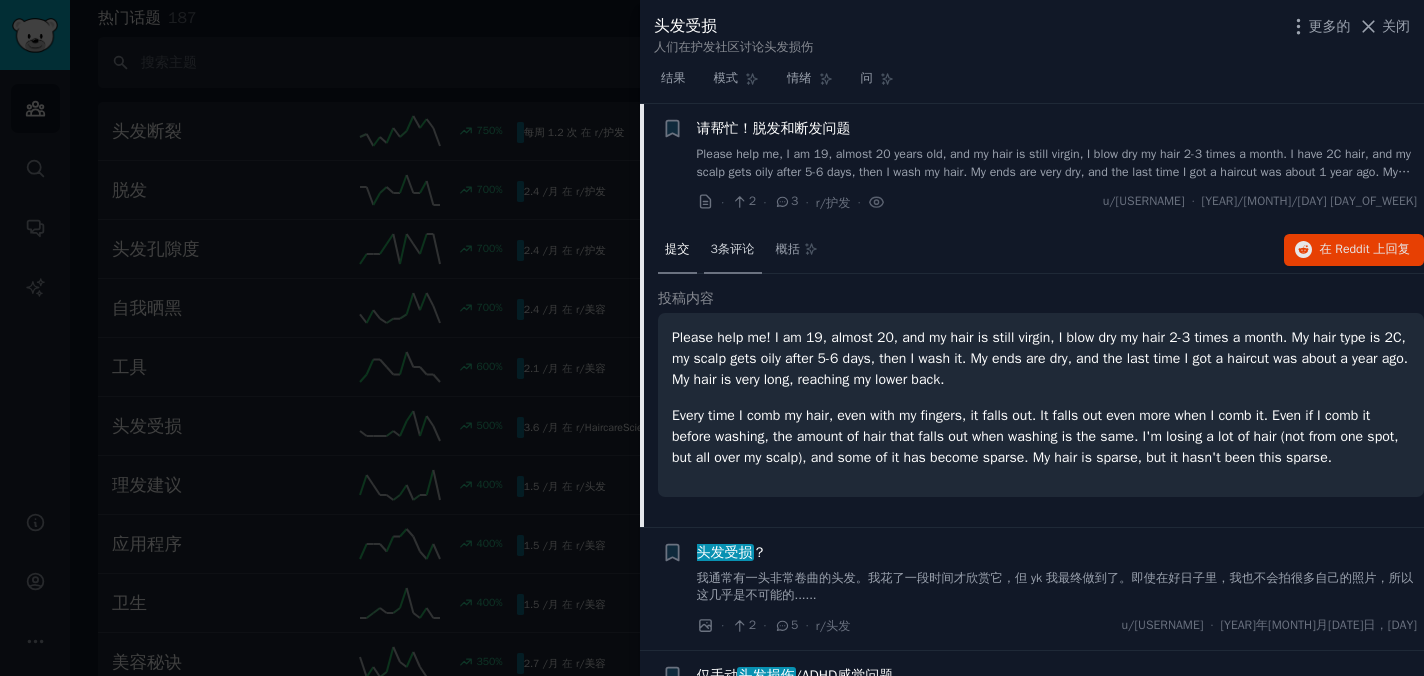 click on "3条评论" at bounding box center (733, 251) 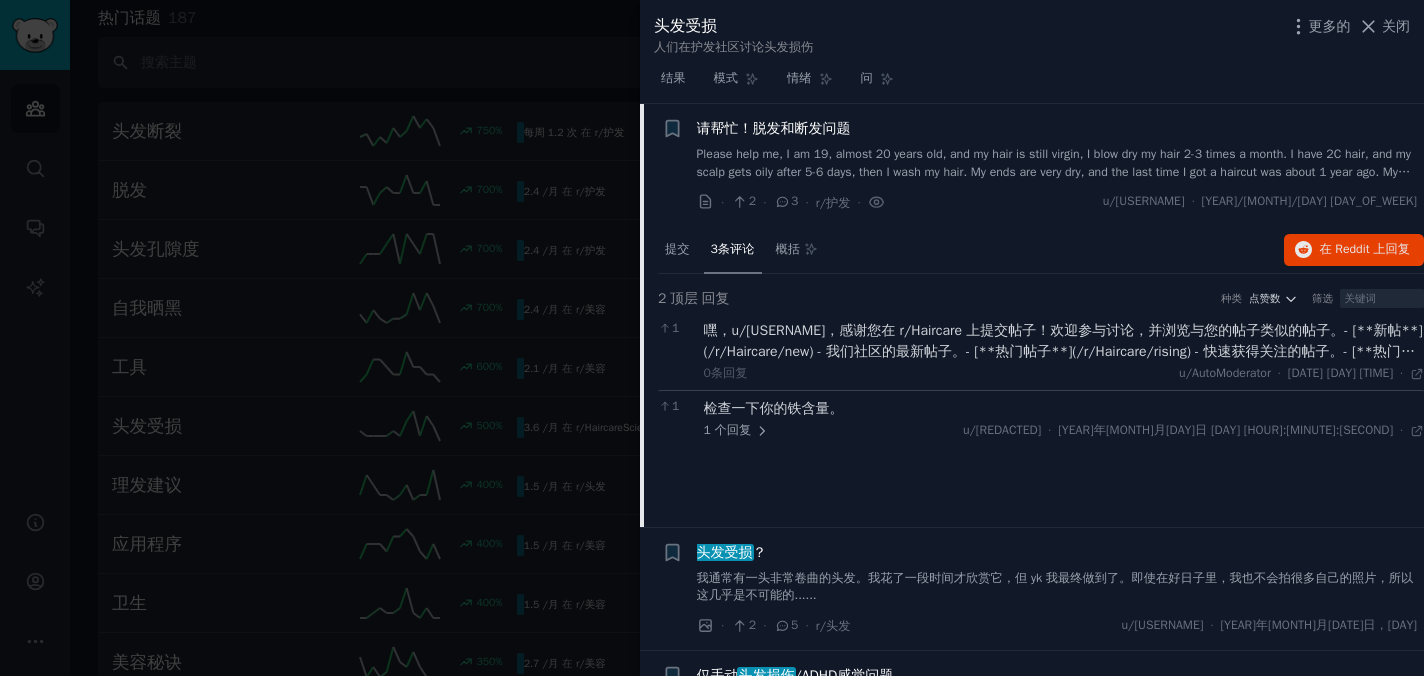 click at bounding box center [712, 338] 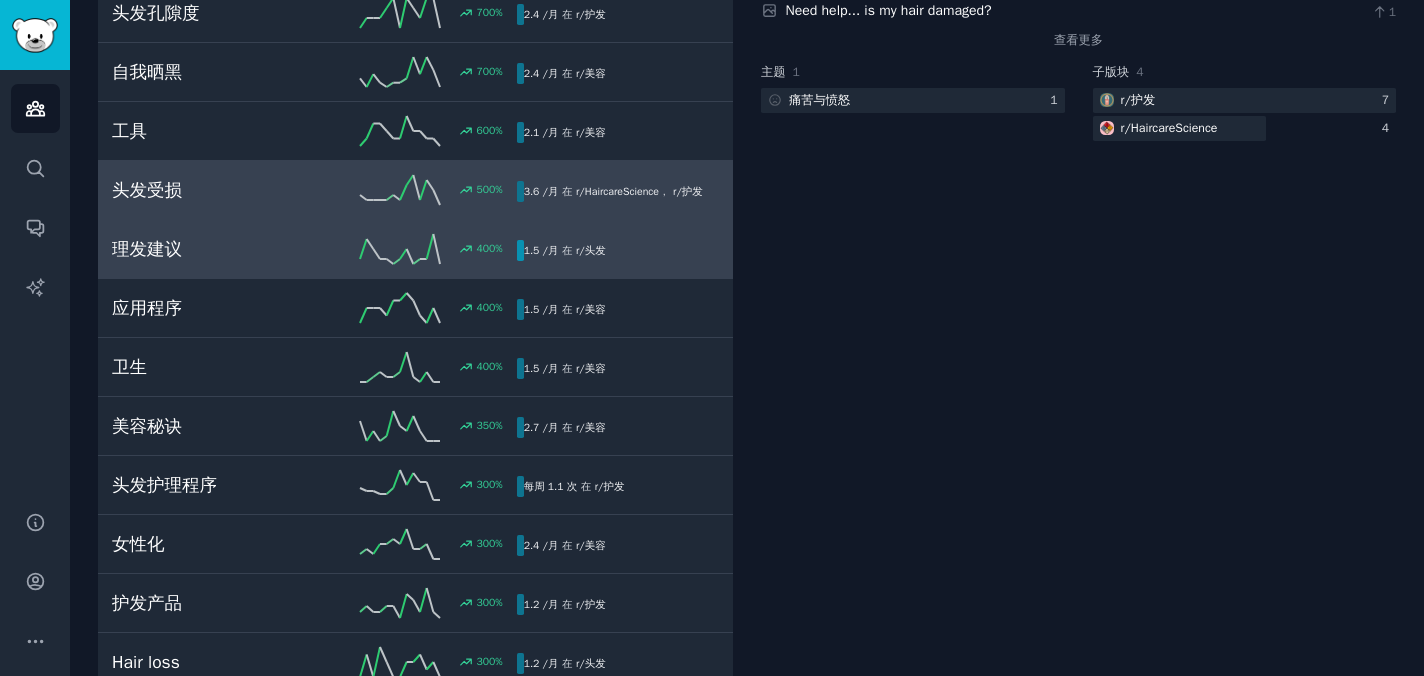 scroll, scrollTop: 467, scrollLeft: 0, axis: vertical 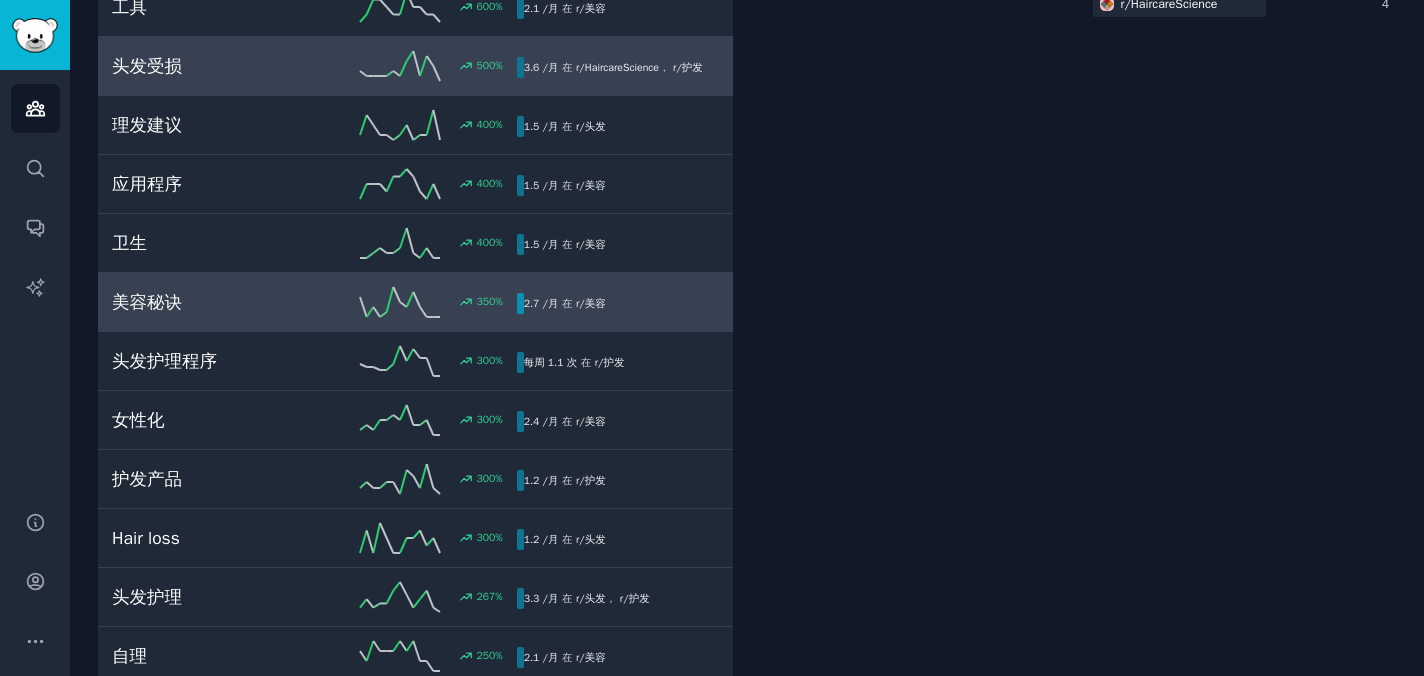 click on "美容秘诀" at bounding box center (213, 302) 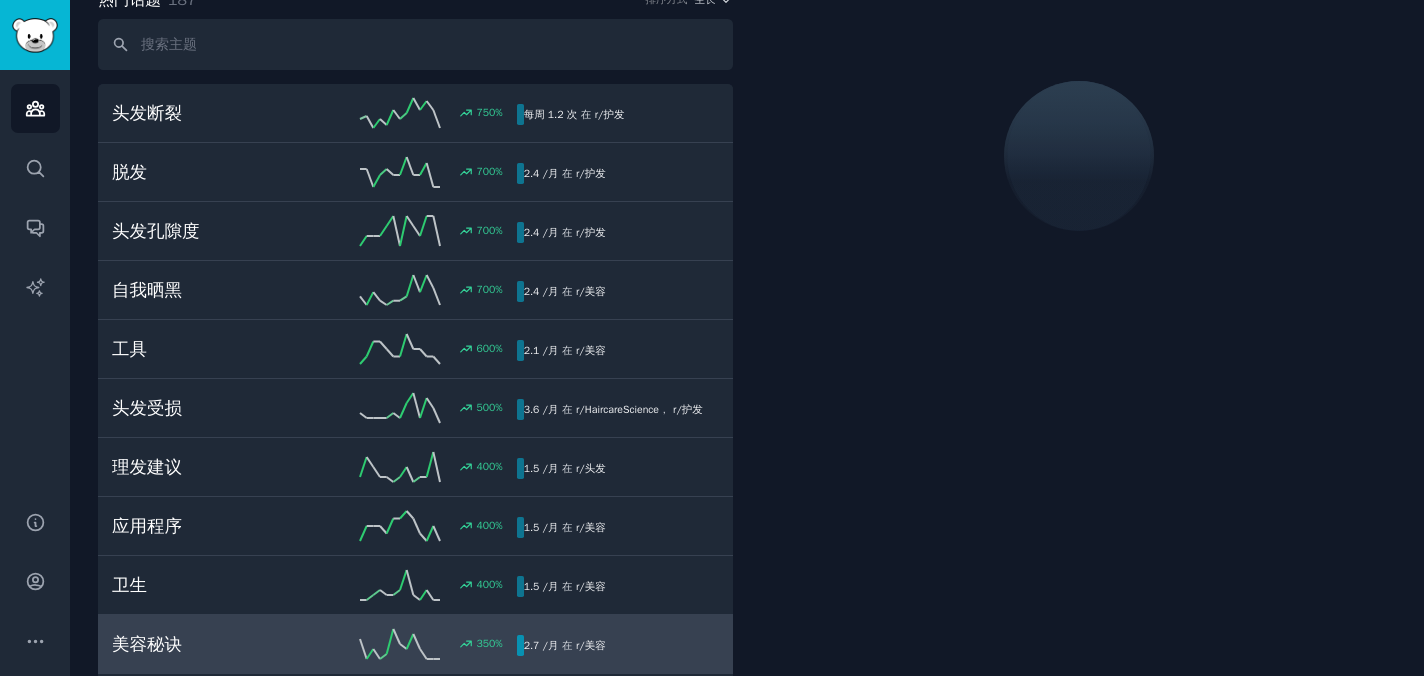 scroll, scrollTop: 112, scrollLeft: 0, axis: vertical 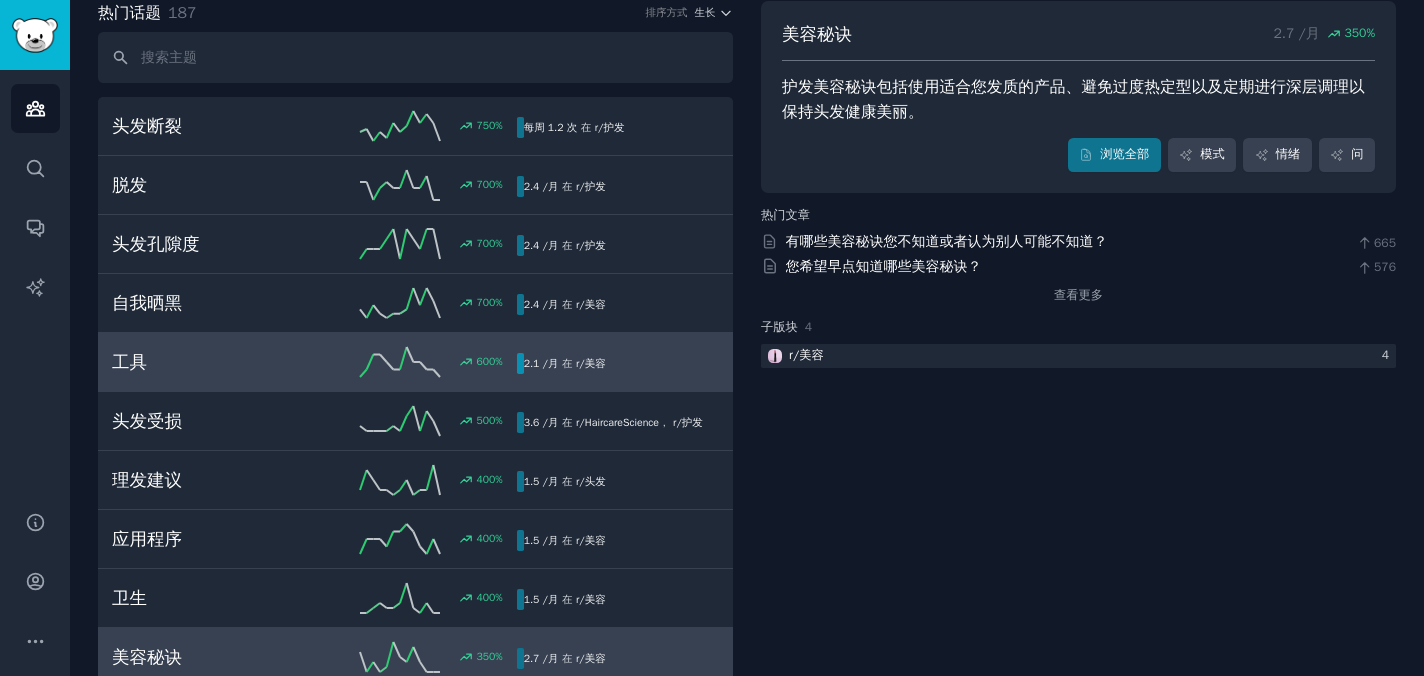 click on "工具" at bounding box center [213, 362] 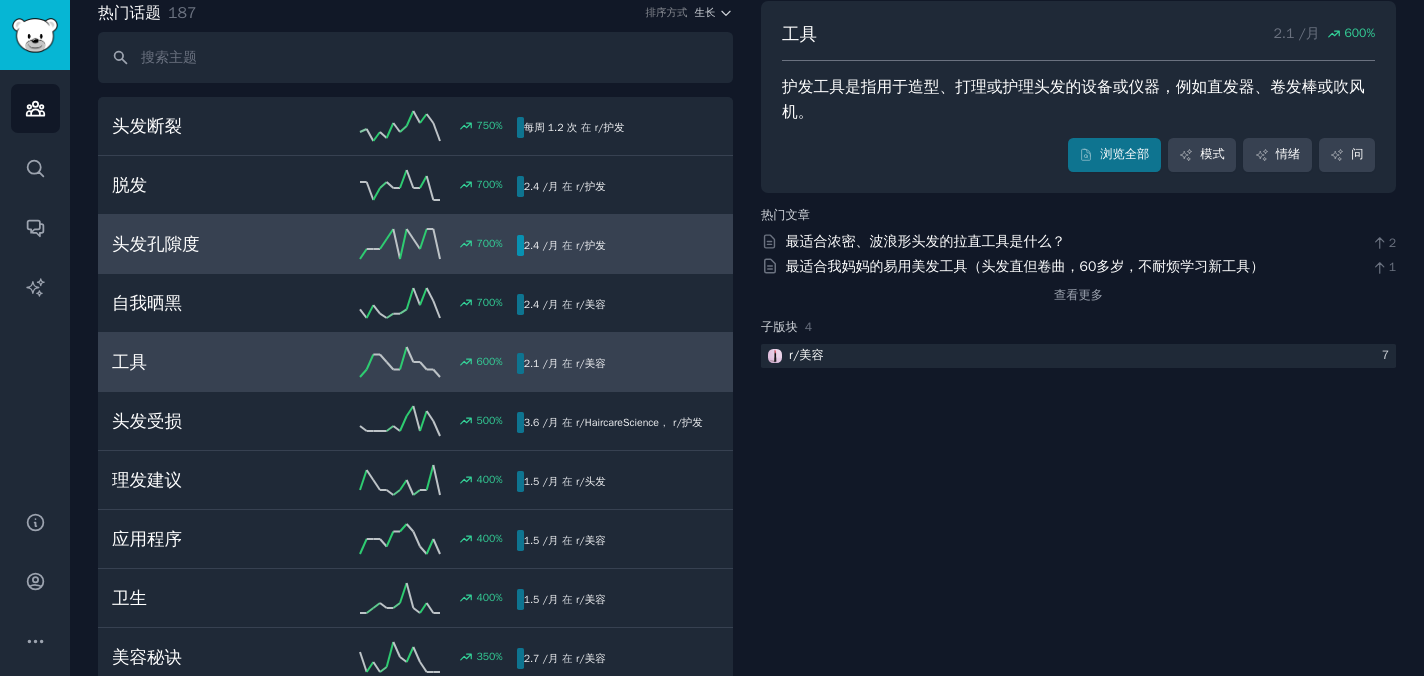 scroll, scrollTop: 0, scrollLeft: 0, axis: both 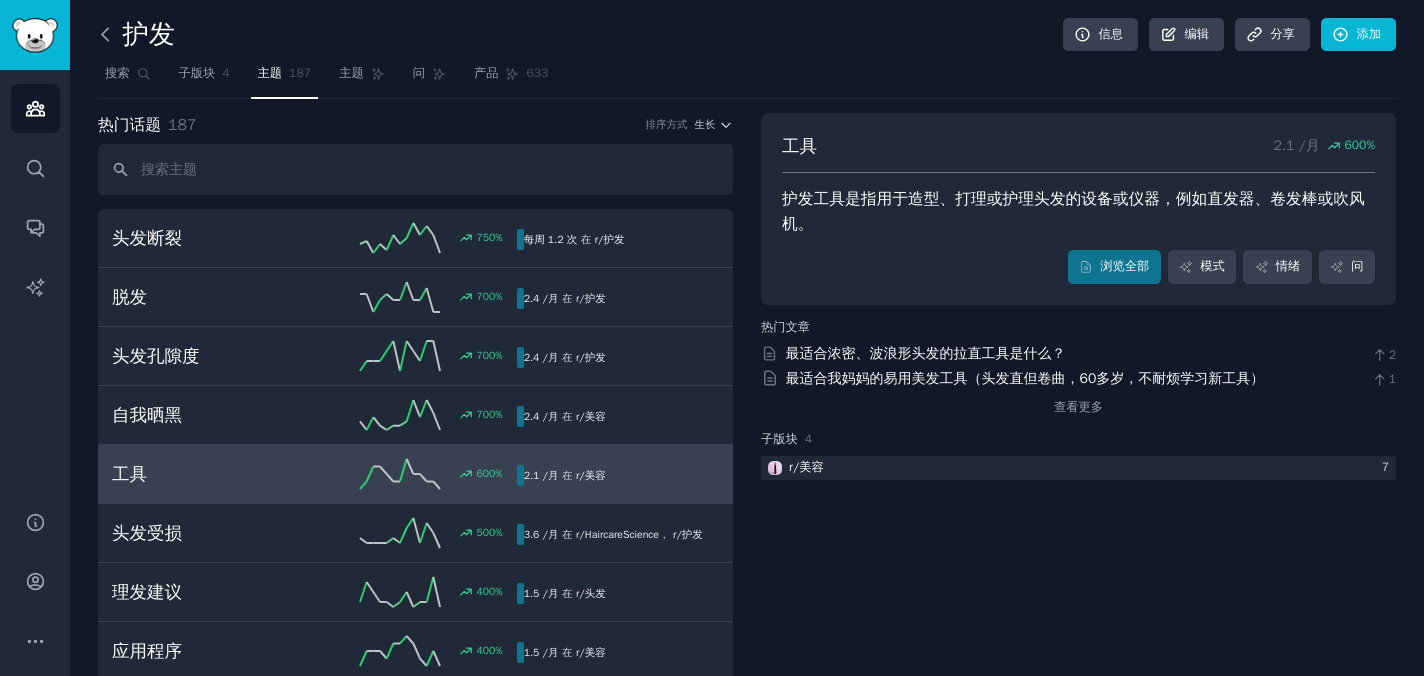 click 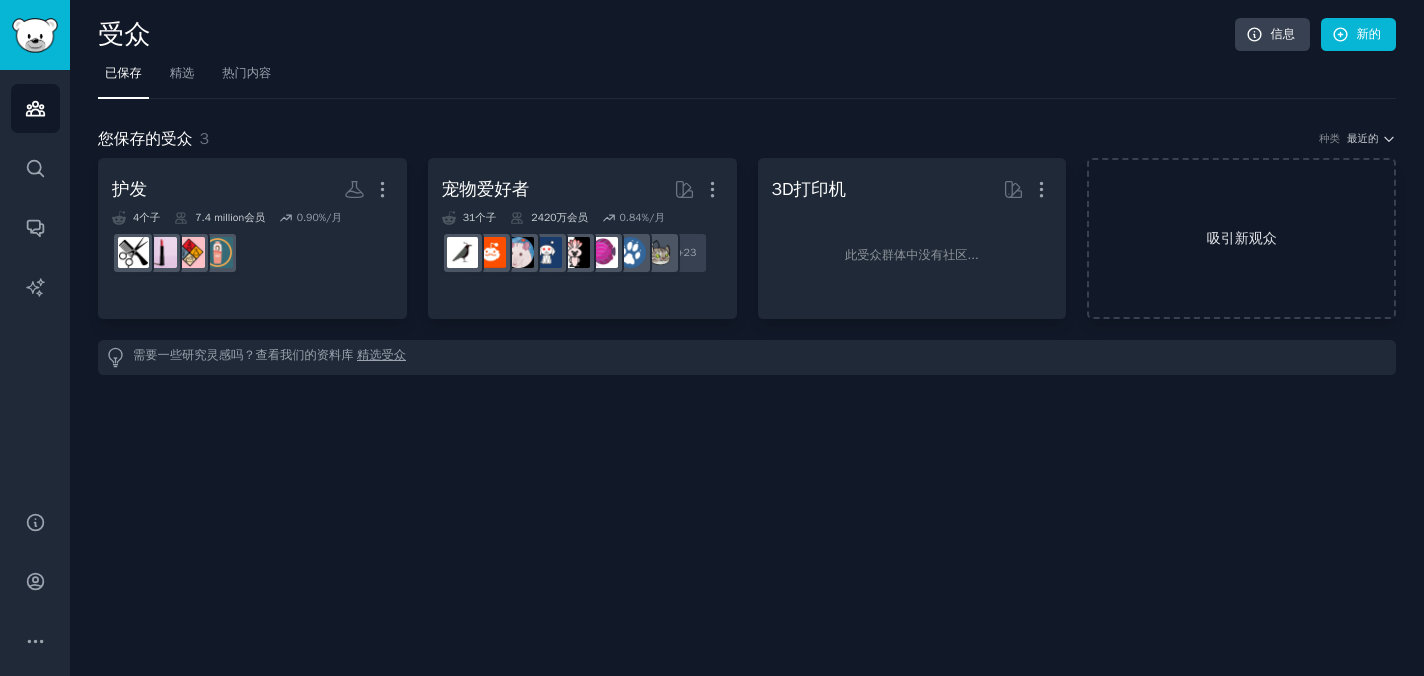 click on "吸引新观众" at bounding box center [1241, 238] 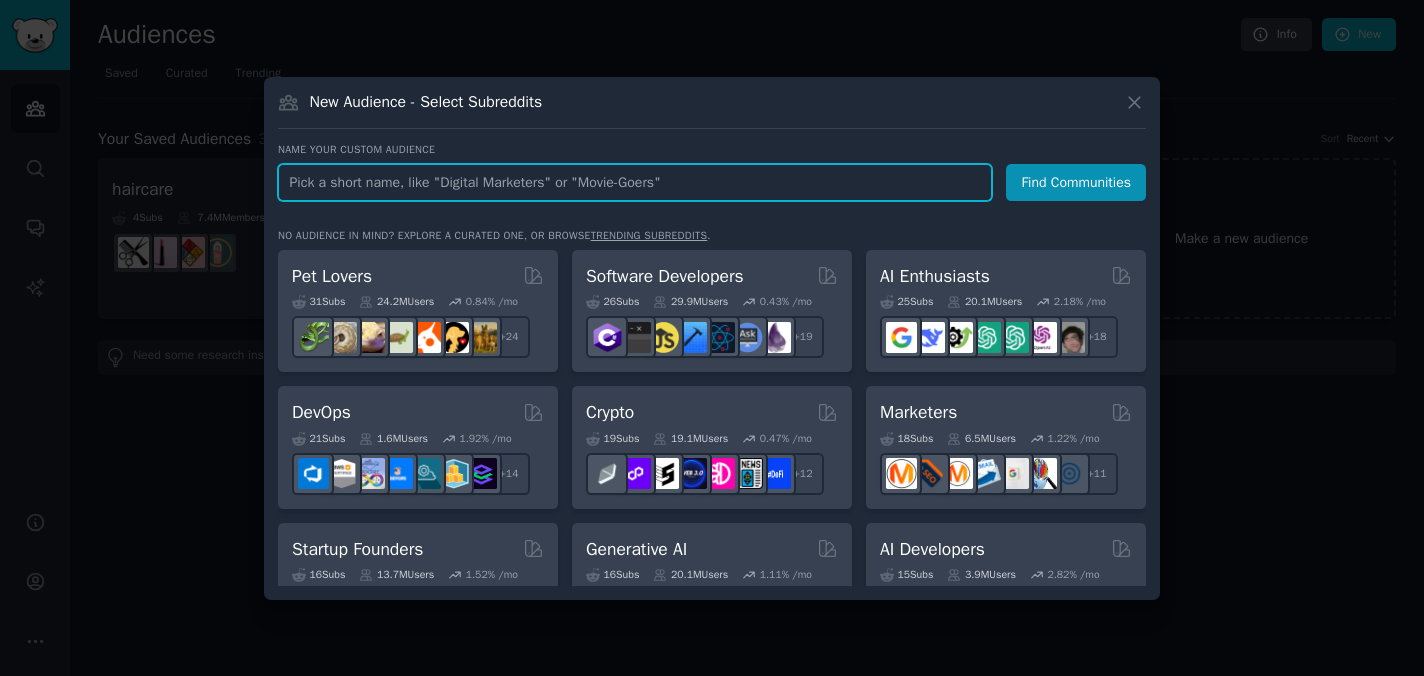 click at bounding box center [635, 182] 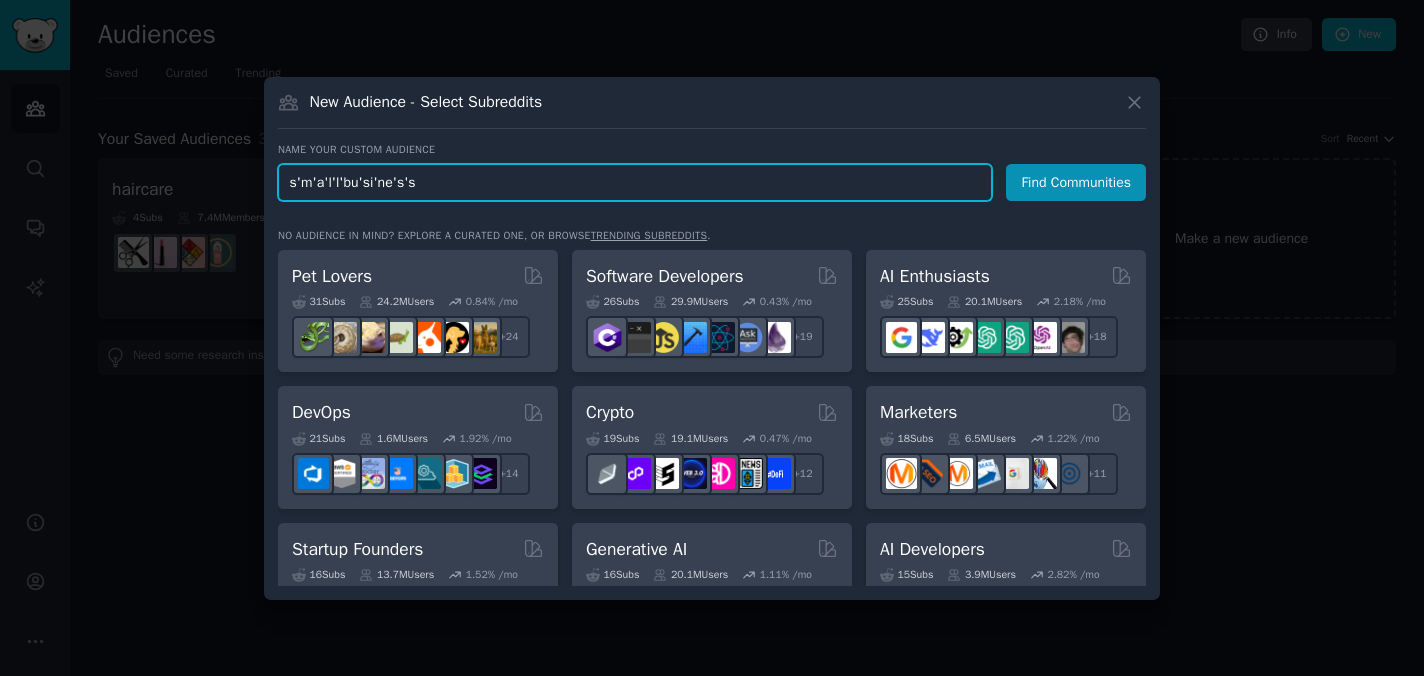 type on "smallbusiness" 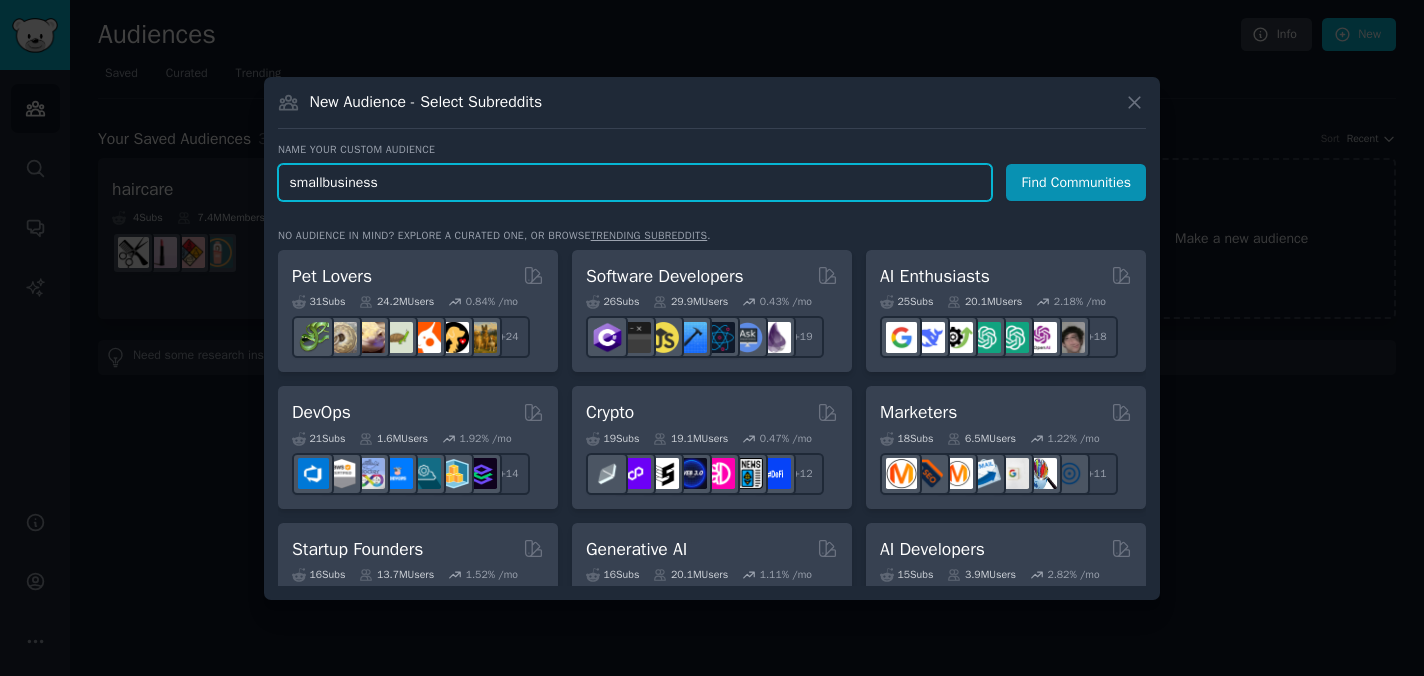 click on "Find Communities" at bounding box center (1076, 182) 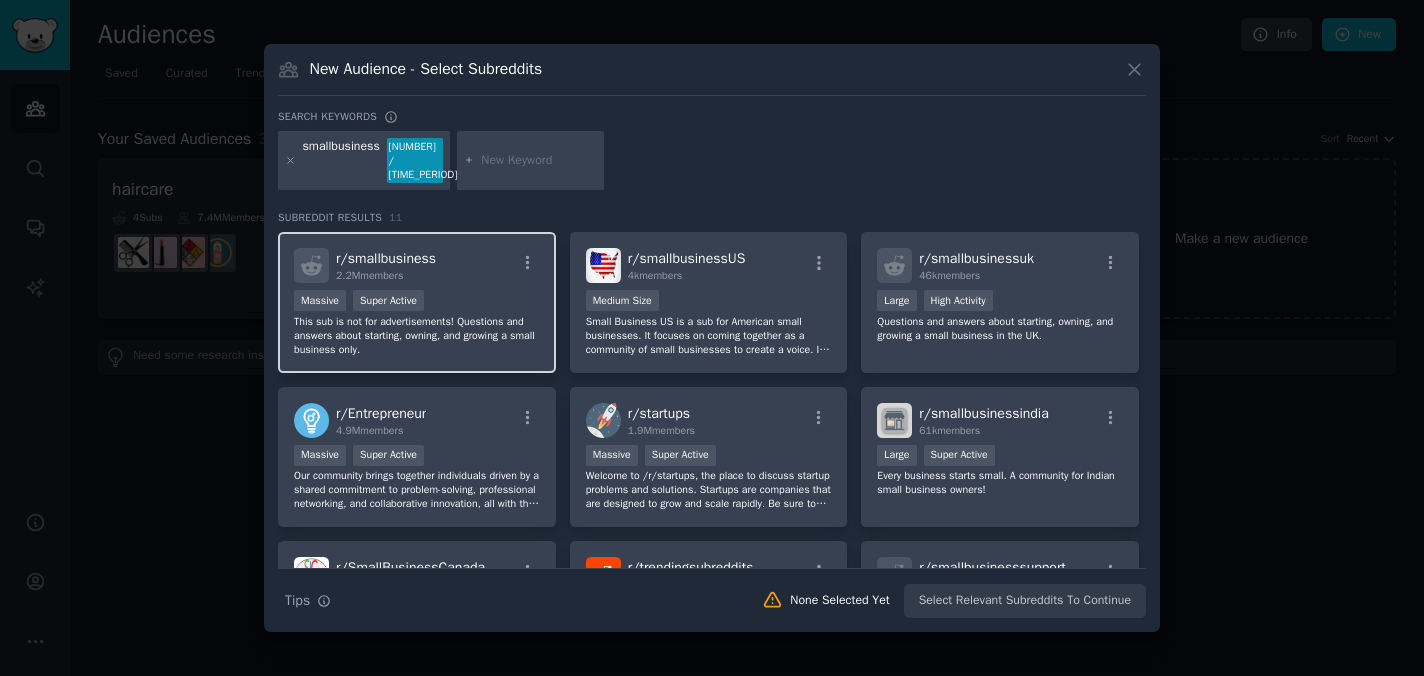 click on "Massive Super Active" at bounding box center (417, 302) 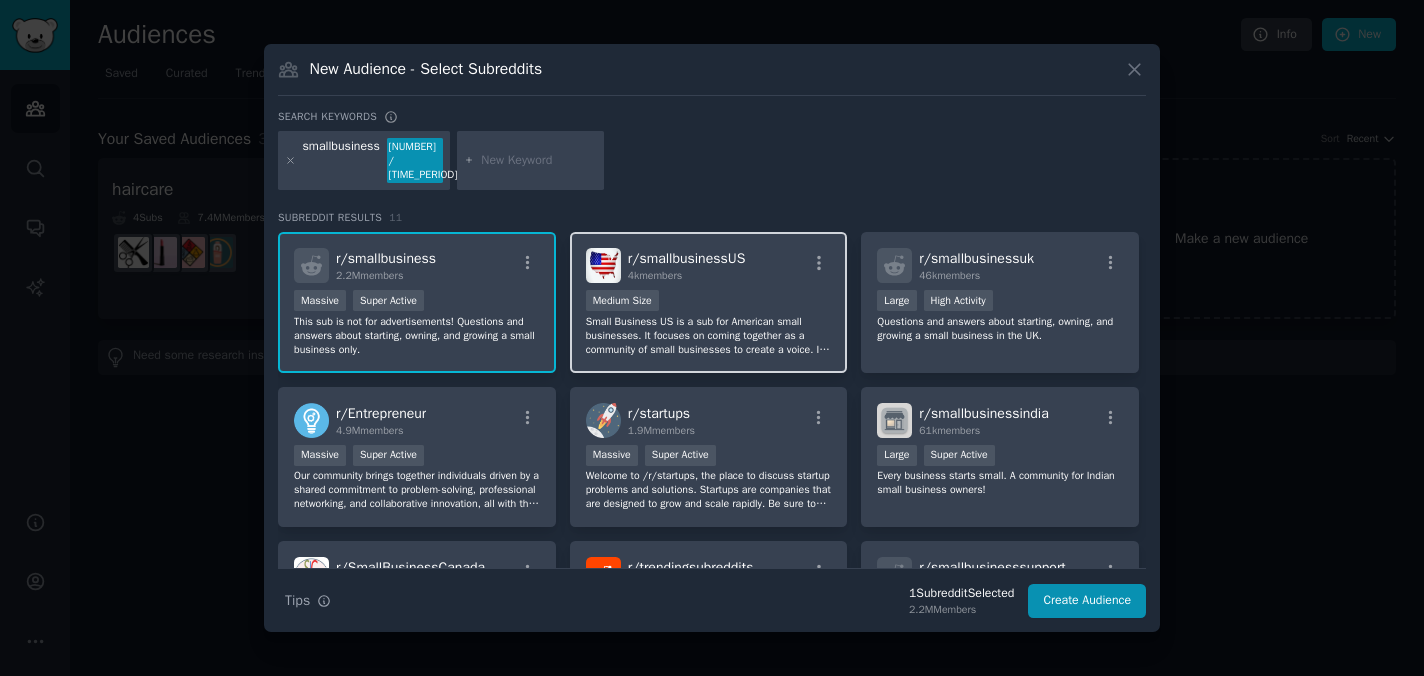 click on "1000 - 10,000 members Medium Size" at bounding box center (709, 302) 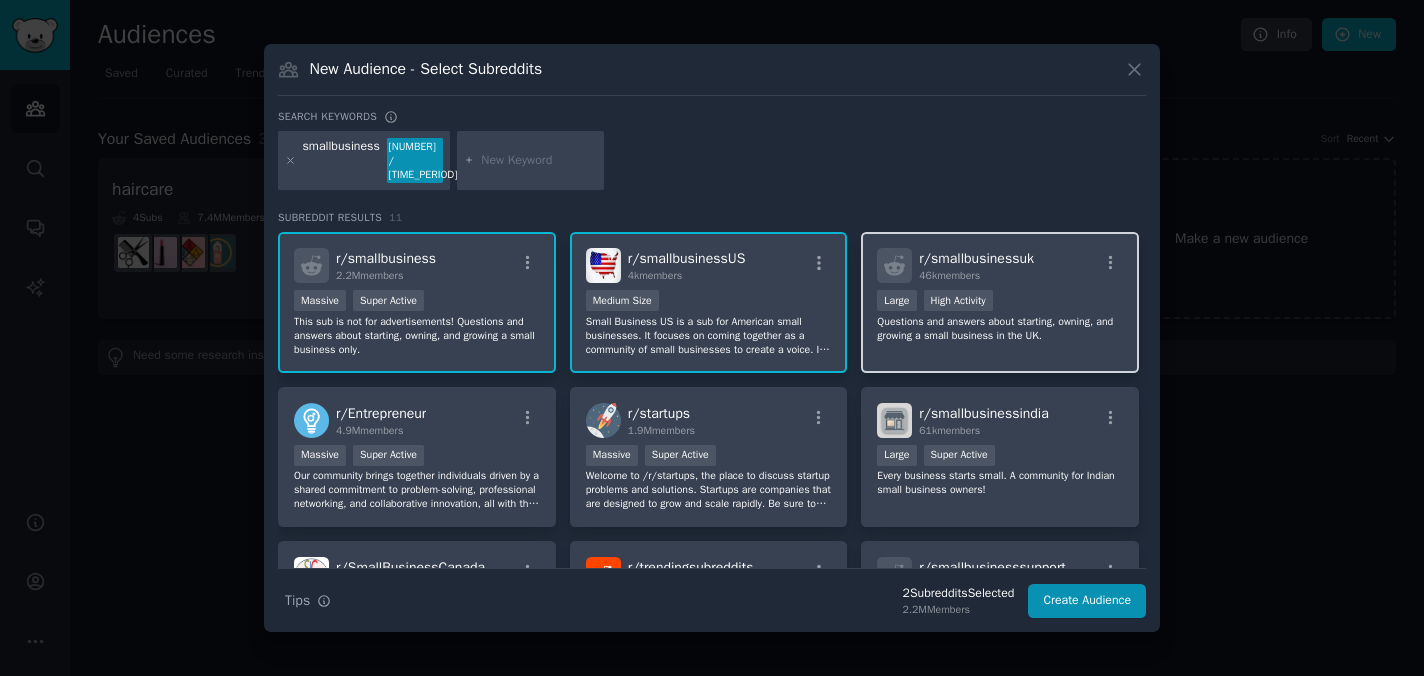 click on "r/ smallbusinessuk 46k  members Large High Activity Questions and answers about starting, owning, and growing a small business in the UK." at bounding box center [1000, 302] 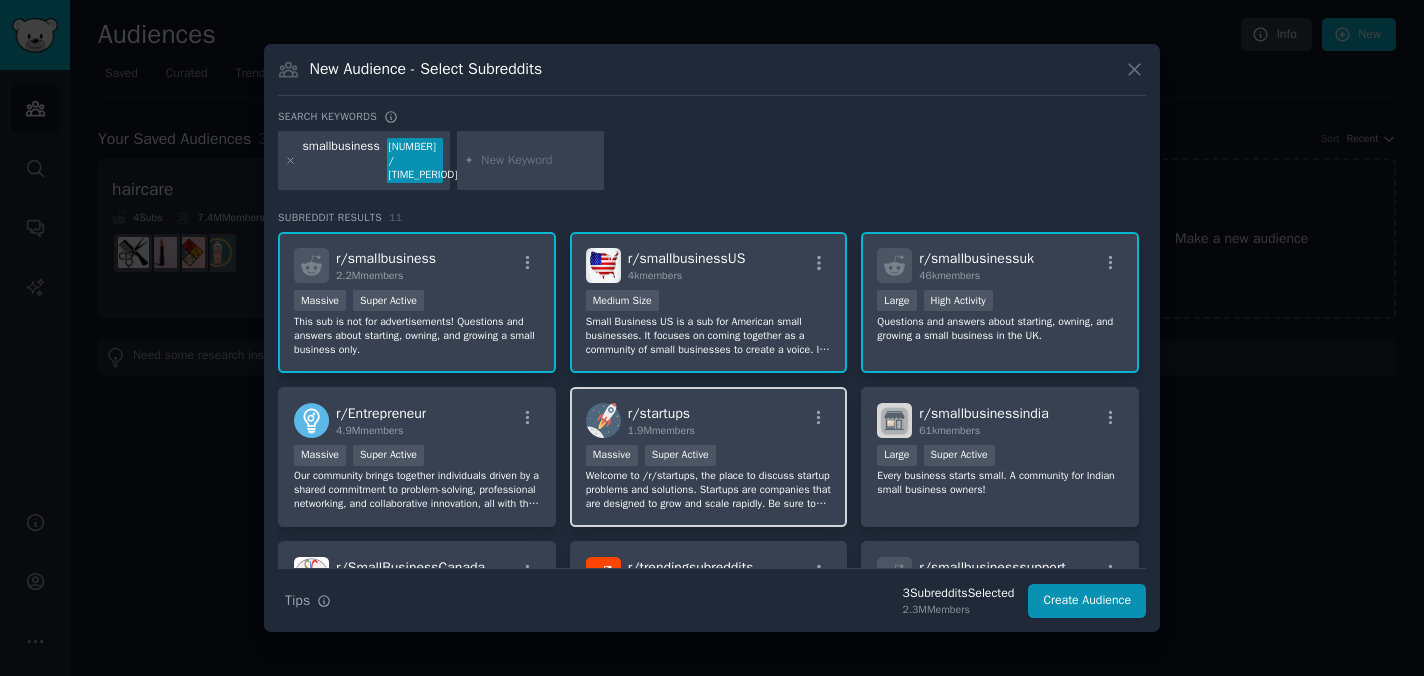 click on "r/ startups 1.9M  members" at bounding box center [709, 420] 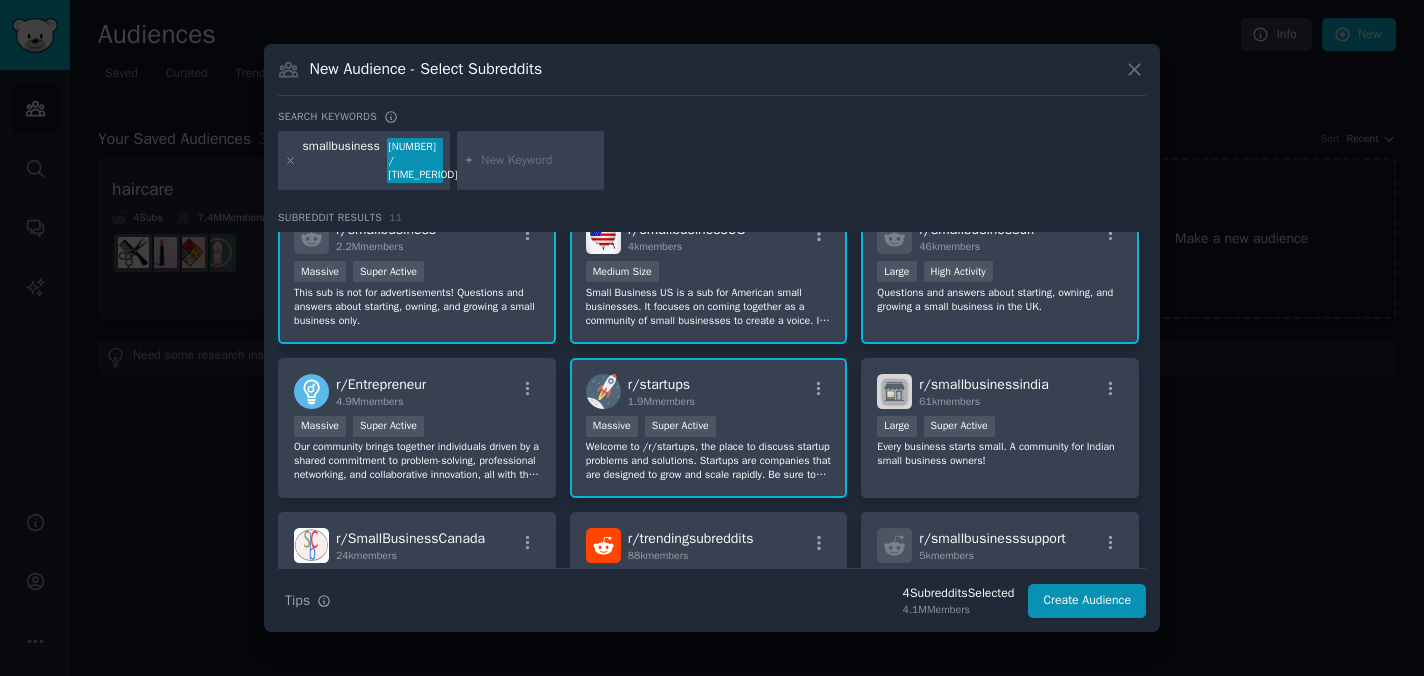 scroll, scrollTop: 160, scrollLeft: 0, axis: vertical 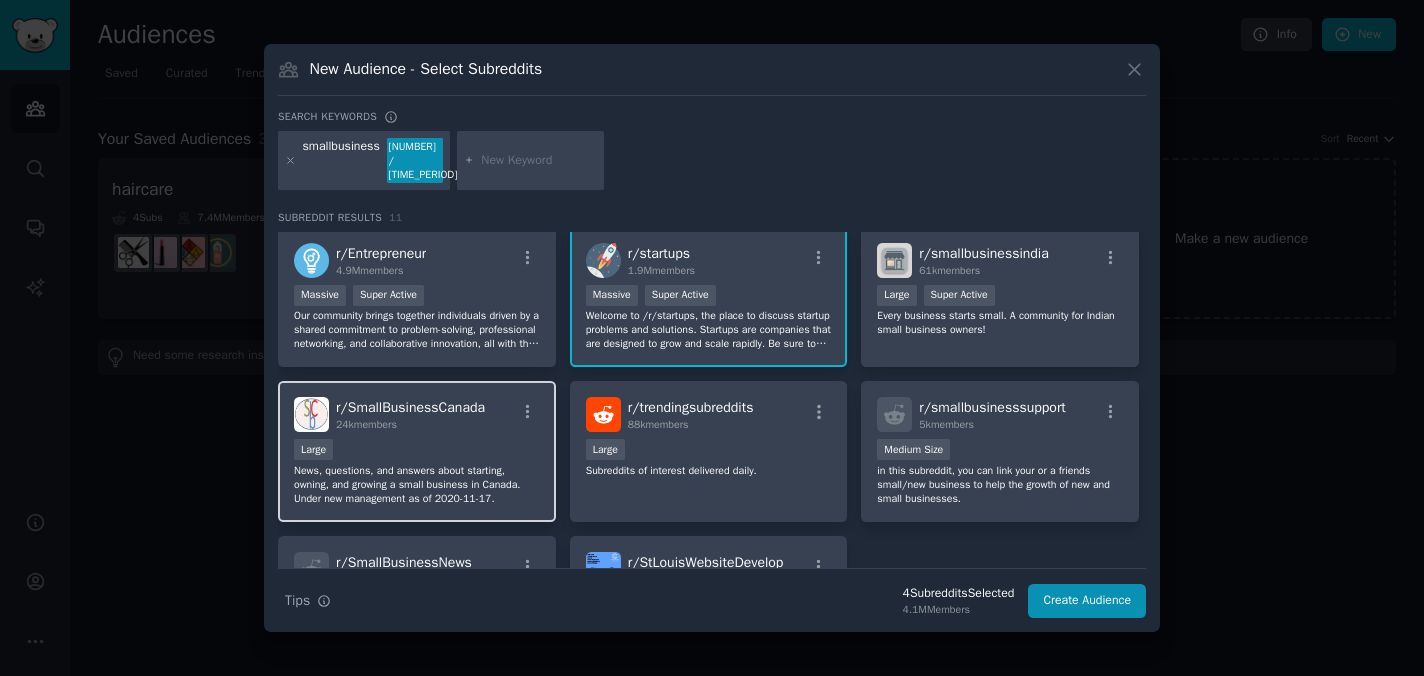 click on "Large" at bounding box center [417, 451] 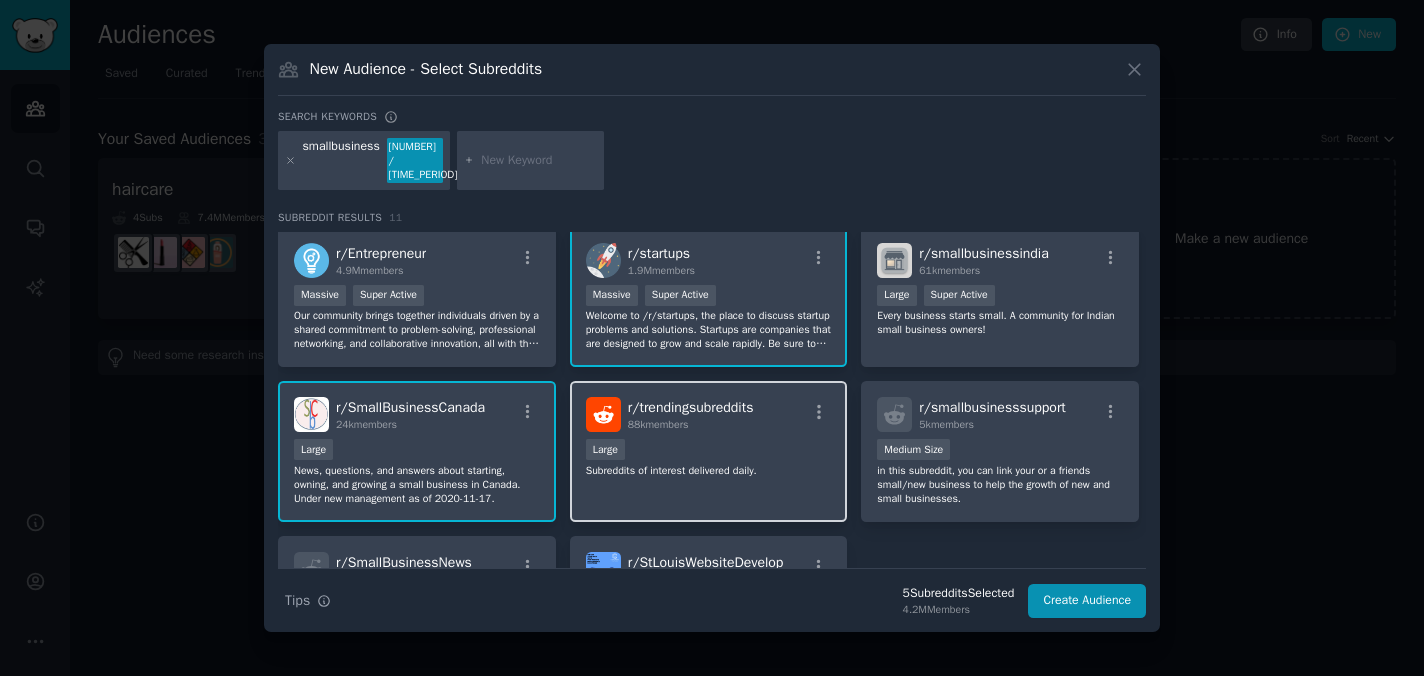 click on "10,000 - 100,000 members Large" at bounding box center [709, 451] 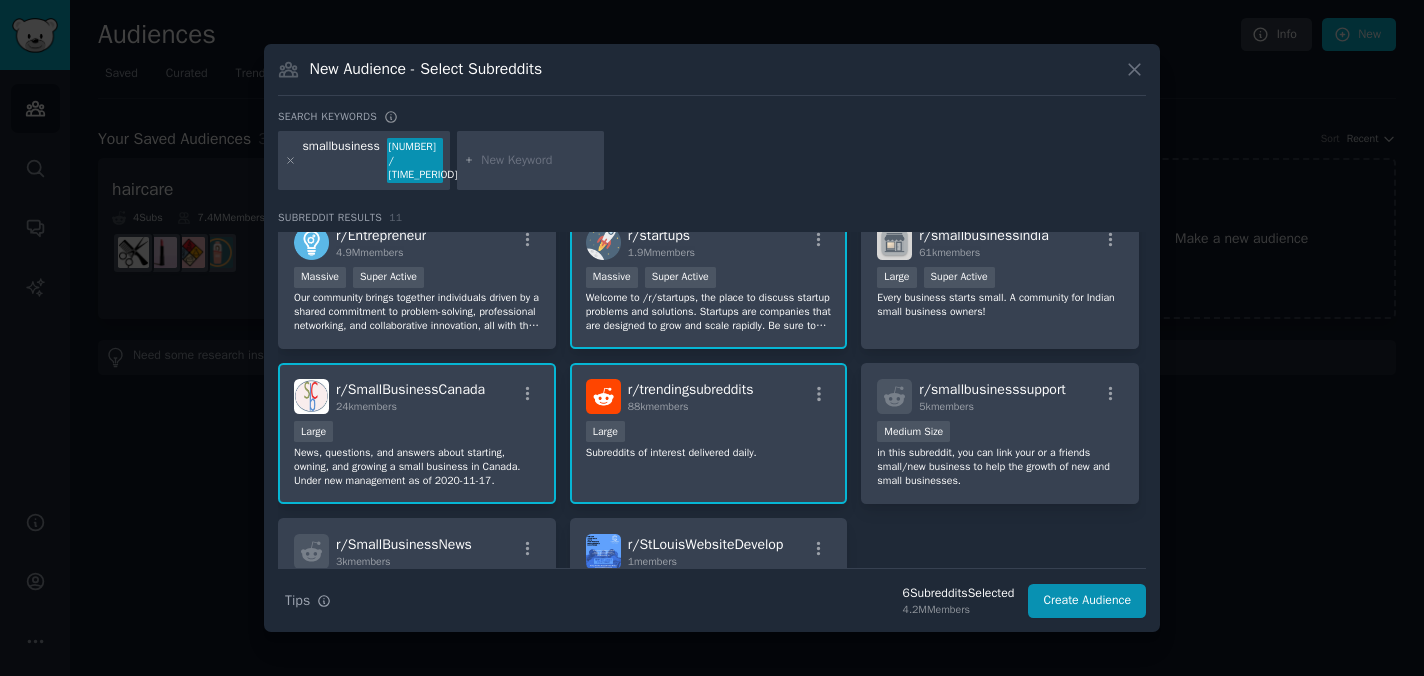 scroll, scrollTop: 197, scrollLeft: 0, axis: vertical 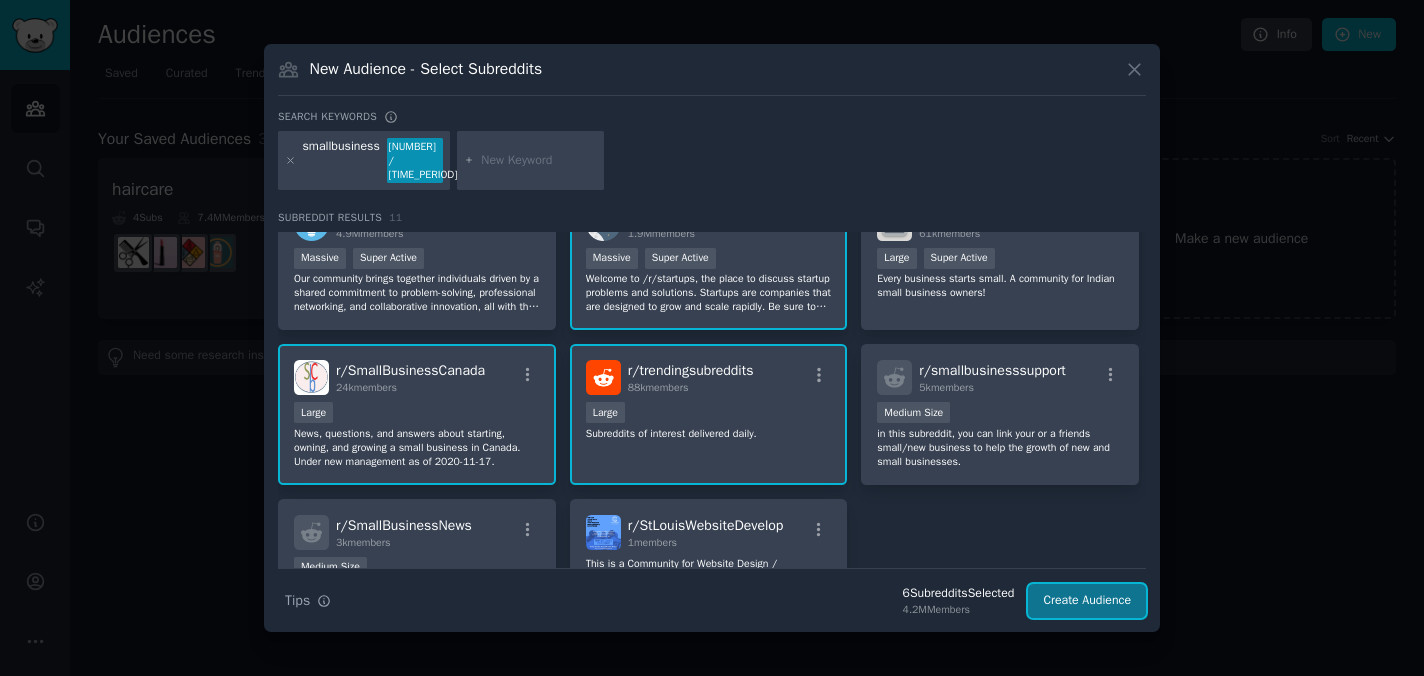 click on "Create Audience" at bounding box center [1087, 601] 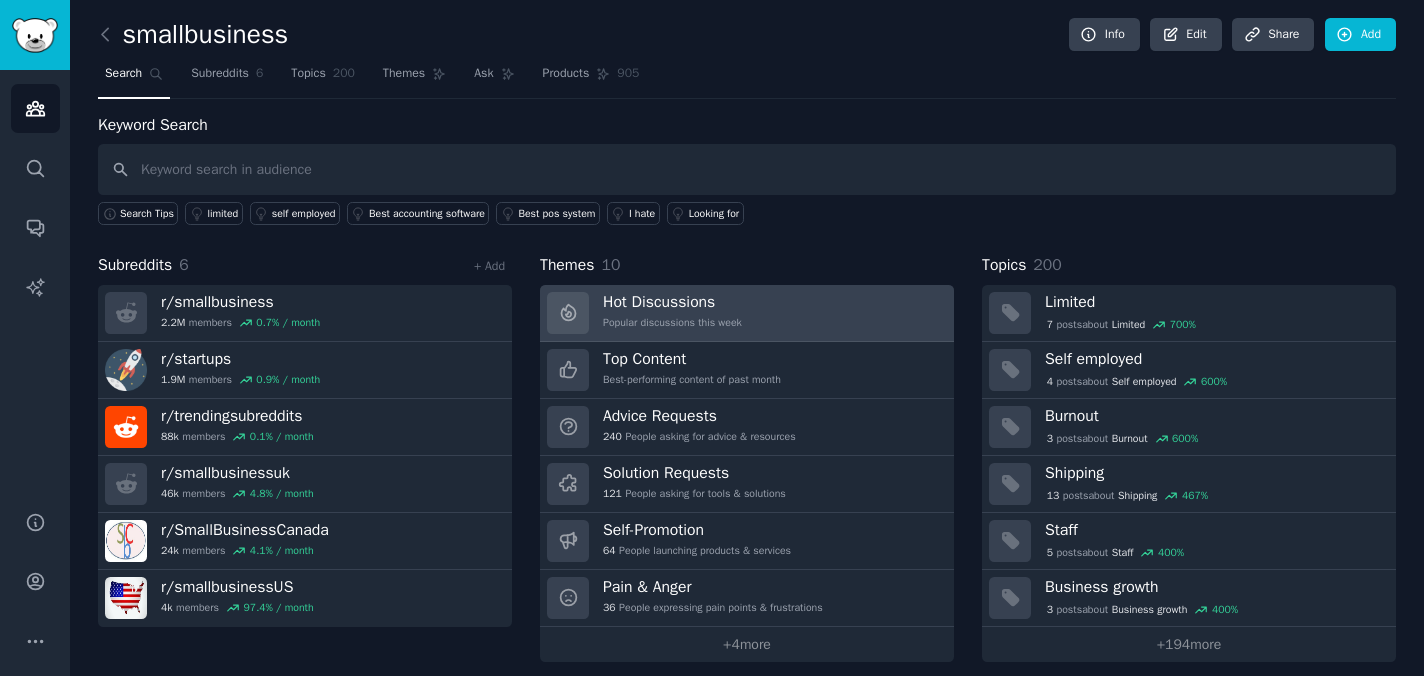 click on "Hot Discussions Popular discussions this week" at bounding box center [747, 313] 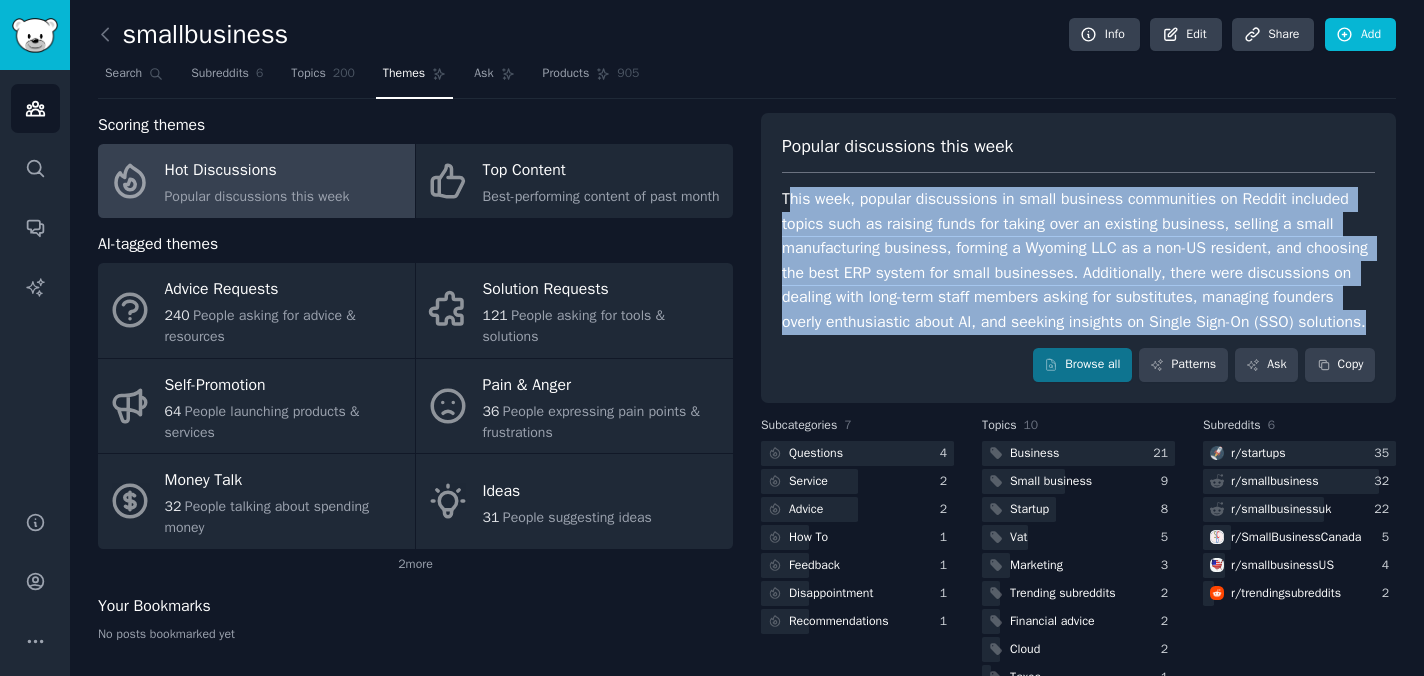 drag, startPoint x: 979, startPoint y: 355, endPoint x: 792, endPoint y: 209, distance: 237.2446 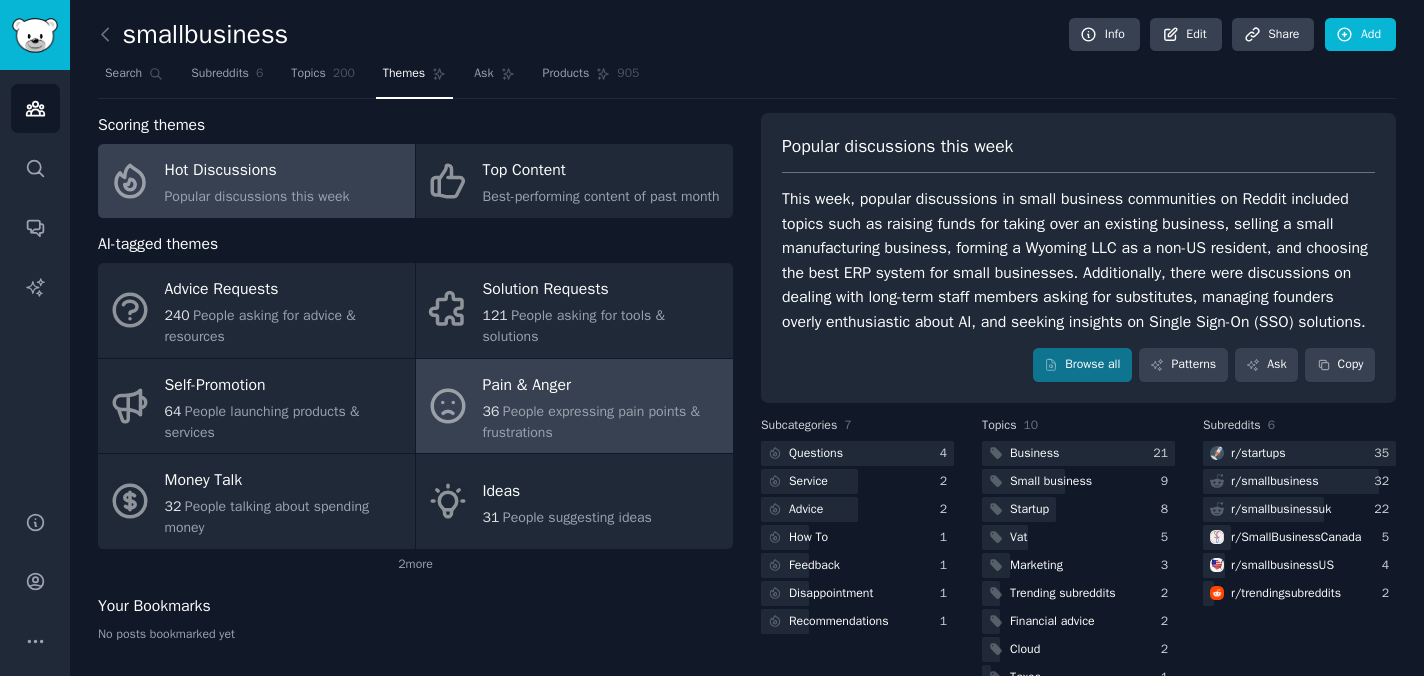 click on "36 People expressing pain points & frustrations" at bounding box center (603, 422) 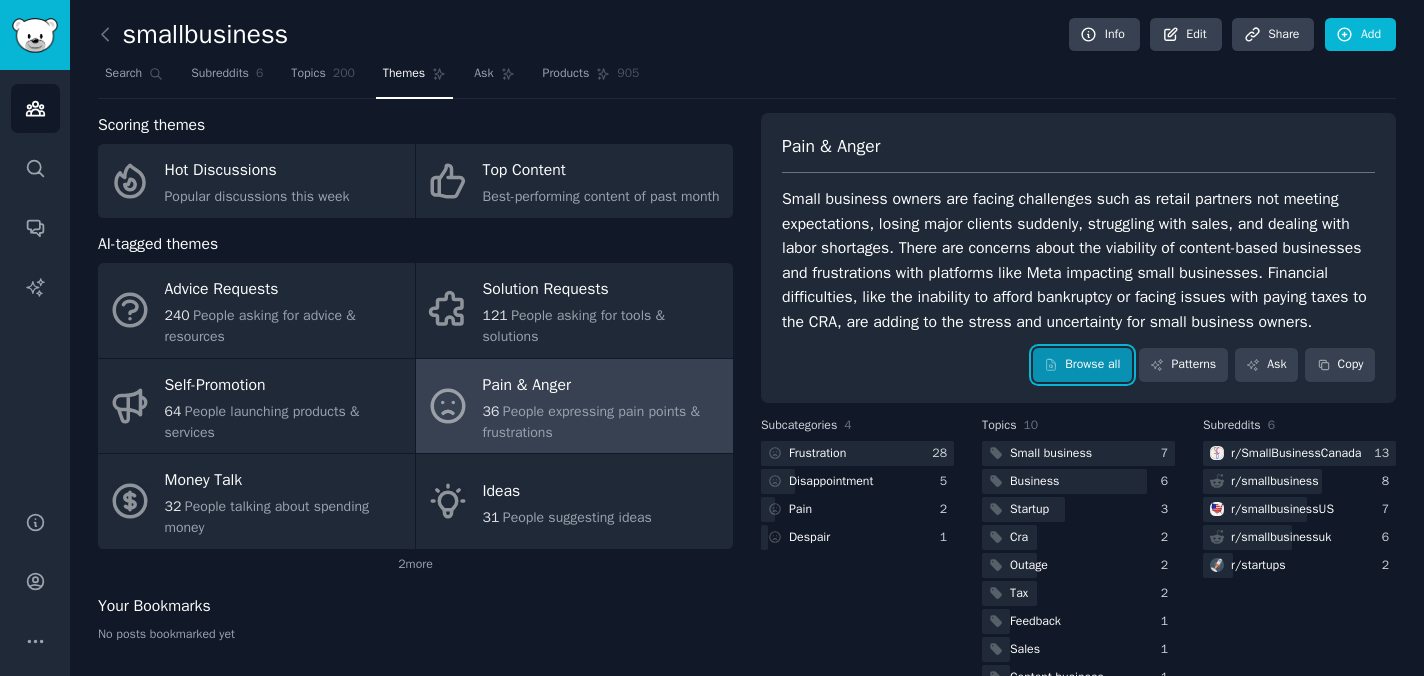 click on "Browse all" at bounding box center [1082, 365] 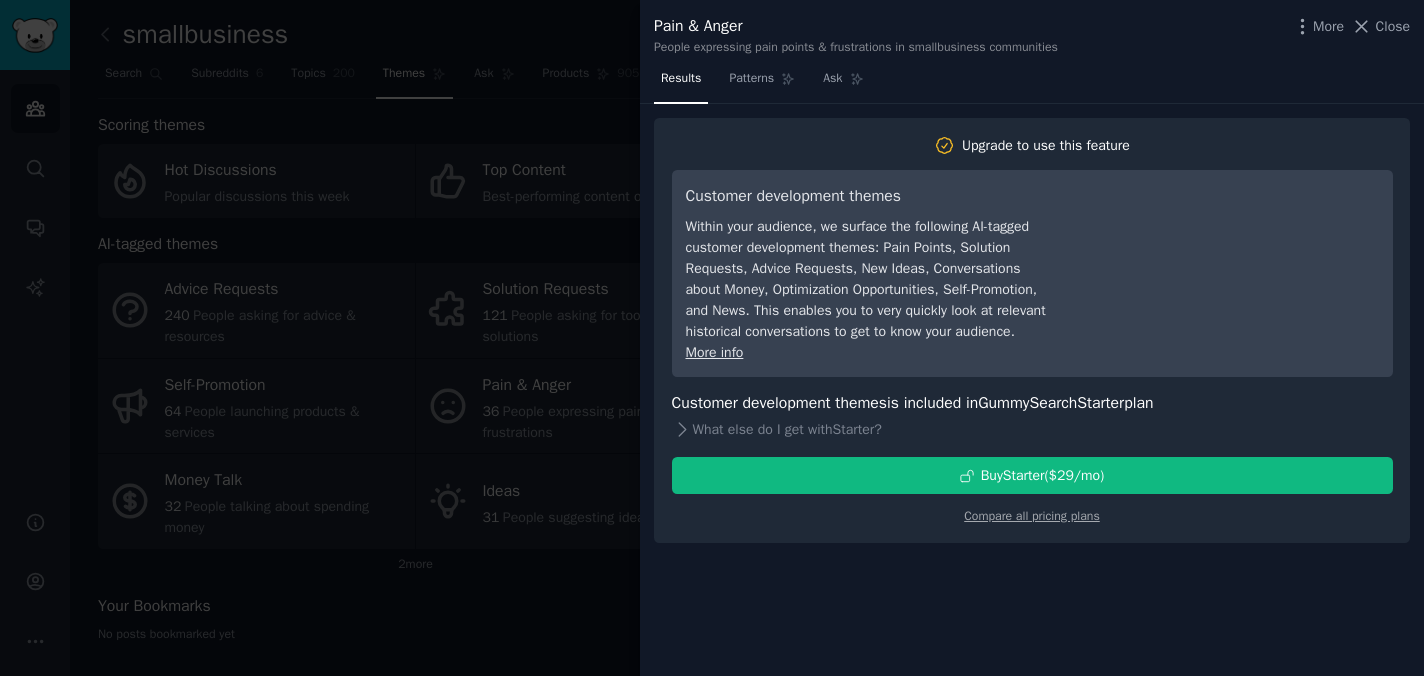 click at bounding box center (712, 338) 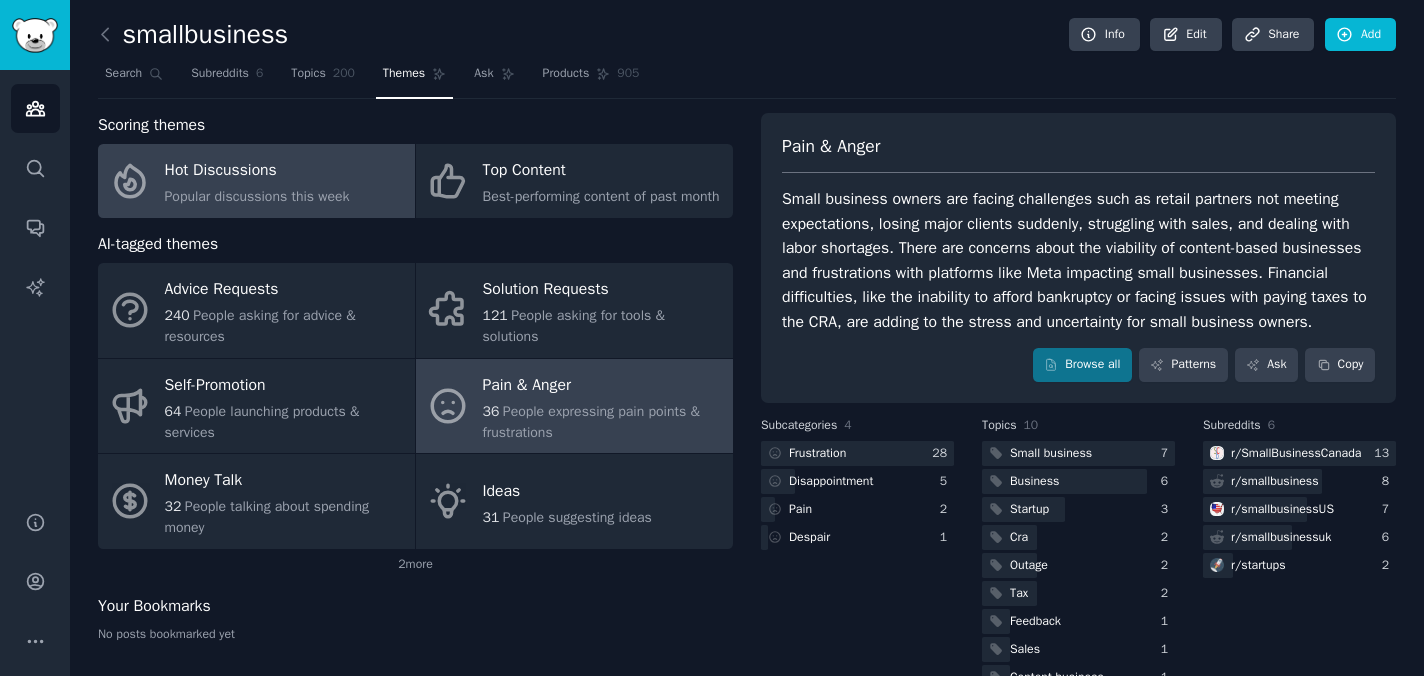 click on "Hot Discussions" at bounding box center [257, 171] 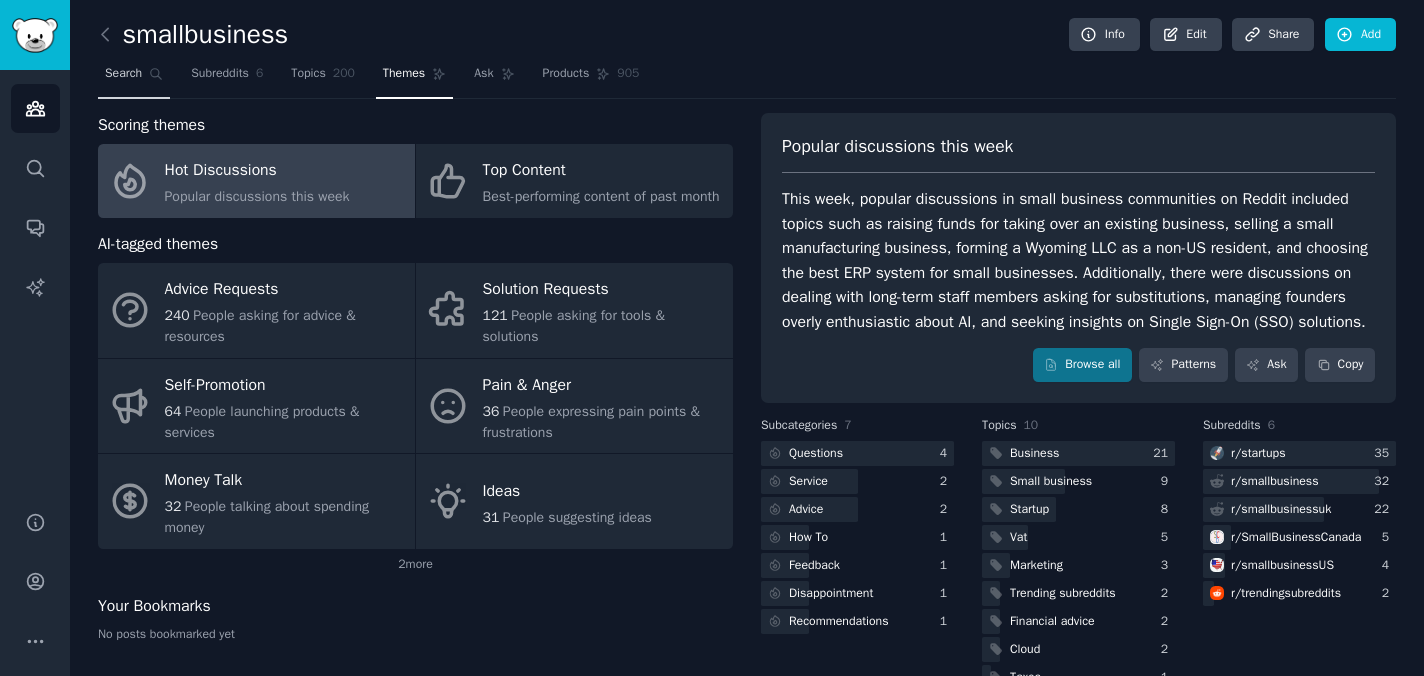click on "Search" at bounding box center [134, 78] 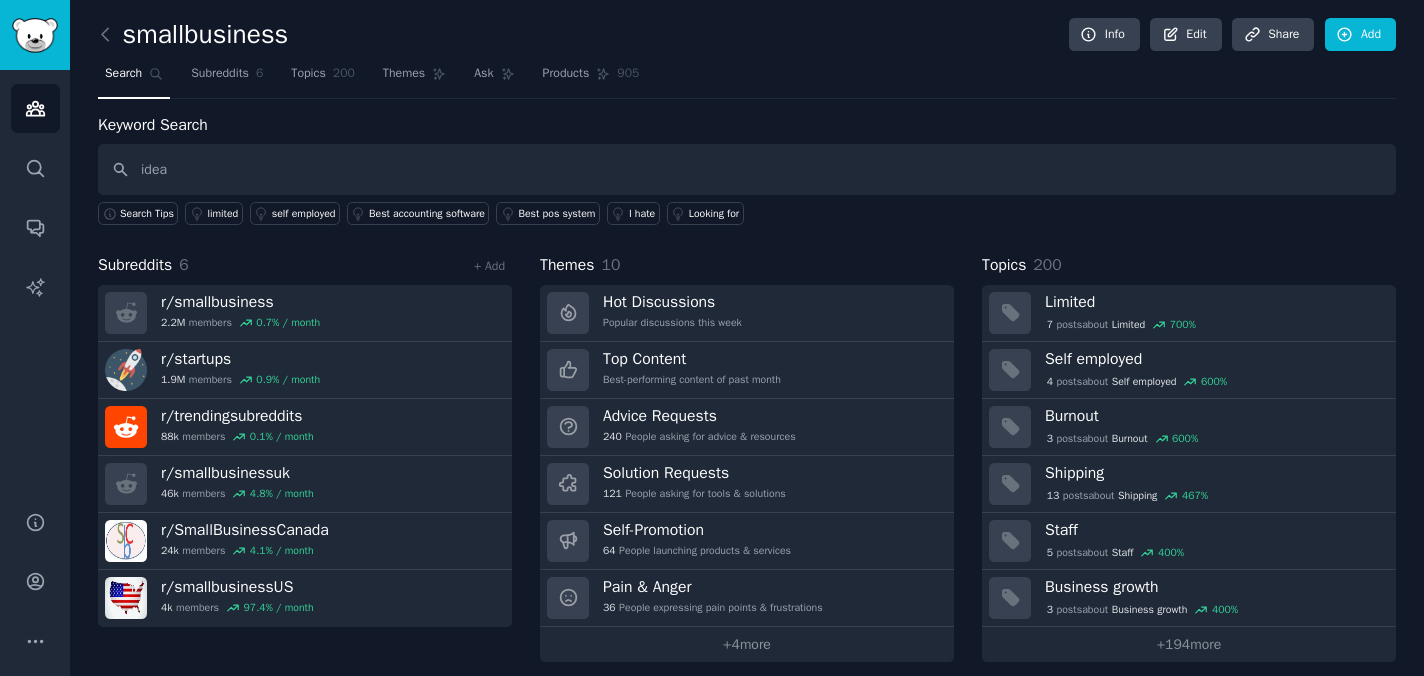 type on "idea" 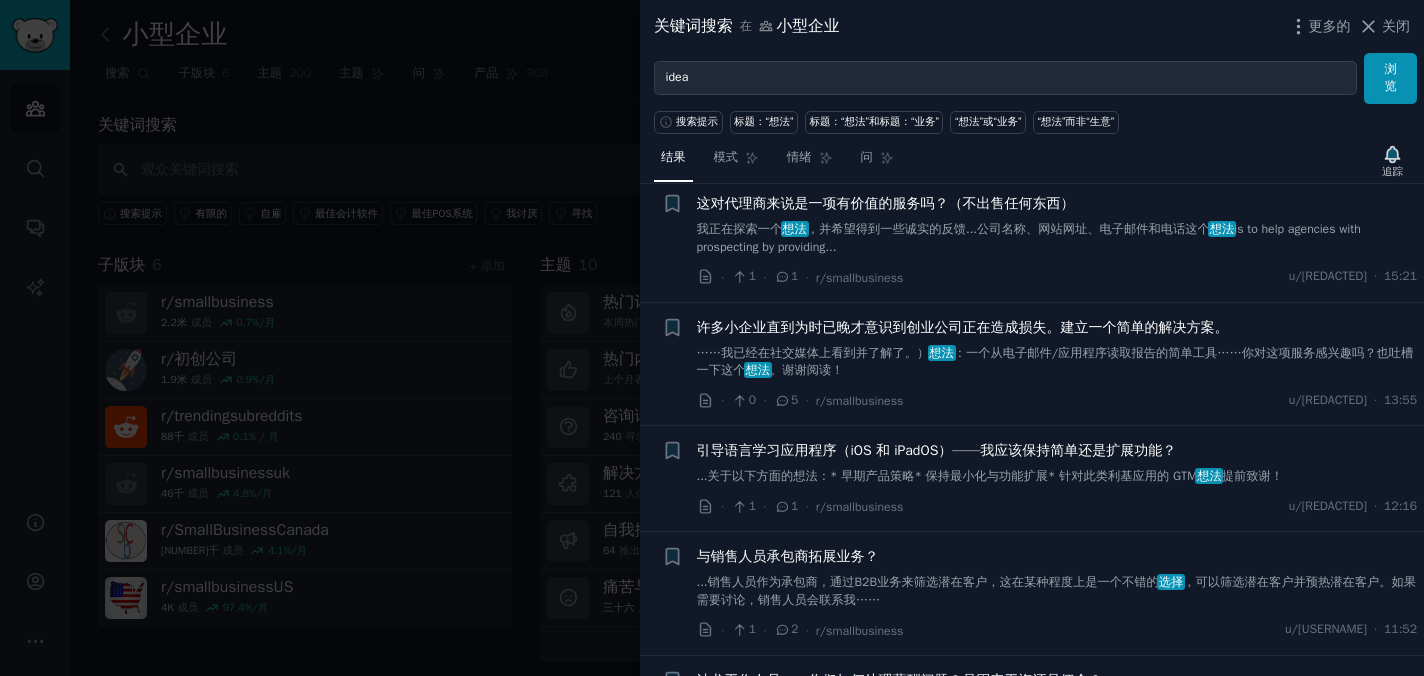 scroll, scrollTop: 248, scrollLeft: 0, axis: vertical 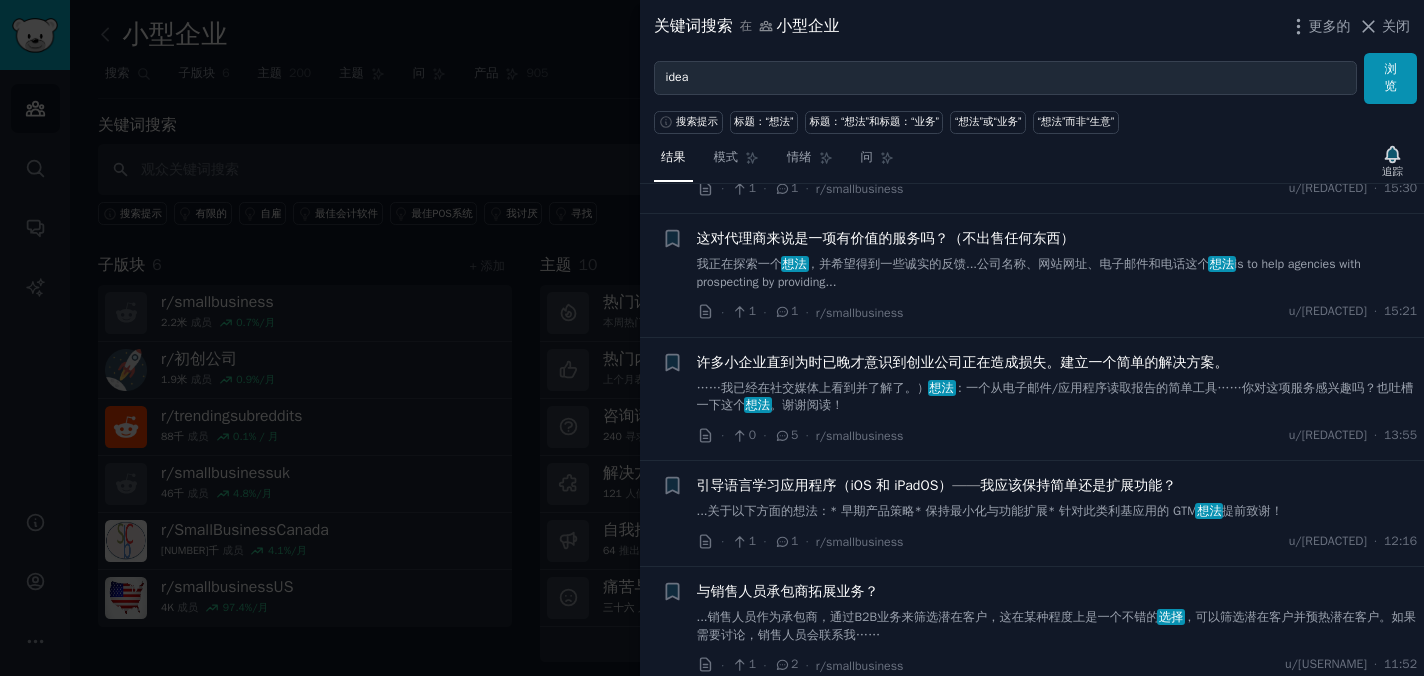 click on "我正在探索一个 想法 ，并希望得到一些诚实的反馈...公司名称、网站网址、电子邮件和电话这个 想法 是通过提供...来帮助机构进行勘探。" at bounding box center [1057, 273] 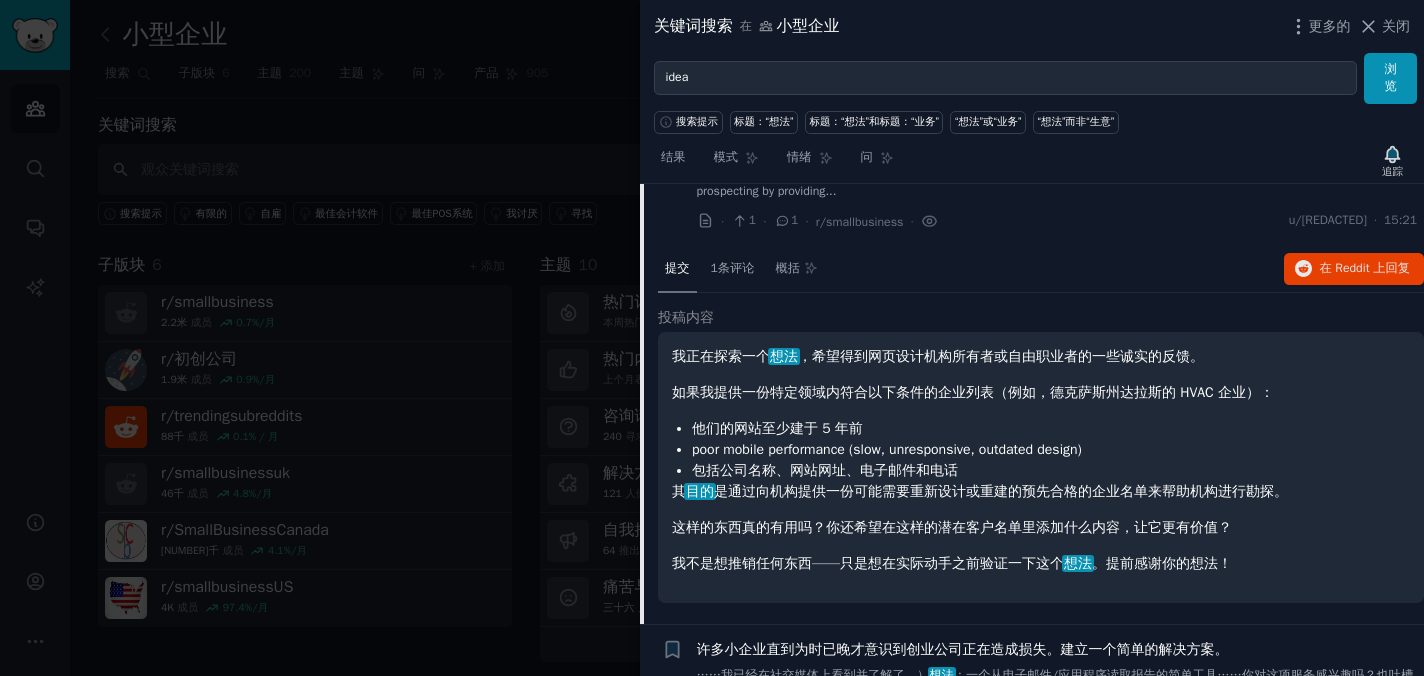 scroll, scrollTop: 335, scrollLeft: 0, axis: vertical 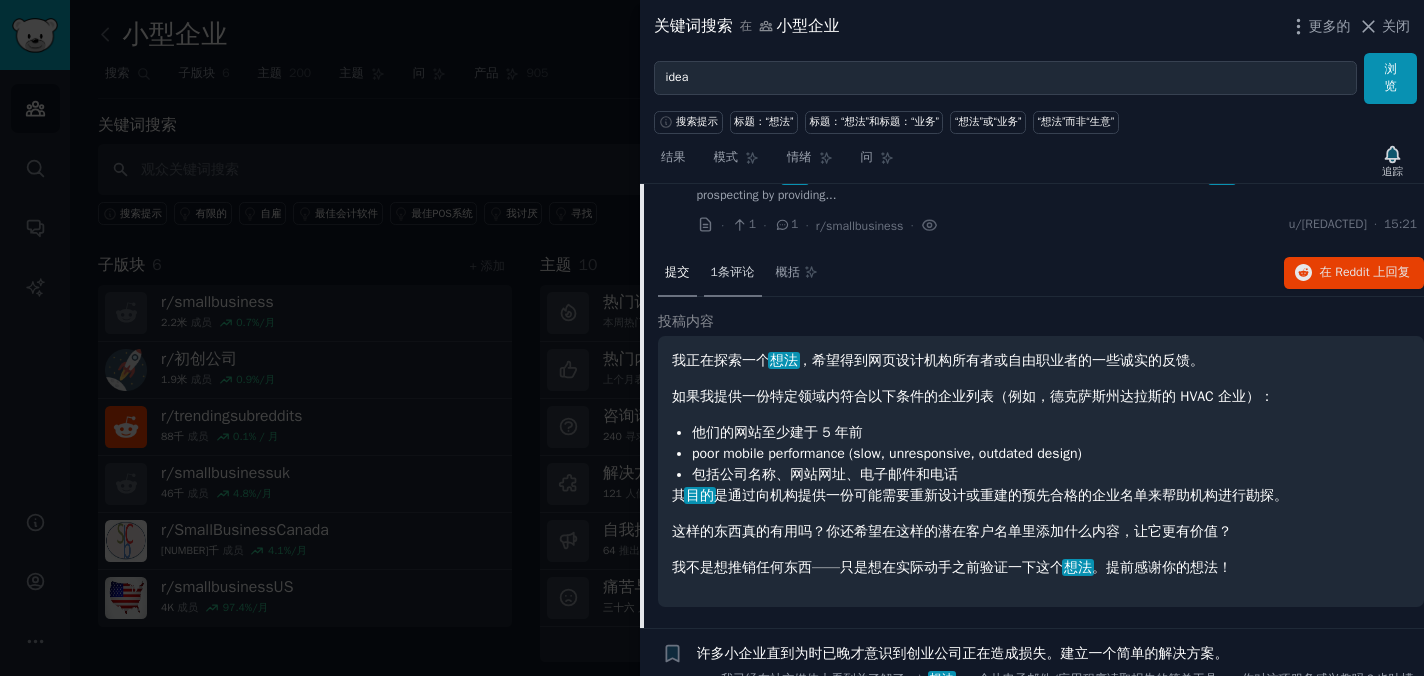 click on "1条评论" at bounding box center [733, 274] 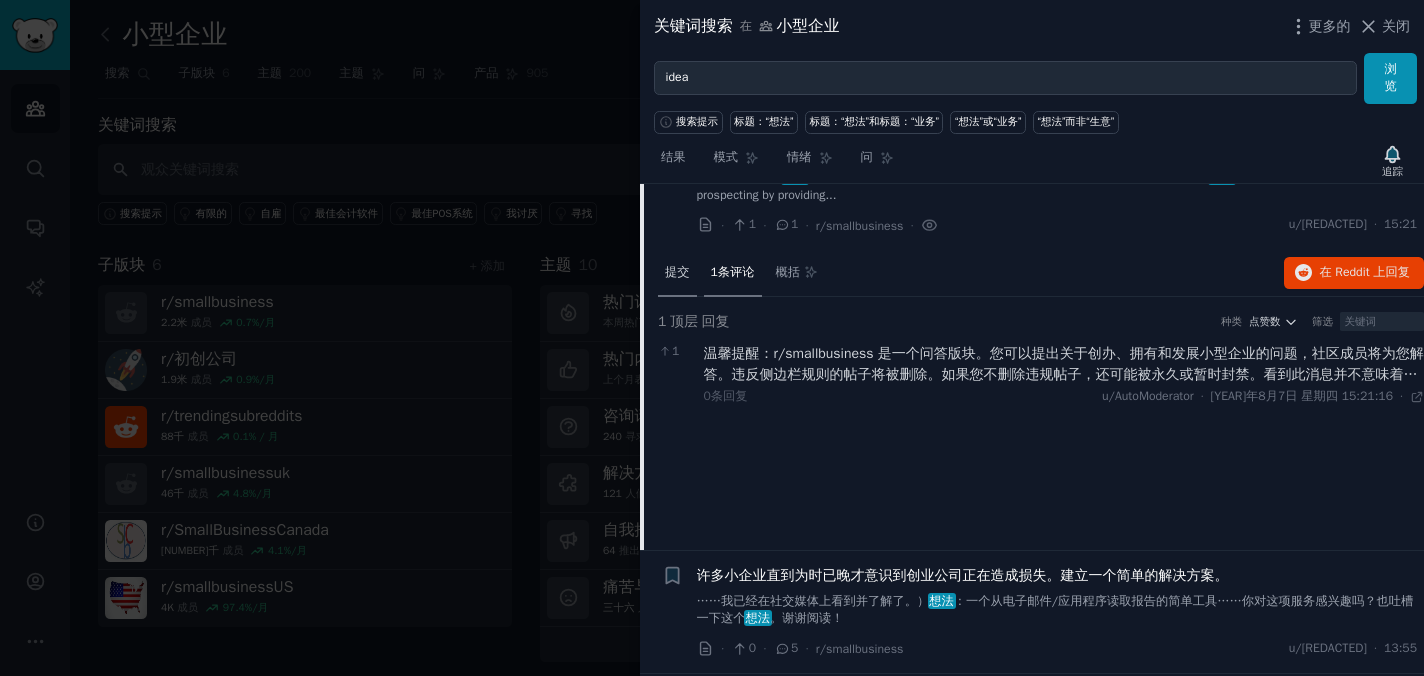 click on "提交" at bounding box center (677, 274) 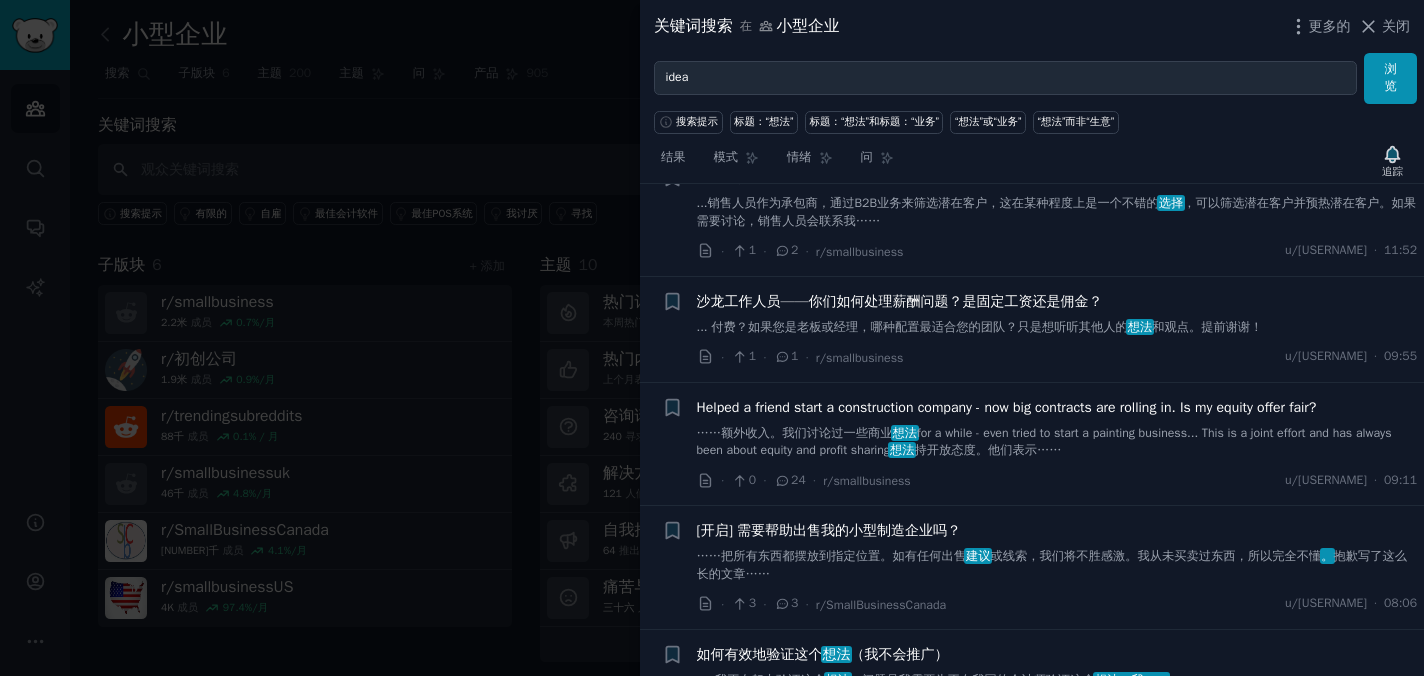 scroll, scrollTop: 1078, scrollLeft: 0, axis: vertical 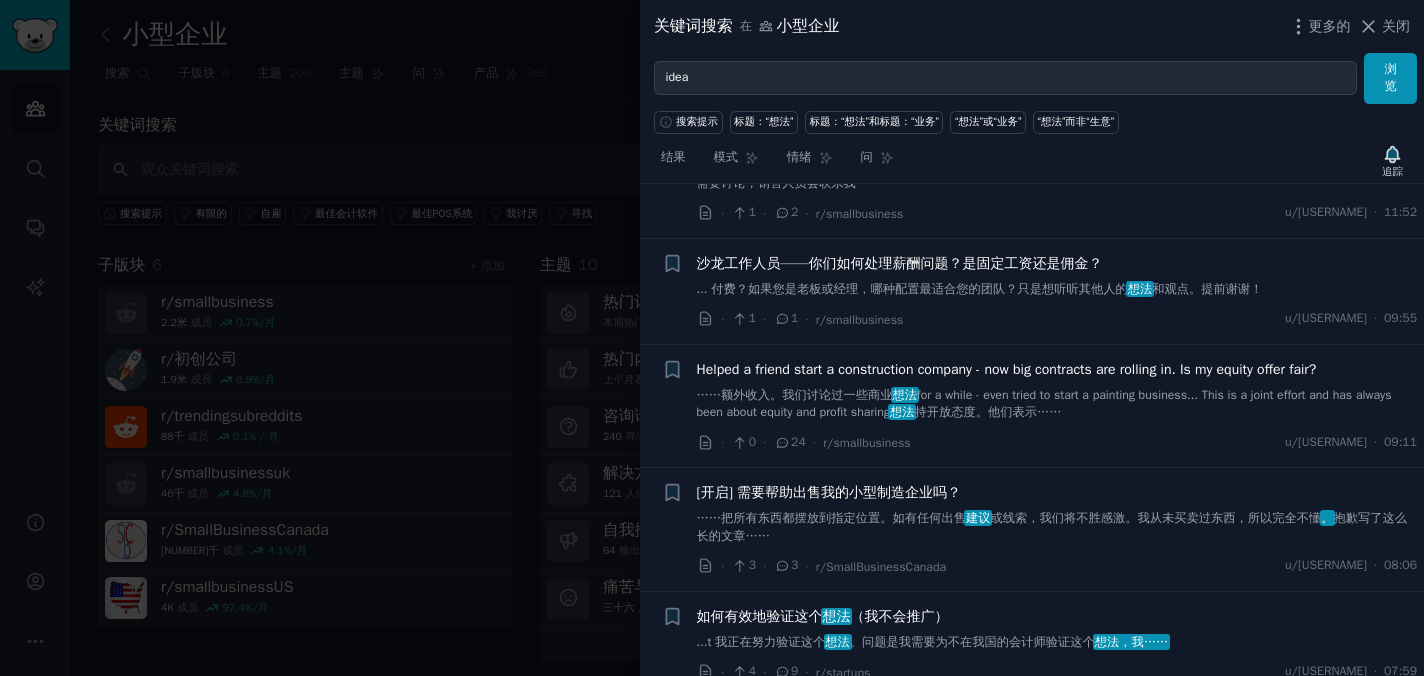 click on "[开启] 需要帮助出售我的小型制造企业吗？" at bounding box center [1057, 492] 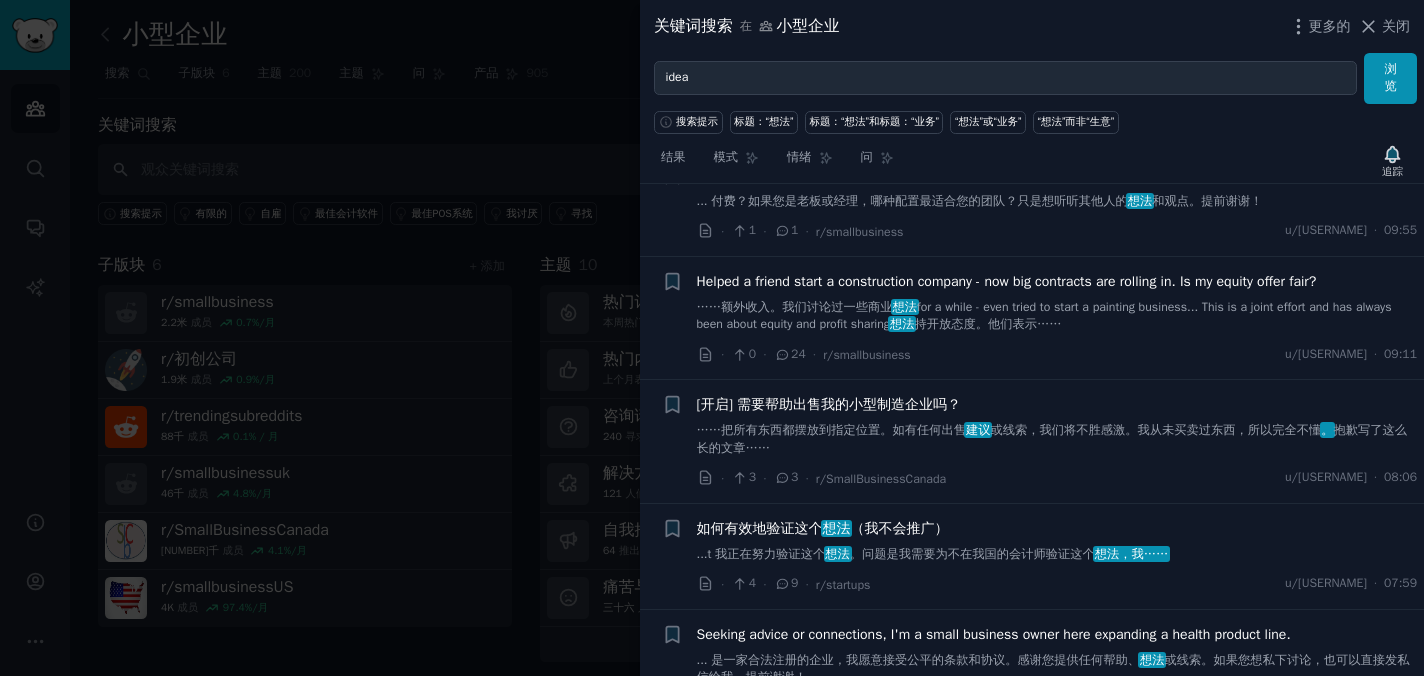 scroll, scrollTop: 1176, scrollLeft: 0, axis: vertical 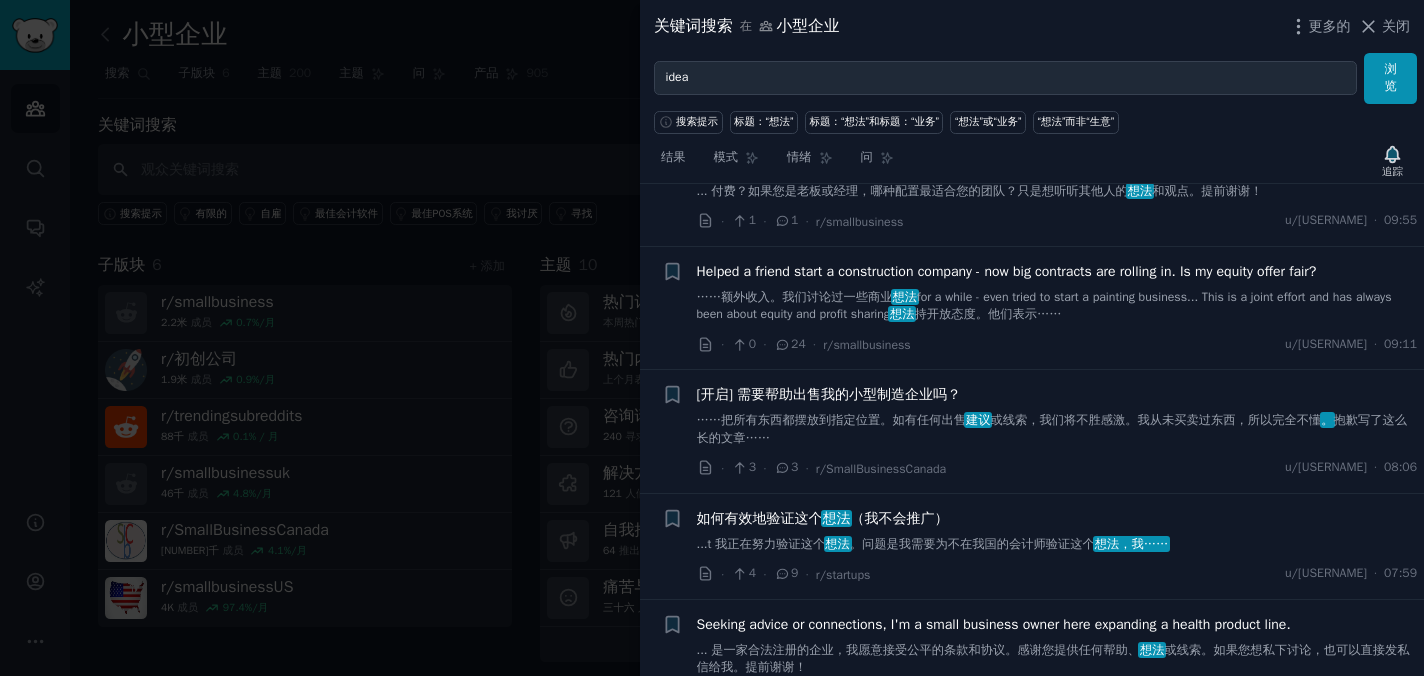 click on "如何有效地验证这个 想法 （我不会推广）" at bounding box center [1057, 518] 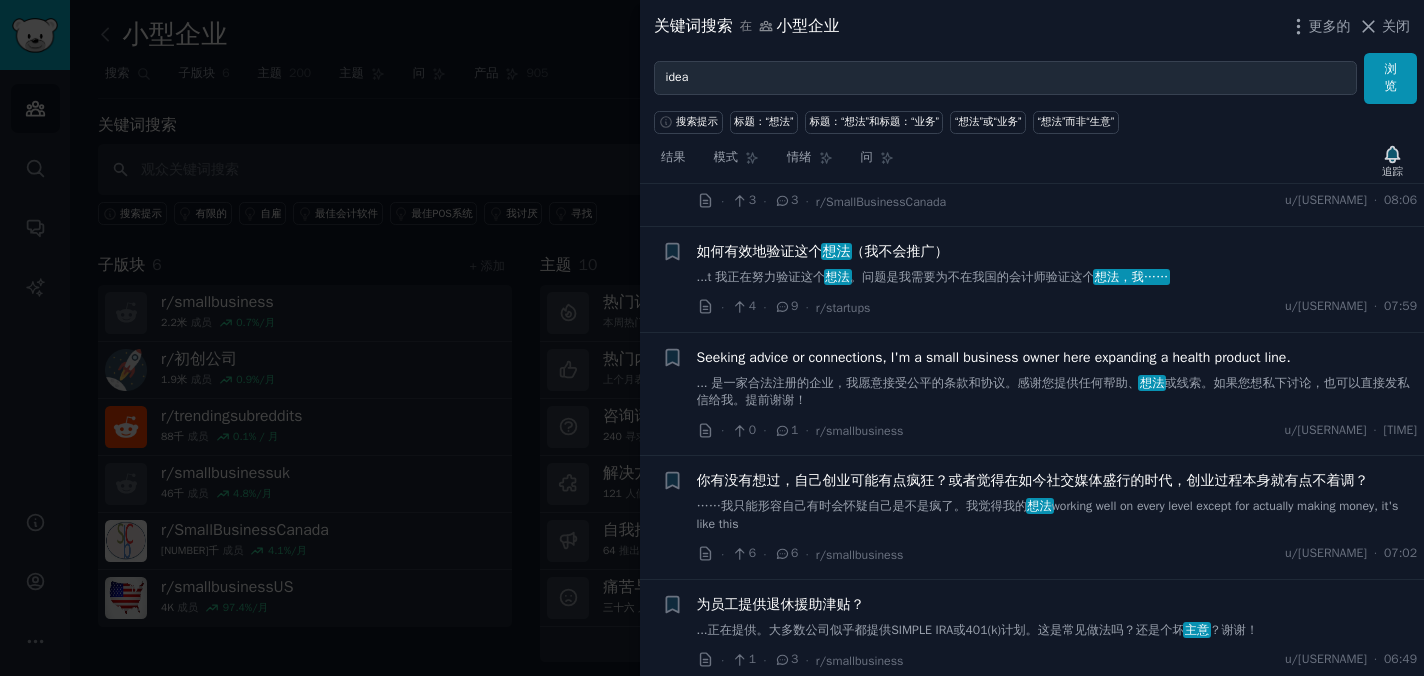 scroll, scrollTop: 1441, scrollLeft: 0, axis: vertical 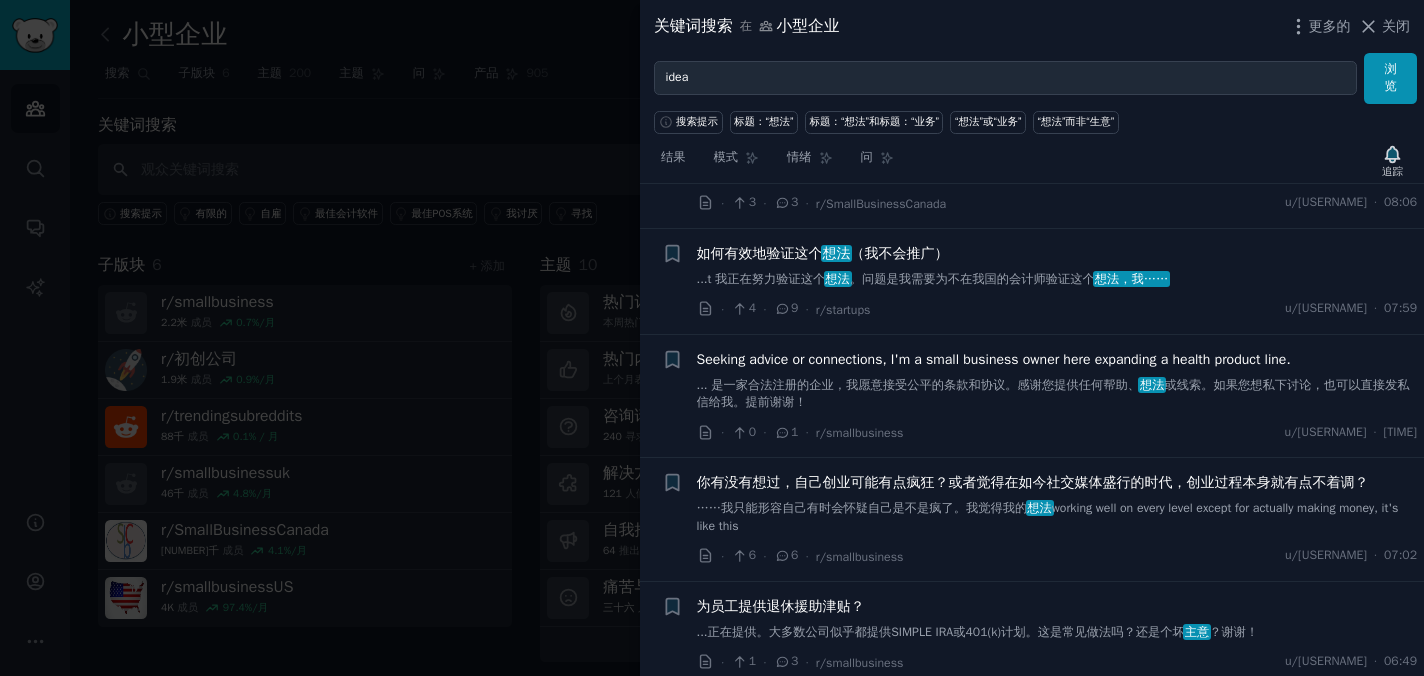 click on "...t 我正在努力验证这个" at bounding box center [761, 279] 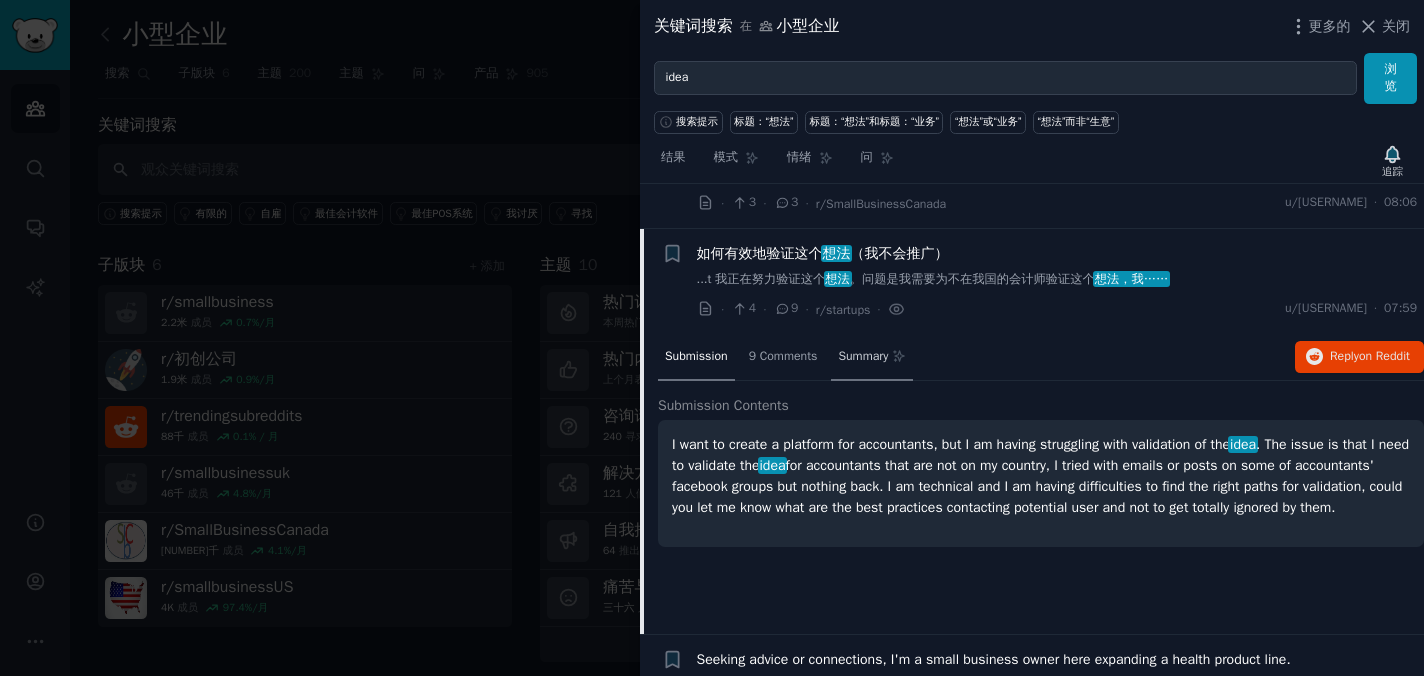 scroll, scrollTop: 1108, scrollLeft: 0, axis: vertical 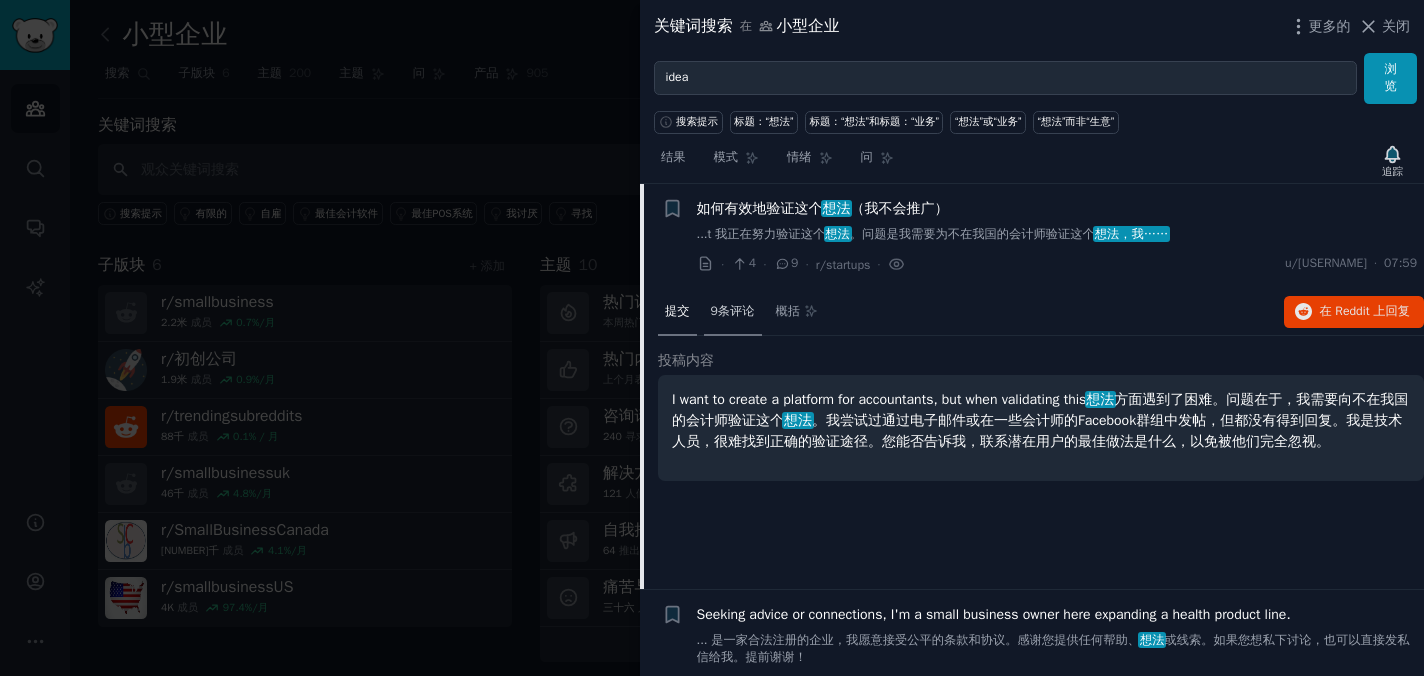 click on "9条评论" at bounding box center (733, 313) 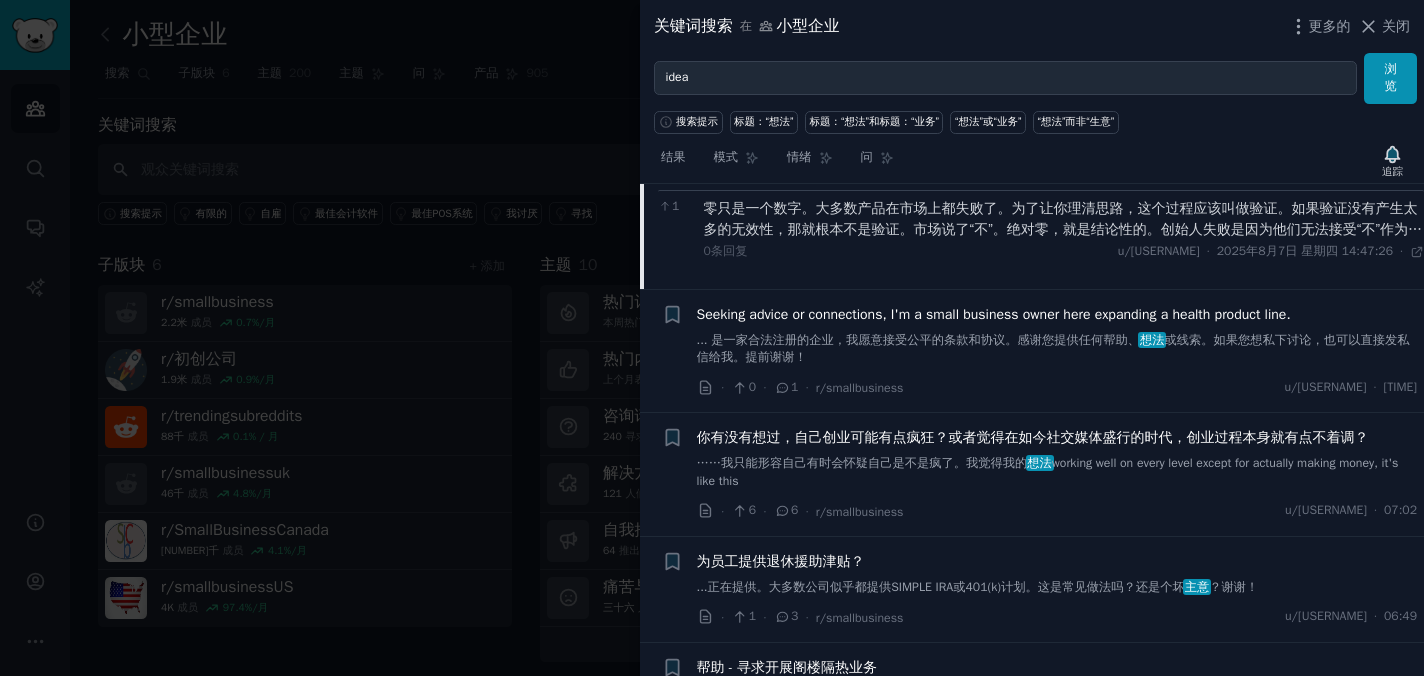 scroll, scrollTop: 1592, scrollLeft: 0, axis: vertical 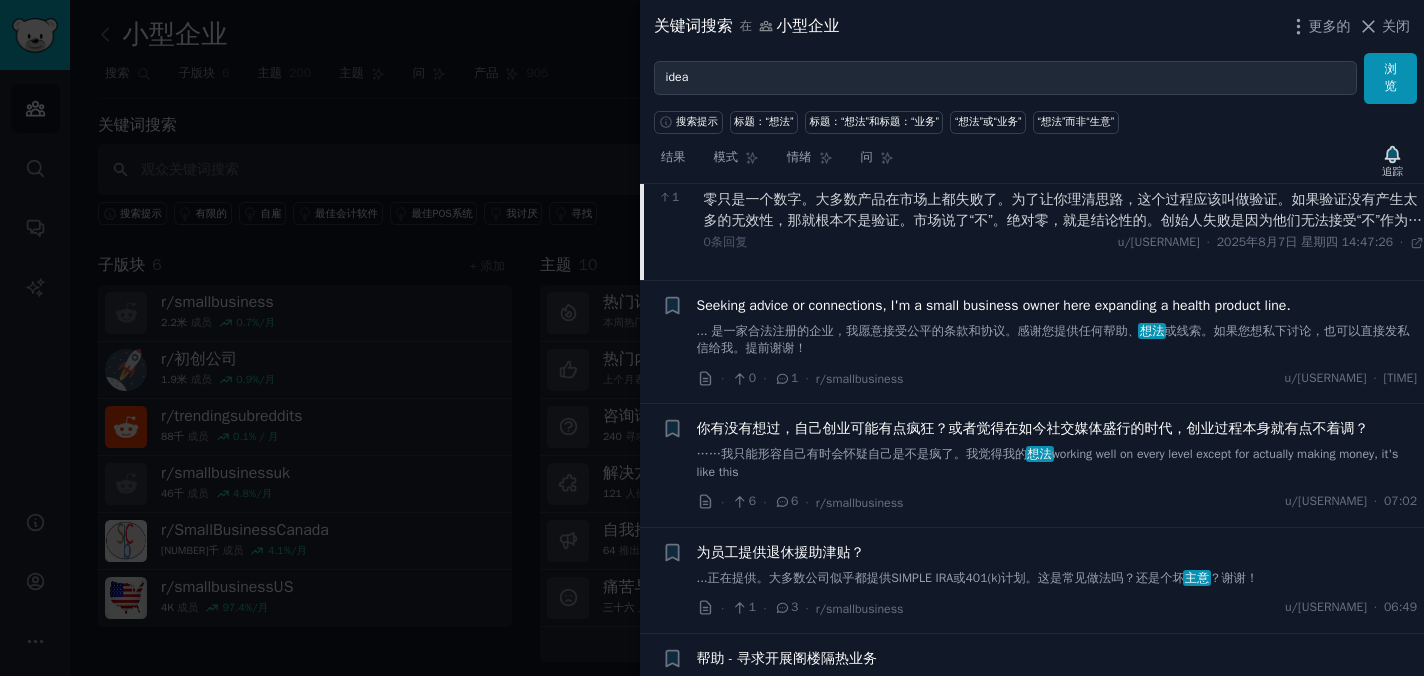 click on "你有没有想过，自己创业可能有点疯狂？或者觉得在如今社交媒体盛行的时代，创业过程本身就有点不着调？ ……我只能形容自己有时会怀疑自己是不是疯了。我觉得我的 想法 在各个层面都运作良好，除了无法真正赚钱，就像这样…… · 6 · 6 · r/smallbusiness u/ReserveRatter · 07:02" at bounding box center (1057, 465) 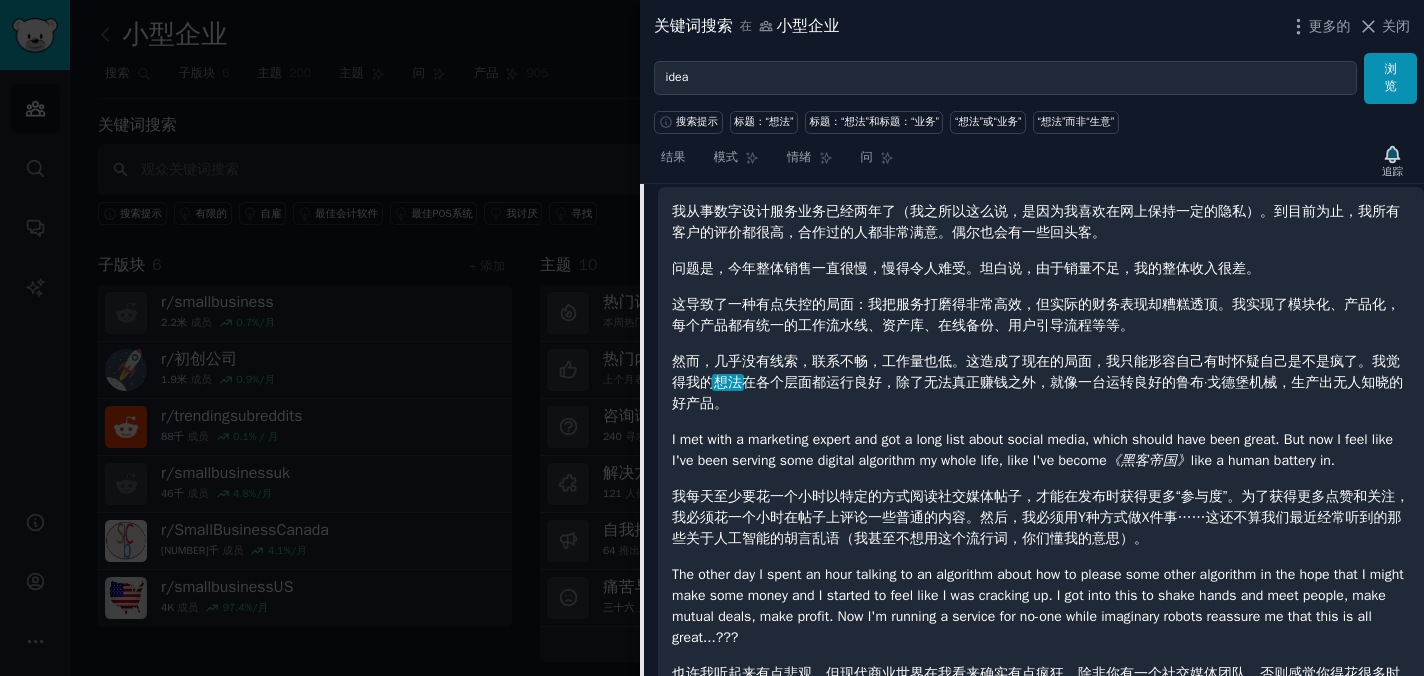 scroll, scrollTop: 1195, scrollLeft: 0, axis: vertical 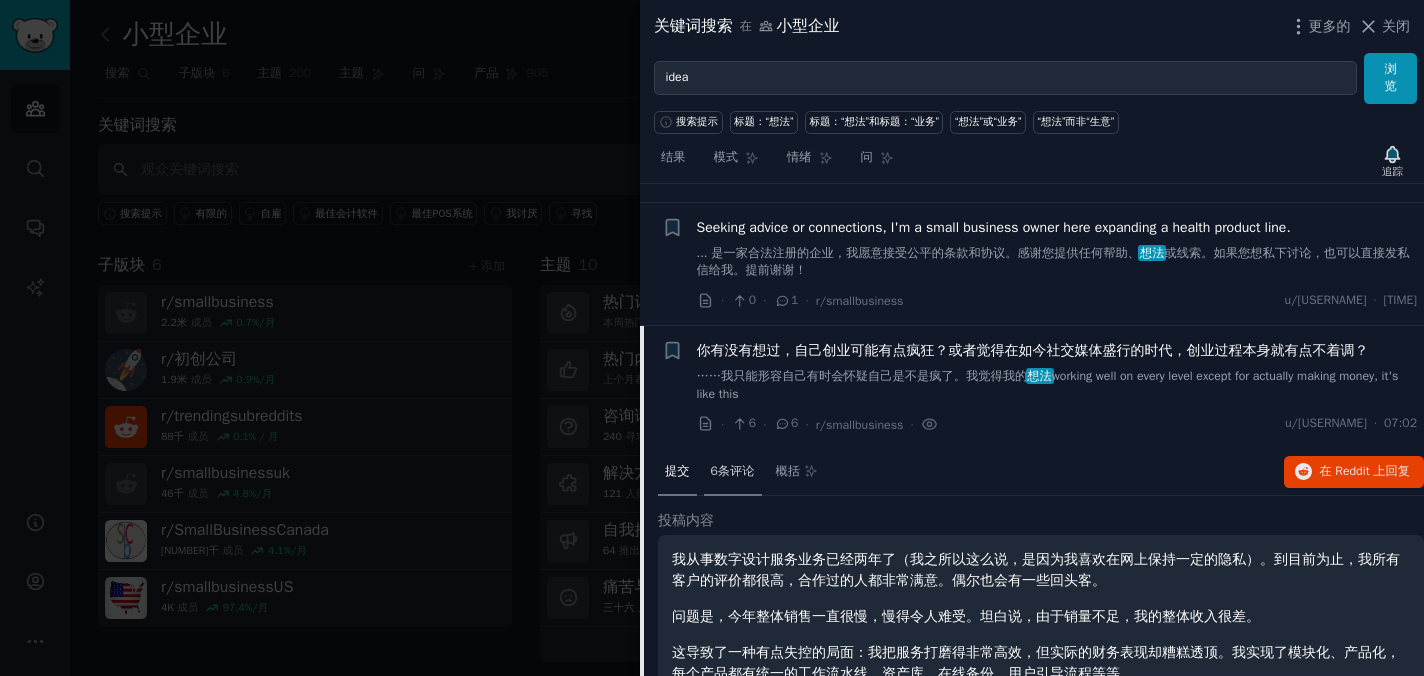 click on "6条评论" at bounding box center [733, 471] 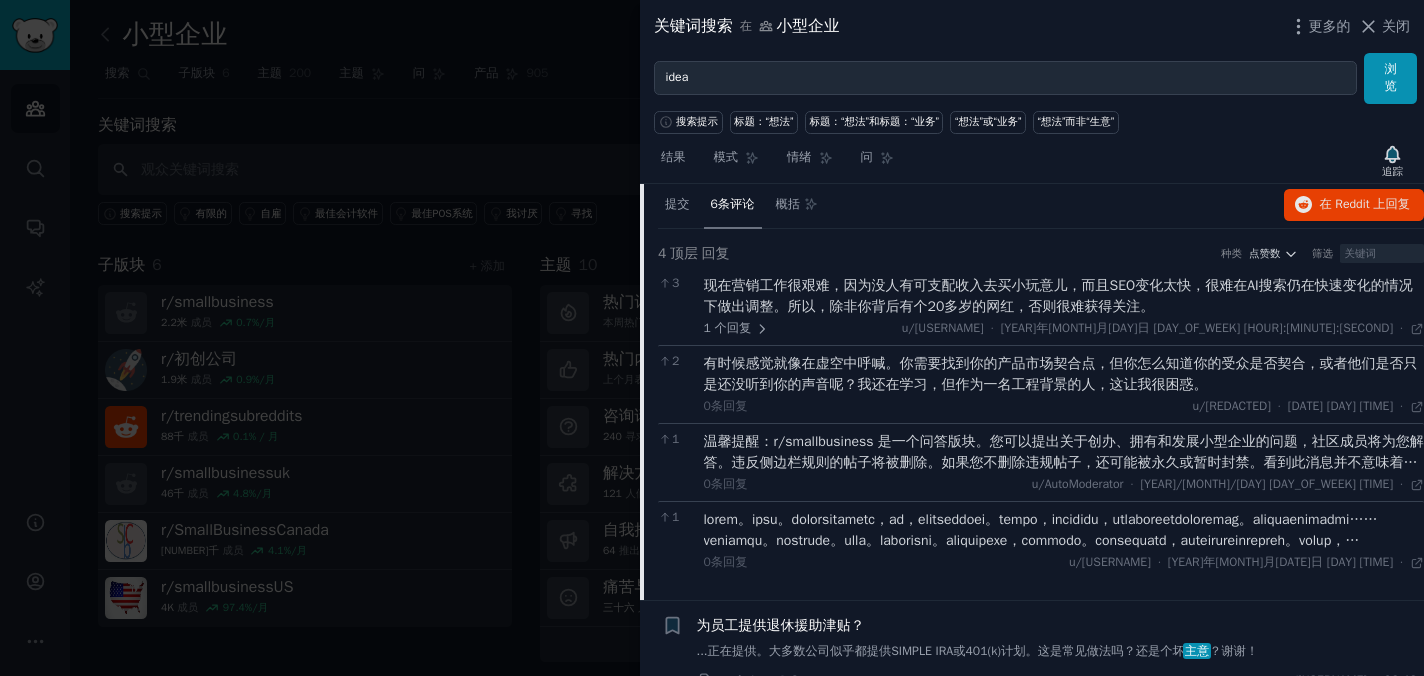 scroll, scrollTop: 1476, scrollLeft: 0, axis: vertical 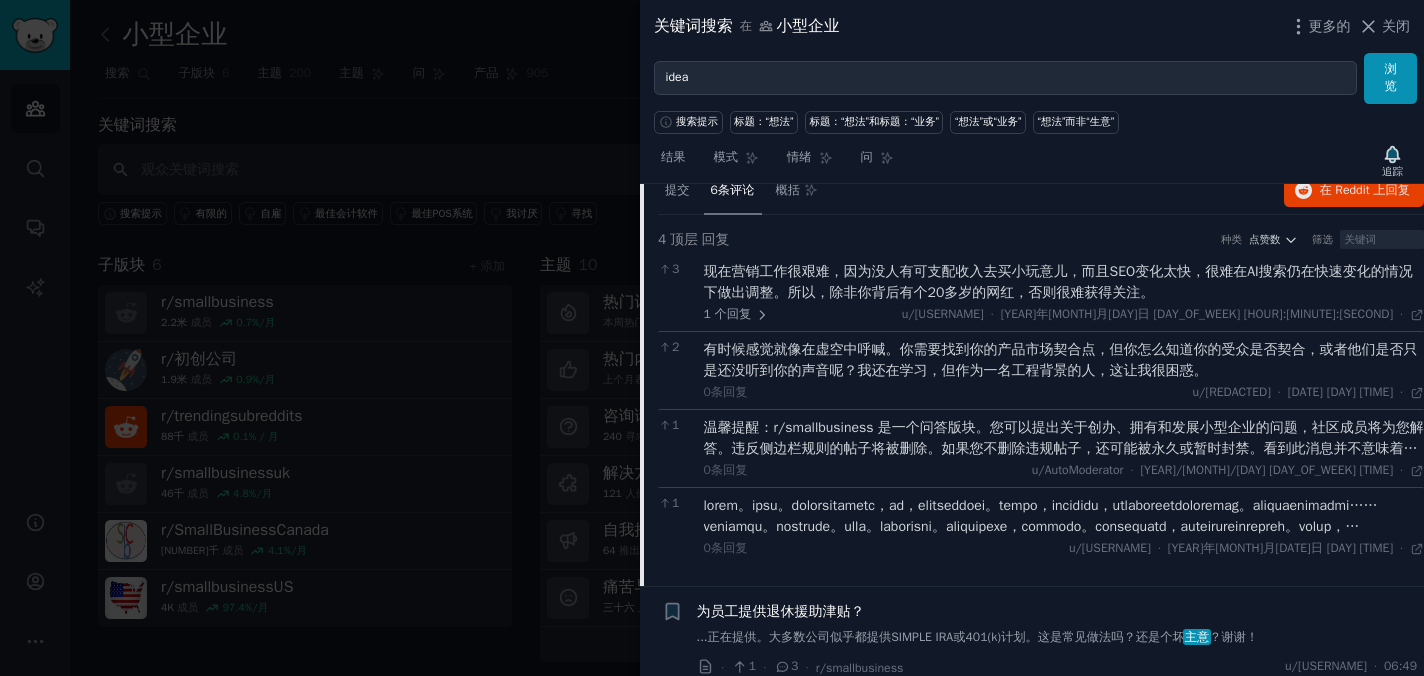 click at bounding box center [1063, 568] 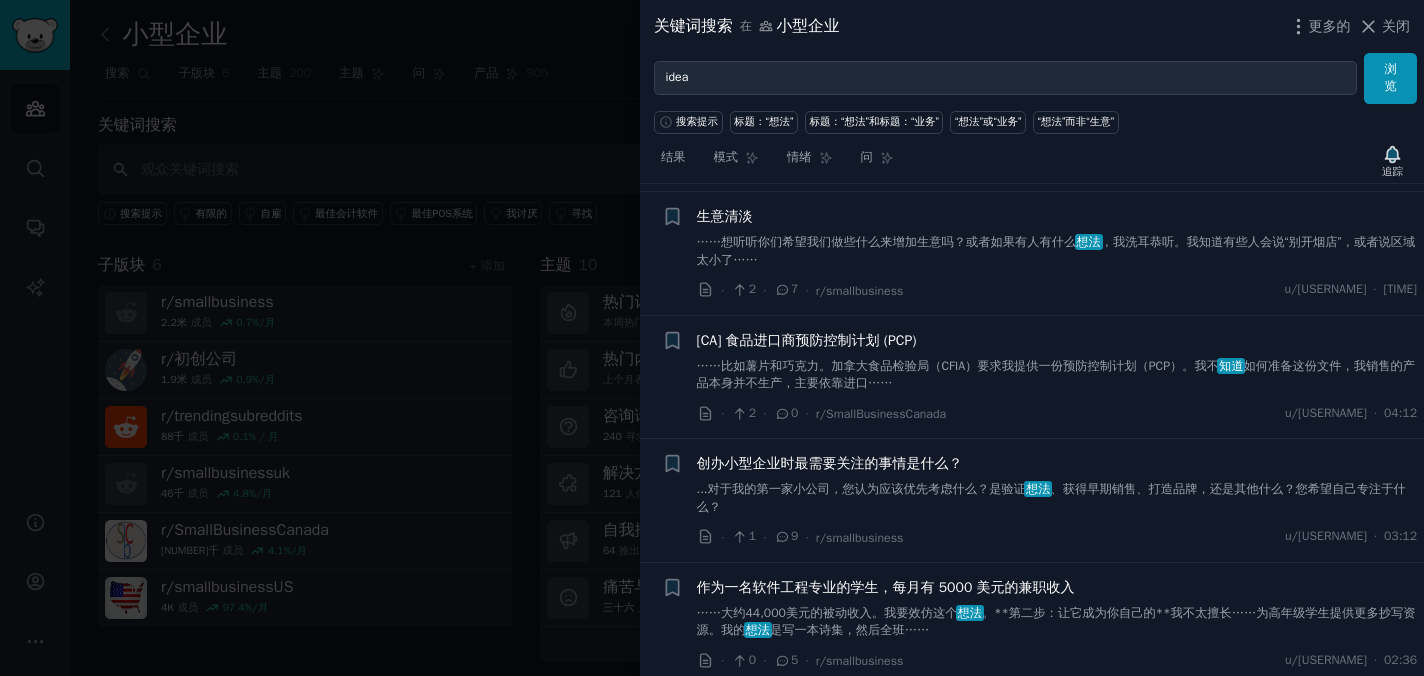 scroll, scrollTop: 2206, scrollLeft: 0, axis: vertical 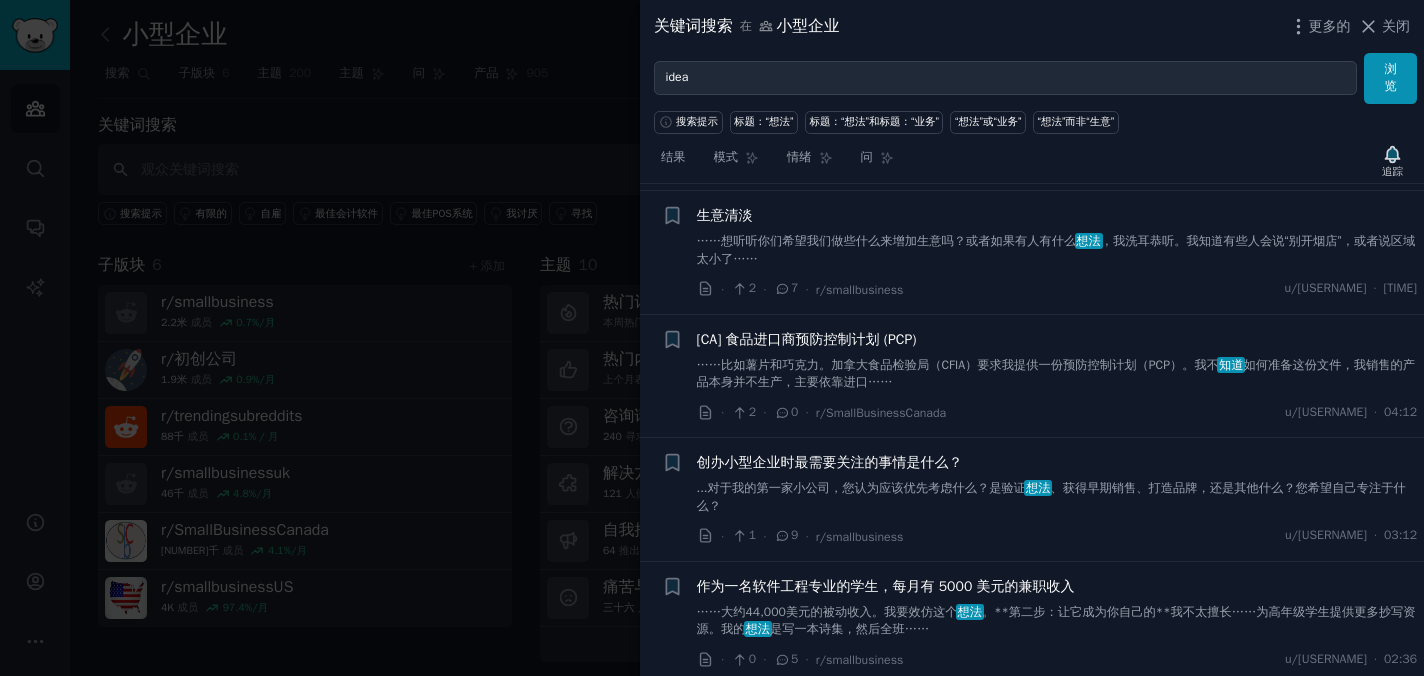 click on "、获得早期销售、打造品牌，还是其他什么？您希望自己专注于什么？" at bounding box center (1051, 497) 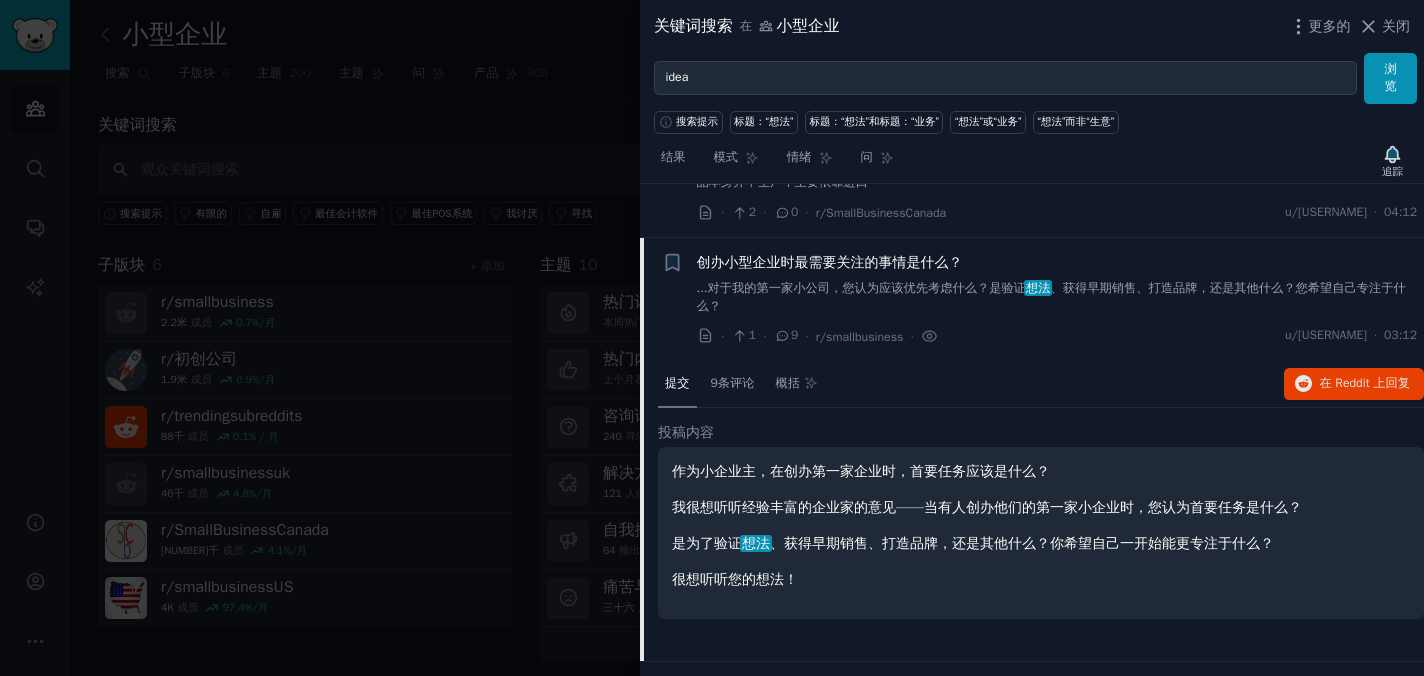 scroll, scrollTop: 1920, scrollLeft: 0, axis: vertical 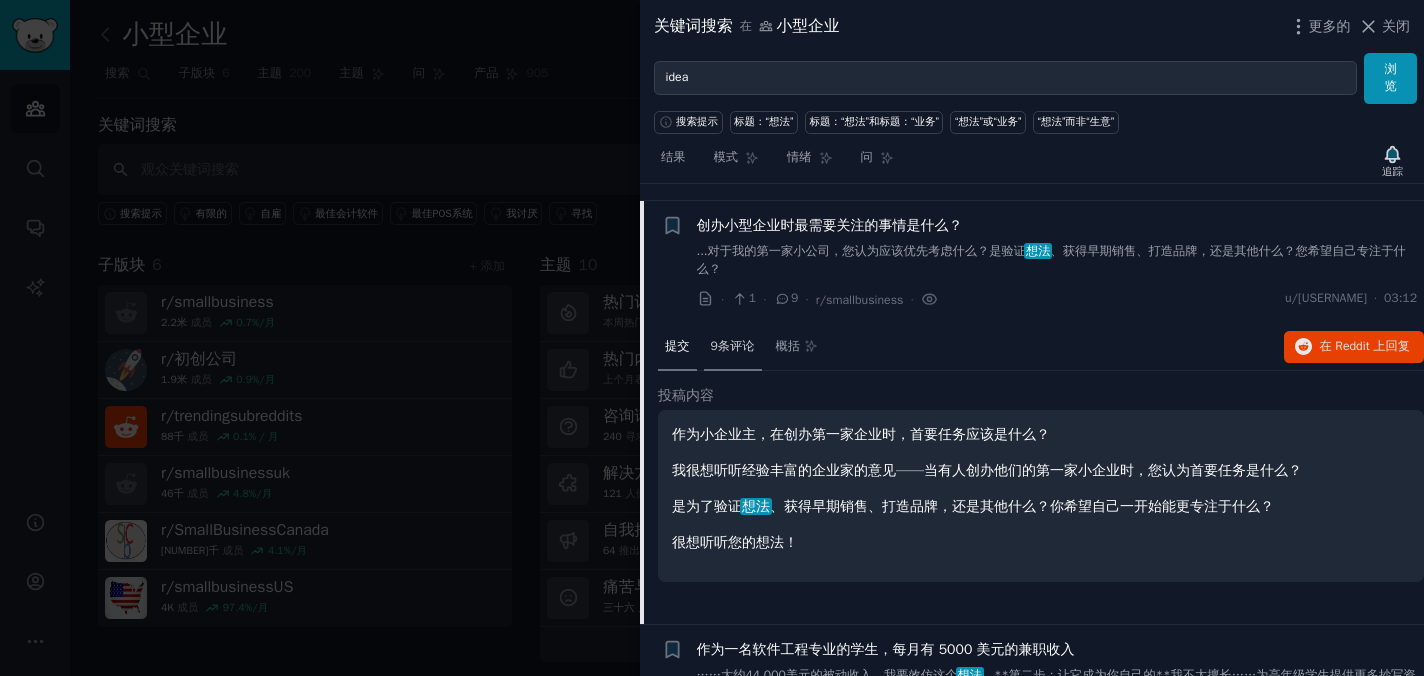 click on "9条评论" at bounding box center [733, 346] 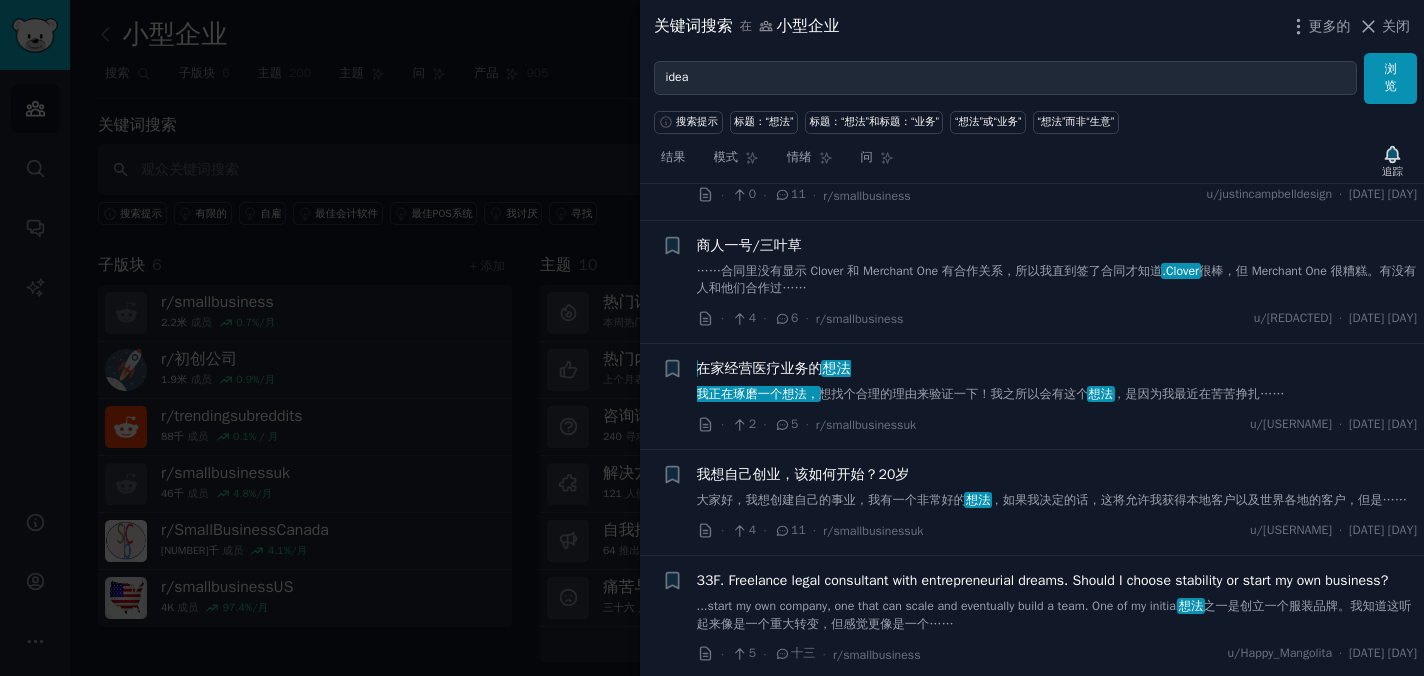 scroll, scrollTop: 6232, scrollLeft: 0, axis: vertical 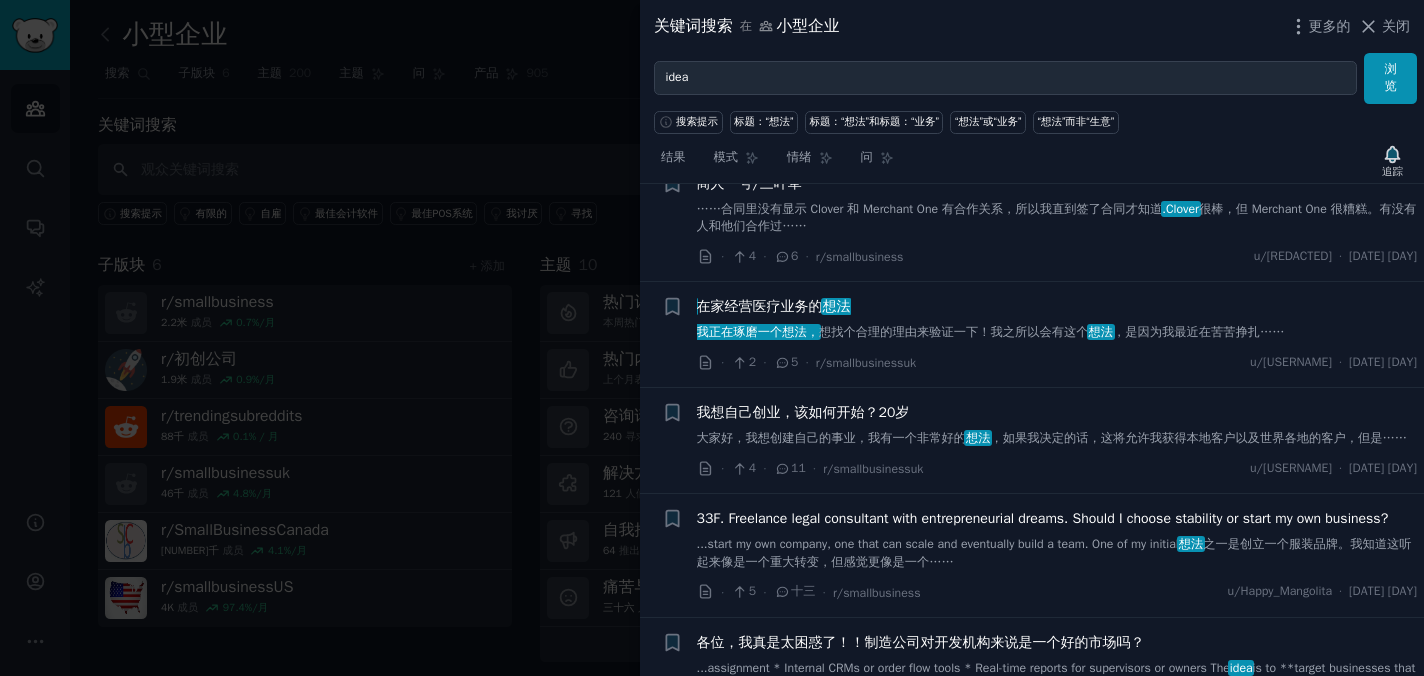 click on "，如果我决定的话，这将允许我获得本地客户以及世界各地的客户，但是......" at bounding box center [1199, 438] 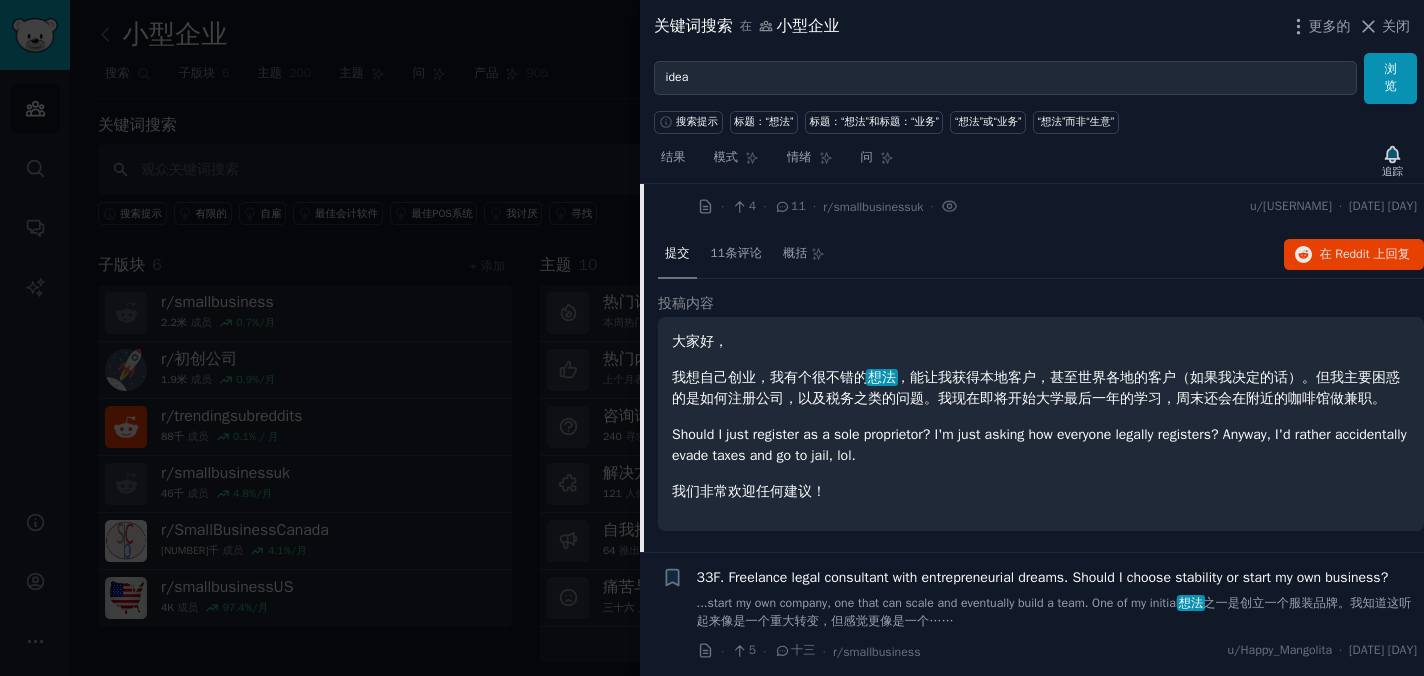 scroll, scrollTop: 5963, scrollLeft: 0, axis: vertical 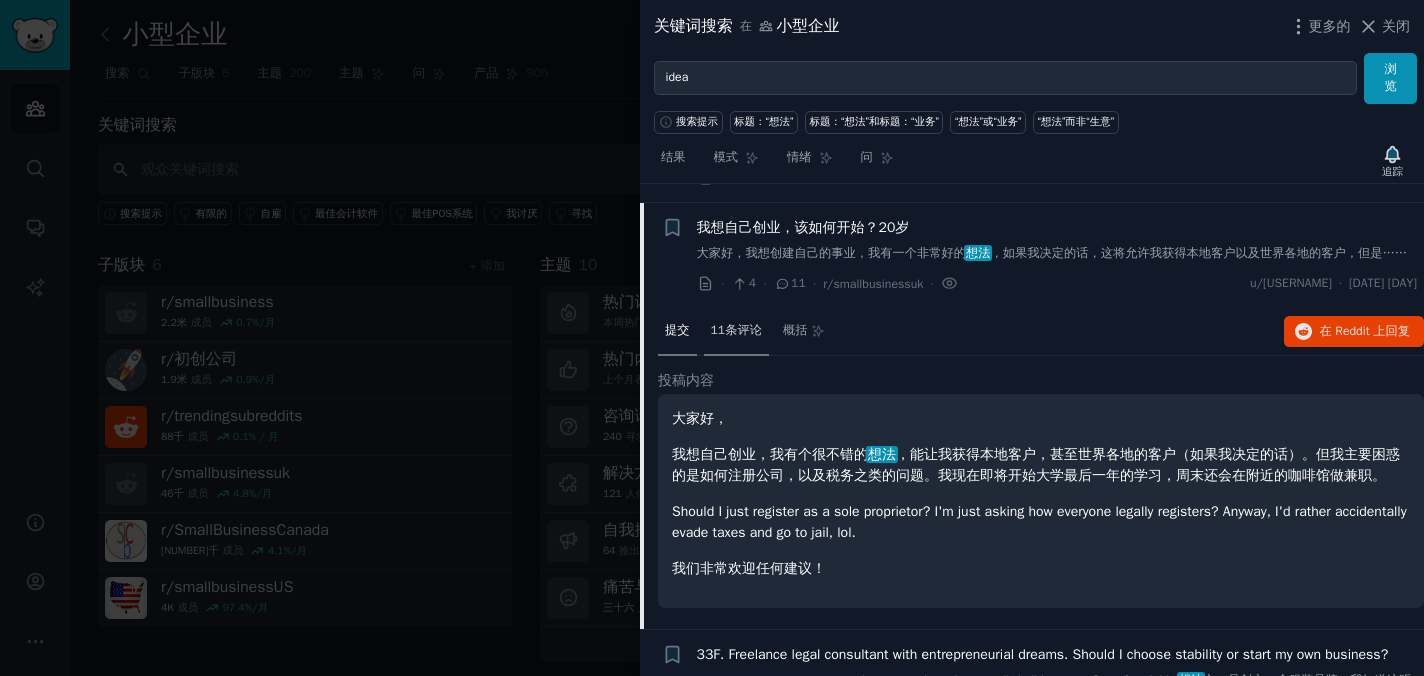 click on "11条评论" at bounding box center (736, 330) 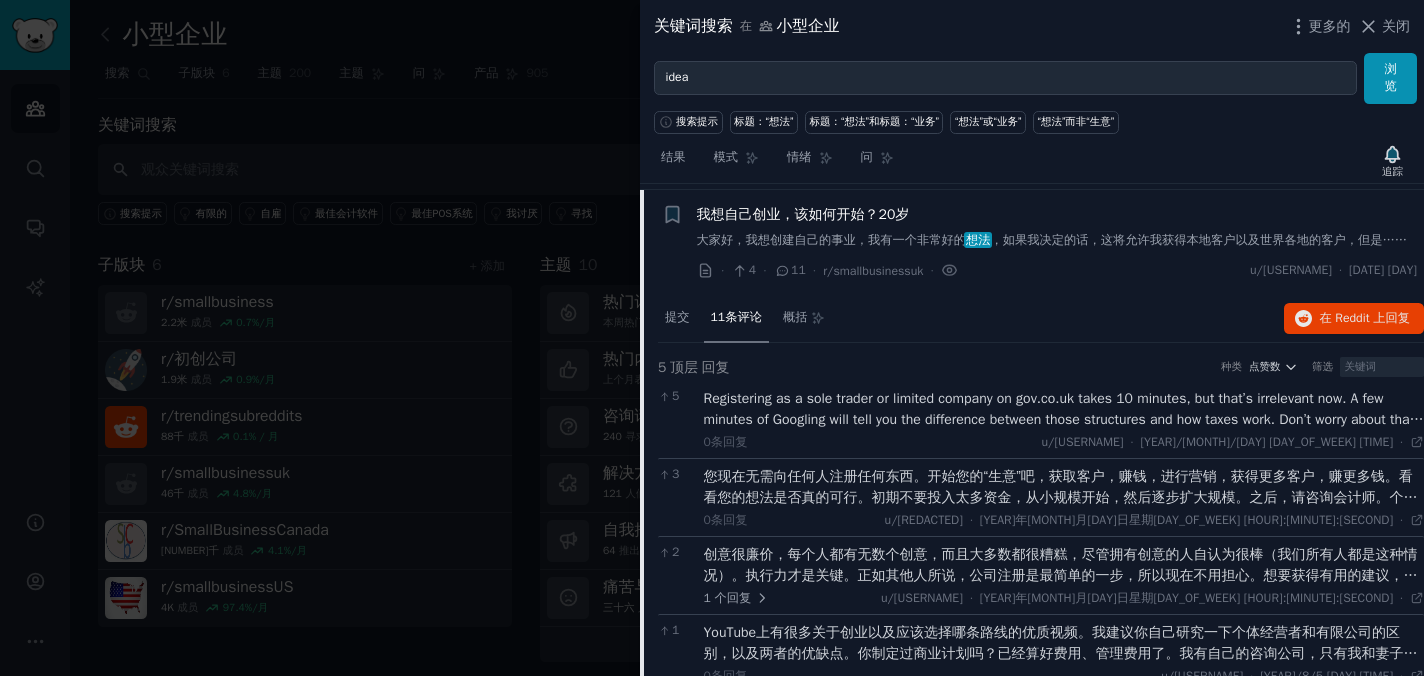 scroll, scrollTop: 5979, scrollLeft: 0, axis: vertical 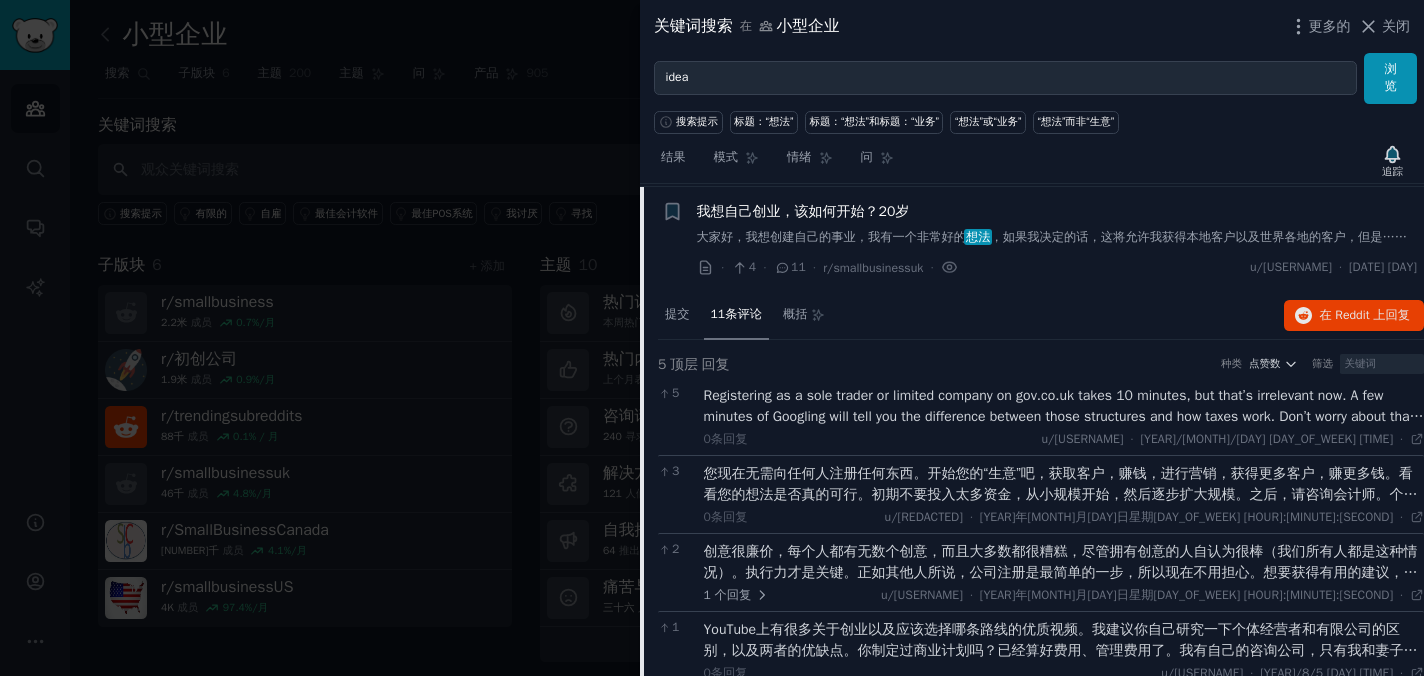 click on "您现在无需向任何人注册任何东西。开始您的“生意”吧，获取客户，赚钱，进行营销，获得更多客户，赚更多钱。看看您的想法是否真的可行。初期不要投入太多资金，从小规模开始，然后逐步扩大规模。之后，请咨询会计师。个体经营最简单，但有限公司能提供更多保障。这取决于您的具体商业模式。" at bounding box center (1061, 494) 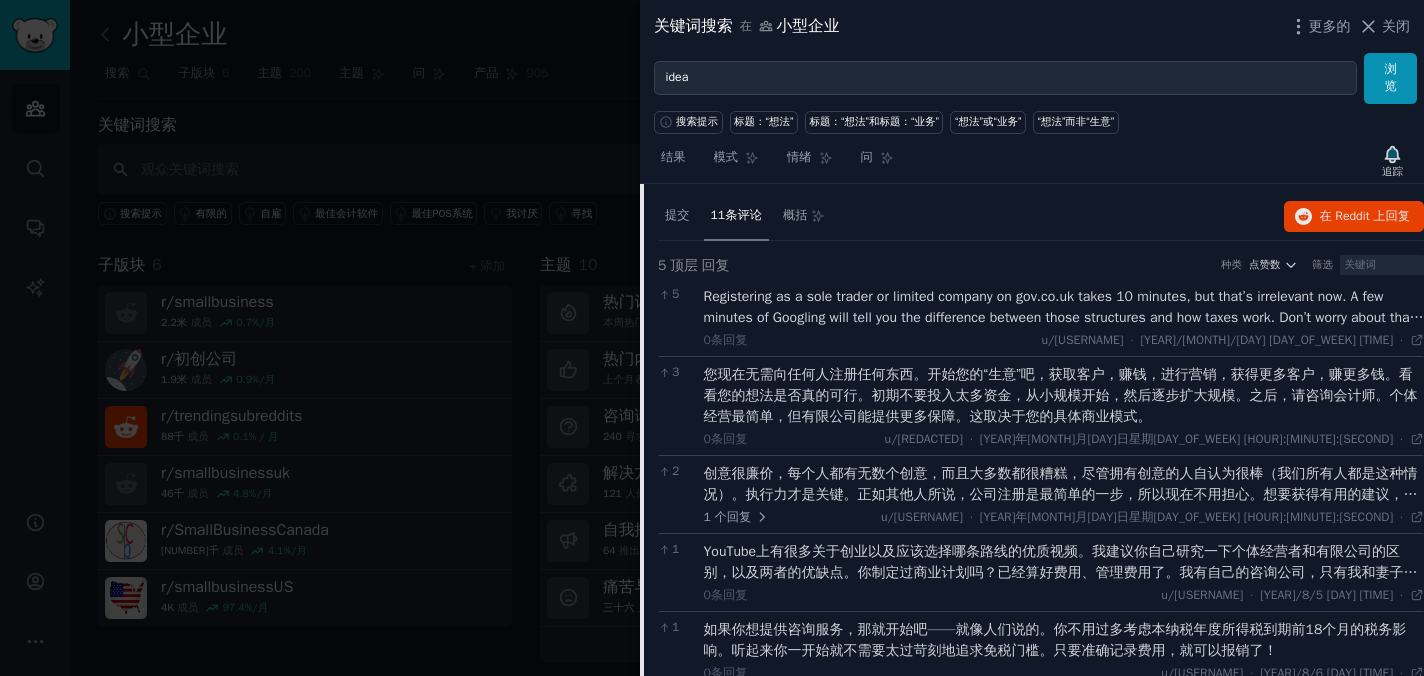 scroll, scrollTop: 6078, scrollLeft: 0, axis: vertical 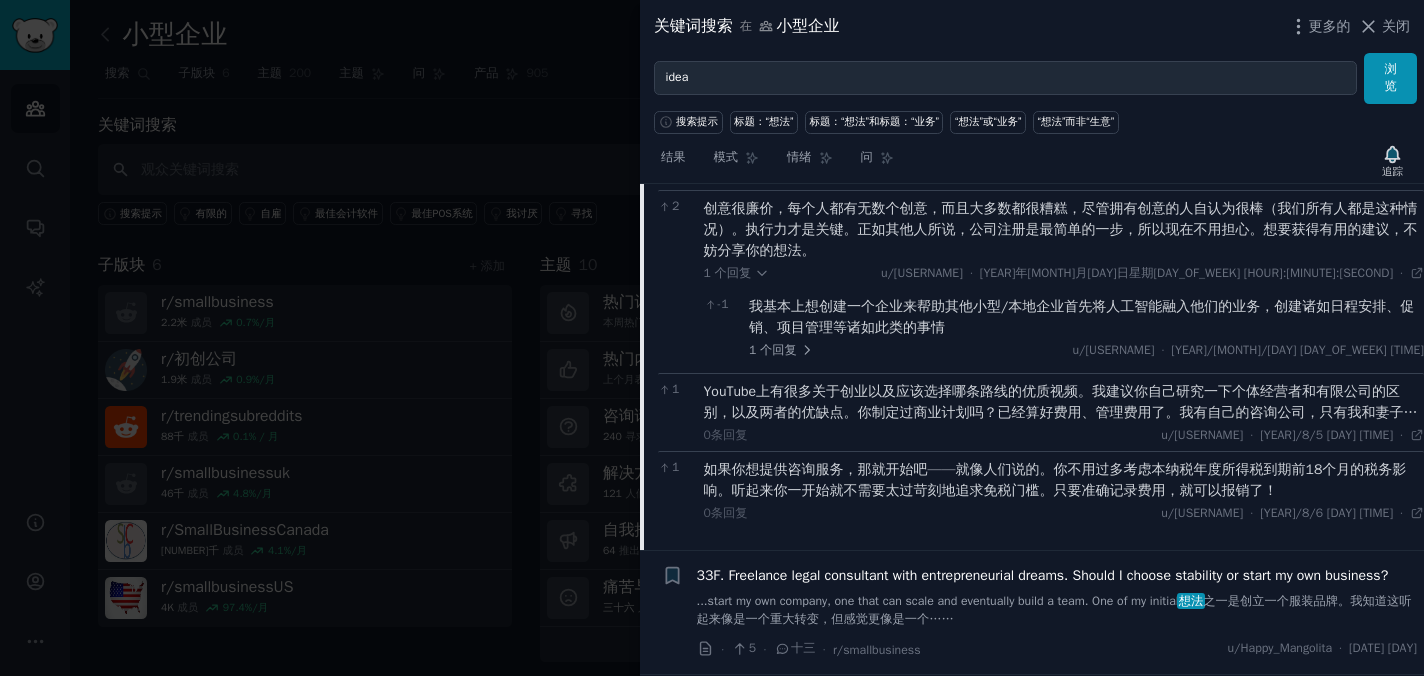 click on "YouTube上有很多关于创业以及应该选择哪条路线的优质视频。我建议你自己研究一下个体经营者和有限公司的区别，以及两者的优缺点。你制定过商业计划吗？已经算好费用、管理费用了。我有自己的咨询公司，只有我和妻子。作为一家有限公司，将所有业务分开有很多好处，比如免税额度。当然，这更复杂，但如果你想保护自己和个人资产，那么你应该选择有限公司。" at bounding box center (1064, 402) 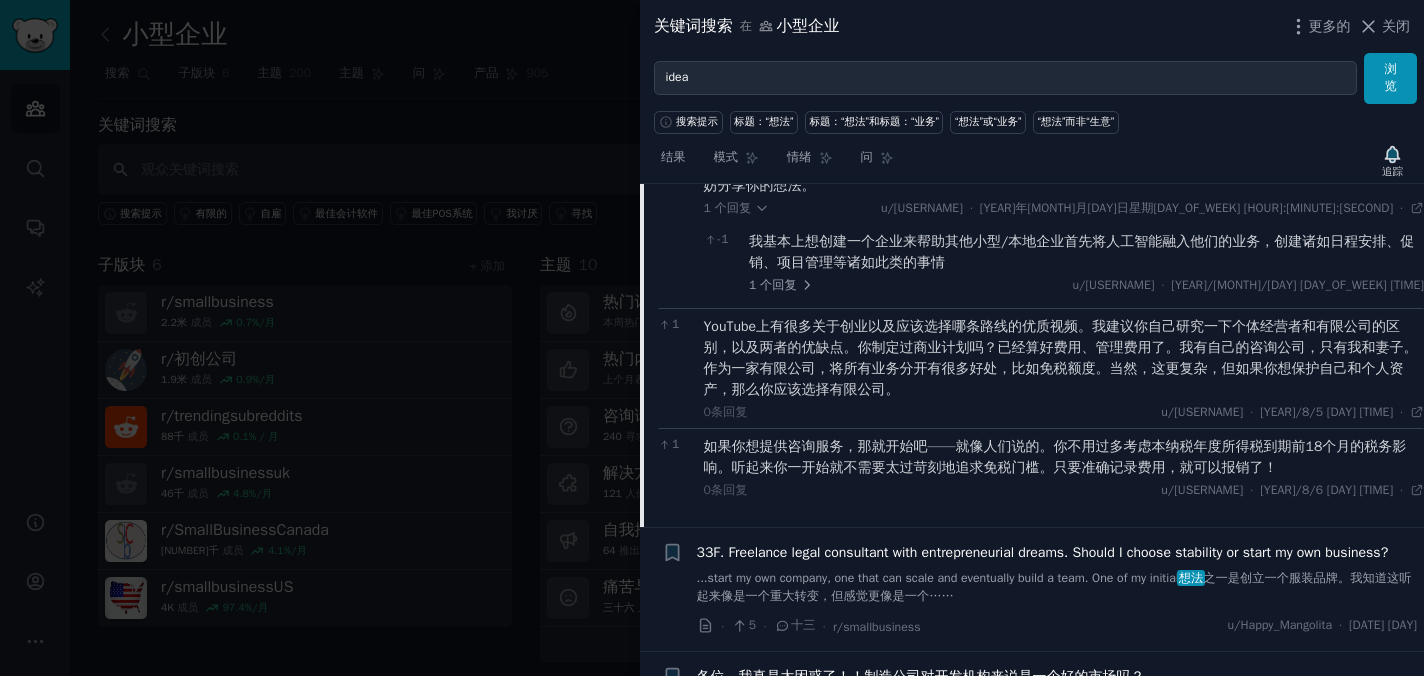 scroll, scrollTop: 6439, scrollLeft: 0, axis: vertical 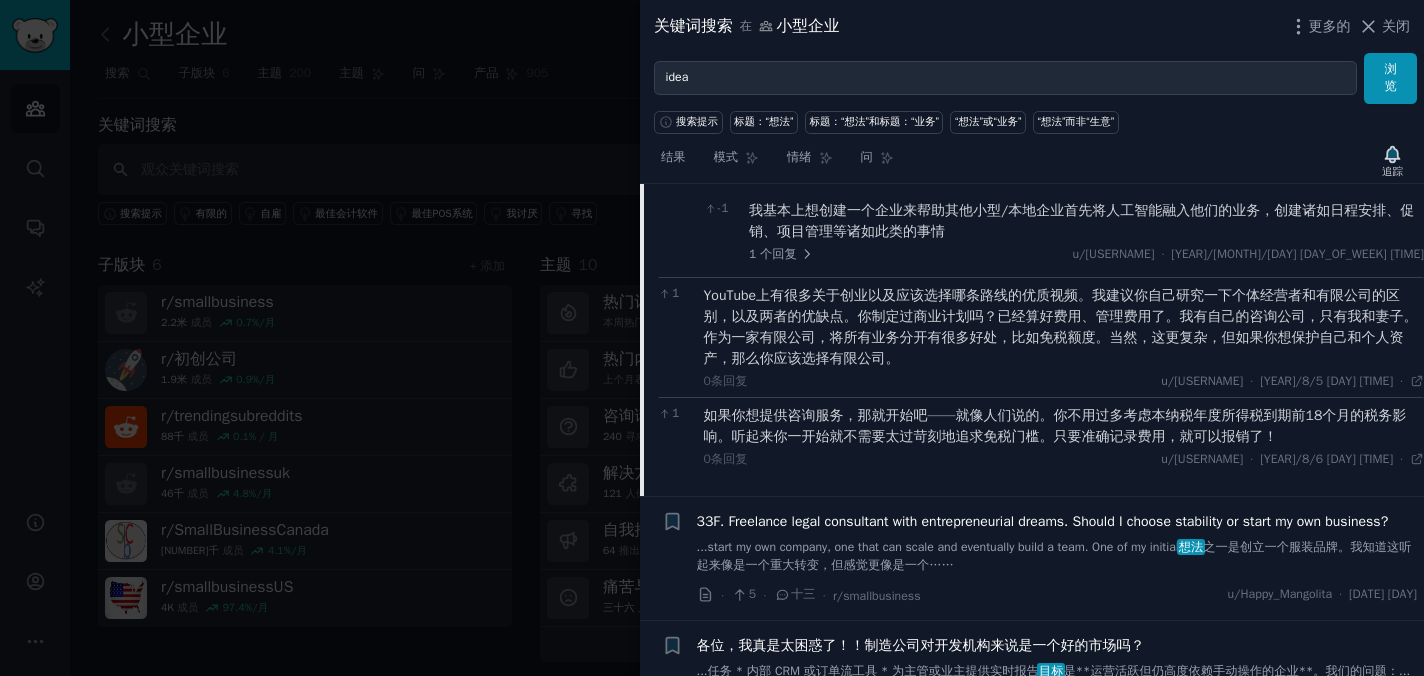 click on "...创办自己的公司，一个可以扩展规模、最终可以组建团队的公司。我最初的" at bounding box center (938, 547) 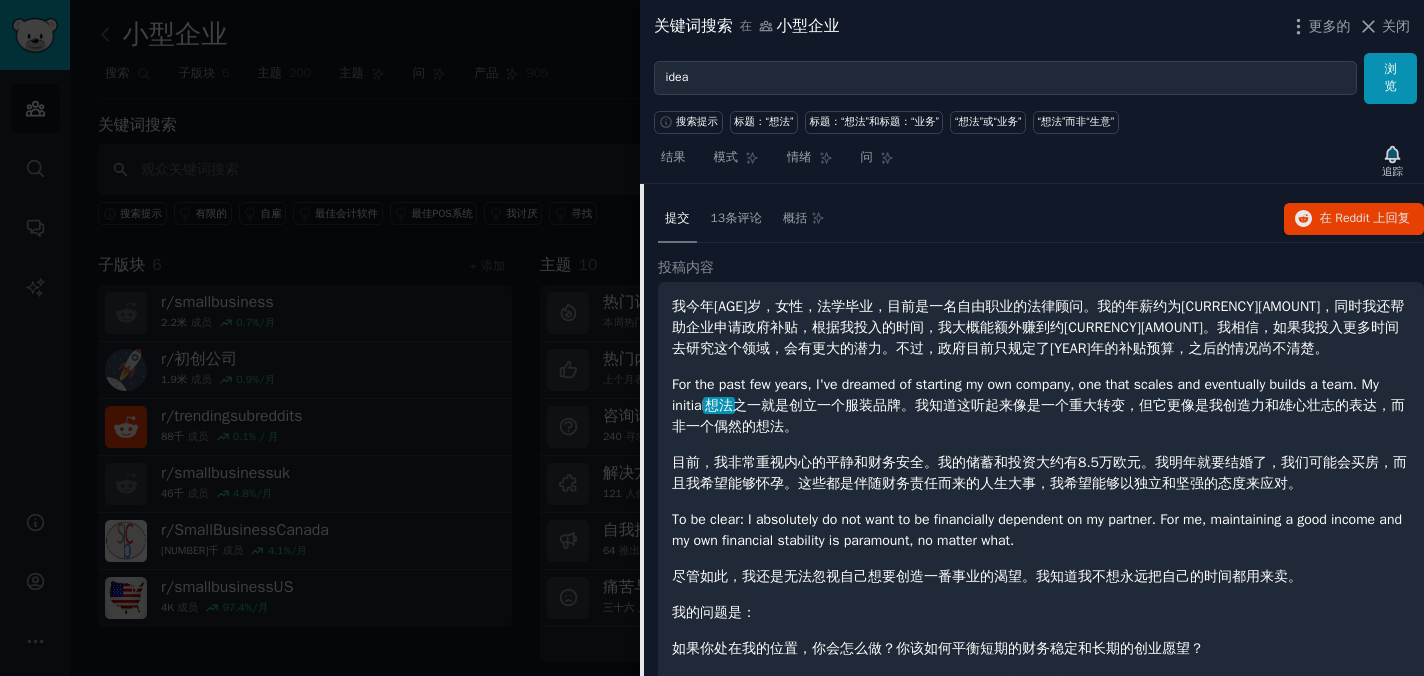 scroll, scrollTop: 6135, scrollLeft: 0, axis: vertical 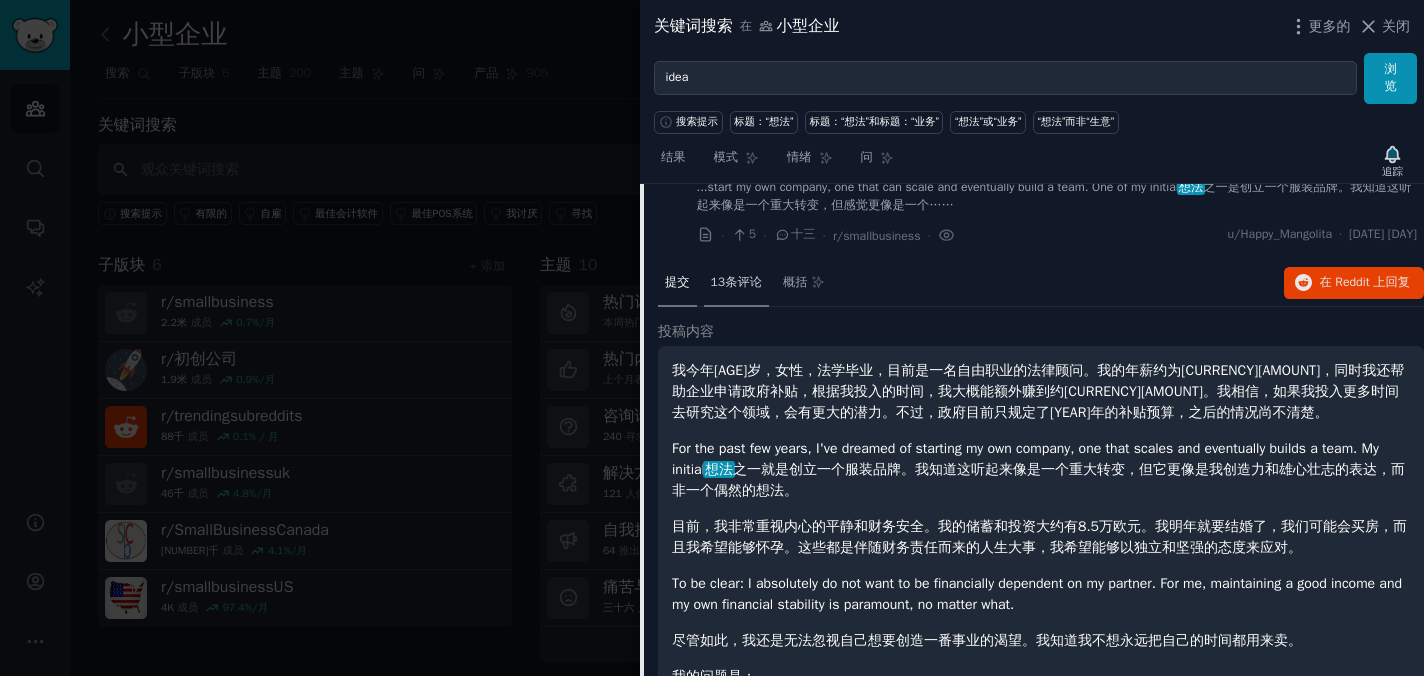 click on "13条评论" at bounding box center [736, 282] 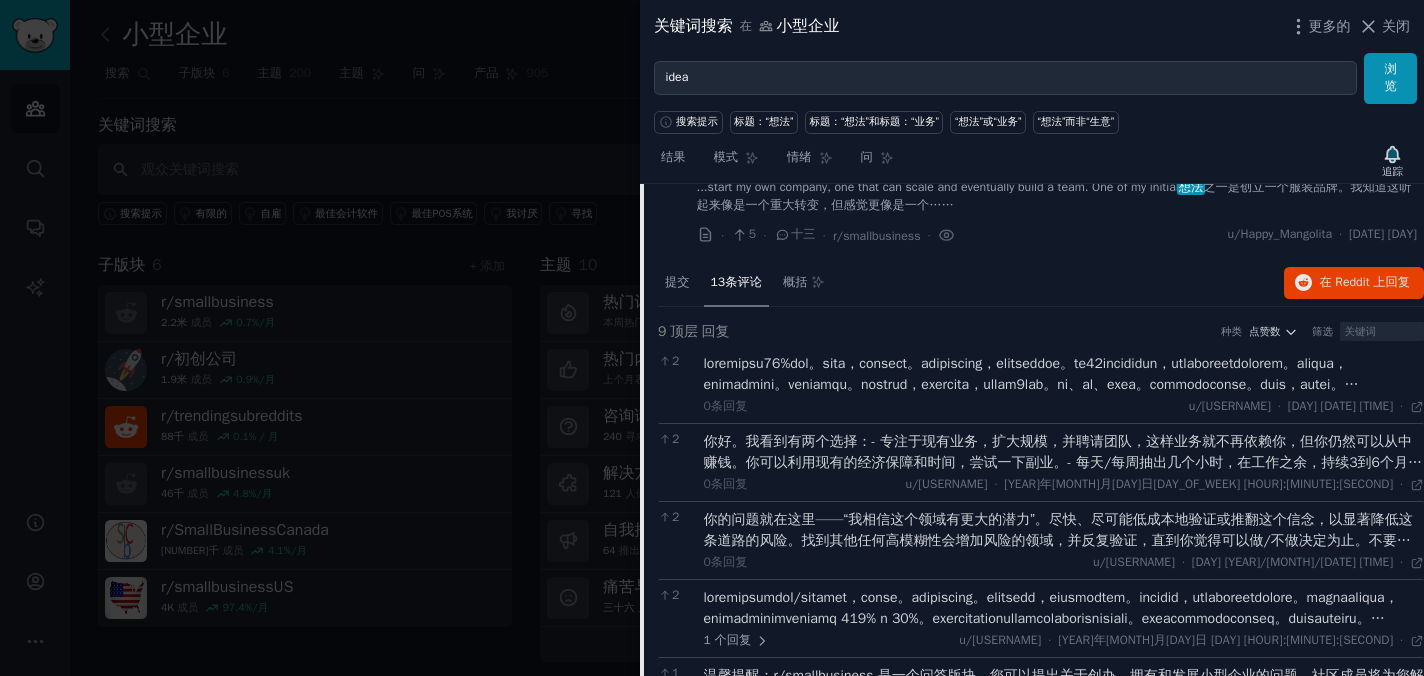 click at bounding box center (1056, 395) 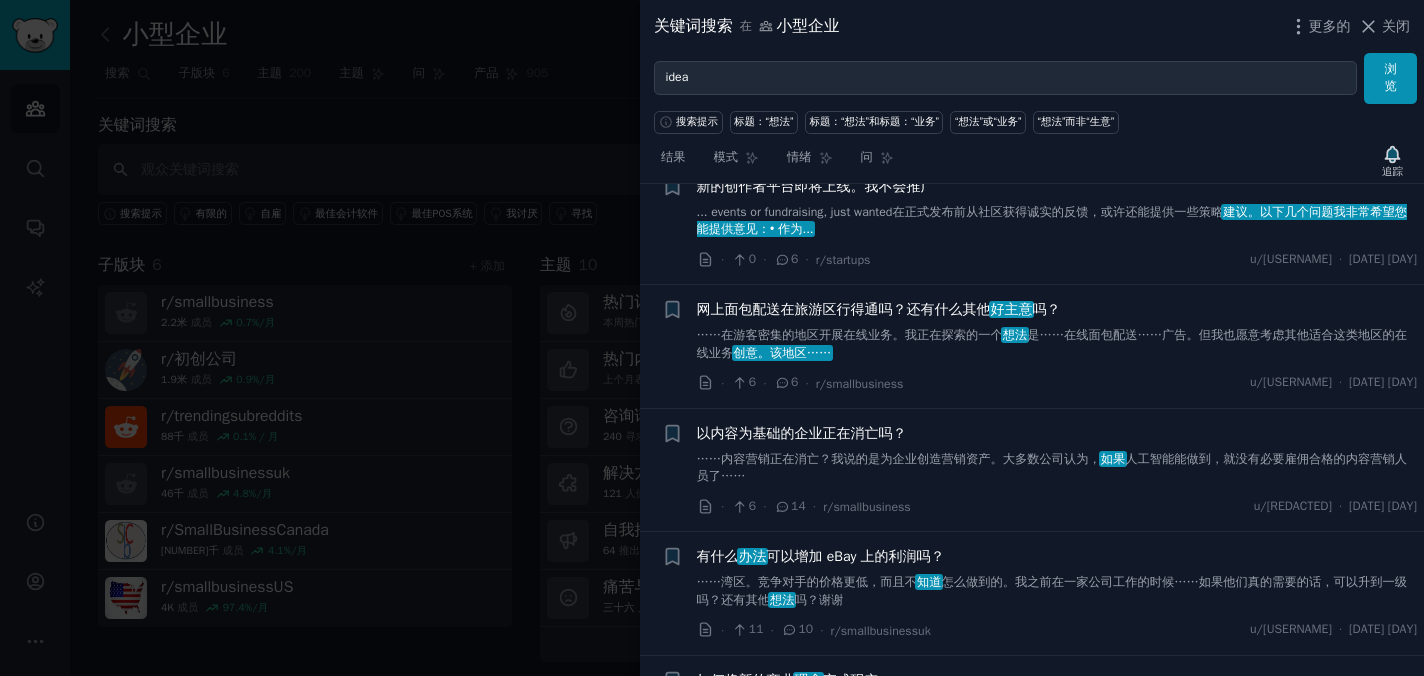 scroll, scrollTop: 7188, scrollLeft: 0, axis: vertical 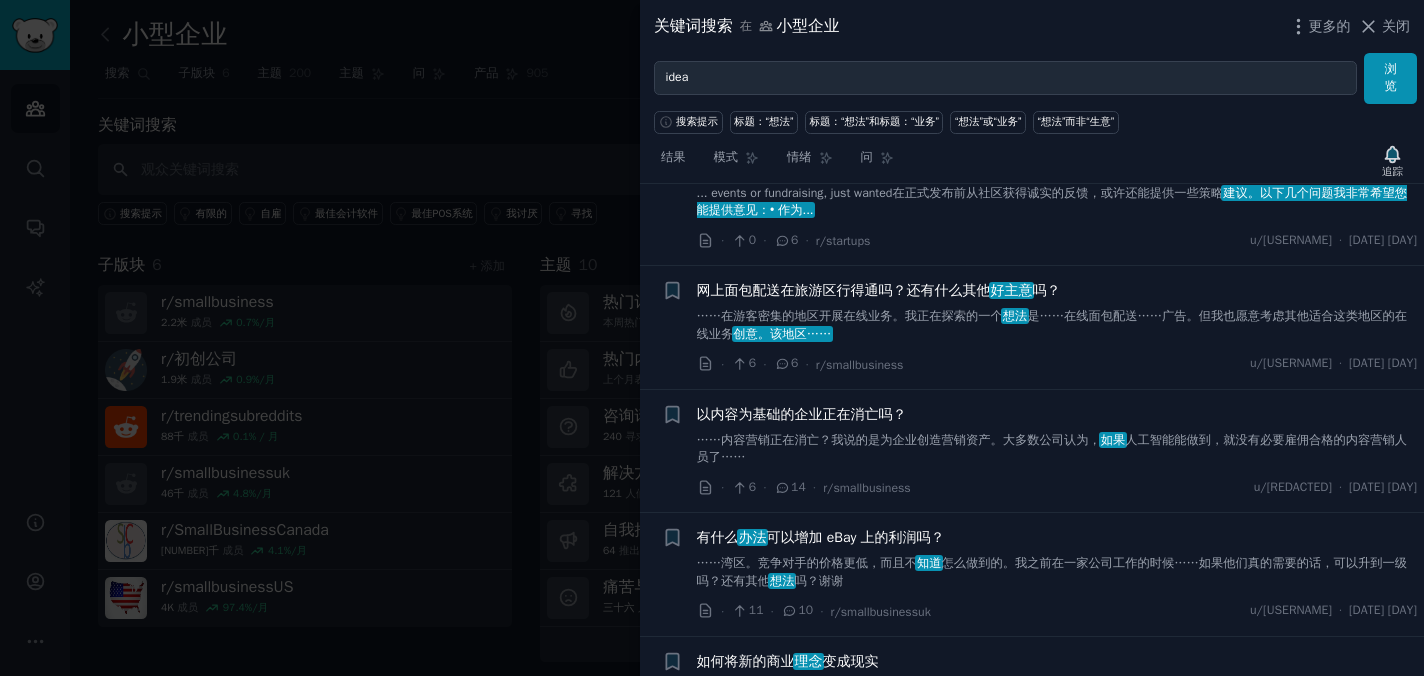 click on "……内容营销正在消亡？我说的是为企业创造营销资产。大多数公司认为，" at bounding box center (899, 440) 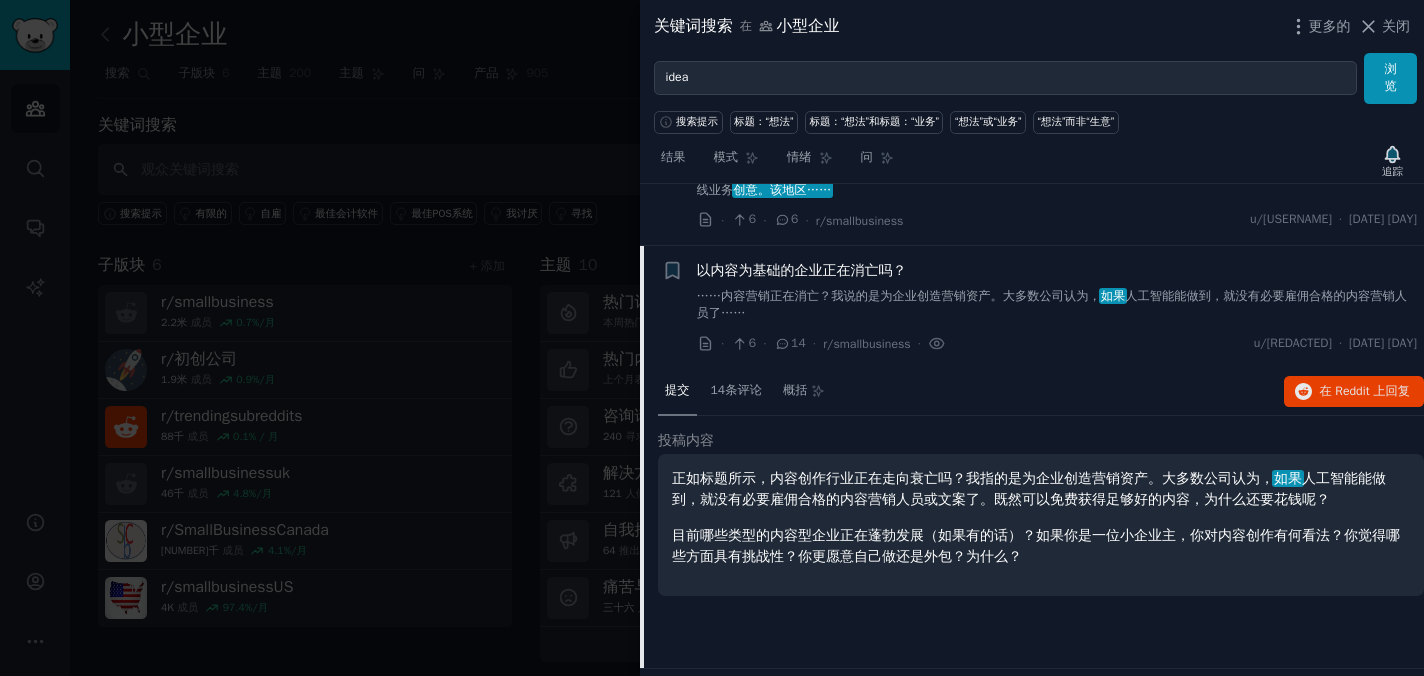 scroll, scrollTop: 6503, scrollLeft: 0, axis: vertical 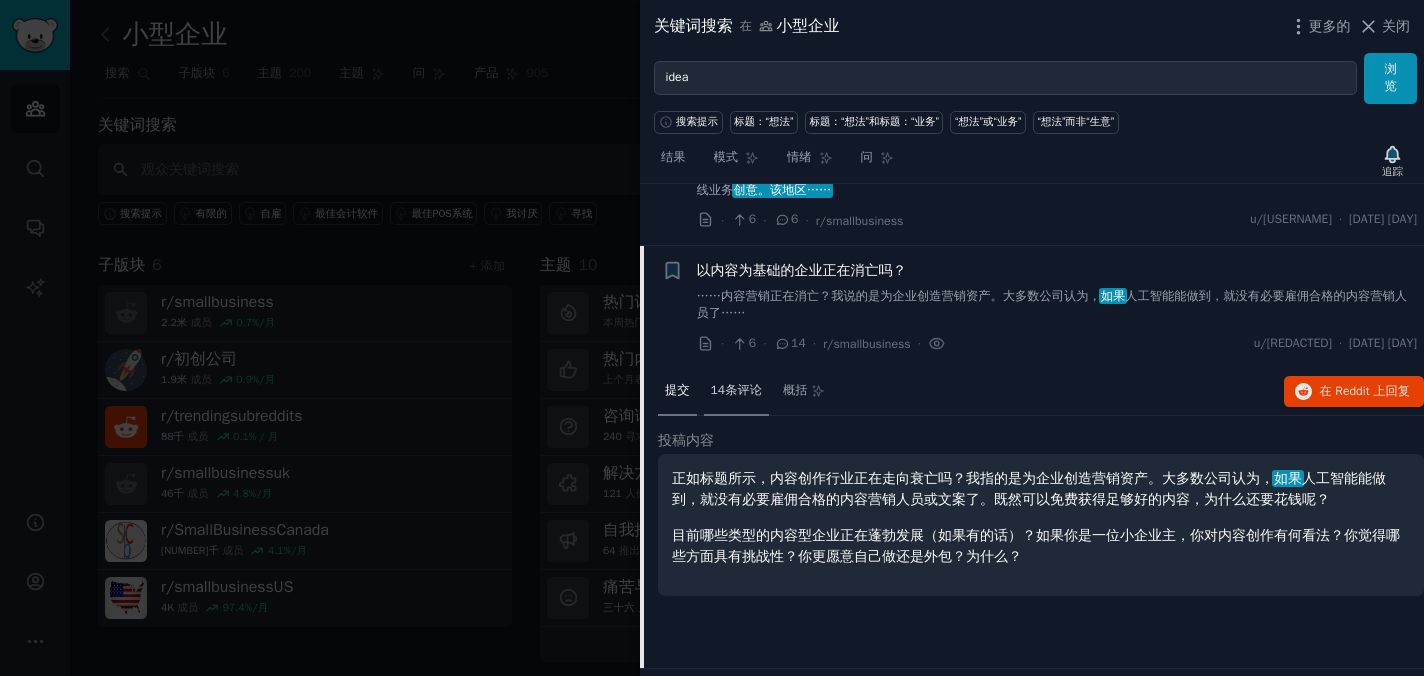 click on "14条评论" at bounding box center [736, 390] 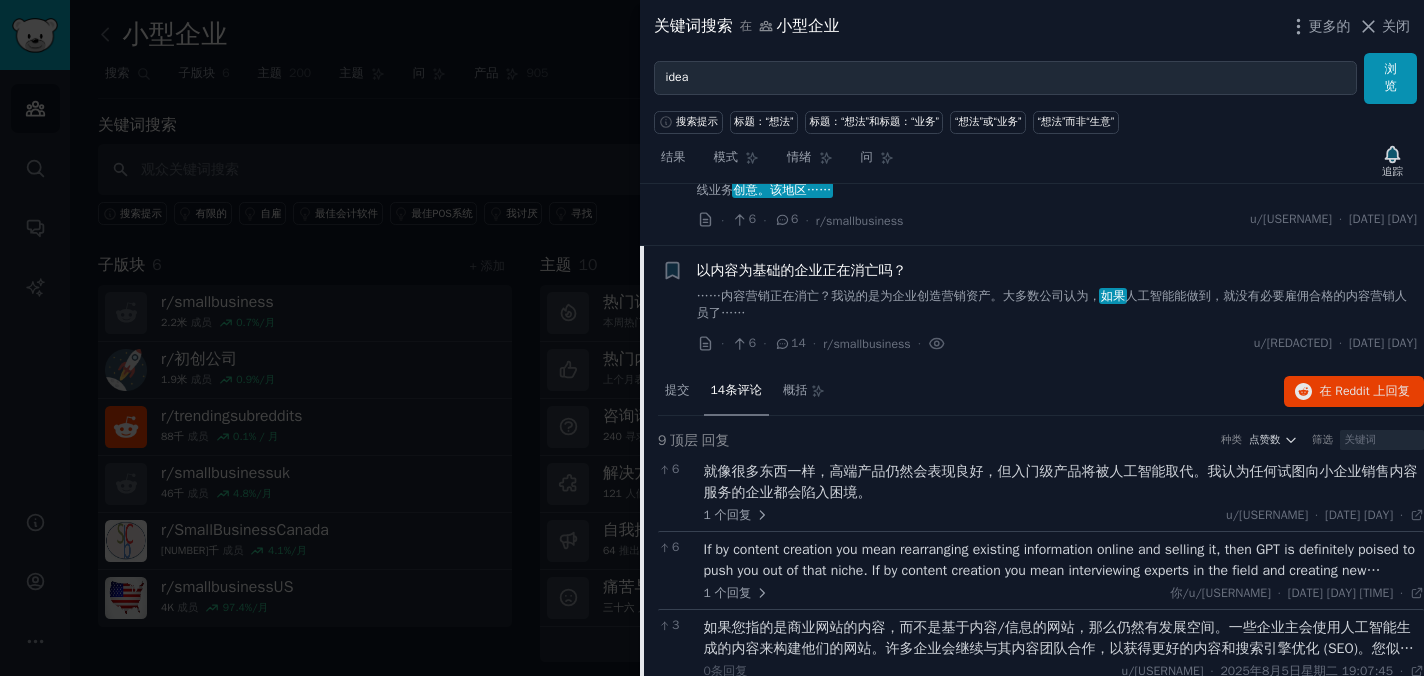 click on "如果对你来说，内容创作意味着重新整理网上现有信息并出售，那么GPT 确实准备将你挤出这个细分市场。如果对你来说，内容创作意味着采访该领域的专家并创造新信息，那么GPT 无法为企业做到这一点。这类内容创作业务的需求仍将持续存在。" at bounding box center [1064, 560] 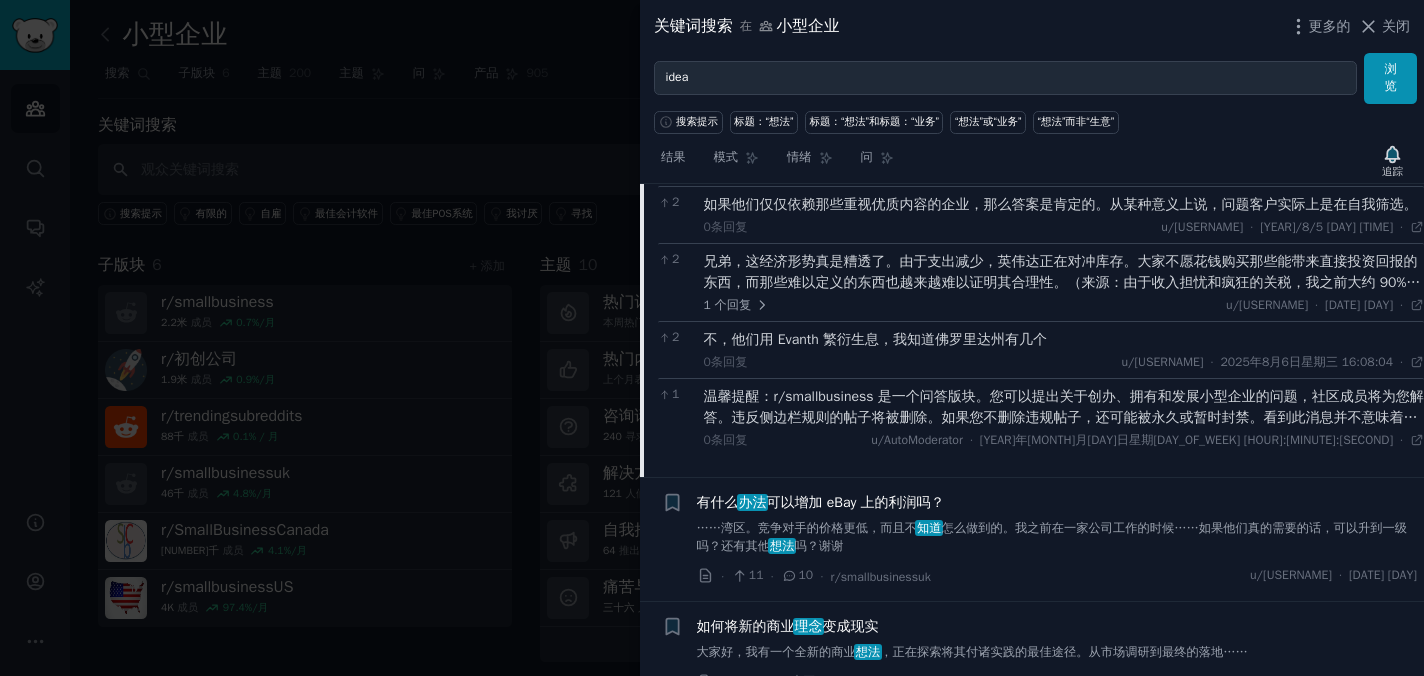 scroll, scrollTop: 7346, scrollLeft: 0, axis: vertical 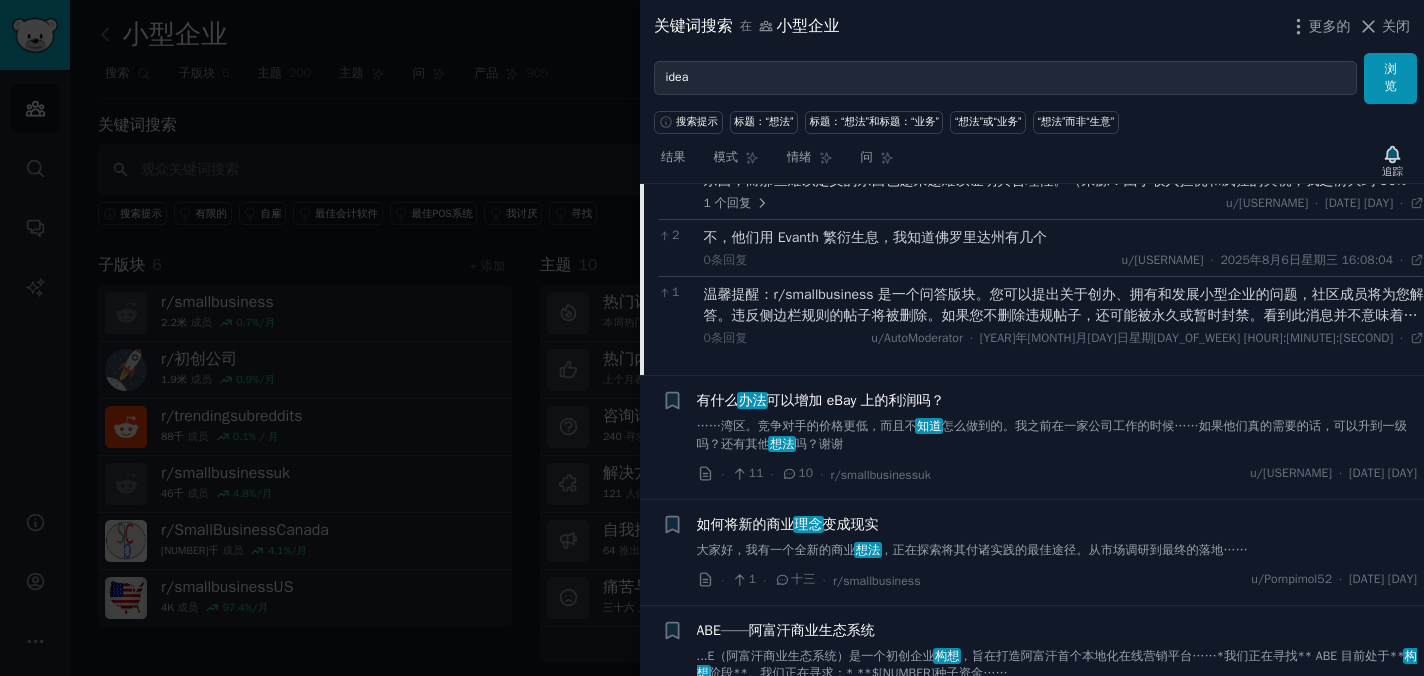 click on "，正在探索将其付诸实践的最佳途径。从市场调研到最终的落地……" at bounding box center [1064, 550] 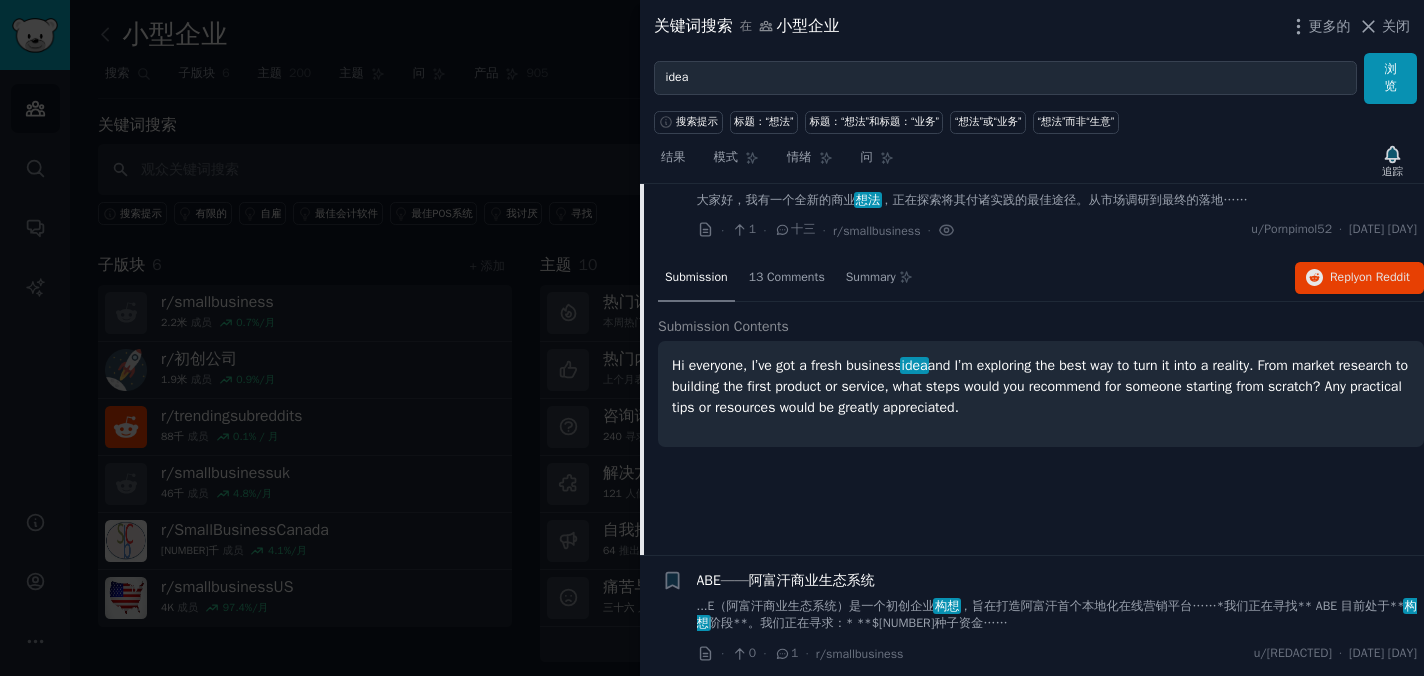 scroll, scrollTop: 6829, scrollLeft: 0, axis: vertical 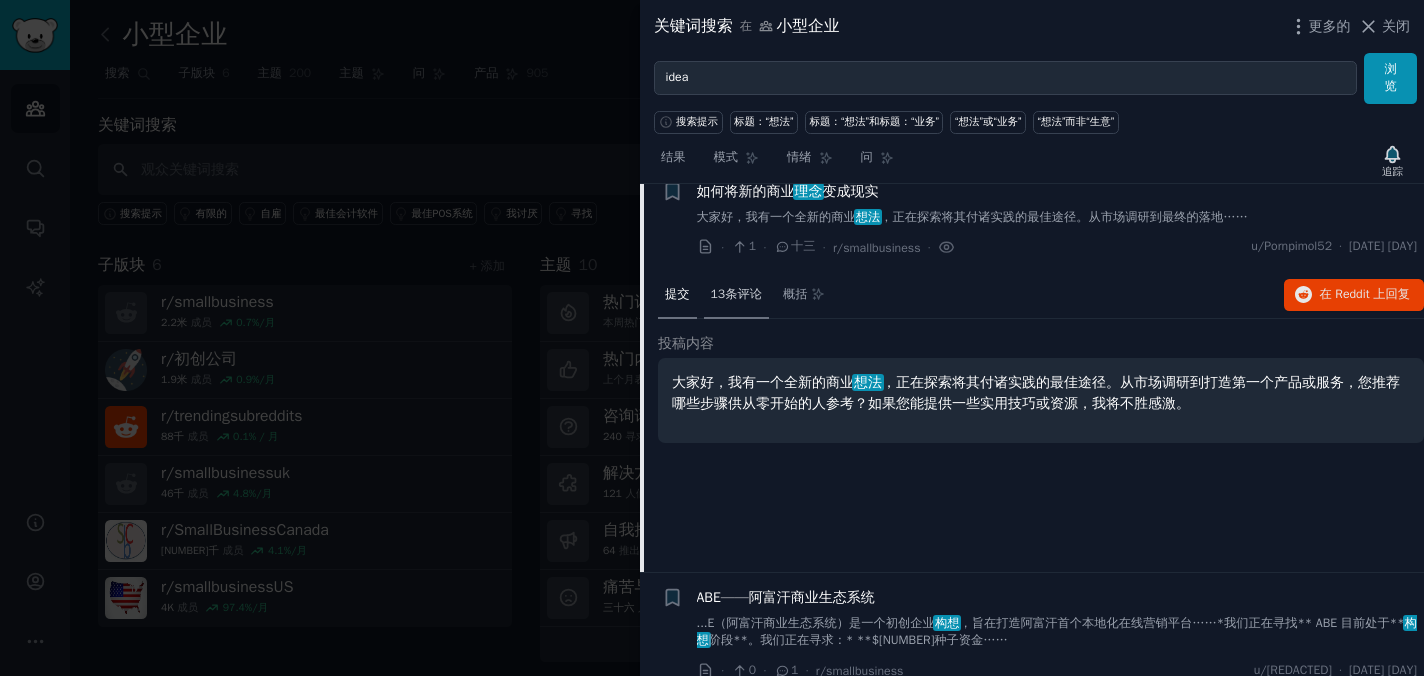 click on "13条评论" at bounding box center [736, 296] 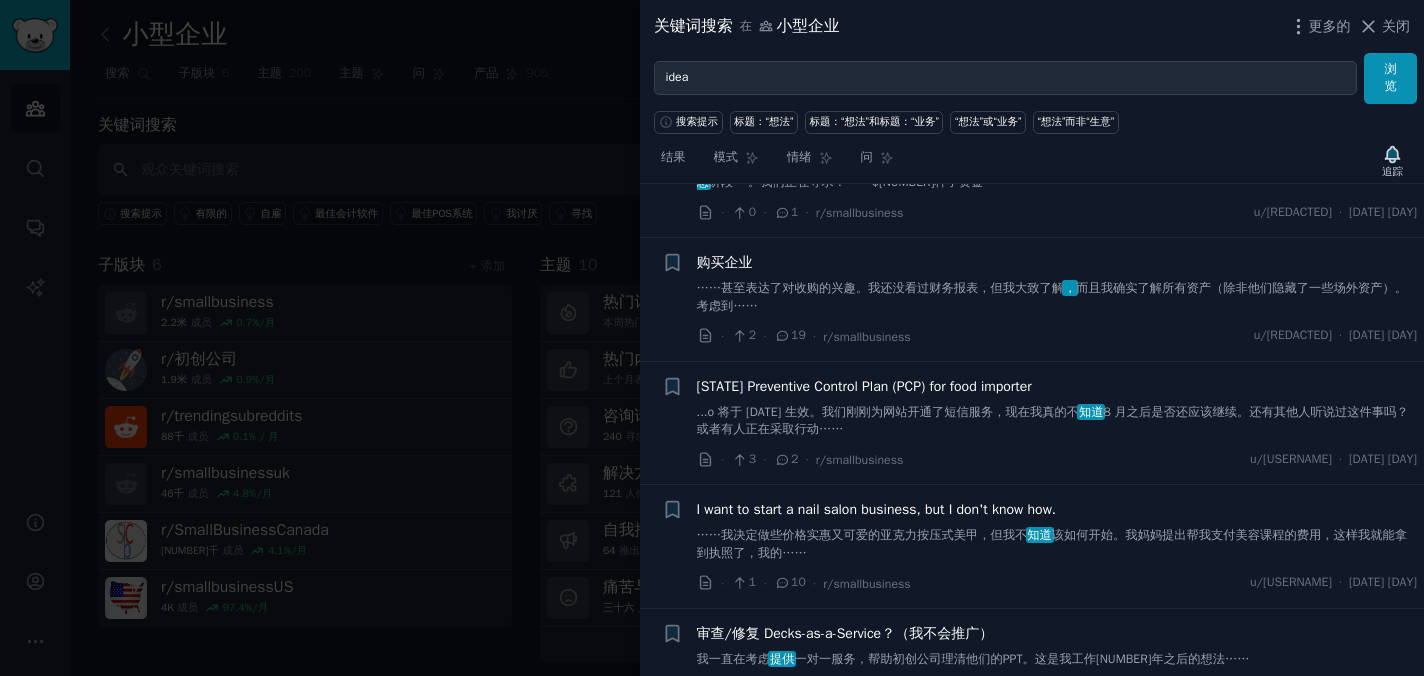 scroll, scrollTop: 7288, scrollLeft: 0, axis: vertical 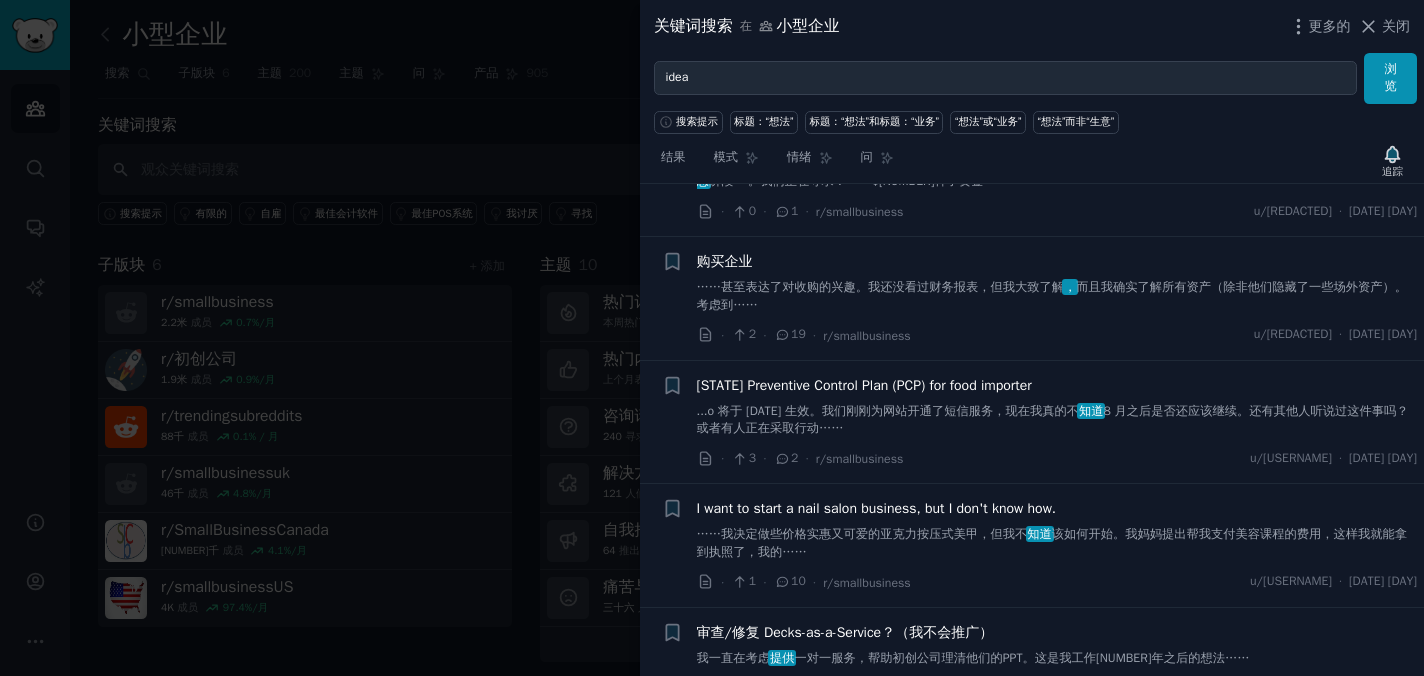 click on "+ 我想开办美甲业务，但我不知道该怎么做。 ……我决定做些价格实惠又可爱的亚克力按压式美甲，但我不 知道 该如何开始。我妈妈提出帮我支付美容课程的费用，这样我就能拿到执照了，我的…… · 1 · 10 · r/smallbusiness u/rottingfairycorpse · 2025年8月5日星期二" at bounding box center (1032, 545) 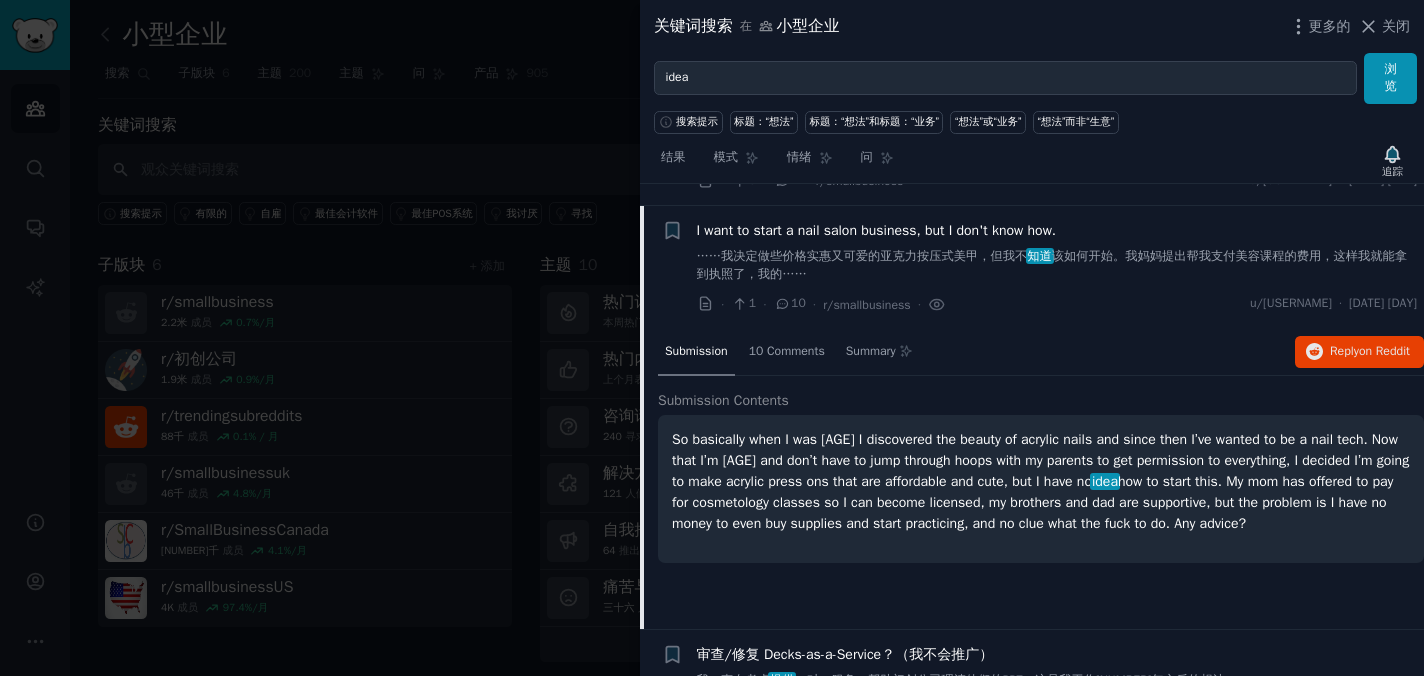 scroll, scrollTop: 7306, scrollLeft: 0, axis: vertical 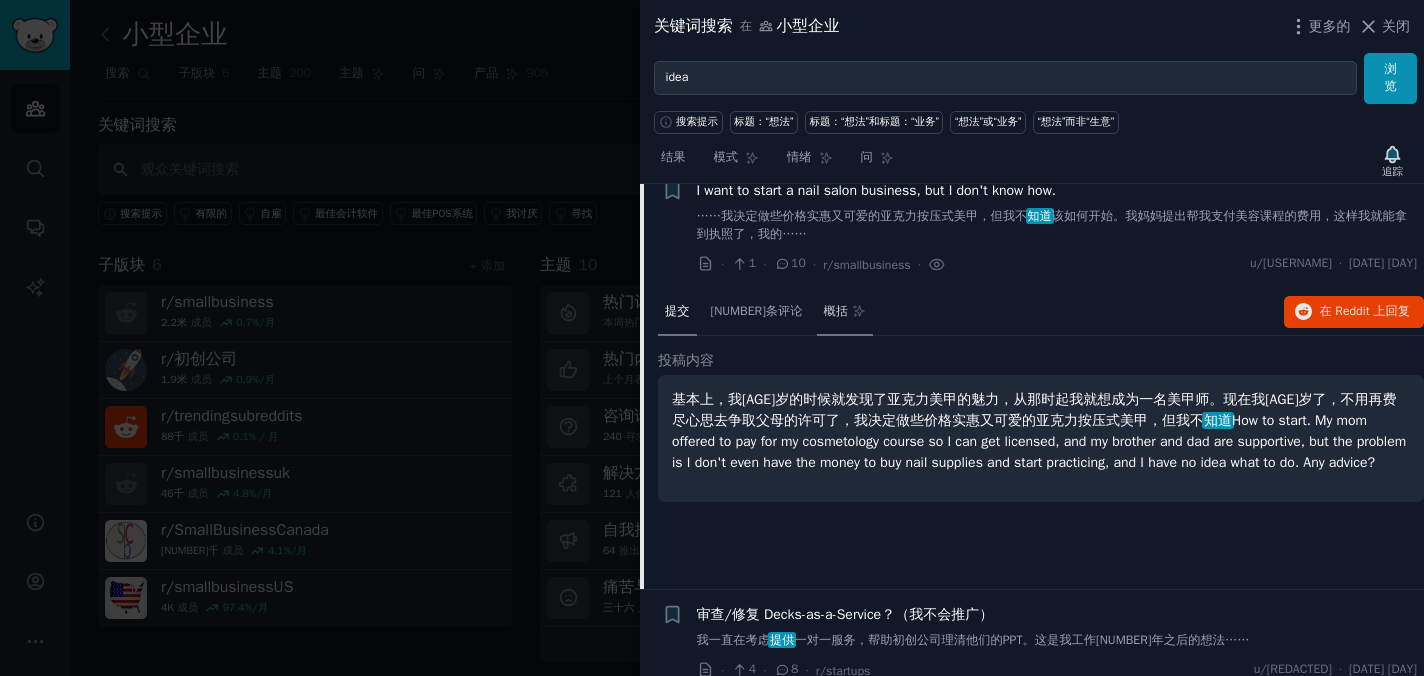 click 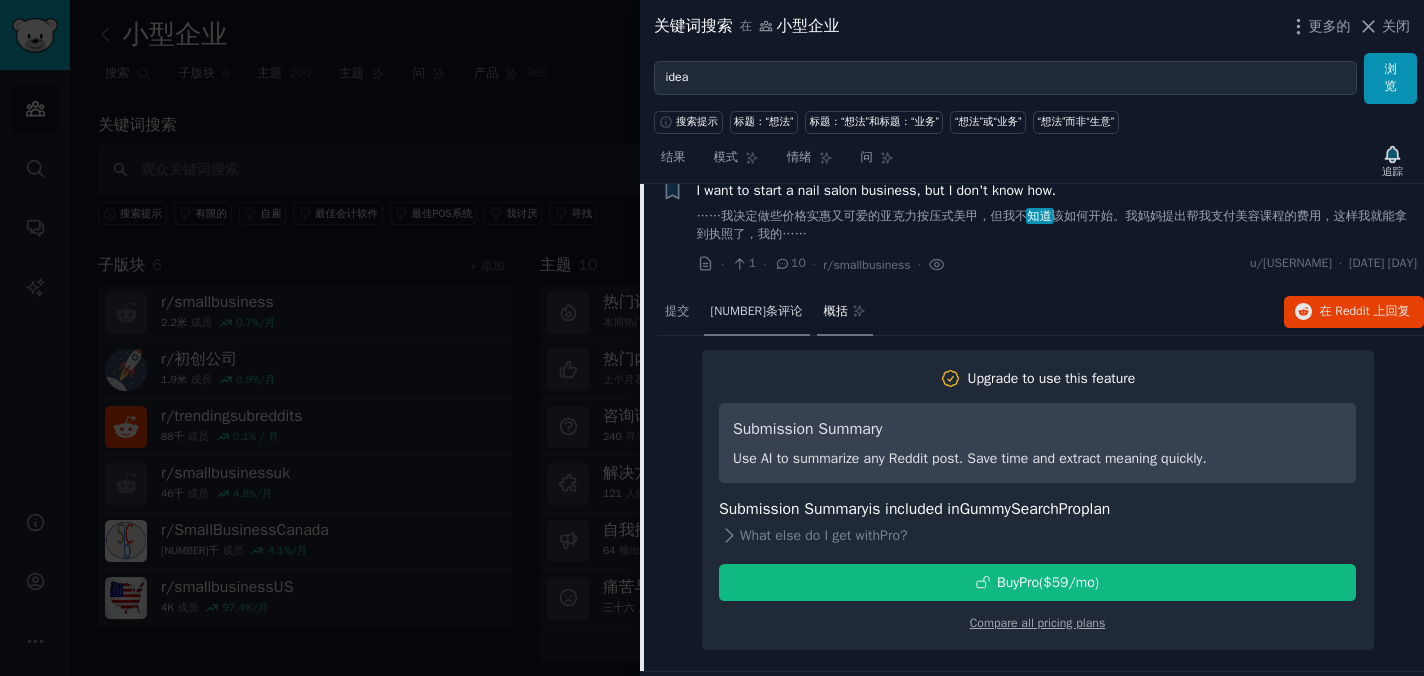 click on "10条评论" at bounding box center (757, 311) 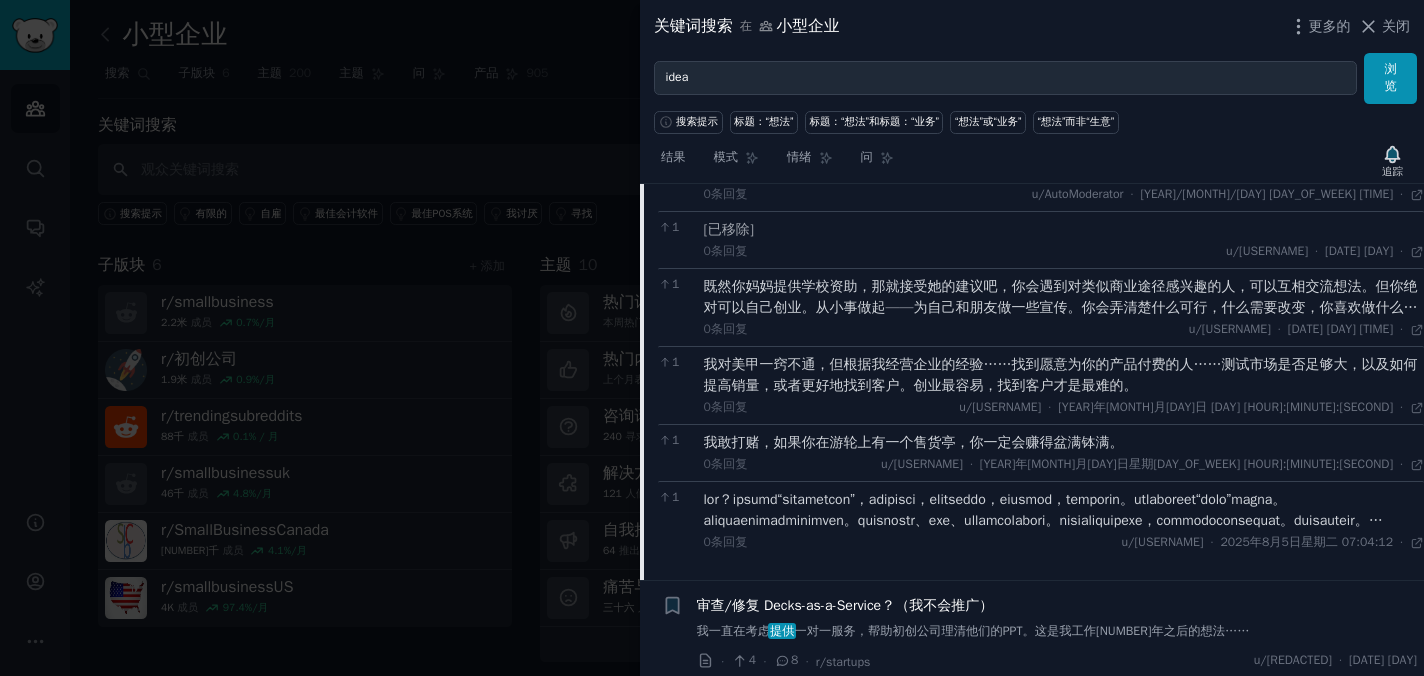 scroll, scrollTop: 7695, scrollLeft: 0, axis: vertical 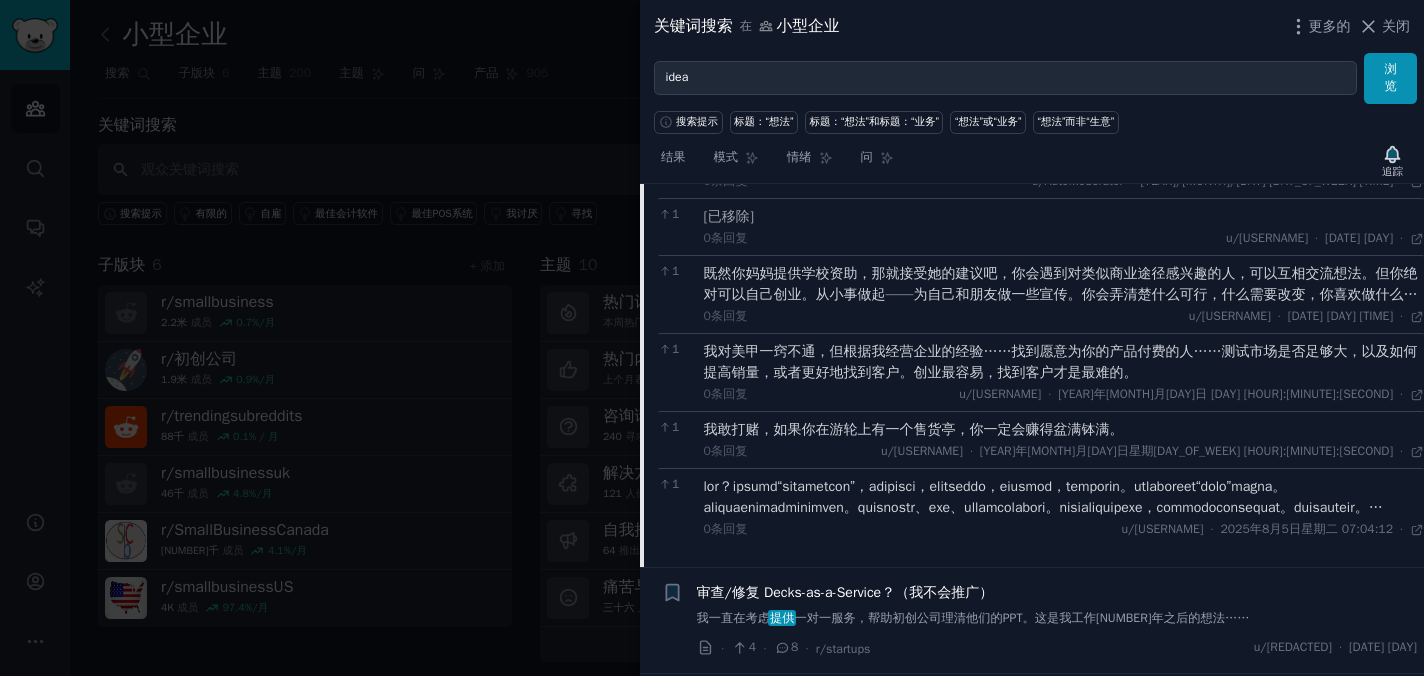 click at bounding box center [1056, 528] 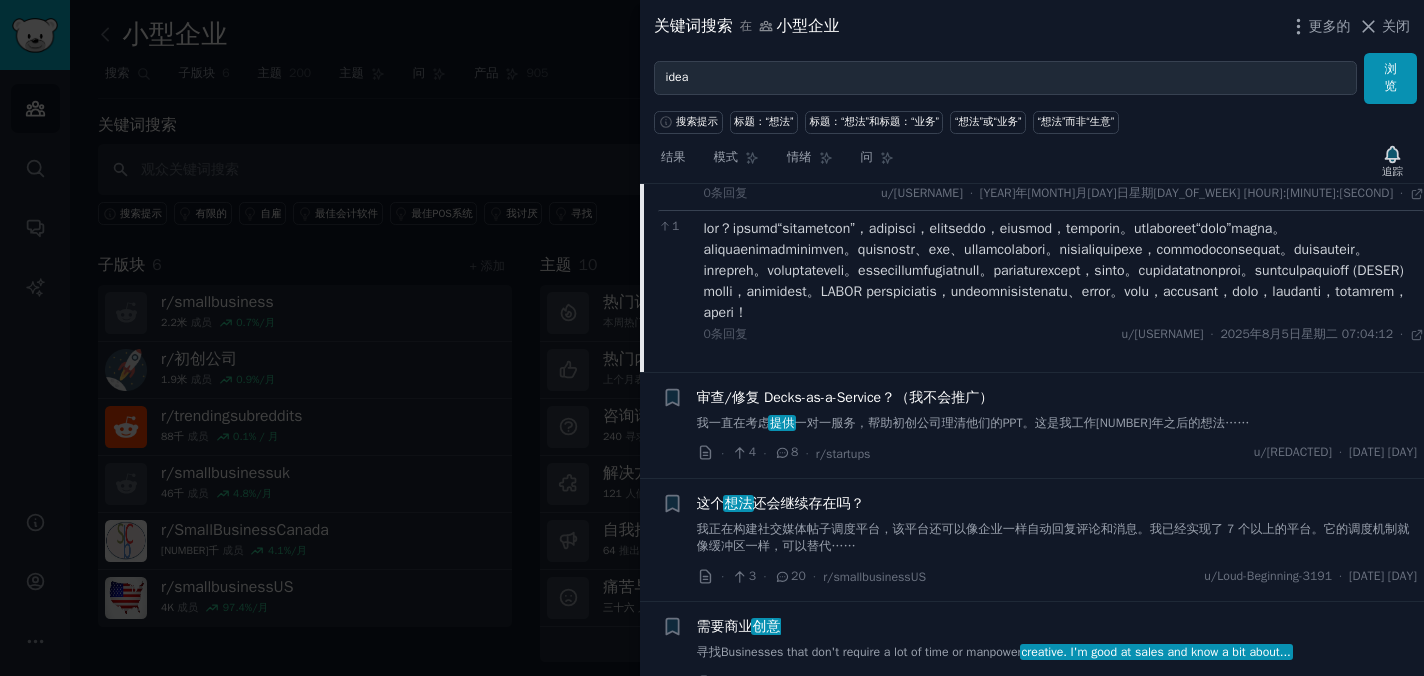 scroll, scrollTop: 7966, scrollLeft: 0, axis: vertical 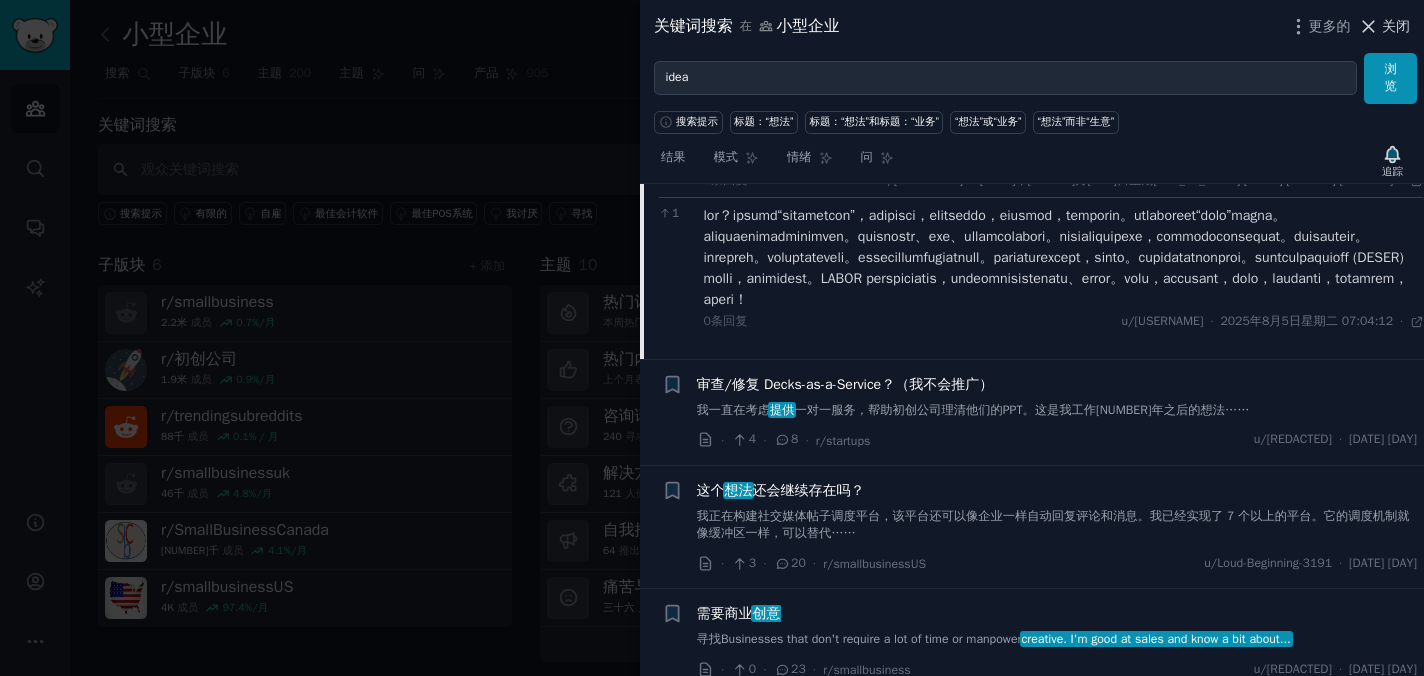 click on "关闭" at bounding box center (1396, 26) 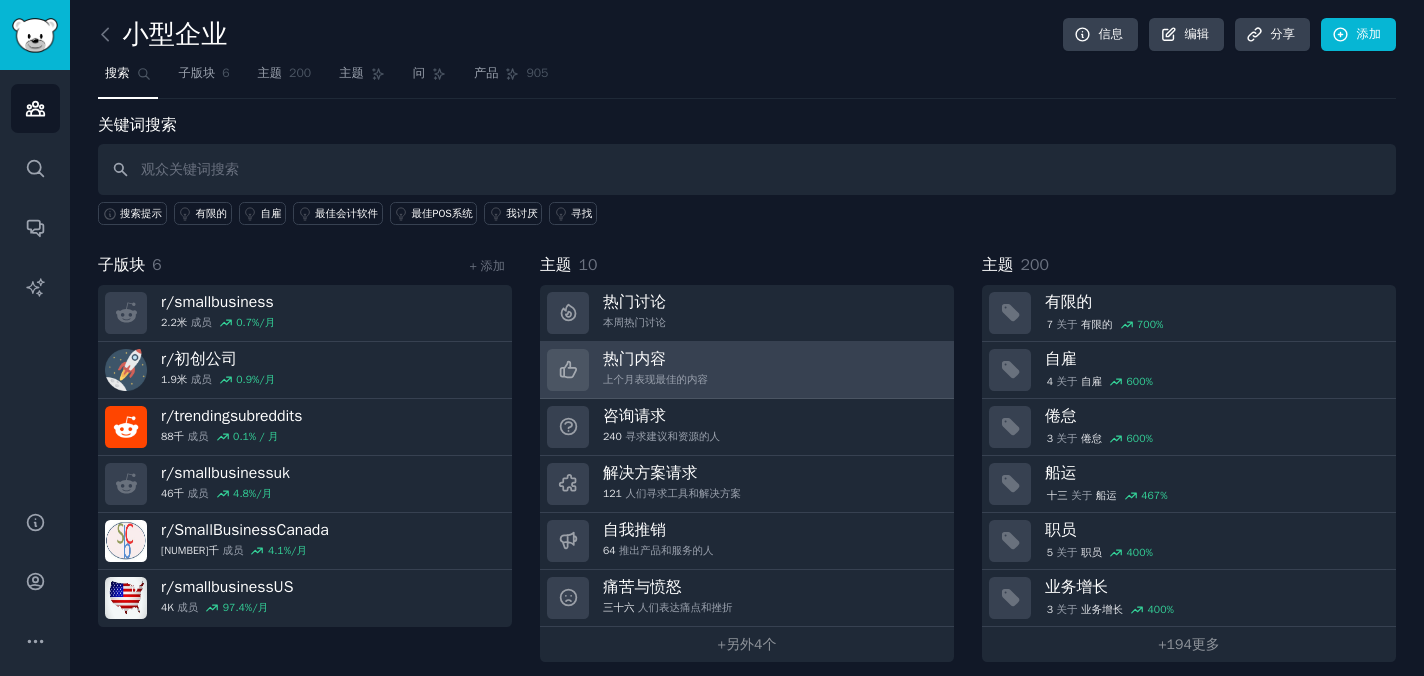 click on "热门内容 上个月表现最佳的内容" at bounding box center [747, 370] 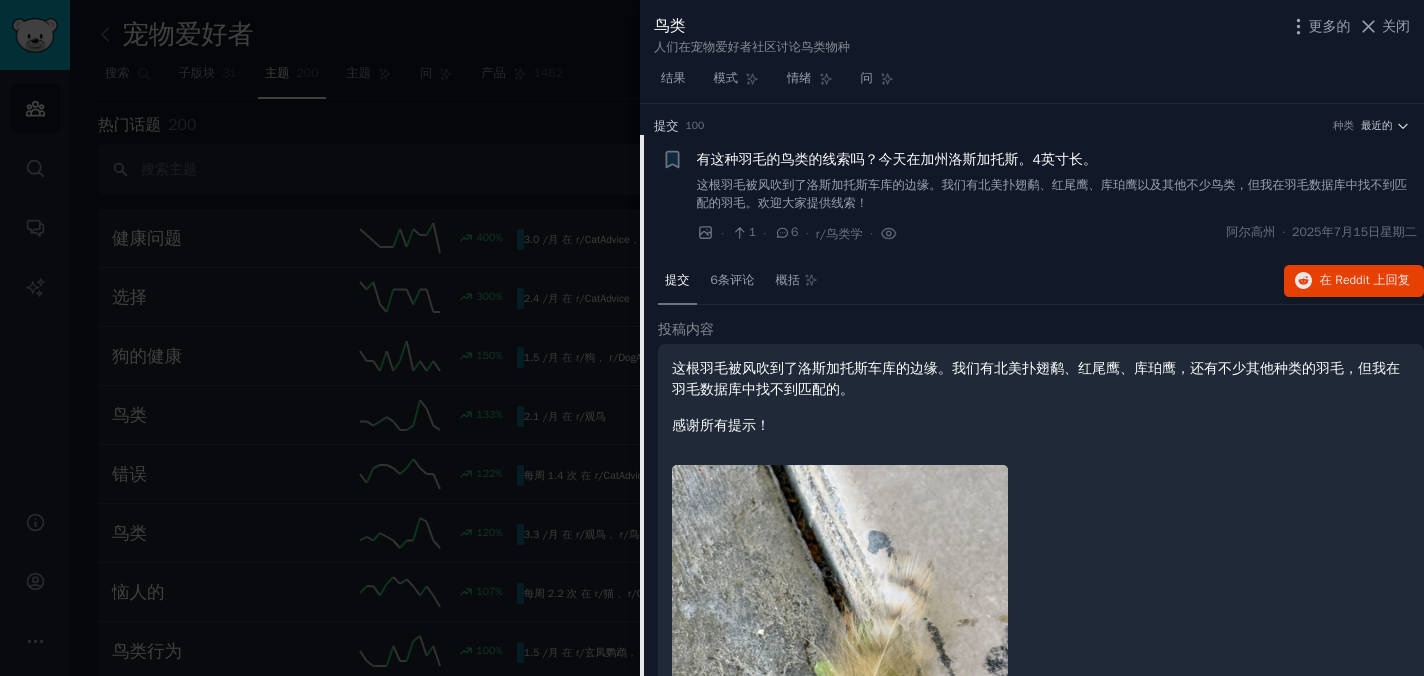 scroll, scrollTop: 0, scrollLeft: 0, axis: both 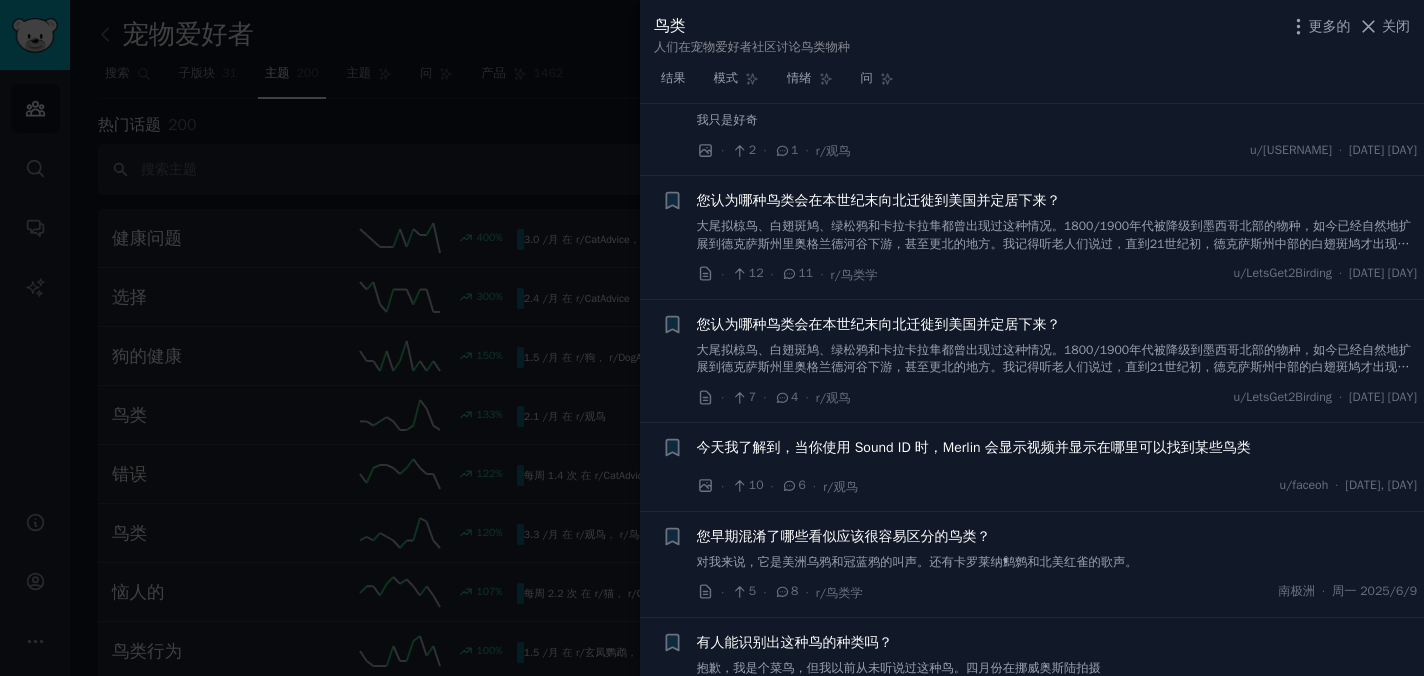 click on "今天我了解到，当你使用 Sound ID 时，Merlin 会显示视频并显示在哪里可以找到某些鸟类 · 10 · 6 · r/观鸟 u/[USERNAME] · [DATE]" at bounding box center (1057, 467) 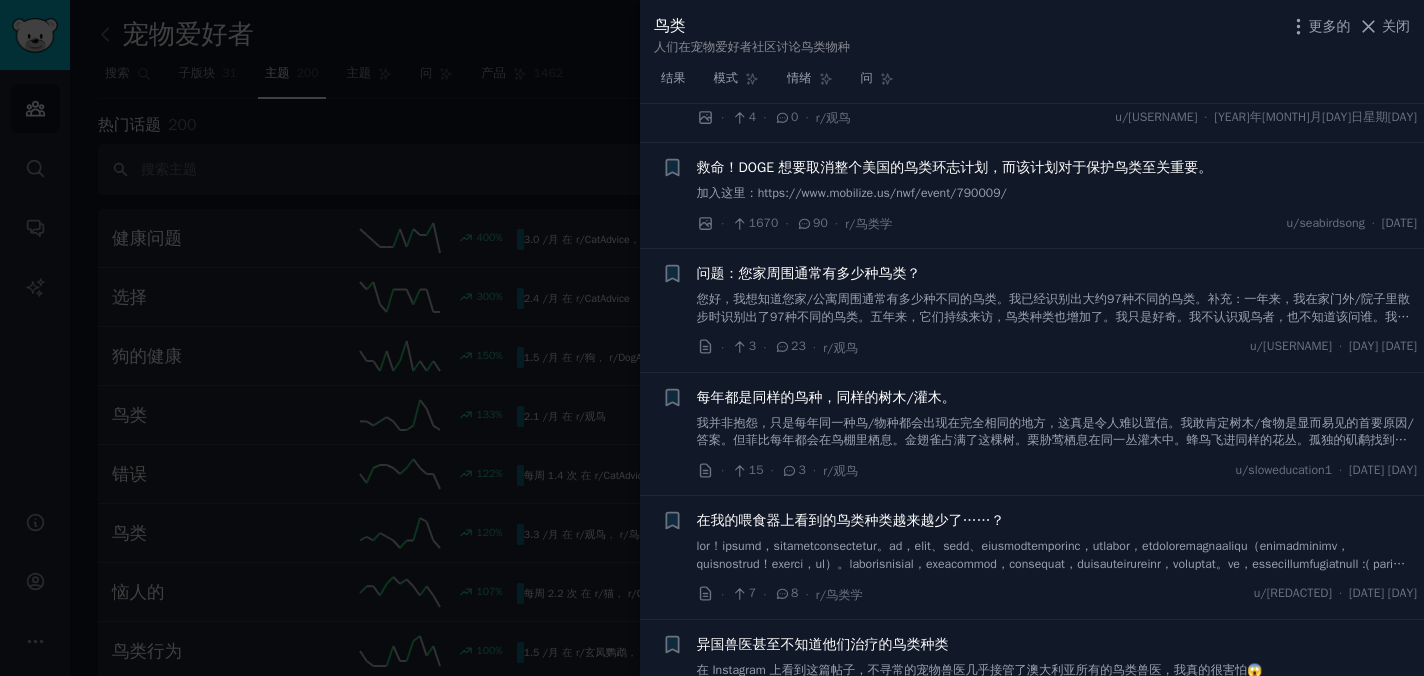 scroll, scrollTop: 2142, scrollLeft: 0, axis: vertical 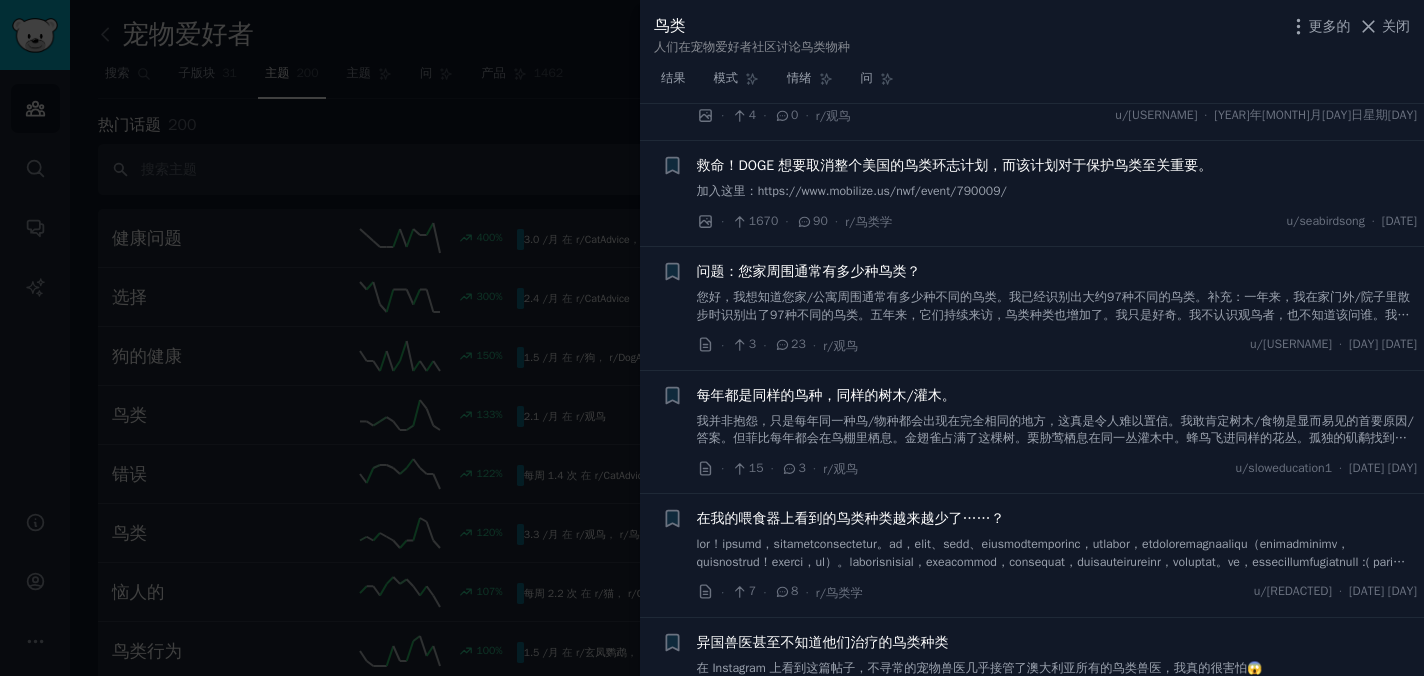 click on "在我的喂食器上看到的鸟类种类越来越少了……？" at bounding box center (851, 518) 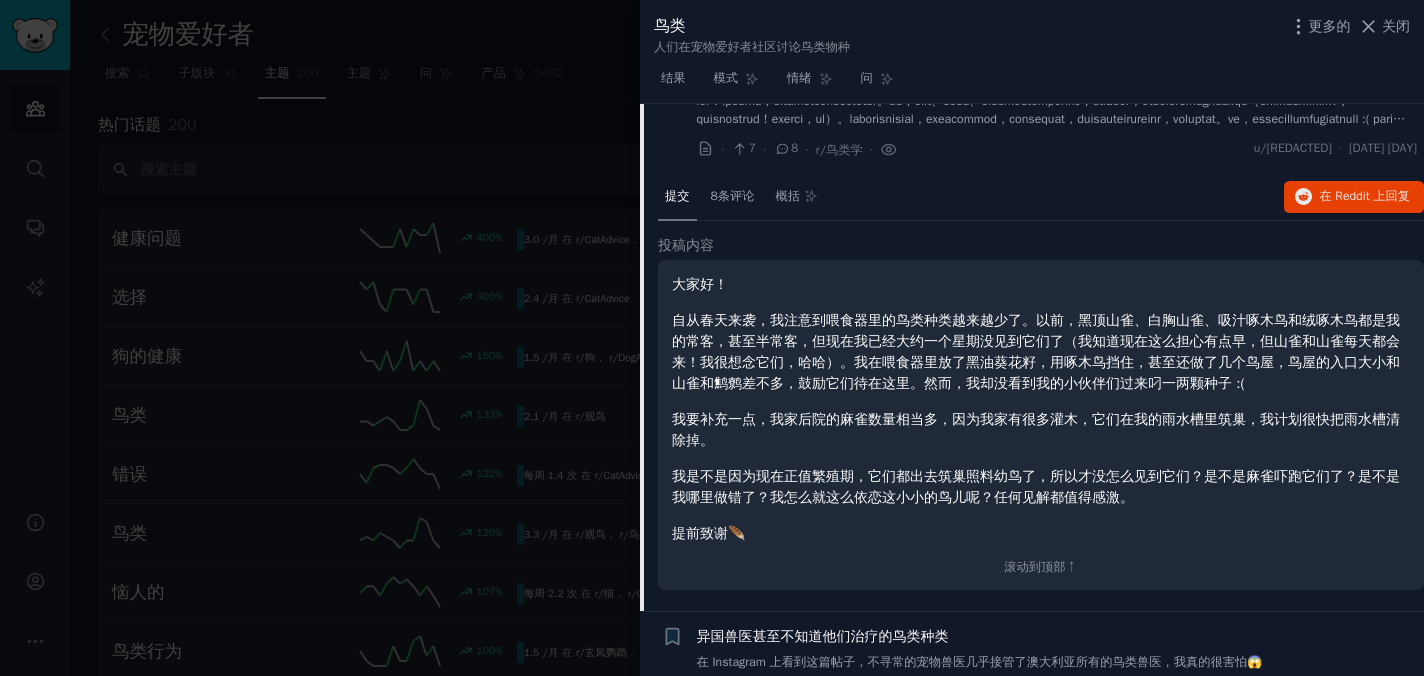 scroll, scrollTop: 1726, scrollLeft: 0, axis: vertical 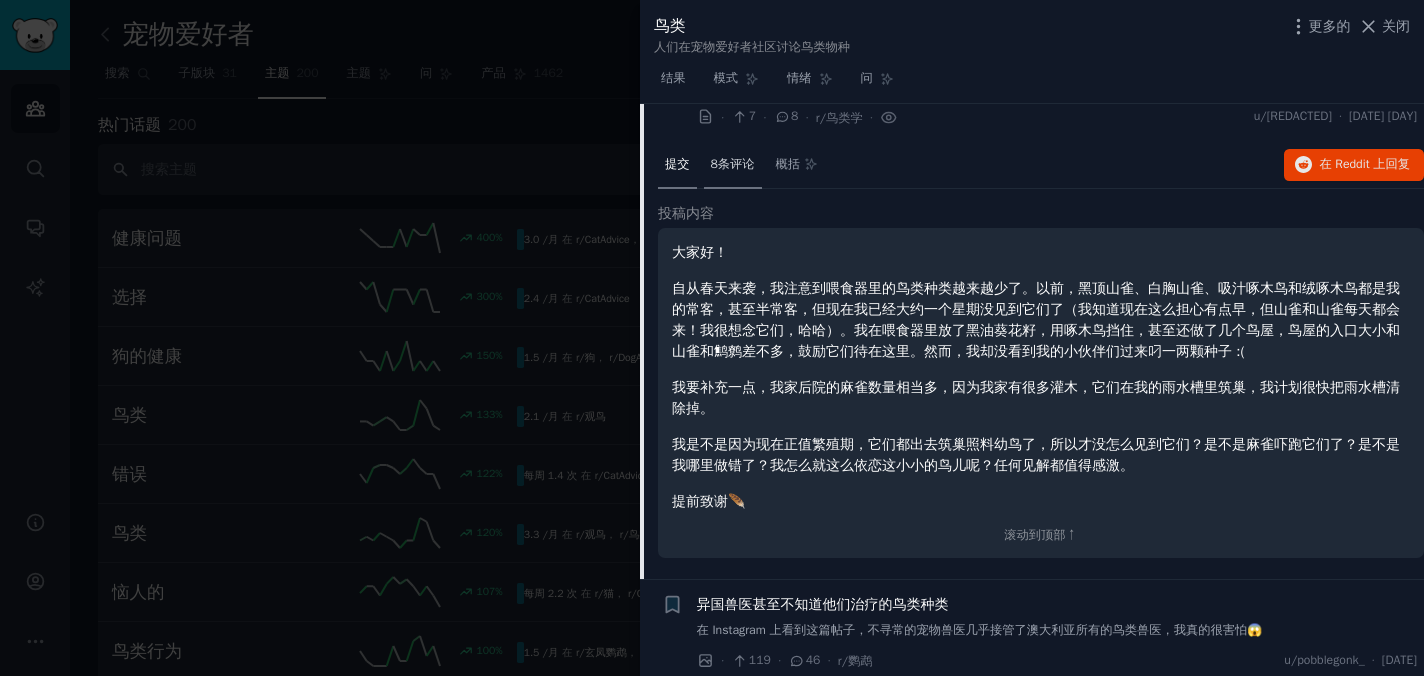 click on "8条评论" at bounding box center (733, 166) 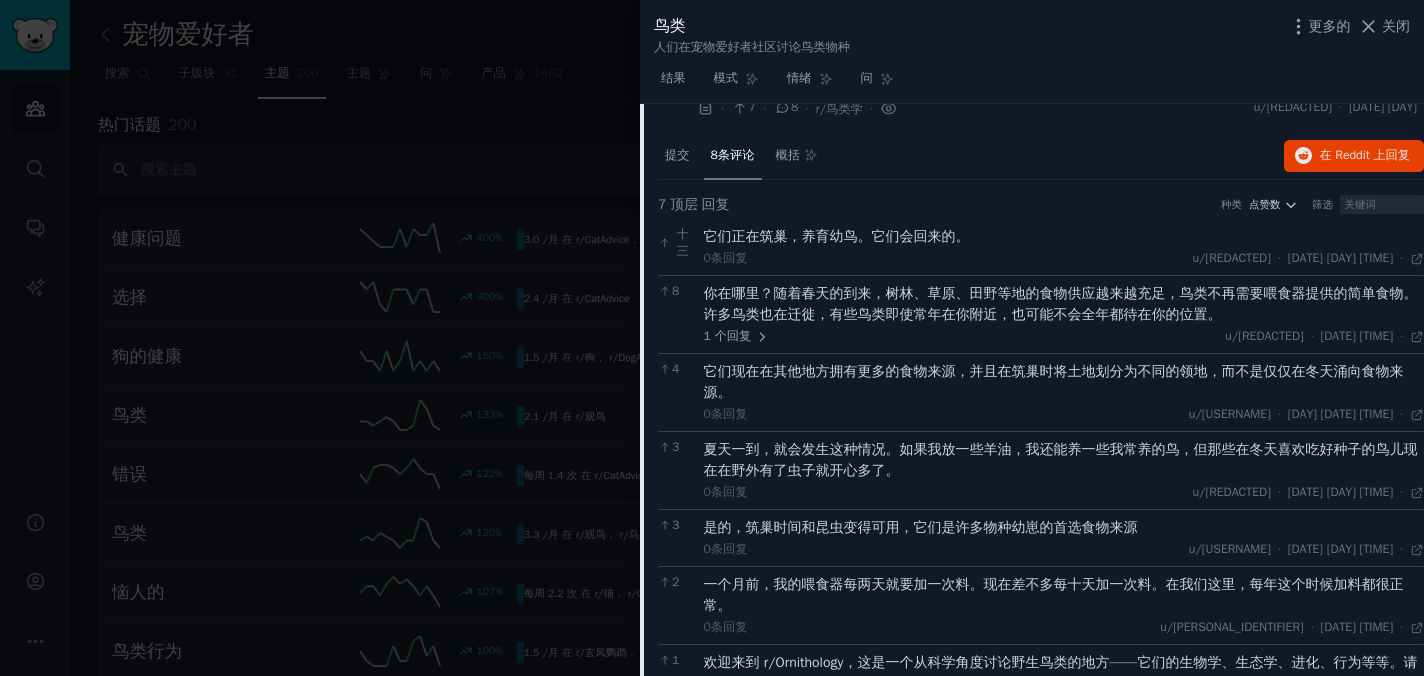 scroll, scrollTop: 1636, scrollLeft: 0, axis: vertical 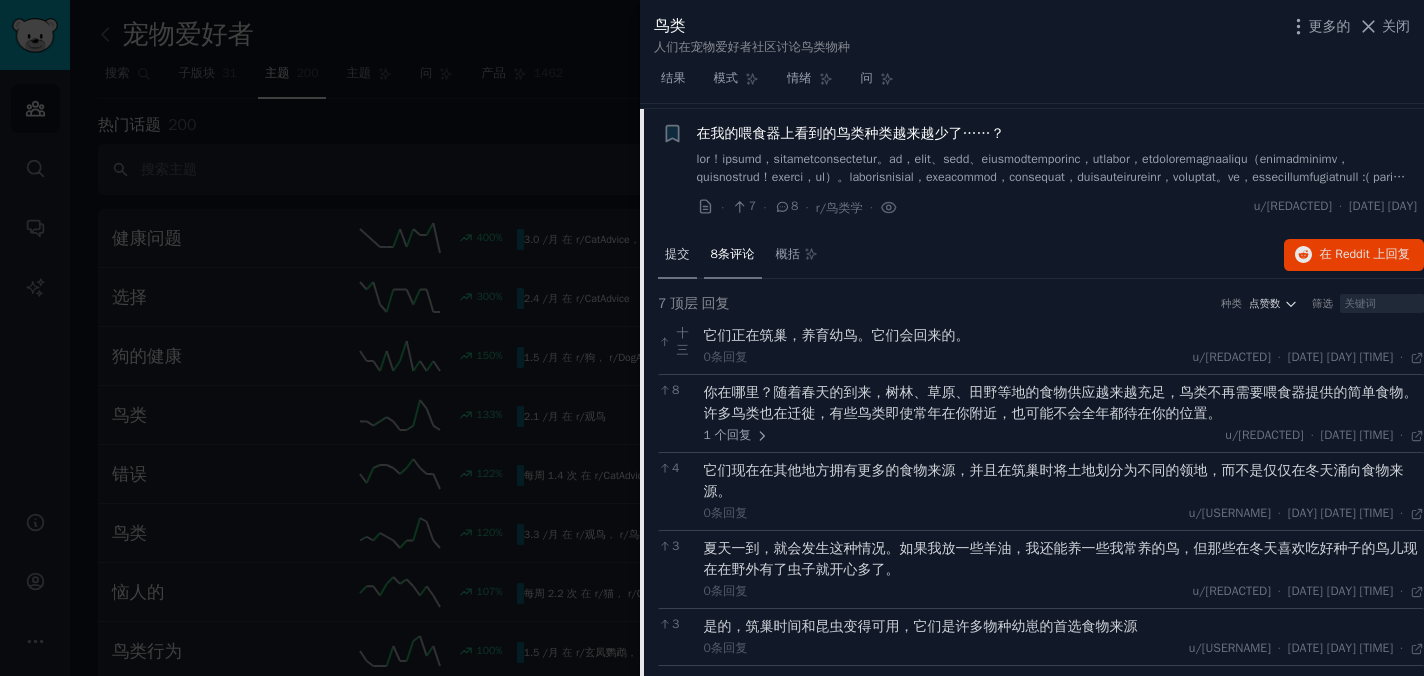 click on "提交" at bounding box center (677, 254) 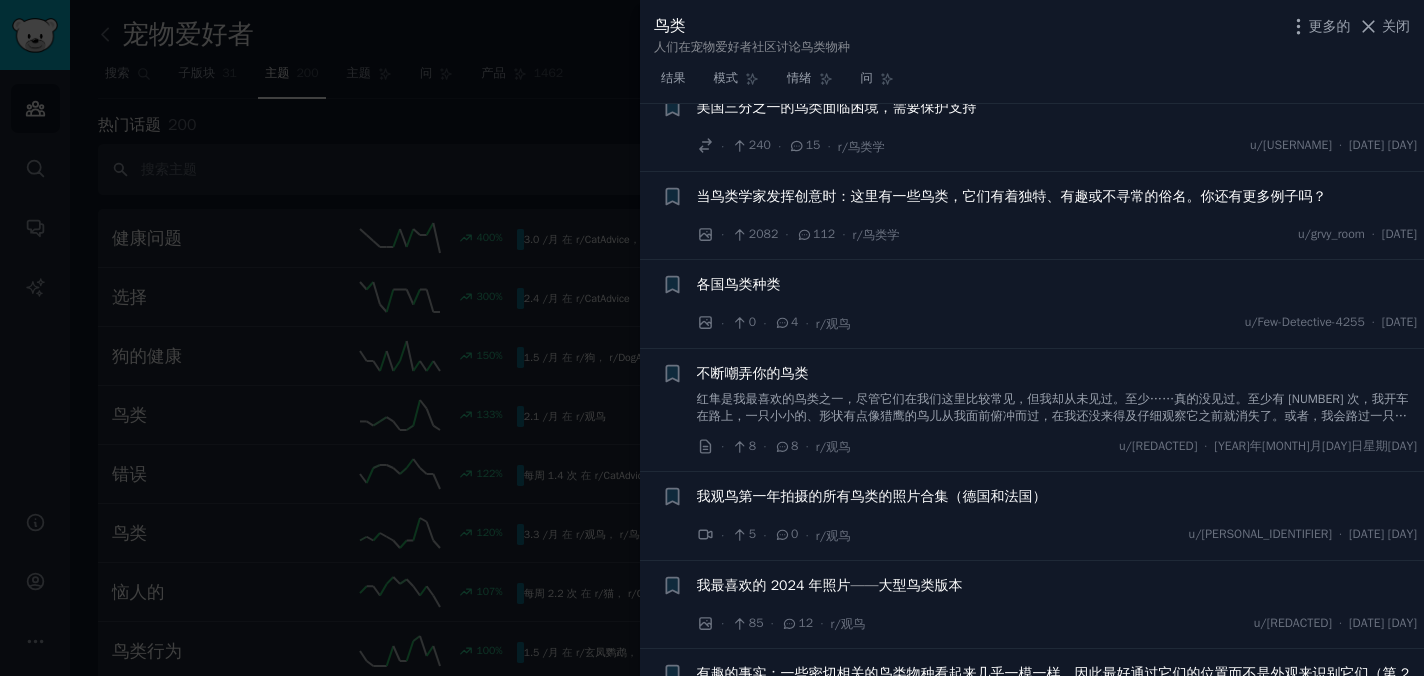 scroll, scrollTop: 2368, scrollLeft: 0, axis: vertical 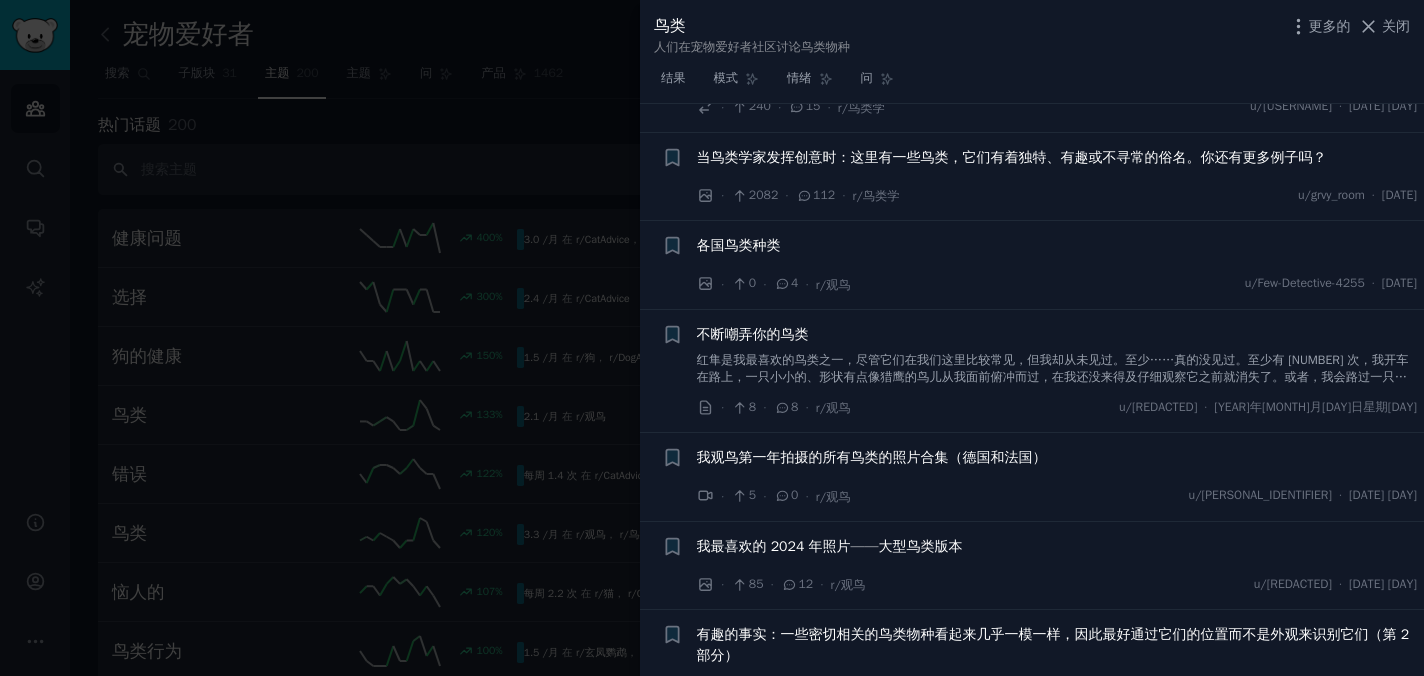 click on "我观鸟第一年拍摄的所有鸟类的照片合集（德国和法国）" at bounding box center (1057, 461) 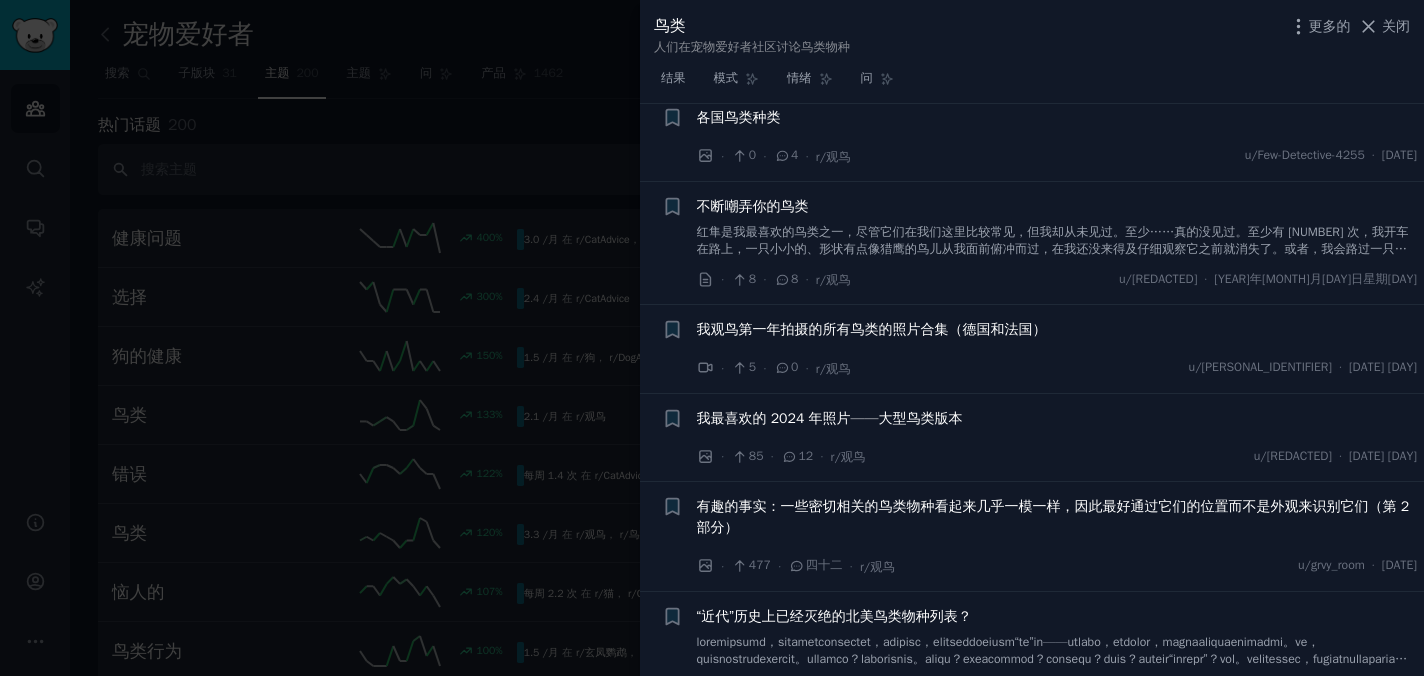 scroll, scrollTop: 2497, scrollLeft: 0, axis: vertical 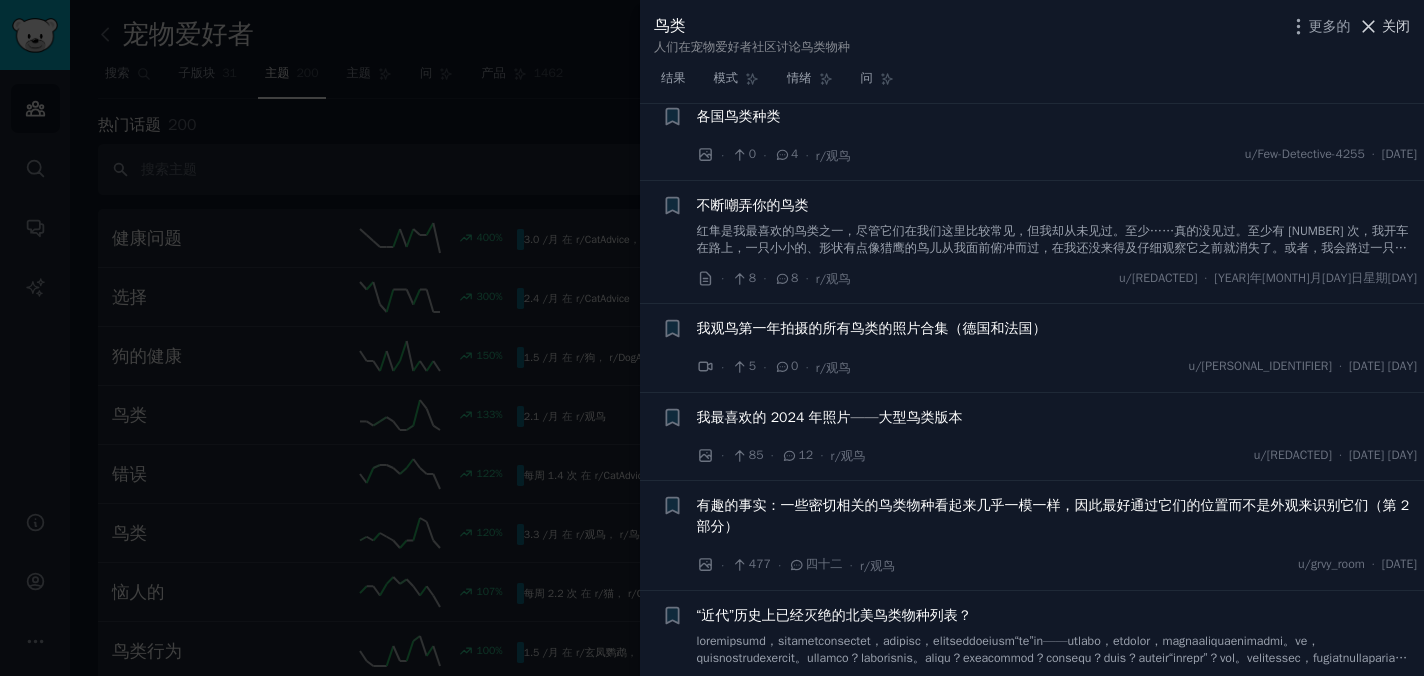 click on "关闭" at bounding box center [1396, 26] 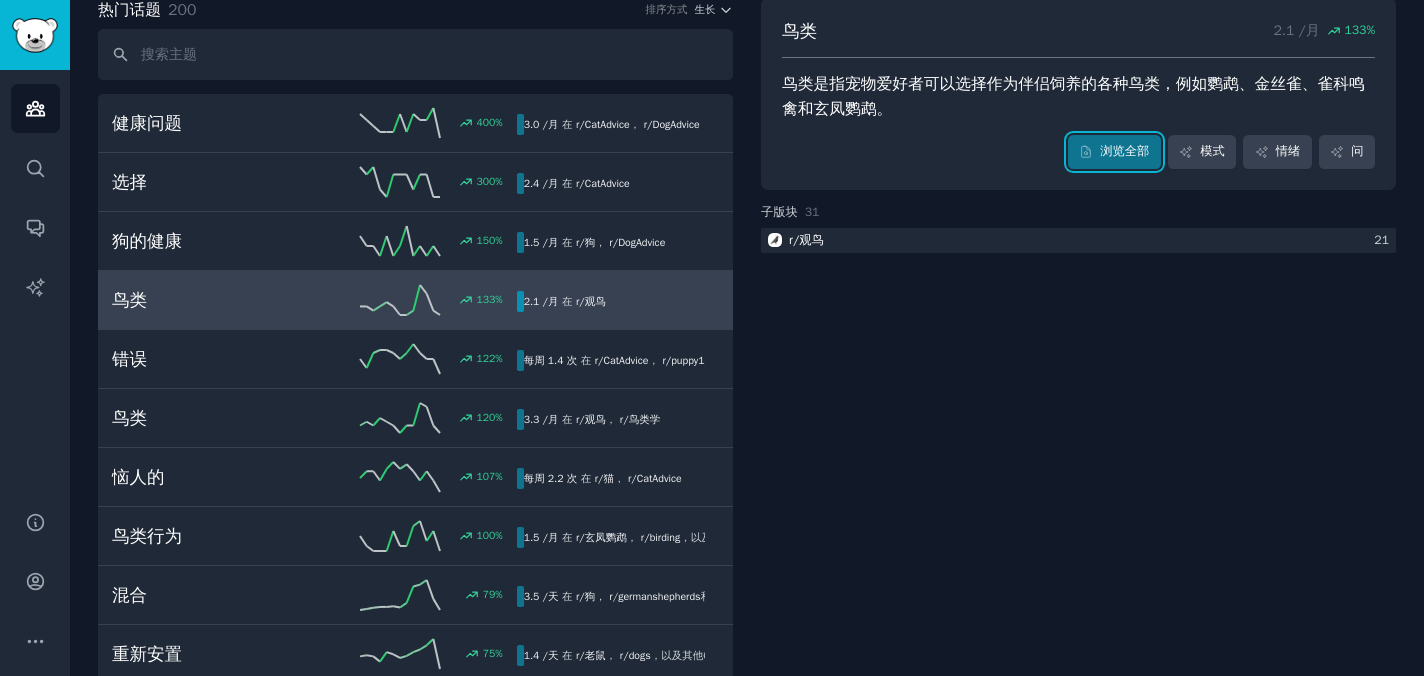 scroll, scrollTop: 124, scrollLeft: 0, axis: vertical 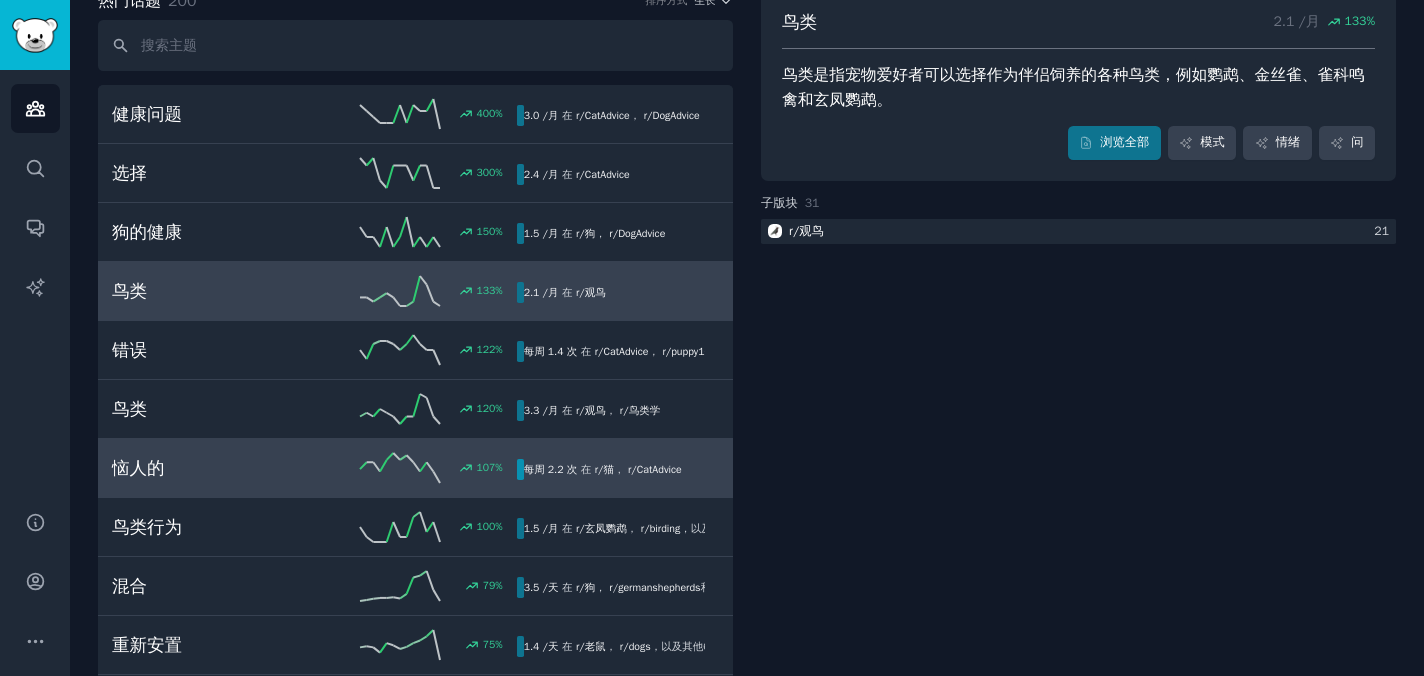 click on "每周 [NUMBER] 次 在 r/[SUBREDDIT] ， r/[SUBREDDIT]" at bounding box center [603, 469] 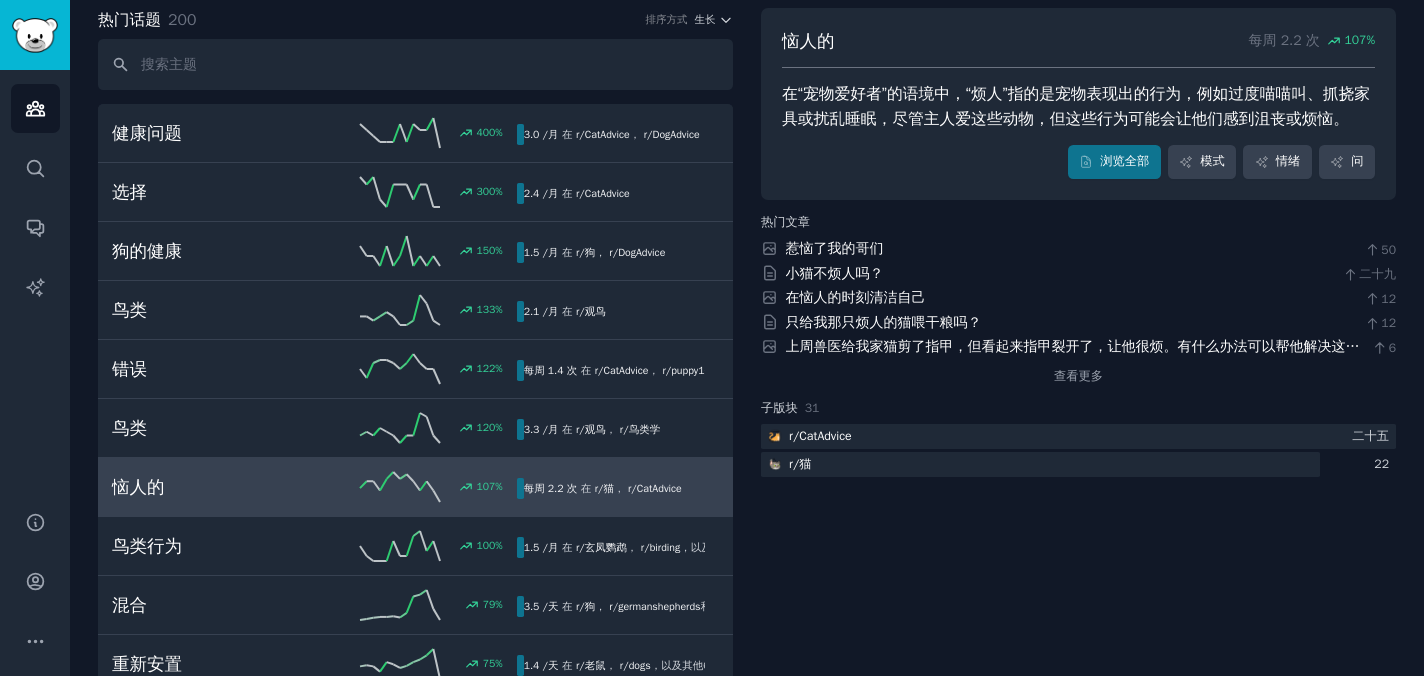 scroll, scrollTop: 104, scrollLeft: 0, axis: vertical 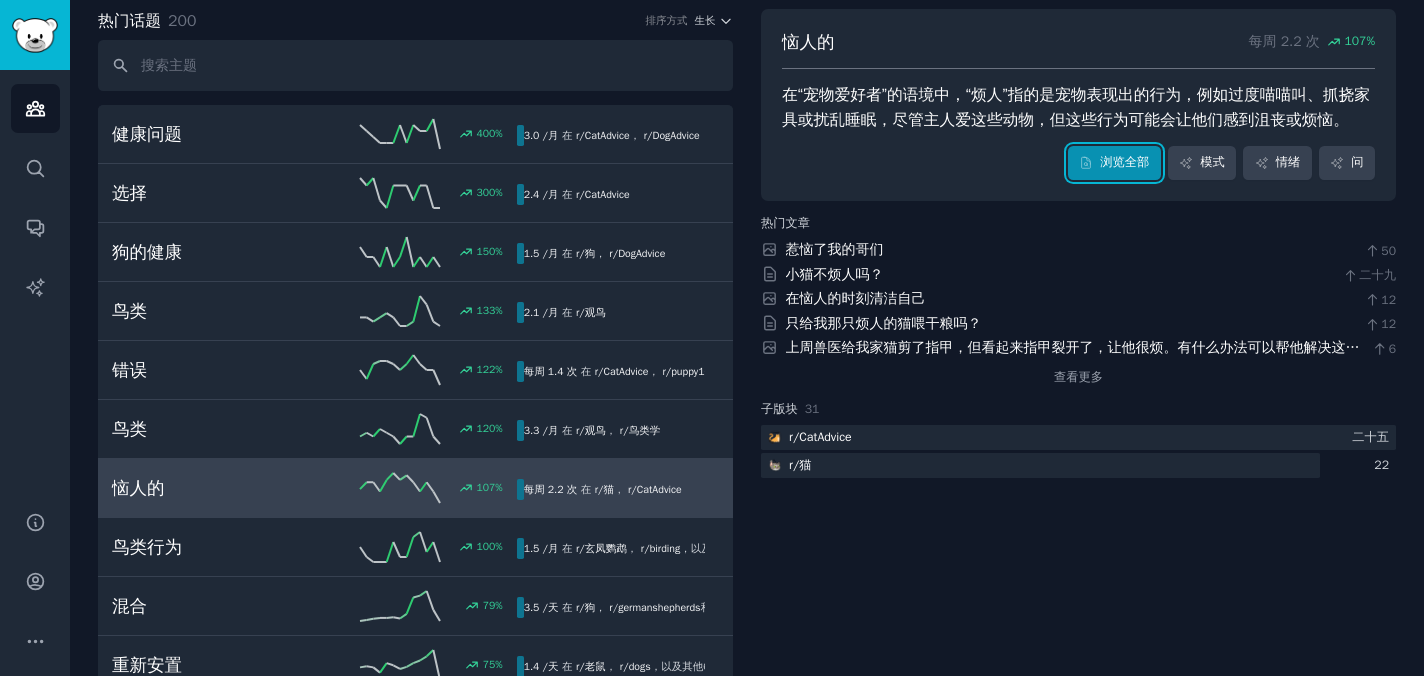 click on "浏览全部" at bounding box center (1124, 162) 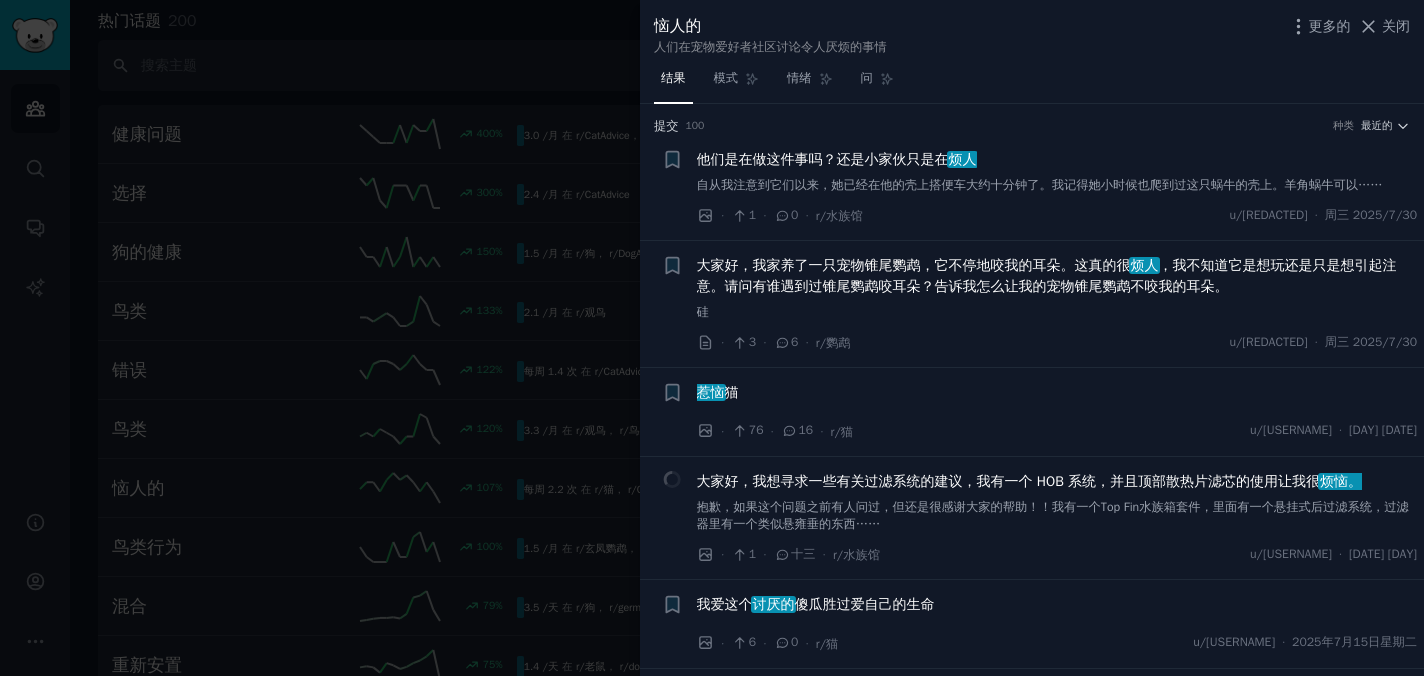 click on "结果 模式 情绪 问" at bounding box center [1032, 83] 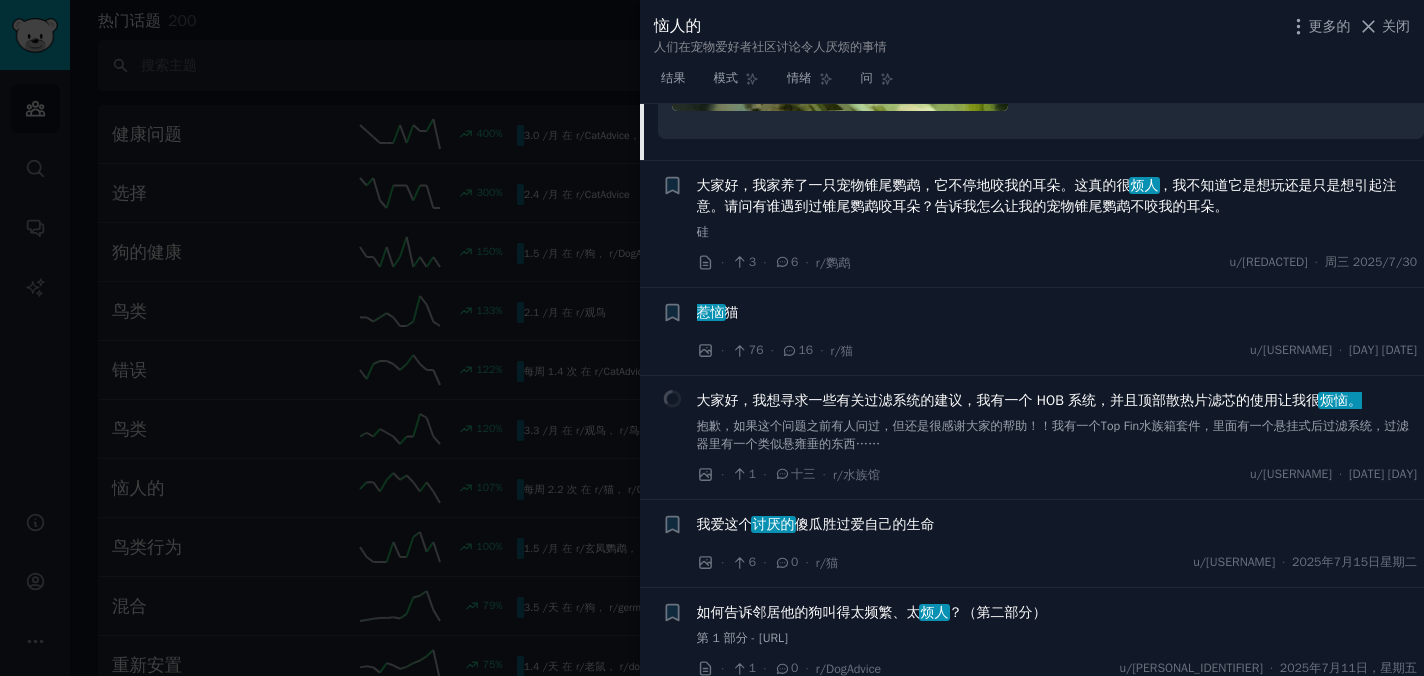scroll, scrollTop: 548, scrollLeft: 0, axis: vertical 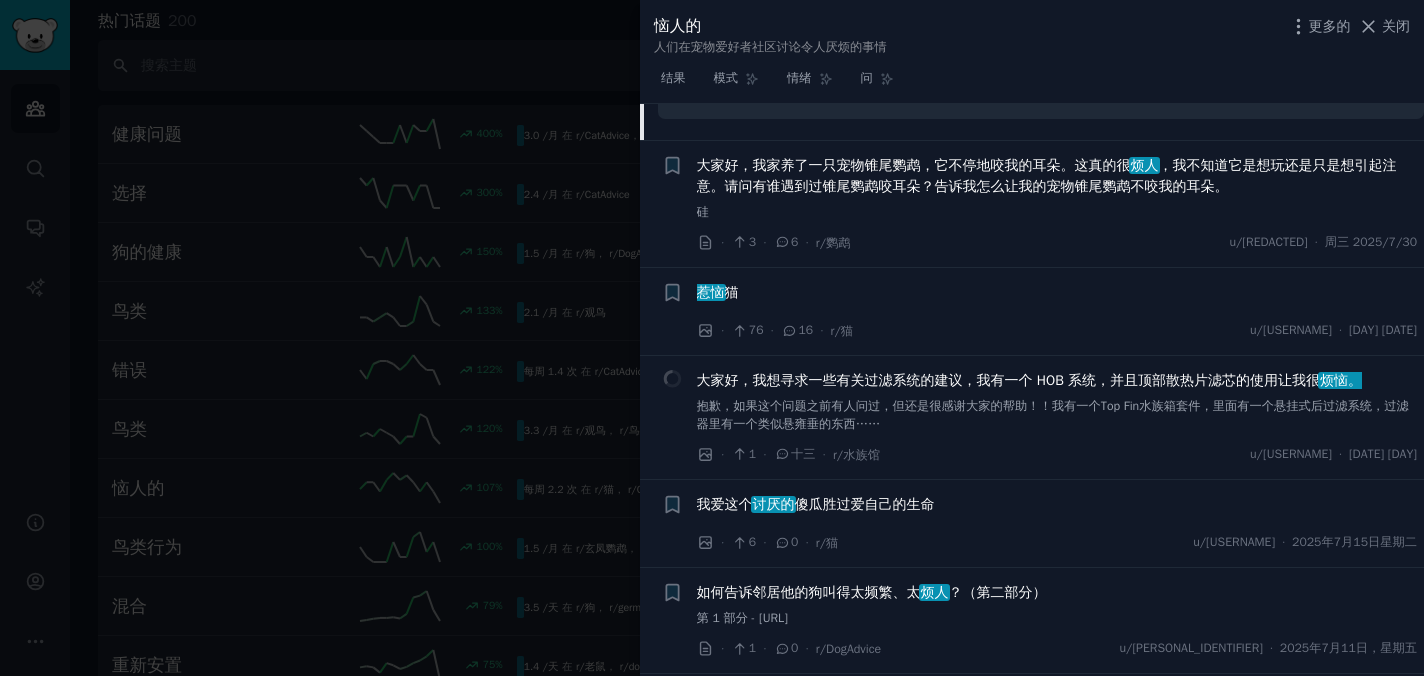 click on "抱歉，如果这个问题之前有人问过，但还是很感谢大家的帮助！！我有一个Top Fin水族箱套件，里面有一个悬挂式后过滤系统，过滤器里有一个类似悬雍垂的东西……" at bounding box center [1053, 415] 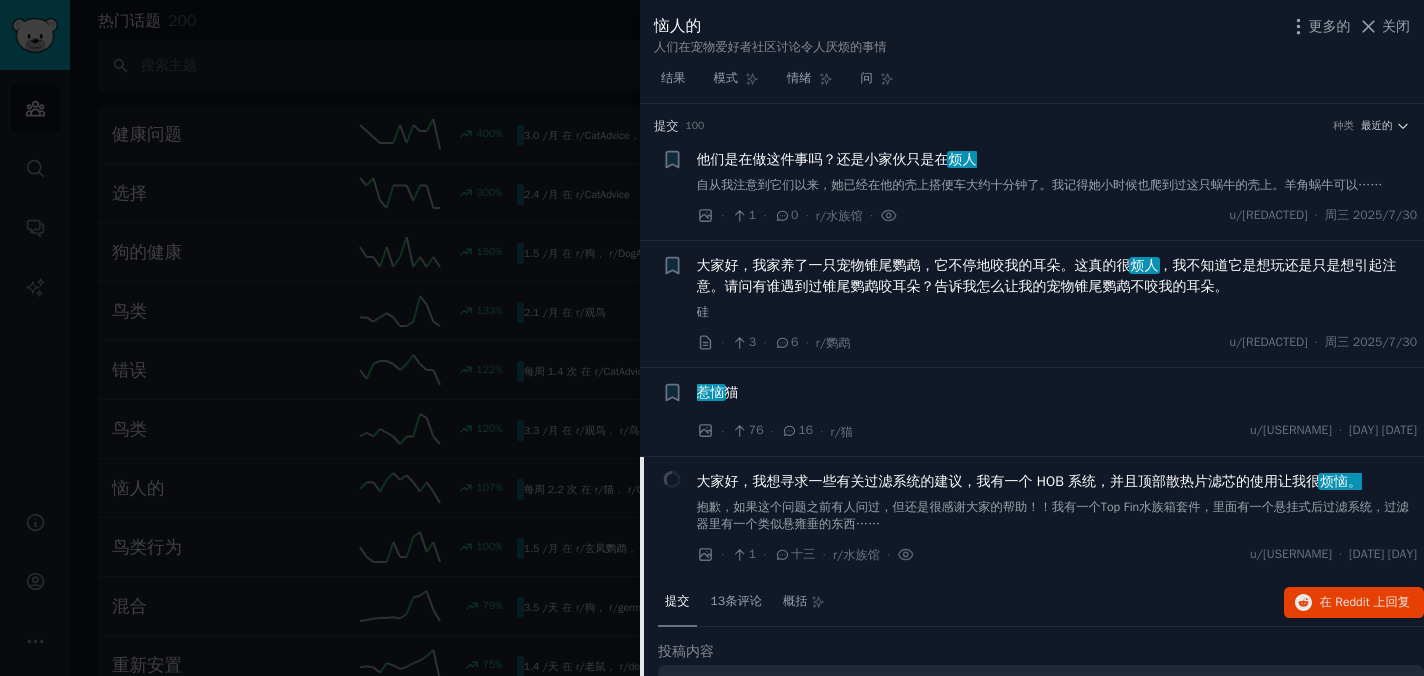 scroll, scrollTop: 388, scrollLeft: 0, axis: vertical 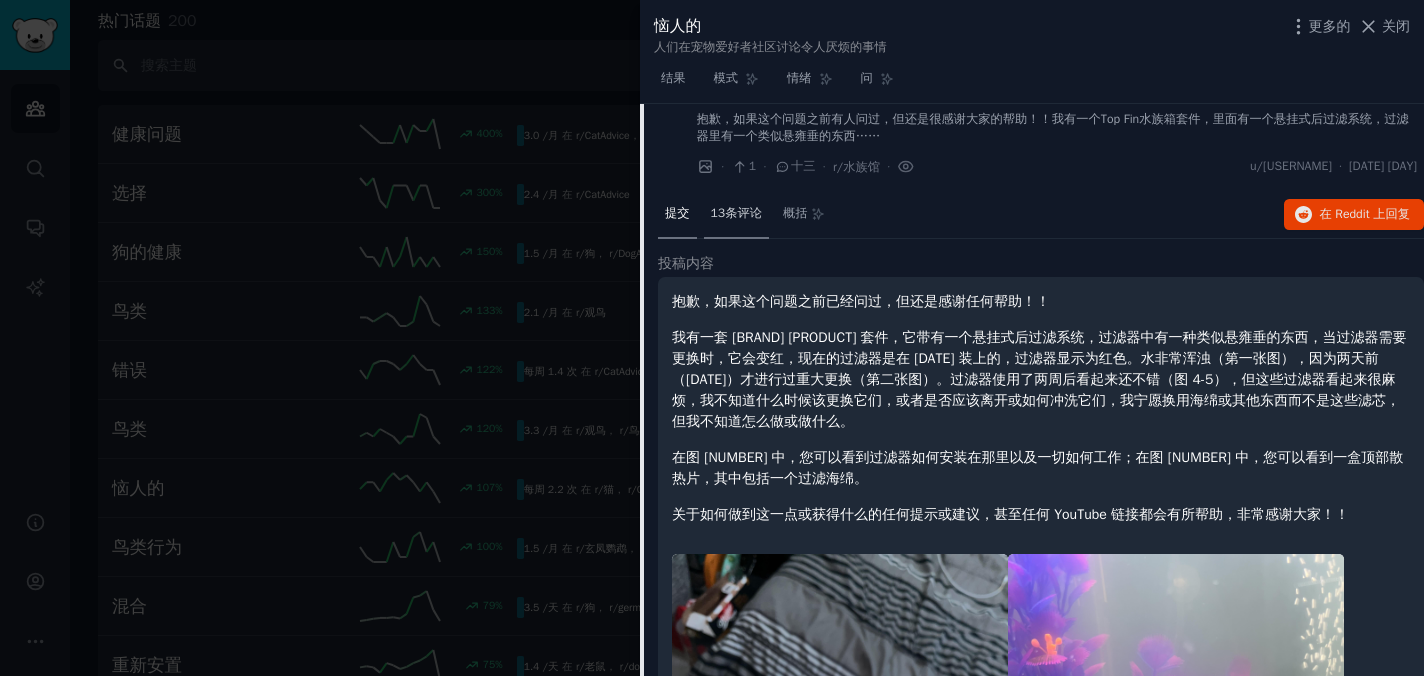 click on "13条评论" at bounding box center (736, 213) 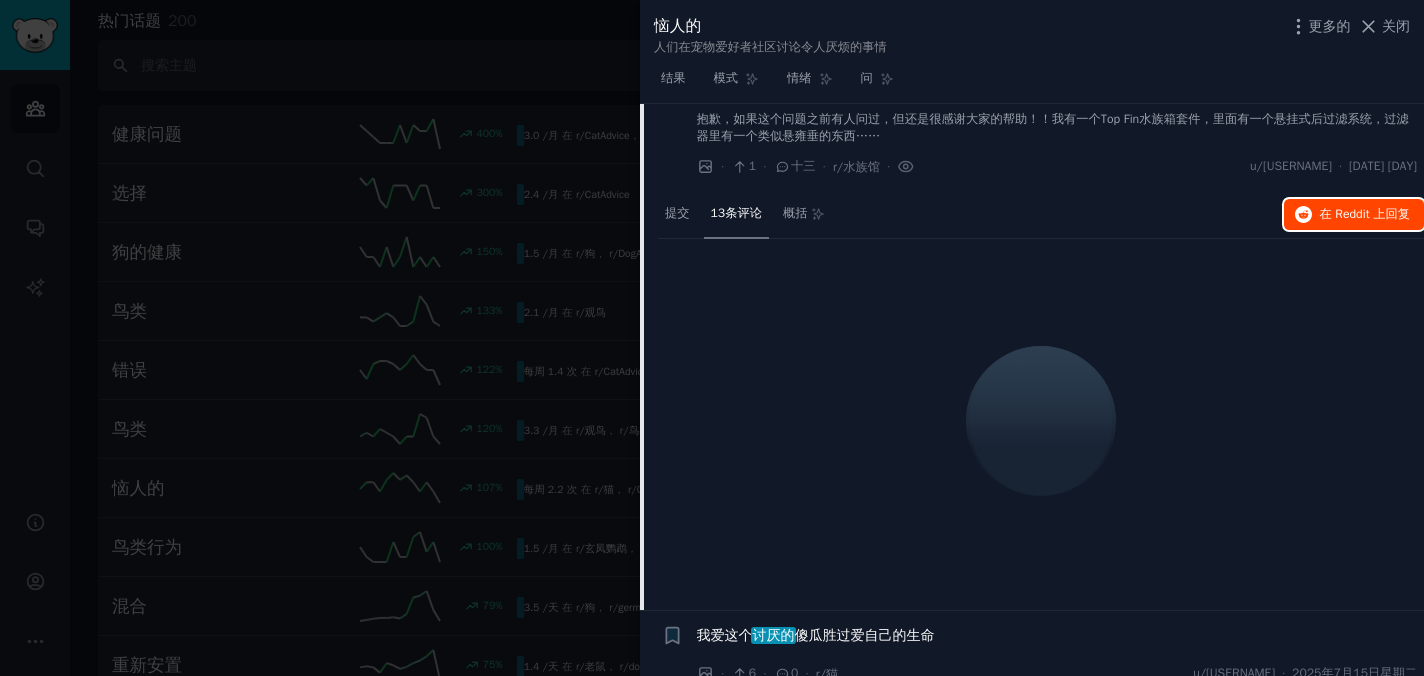 click on "在 Reddit 上" at bounding box center (1352, 214) 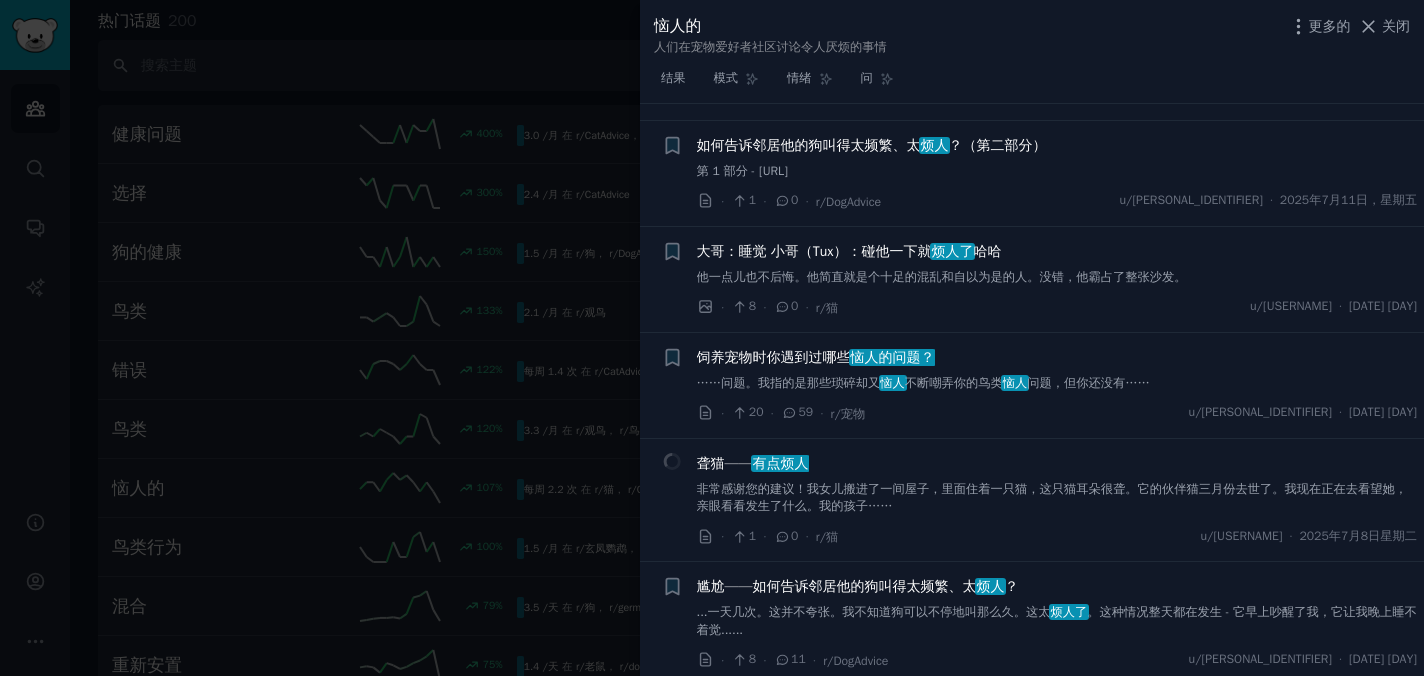 scroll, scrollTop: 1242, scrollLeft: 0, axis: vertical 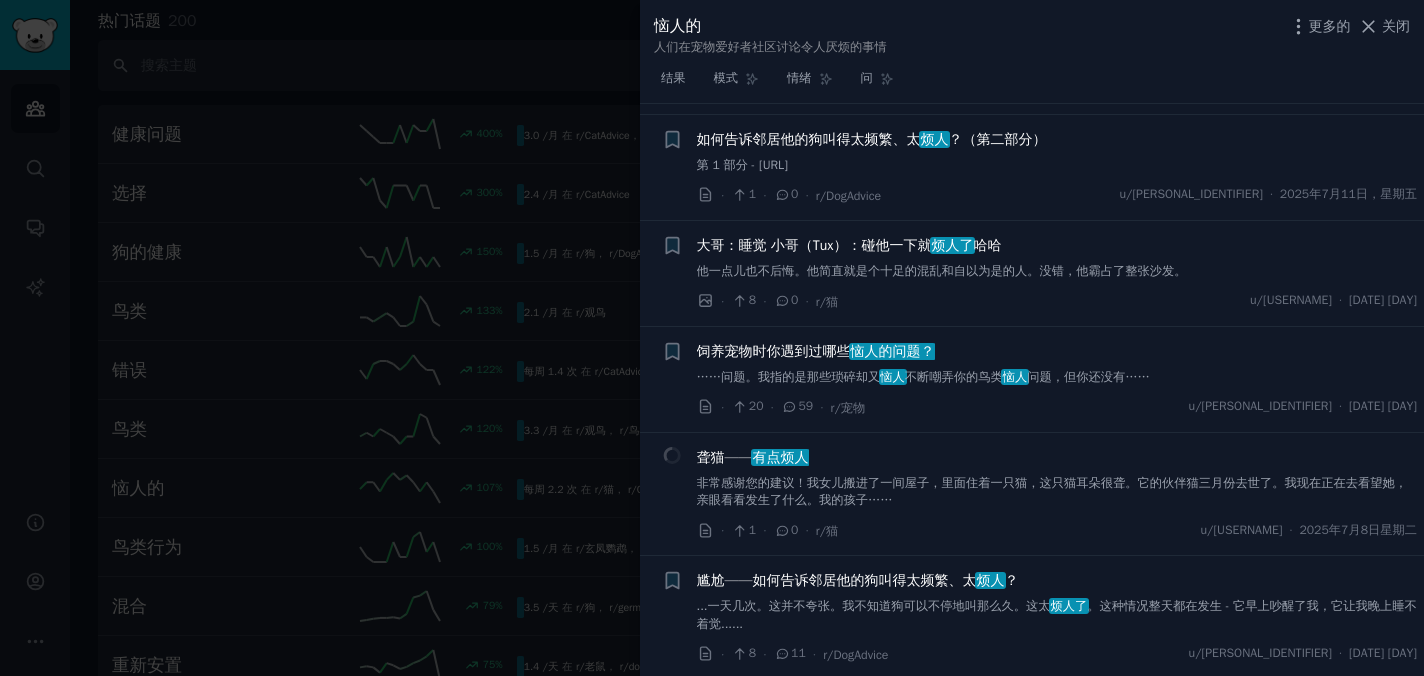 click on "不断嘲弄你的鸟类" at bounding box center (954, 377) 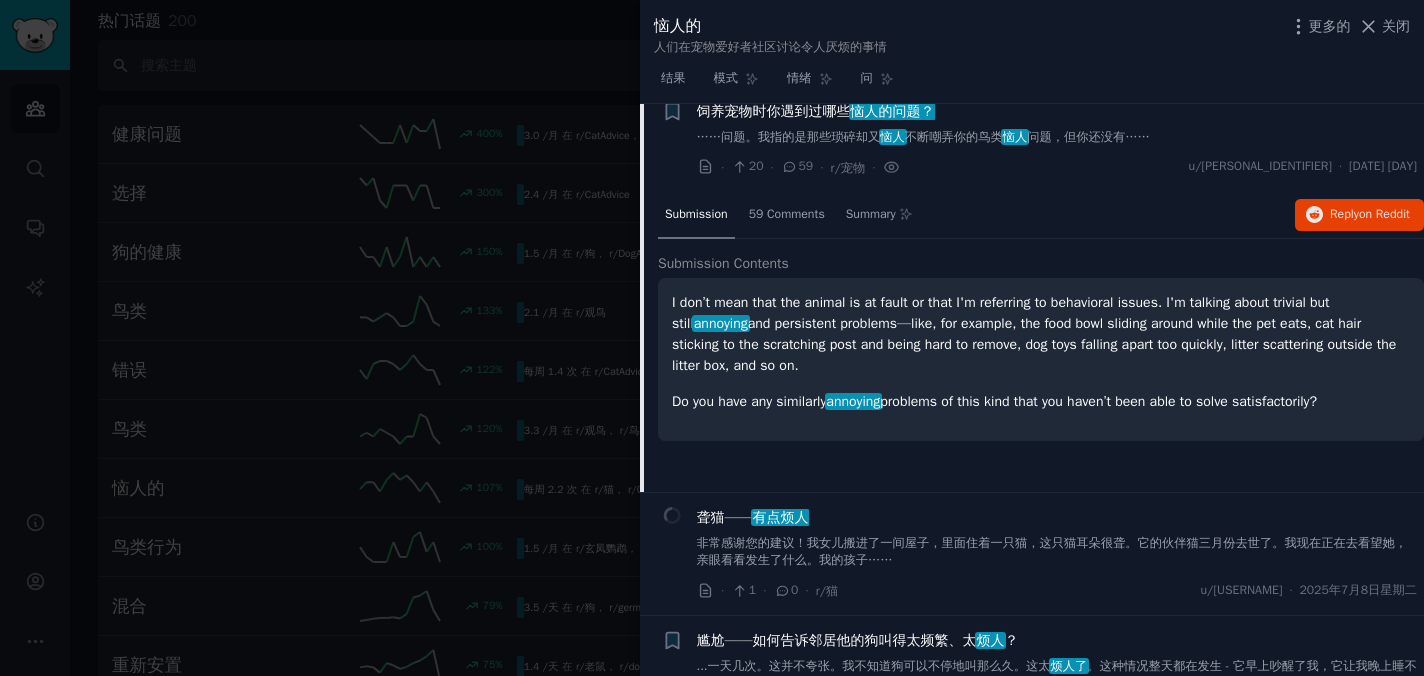 scroll, scrollTop: 794, scrollLeft: 0, axis: vertical 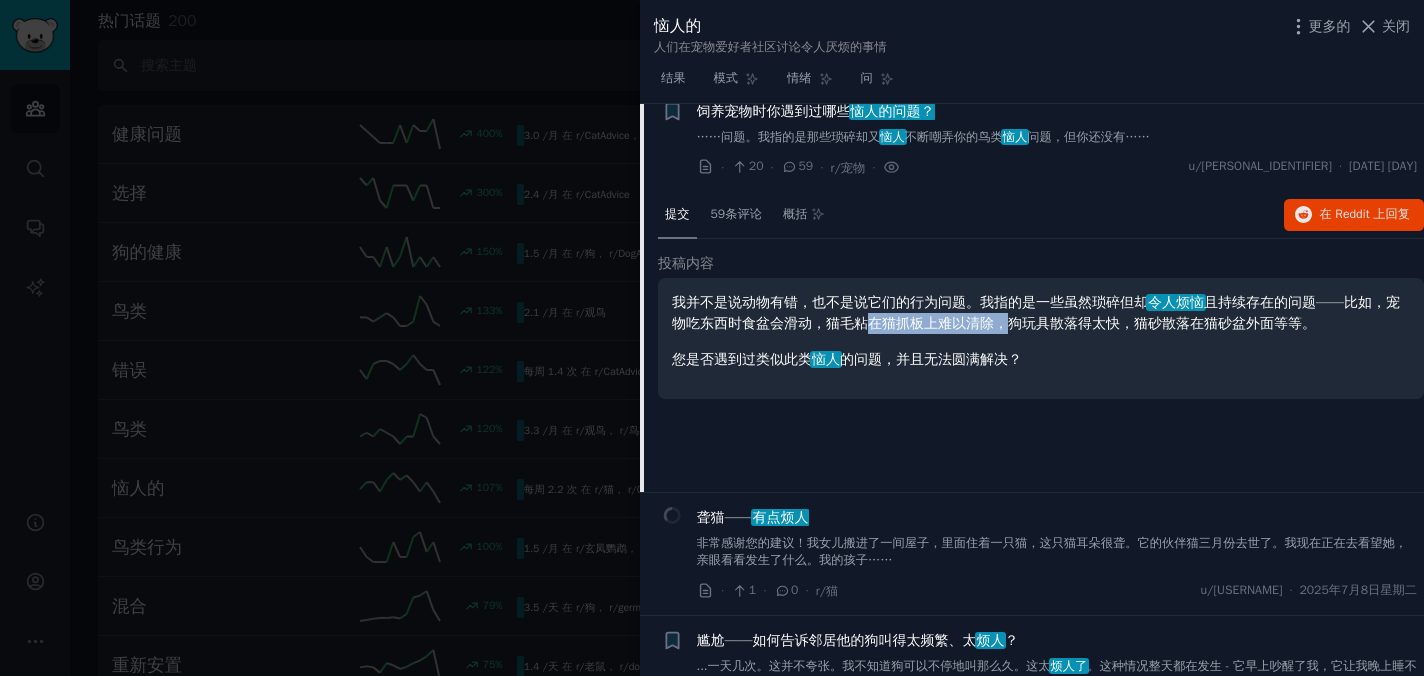 drag, startPoint x: 869, startPoint y: 339, endPoint x: 1001, endPoint y: 346, distance: 132.18547 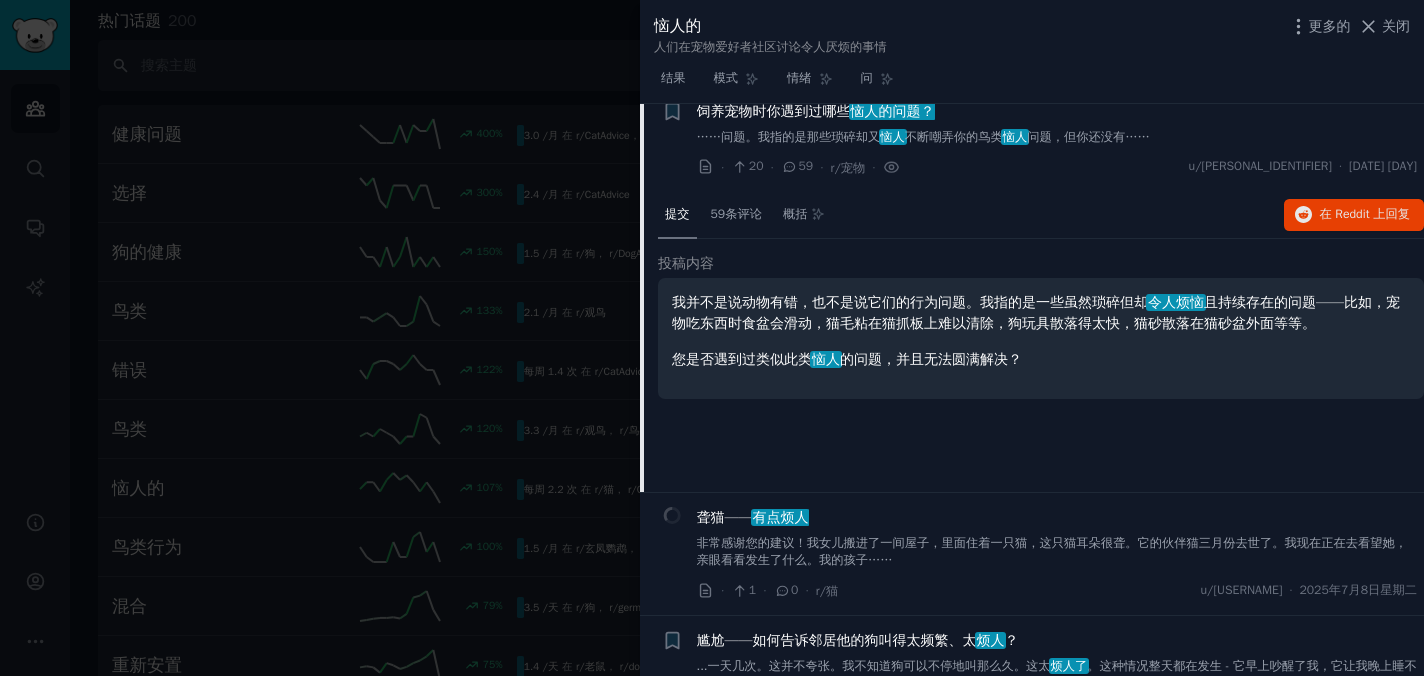 click on "投稿内容 我并不是说动物有错，也不是说它们的行为问题。我指的是一些虽然琐碎但却 令人烦恼 且持续存在的问题——比如，宠物吃东西时食盆会滑动，猫毛粘在猫抓板上难以清除，狗玩具散落得太快，猫砂散落在猫砂盆外面等等。
您是否遇到过类似此类 恼人 的问题，并且无法圆满解决？" 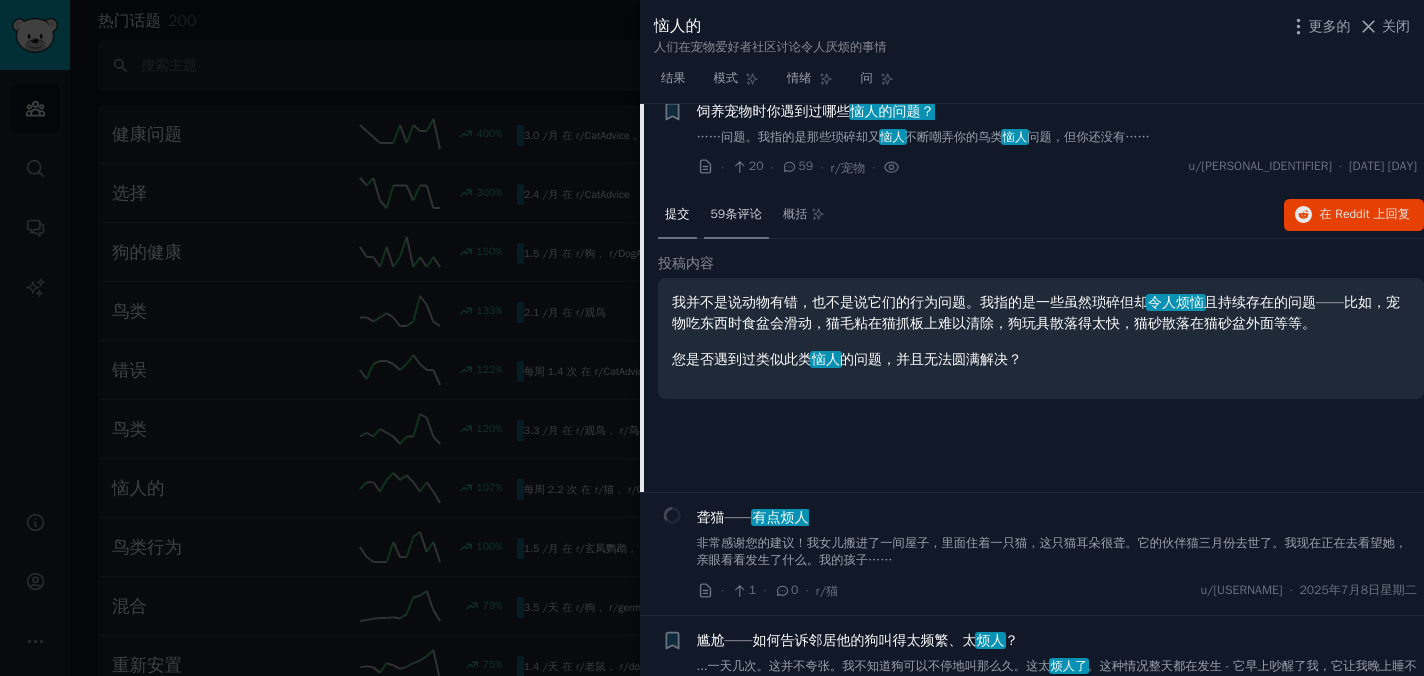 click on "59条评论" at bounding box center (736, 214) 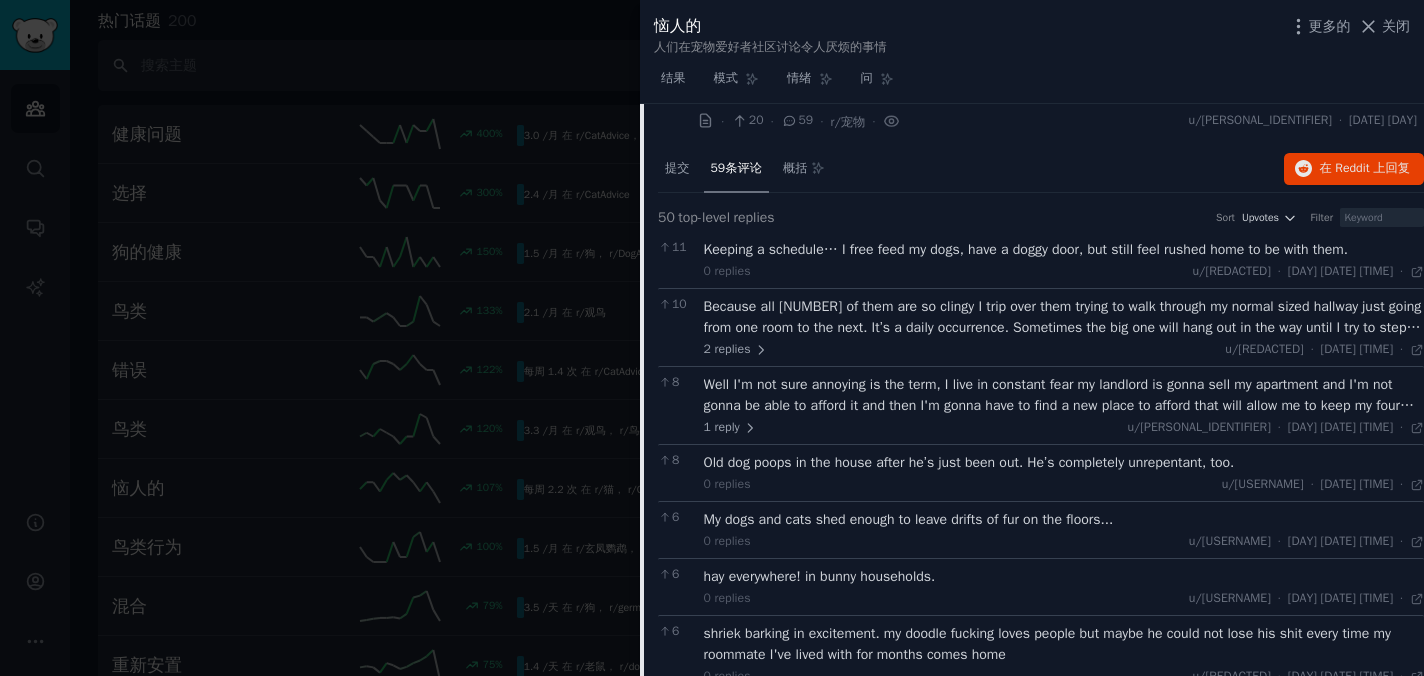 scroll, scrollTop: 844, scrollLeft: 0, axis: vertical 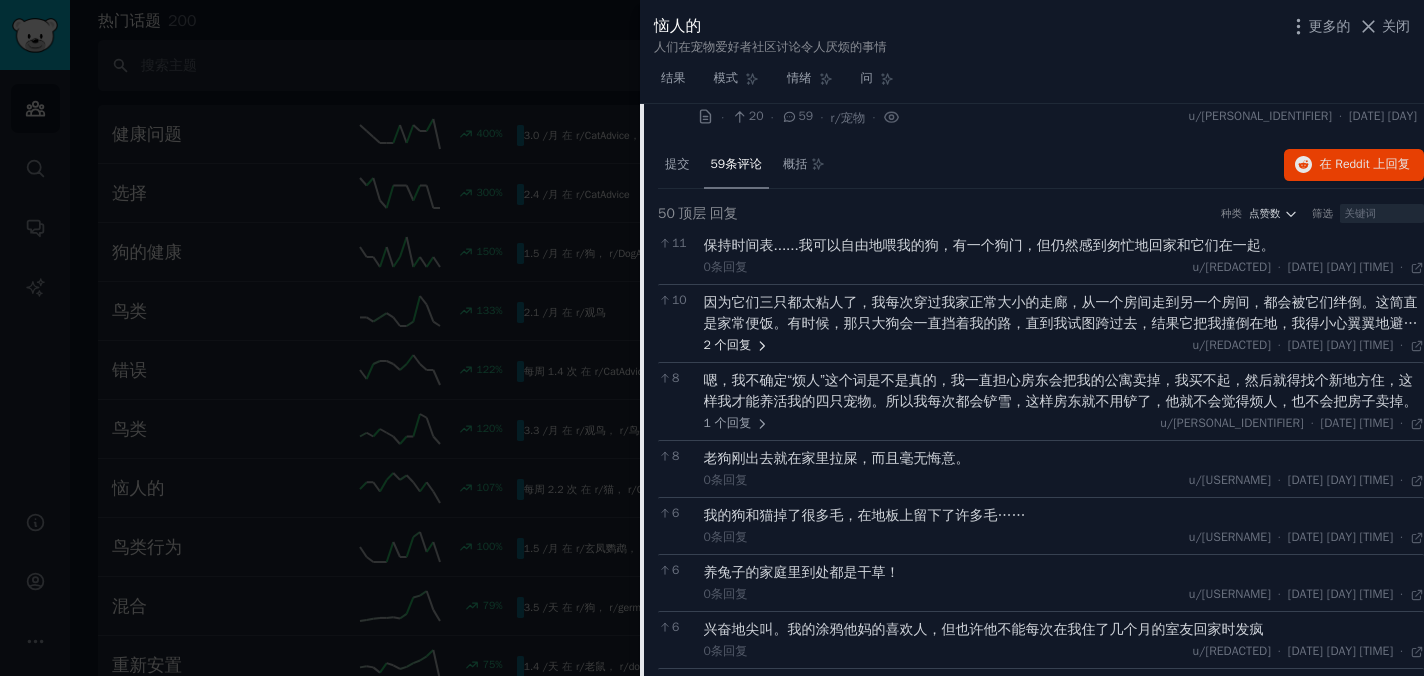 click on "回复" at bounding box center [739, 345] 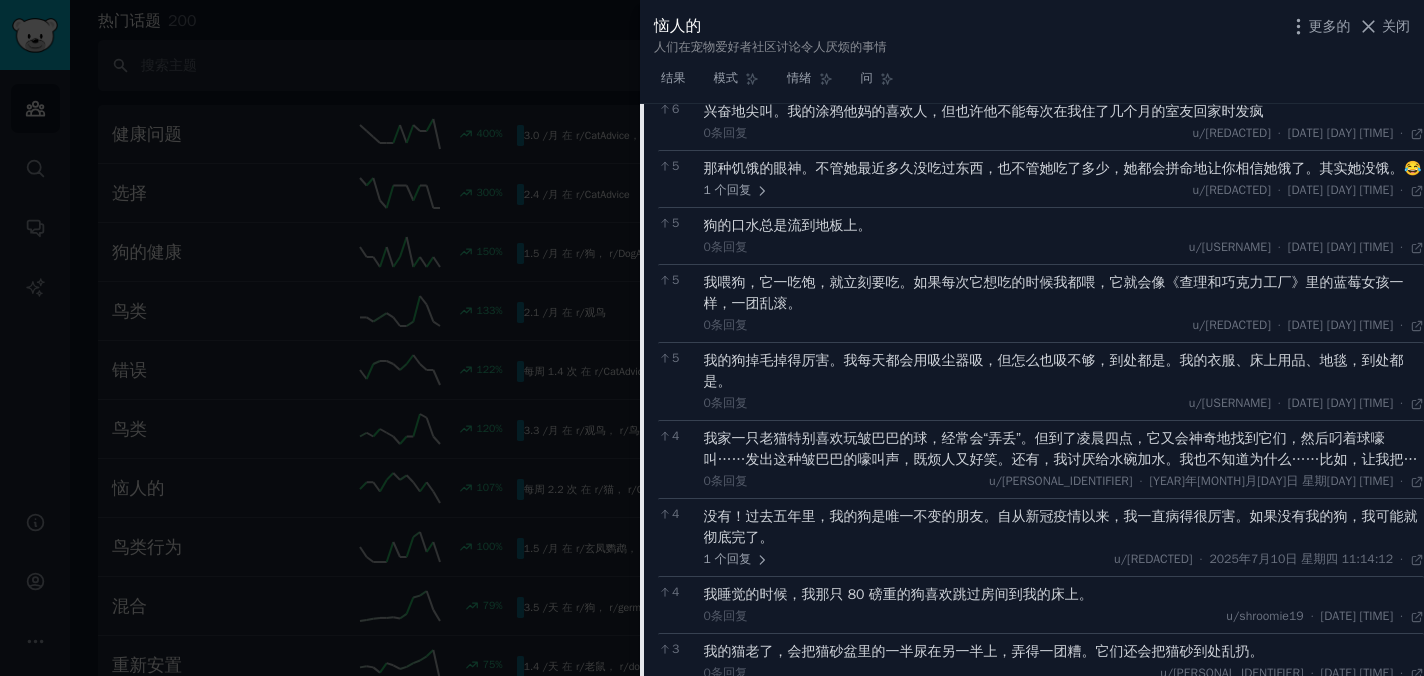 scroll, scrollTop: 1616, scrollLeft: 0, axis: vertical 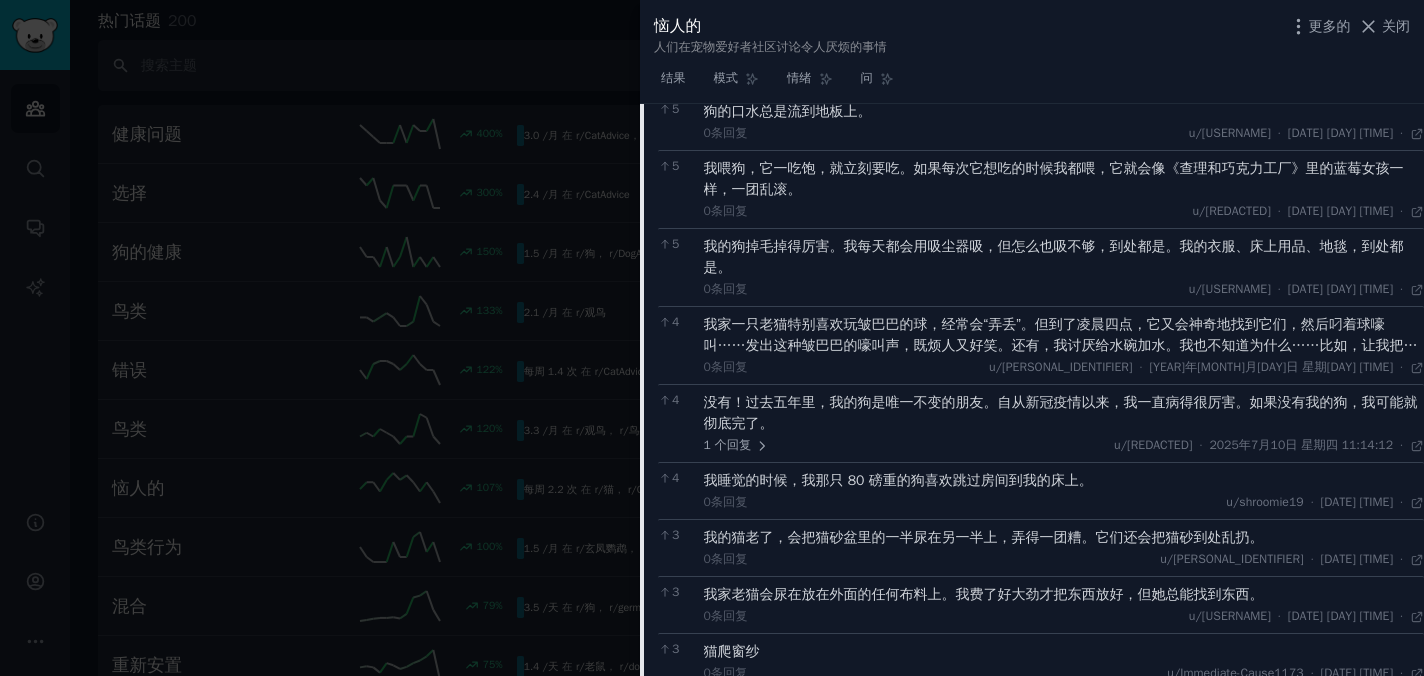 click on "我家一只老猫特别喜欢玩皱巴巴的球，经常会“弄丢”。但到了凌晨四点，它又会神奇地找到它们，然后叼着球嚎叫……发出这种皱巴巴的嚎叫声，既烦人又好笑。还有，我讨厌给水碗加水。我也不知道为什么……比如，让我把水龙头开着滴水，然后喝水？" at bounding box center [1061, 345] 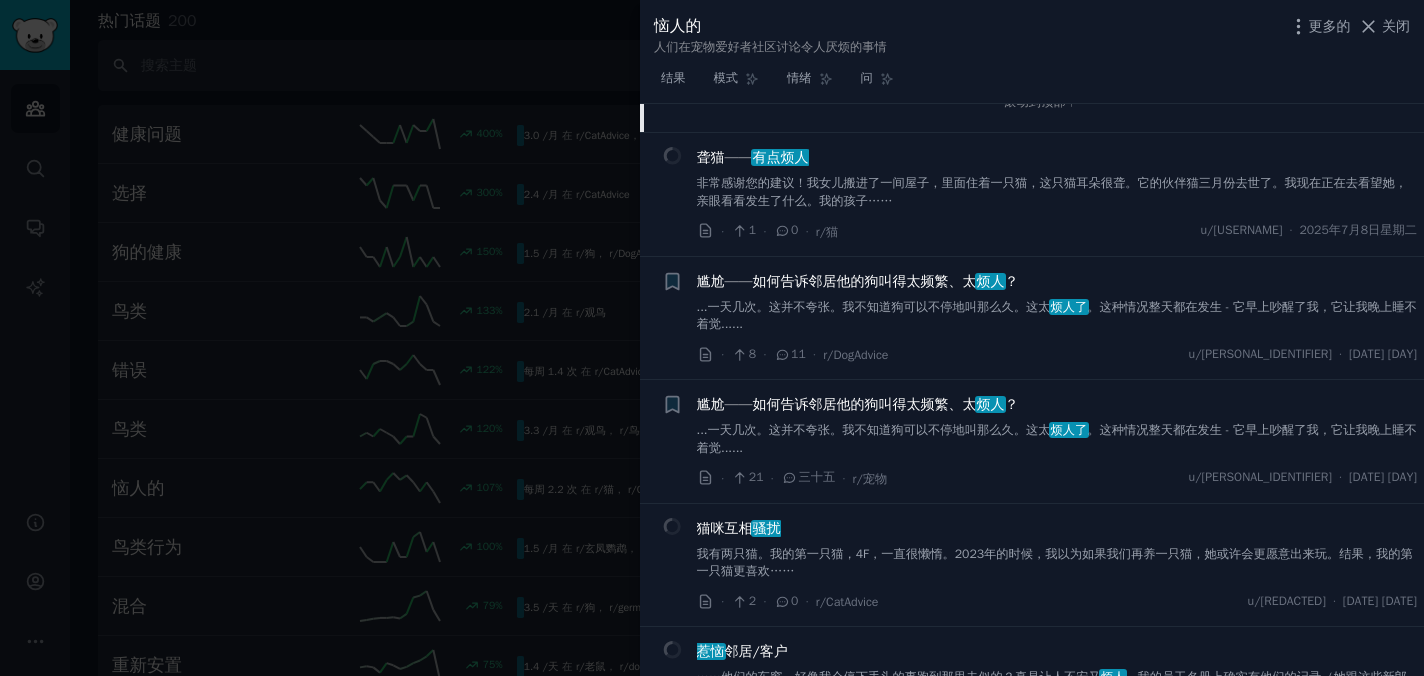 scroll, scrollTop: 4527, scrollLeft: 0, axis: vertical 